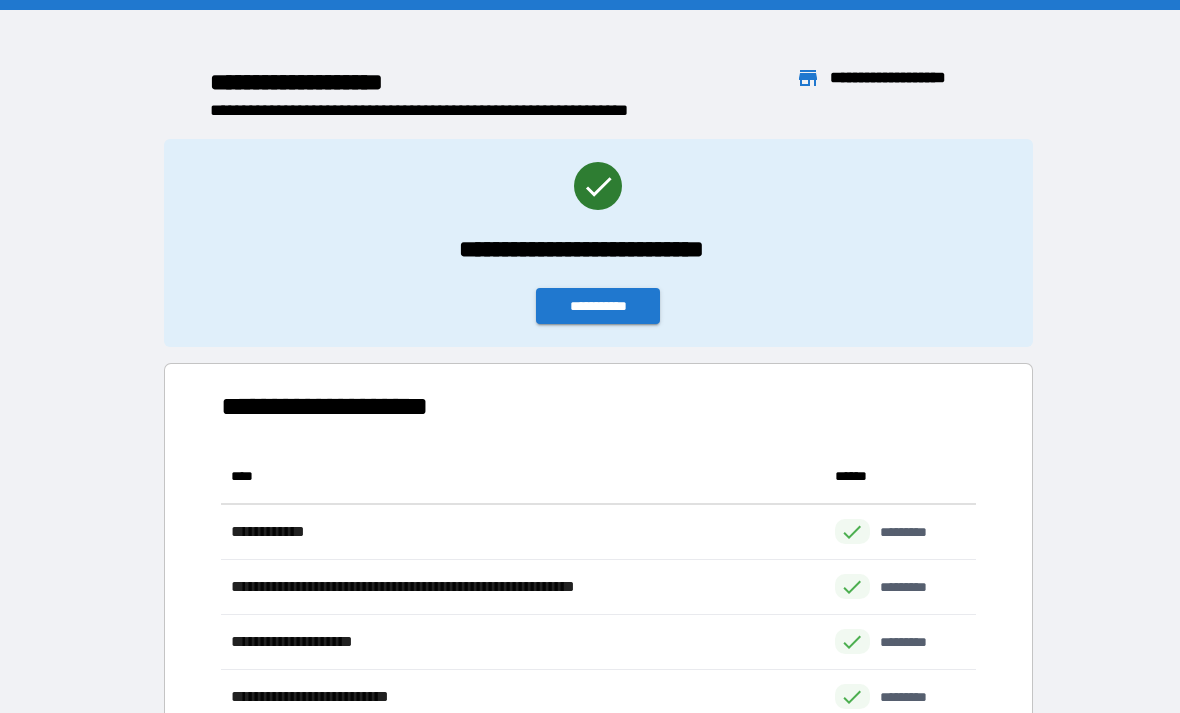 scroll, scrollTop: 64, scrollLeft: 0, axis: vertical 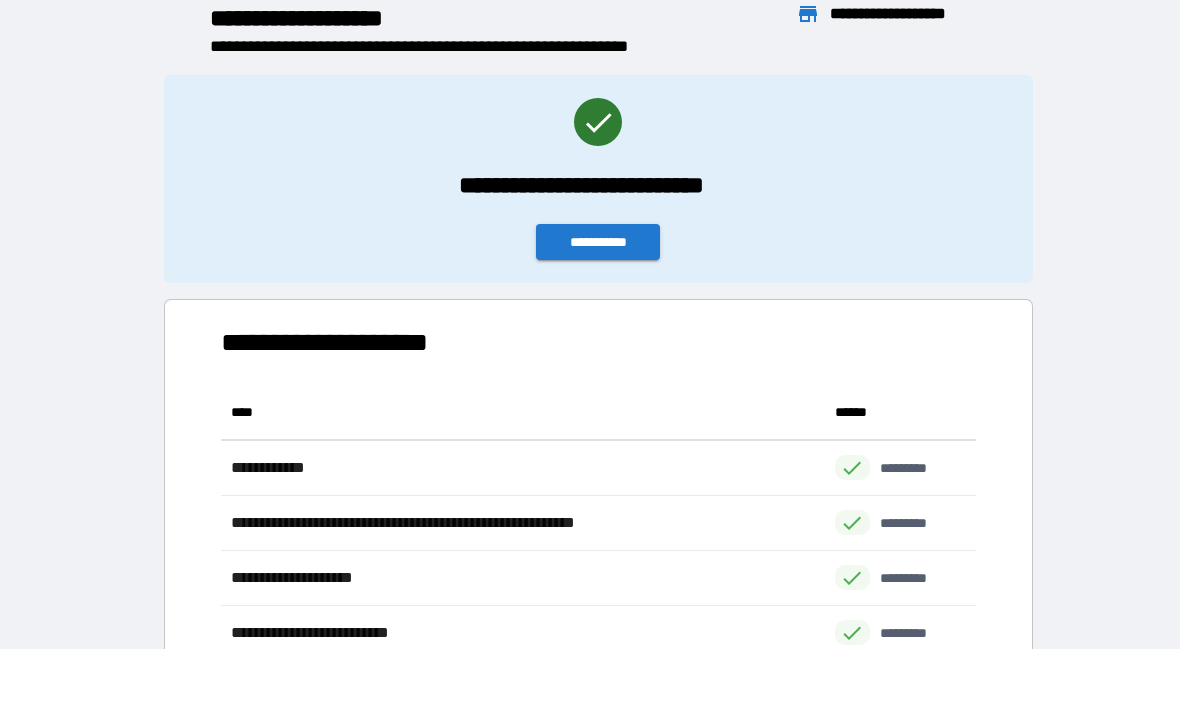 click on "**********" at bounding box center (598, 242) 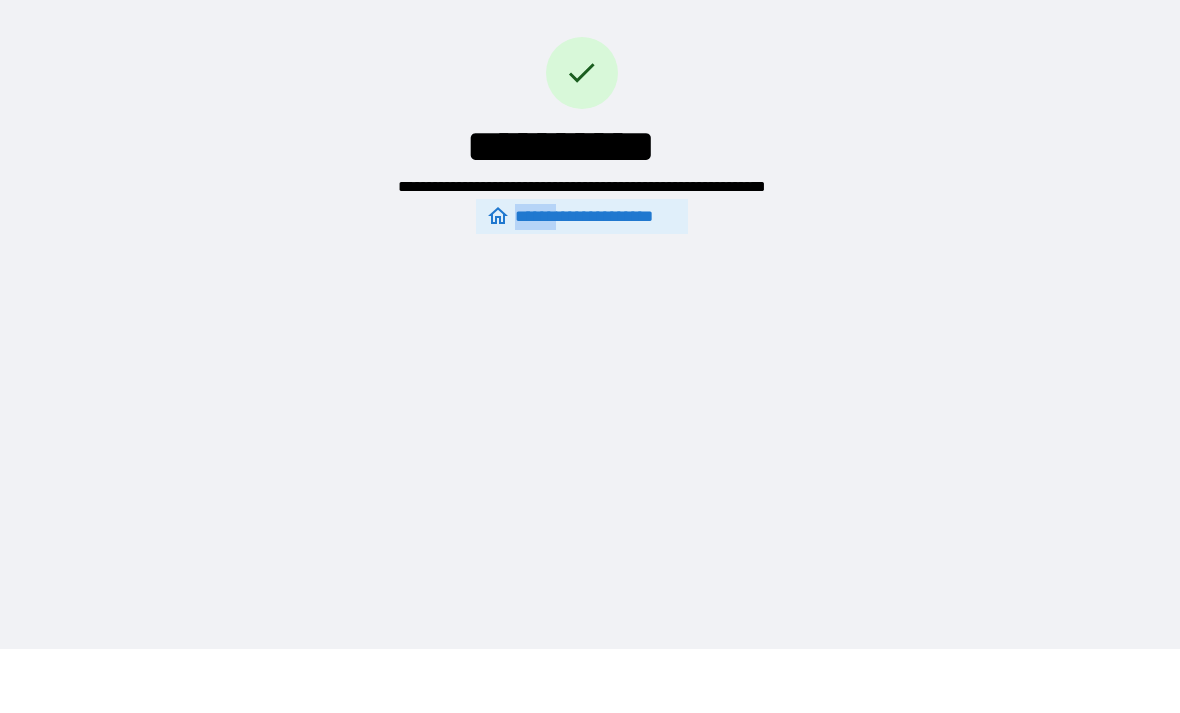 click on "**********" at bounding box center [590, 292] 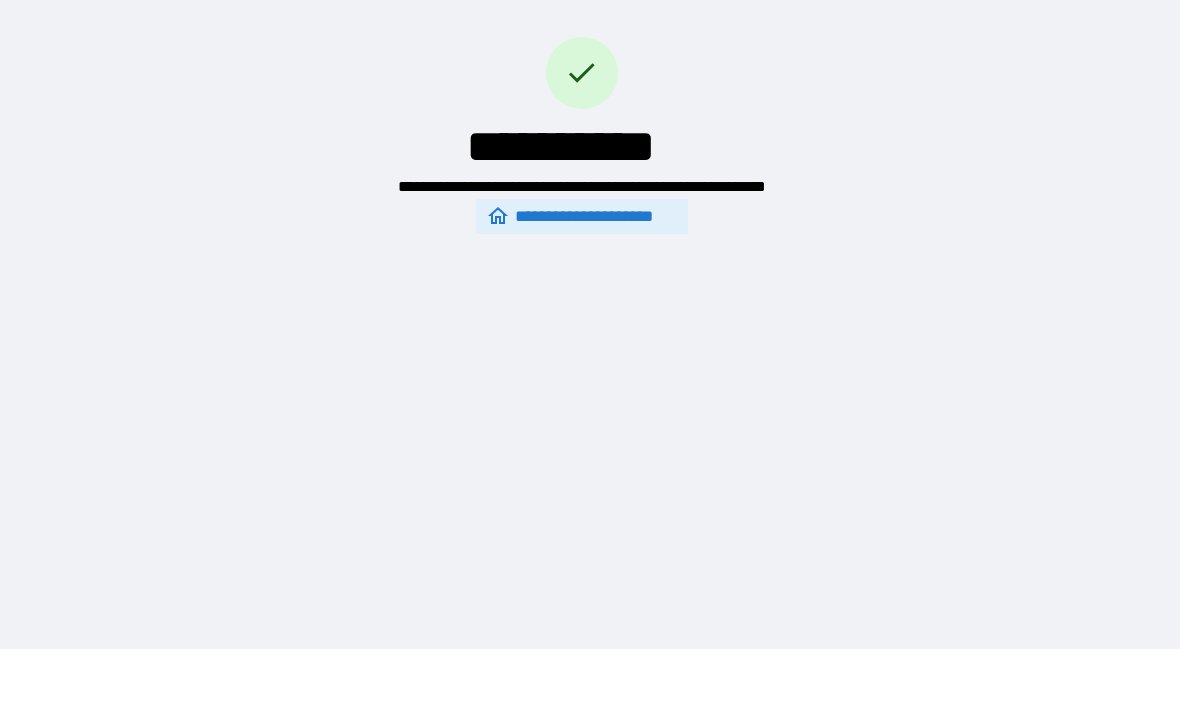 click on "**********" at bounding box center (581, 187) 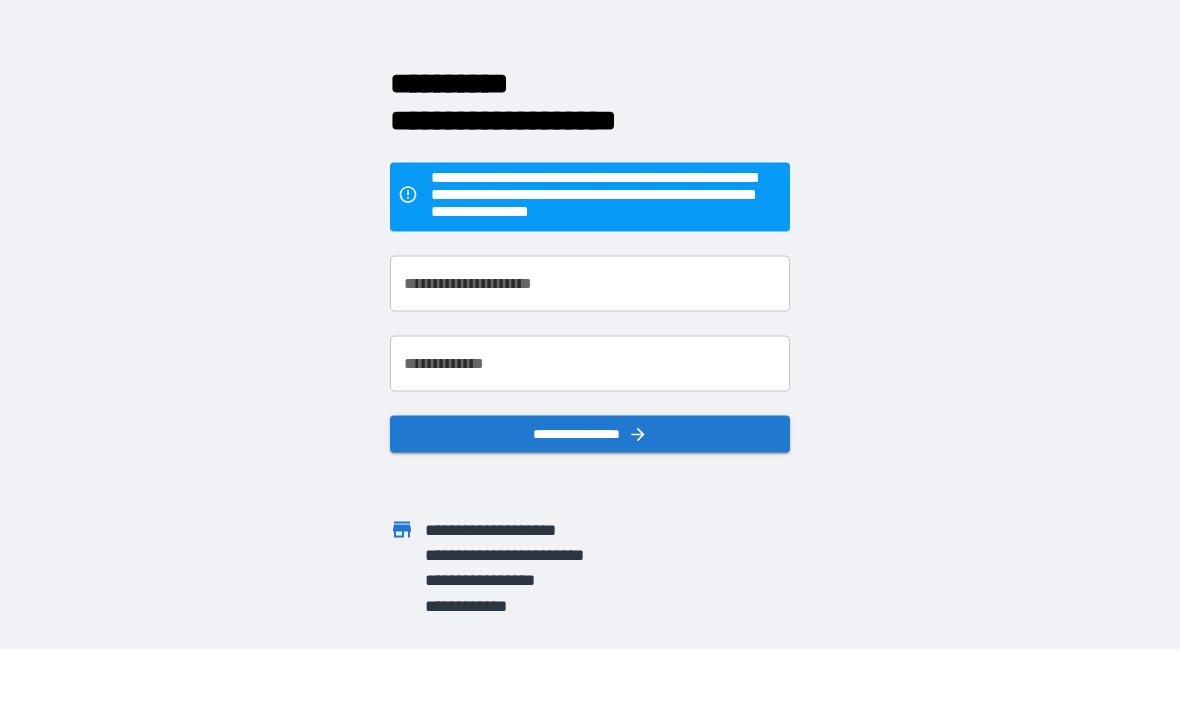 click 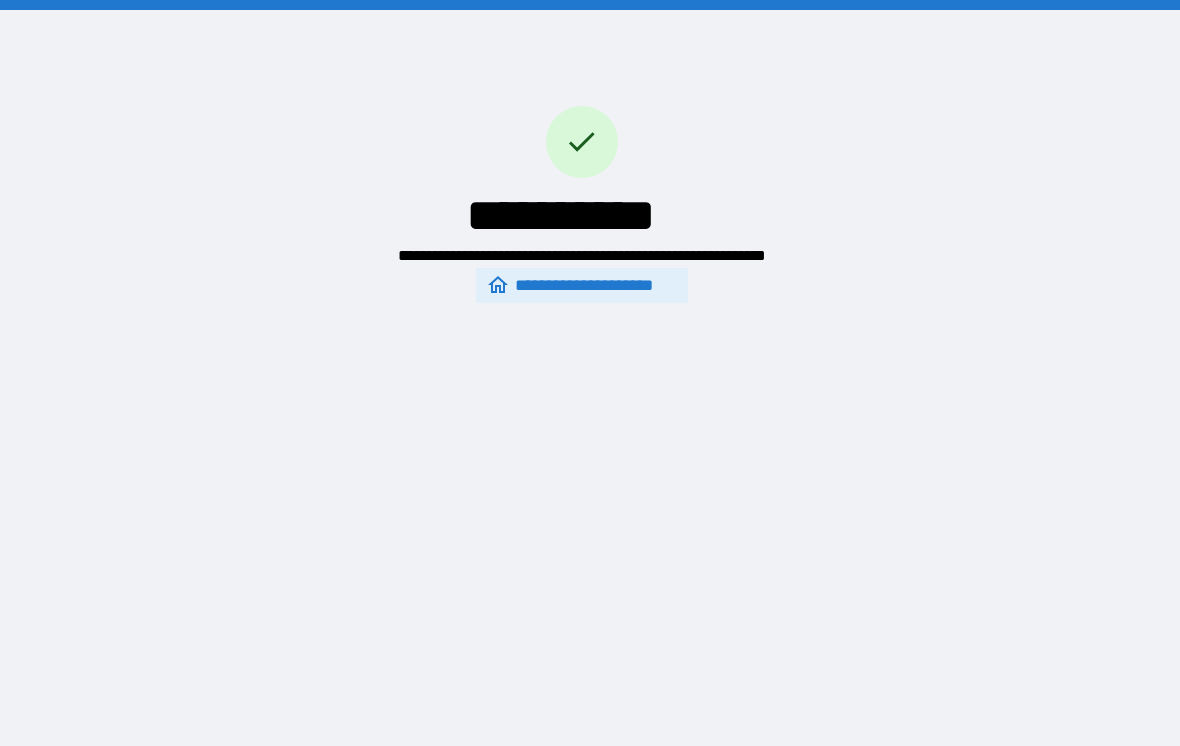 scroll, scrollTop: 31, scrollLeft: 0, axis: vertical 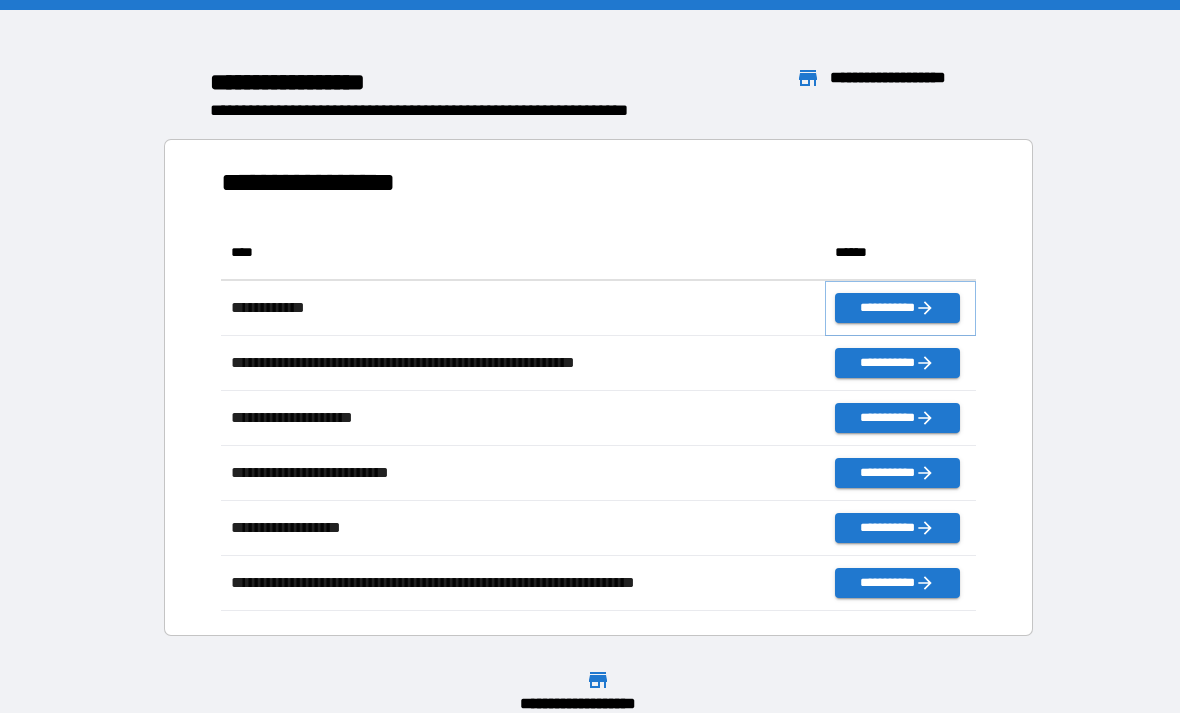 click on "**********" at bounding box center (897, 308) 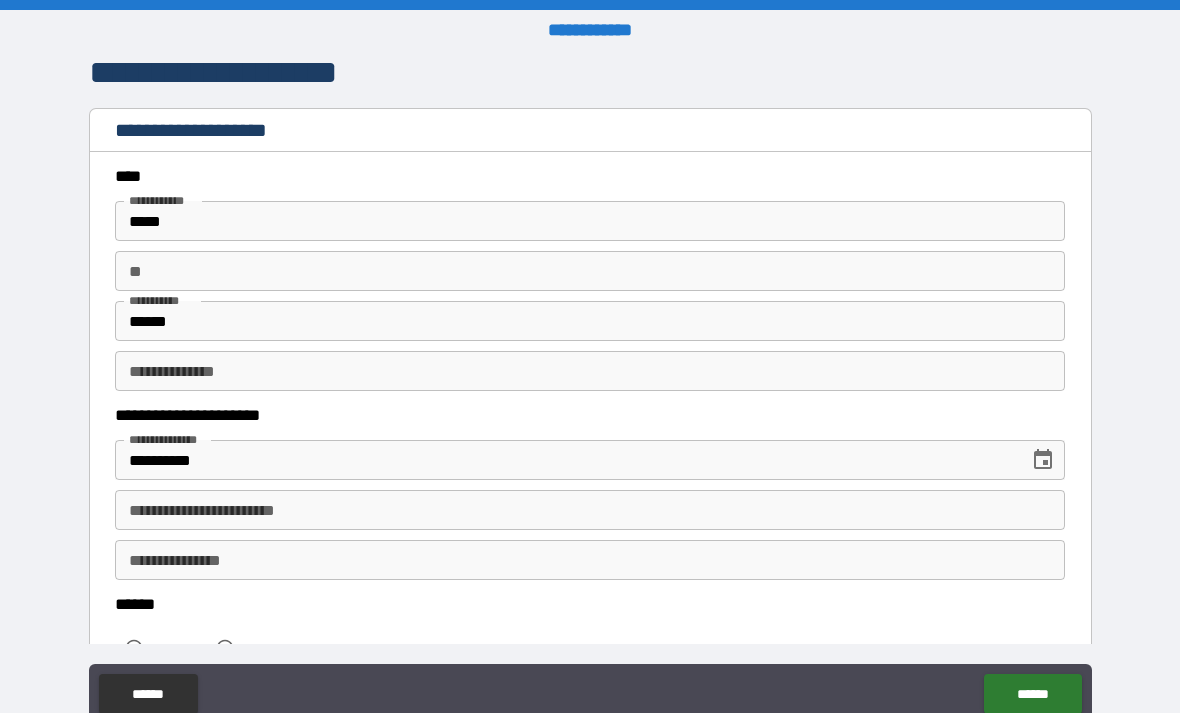 click on "**********" at bounding box center (590, 510) 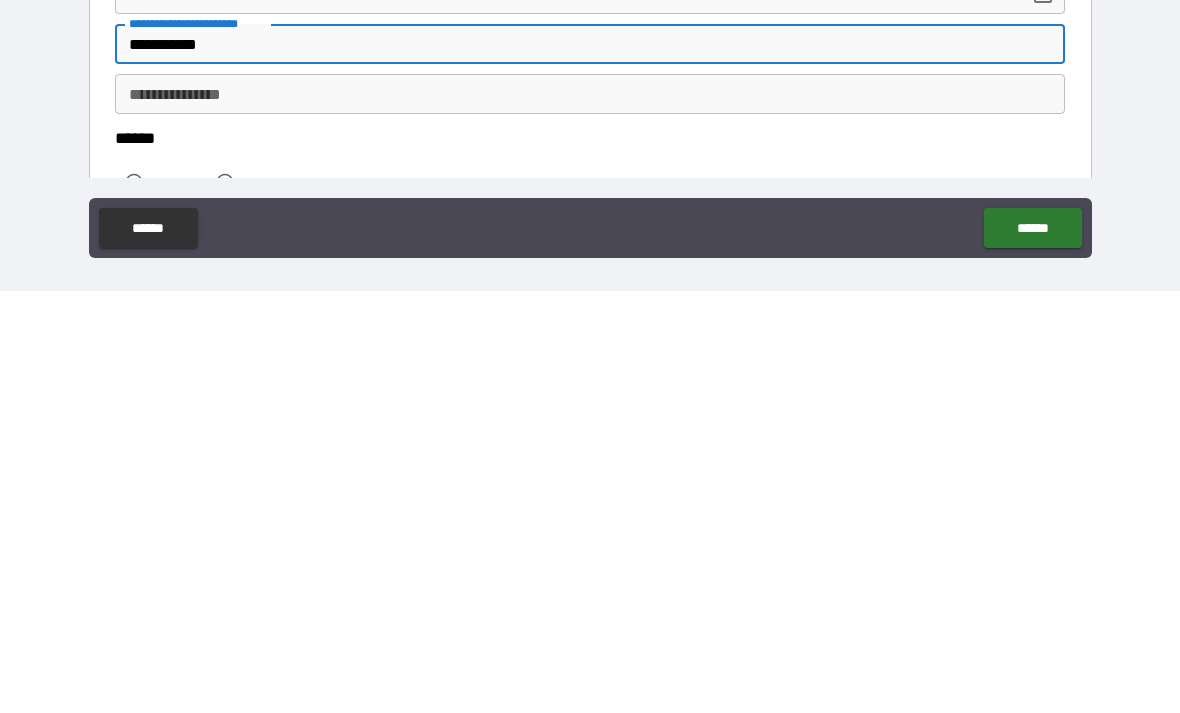 scroll, scrollTop: 47, scrollLeft: 0, axis: vertical 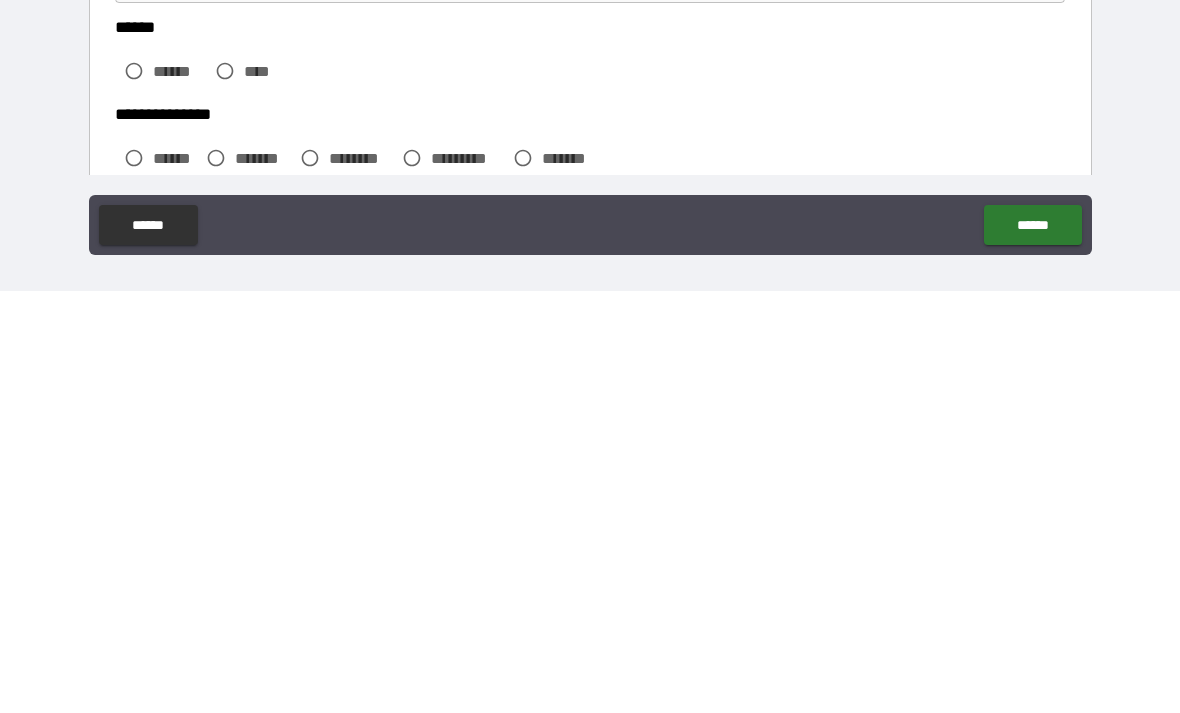 type on "**********" 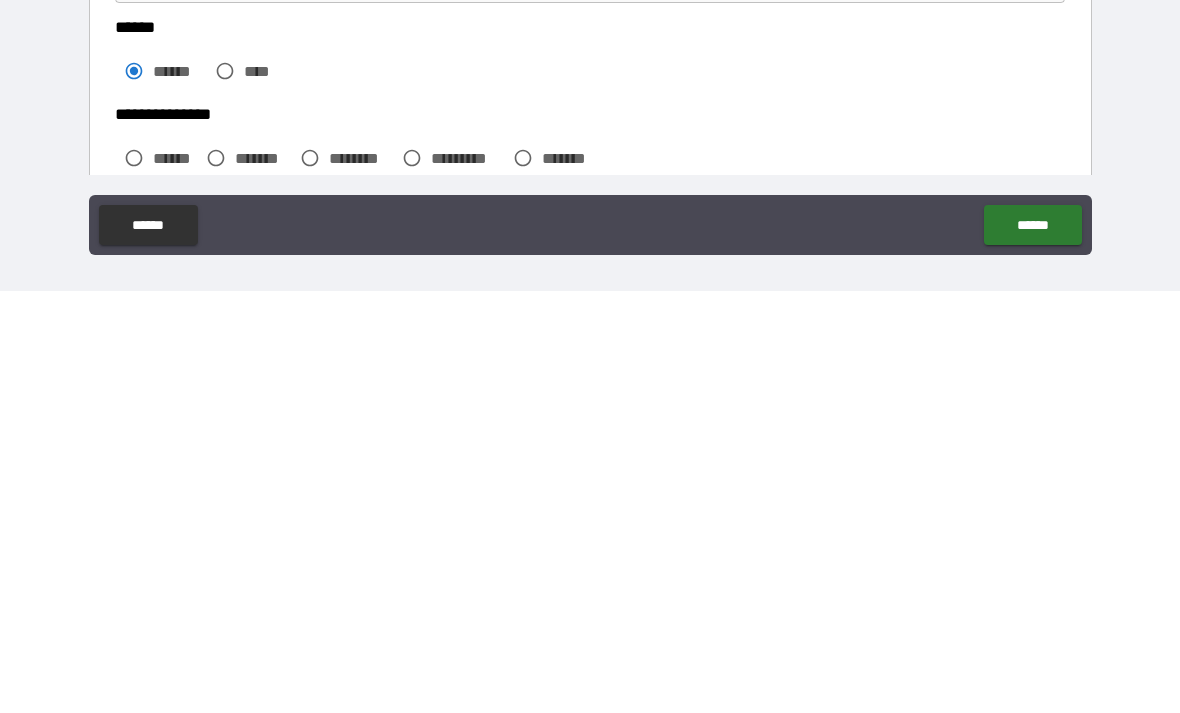 scroll, scrollTop: 64, scrollLeft: 0, axis: vertical 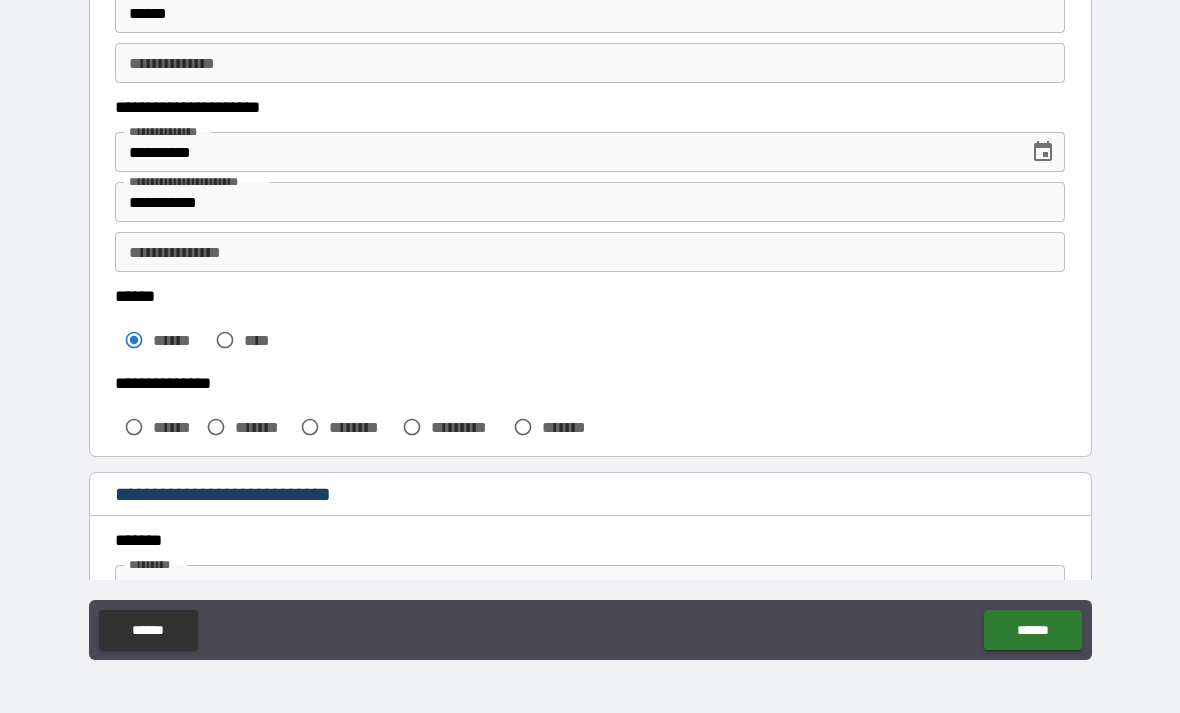 click on "*******" at bounding box center (263, 427) 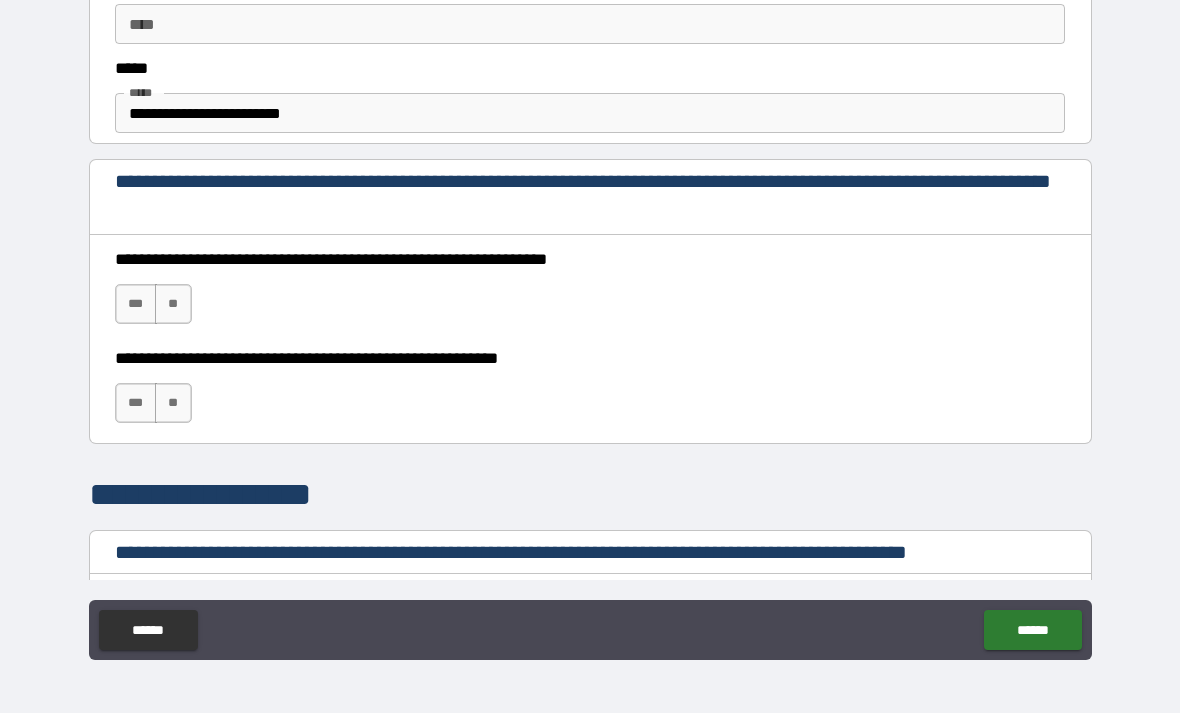 scroll, scrollTop: 1190, scrollLeft: 0, axis: vertical 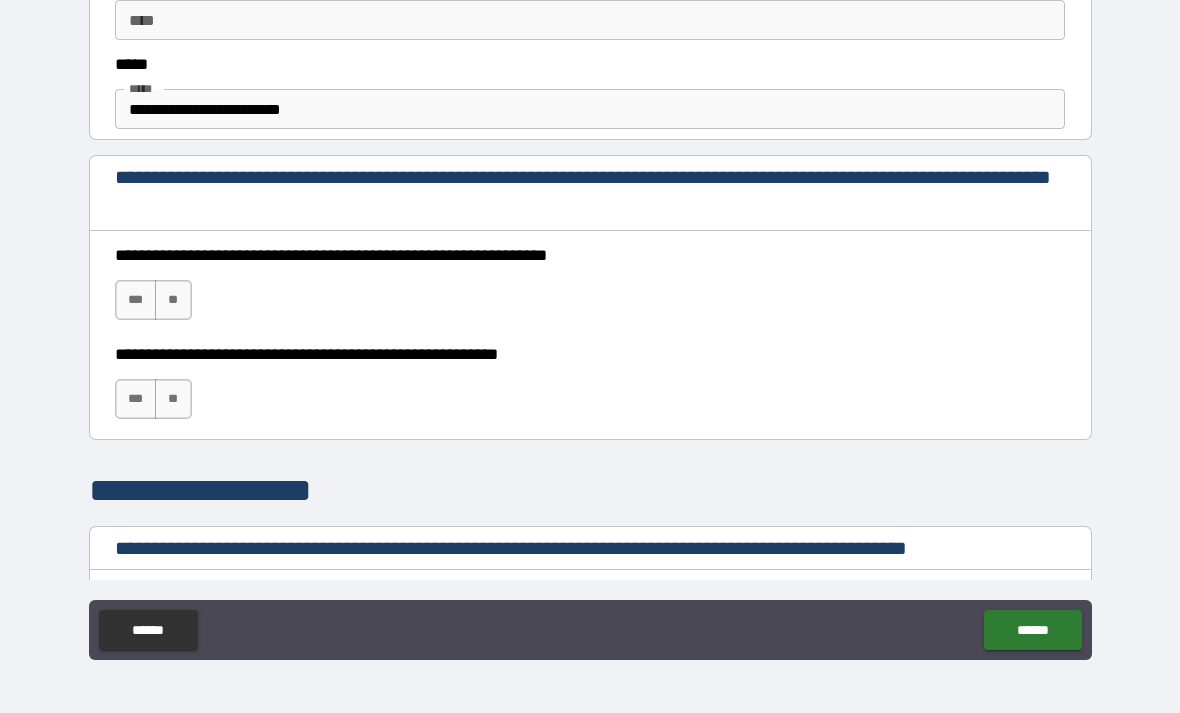 click on "***" at bounding box center [136, 300] 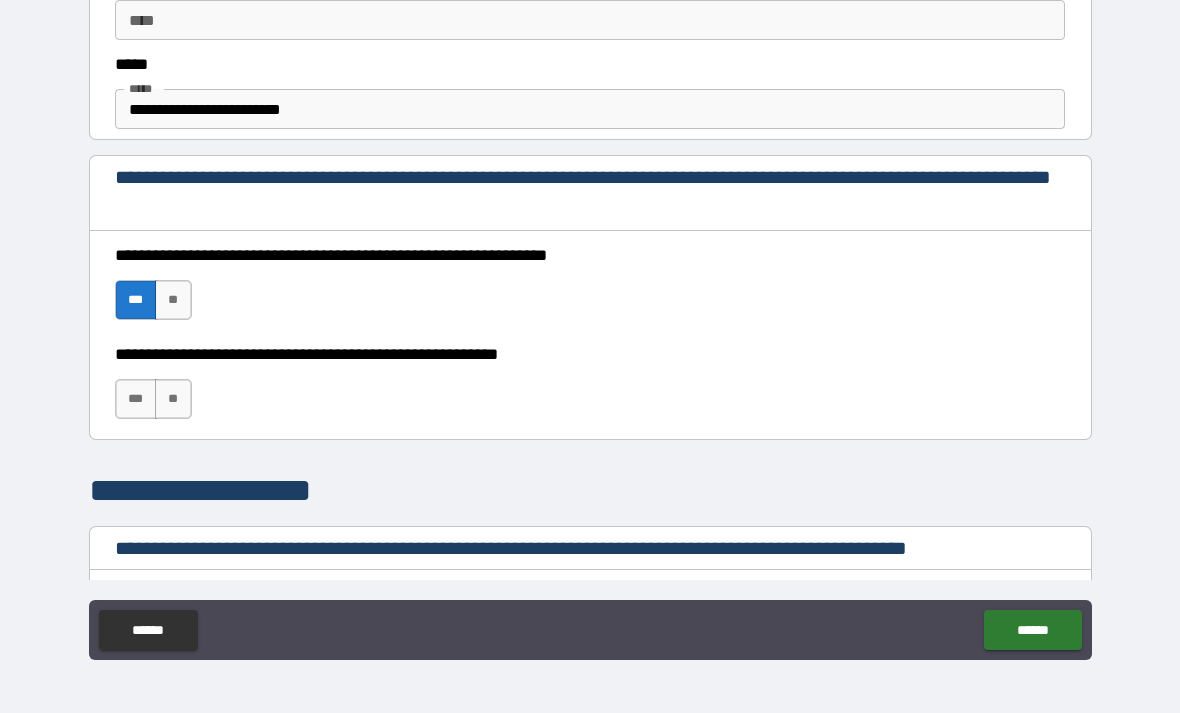 click on "***" at bounding box center [136, 399] 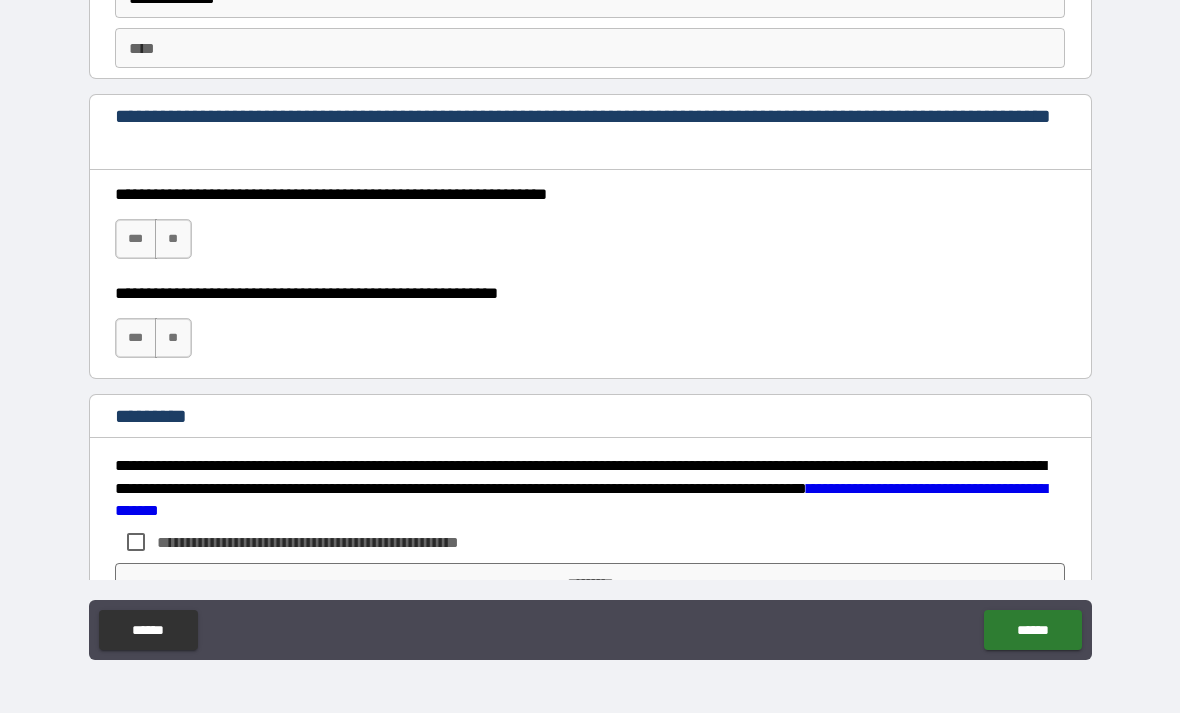 scroll, scrollTop: 2857, scrollLeft: 0, axis: vertical 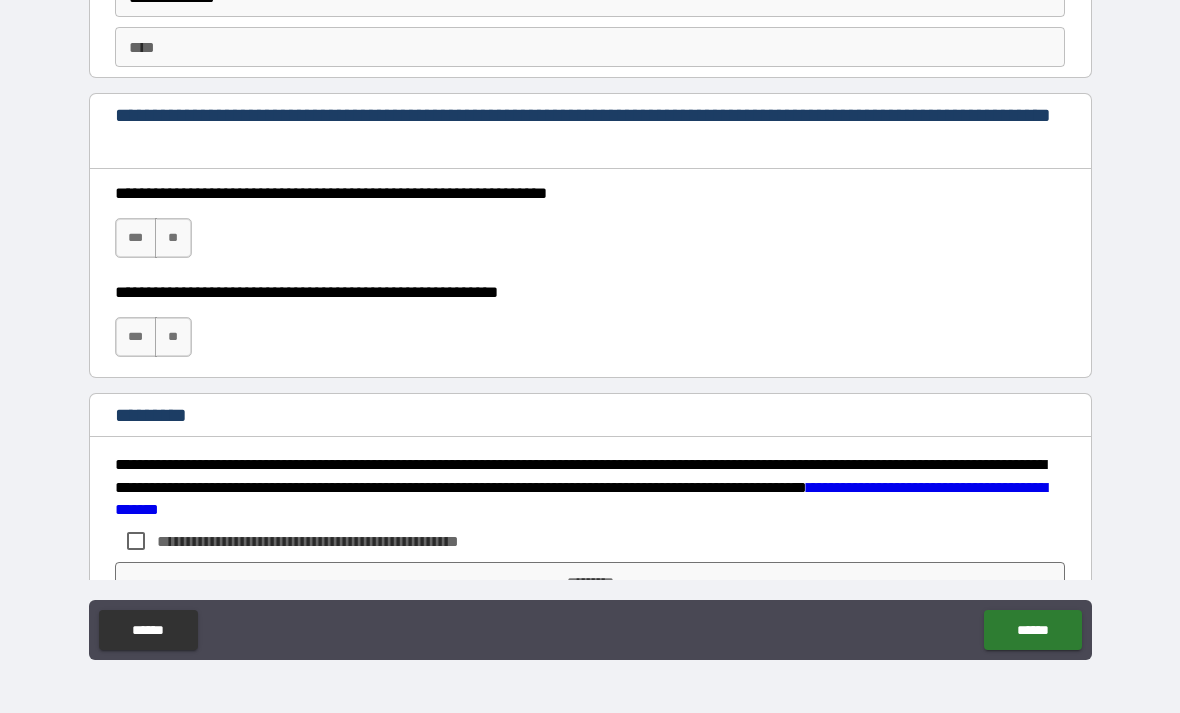click on "***" at bounding box center (136, 238) 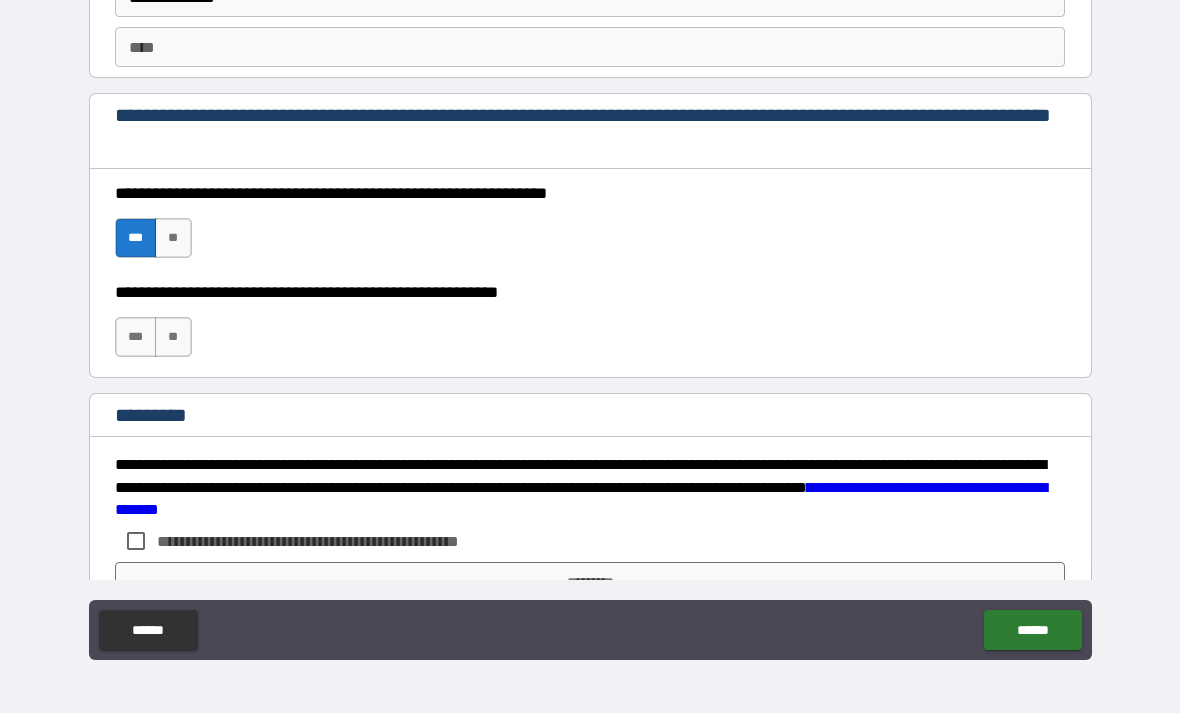 click on "***" at bounding box center [136, 337] 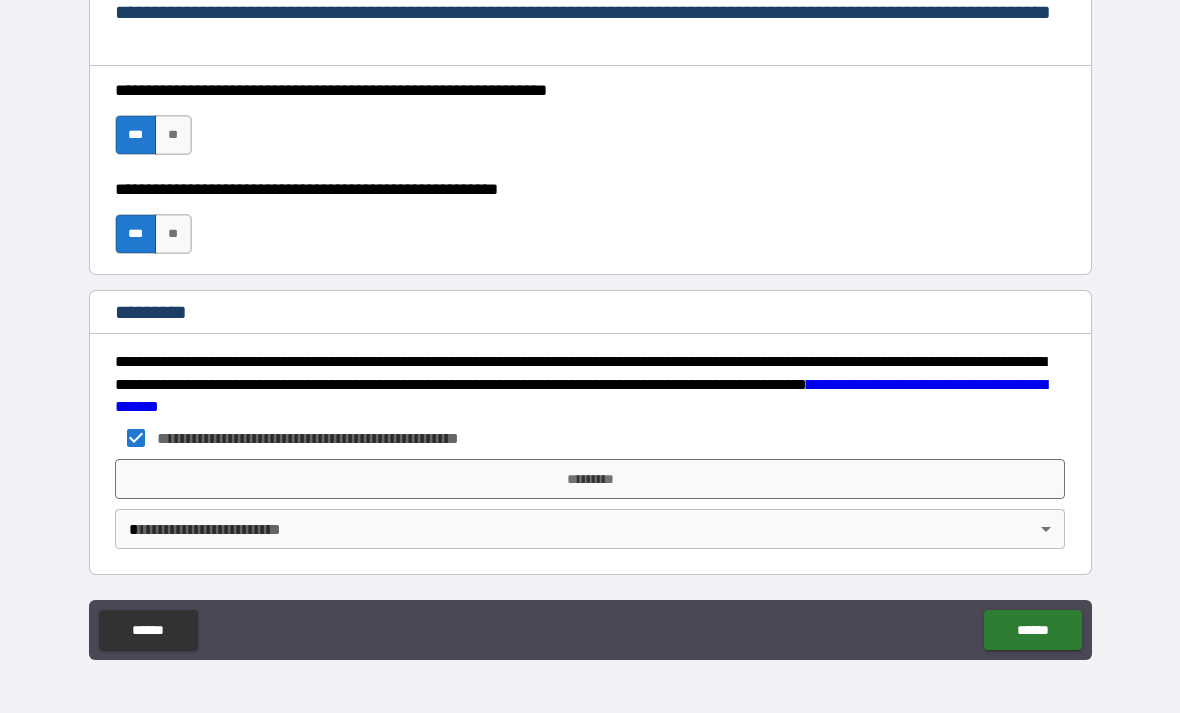 scroll, scrollTop: 2960, scrollLeft: 0, axis: vertical 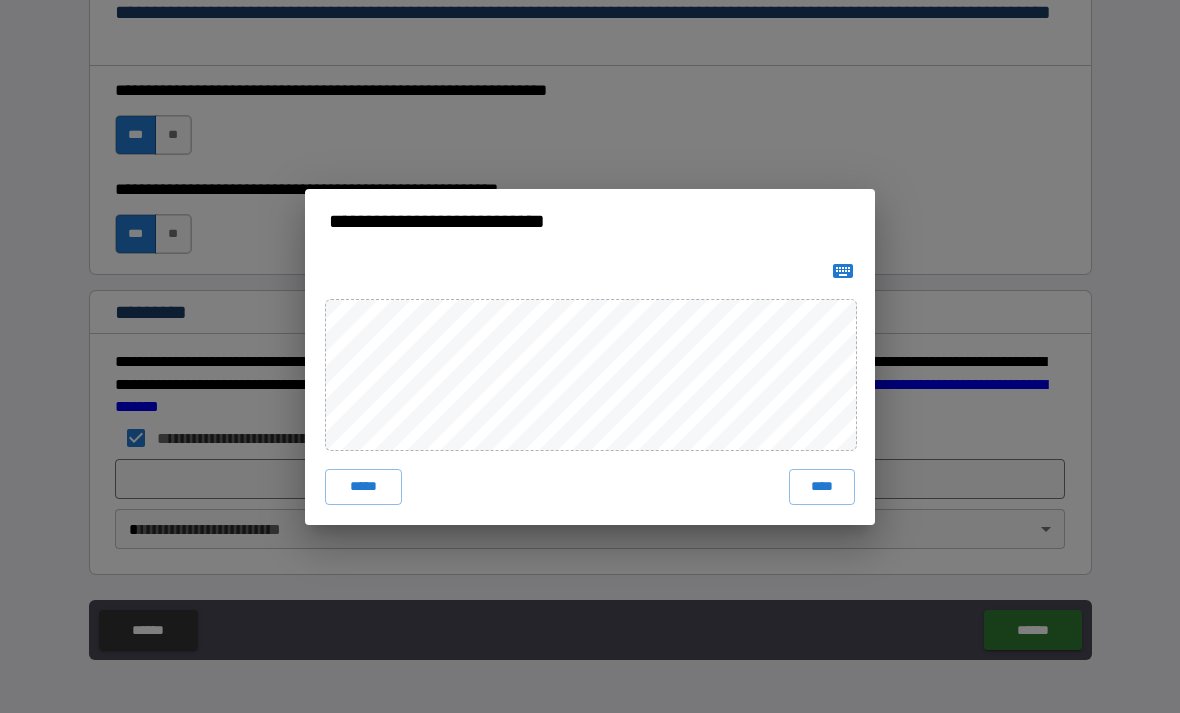 click on "****" at bounding box center [822, 487] 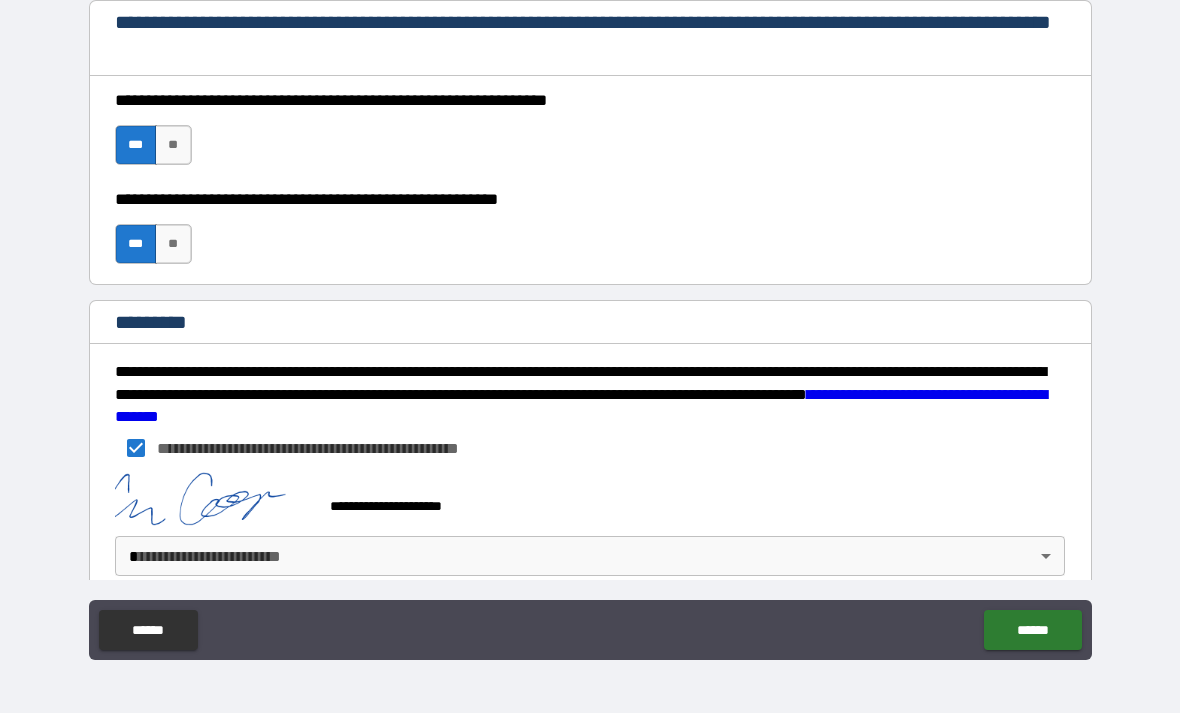 click on "**********" at bounding box center (590, 324) 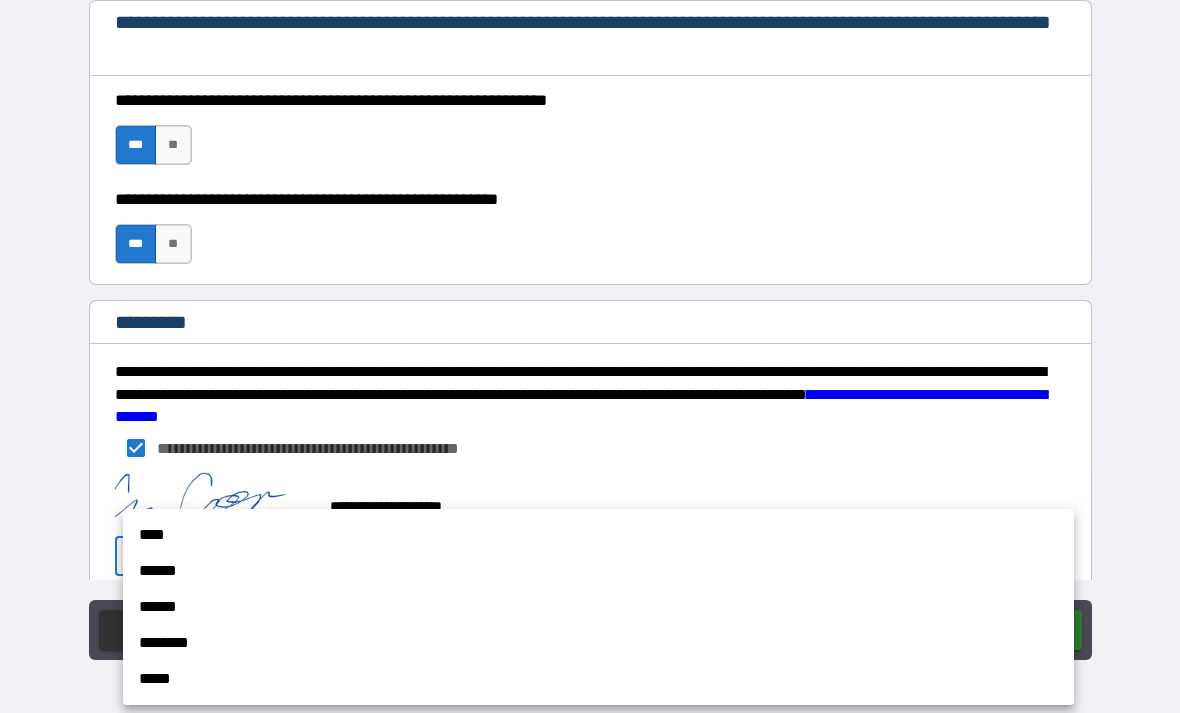 click on "****" at bounding box center [598, 535] 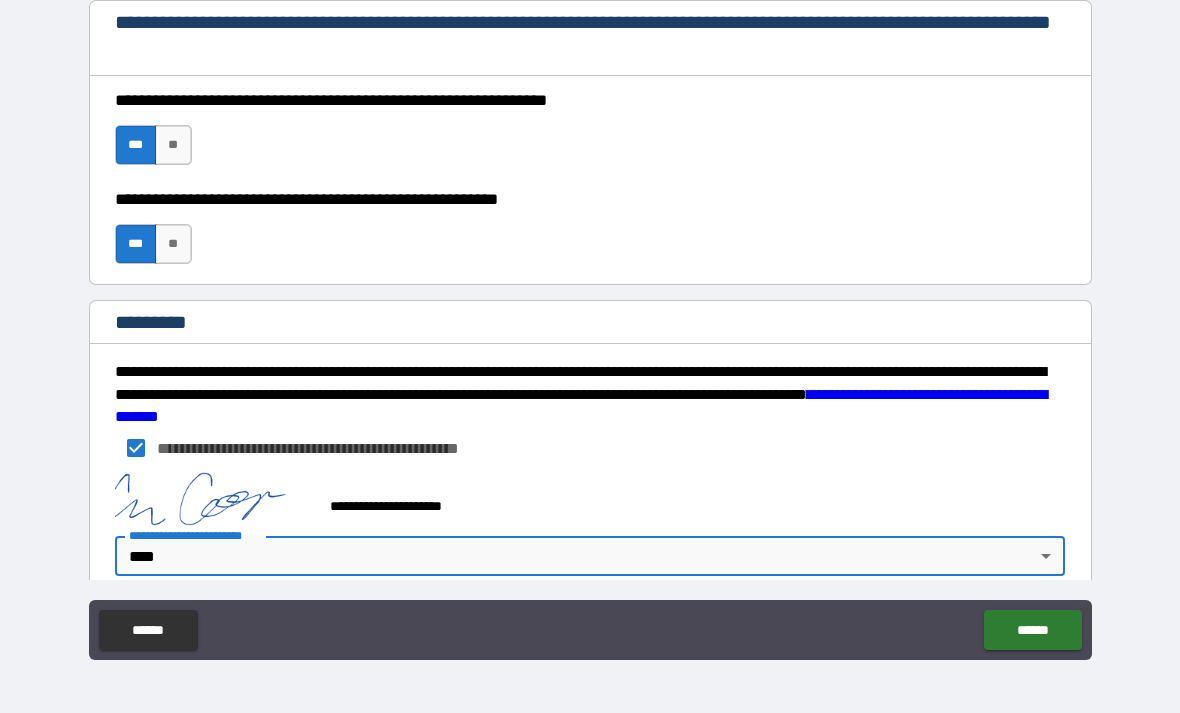 click on "******" at bounding box center [1032, 630] 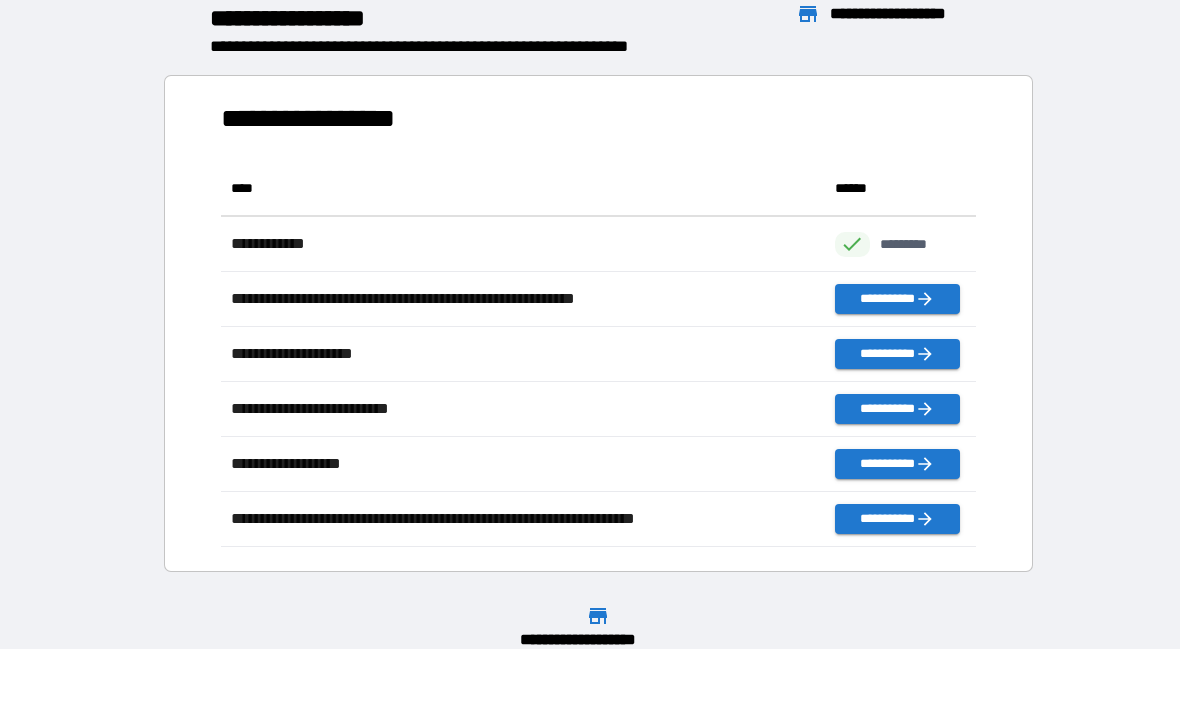 scroll, scrollTop: 1, scrollLeft: 1, axis: both 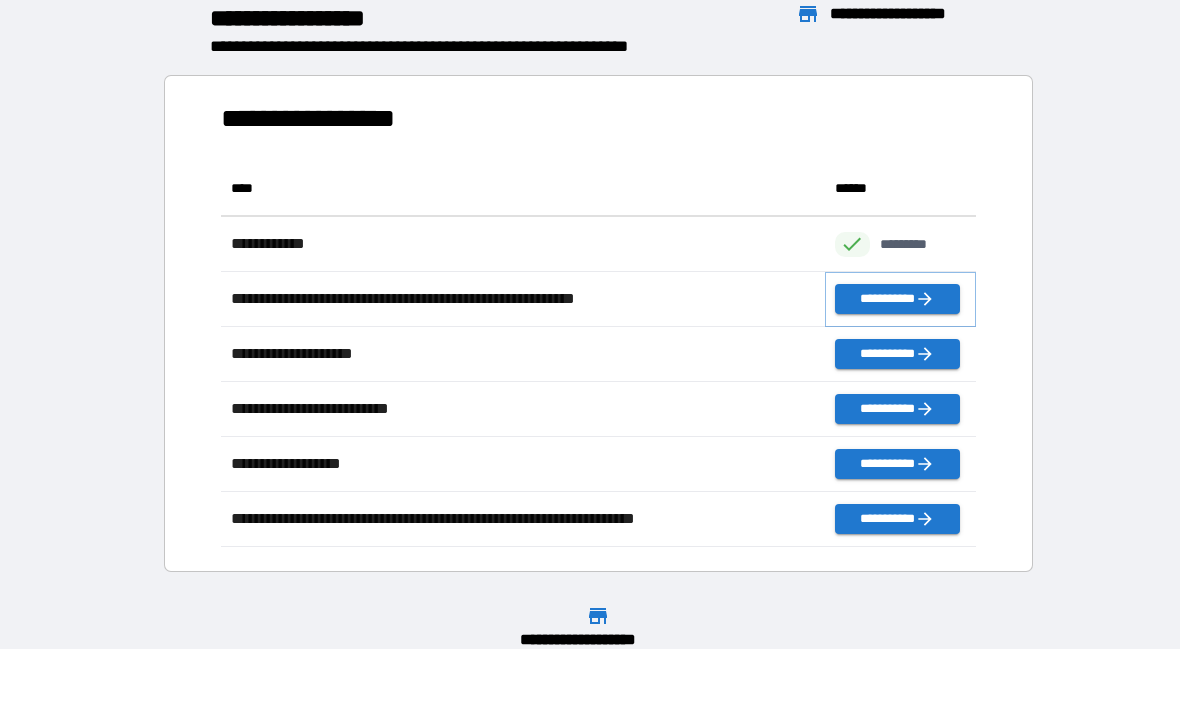 click on "**********" at bounding box center [897, 299] 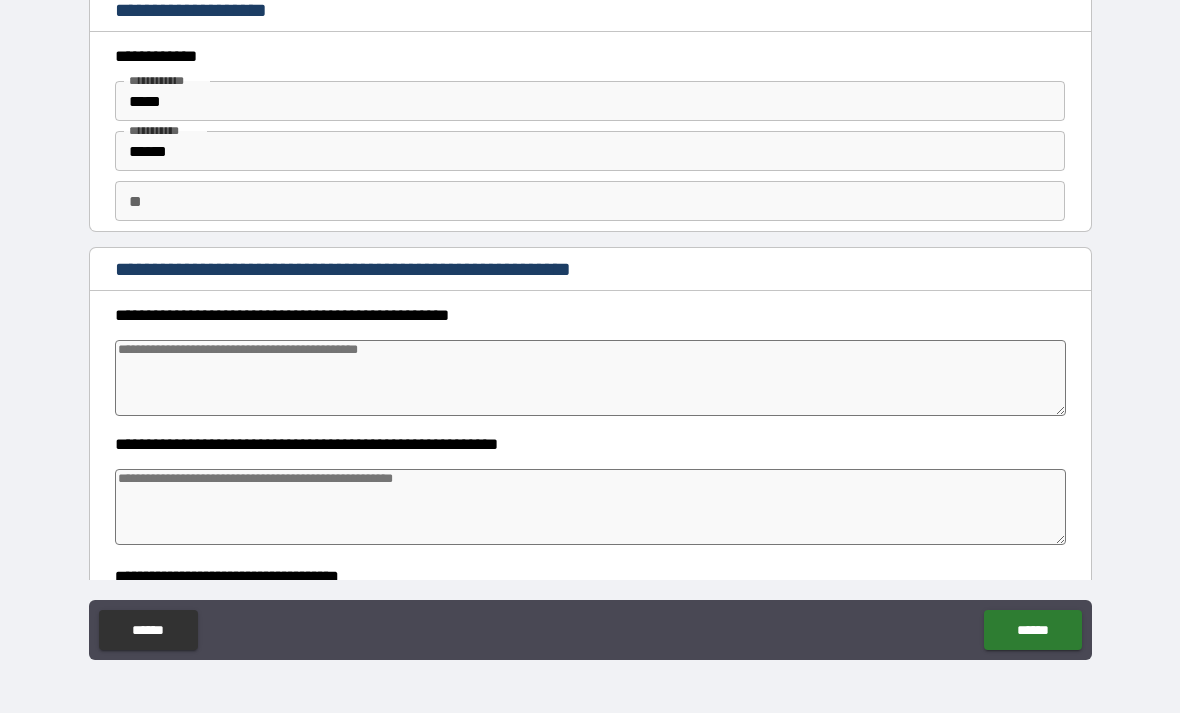 type on "*" 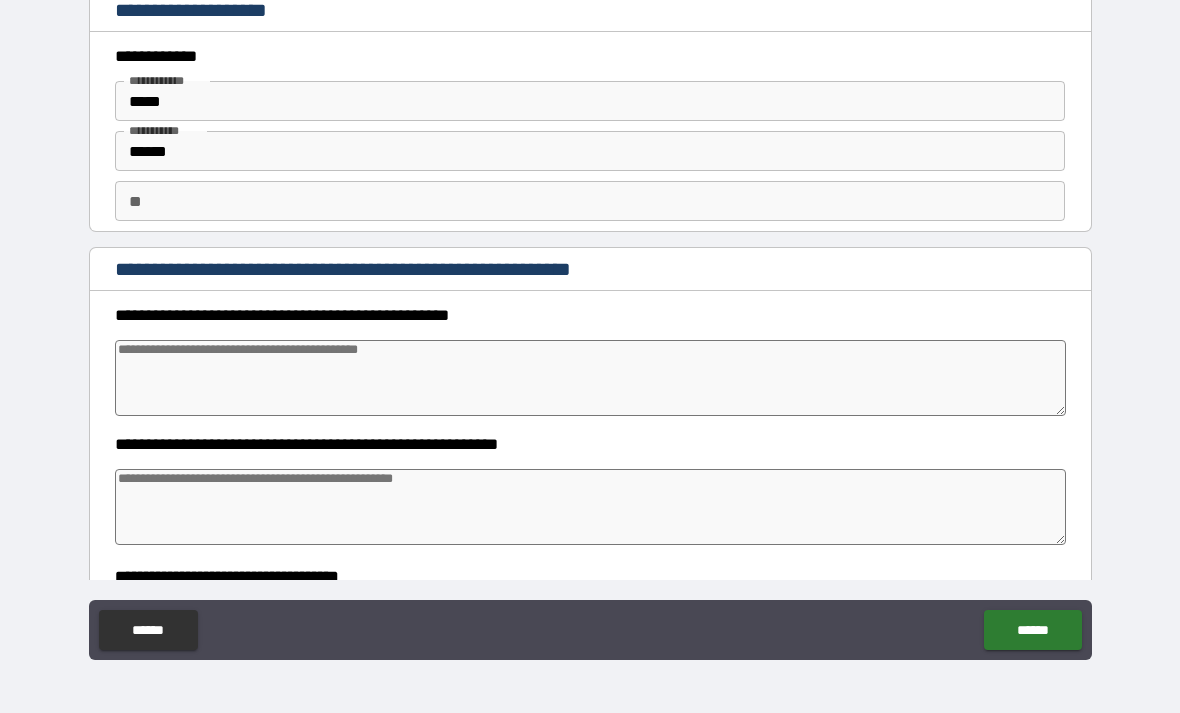 type on "*" 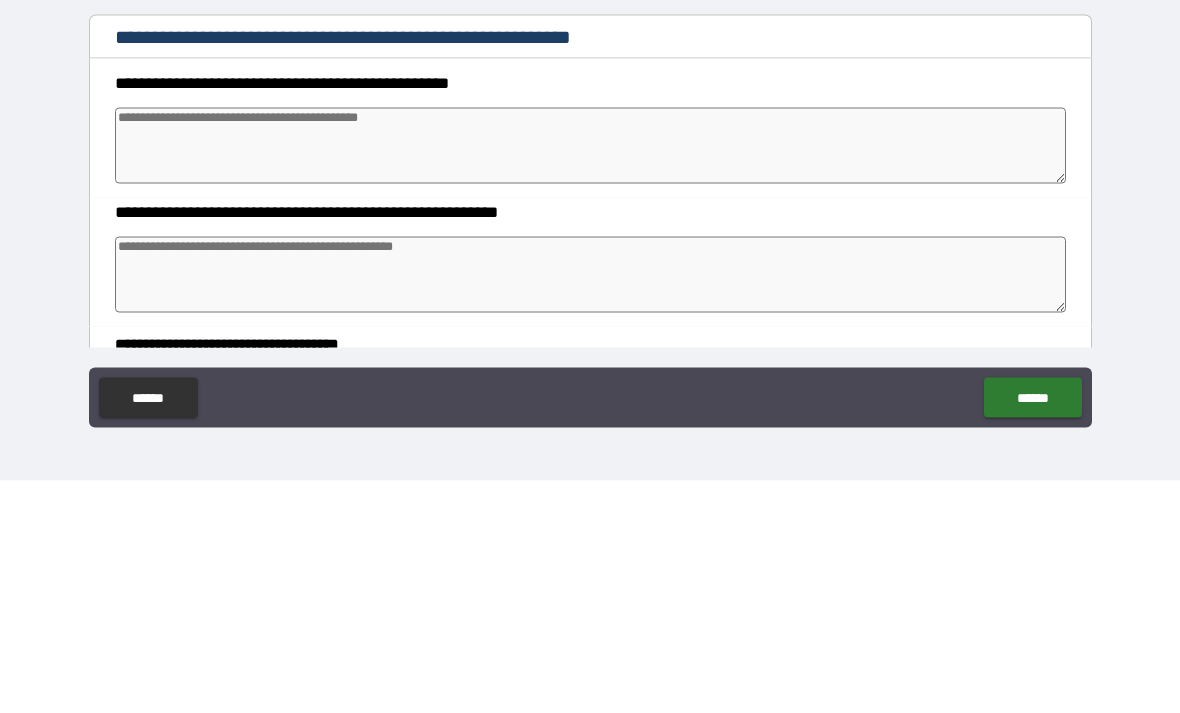 type on "*" 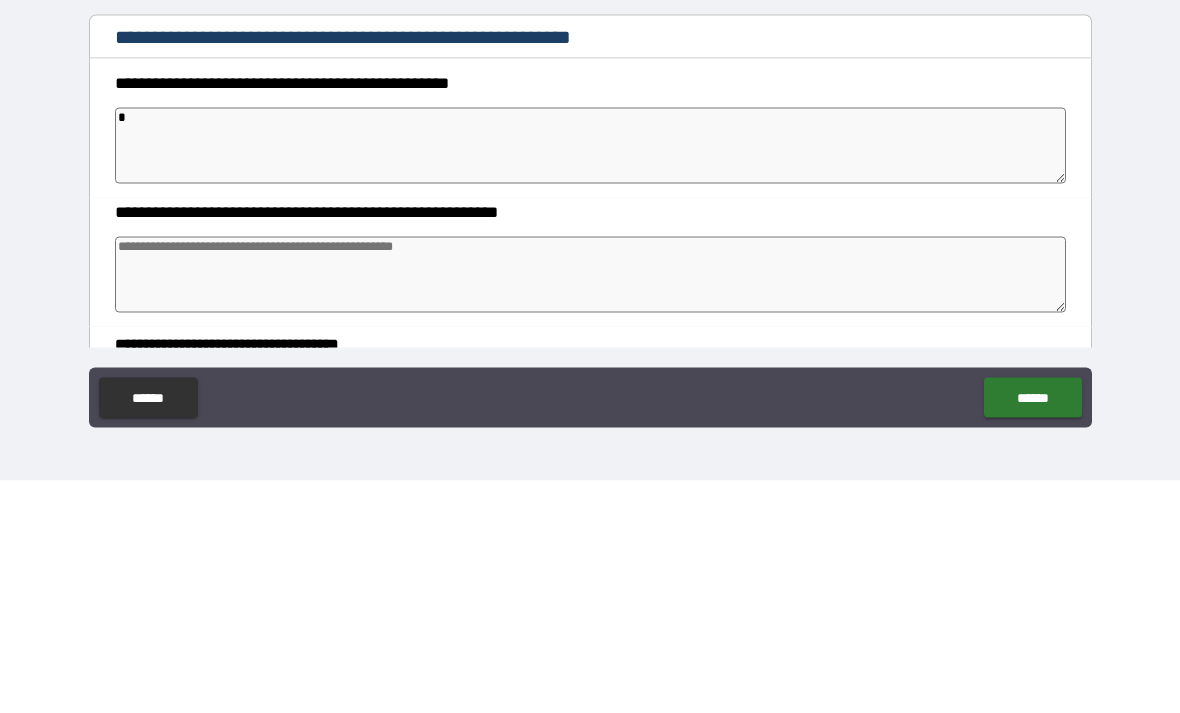 type on "*" 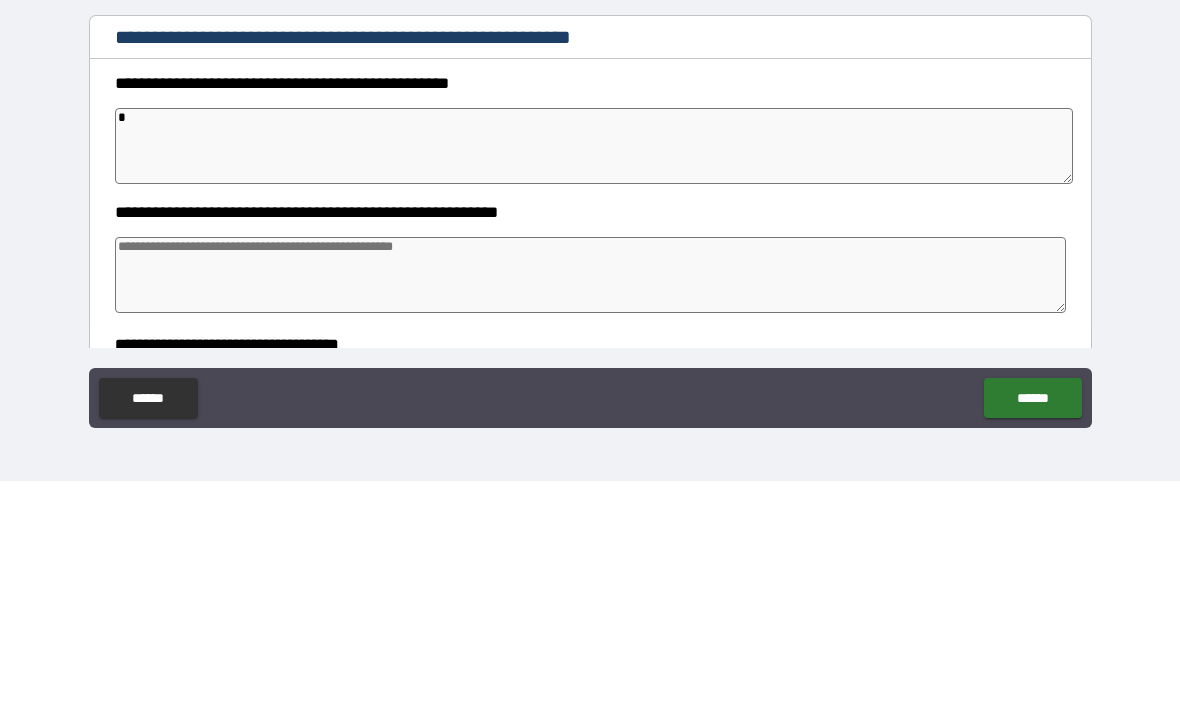 type on "*" 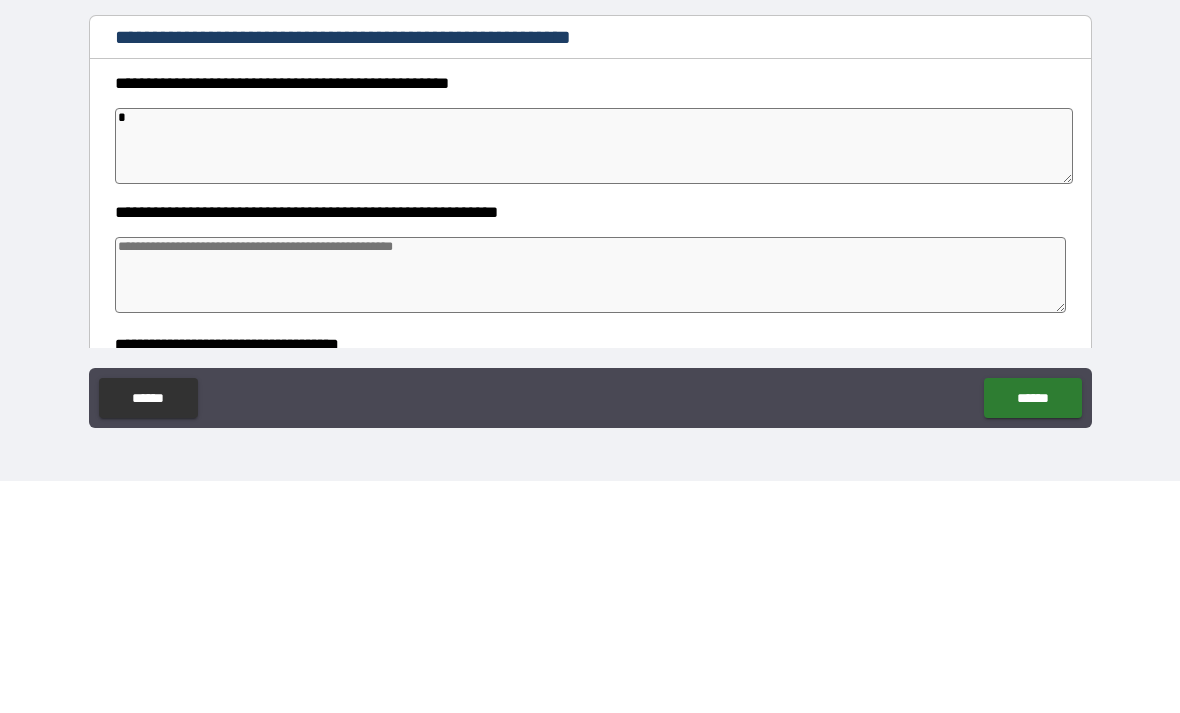 type on "*" 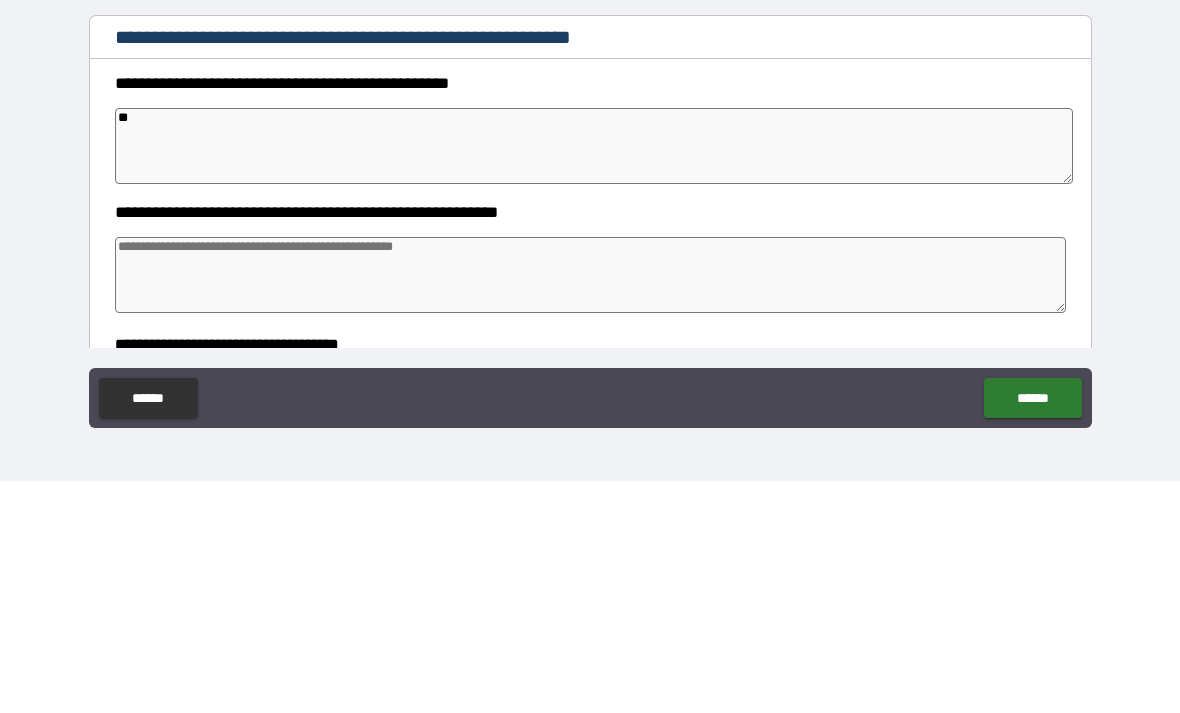 type on "*" 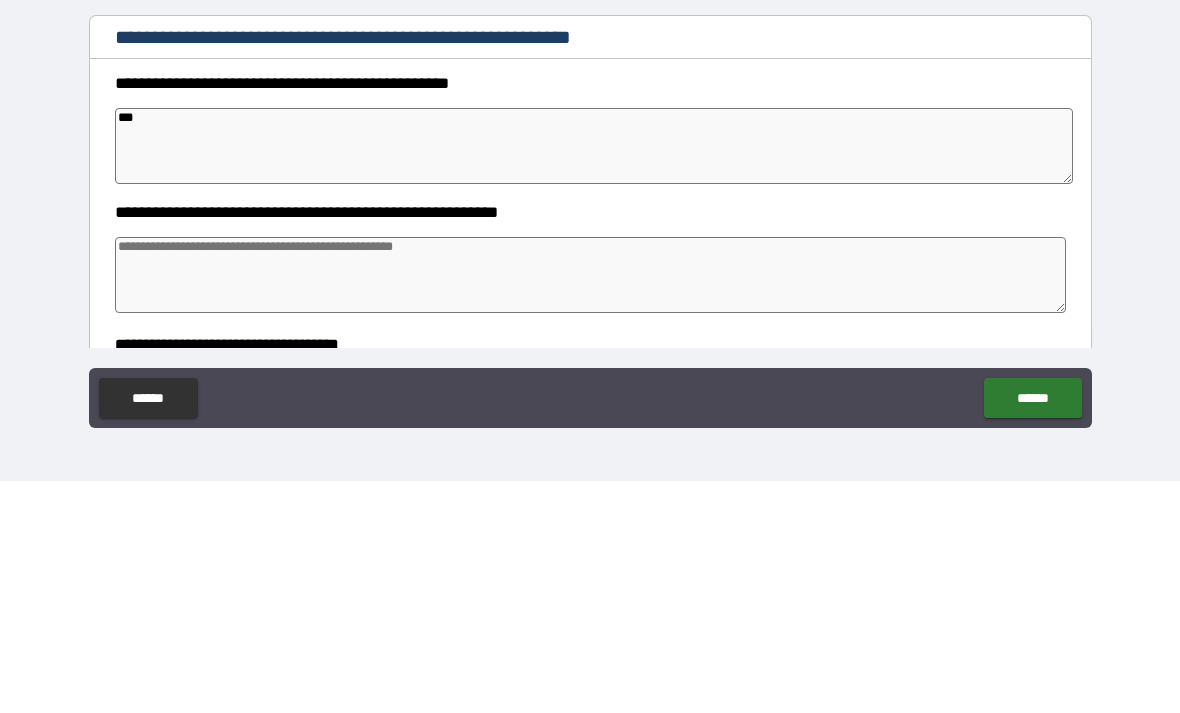 type on "*" 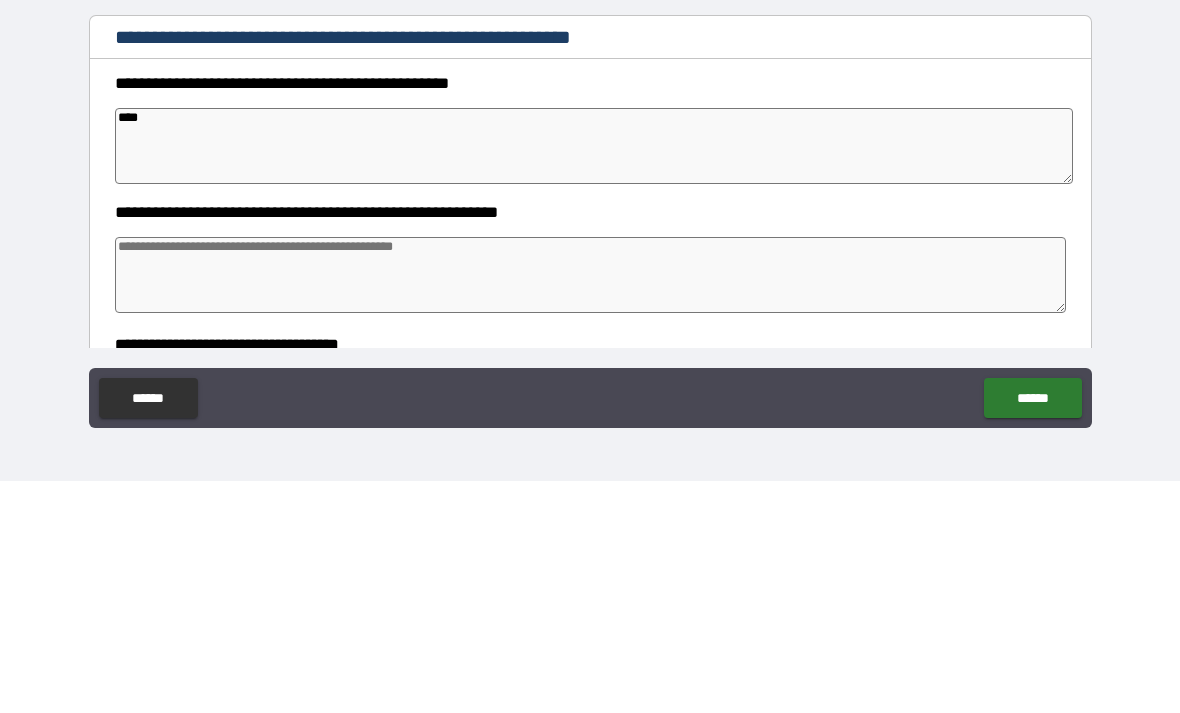 type on "*" 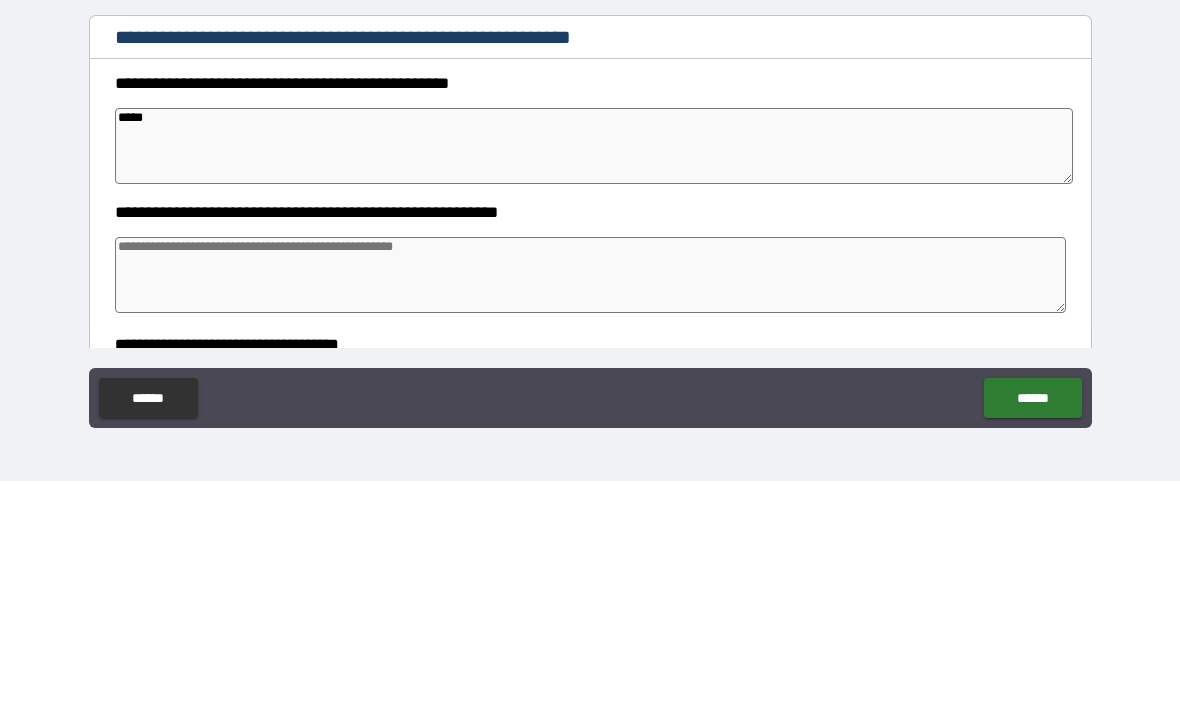 type on "*" 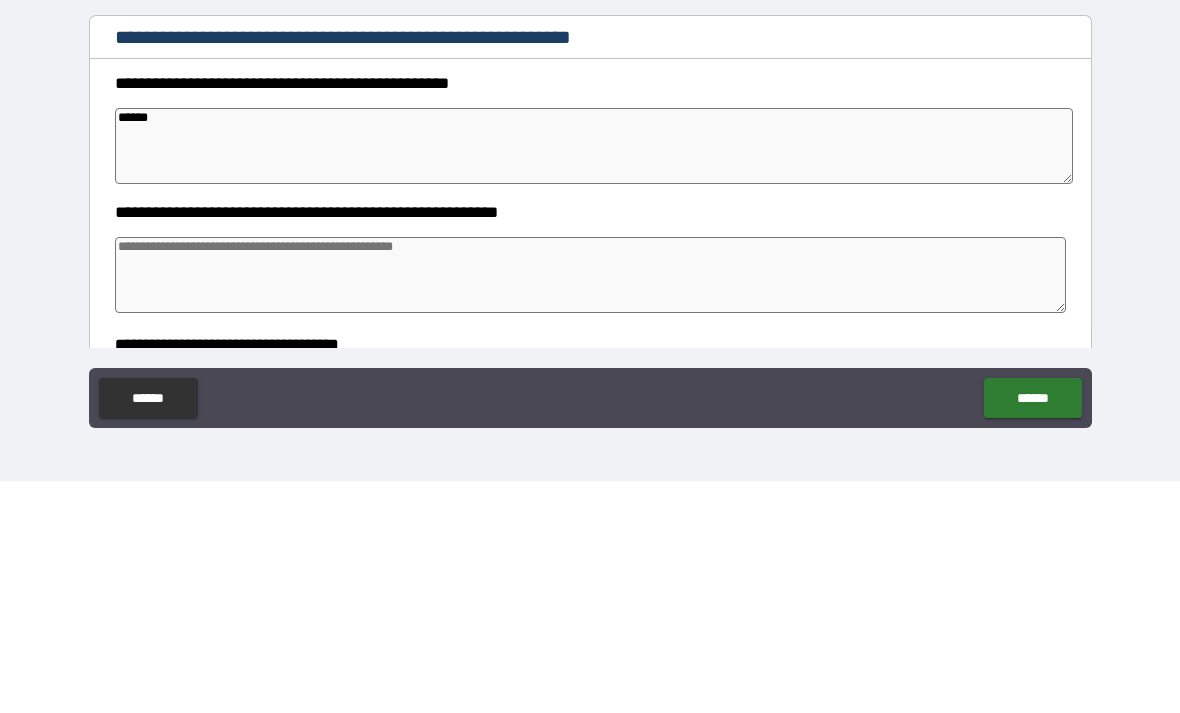 type on "*" 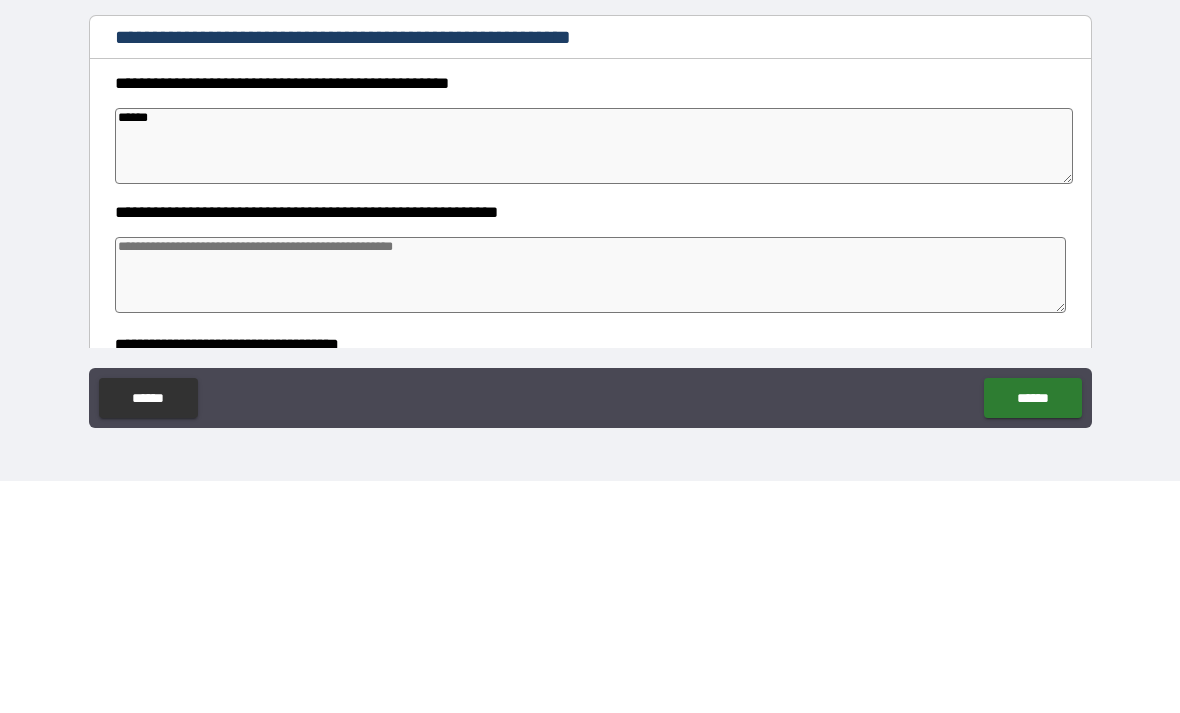 type on "*******" 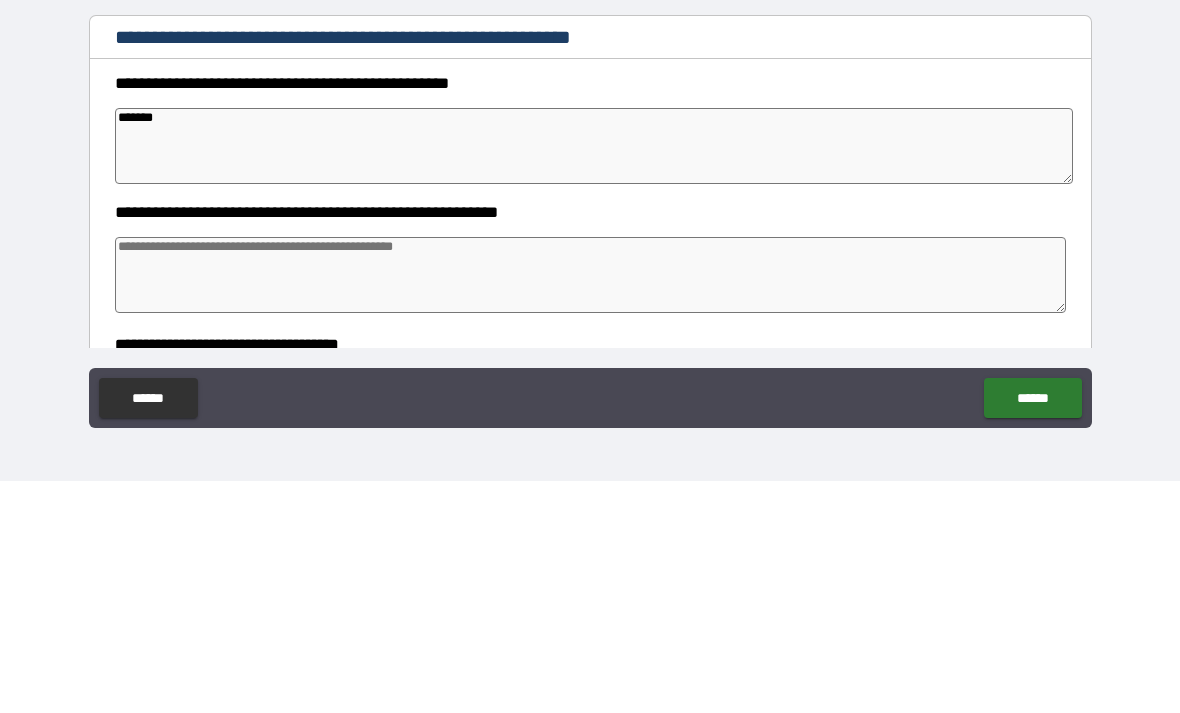 type on "*" 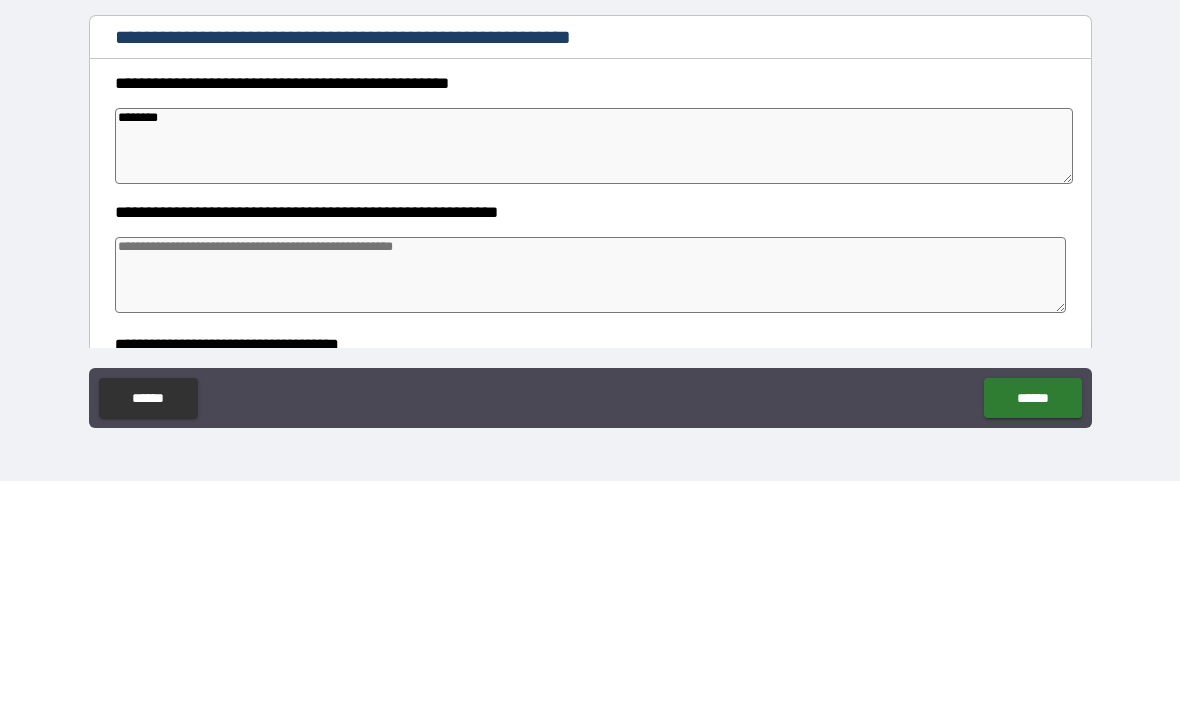 type on "*" 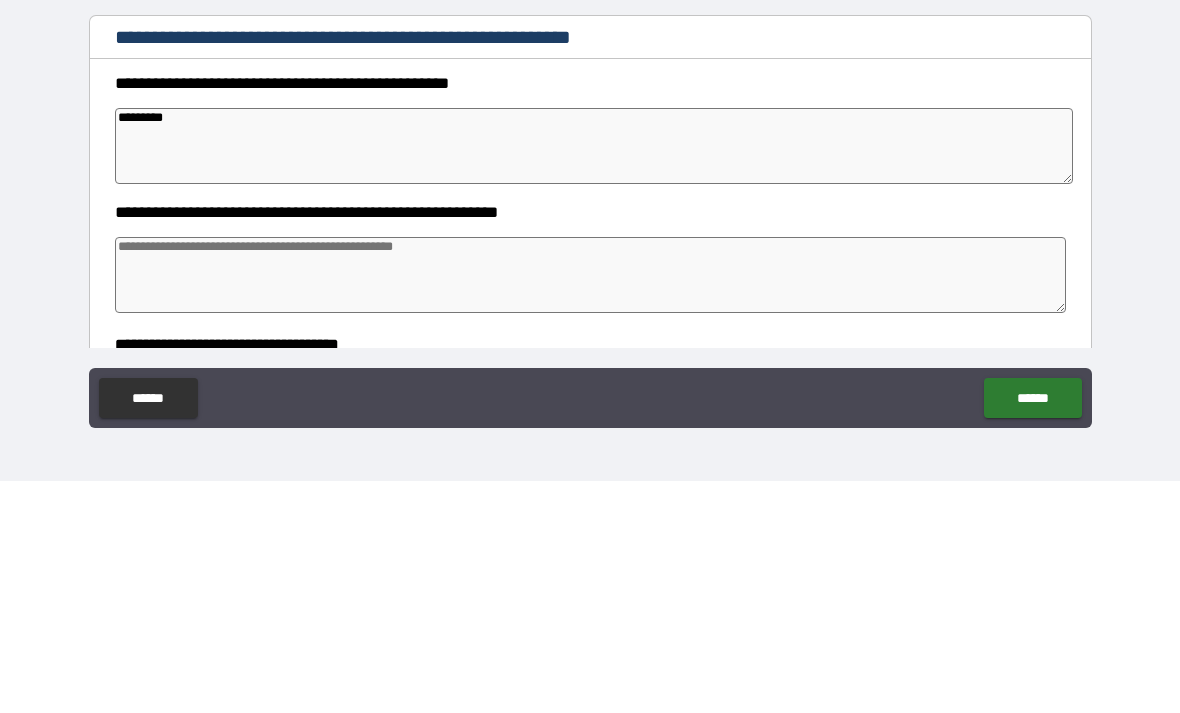 type on "**********" 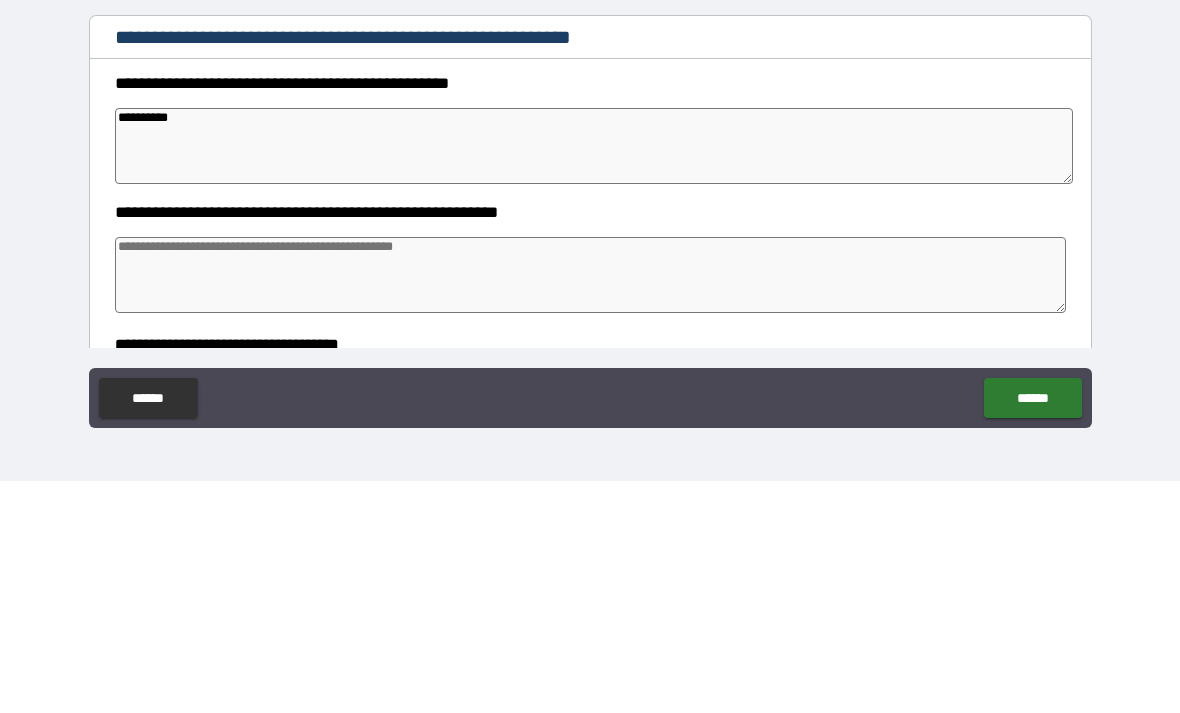type on "*" 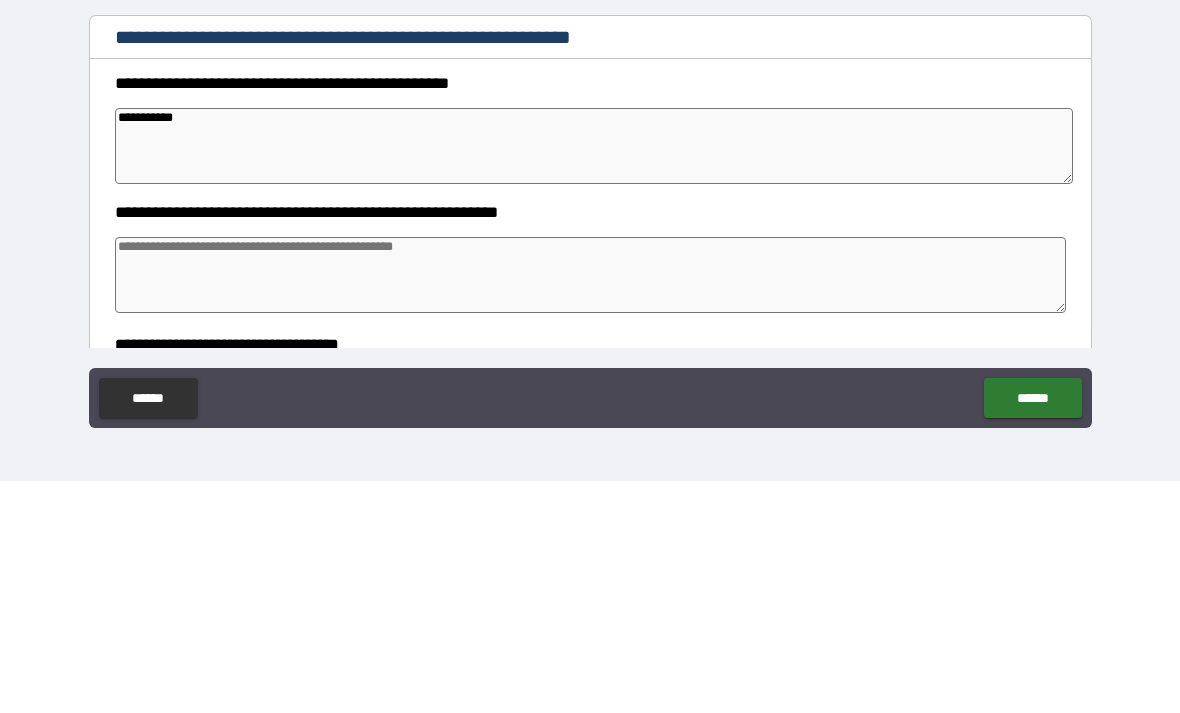 type on "*" 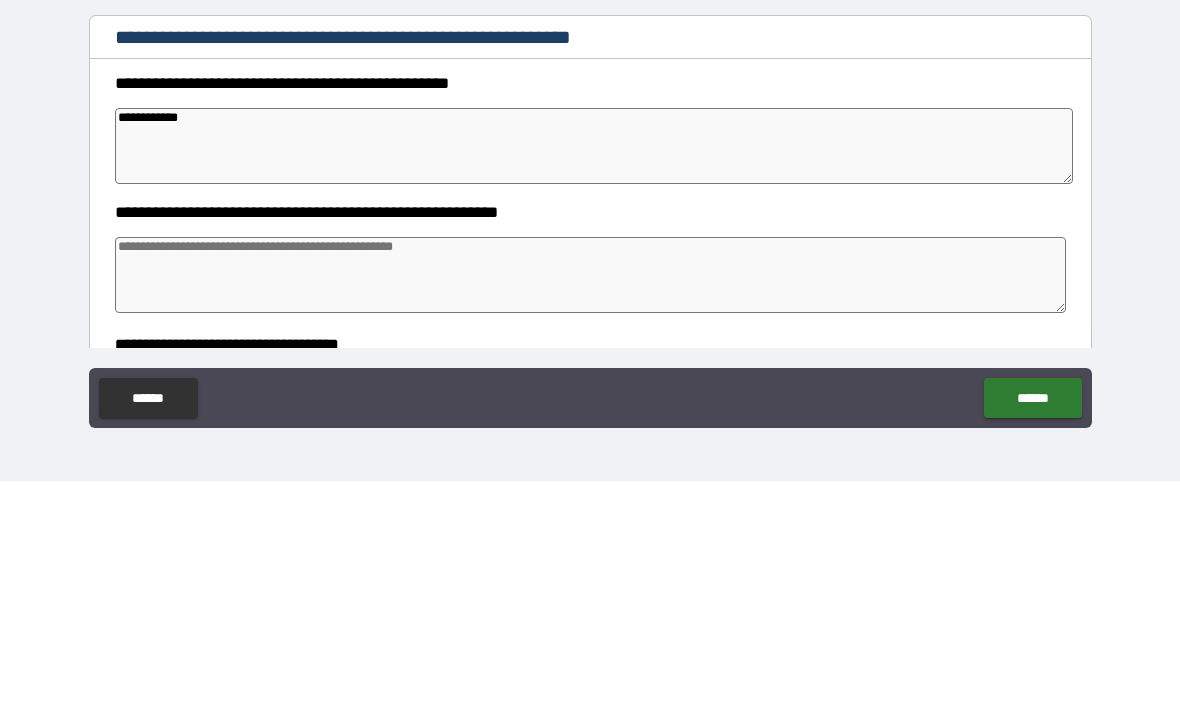 type on "*" 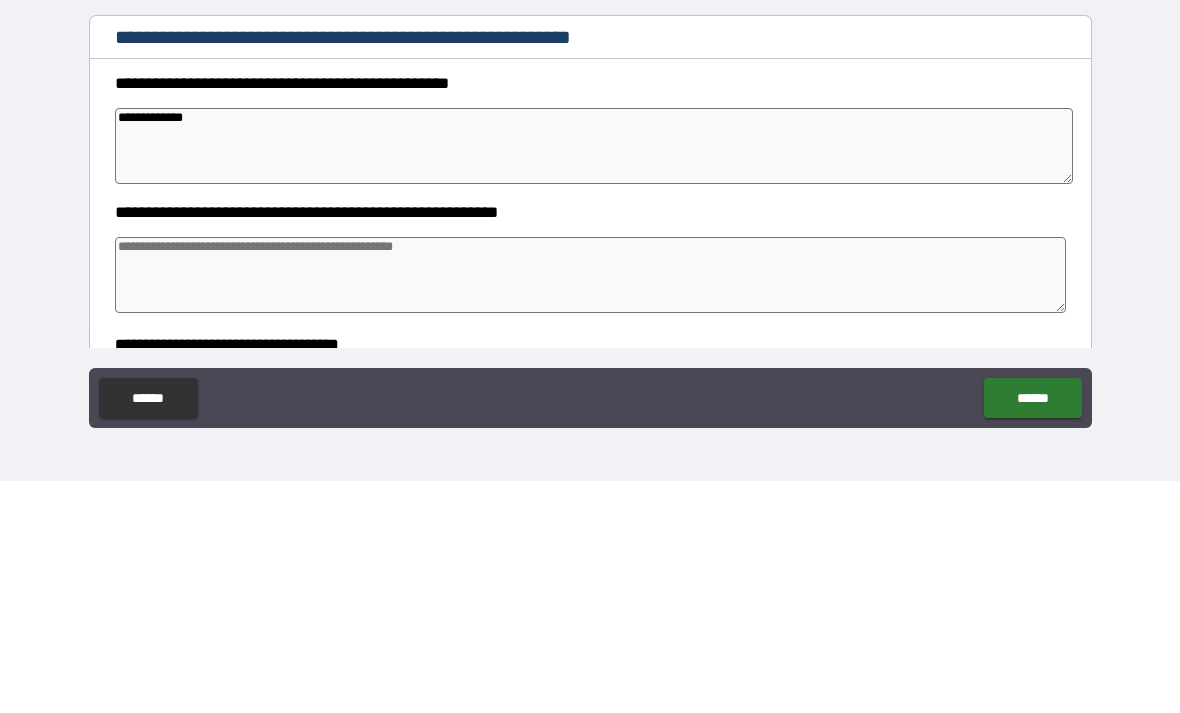 type on "*" 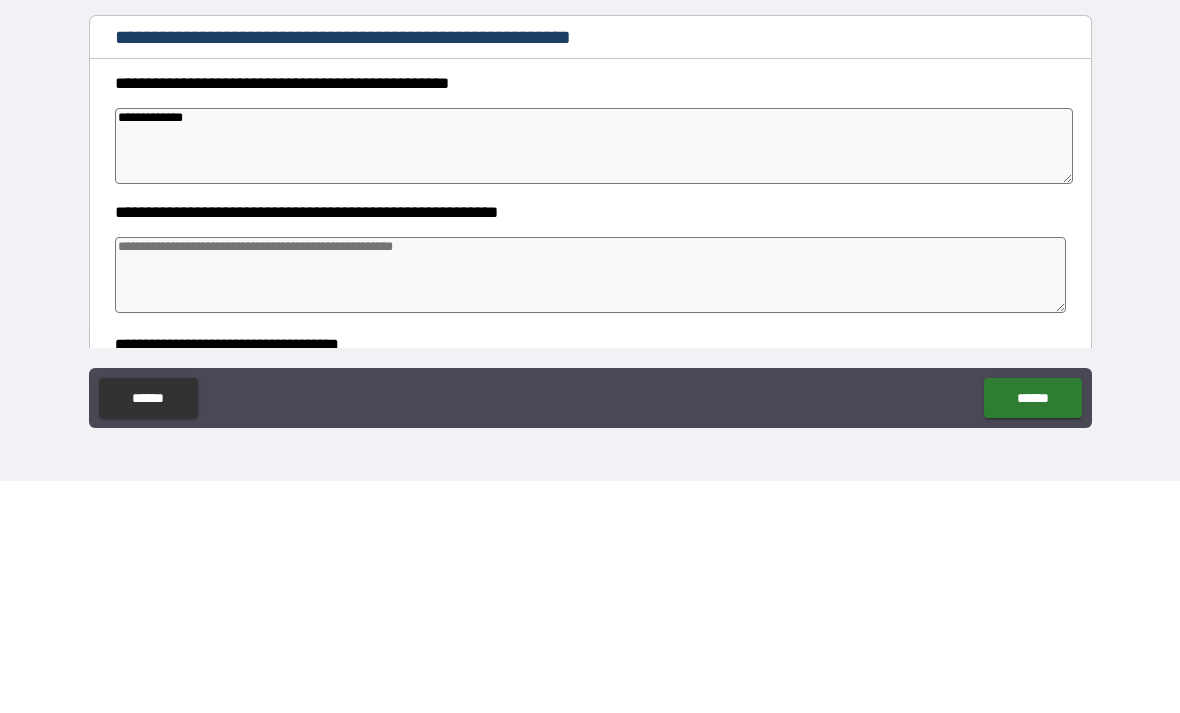 type on "**********" 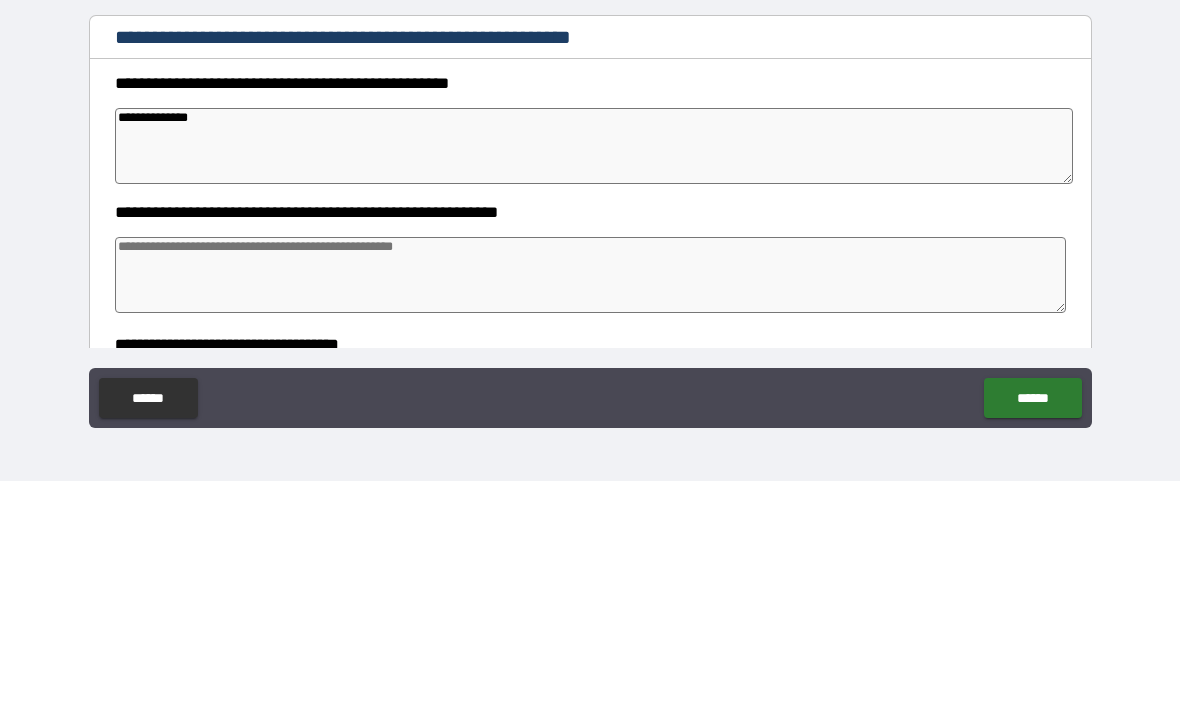 type on "*" 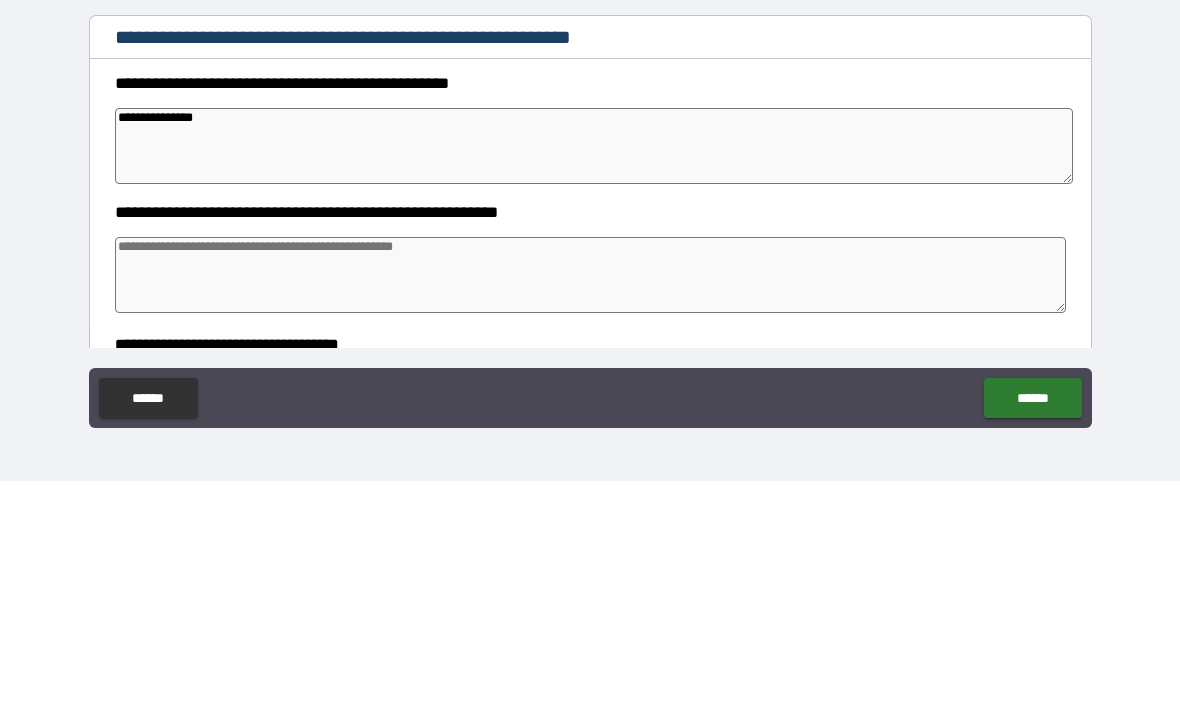 type on "*" 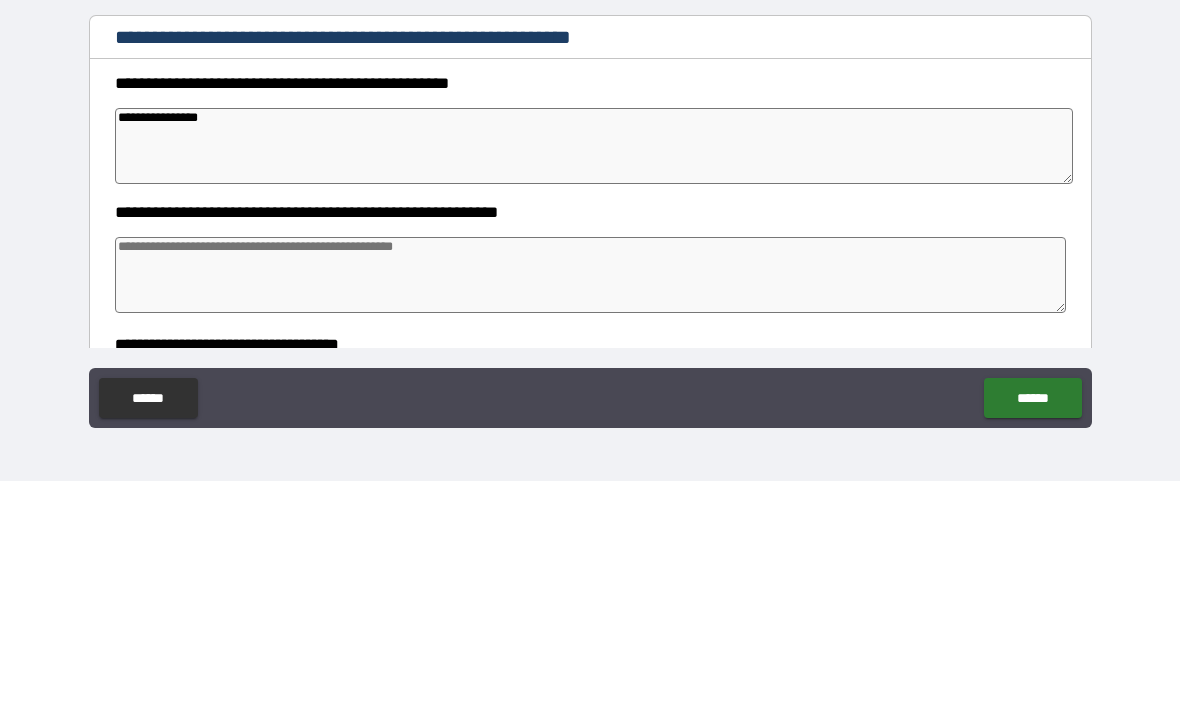 type on "*" 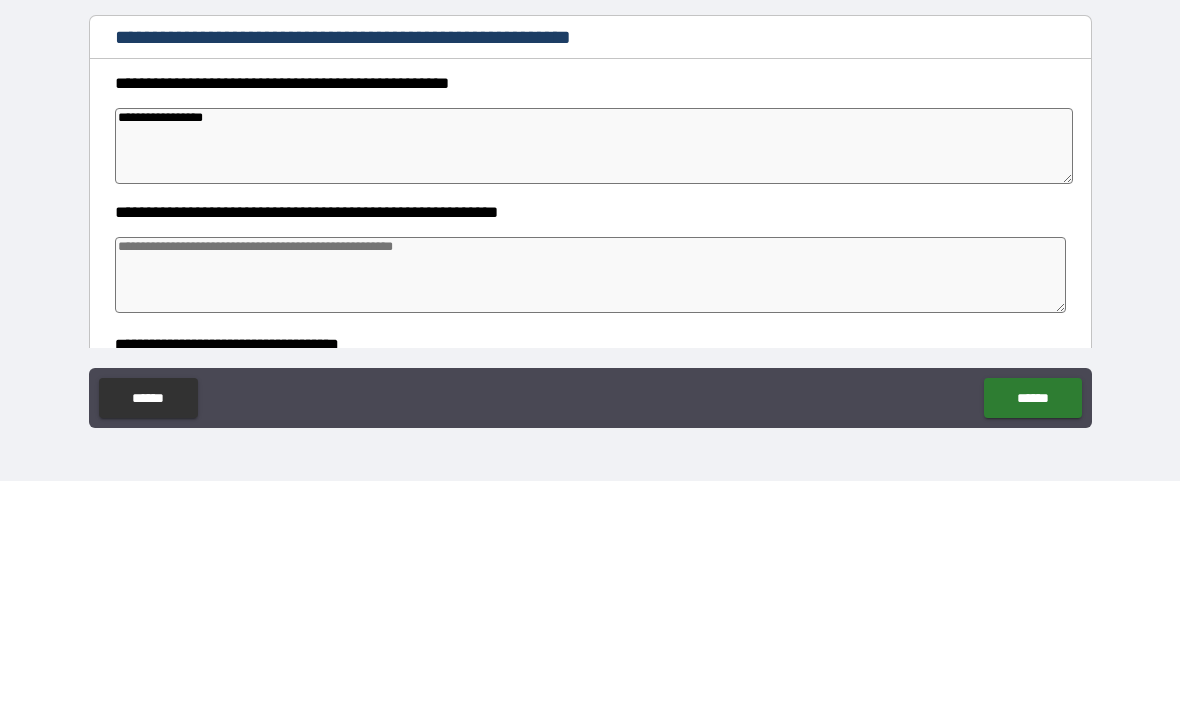 type on "*" 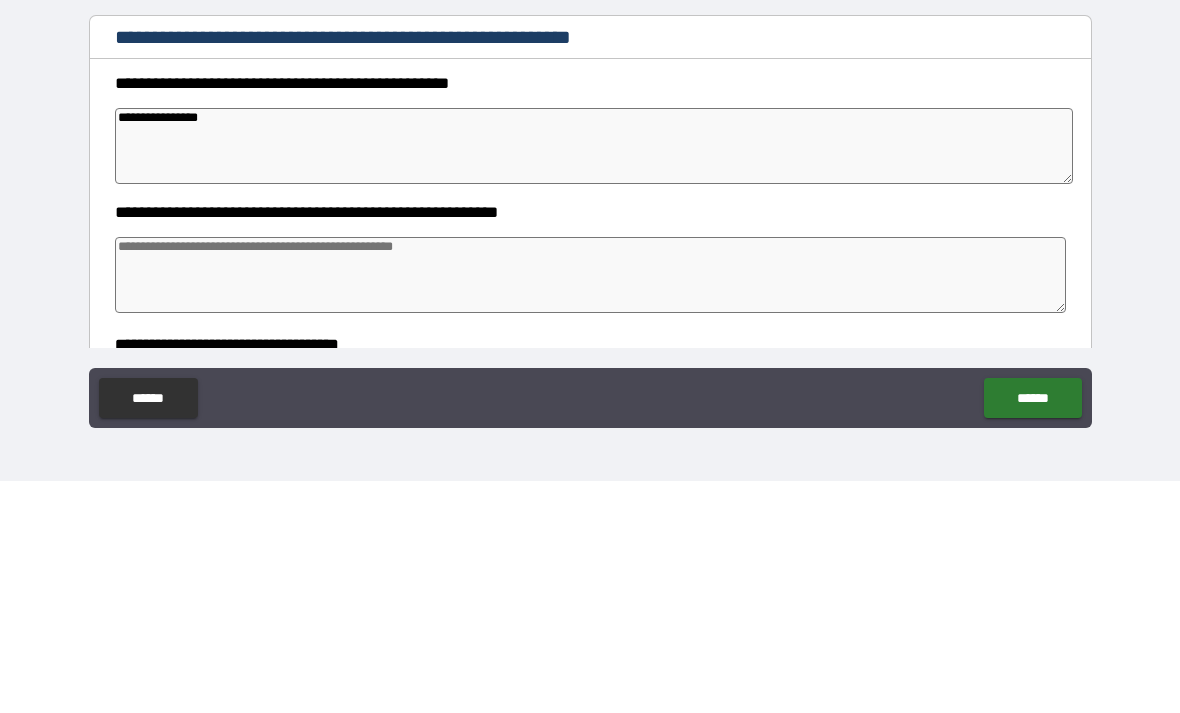 type on "*" 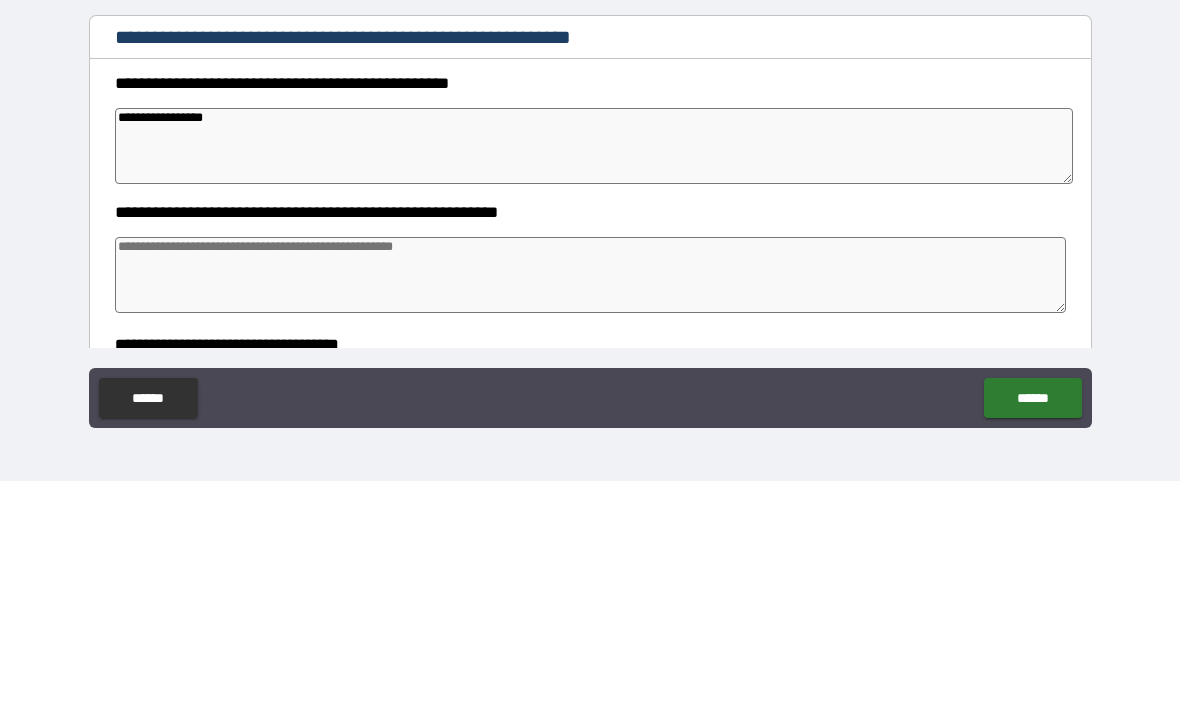 type on "*" 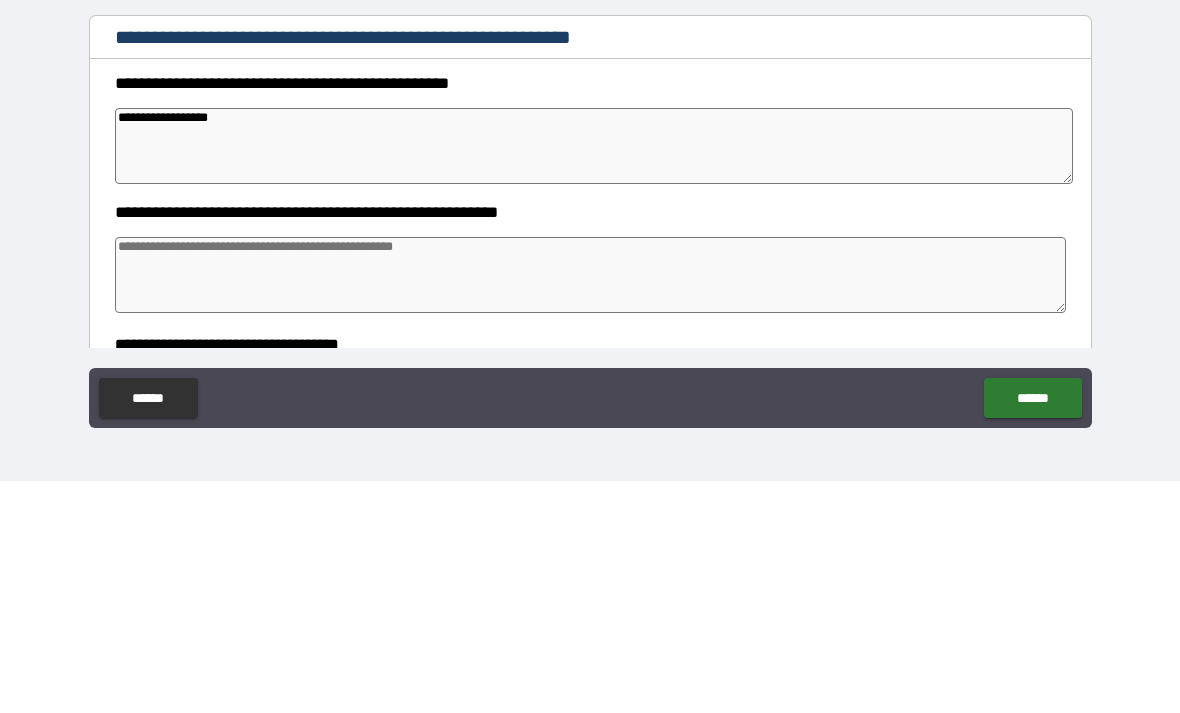 type on "*" 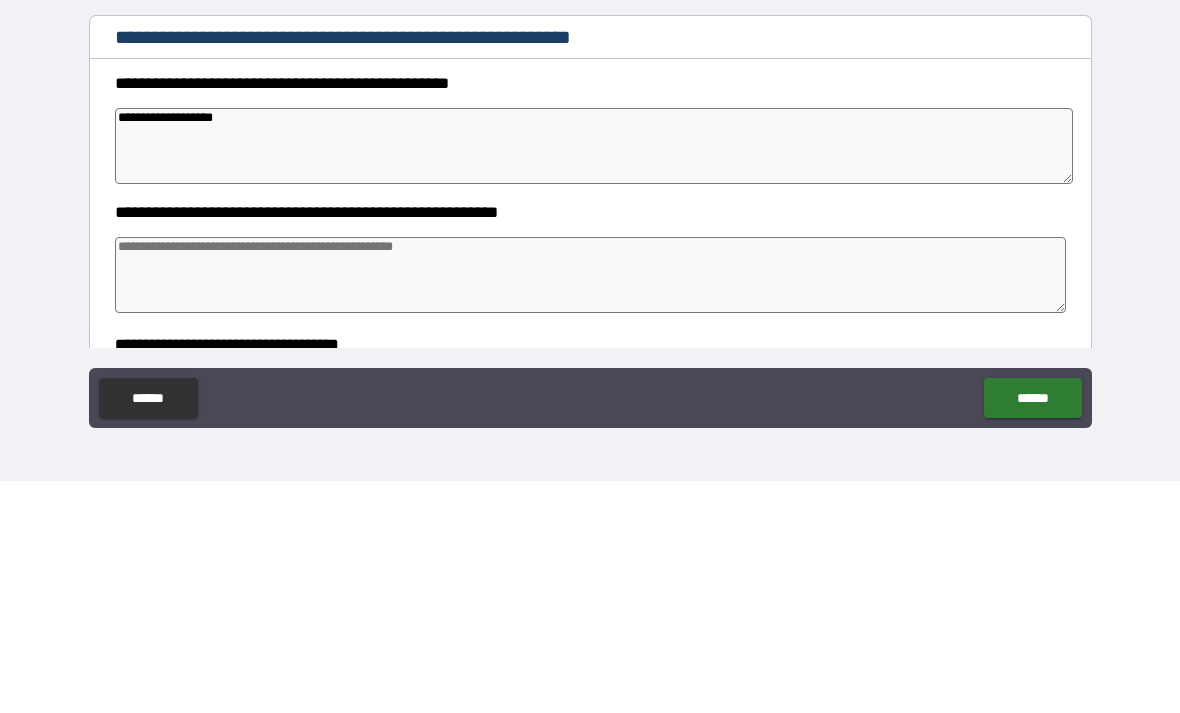 type on "*" 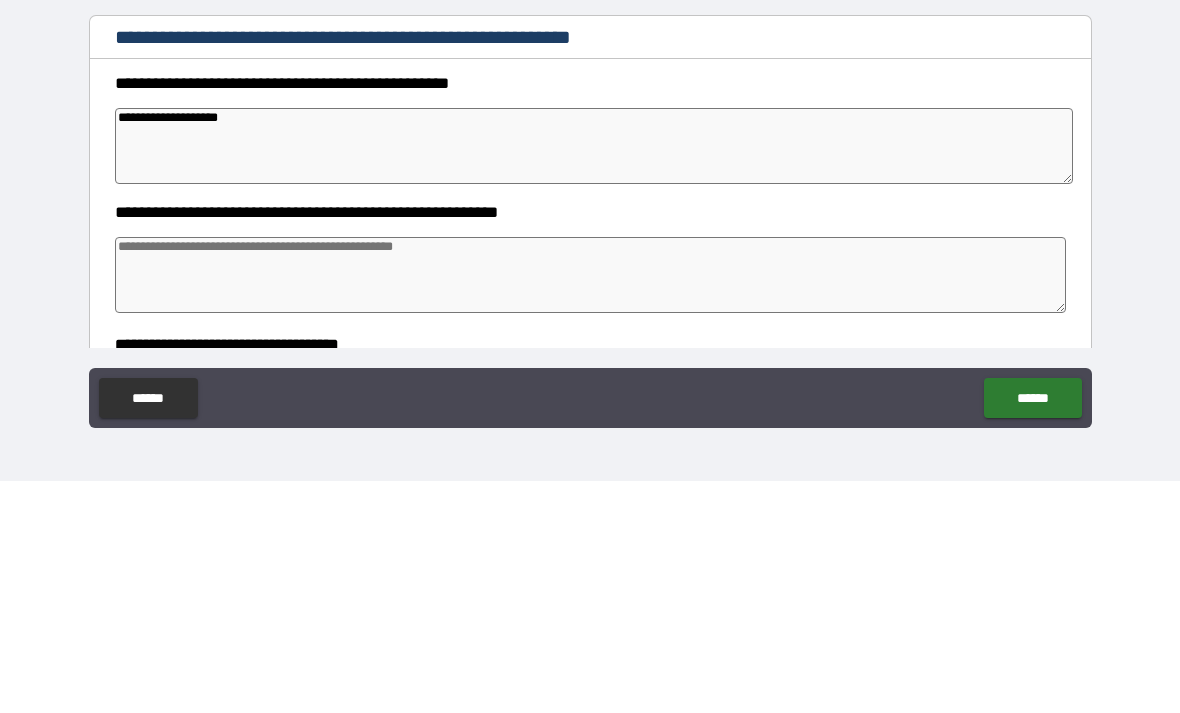 type on "*" 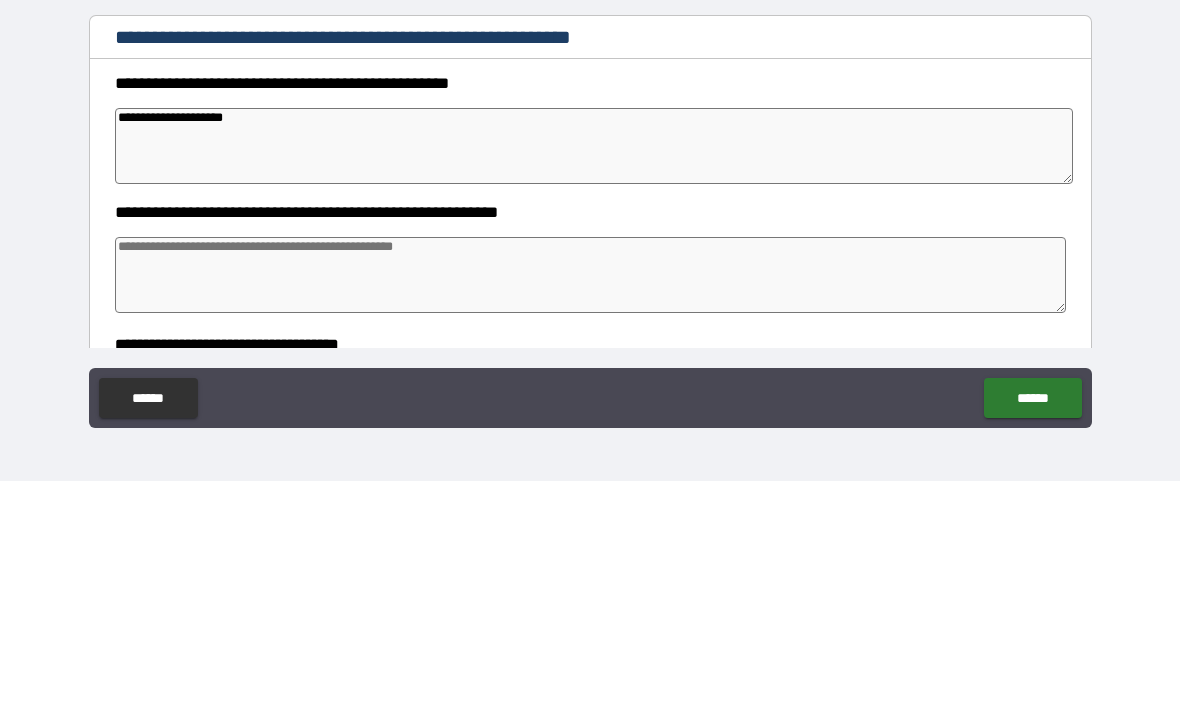 type on "*" 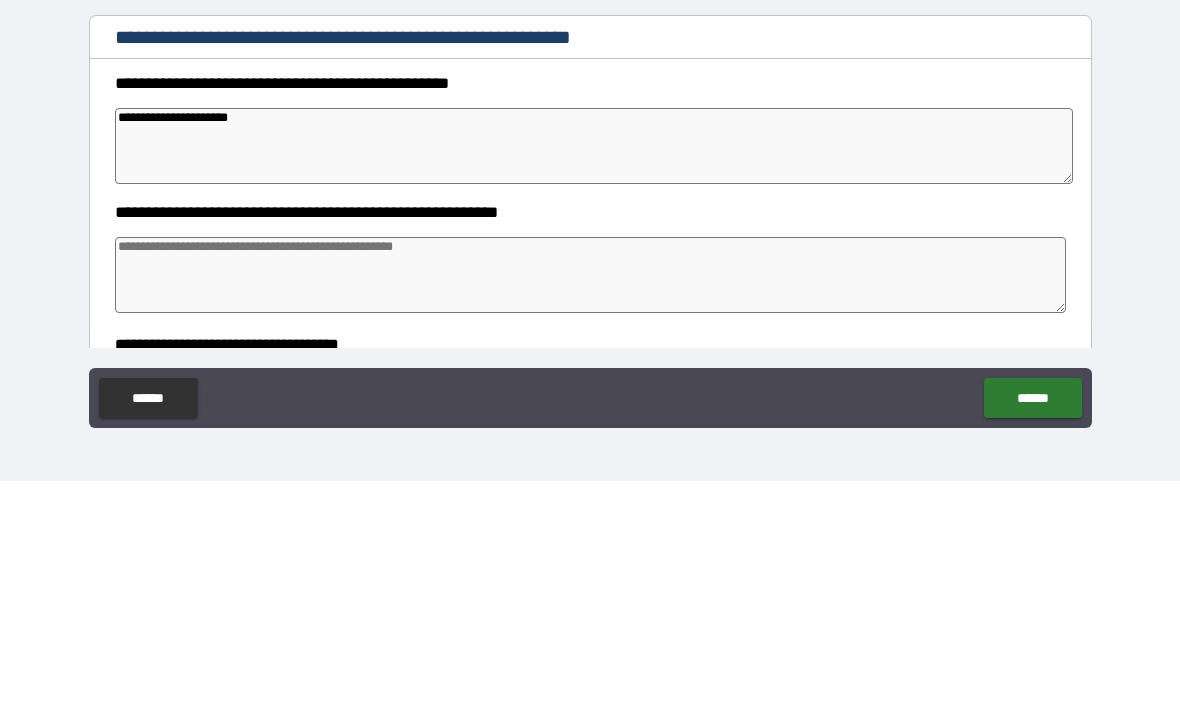 type on "*" 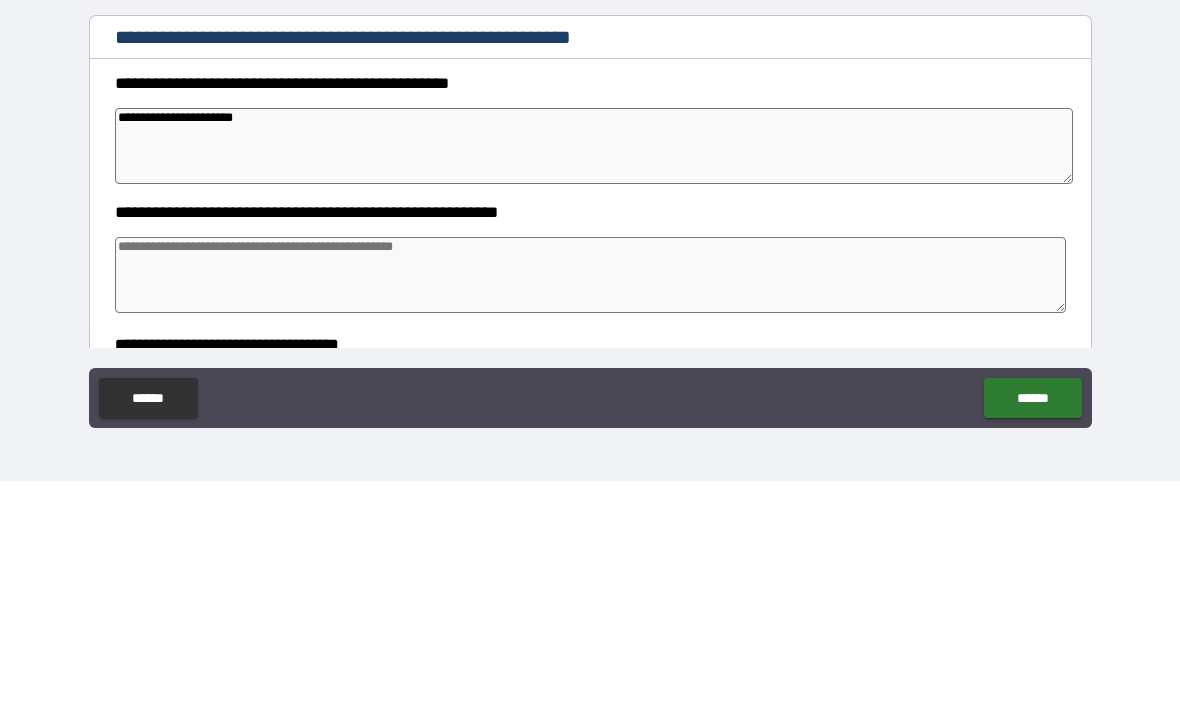 type on "*" 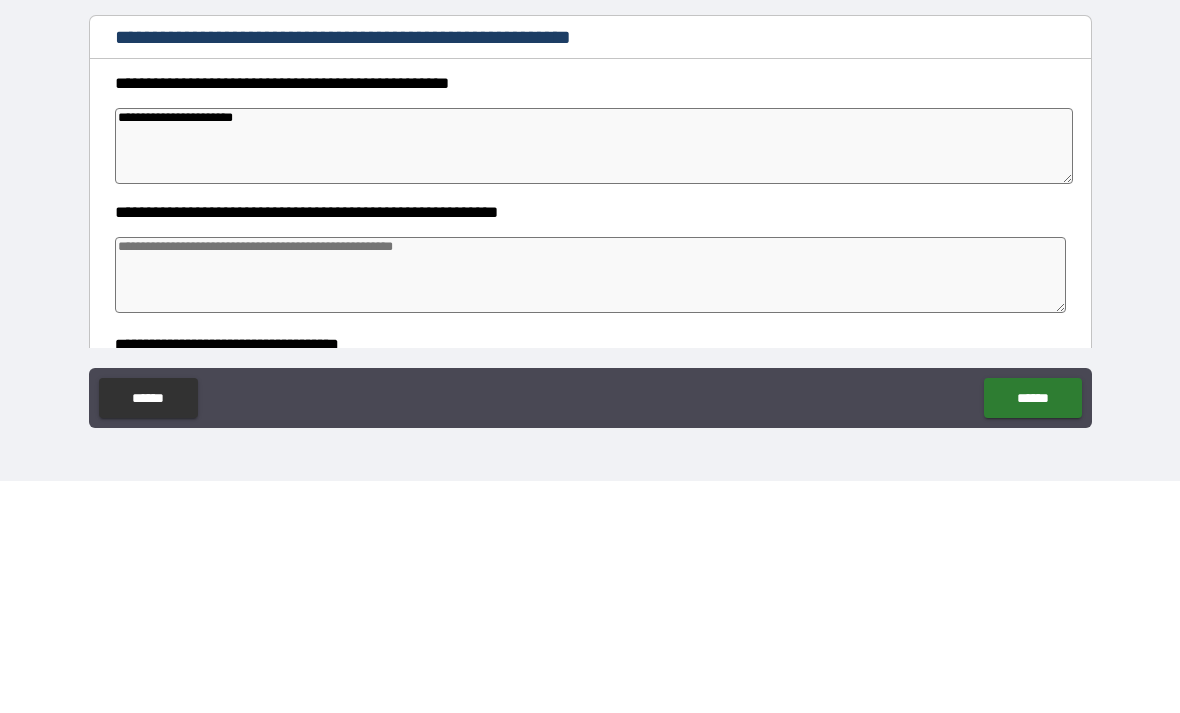 type on "**********" 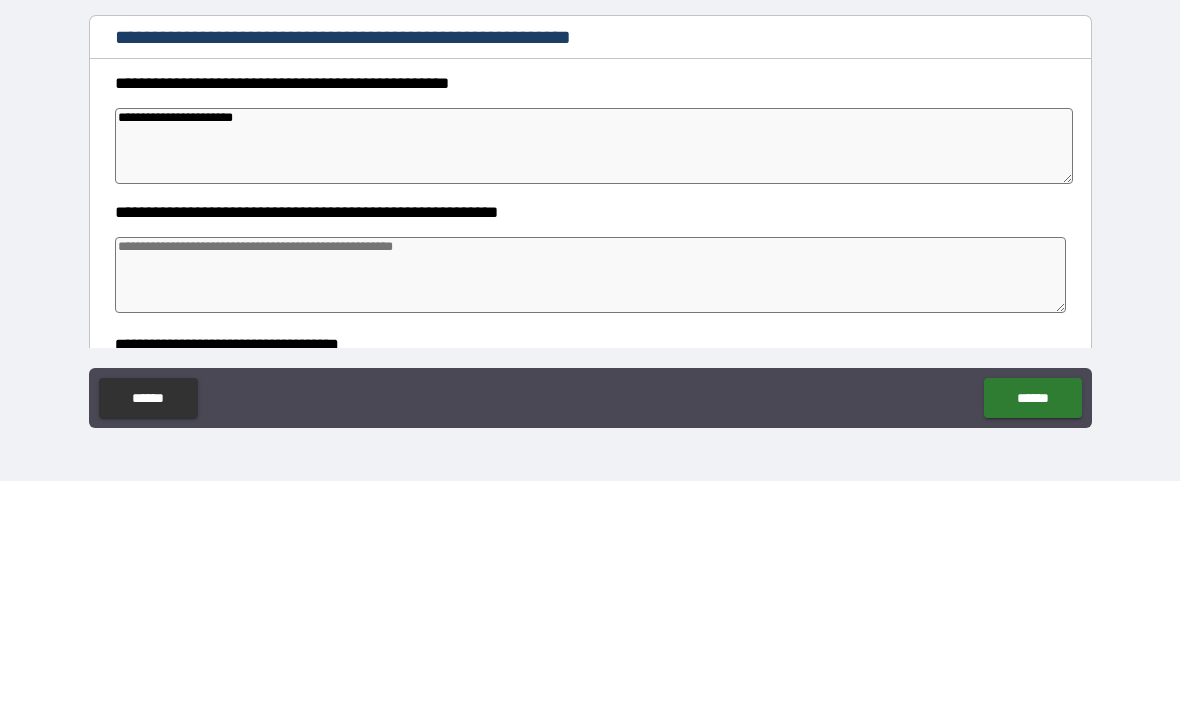 type on "*" 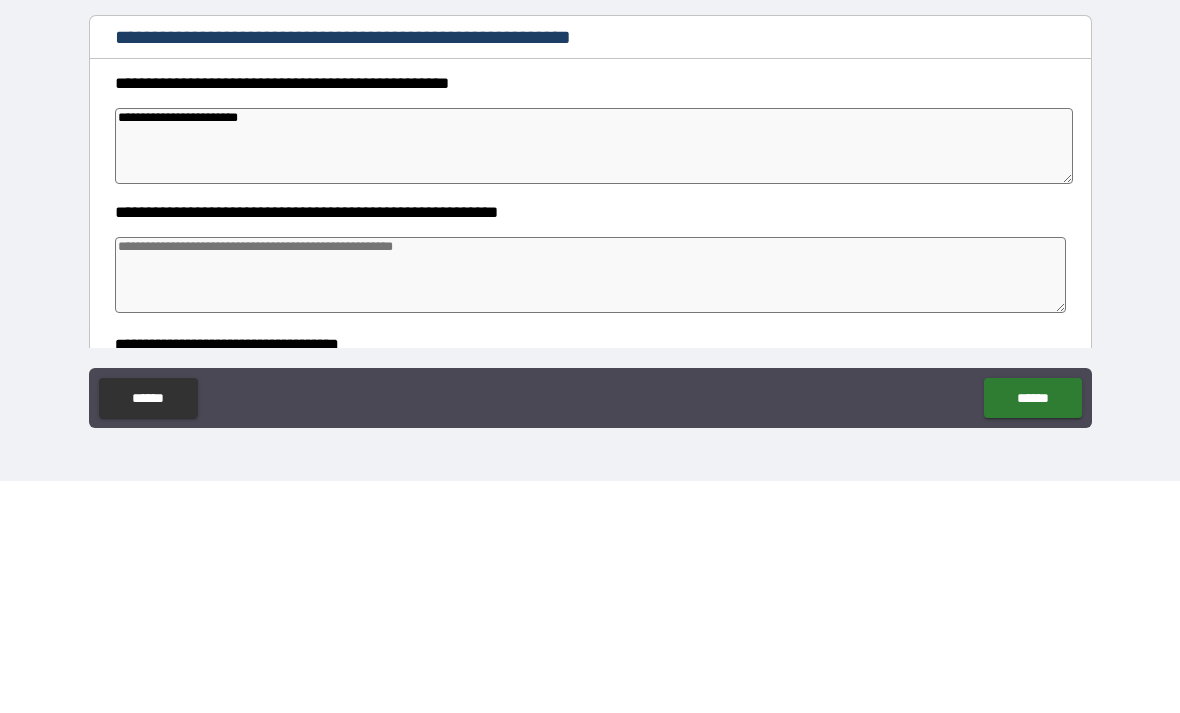type on "*" 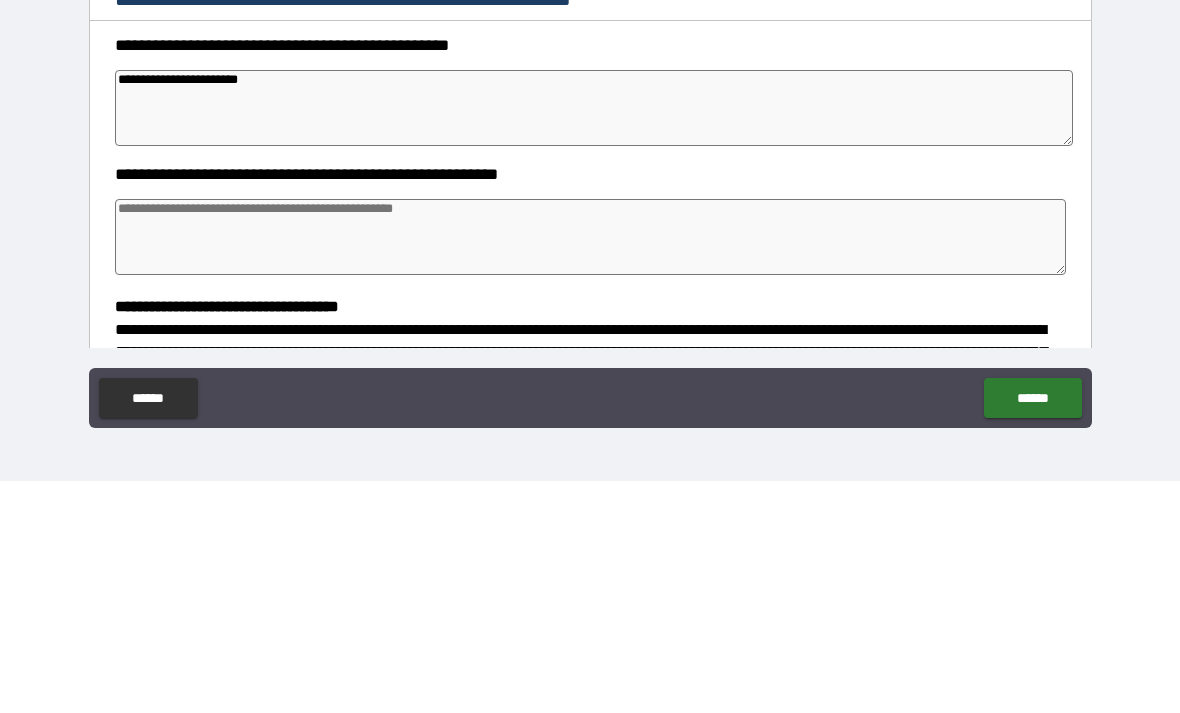 scroll, scrollTop: 56, scrollLeft: 0, axis: vertical 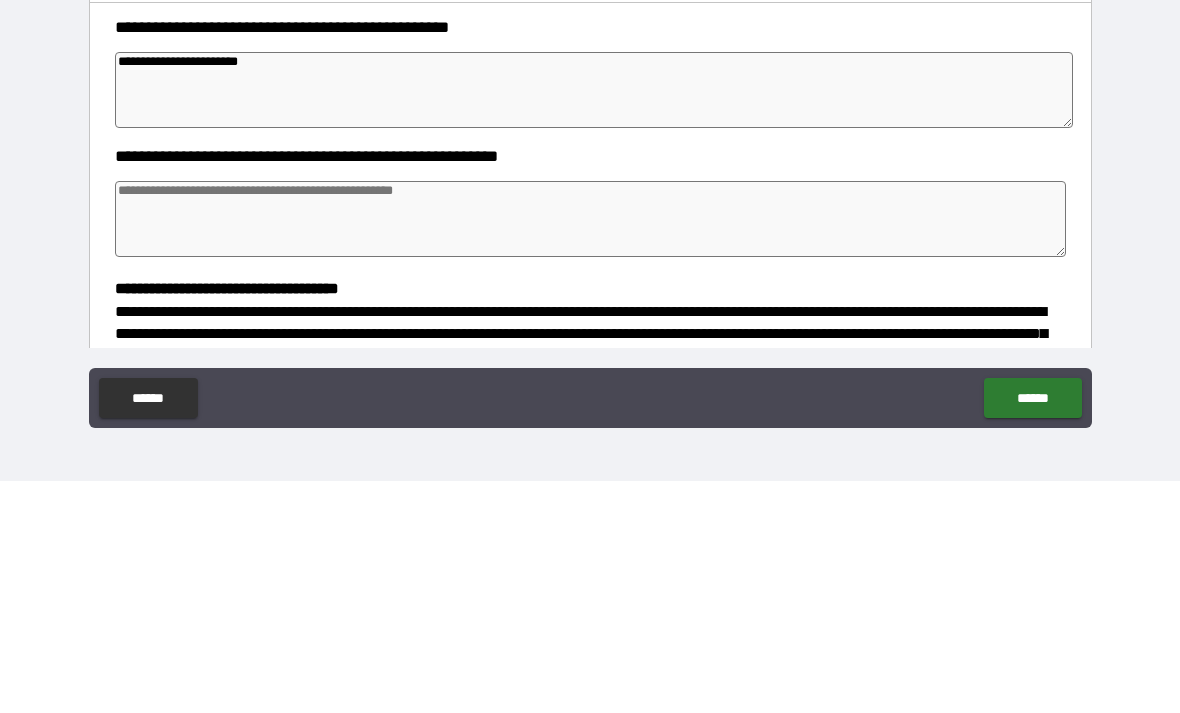 type on "**********" 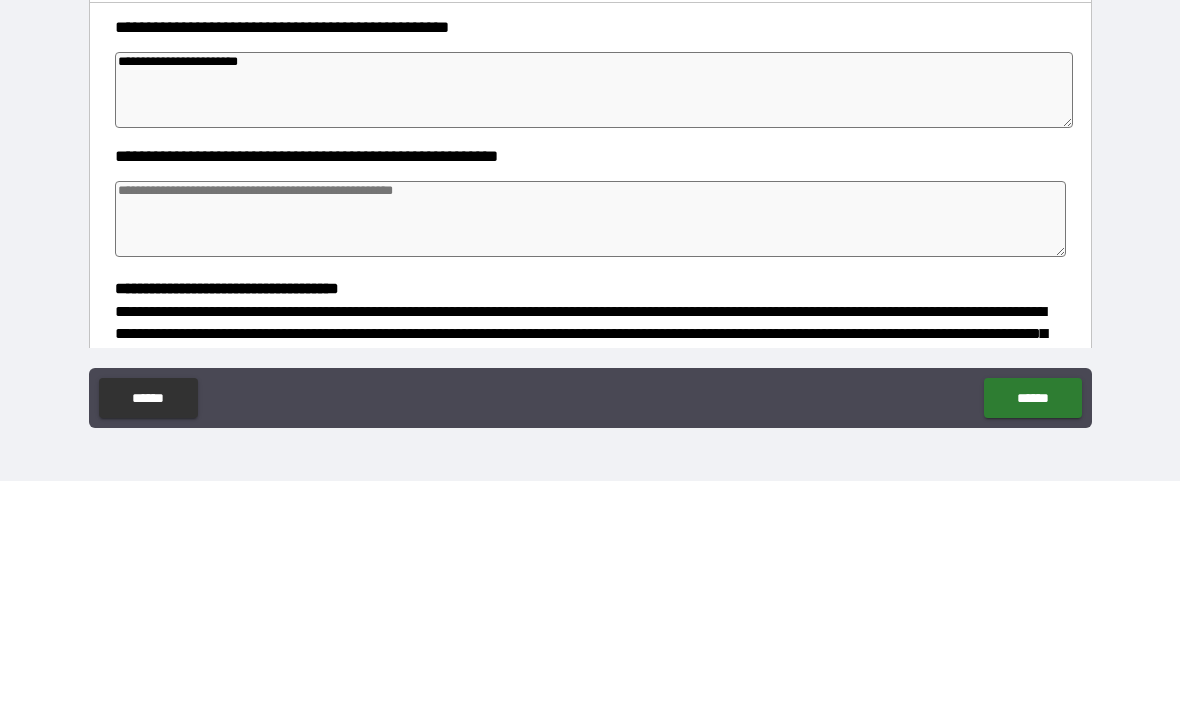 type on "*" 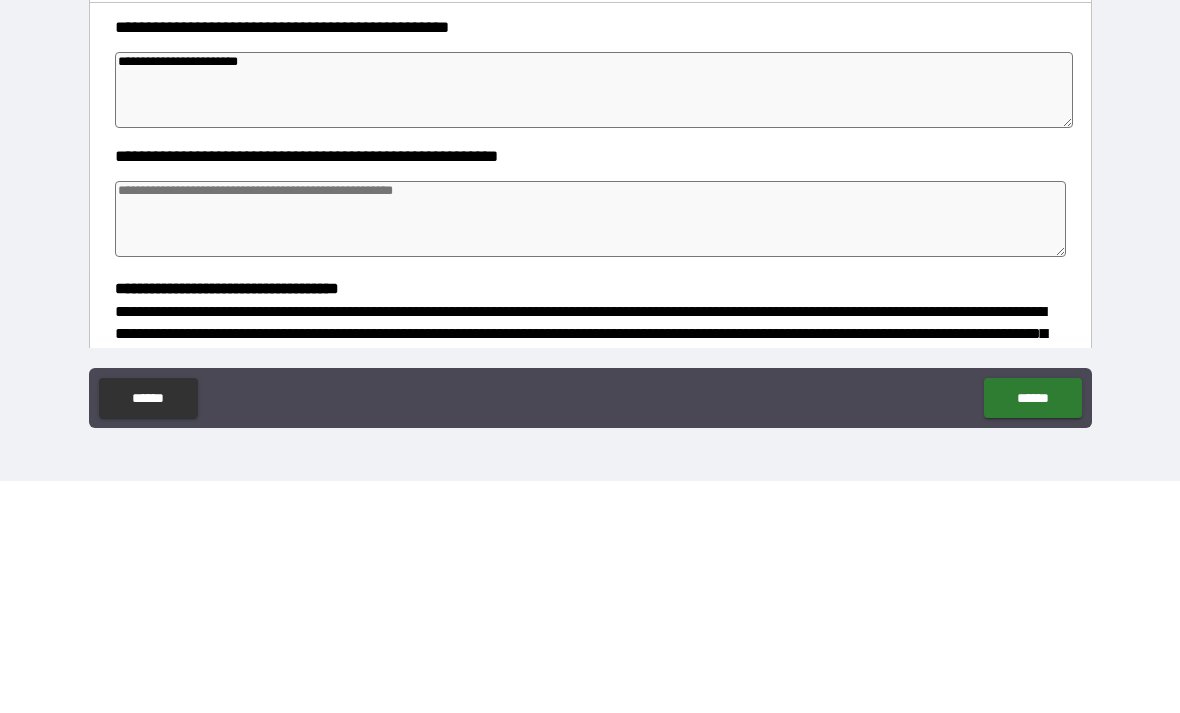type on "*" 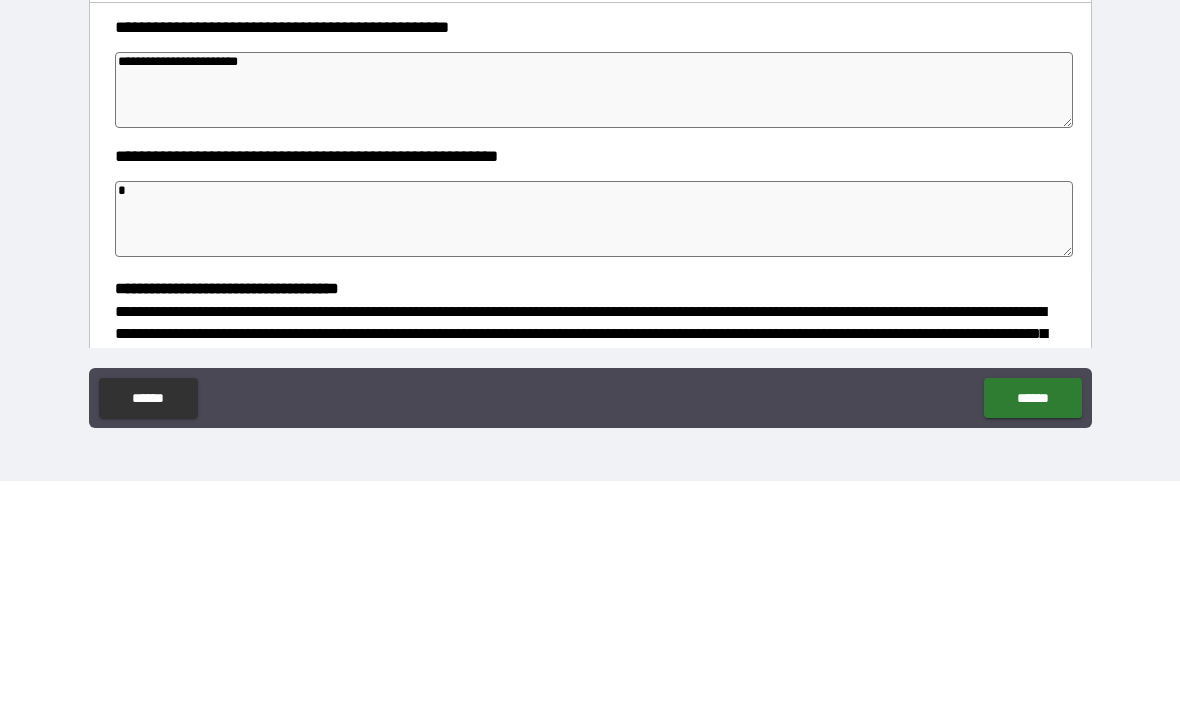 type on "*" 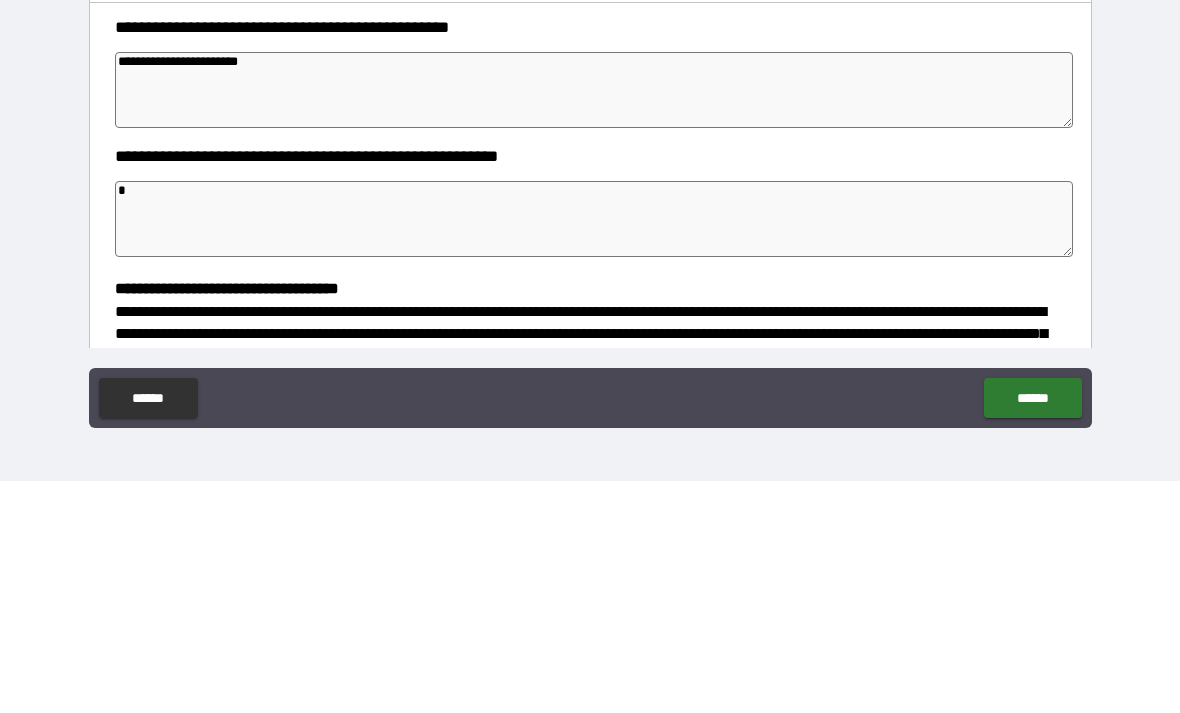 type on "*" 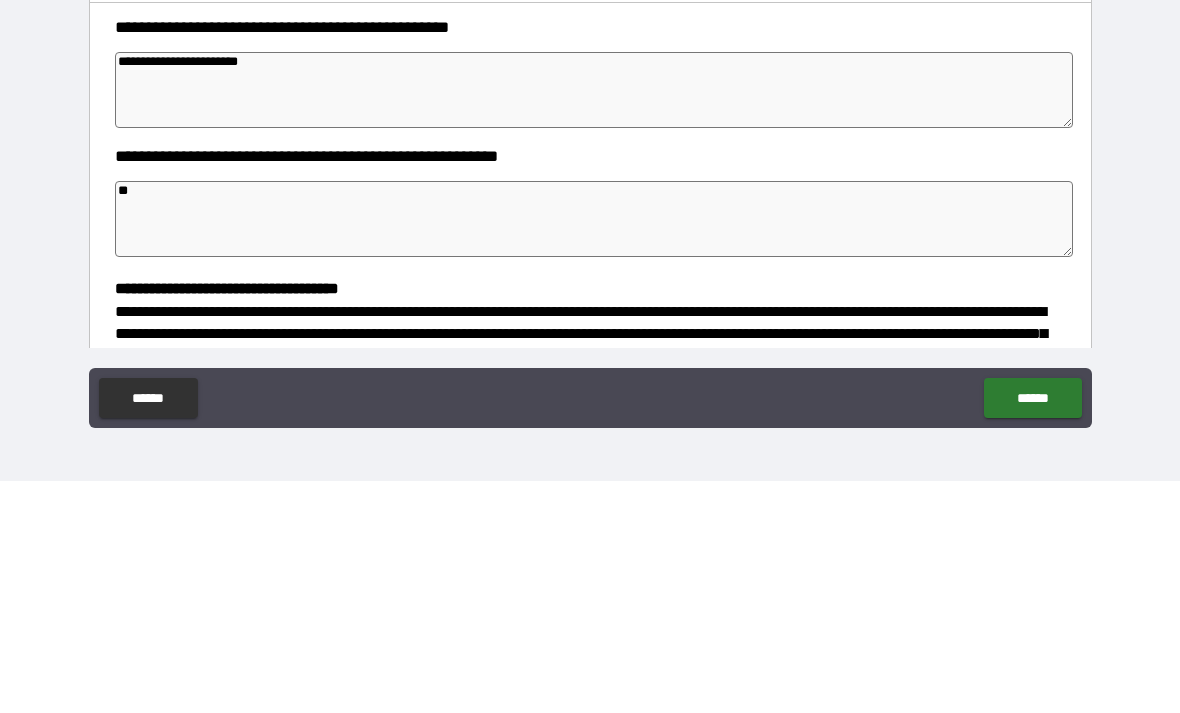 type on "*" 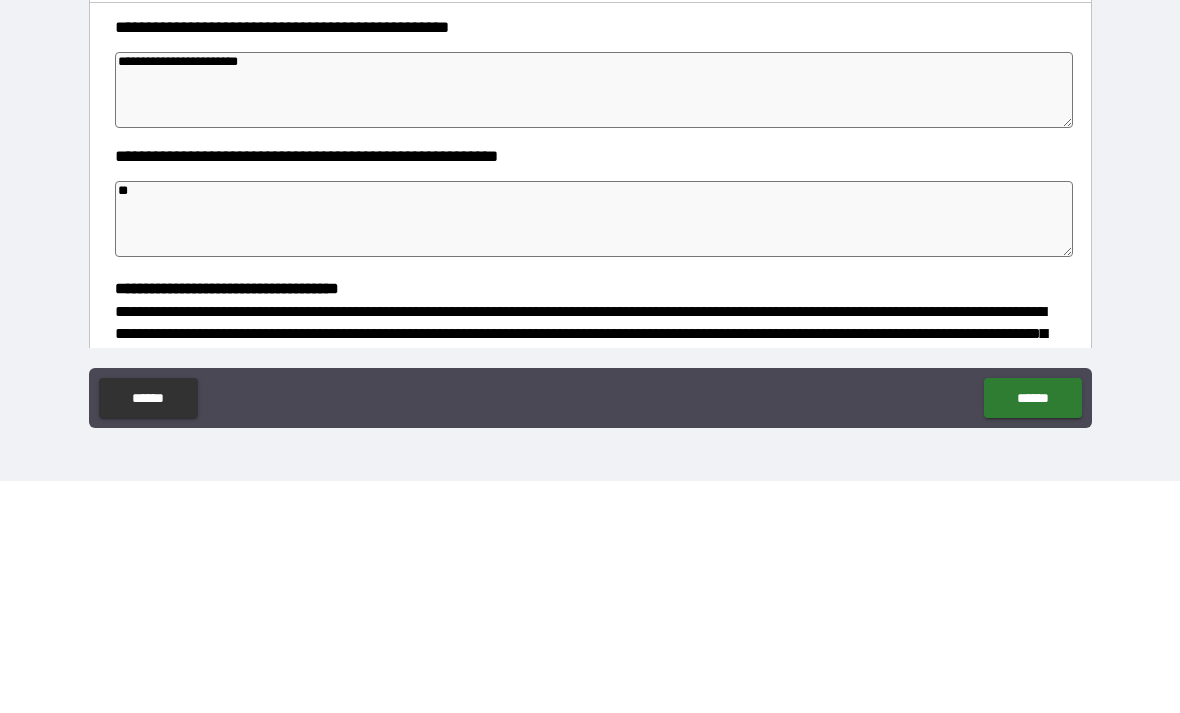 type on "*" 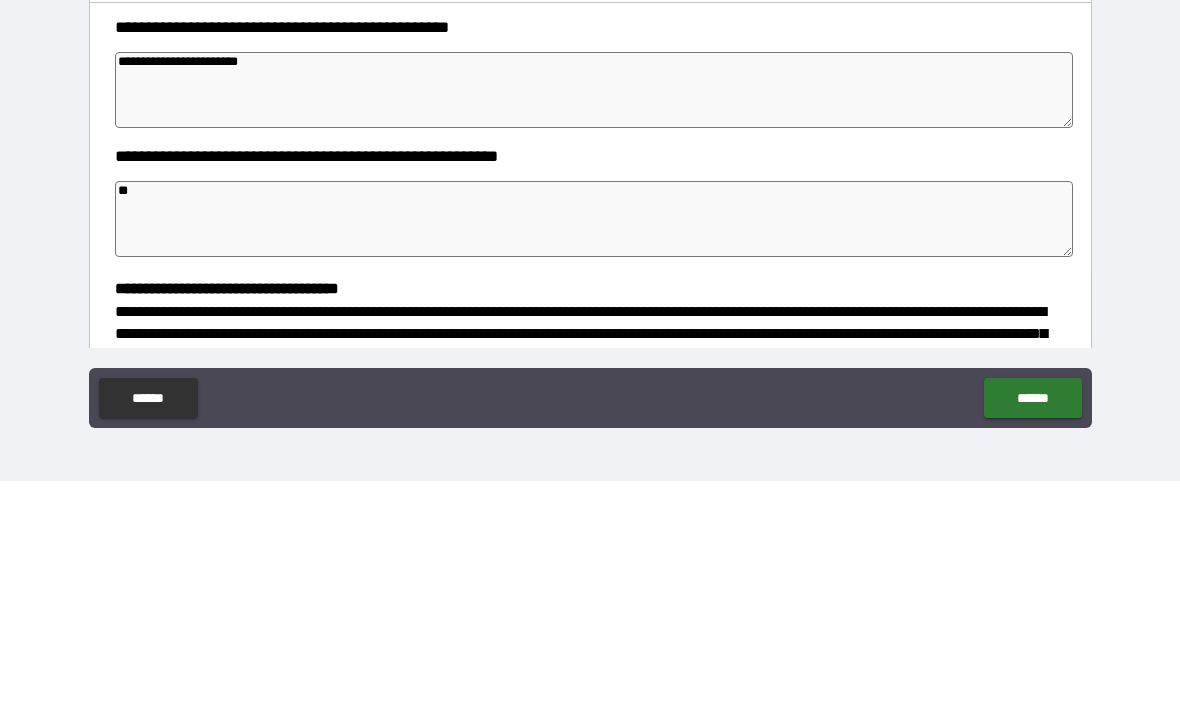 type on "*" 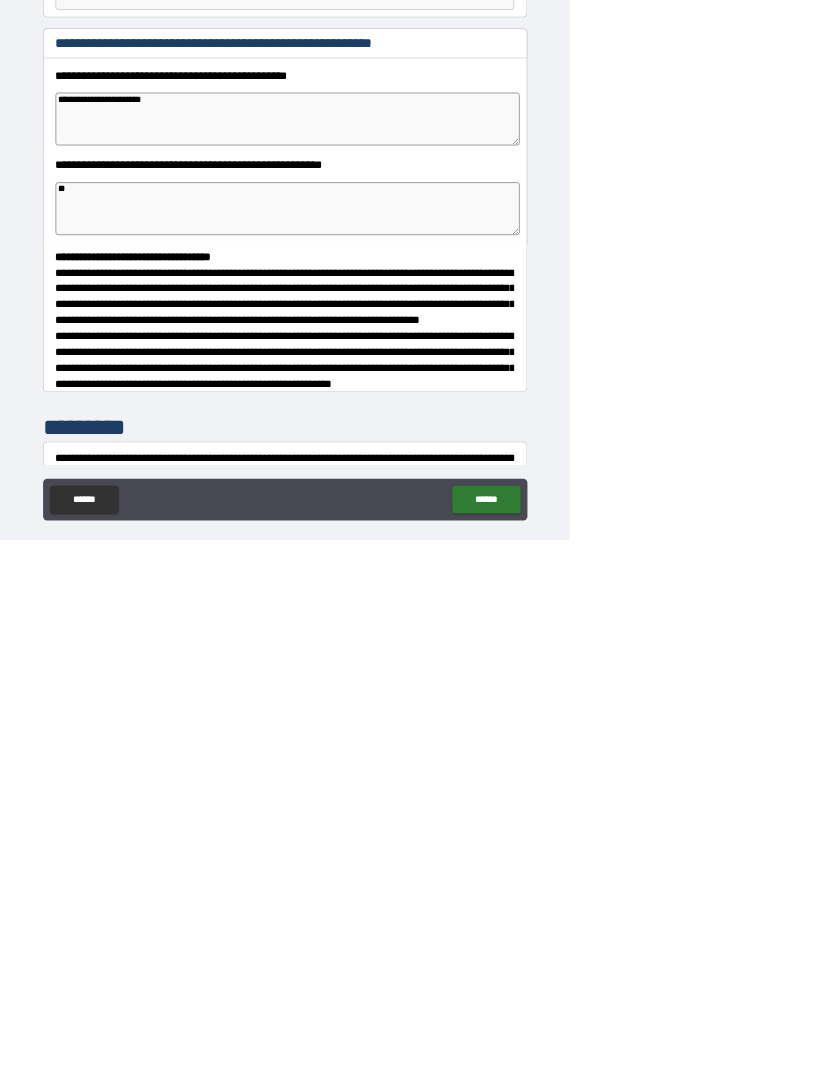 type on "*" 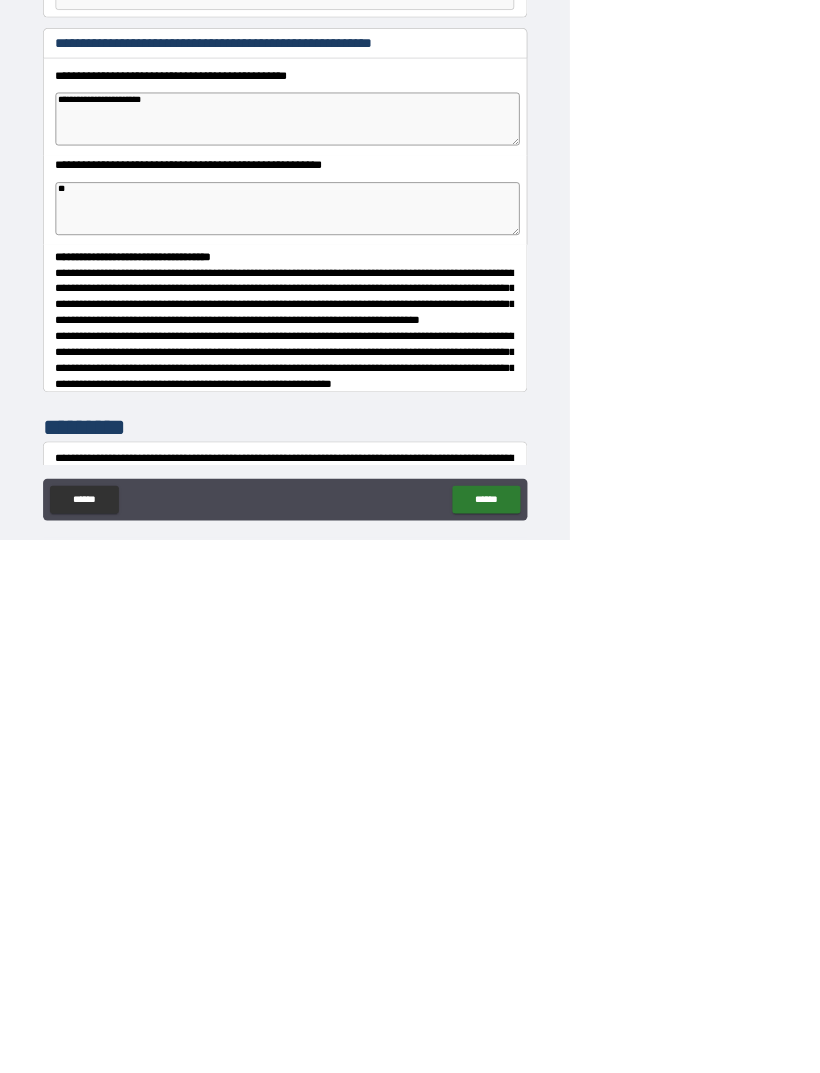 type on "*" 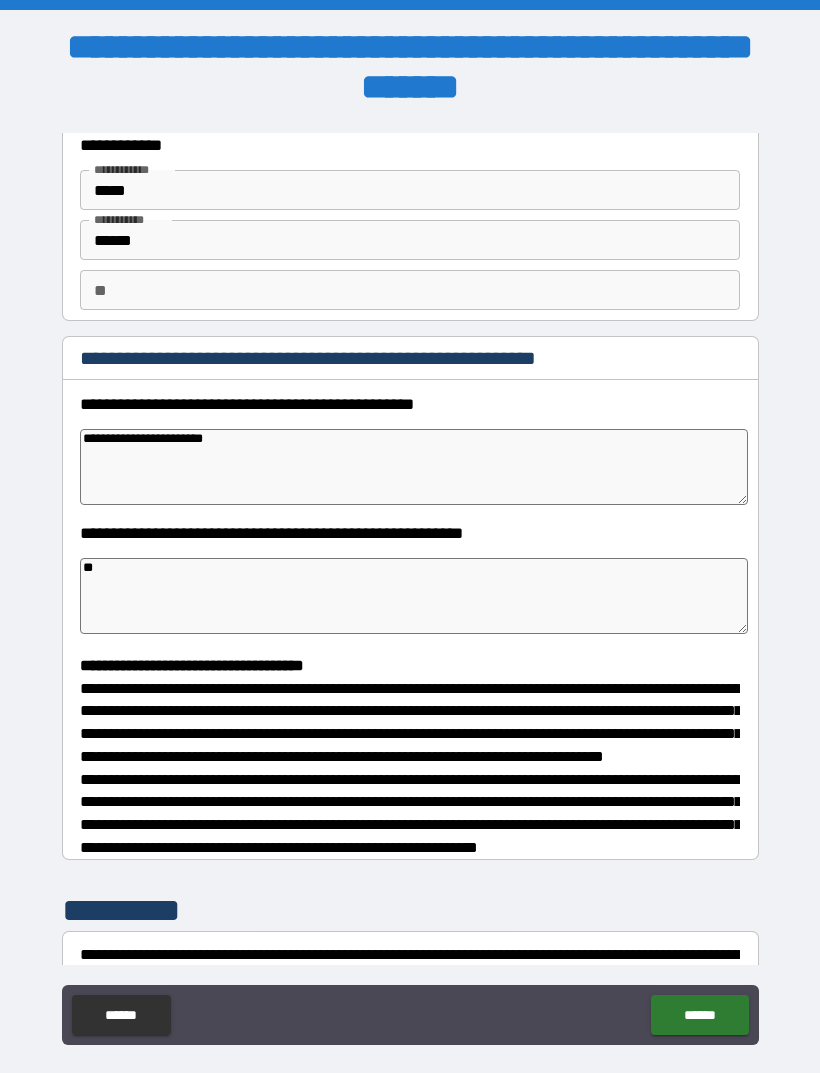 type on "*" 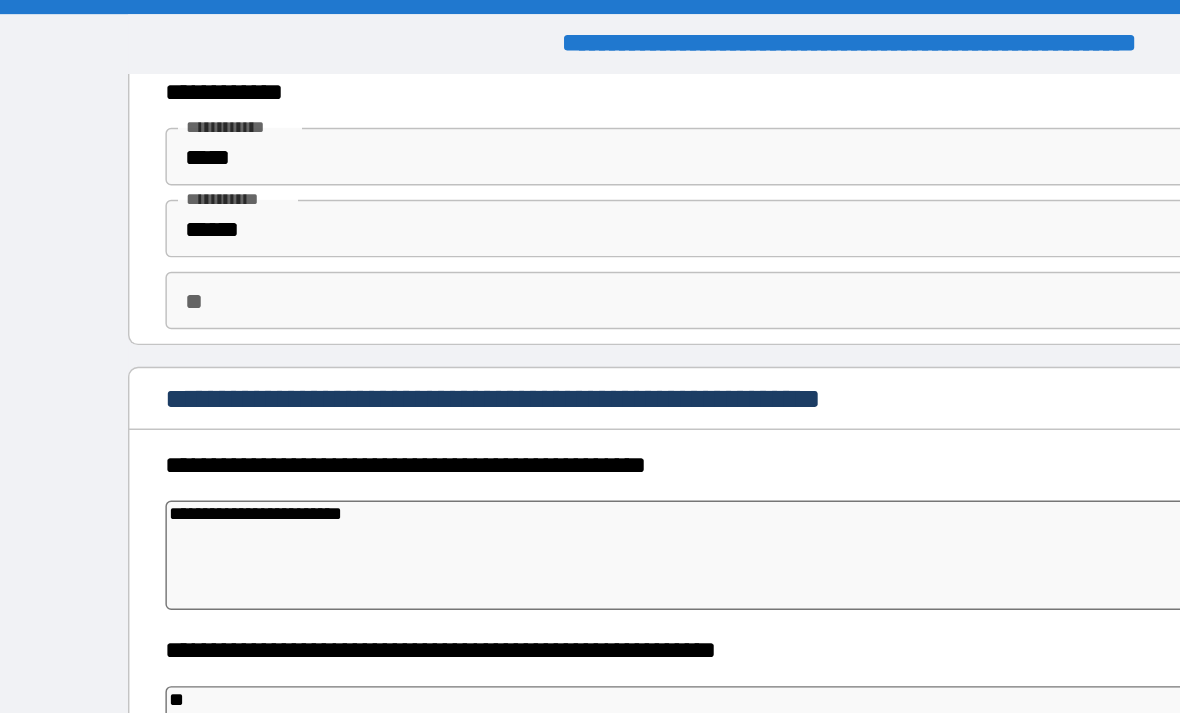 type on "*" 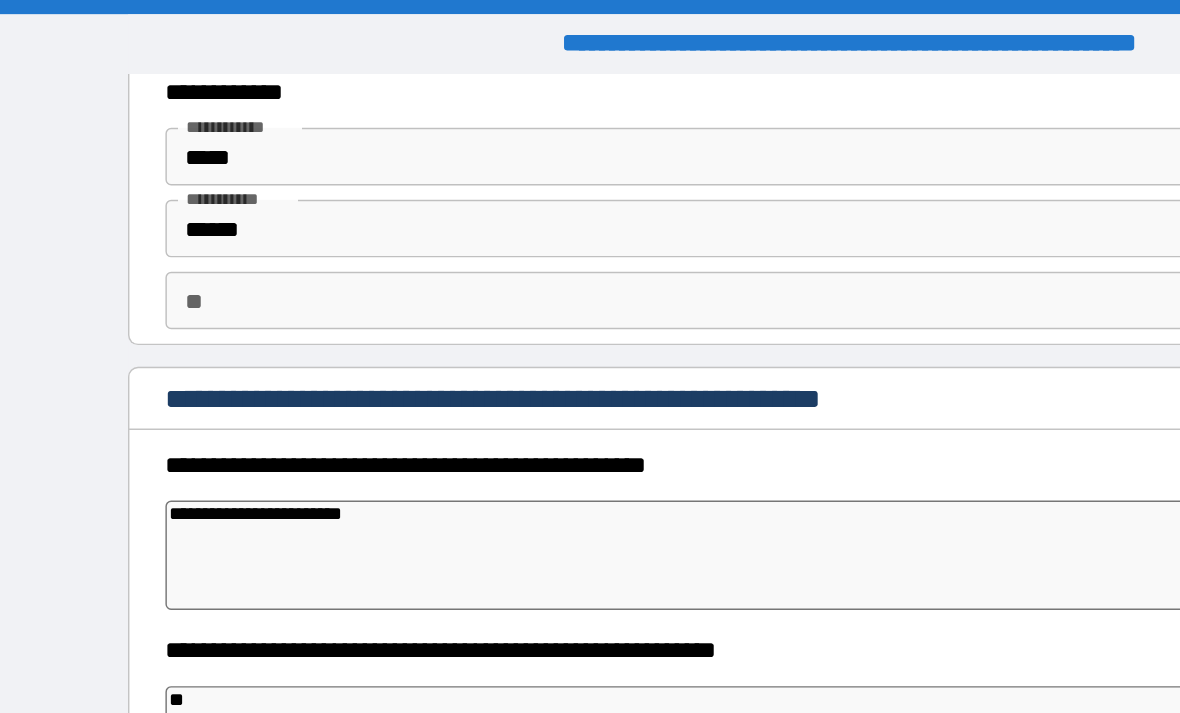 type on "*" 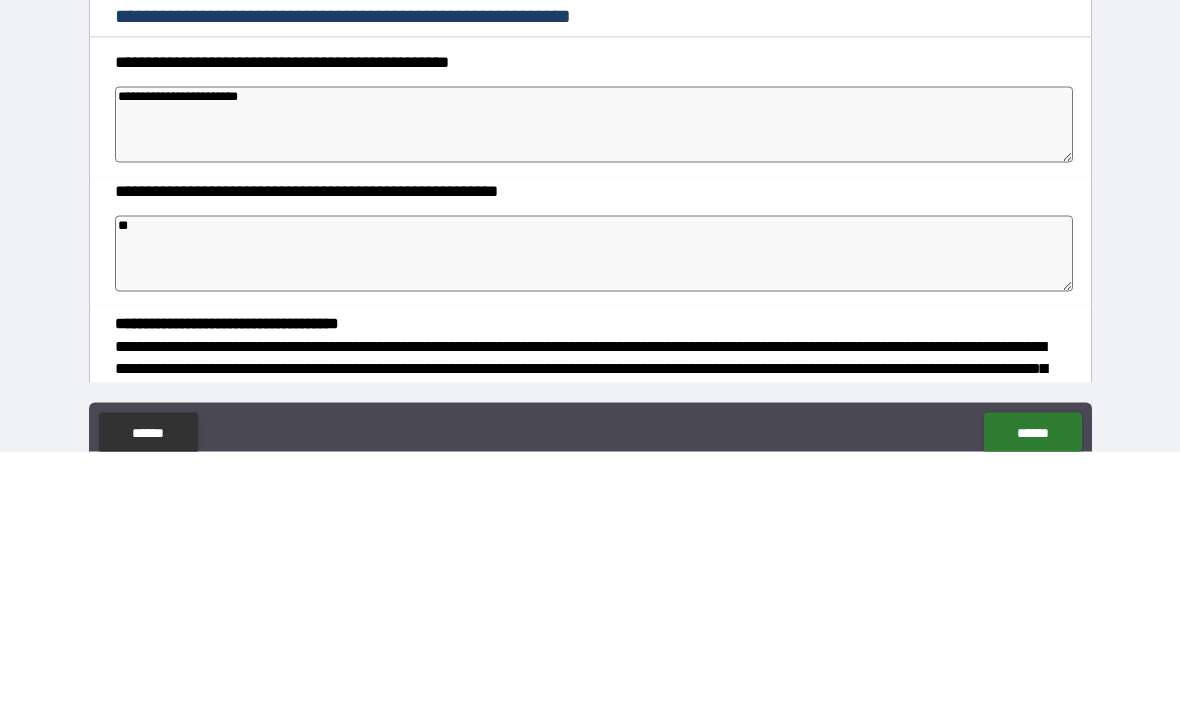 type on "***" 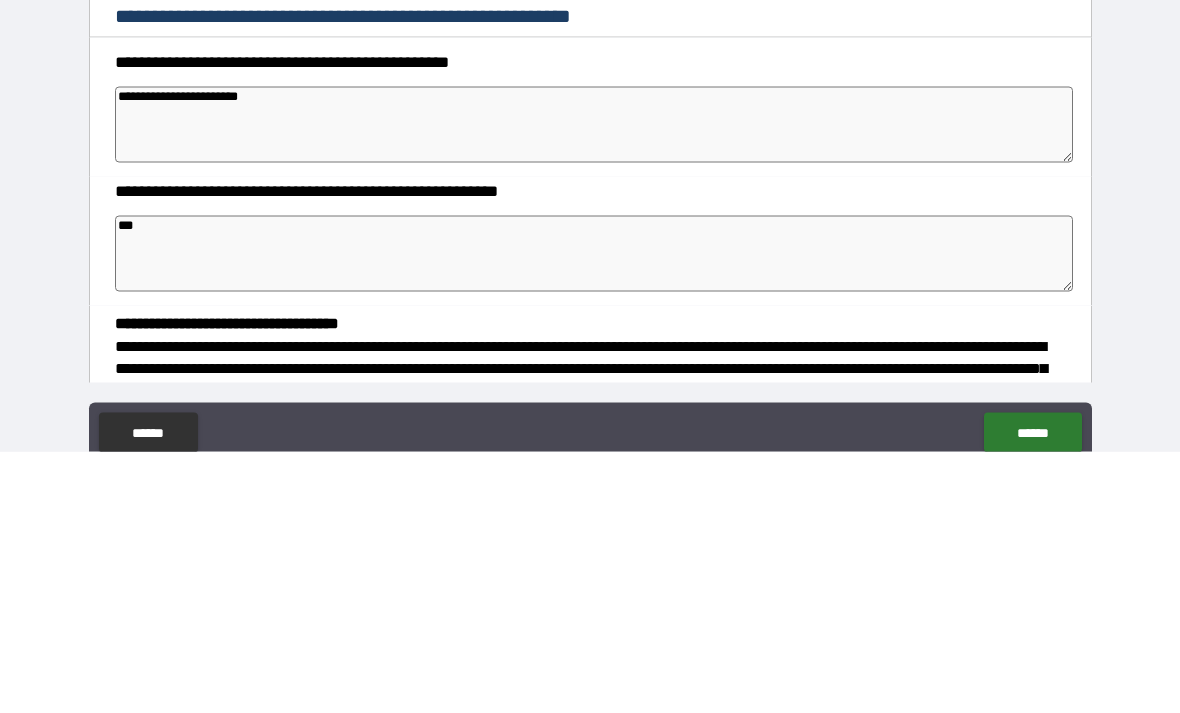 type on "*" 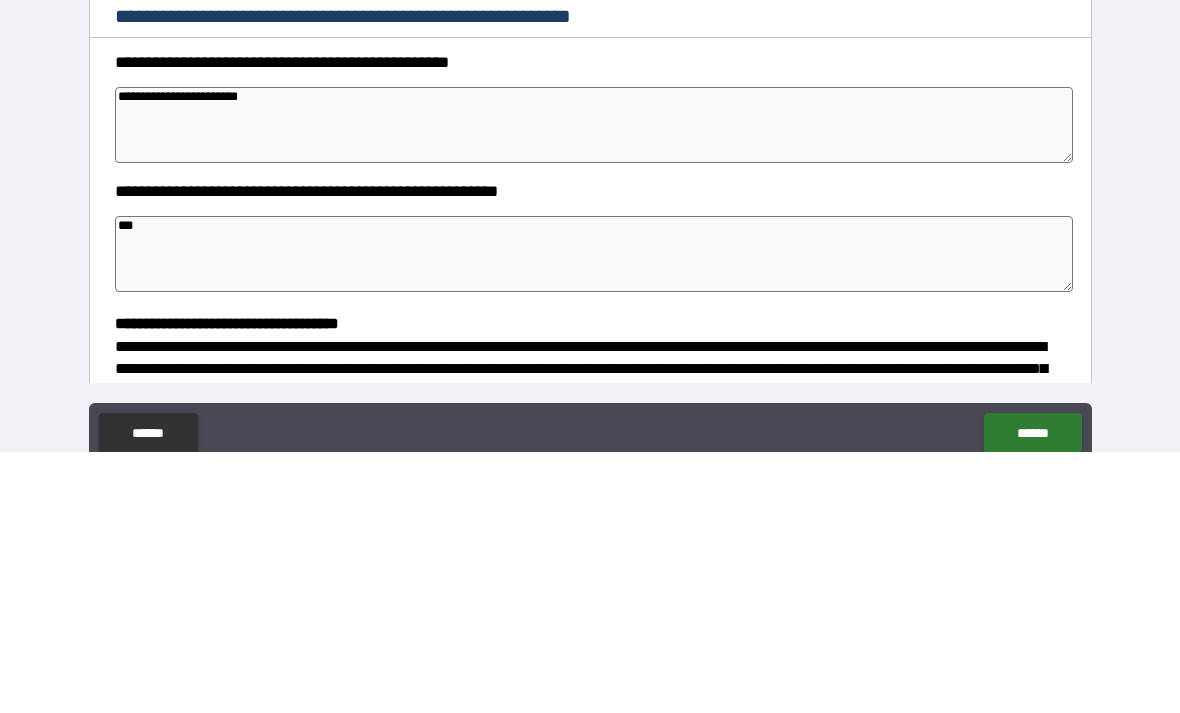 type on "*" 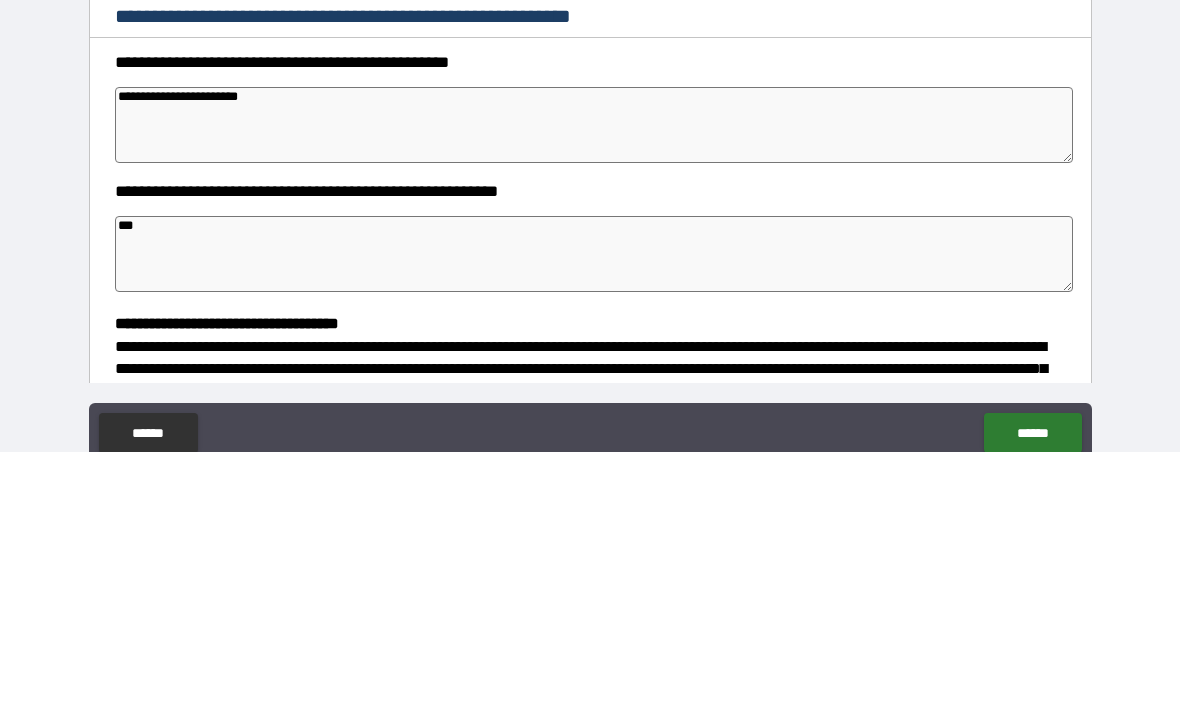 type on "*" 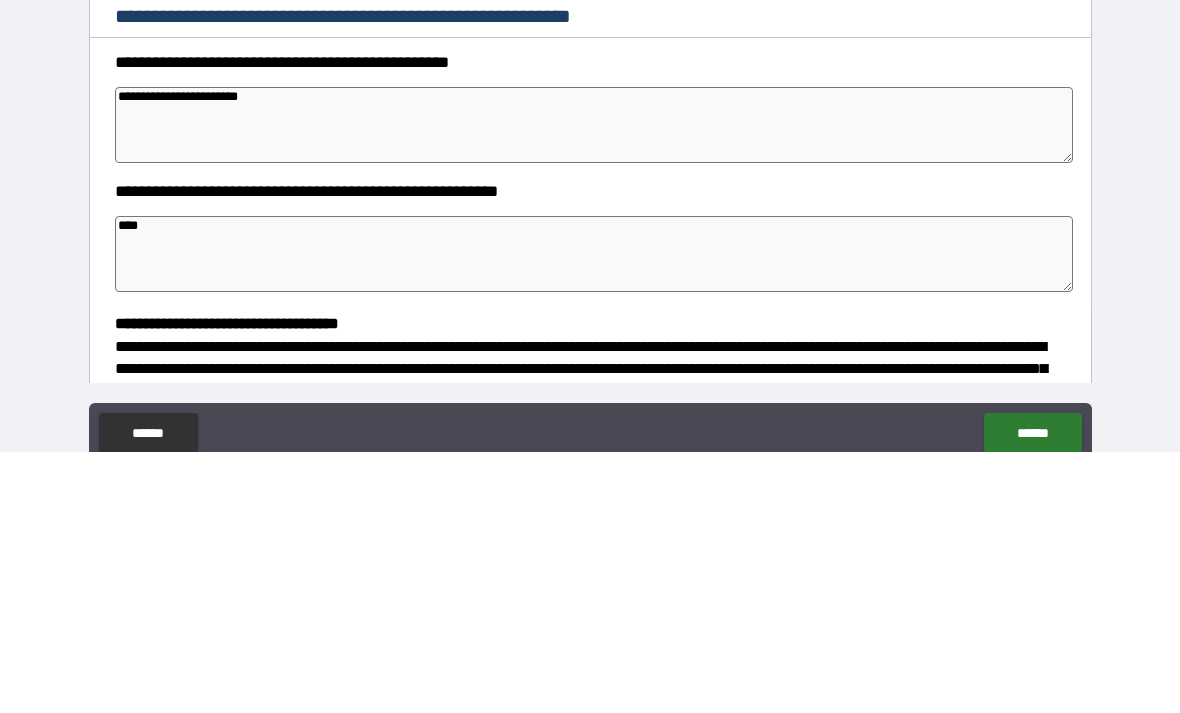 type on "*" 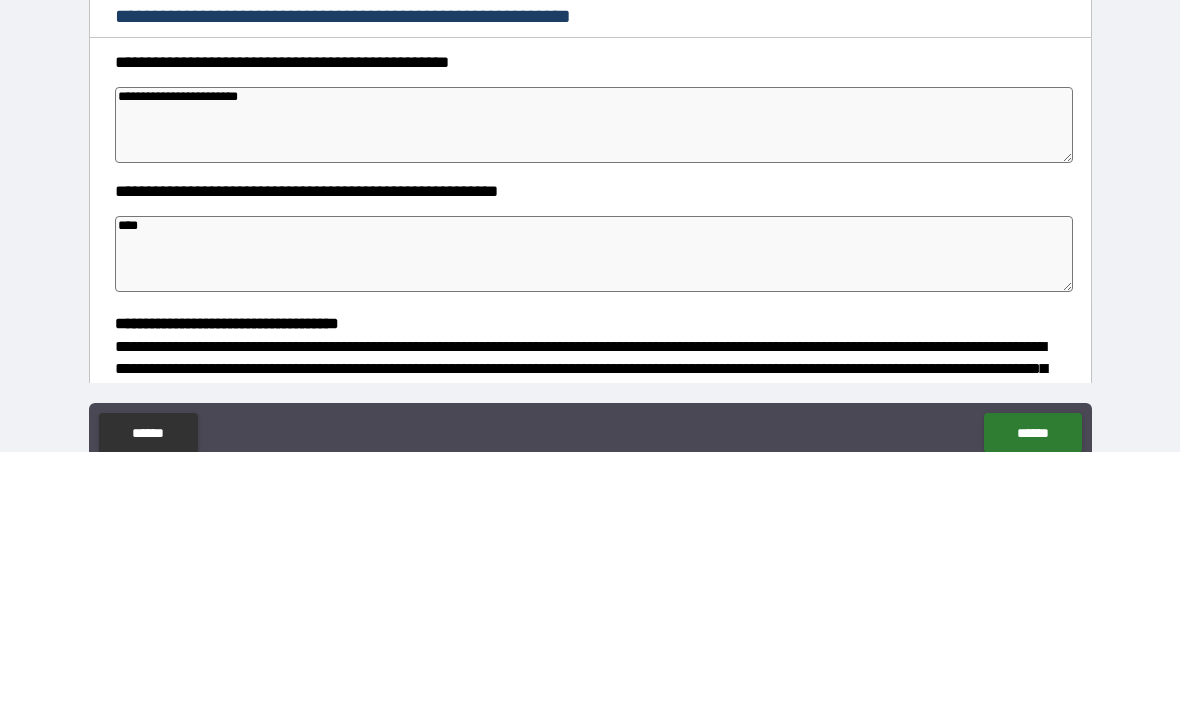 type on "*****" 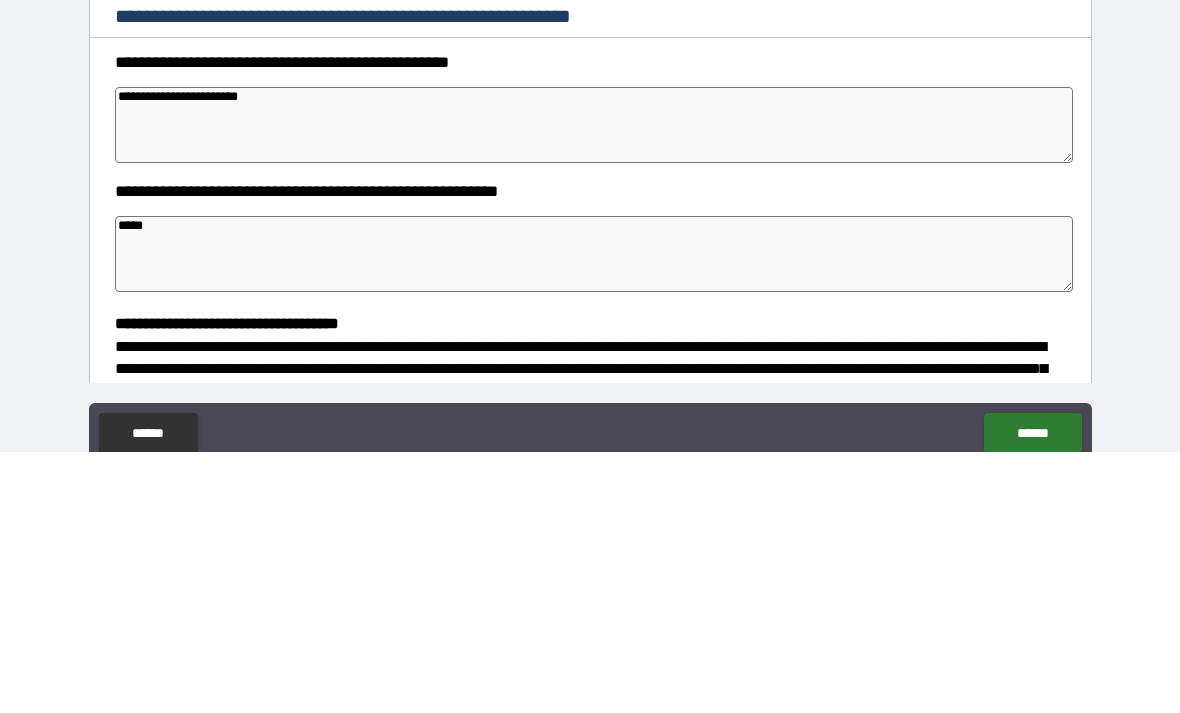 type on "*" 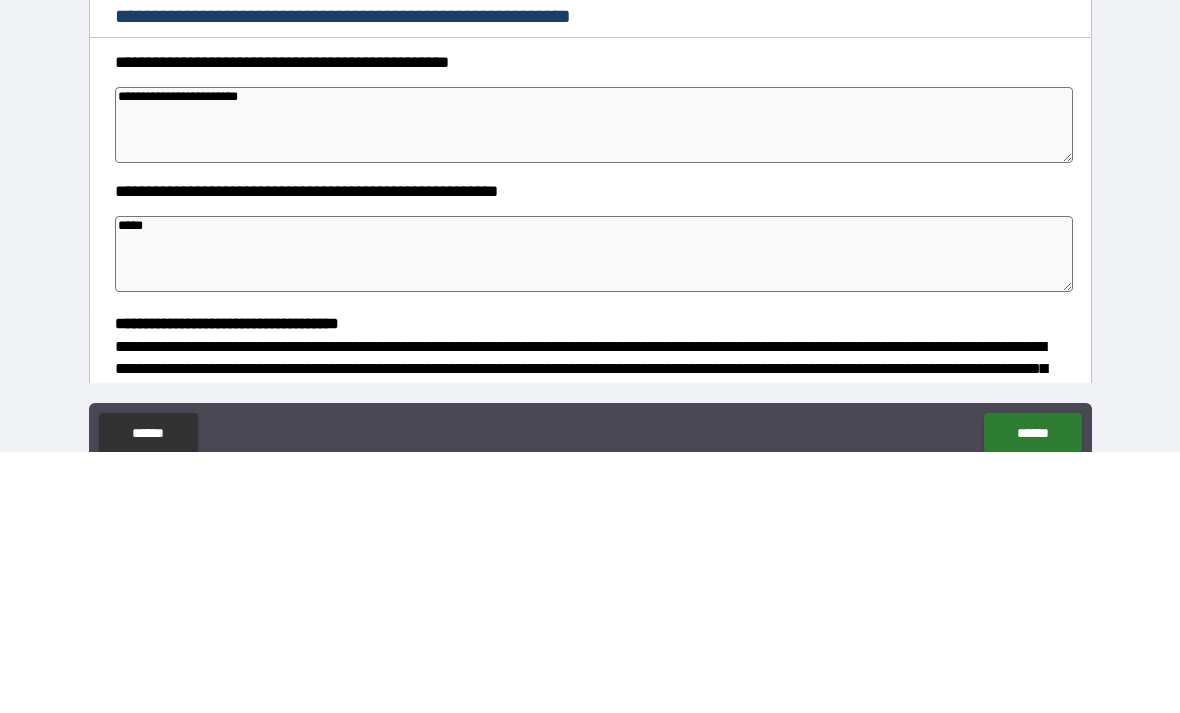 type on "*" 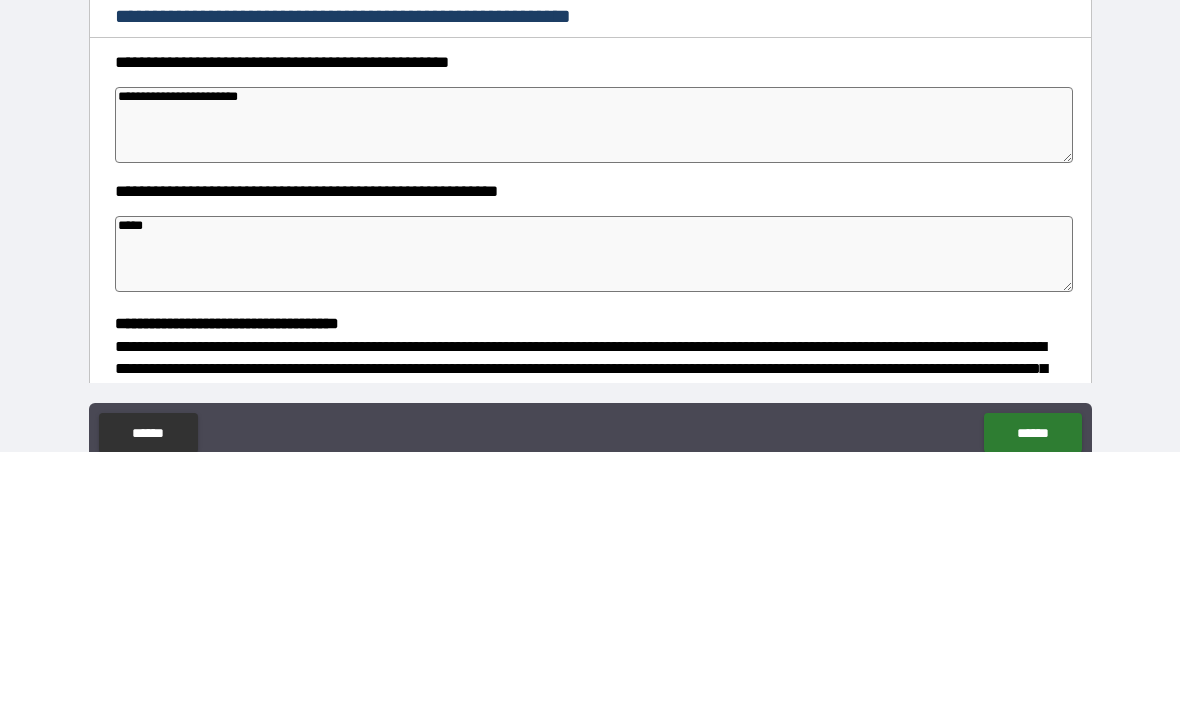 type on "*" 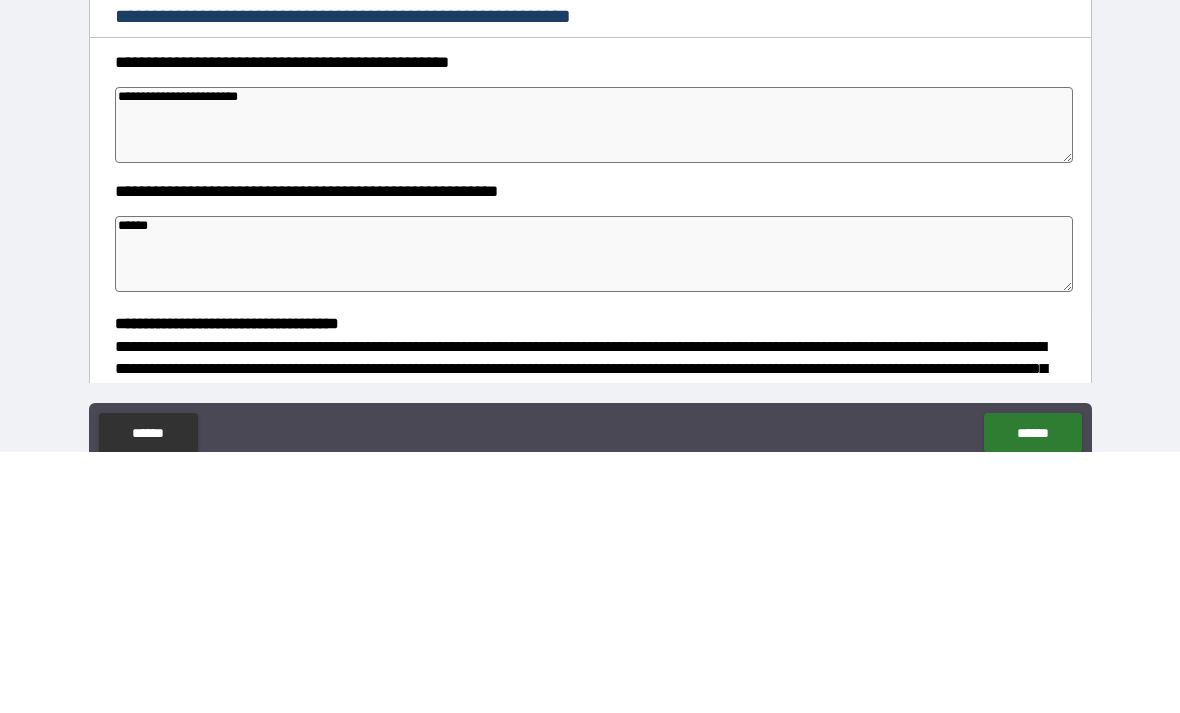 type on "*" 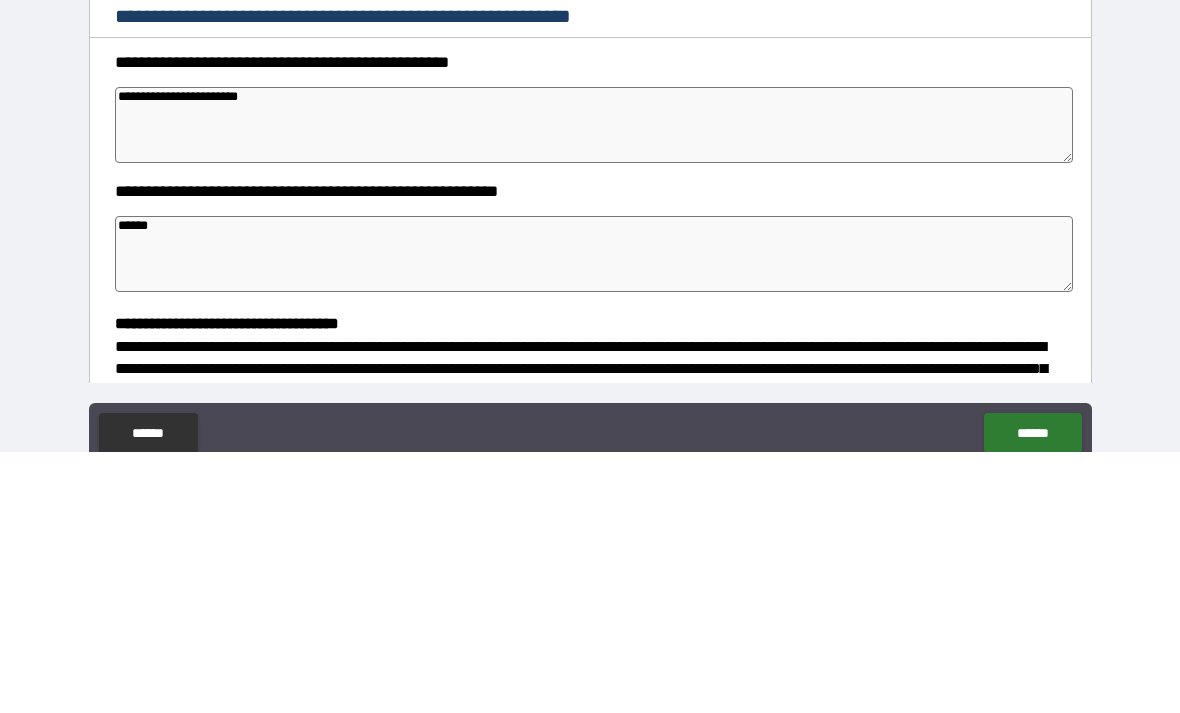 type on "*" 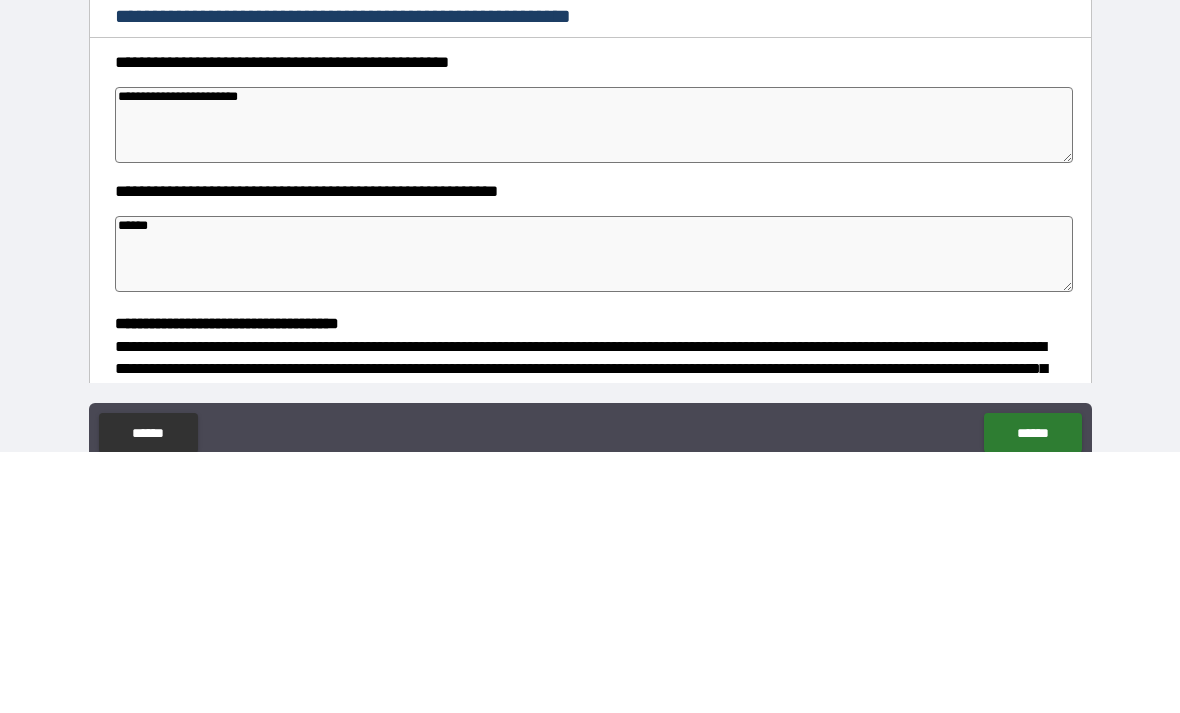 type on "*" 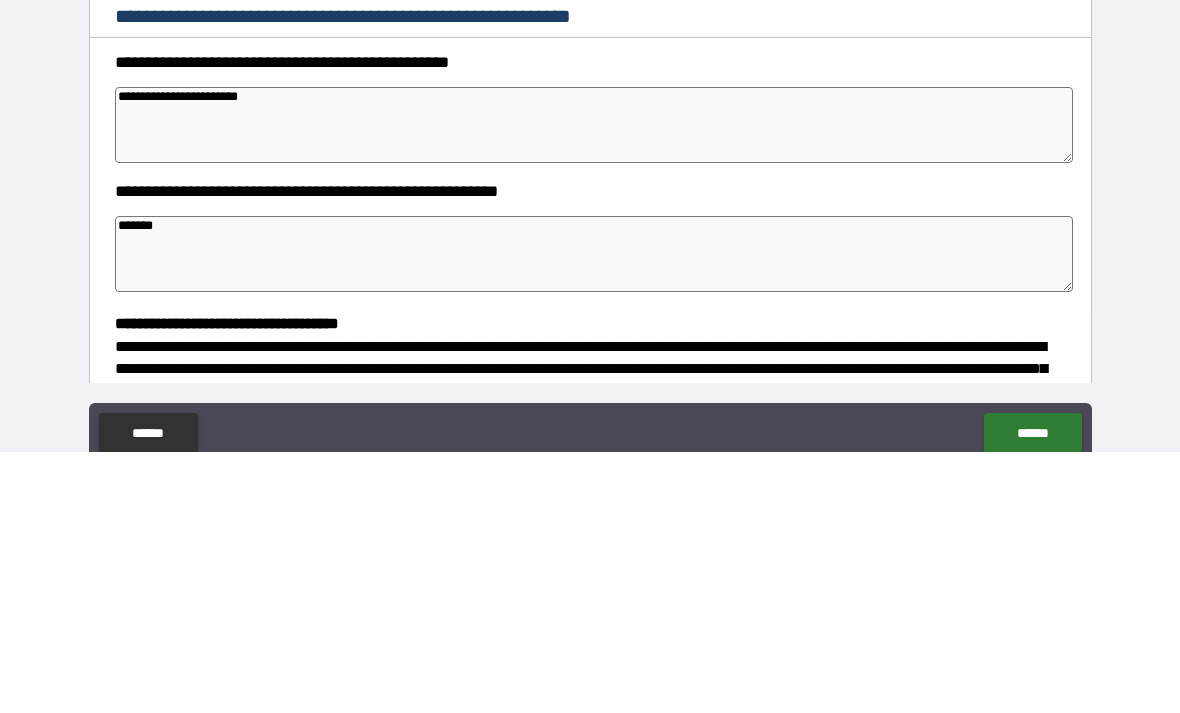 type on "*" 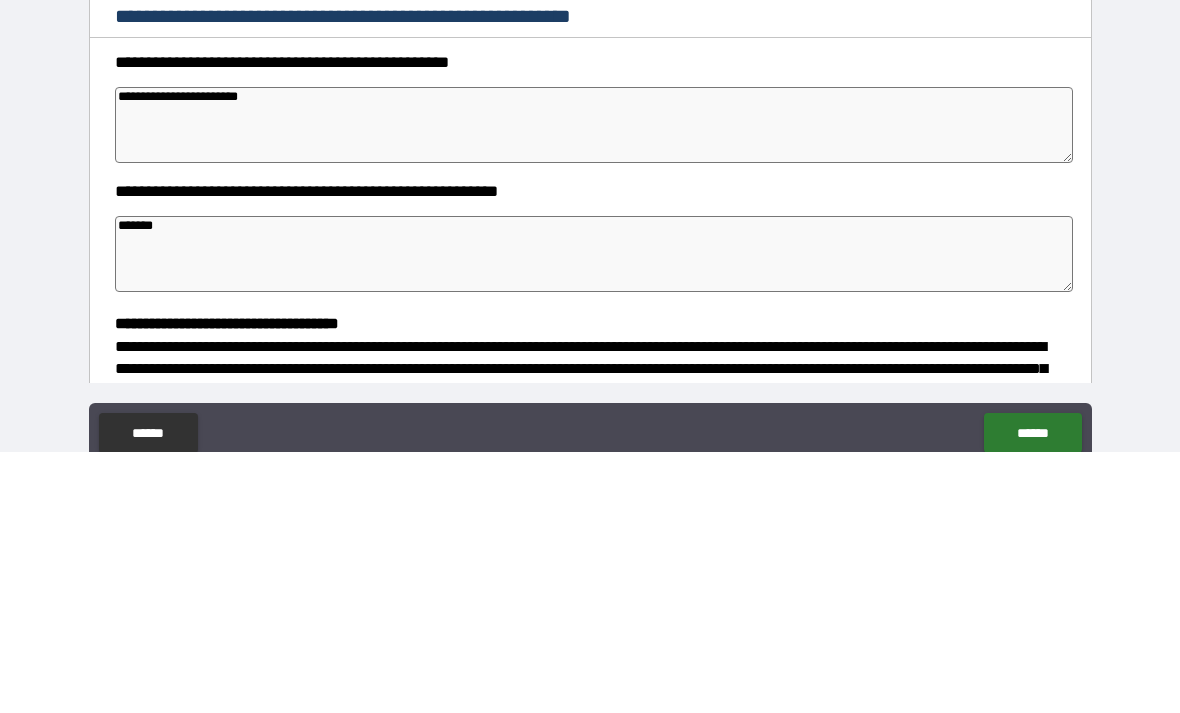 type on "*" 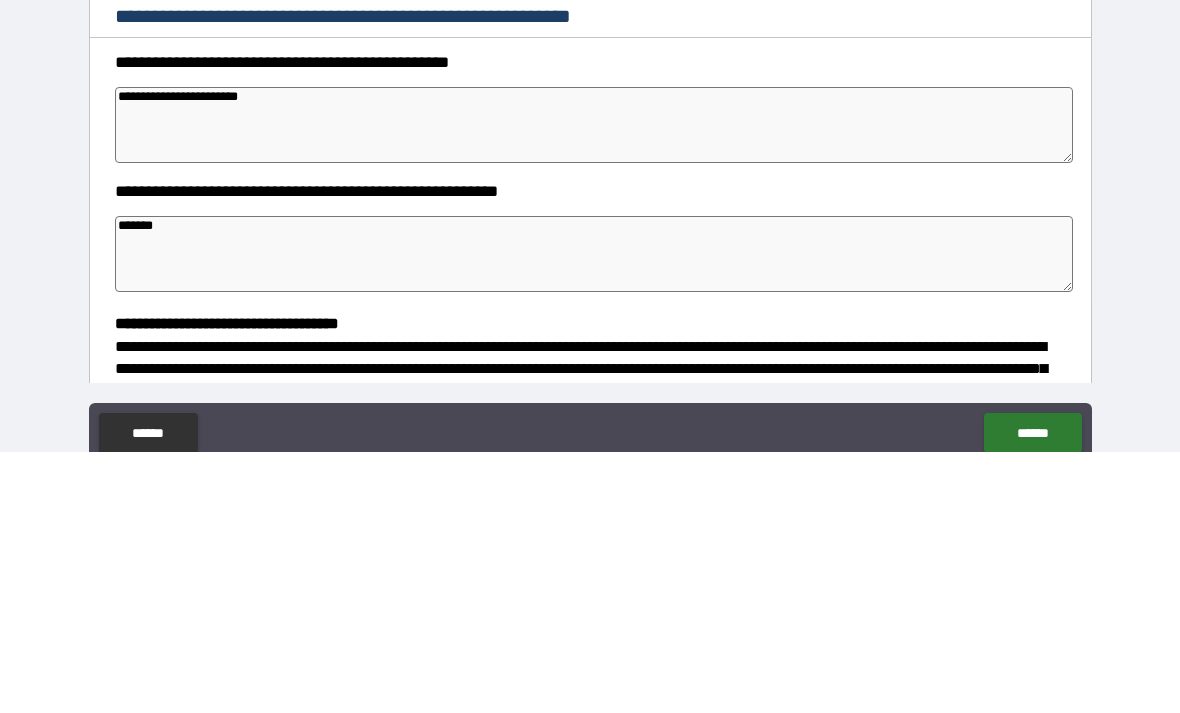 type on "*" 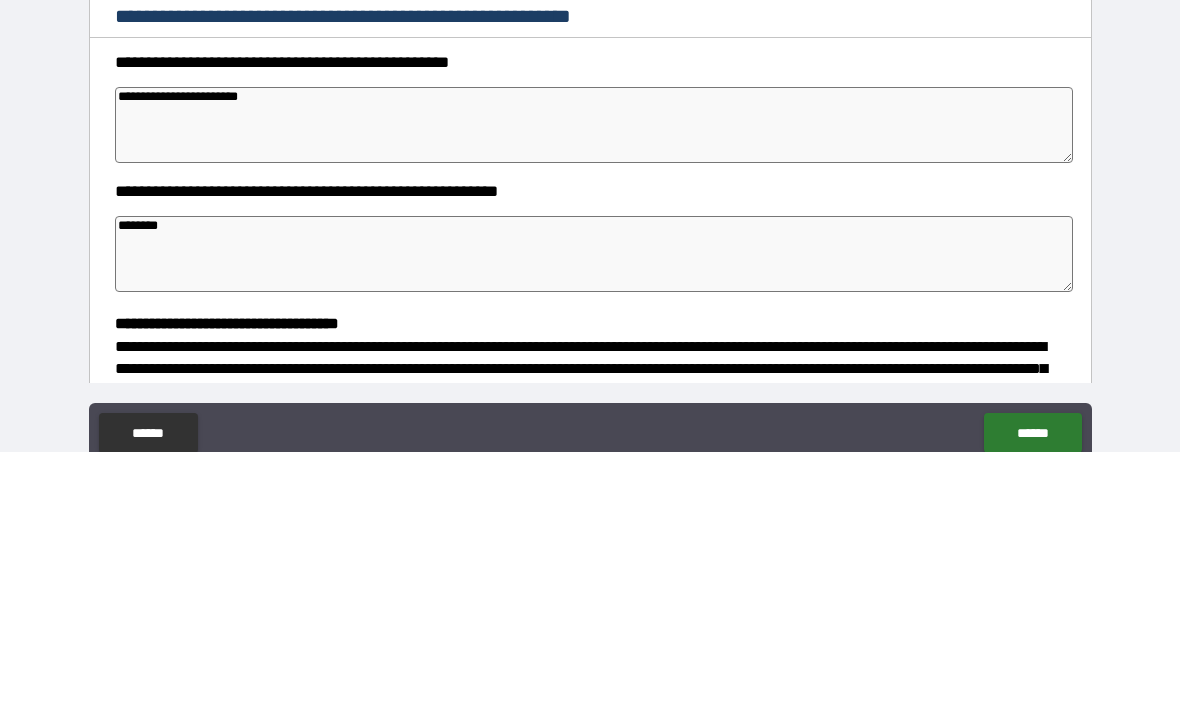 type on "*" 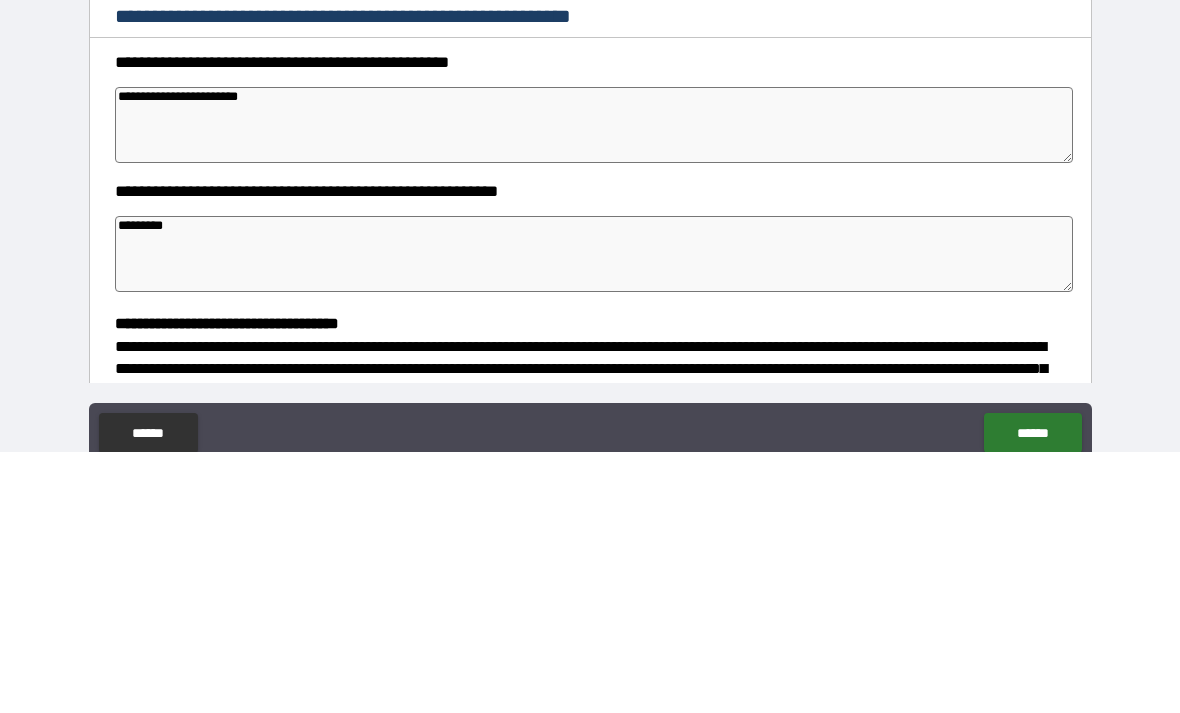 type on "*" 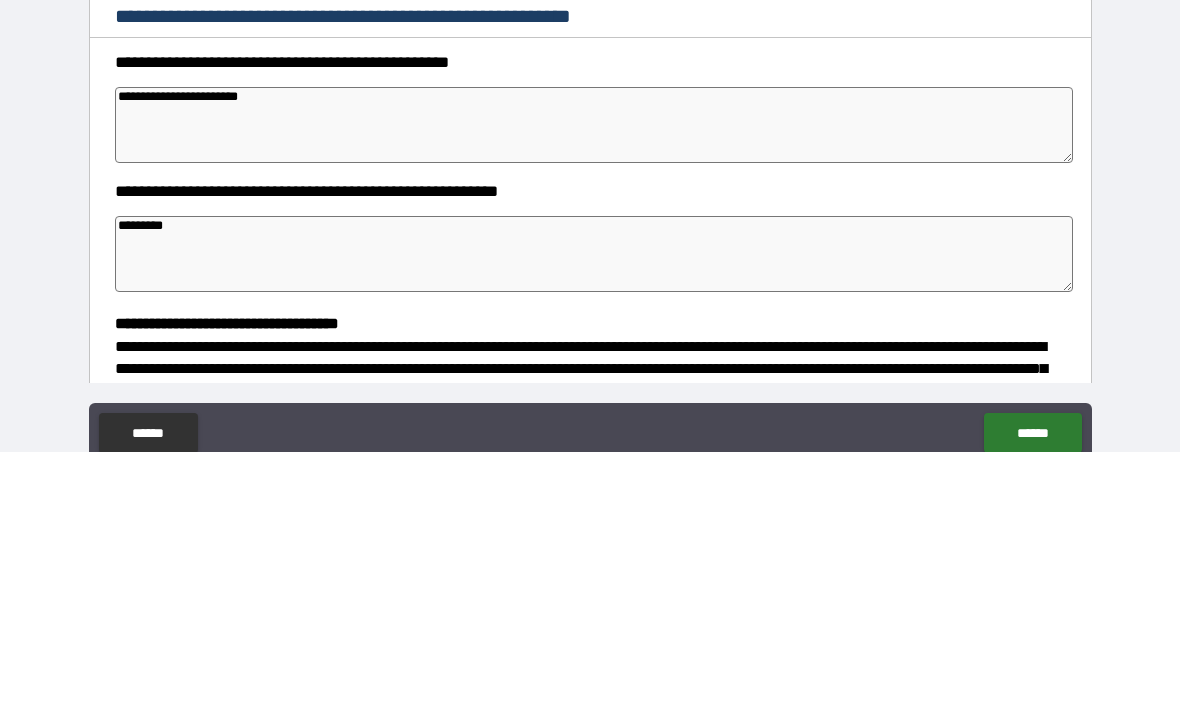 type on "**********" 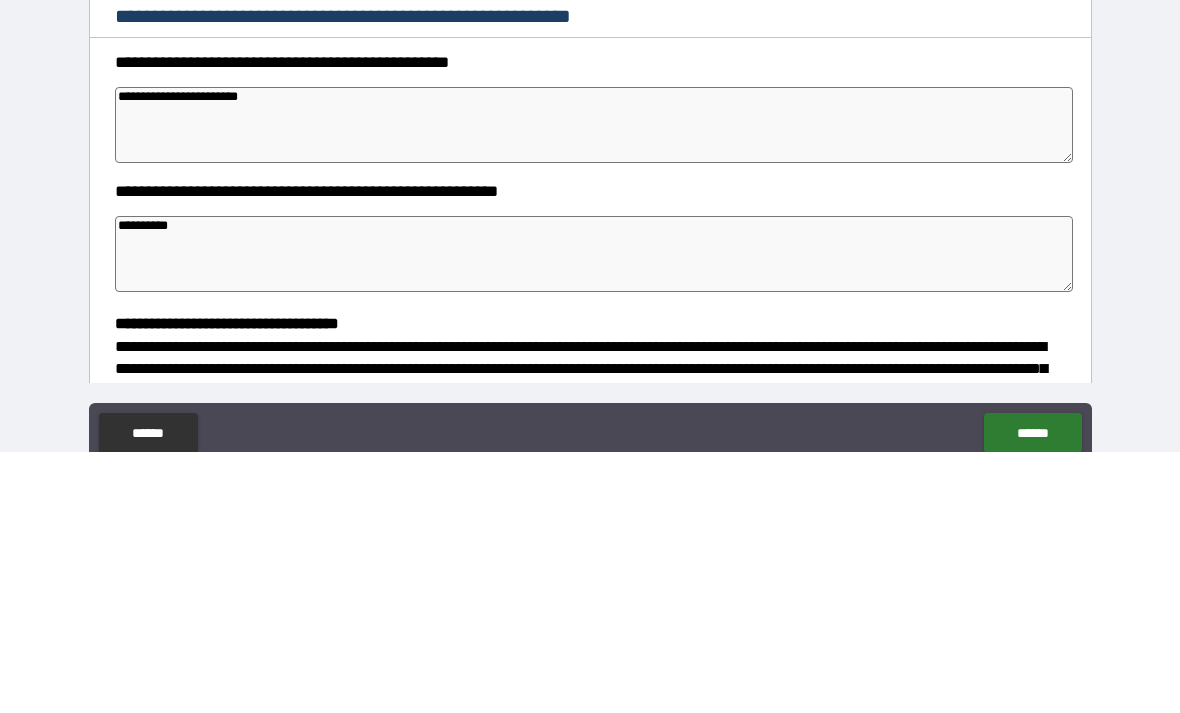 type on "*" 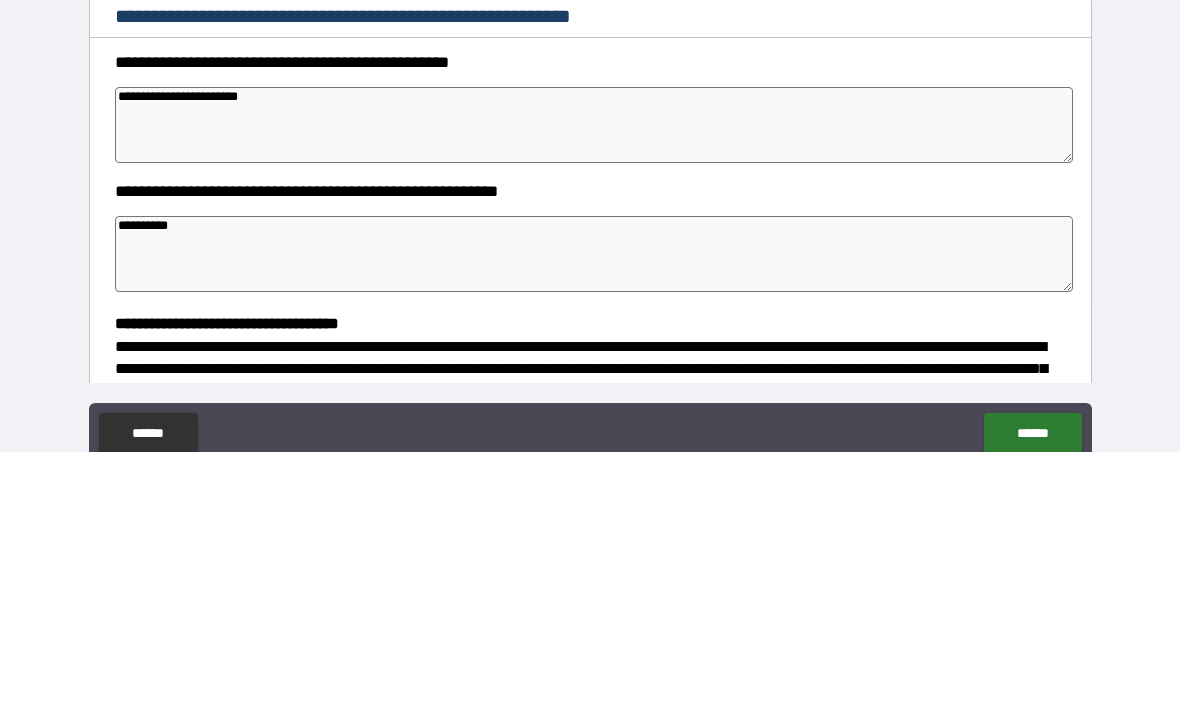 type on "*" 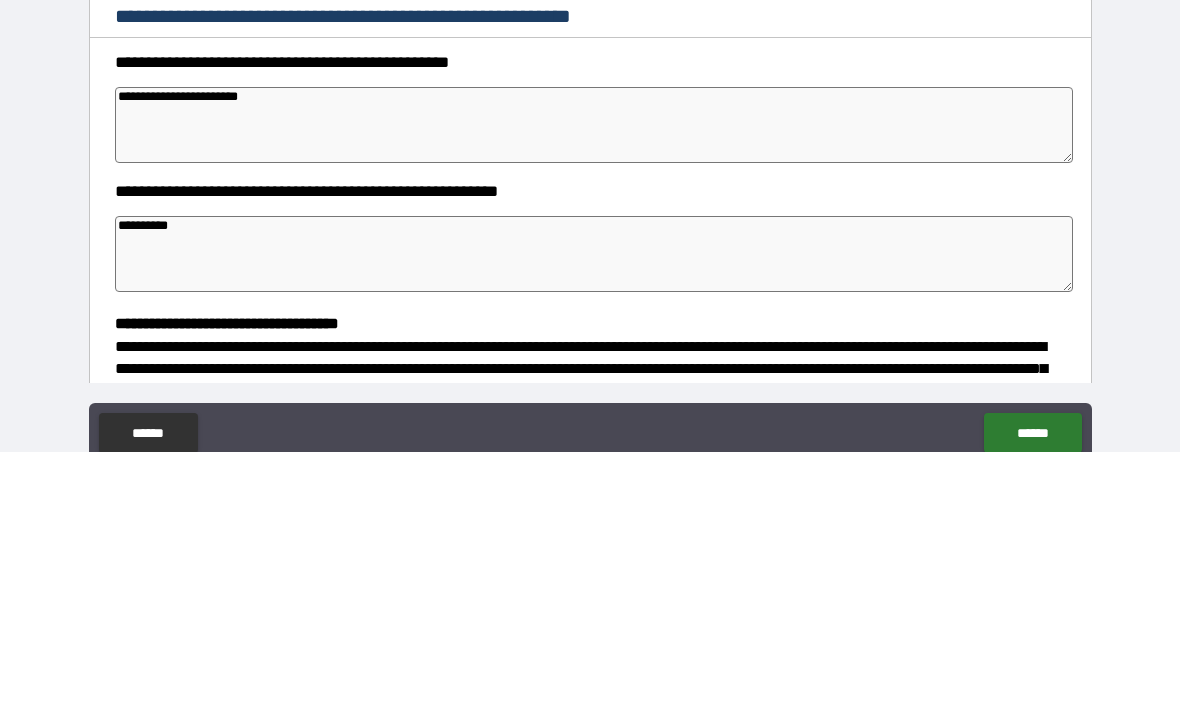 type on "*" 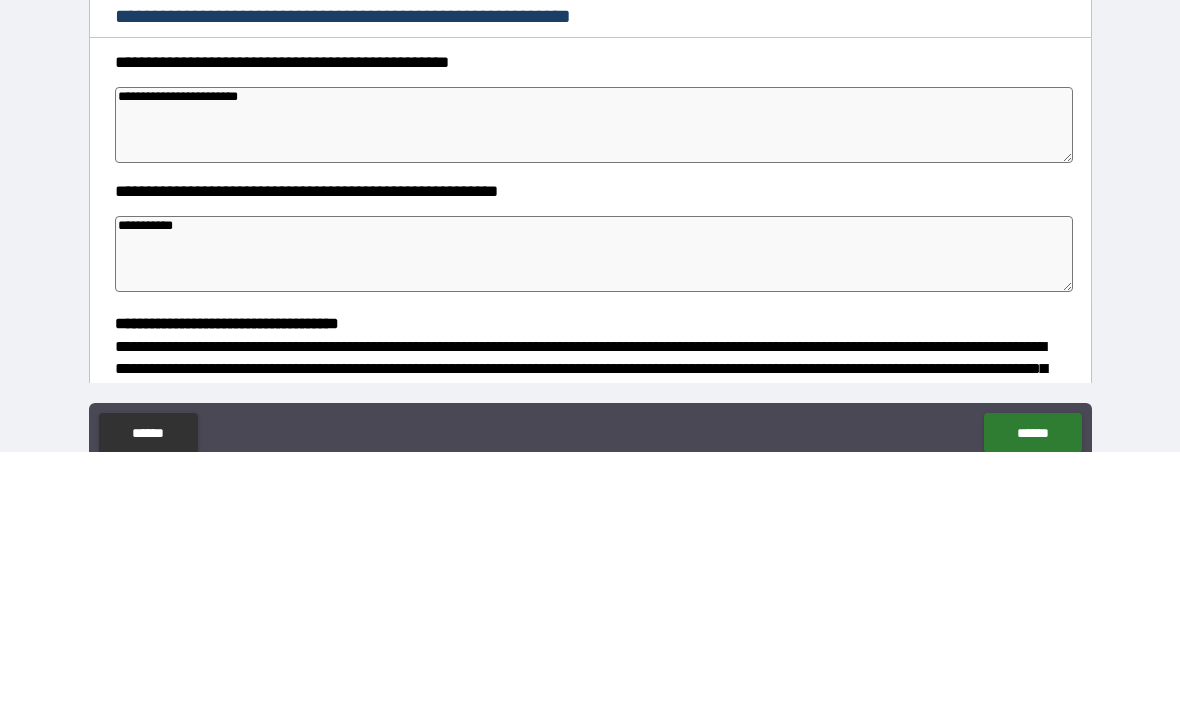 type on "*" 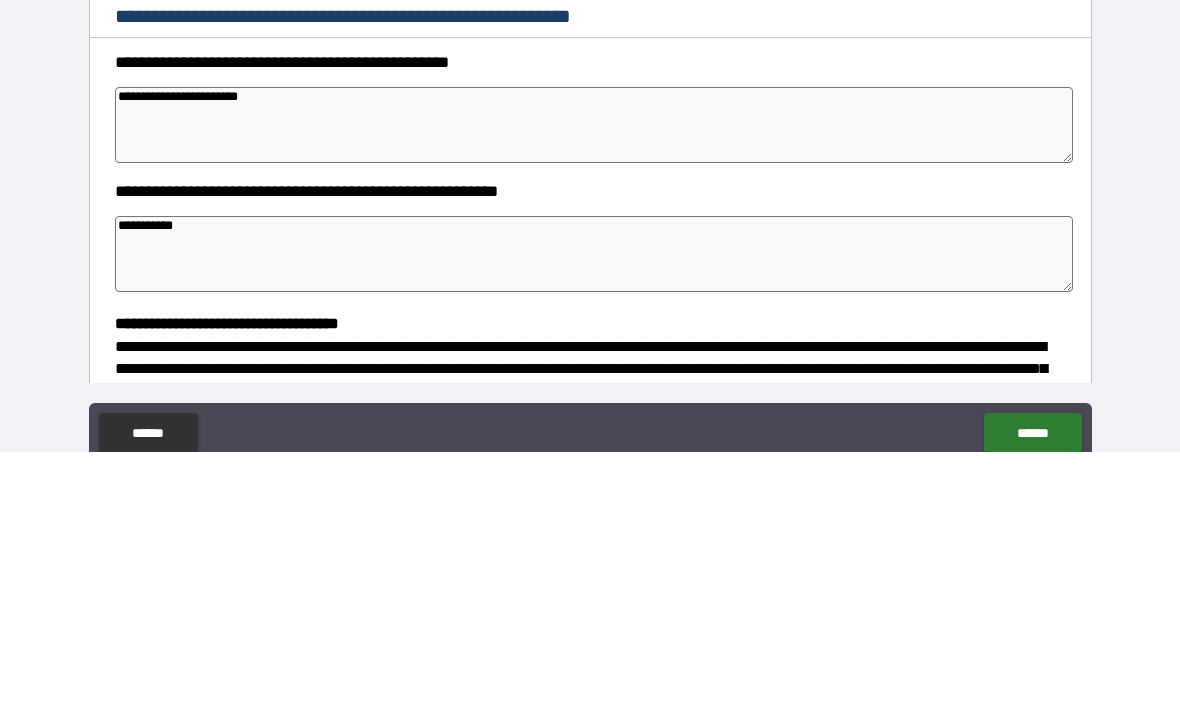 type on "**********" 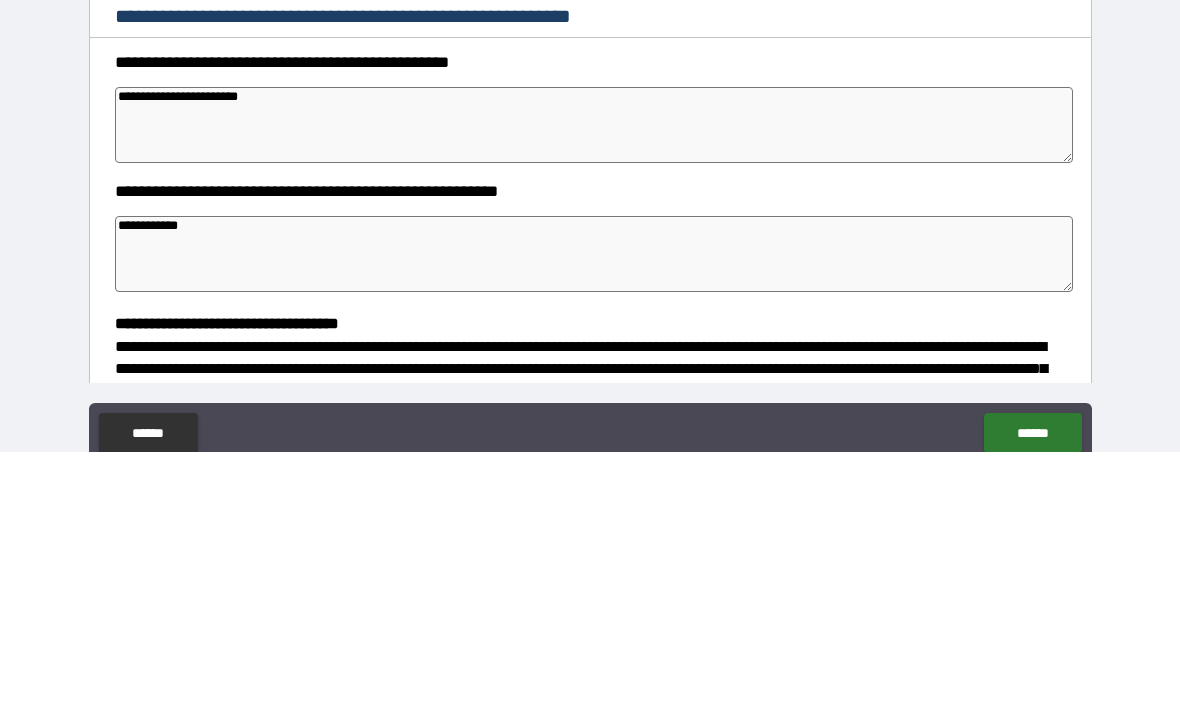 type on "*" 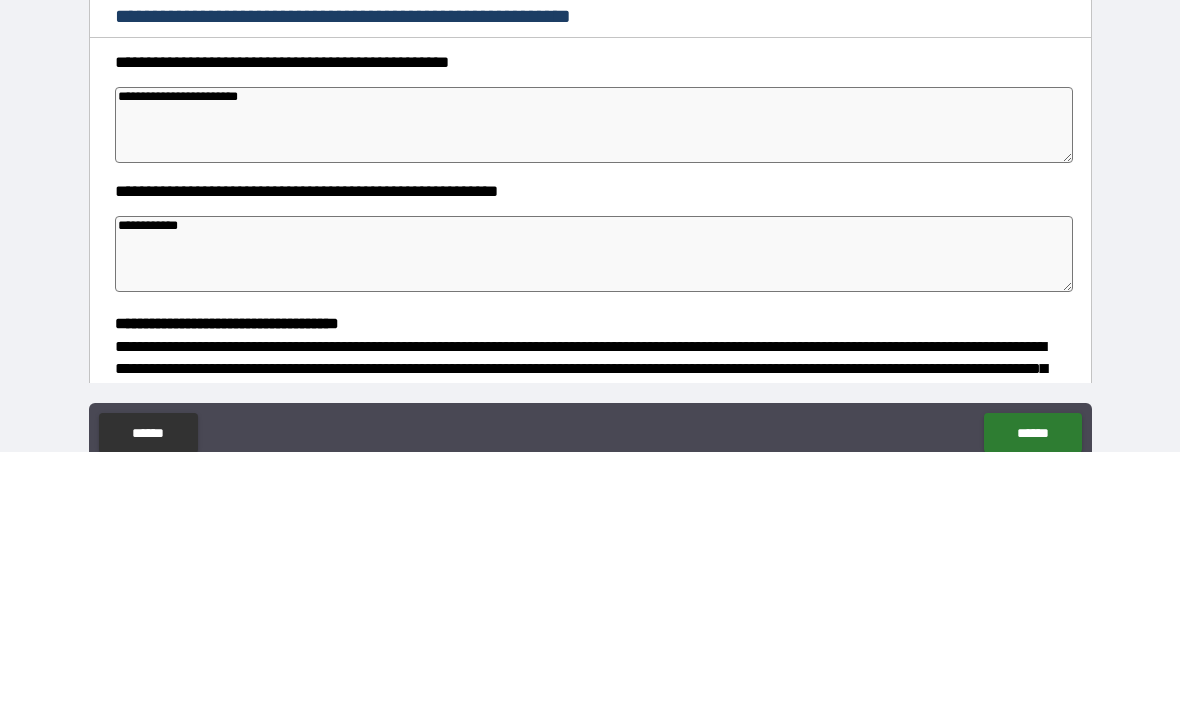 type on "*" 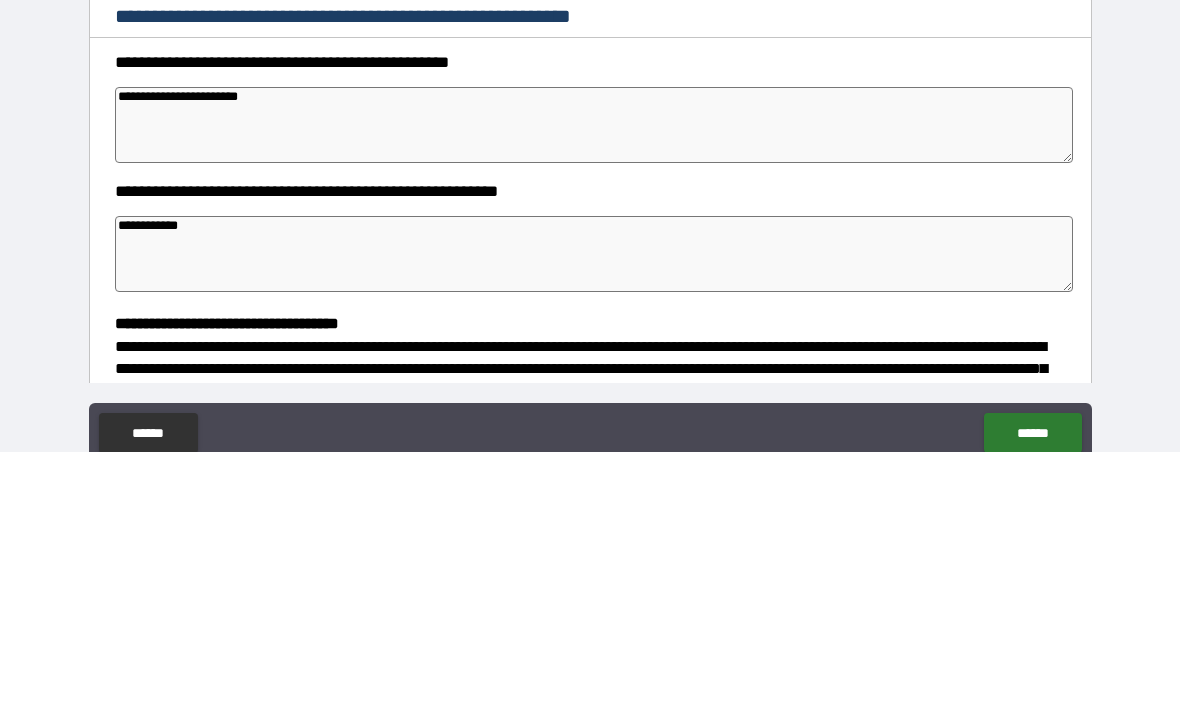 type on "*" 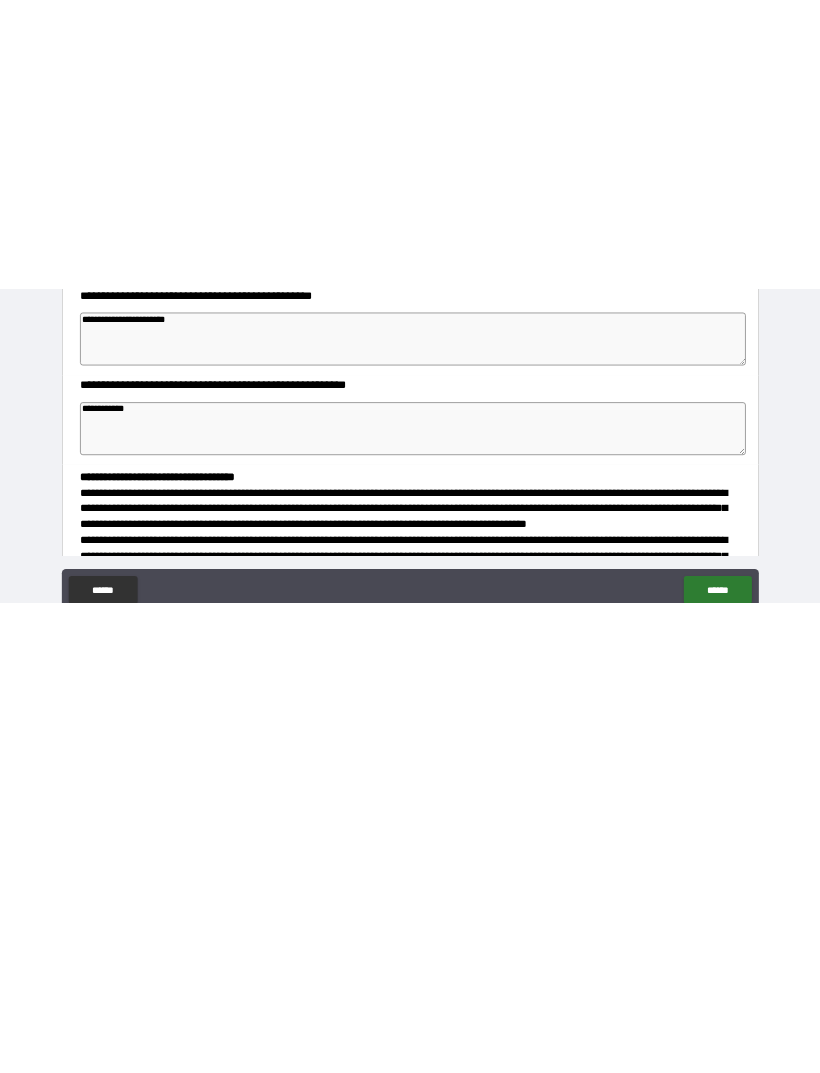 scroll, scrollTop: 110, scrollLeft: 0, axis: vertical 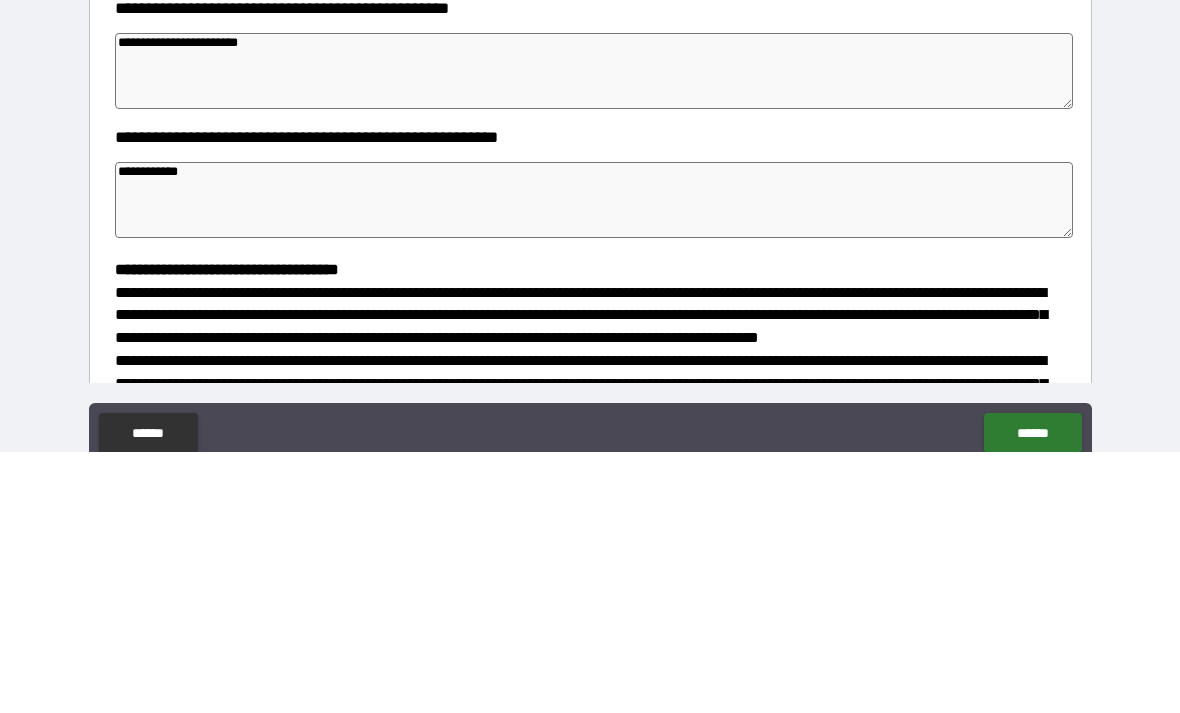 type on "*" 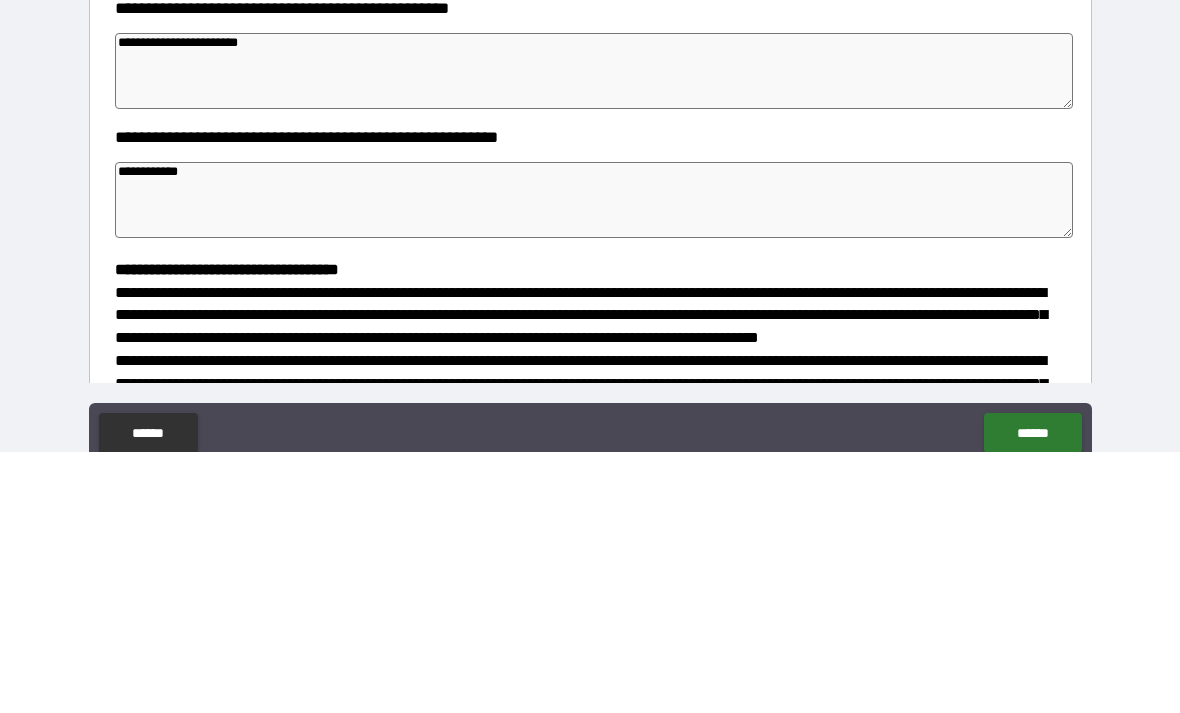 type on "*" 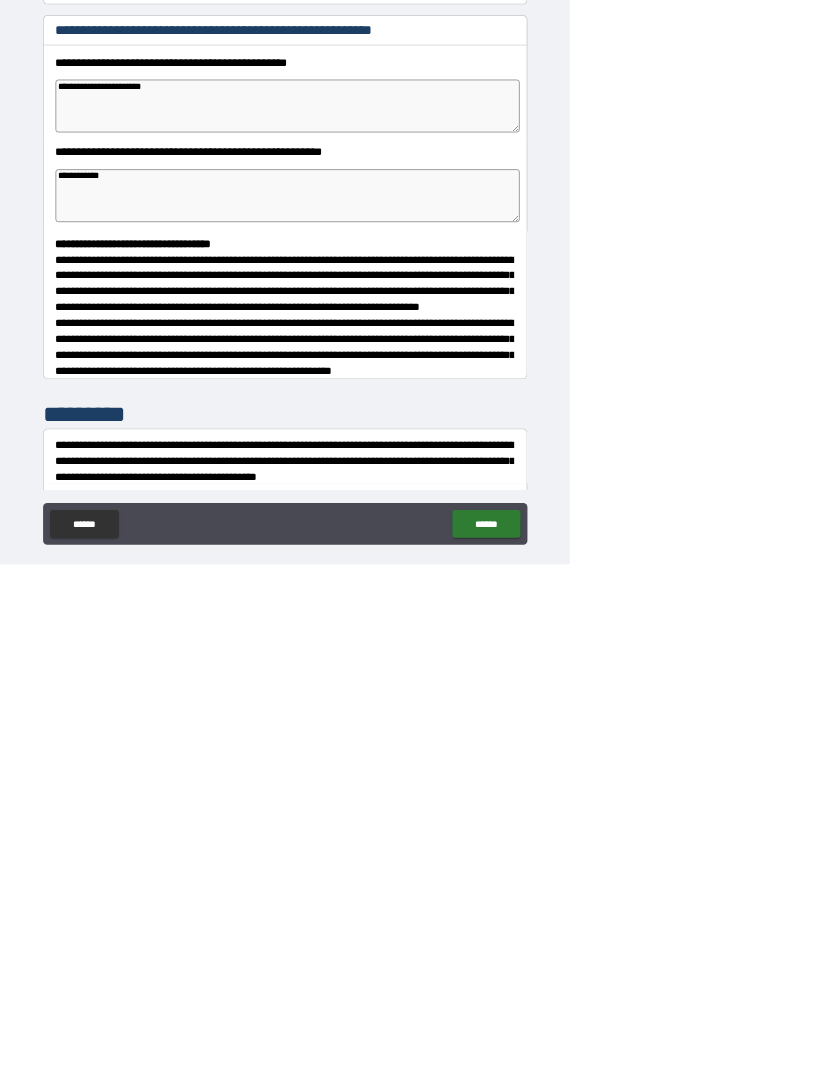 type on "*" 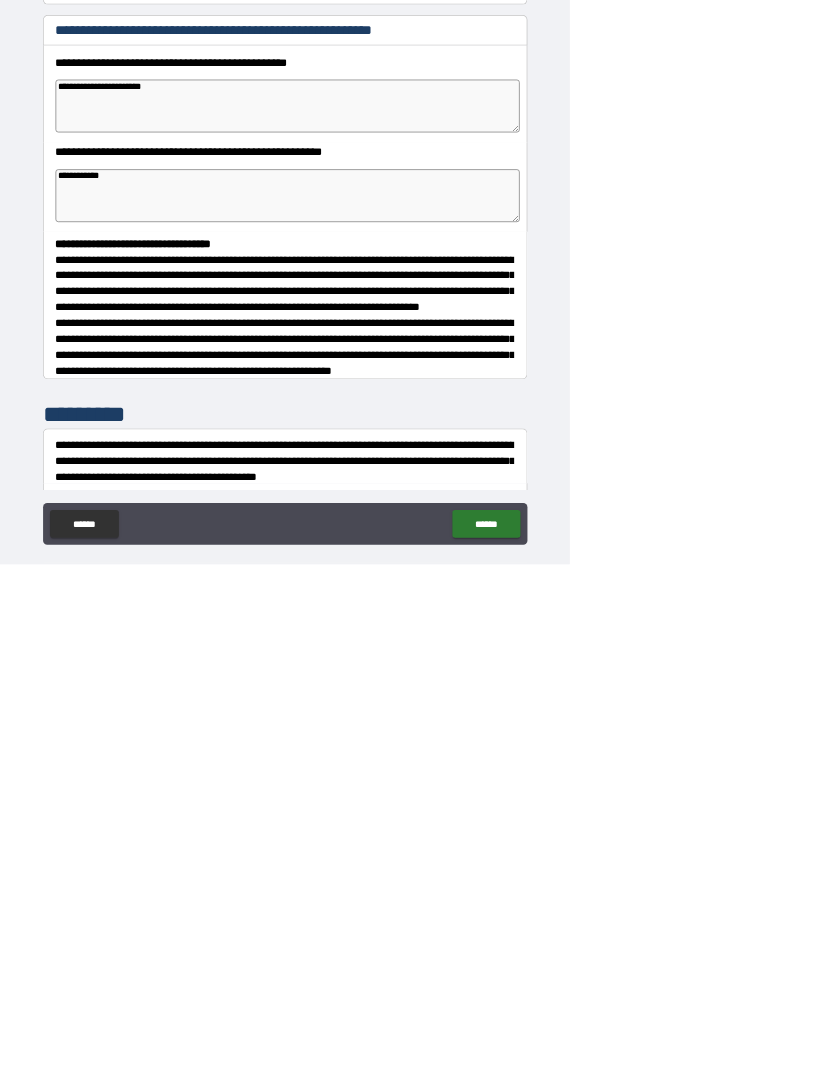 type on "*" 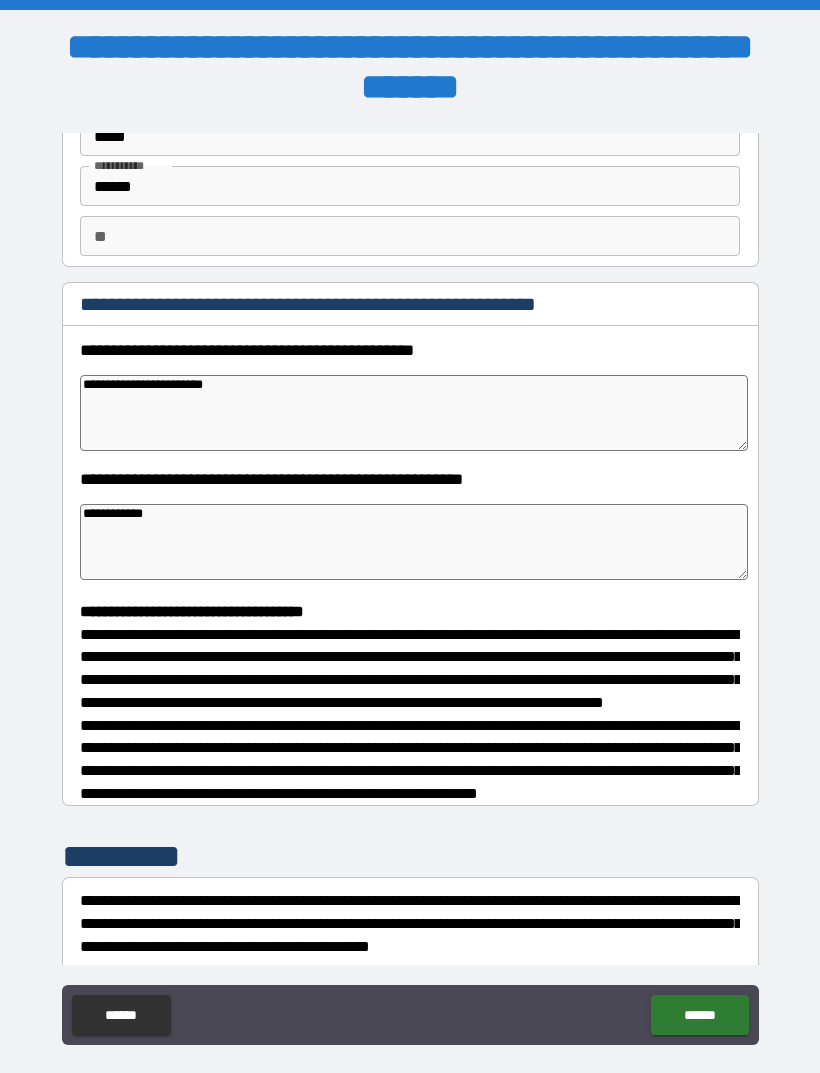 type on "*" 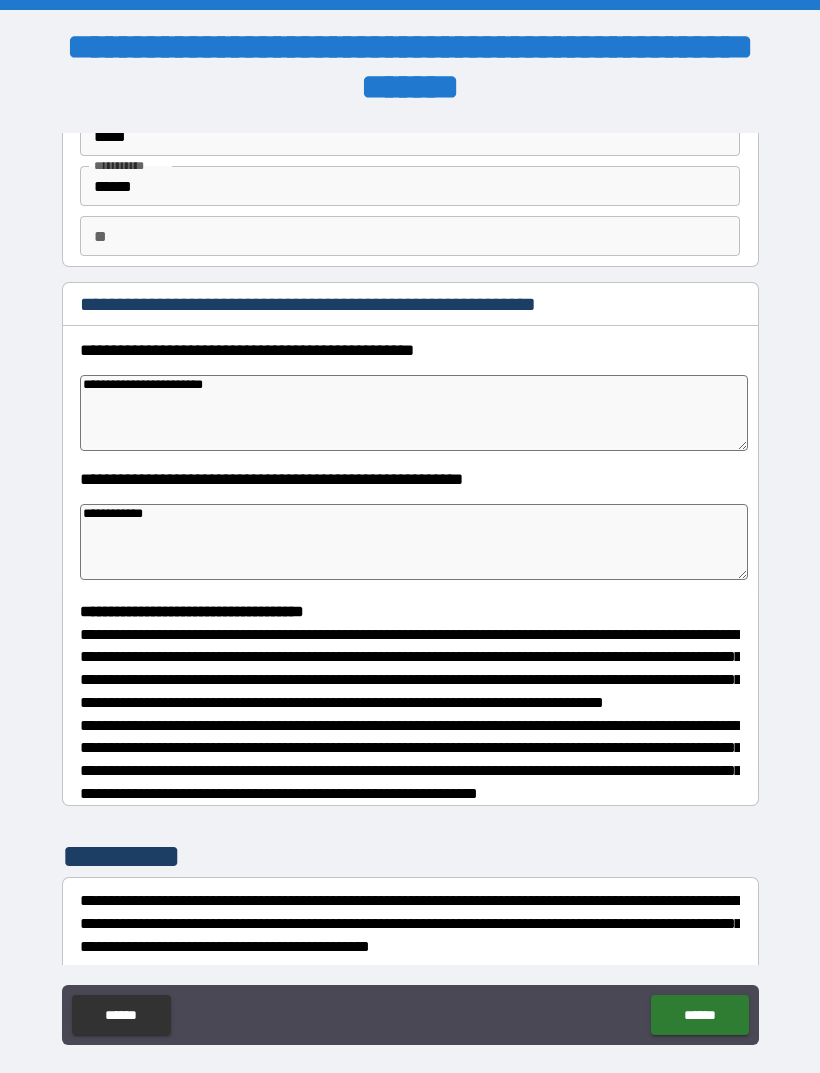type on "*" 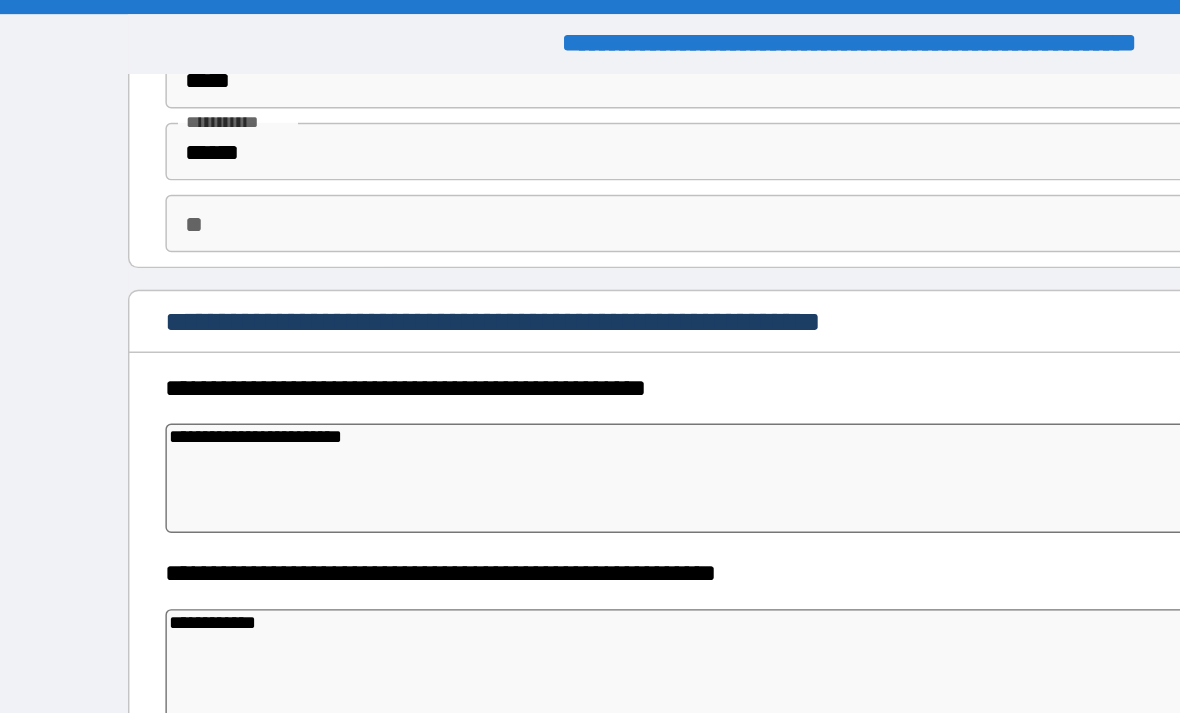type on "*" 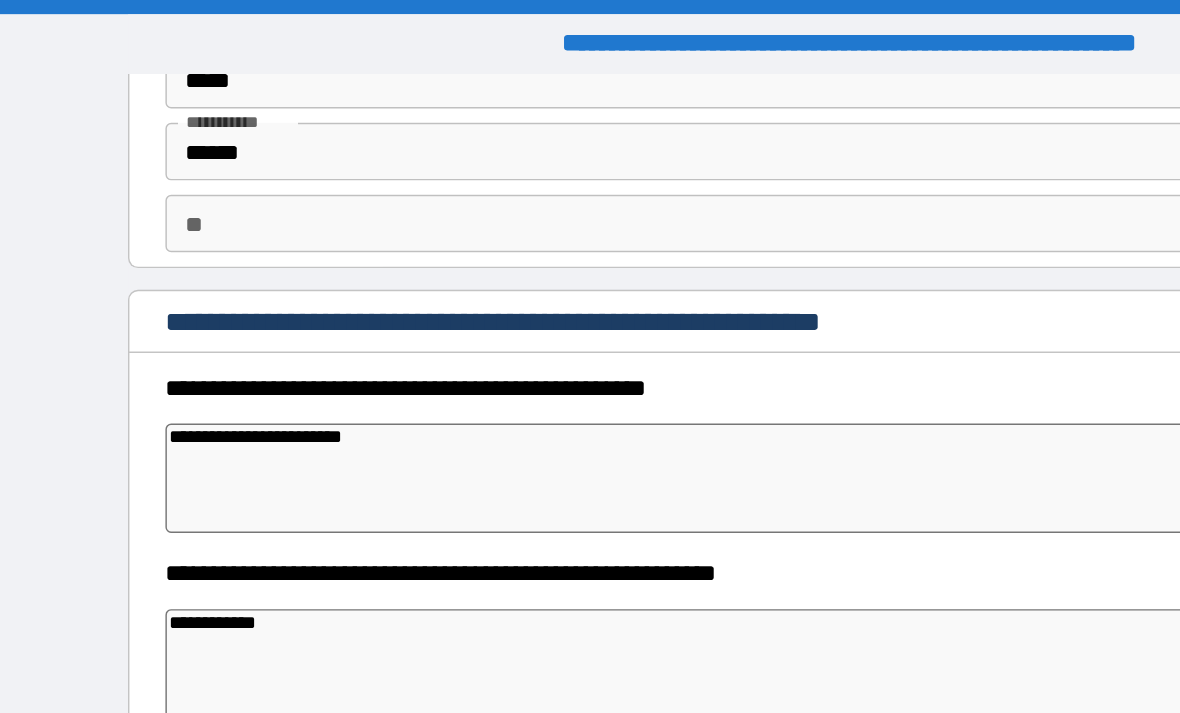 type on "*" 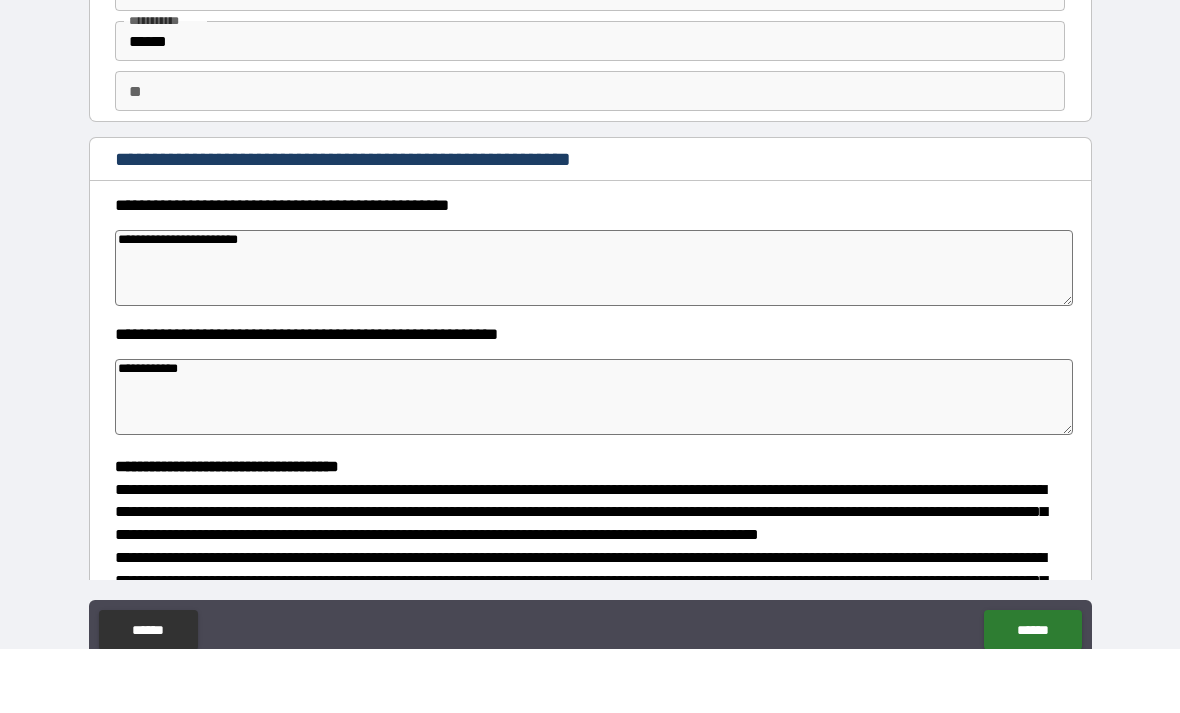 type on "*" 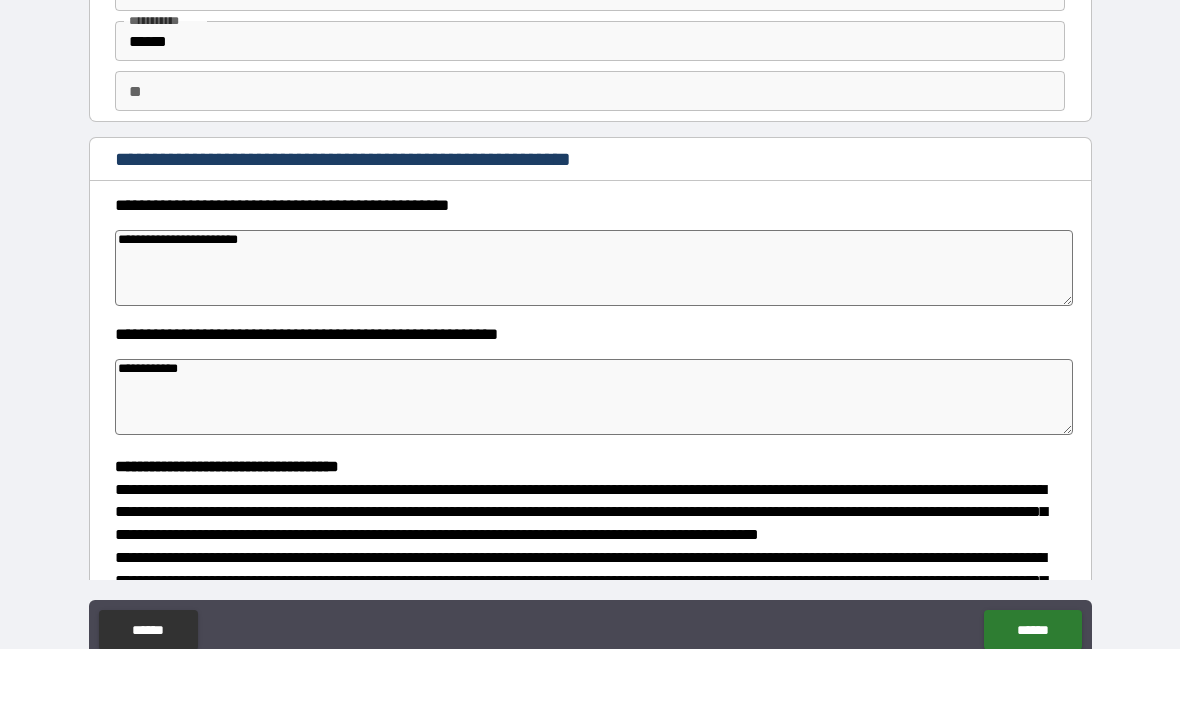 type on "*" 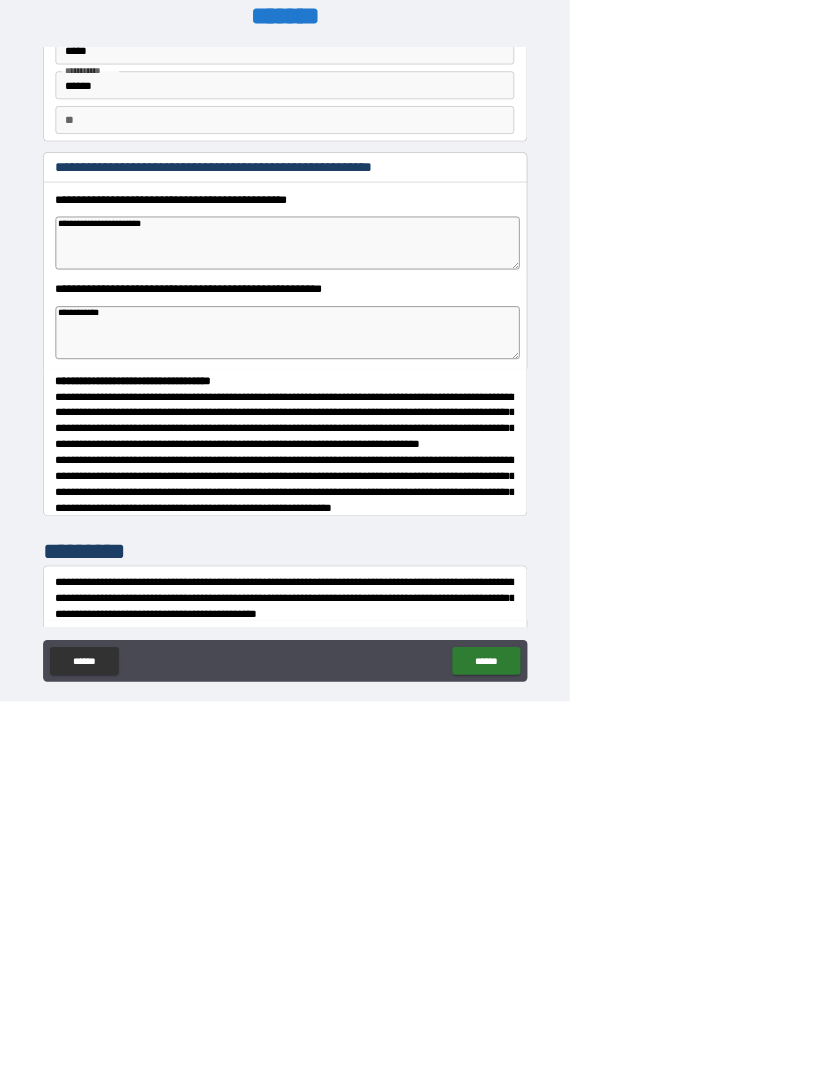 type on "*" 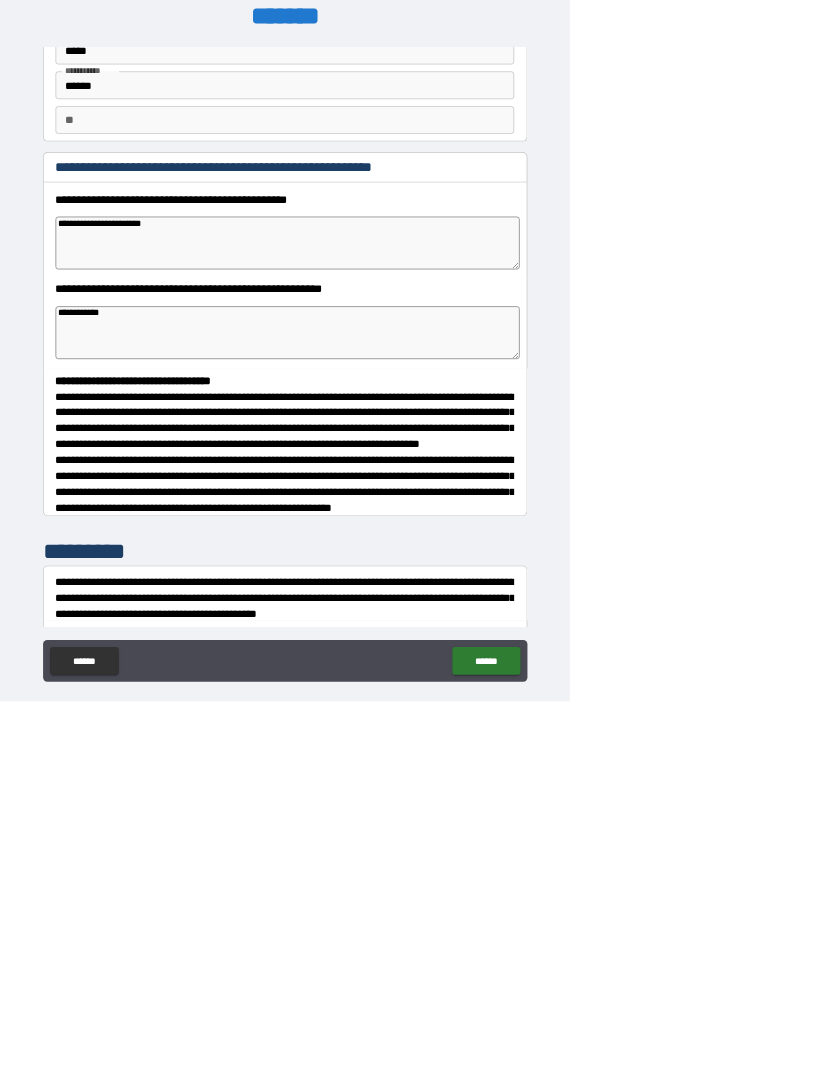 type on "*" 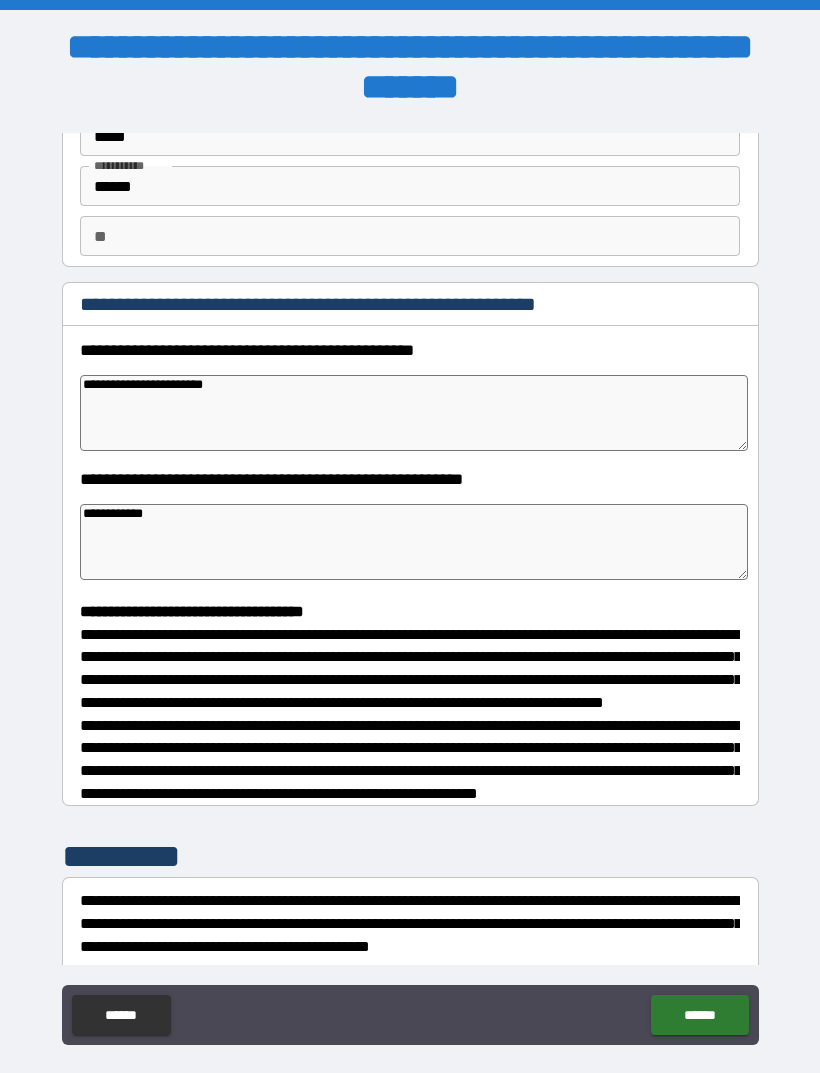type on "*" 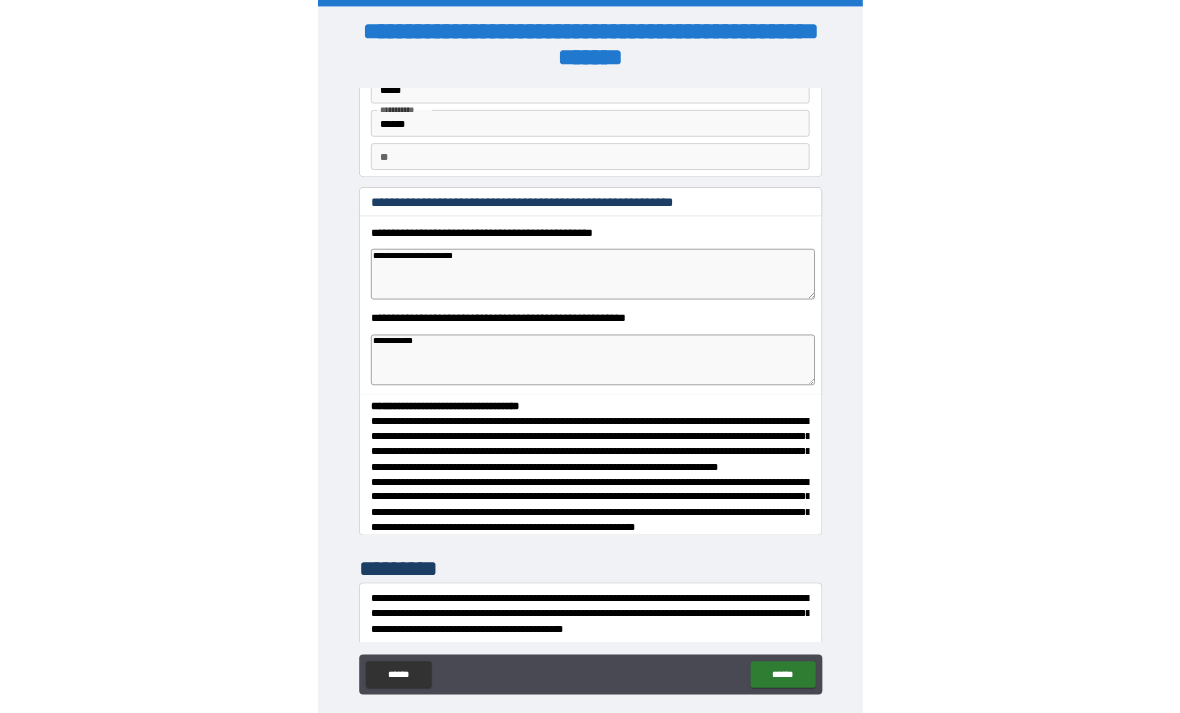 type 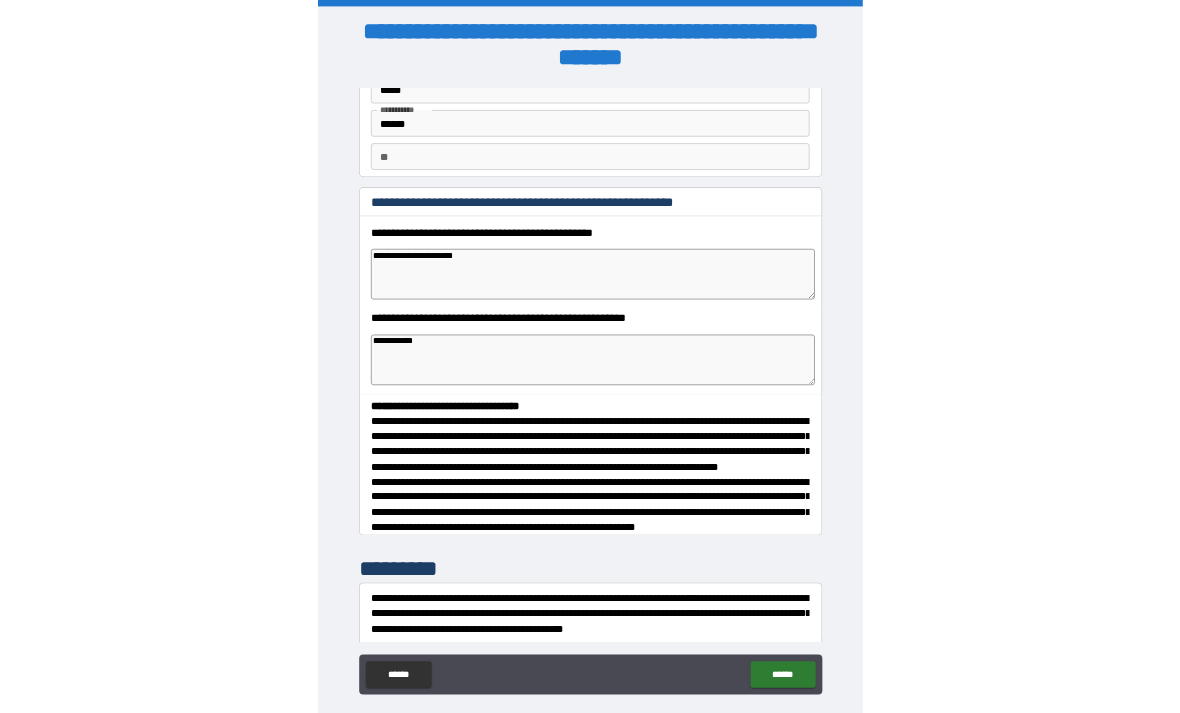 scroll, scrollTop: 64, scrollLeft: 0, axis: vertical 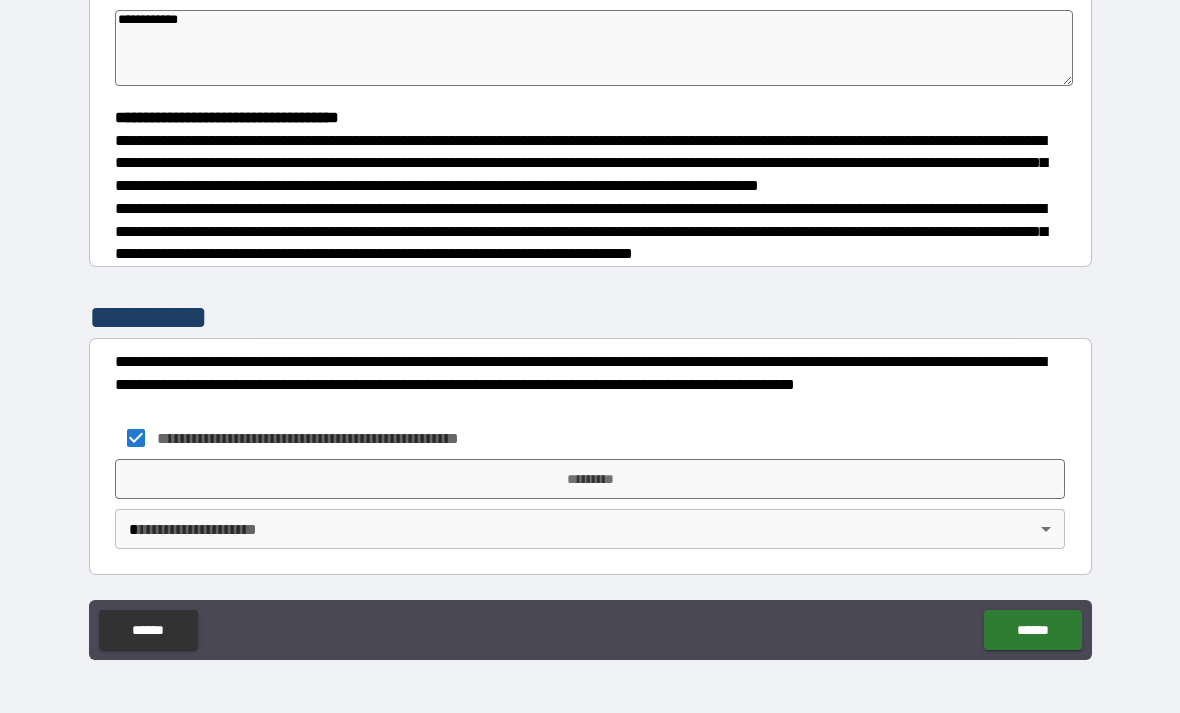 click on "*********" at bounding box center [590, 479] 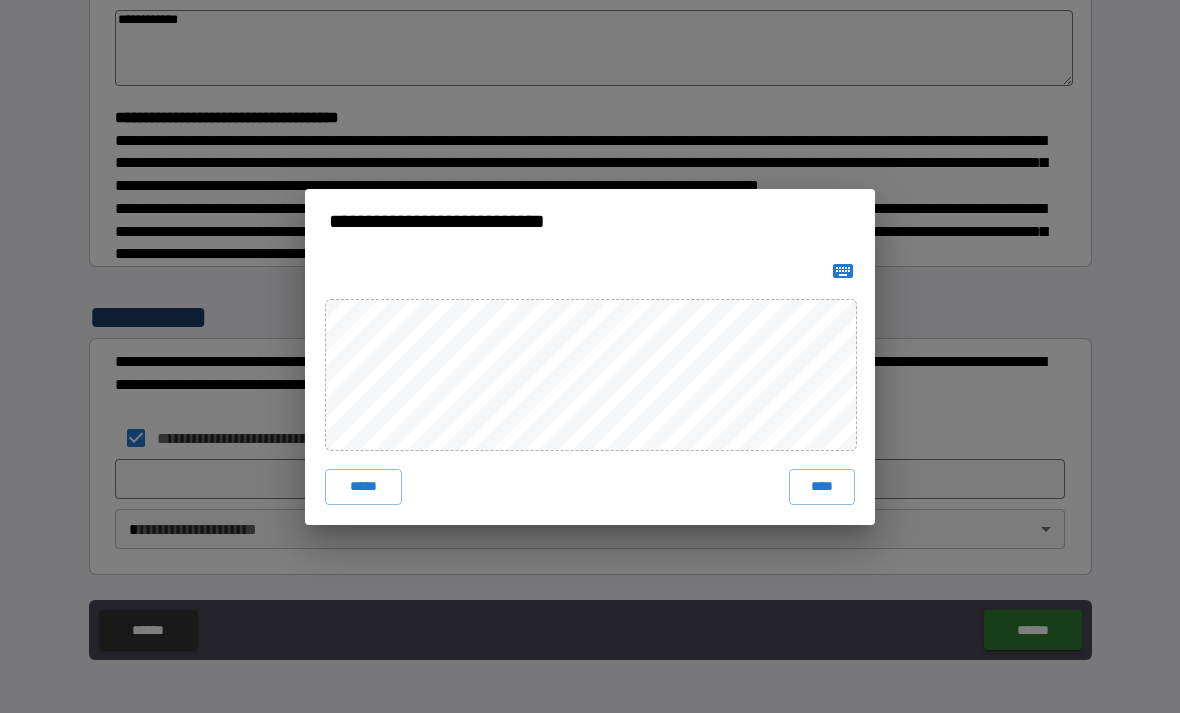 click on "****" at bounding box center [822, 487] 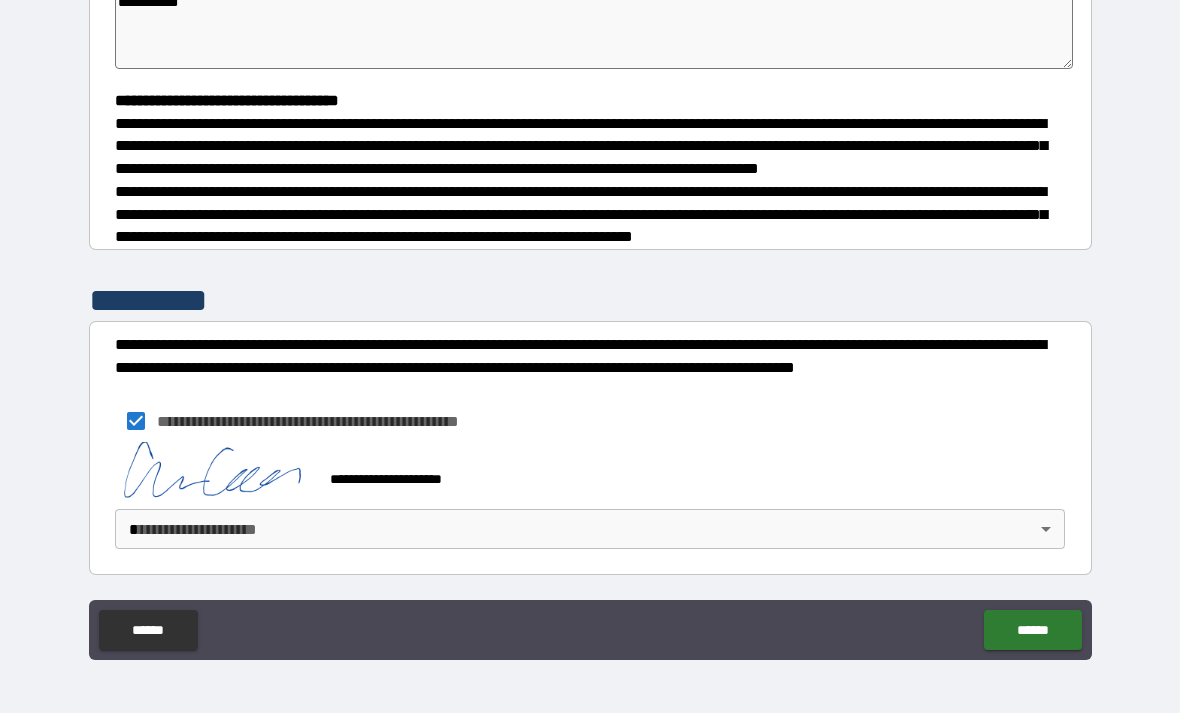 scroll, scrollTop: 466, scrollLeft: 0, axis: vertical 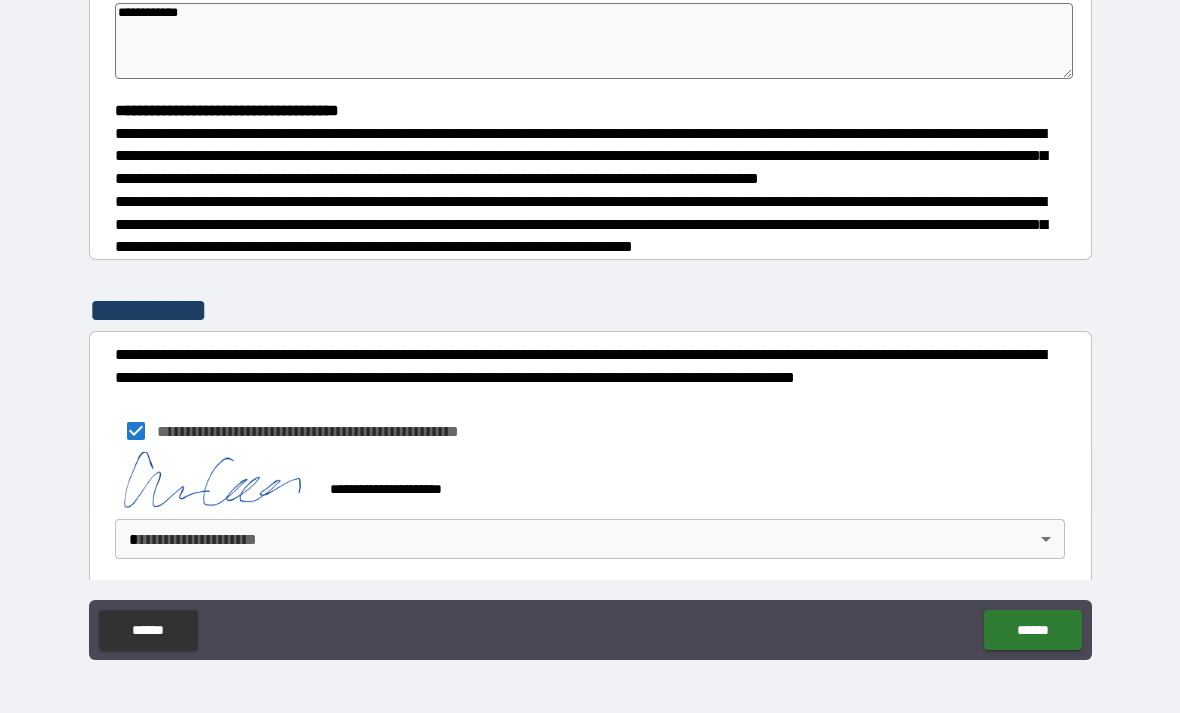 click on "**********" at bounding box center [590, 324] 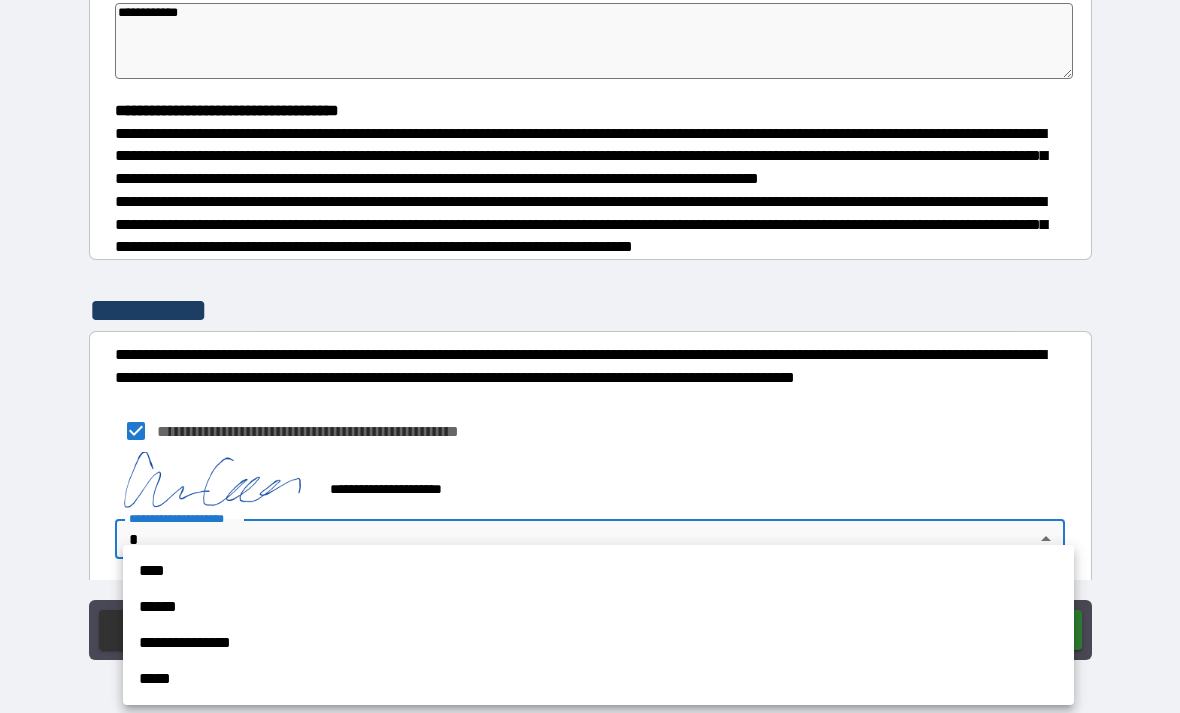 click on "****" at bounding box center [598, 571] 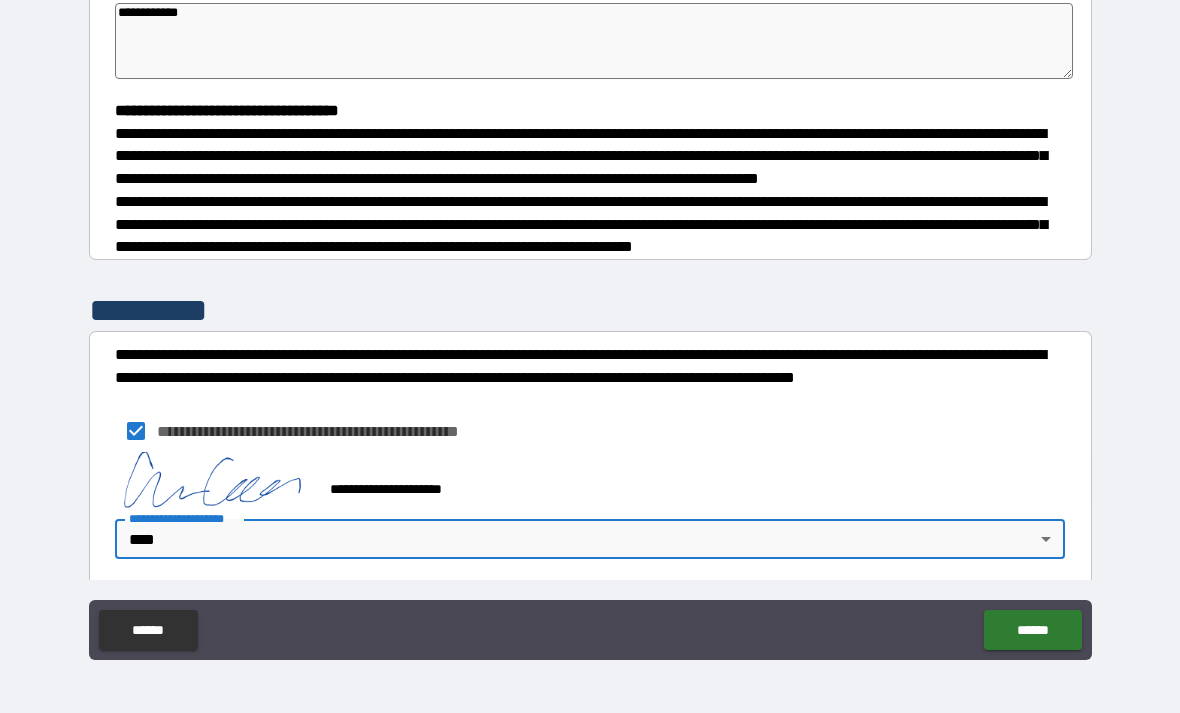 click on "******" at bounding box center [1032, 630] 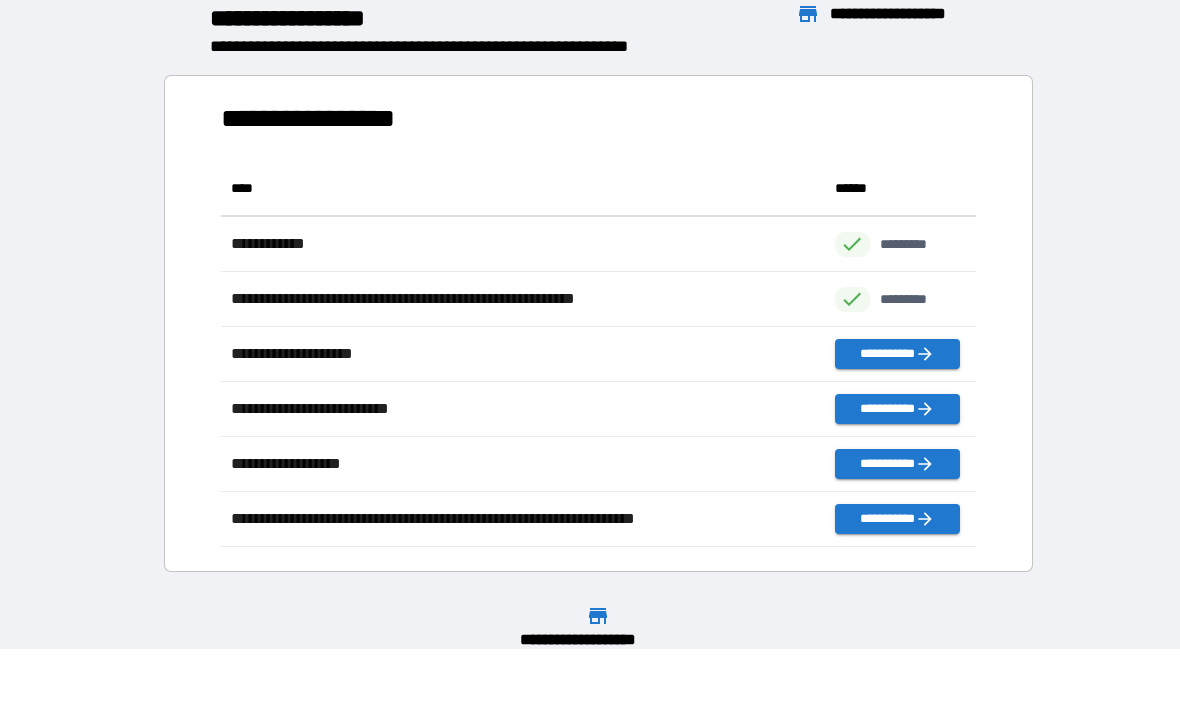 scroll, scrollTop: 1, scrollLeft: 1, axis: both 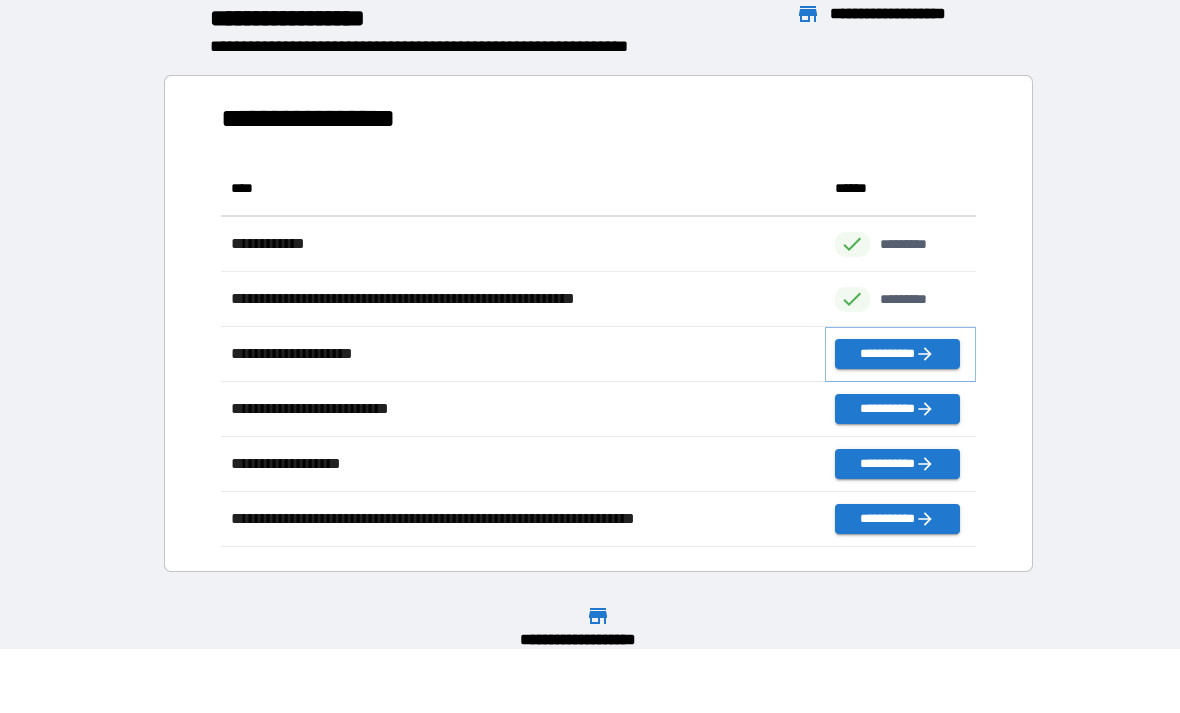 click on "**********" at bounding box center (897, 354) 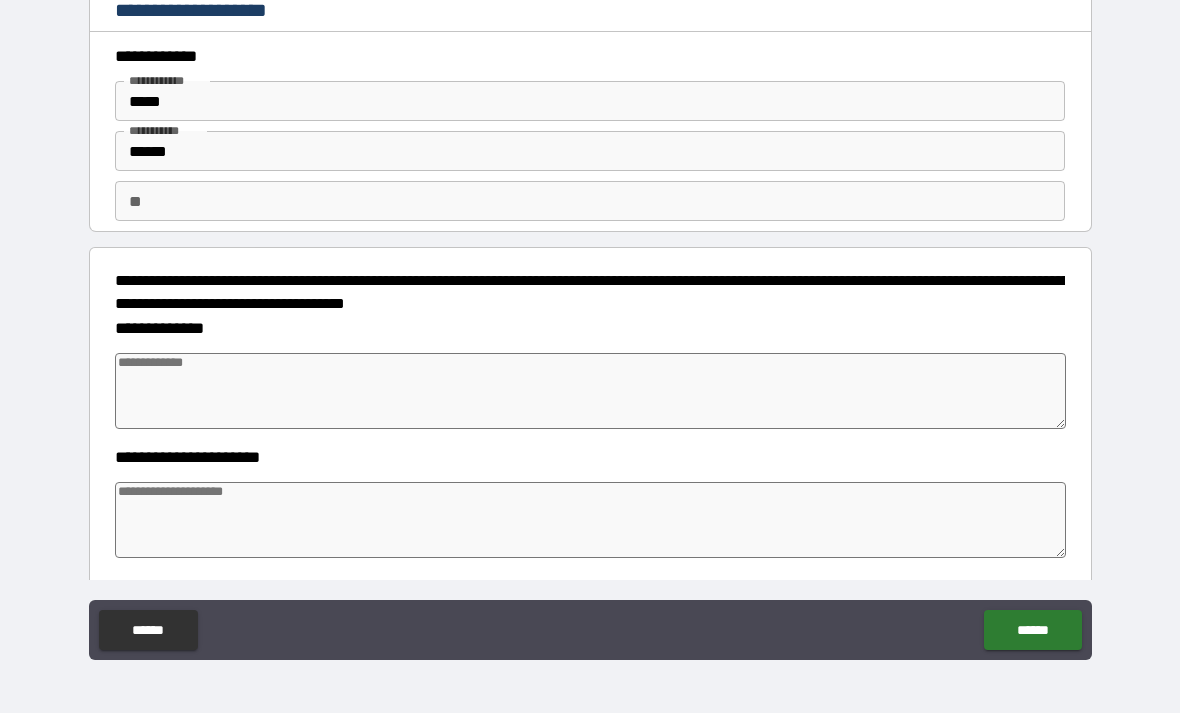 click at bounding box center (591, 391) 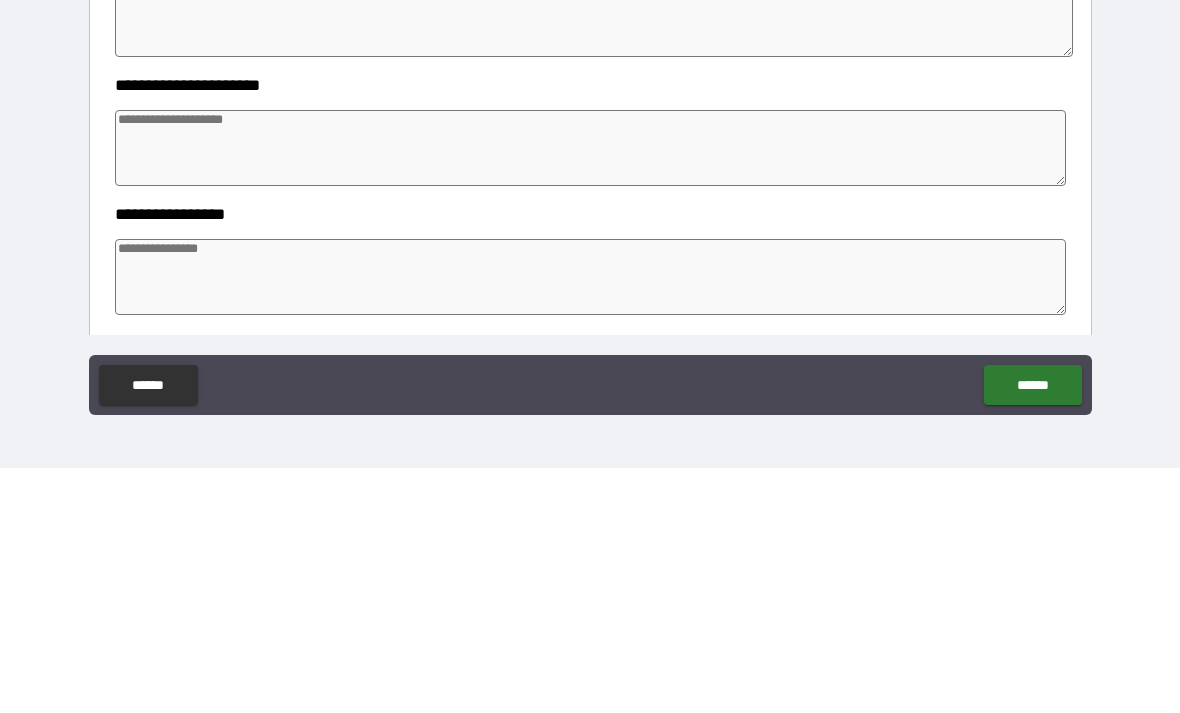 scroll, scrollTop: 124, scrollLeft: 0, axis: vertical 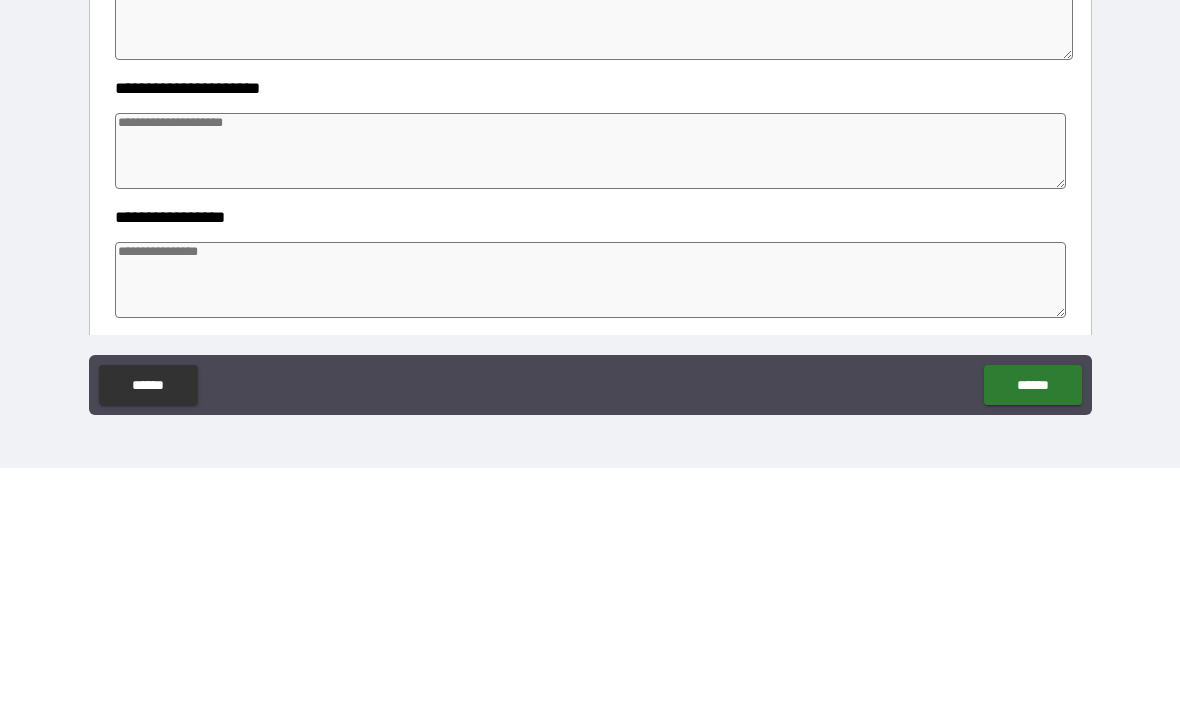 click at bounding box center [591, 396] 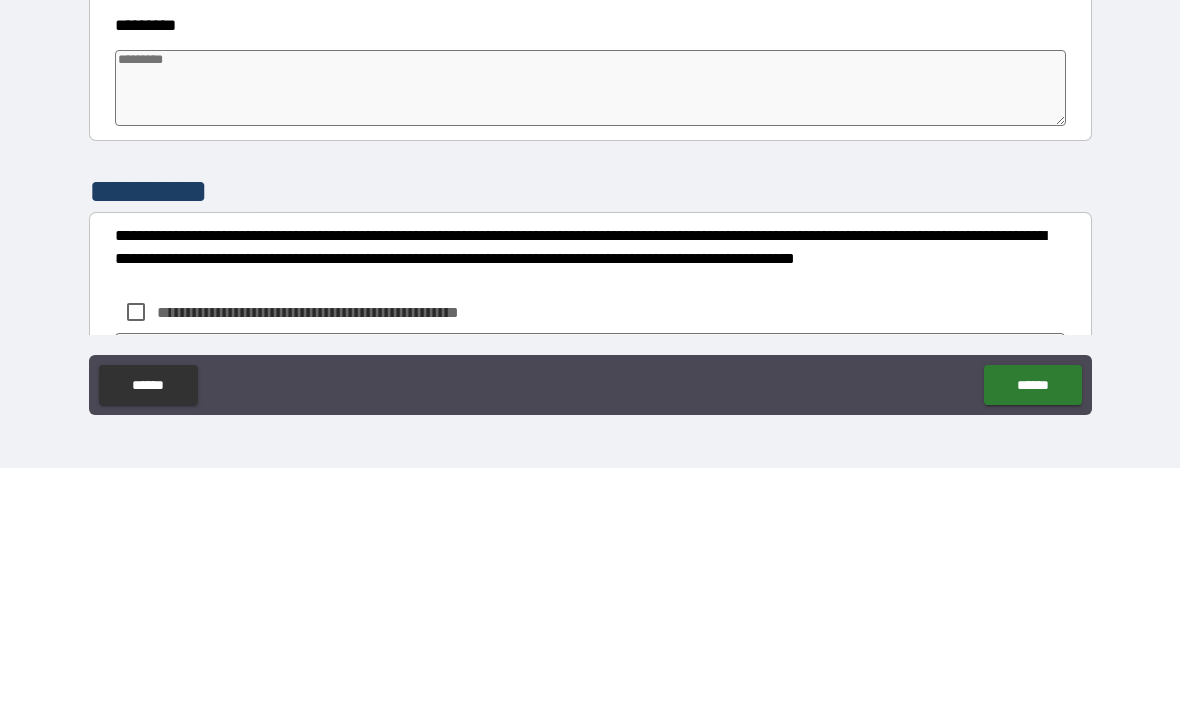 scroll, scrollTop: 443, scrollLeft: 0, axis: vertical 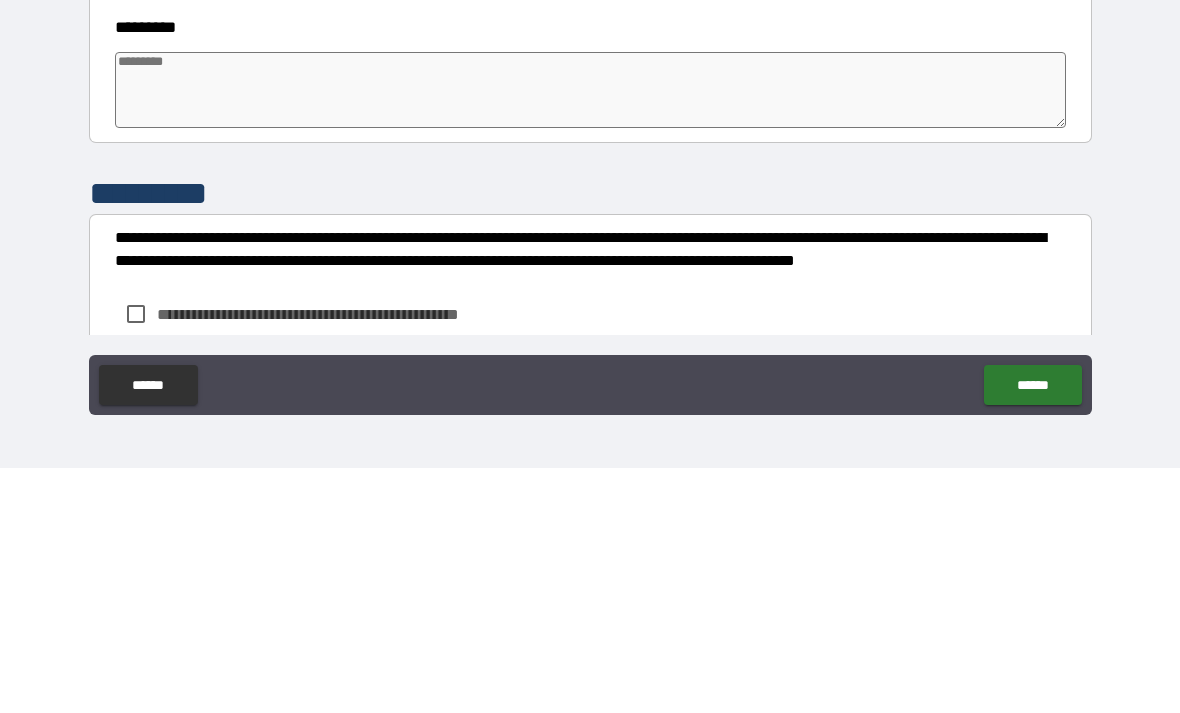 click at bounding box center [591, 335] 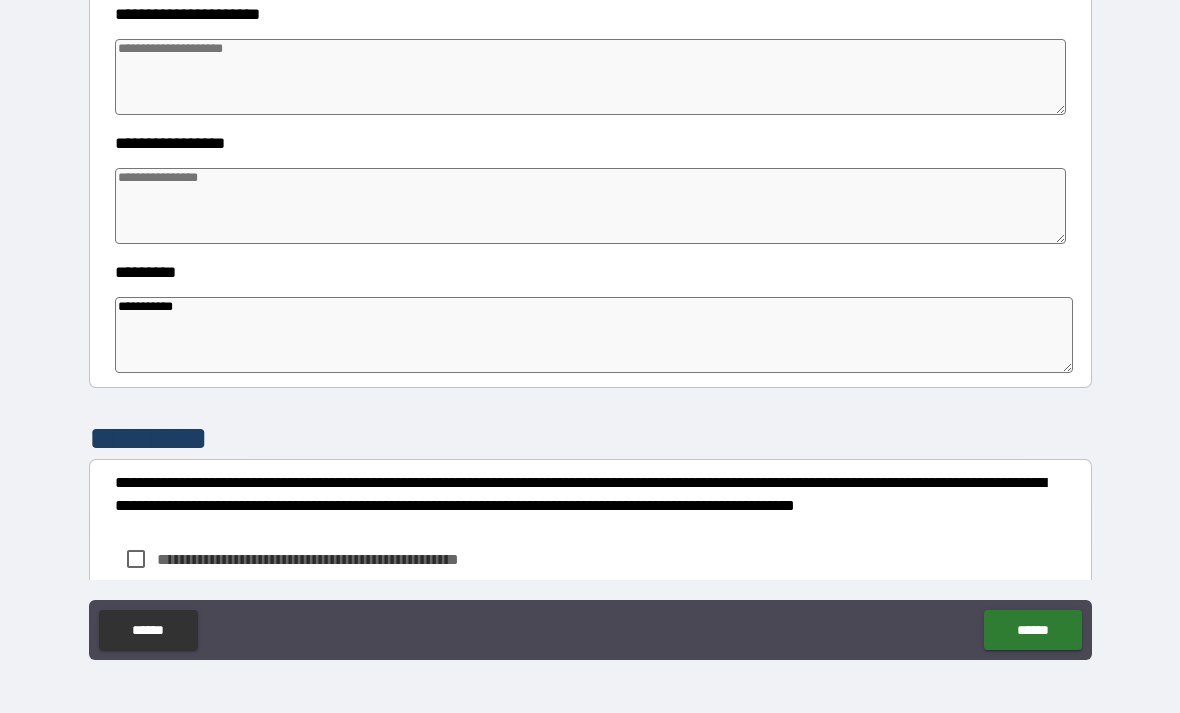 click on "**********" at bounding box center [594, 335] 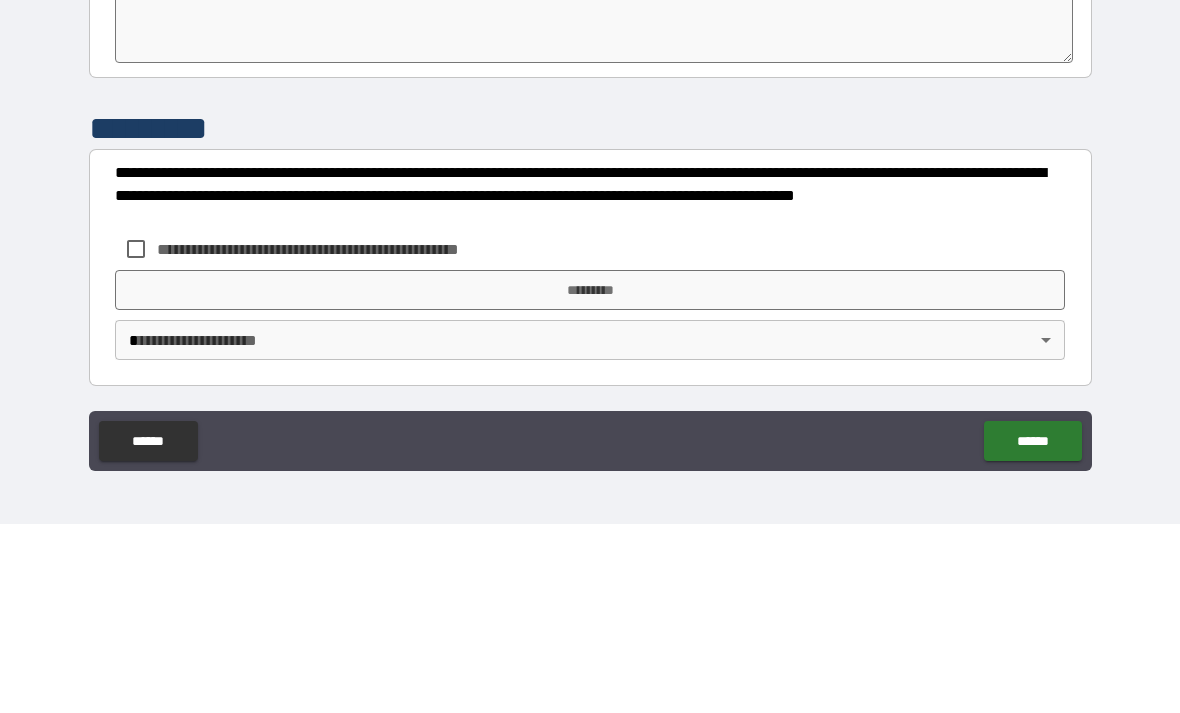 scroll, scrollTop: 564, scrollLeft: 0, axis: vertical 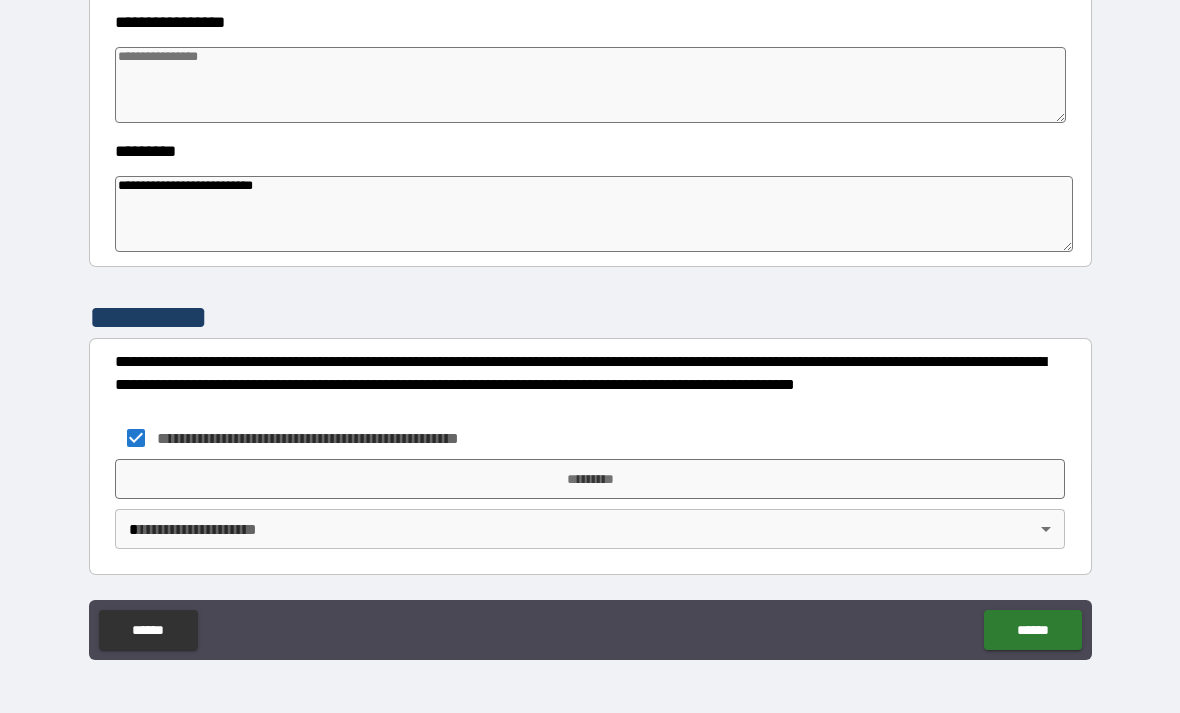click on "*********" at bounding box center [590, 479] 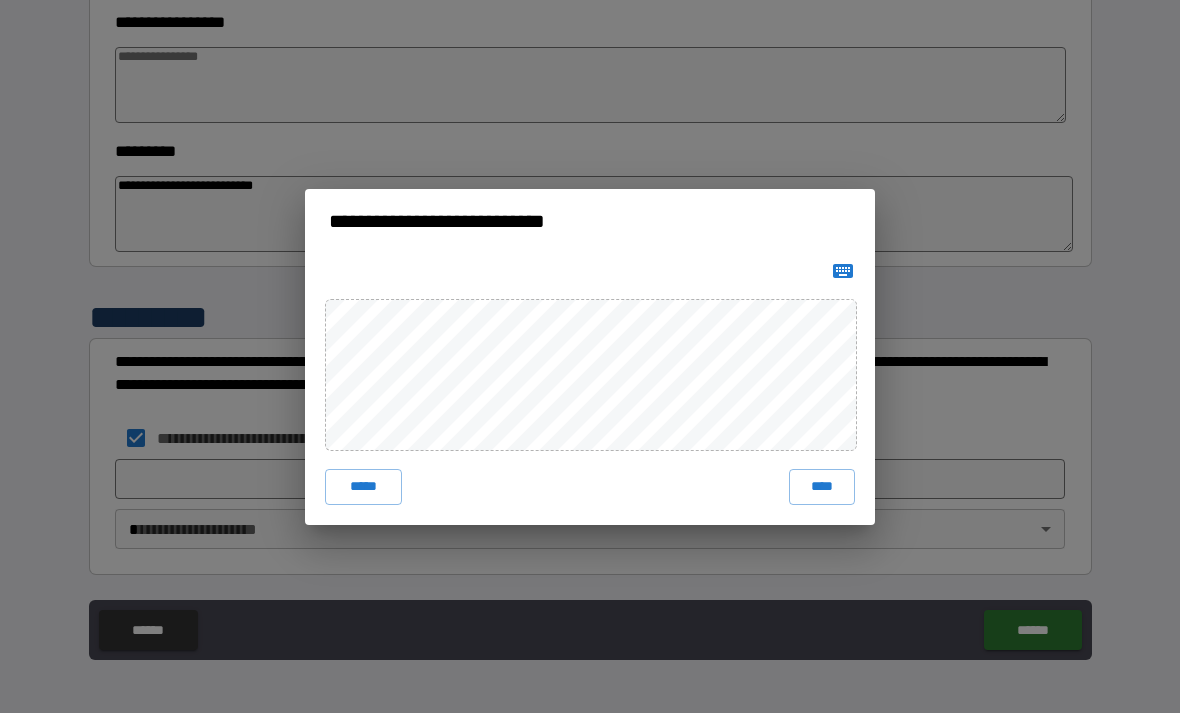 click on "****" at bounding box center (822, 487) 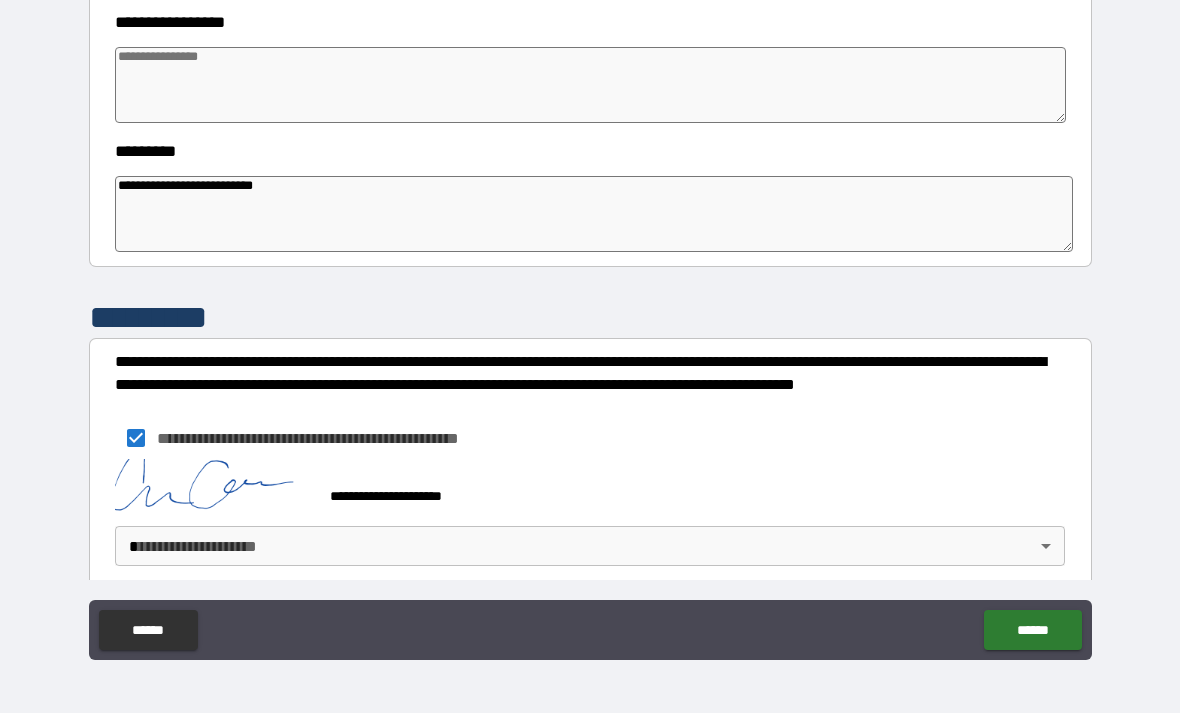 scroll, scrollTop: 554, scrollLeft: 0, axis: vertical 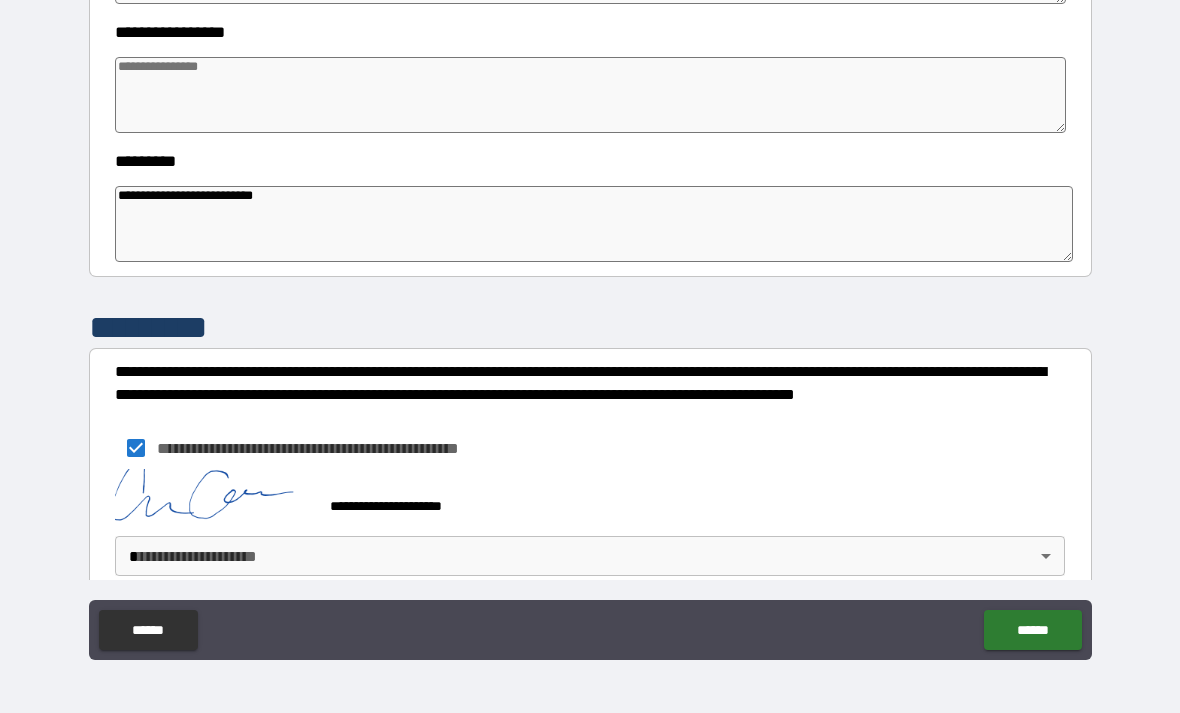 click on "**********" at bounding box center [590, 324] 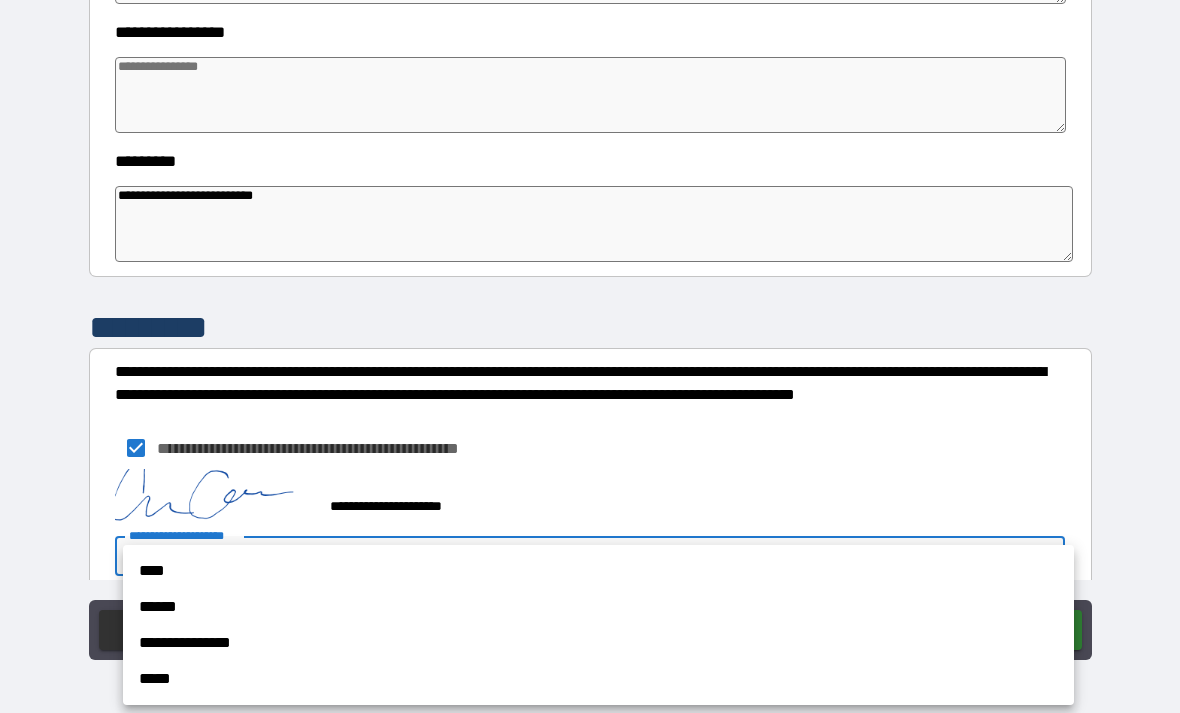 click on "****" at bounding box center (598, 571) 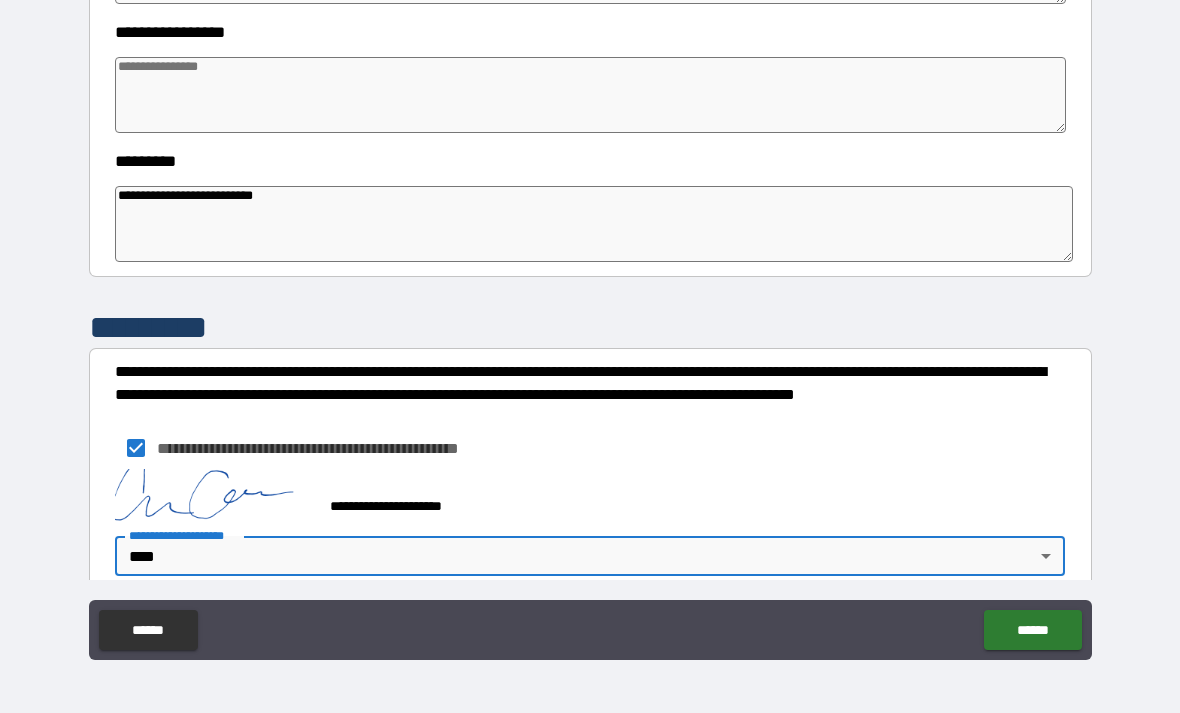 click on "******" at bounding box center [1032, 630] 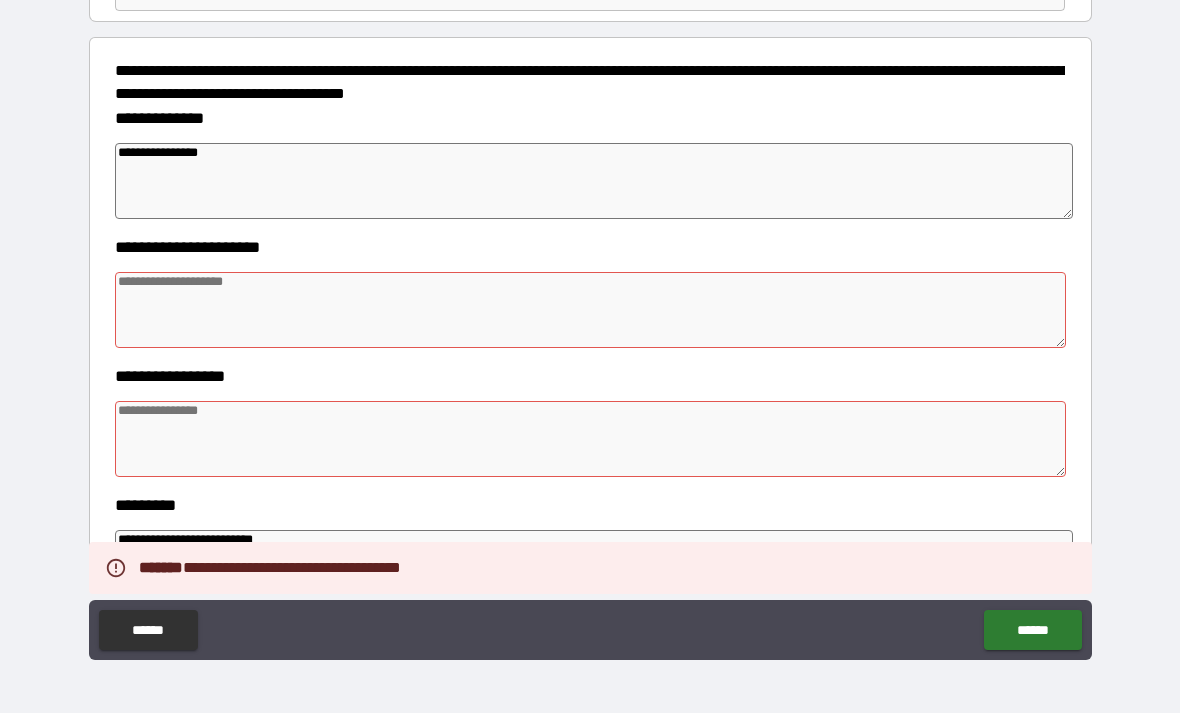 scroll, scrollTop: 212, scrollLeft: 0, axis: vertical 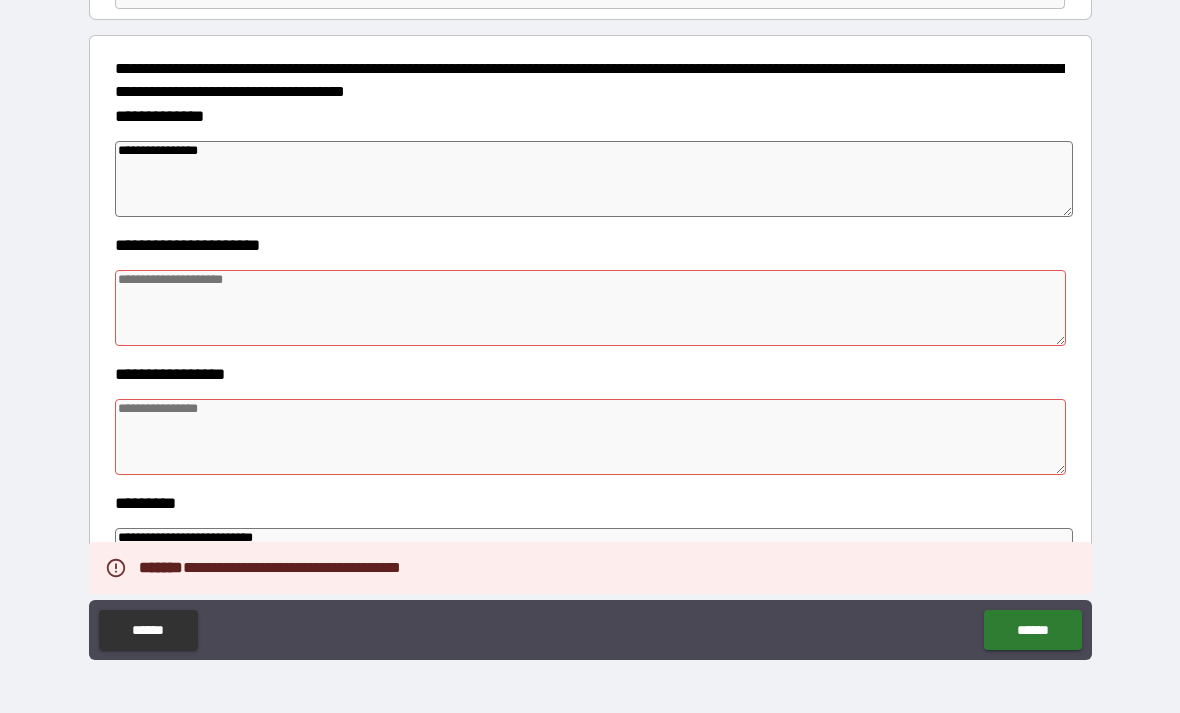 click at bounding box center (591, 308) 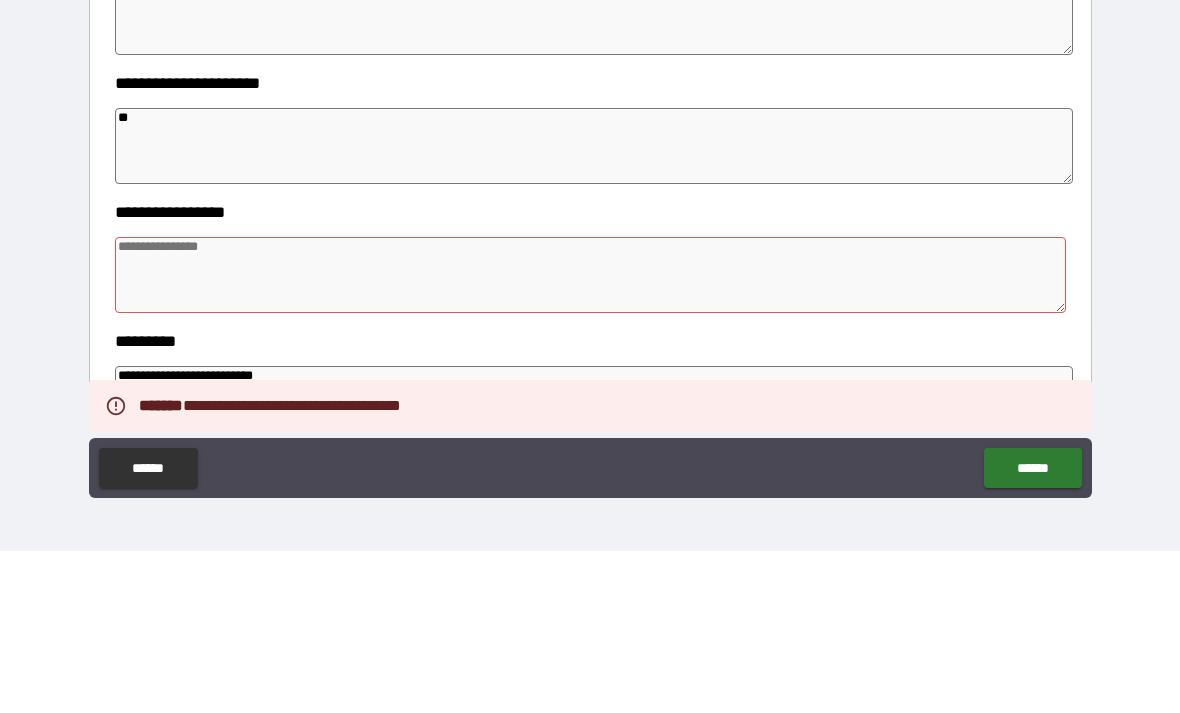 click at bounding box center (591, 437) 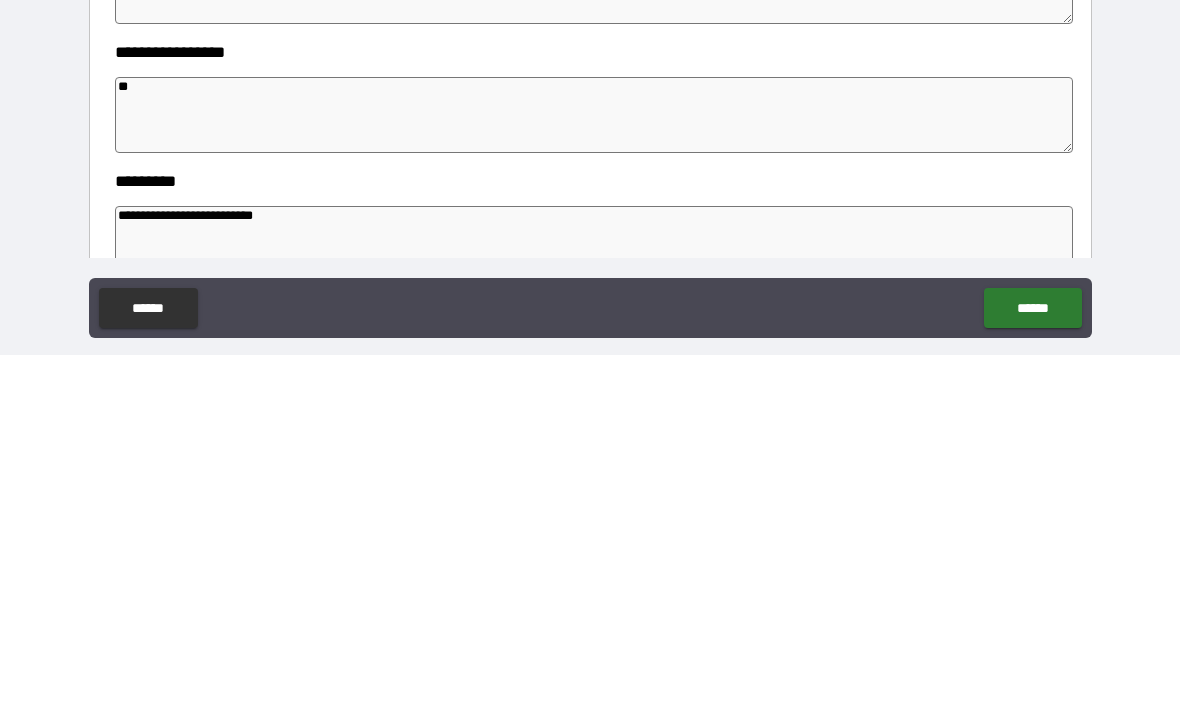 scroll, scrollTop: 64, scrollLeft: 0, axis: vertical 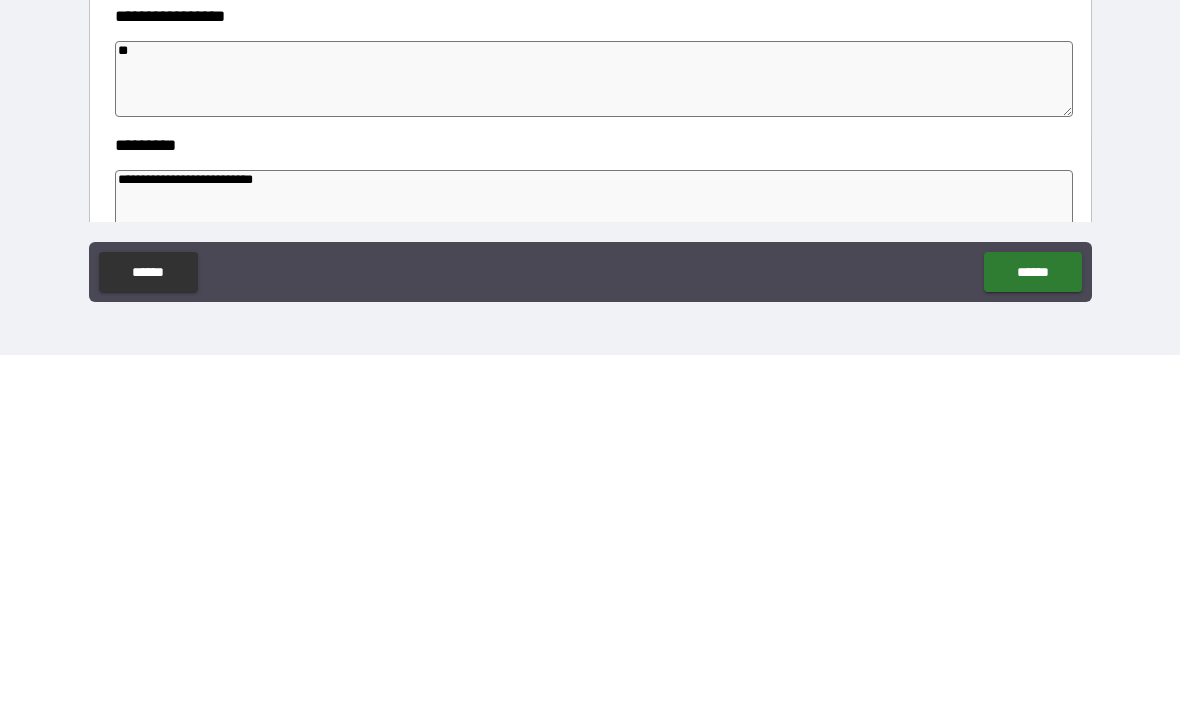 click on "******" at bounding box center [1032, 630] 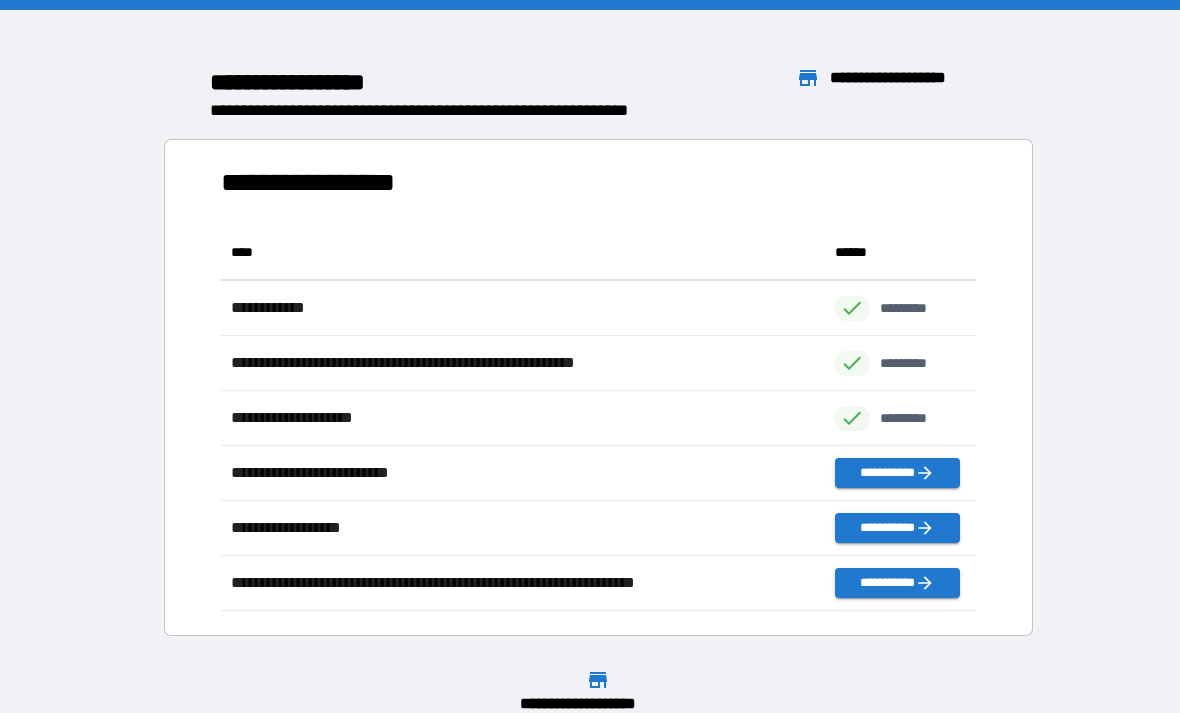 scroll, scrollTop: 1, scrollLeft: 1, axis: both 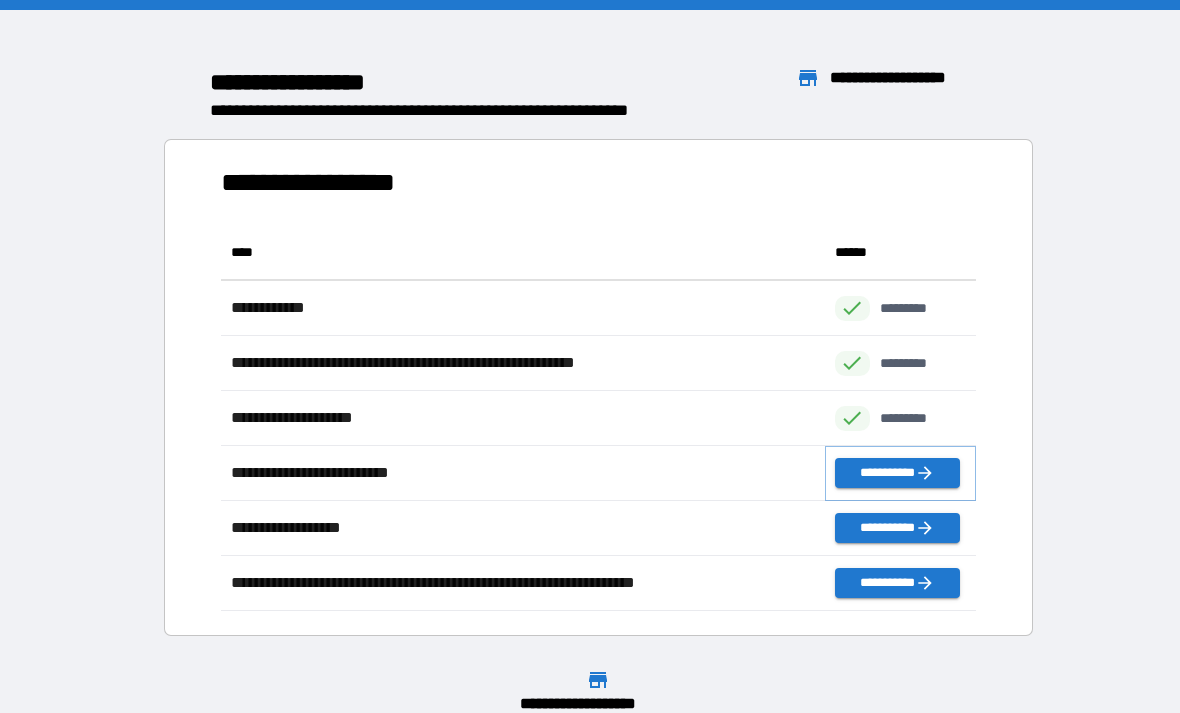 click on "**********" at bounding box center [897, 473] 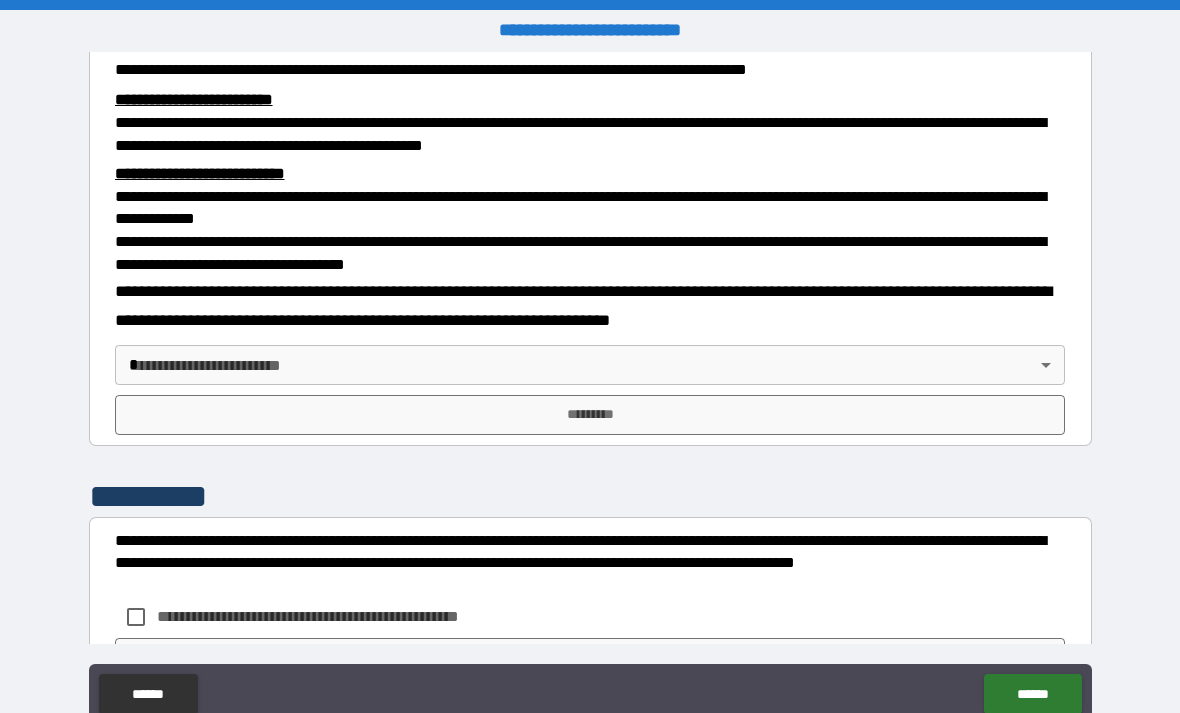 scroll, scrollTop: 529, scrollLeft: 0, axis: vertical 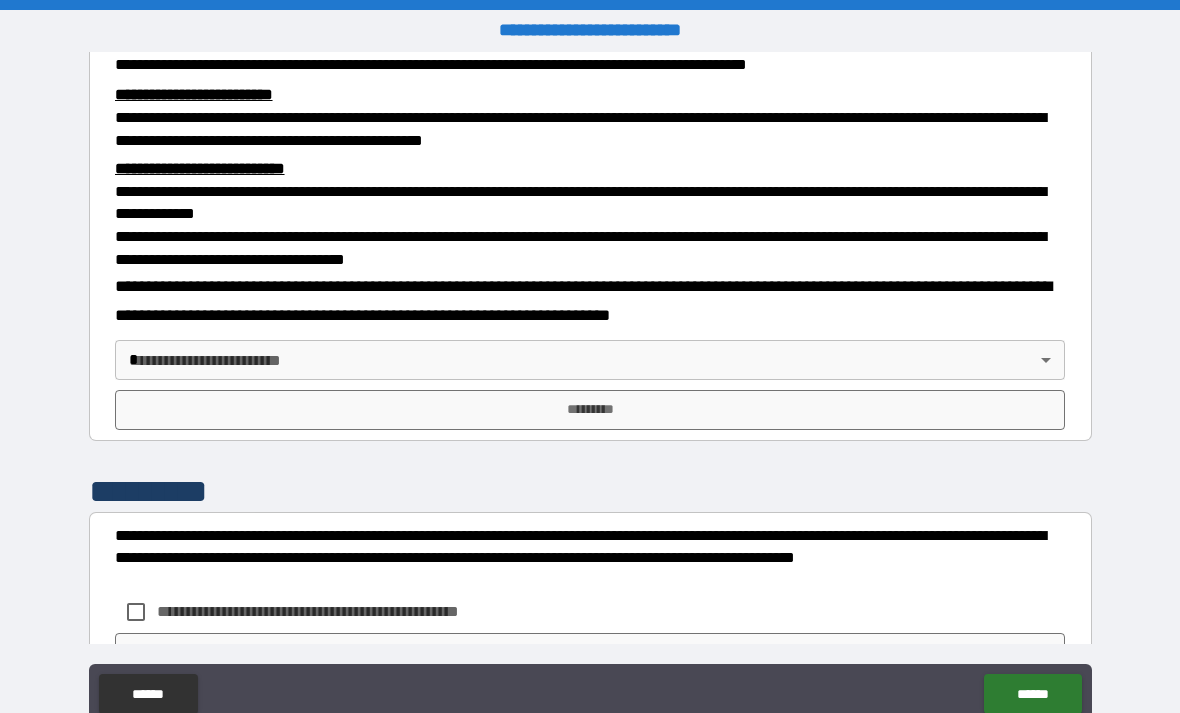 click on "**********" at bounding box center [590, 388] 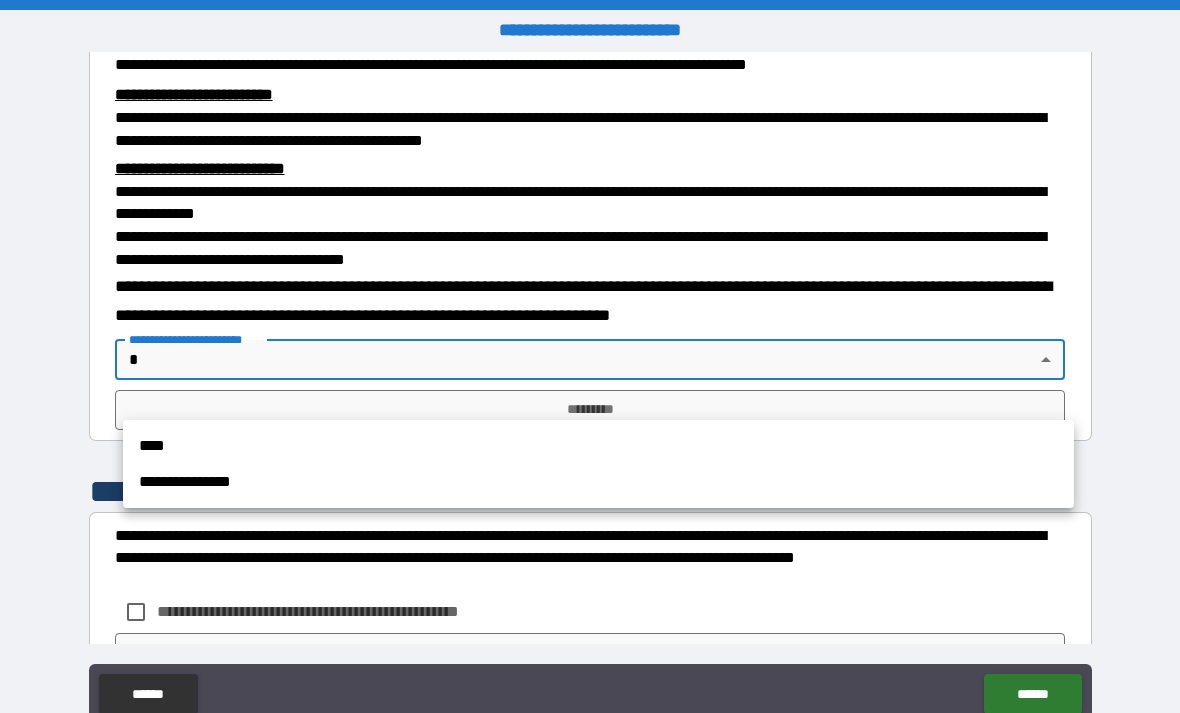 click on "****" at bounding box center (598, 446) 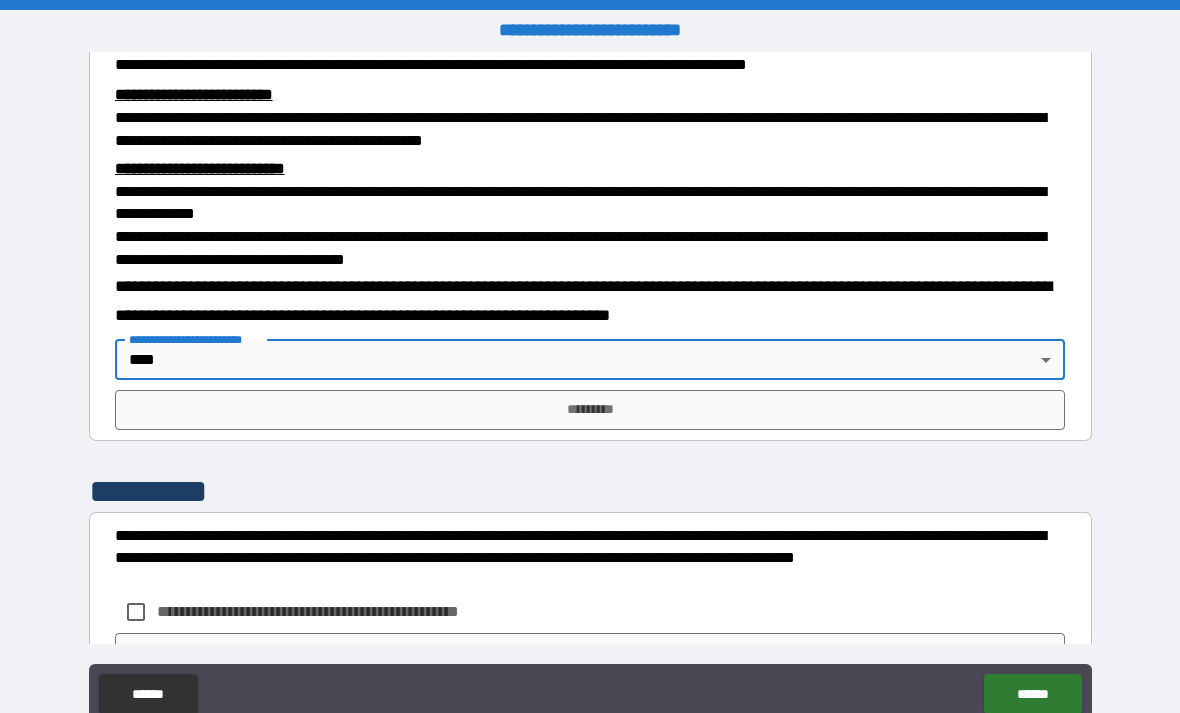 click on "*********" at bounding box center (590, 410) 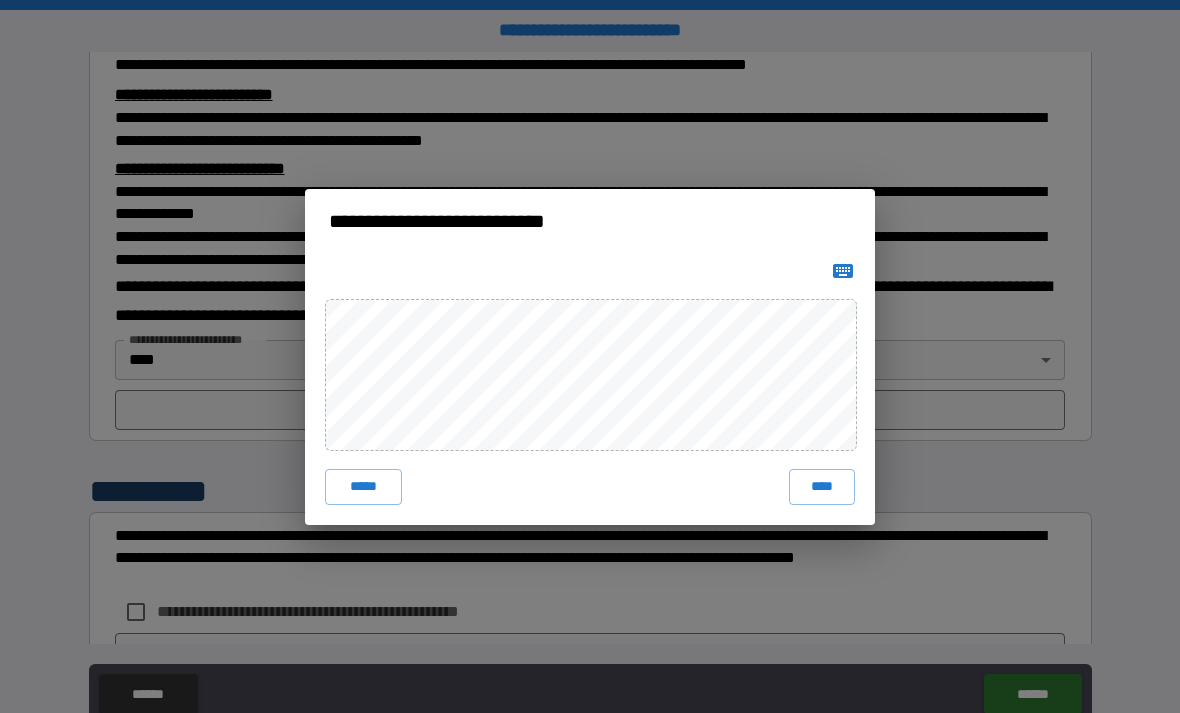 click on "****" at bounding box center [822, 487] 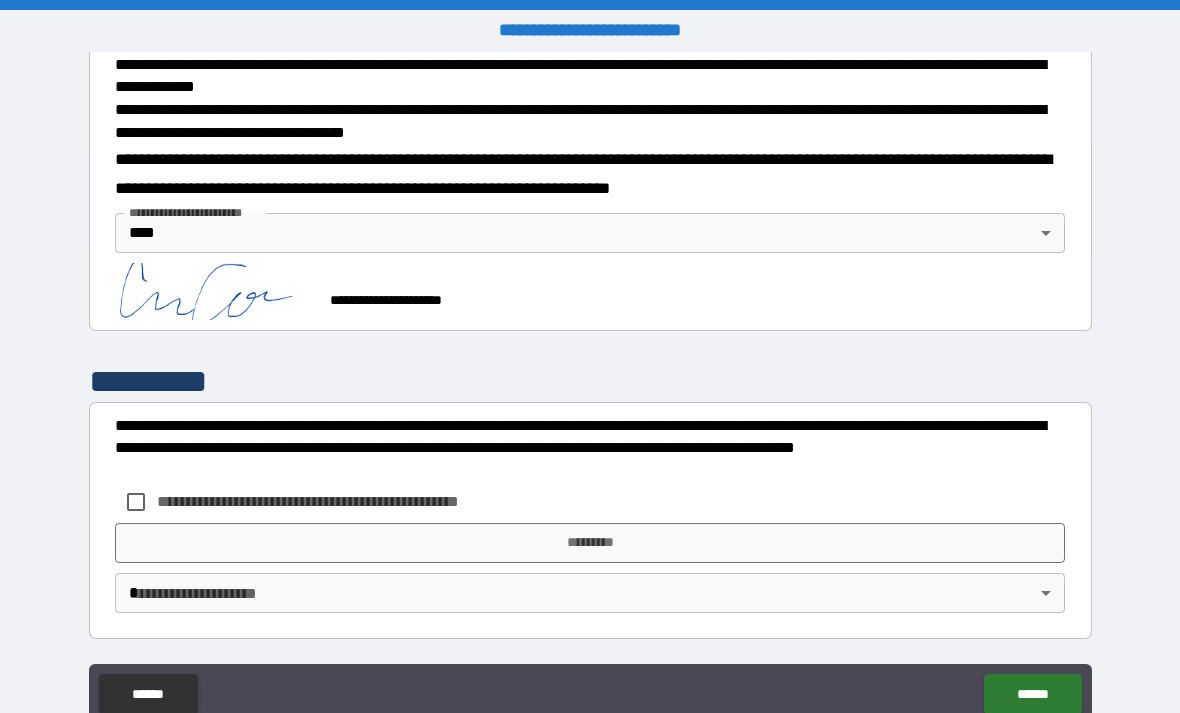 scroll, scrollTop: 688, scrollLeft: 0, axis: vertical 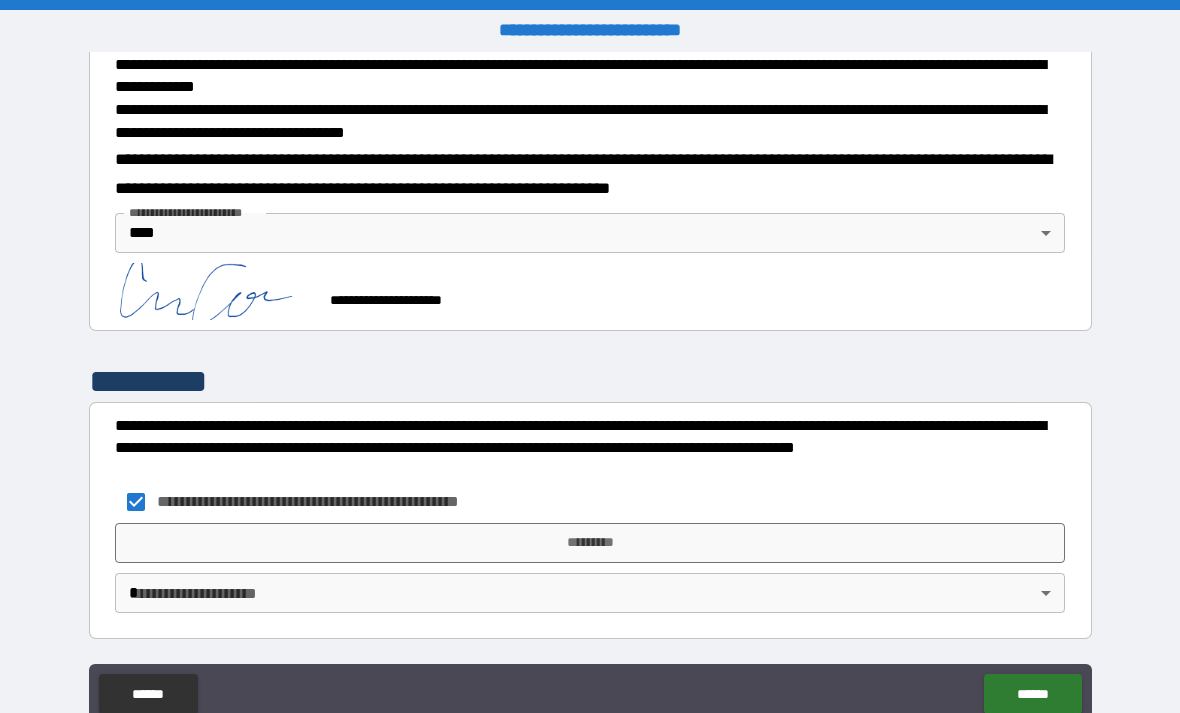 click on "*********" at bounding box center [590, 543] 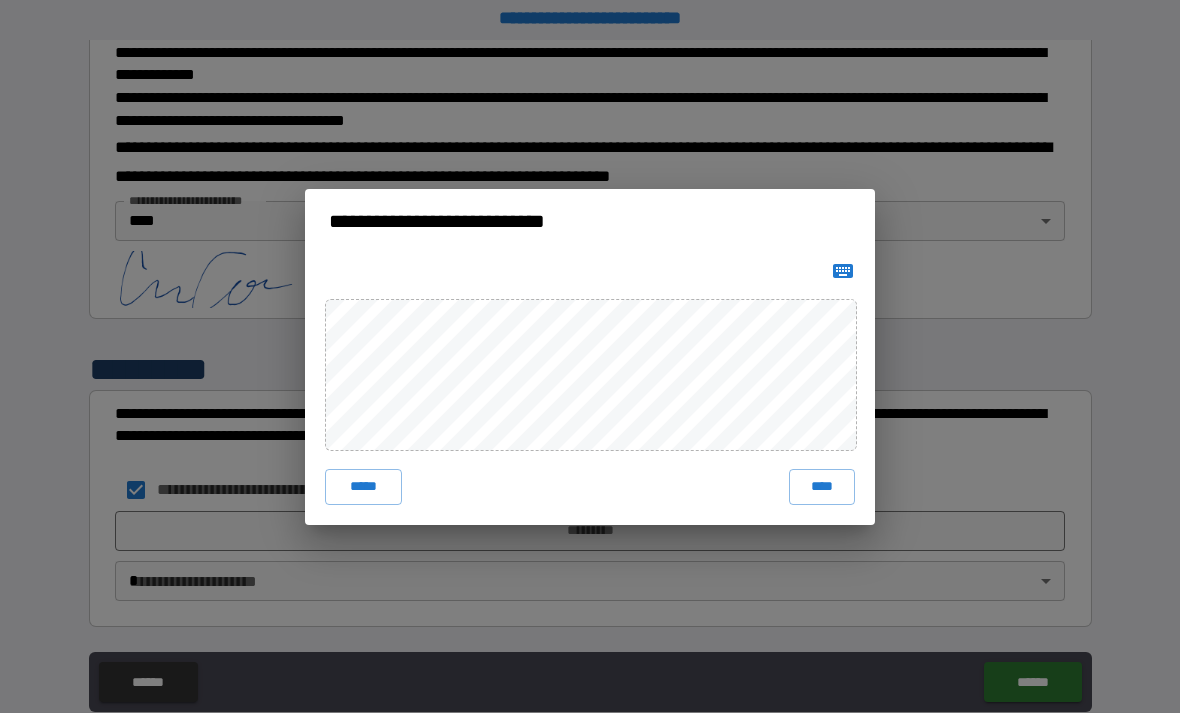 scroll, scrollTop: 0, scrollLeft: 0, axis: both 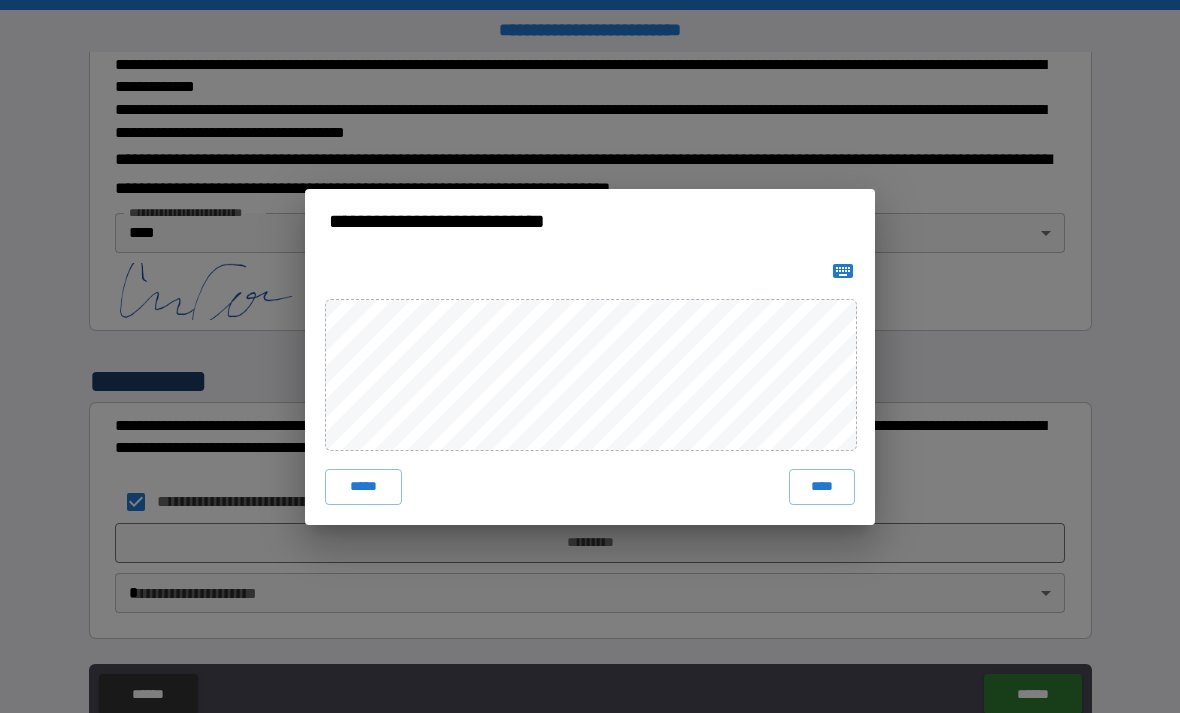 click on "****" at bounding box center [822, 487] 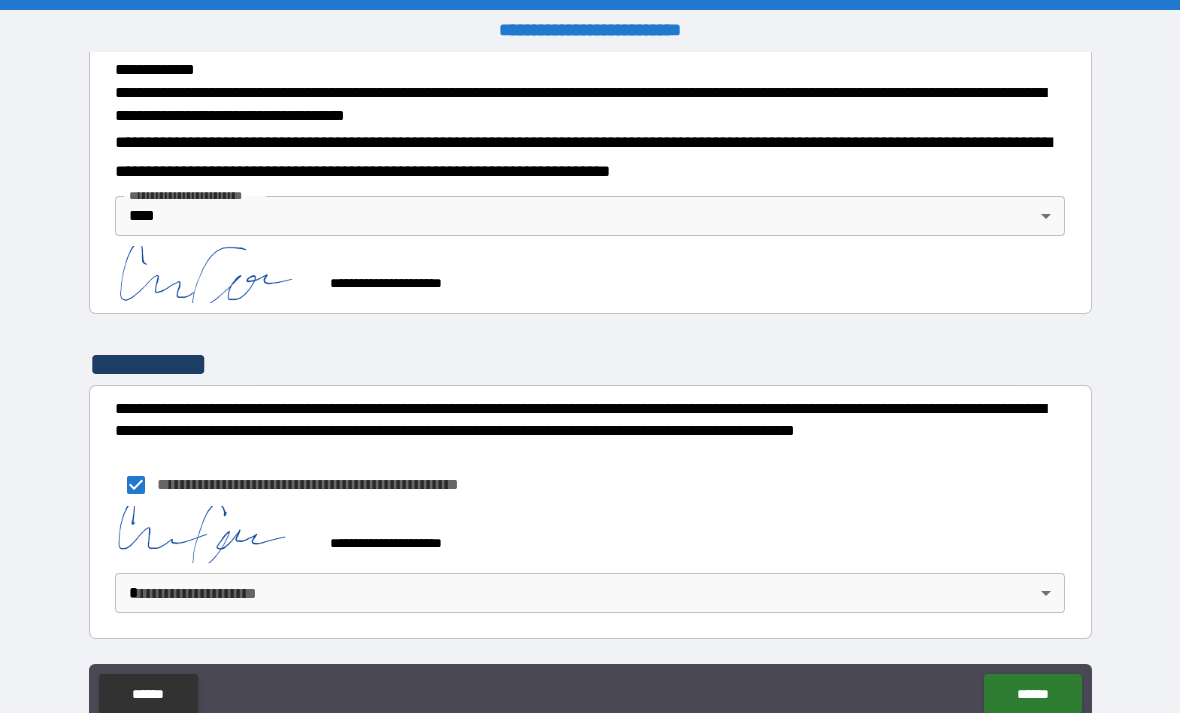 scroll, scrollTop: 705, scrollLeft: 0, axis: vertical 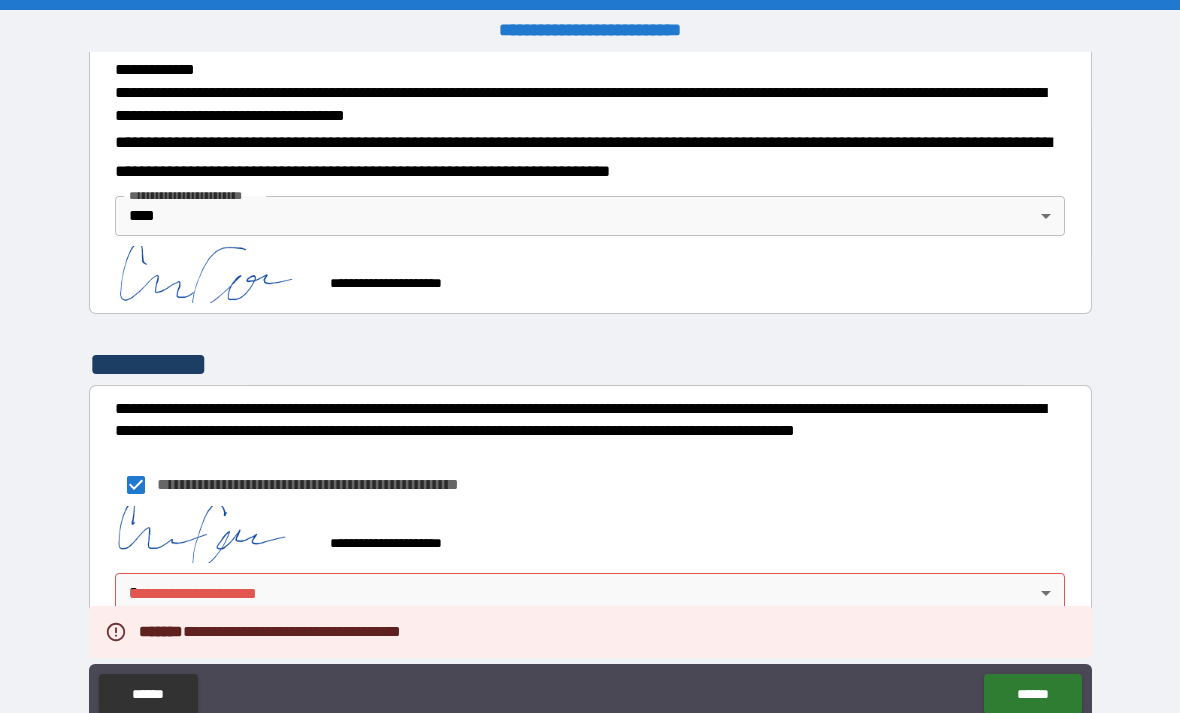 click on "**********" at bounding box center [590, 388] 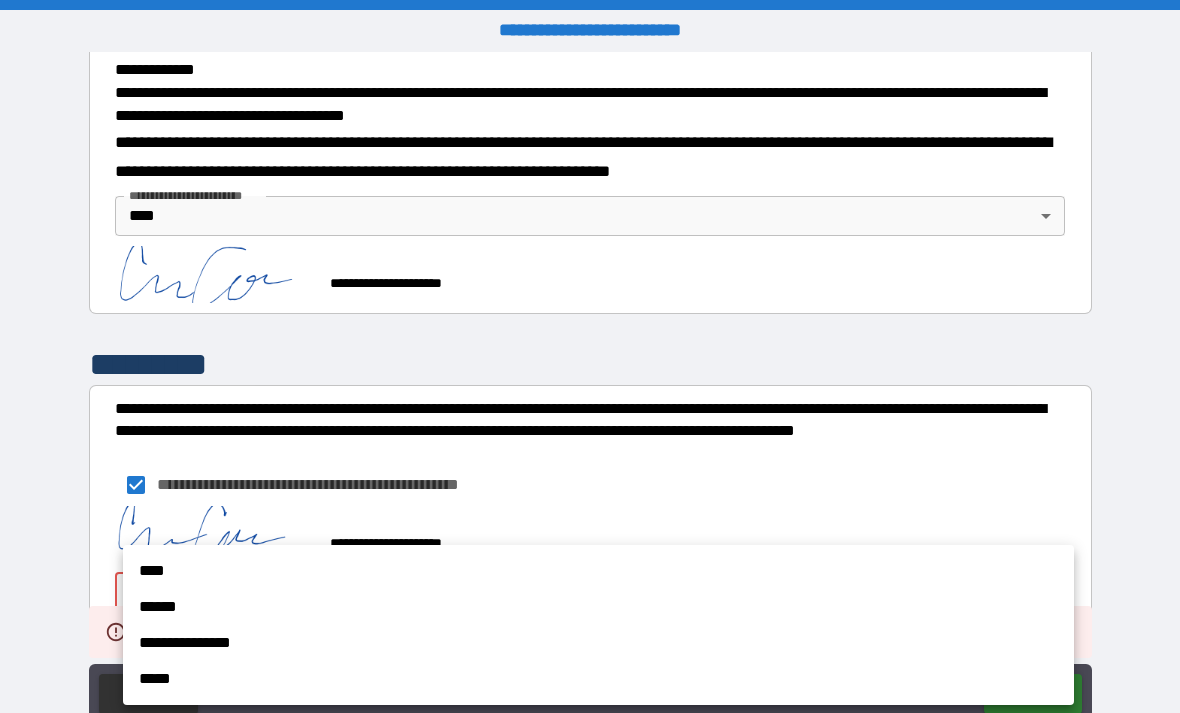 click on "****" at bounding box center [598, 571] 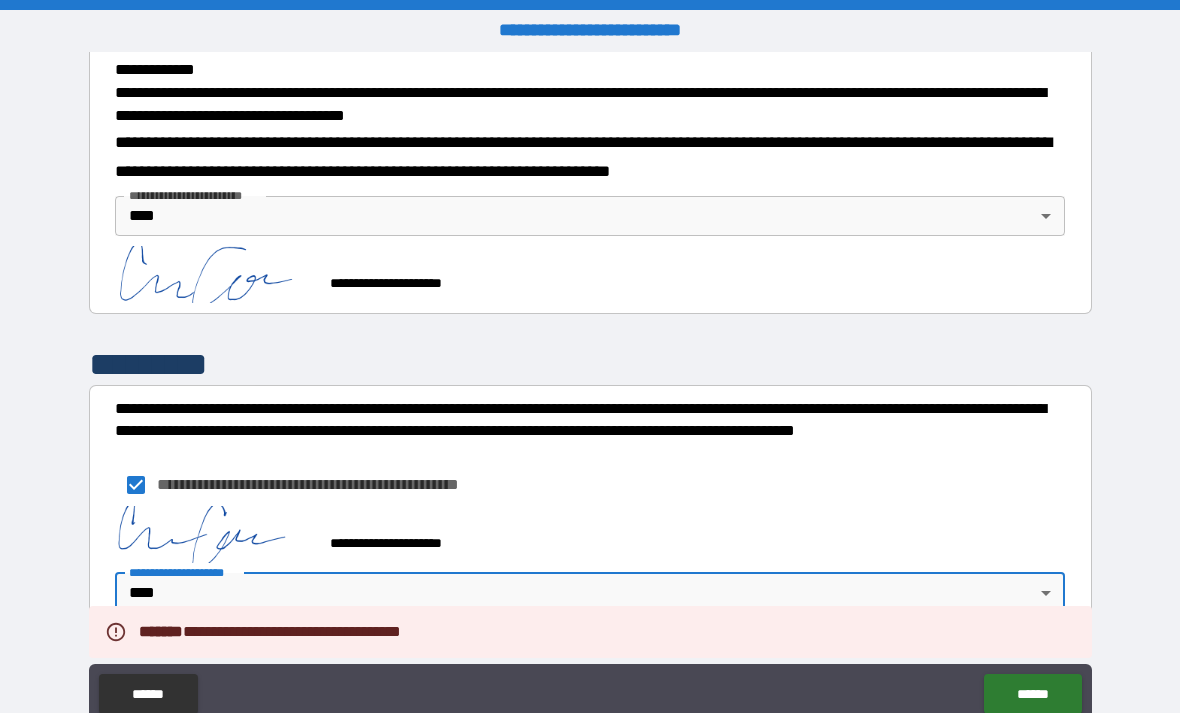 click on "******" at bounding box center [1032, 694] 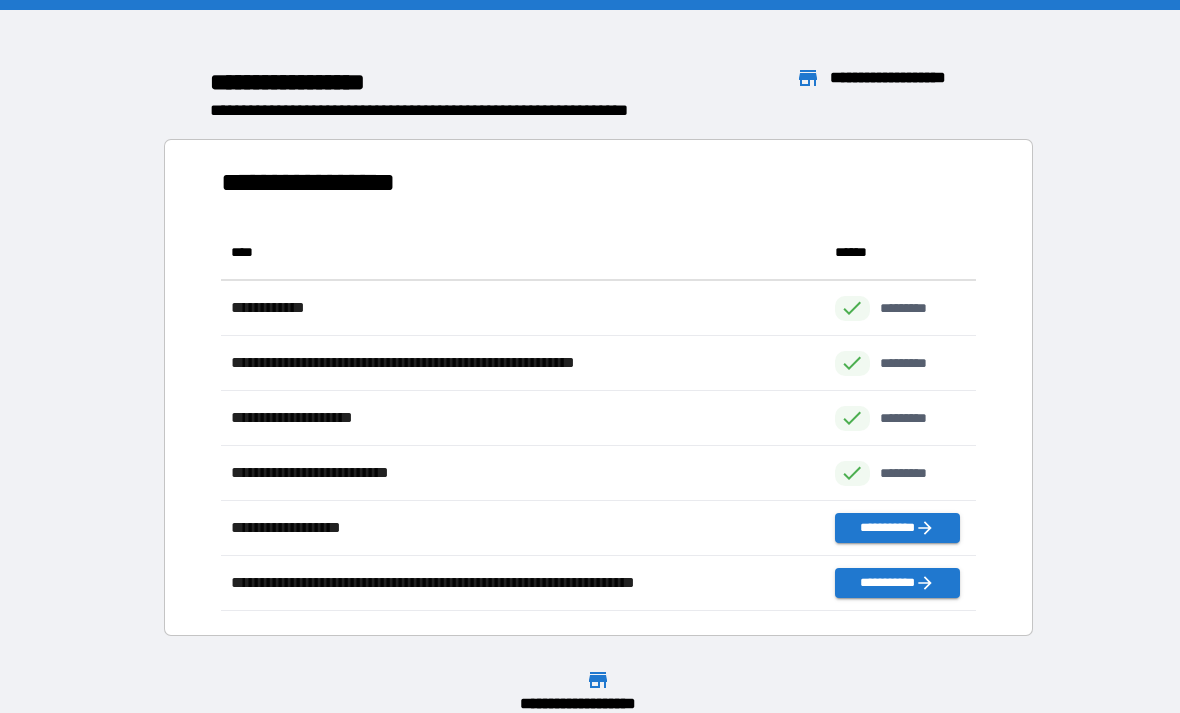 scroll, scrollTop: 1, scrollLeft: 1, axis: both 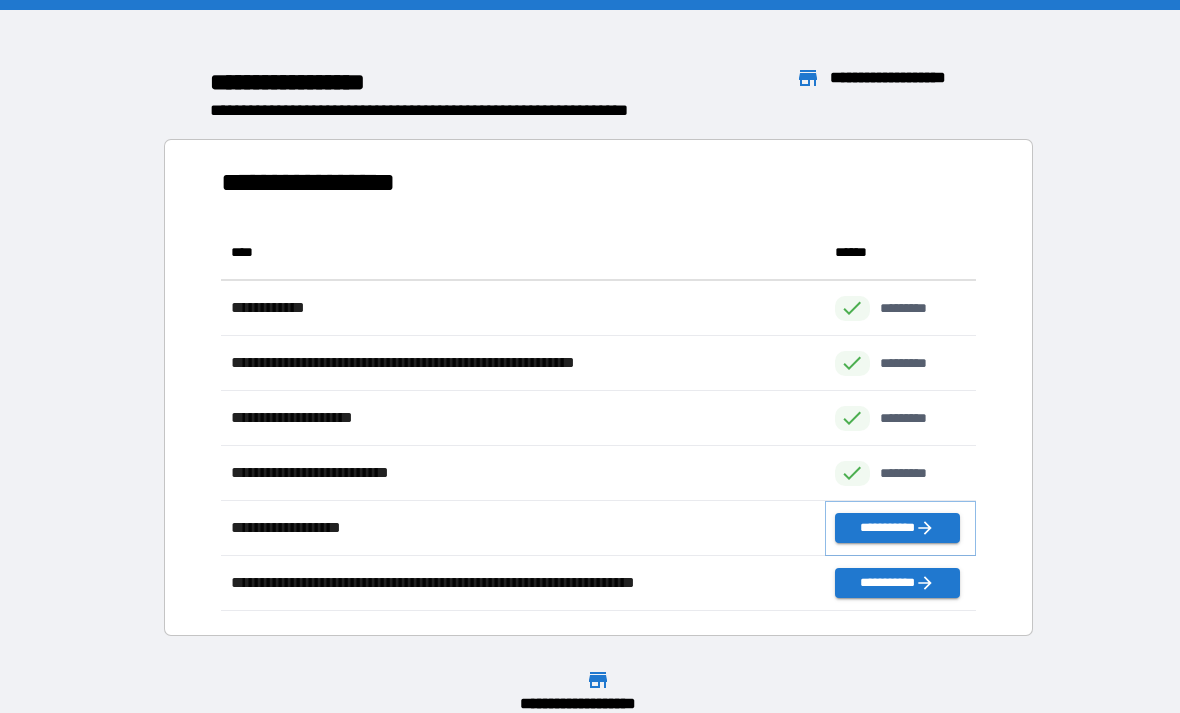 click on "**********" at bounding box center [897, 528] 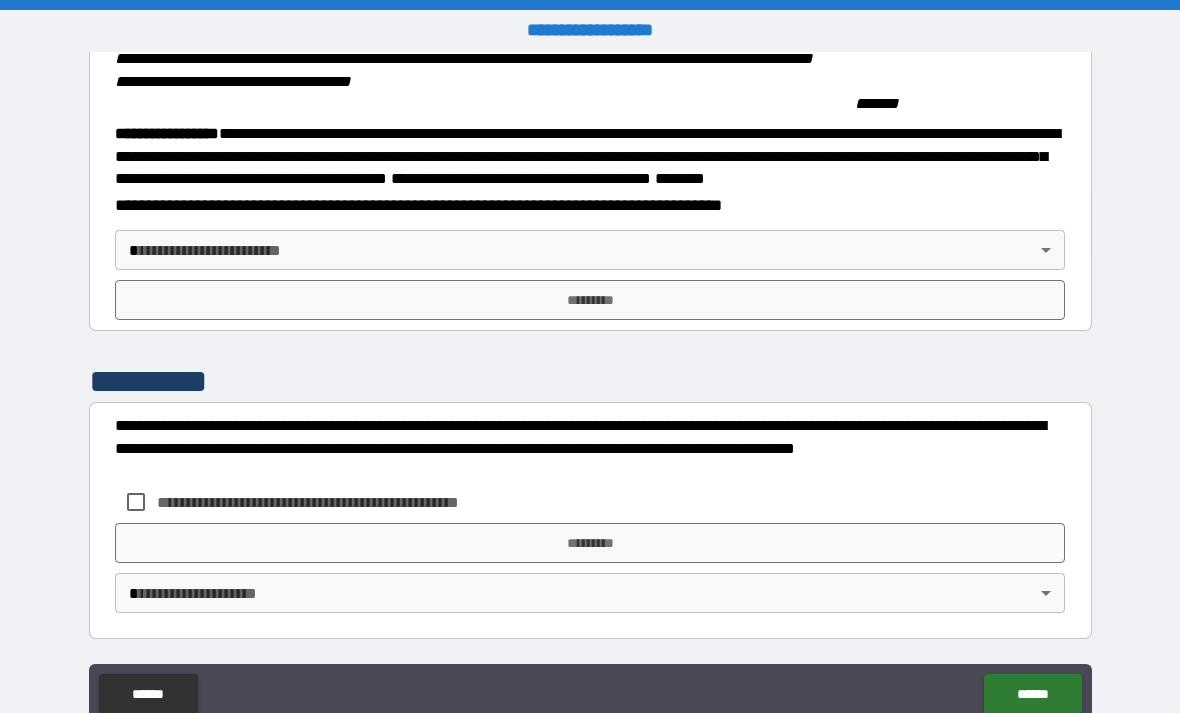 scroll, scrollTop: 2121, scrollLeft: 0, axis: vertical 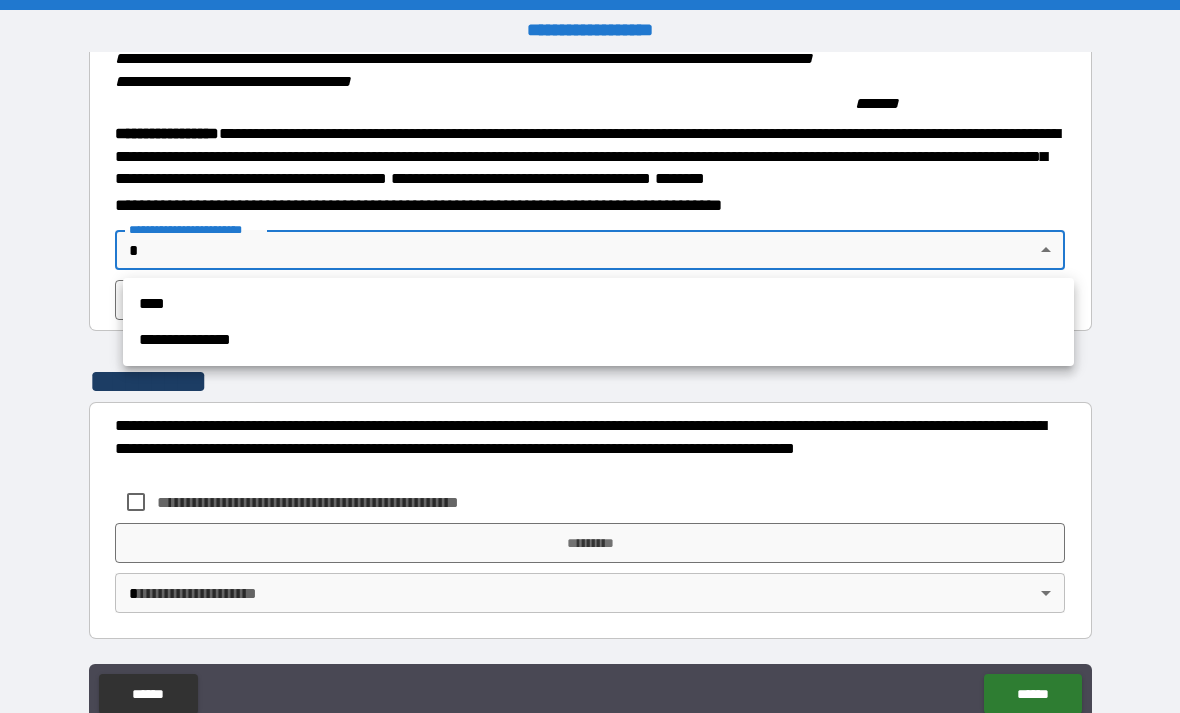 click on "****" at bounding box center [598, 304] 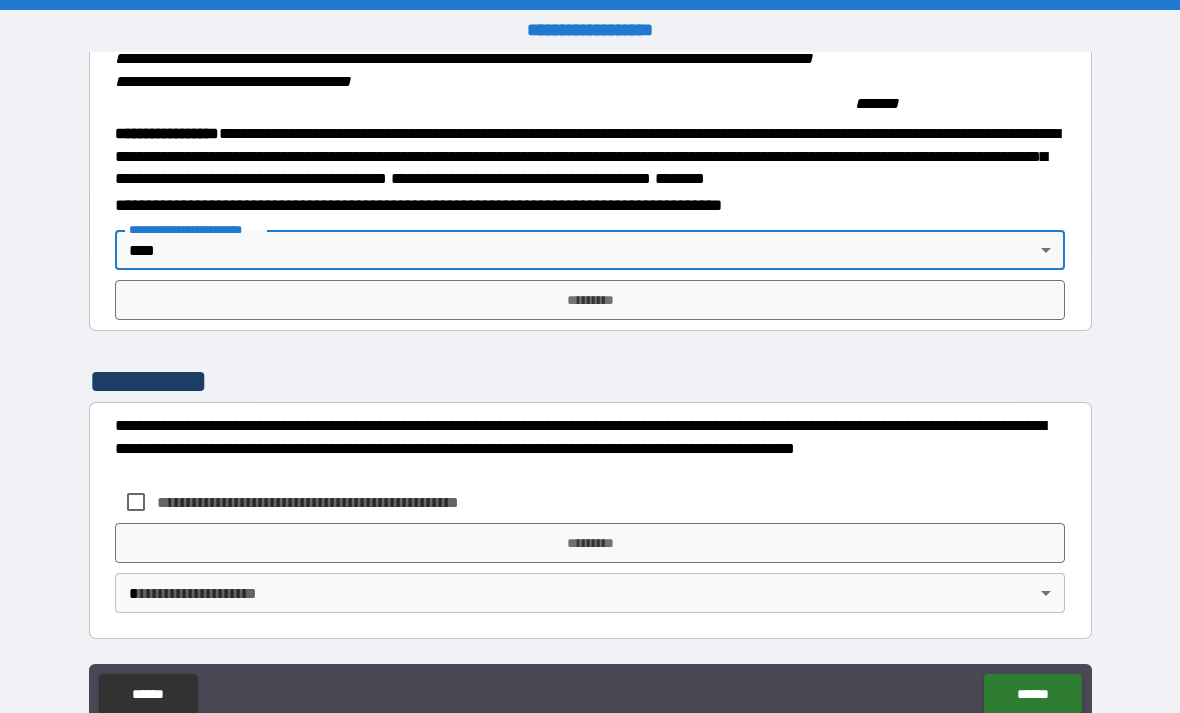 click on "*********" at bounding box center [590, 300] 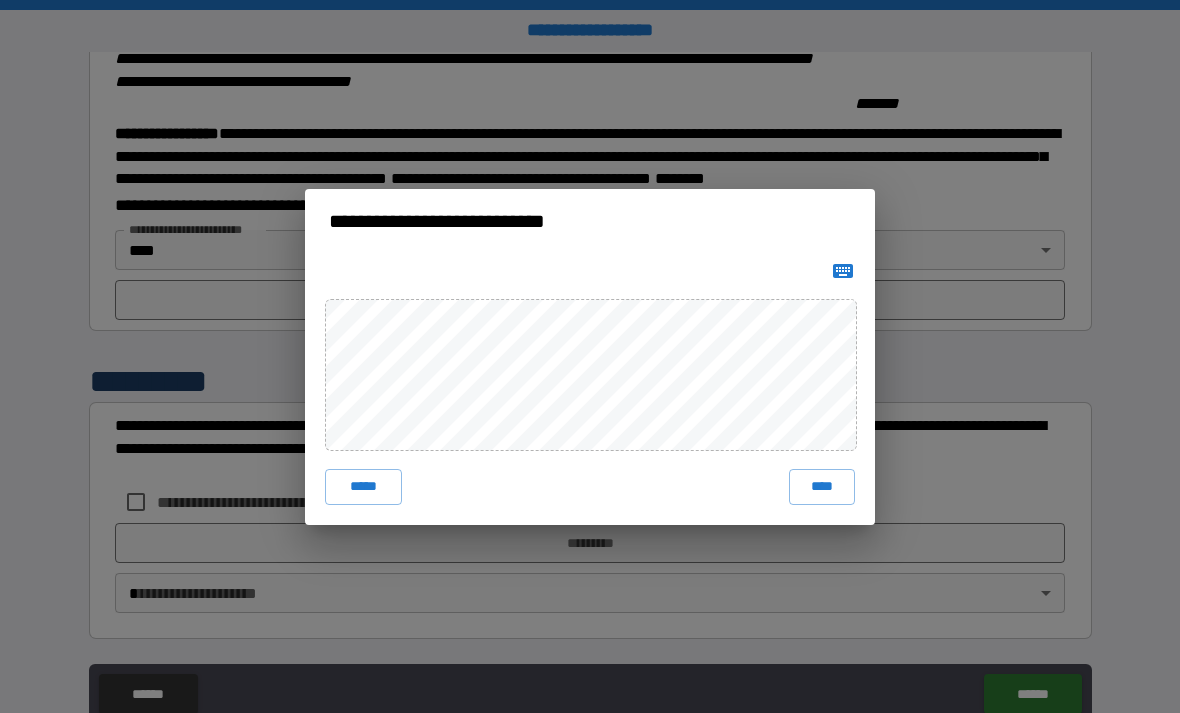 click on "****" at bounding box center (822, 487) 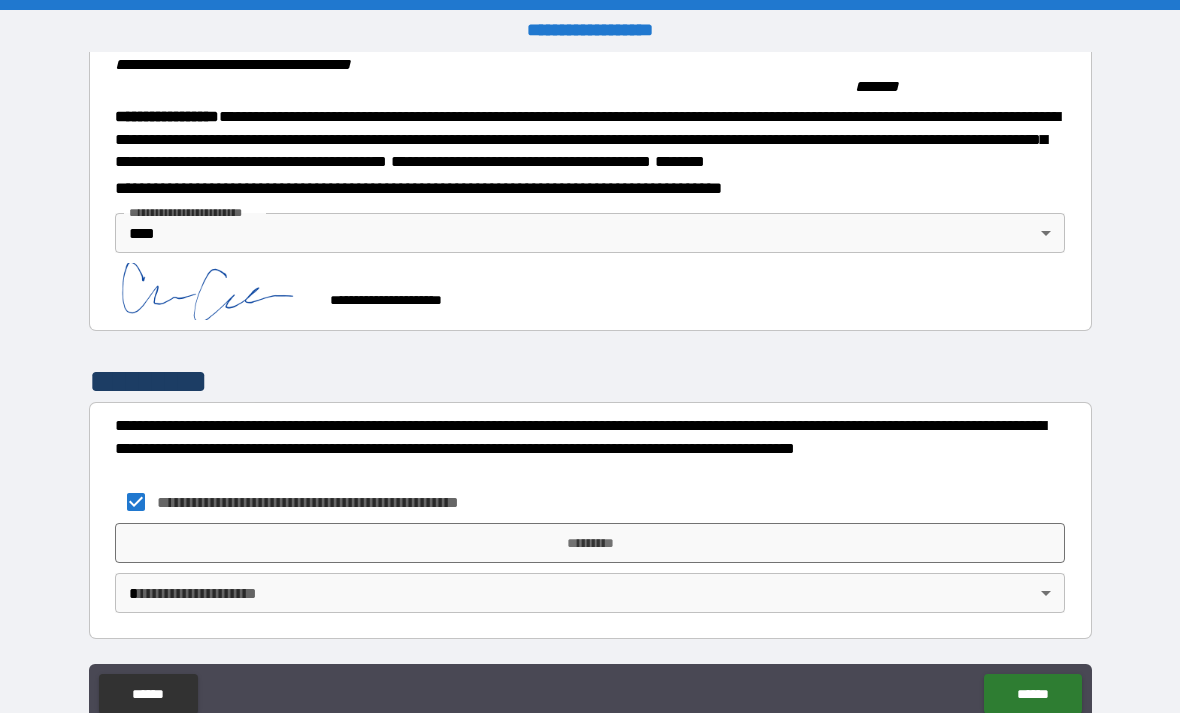 click on "*********" at bounding box center (590, 543) 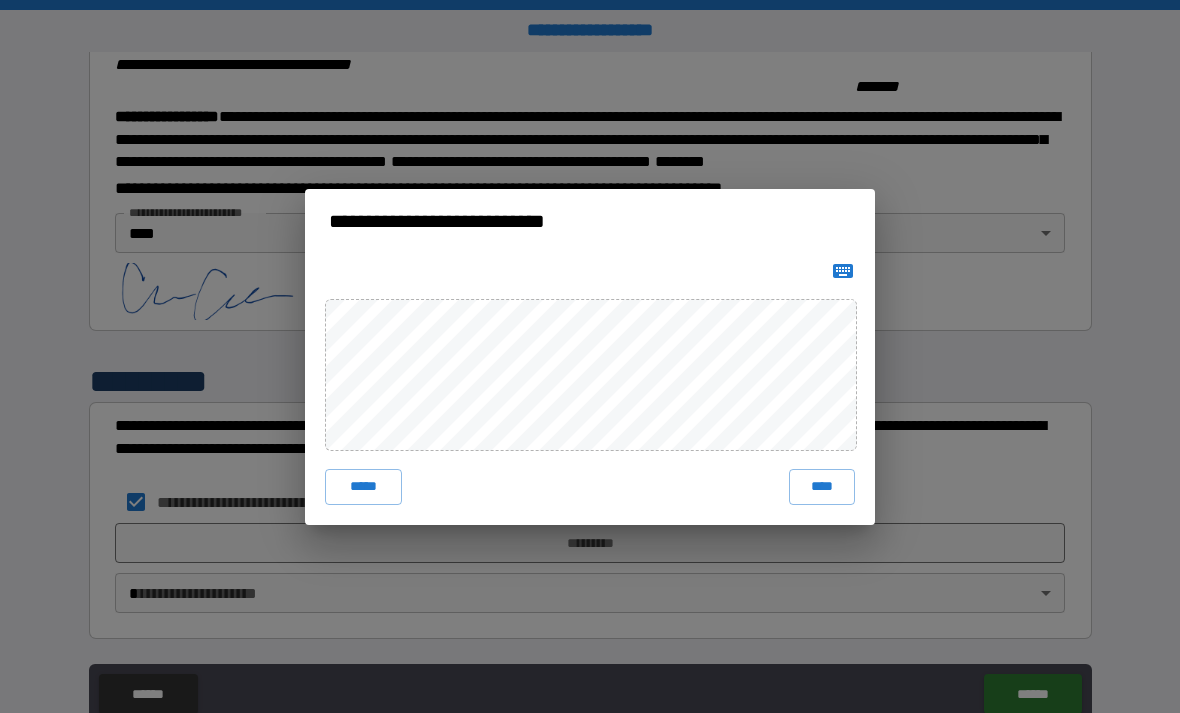 click on "****" at bounding box center [822, 487] 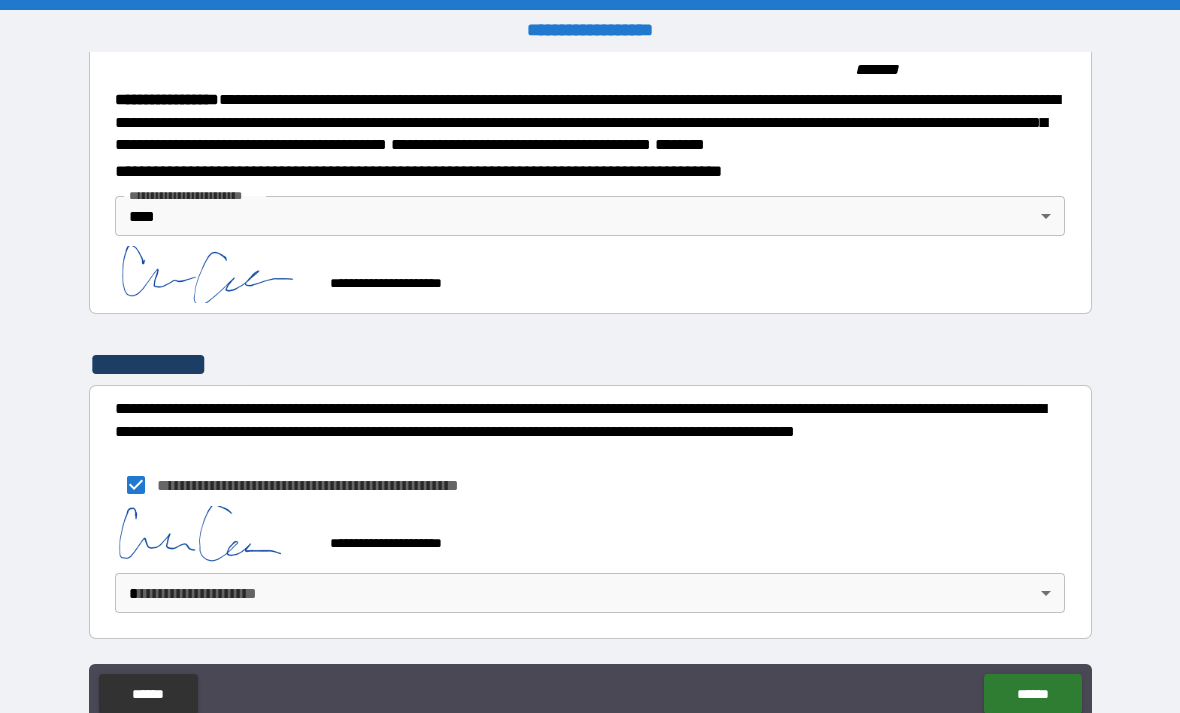 scroll, scrollTop: 2155, scrollLeft: 0, axis: vertical 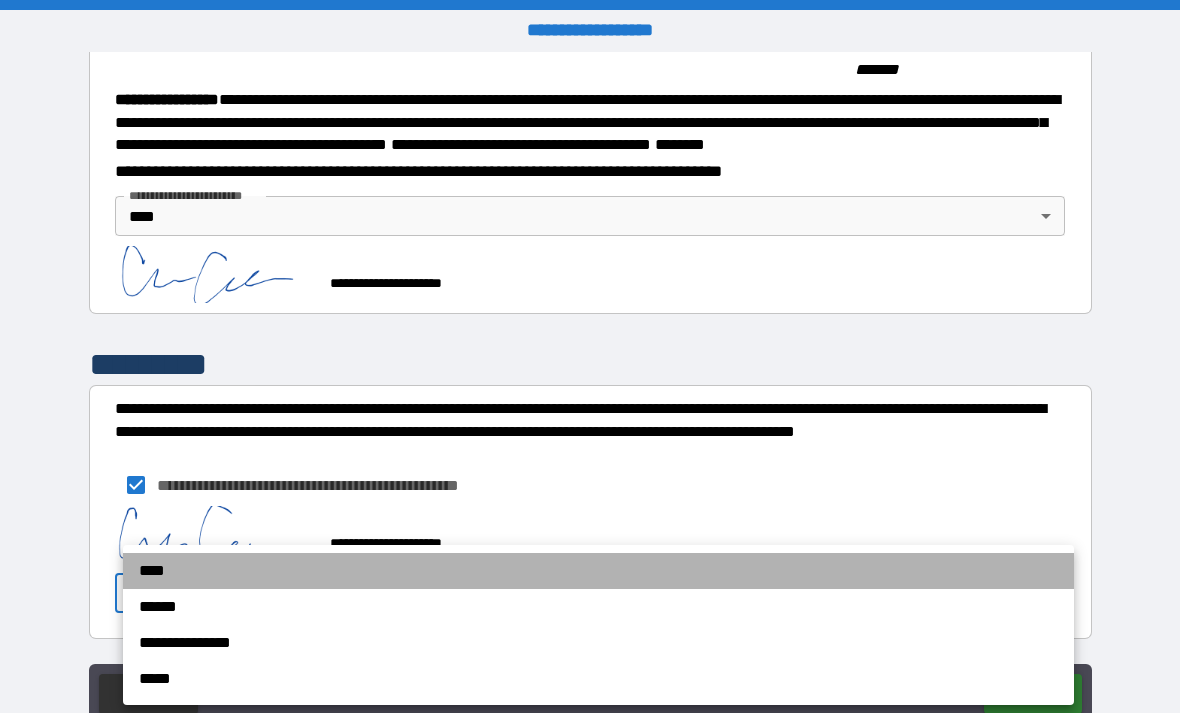click on "****" at bounding box center (598, 571) 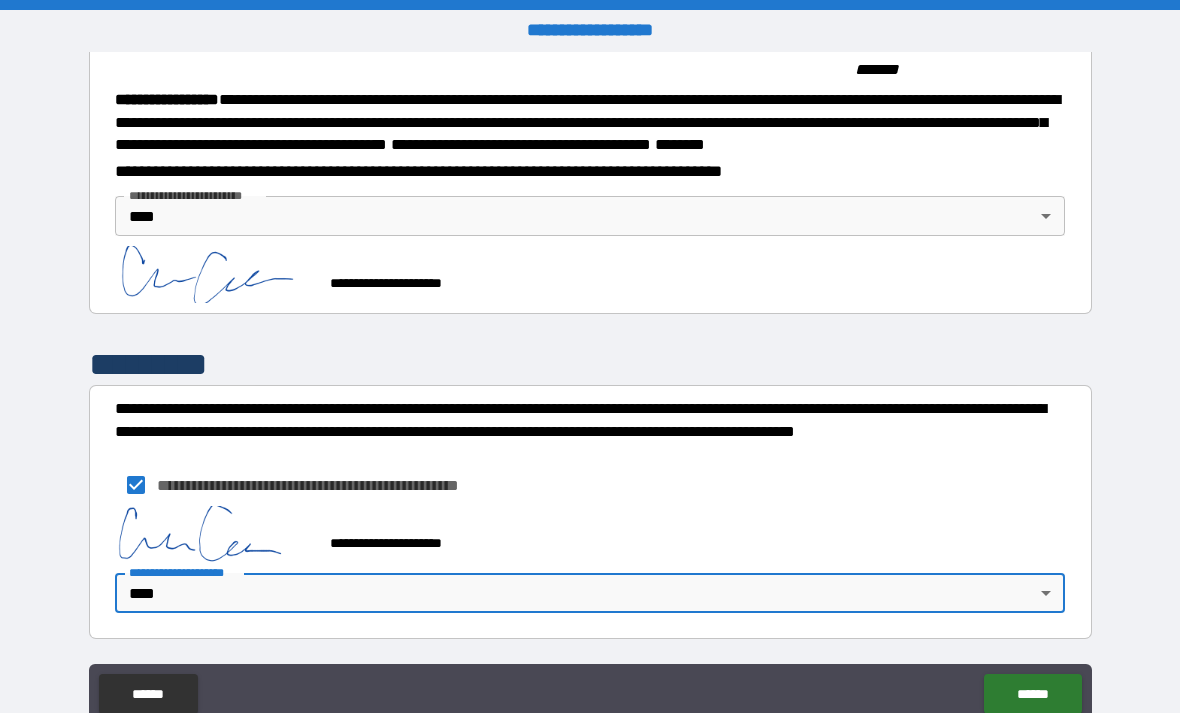 click on "******" at bounding box center (1032, 694) 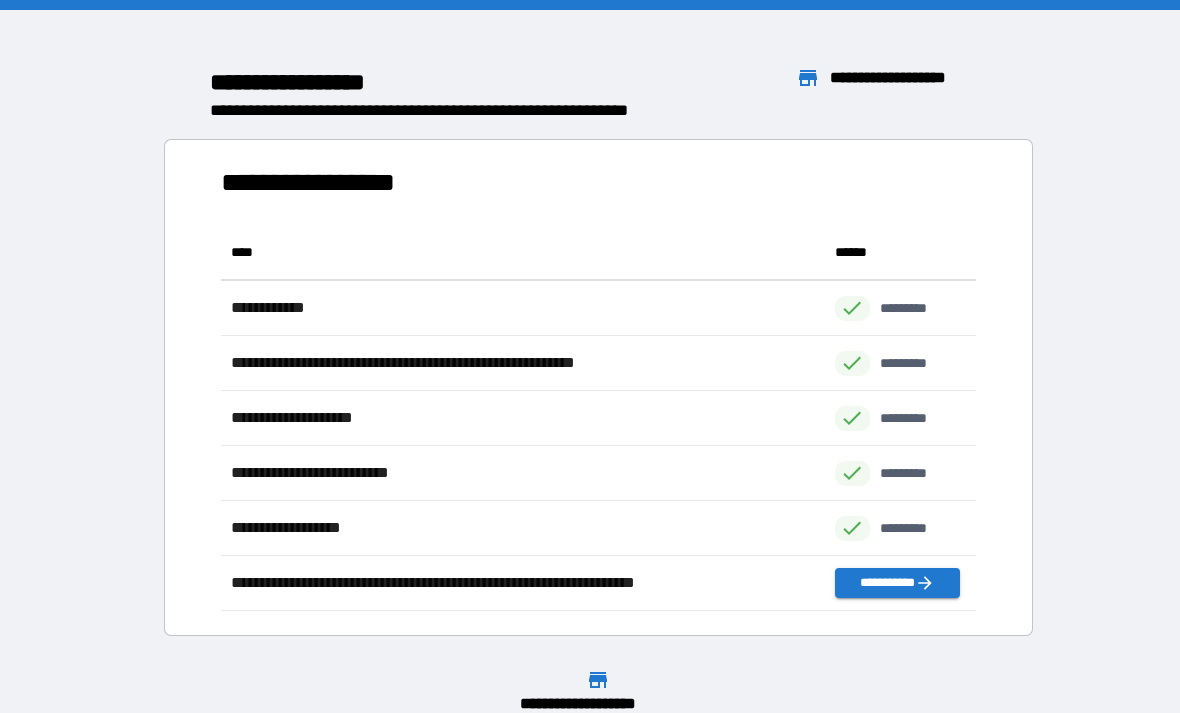scroll, scrollTop: 1, scrollLeft: 1, axis: both 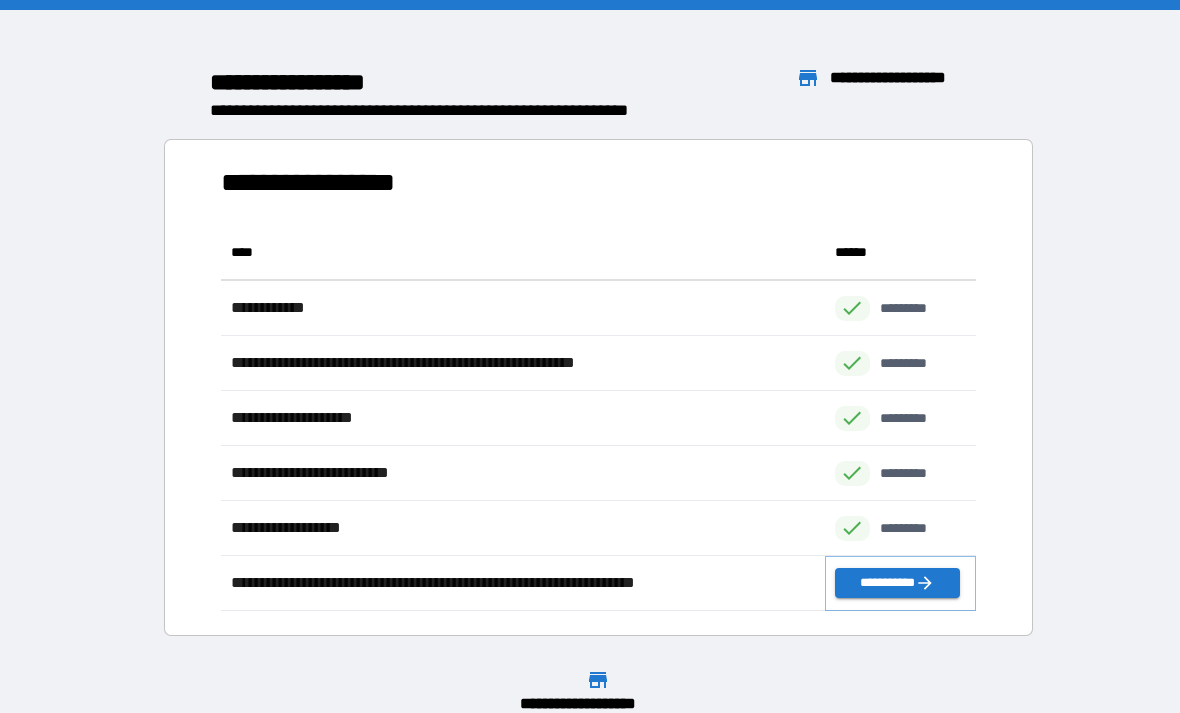 click on "**********" at bounding box center [897, 583] 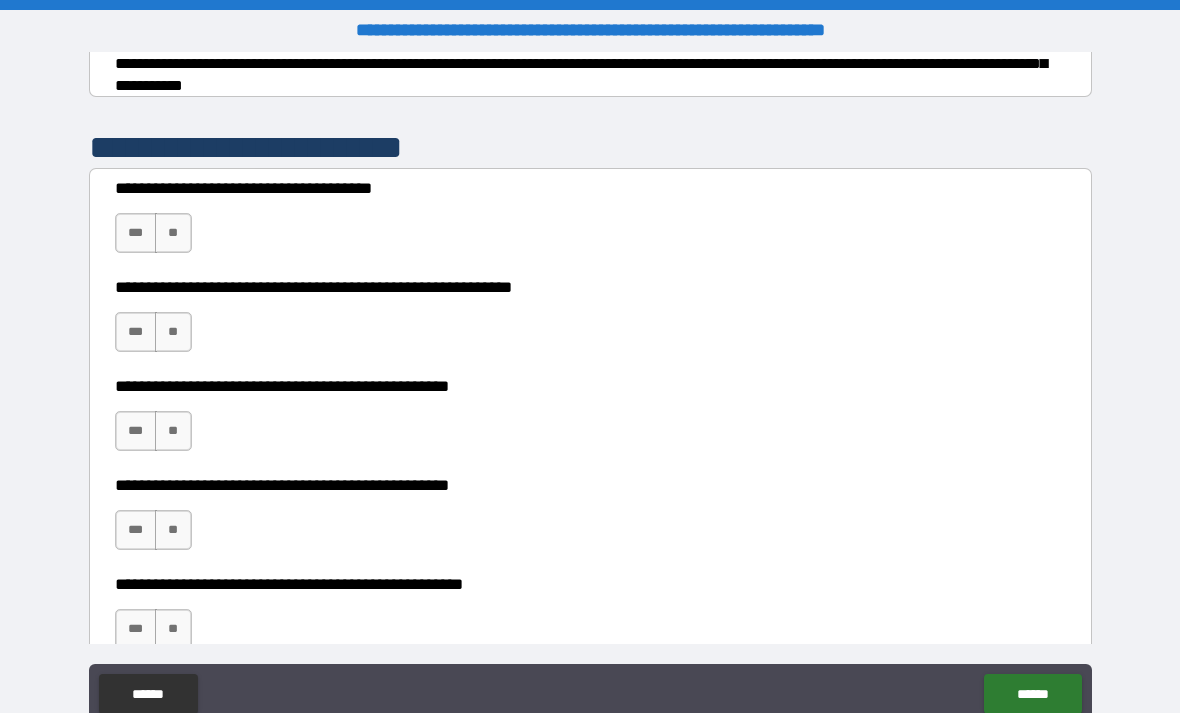 scroll, scrollTop: 352, scrollLeft: 0, axis: vertical 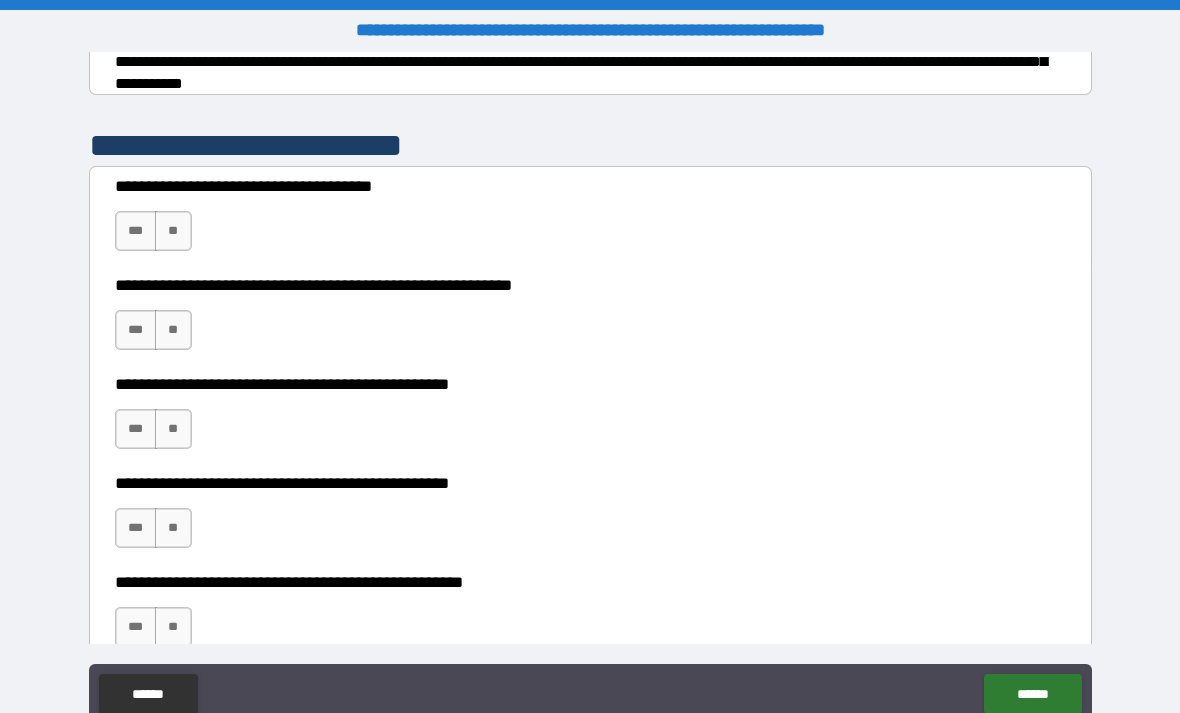 click on "**" at bounding box center (173, 231) 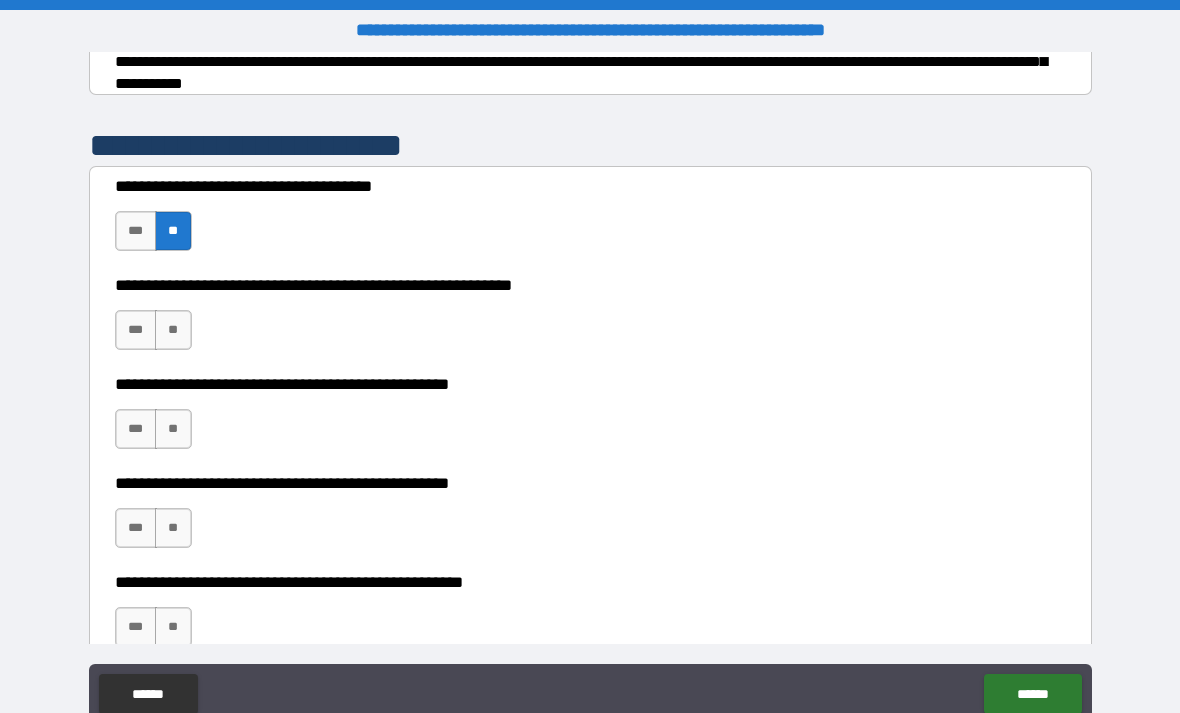click on "**" at bounding box center (173, 330) 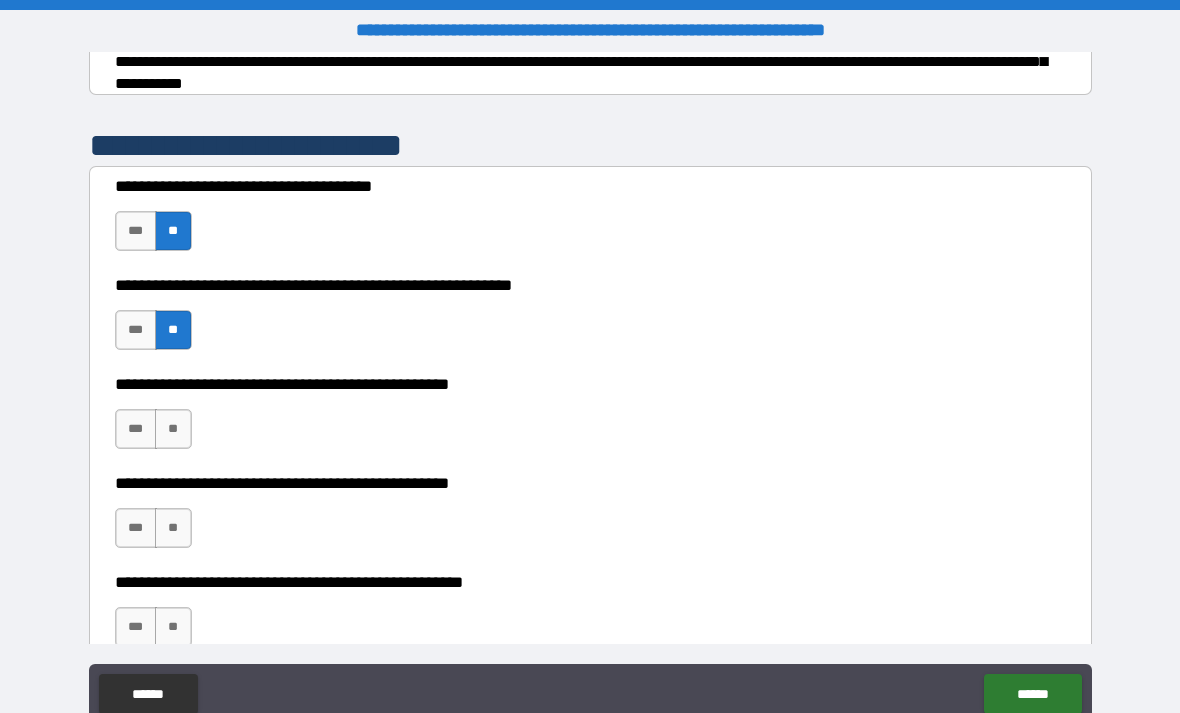 click on "**" at bounding box center (173, 429) 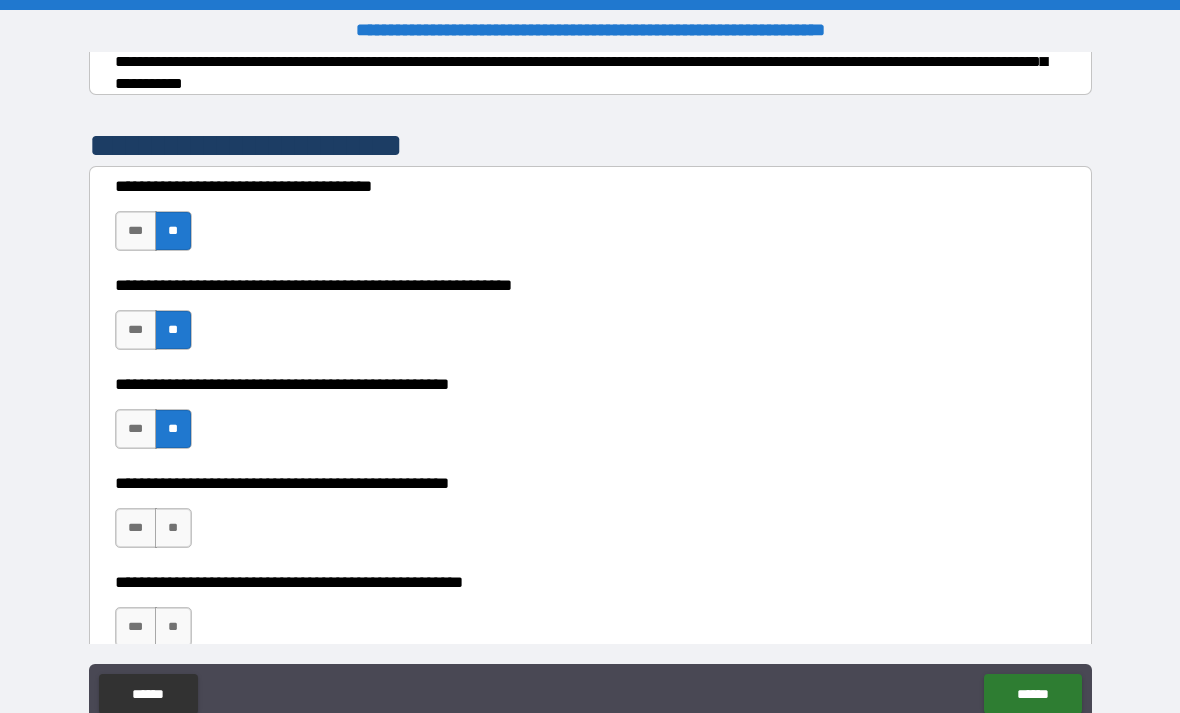 click on "***" at bounding box center [136, 528] 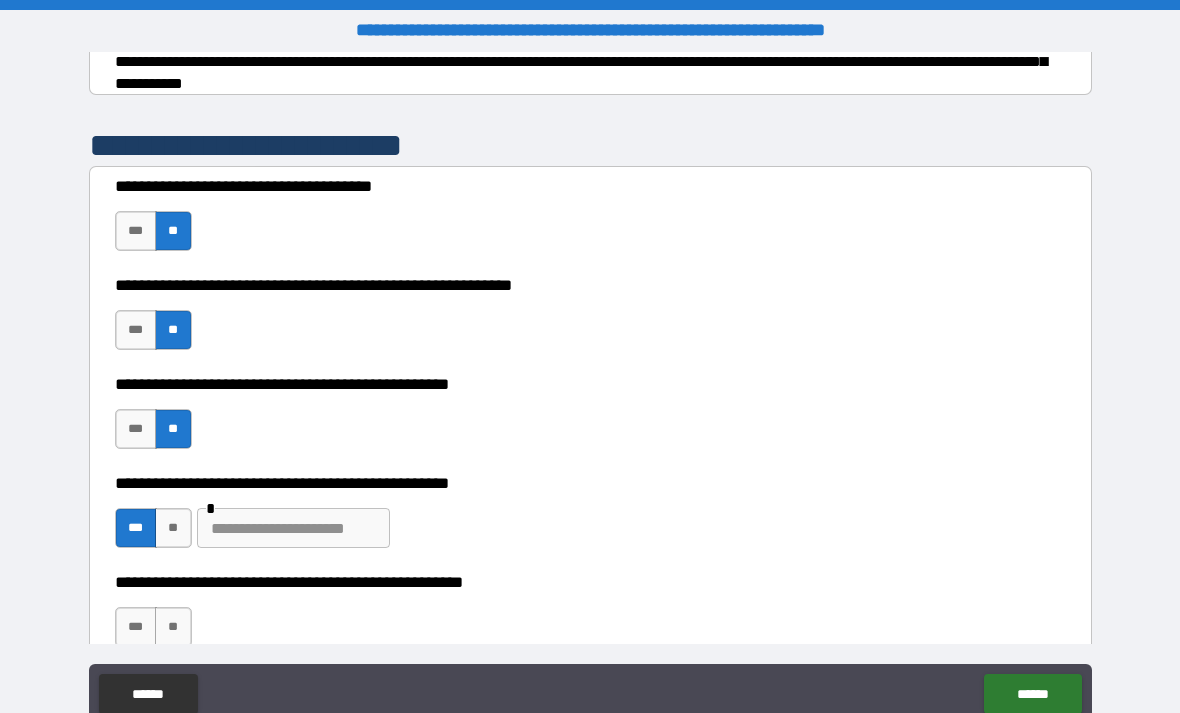click at bounding box center (293, 528) 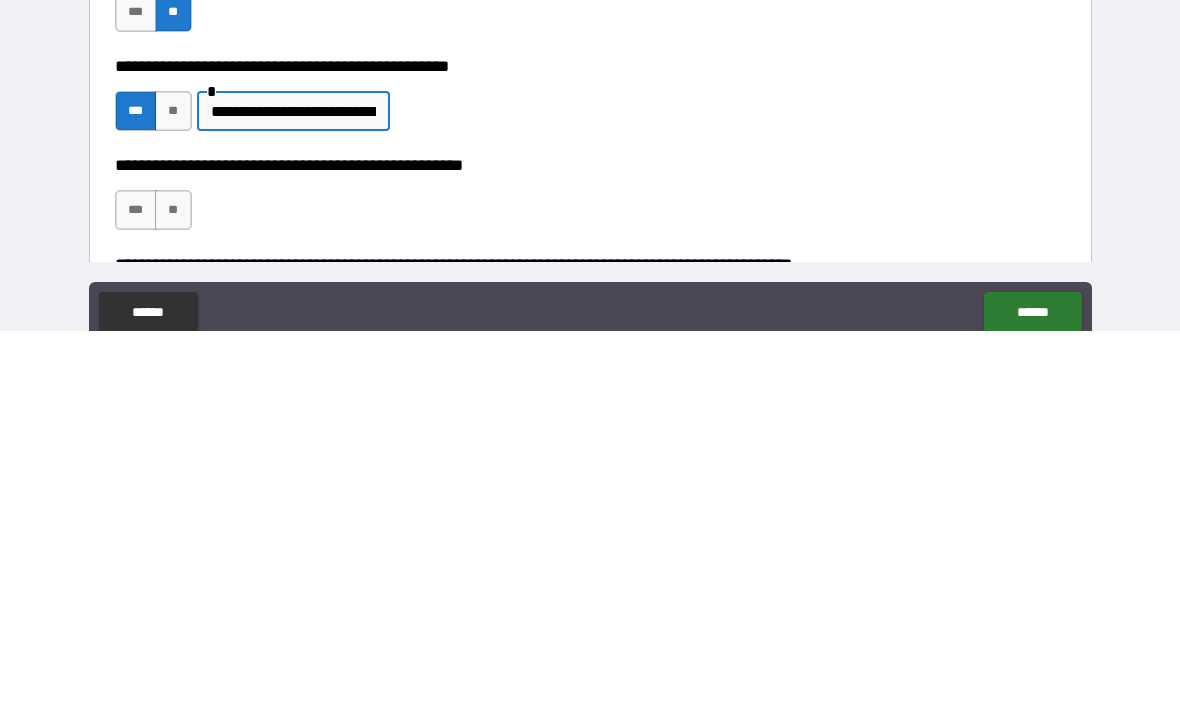 scroll, scrollTop: 407, scrollLeft: 0, axis: vertical 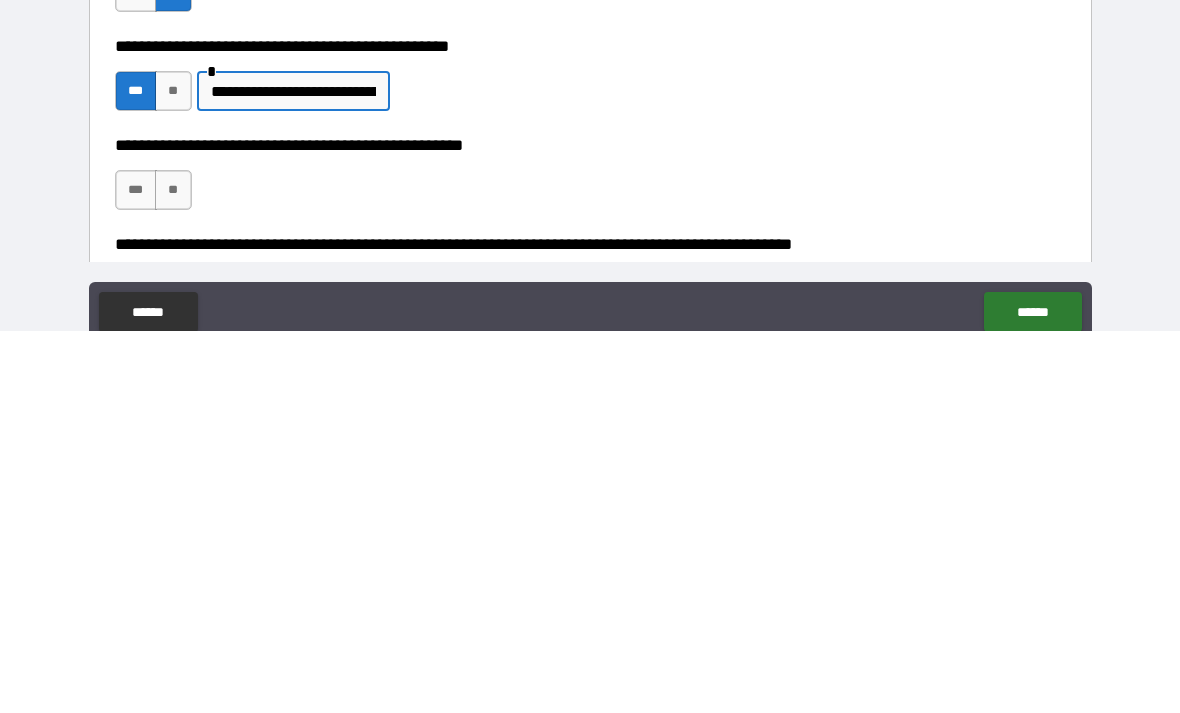 click on "**" at bounding box center (173, 572) 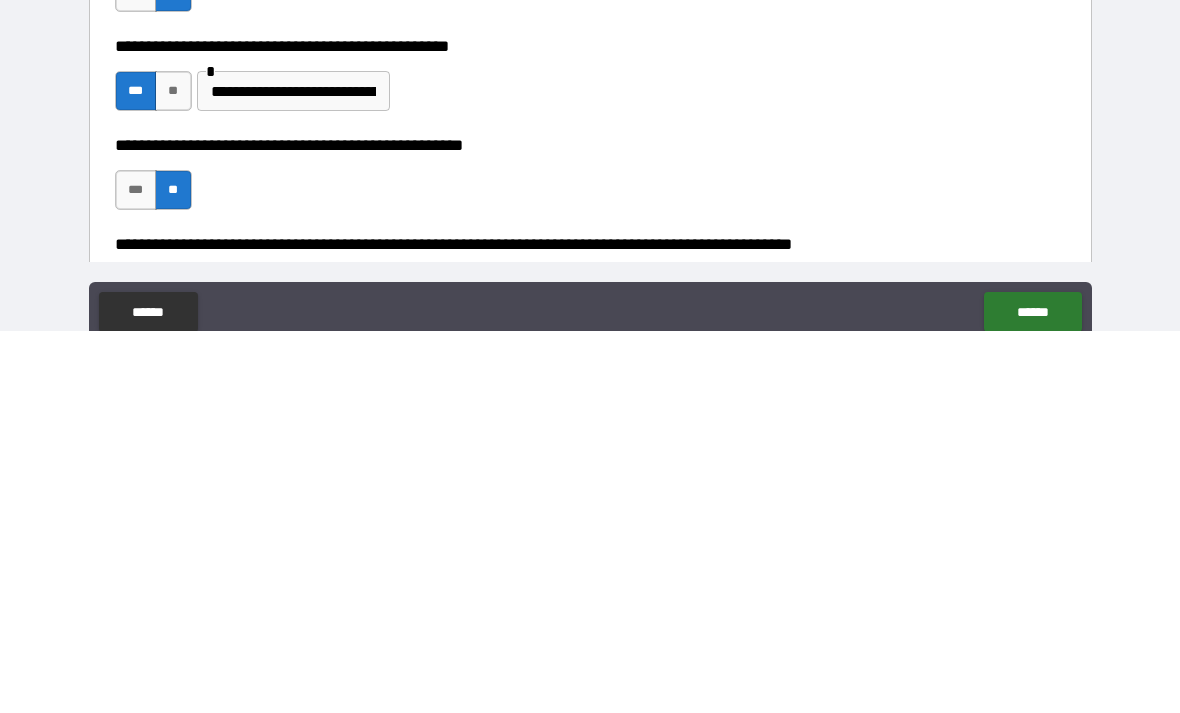 scroll, scrollTop: 64, scrollLeft: 0, axis: vertical 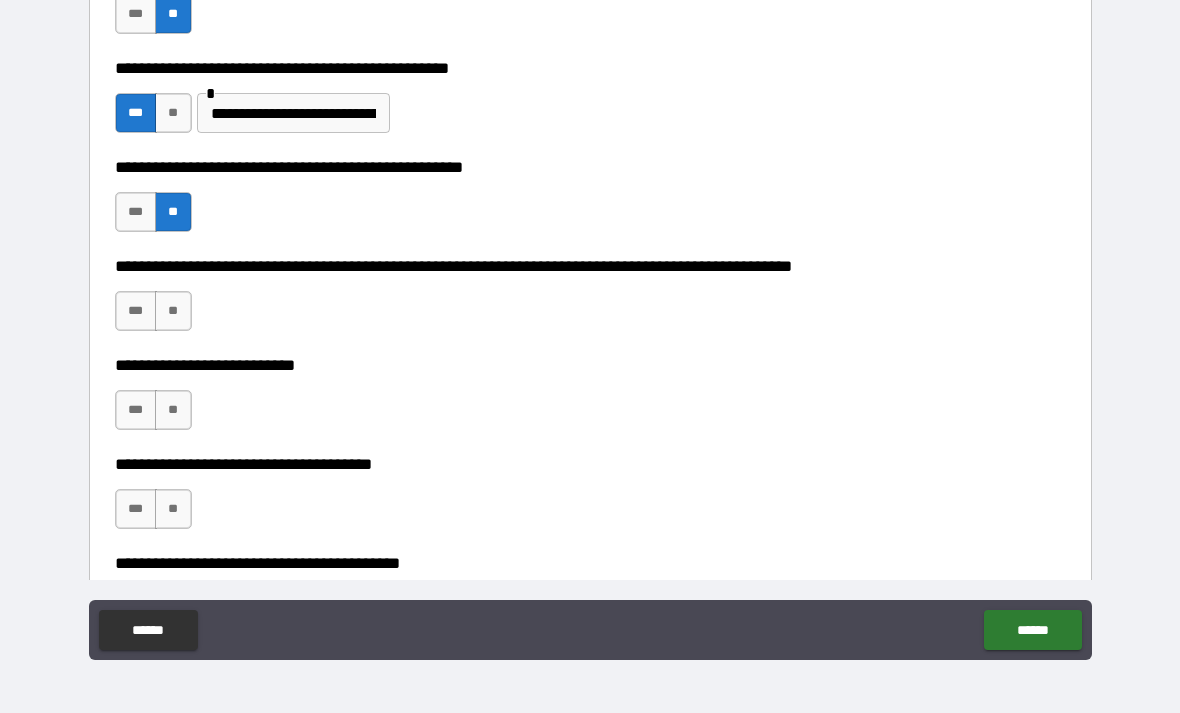 click on "**" at bounding box center (173, 311) 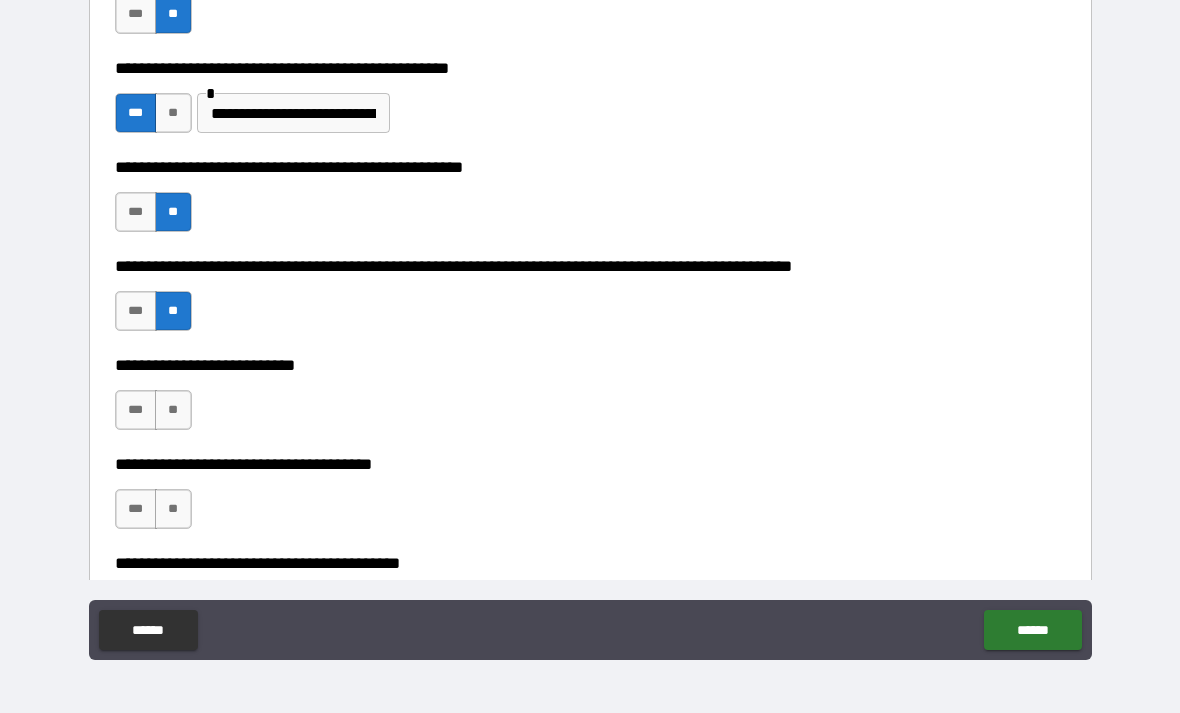 click on "**" at bounding box center [173, 410] 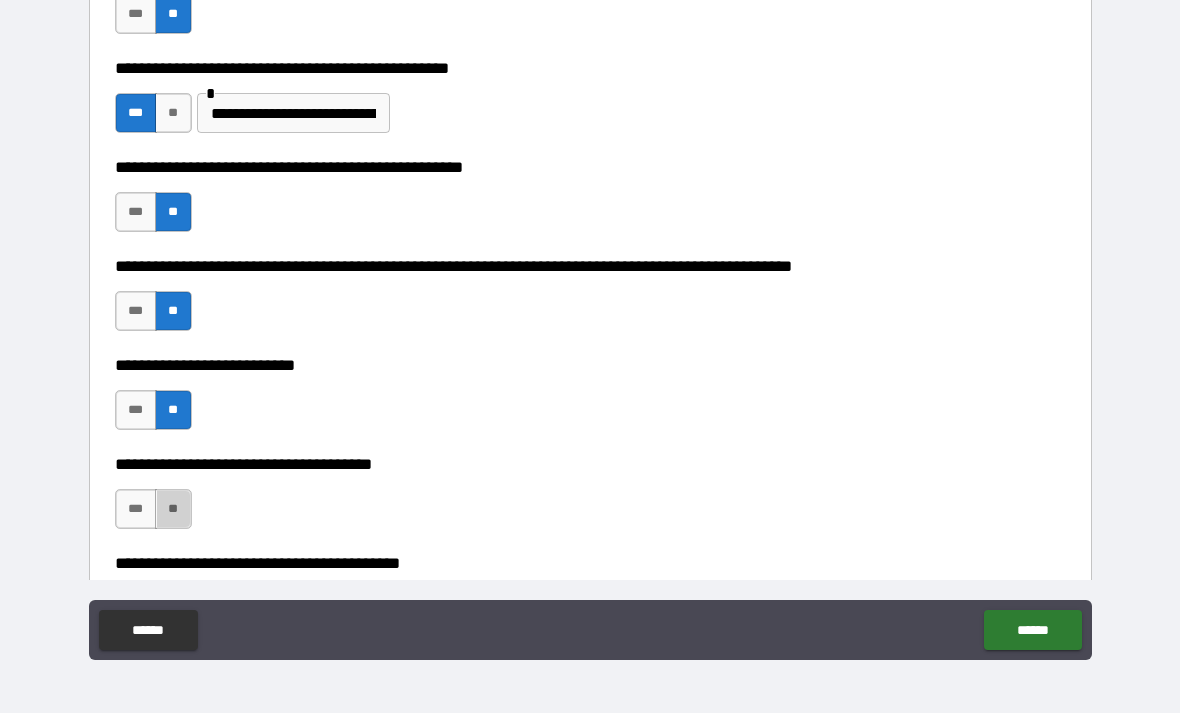 click on "**" at bounding box center [173, 509] 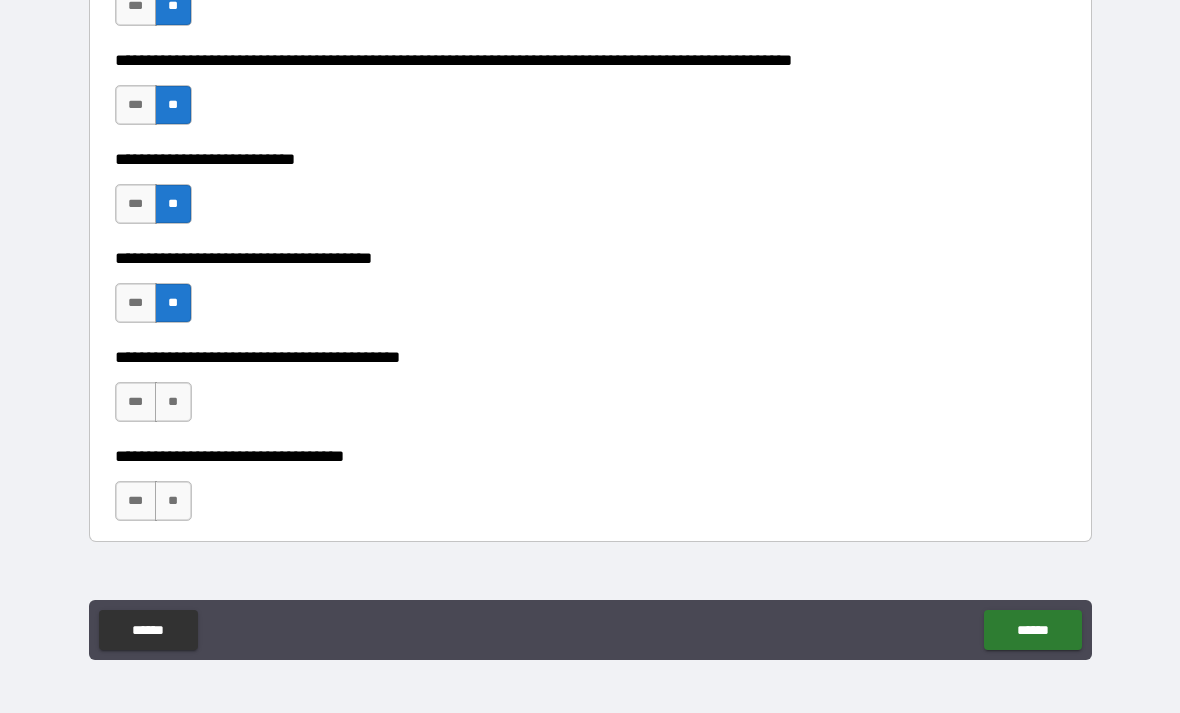 scroll, scrollTop: 949, scrollLeft: 0, axis: vertical 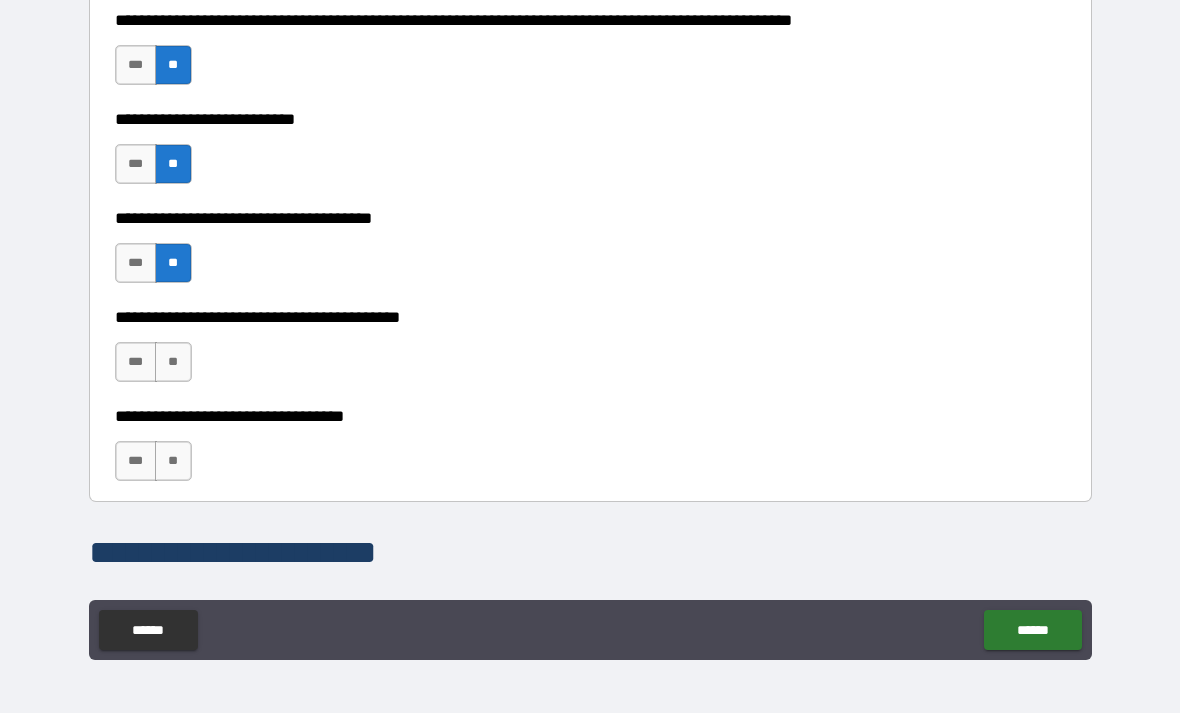click on "***" at bounding box center (136, 362) 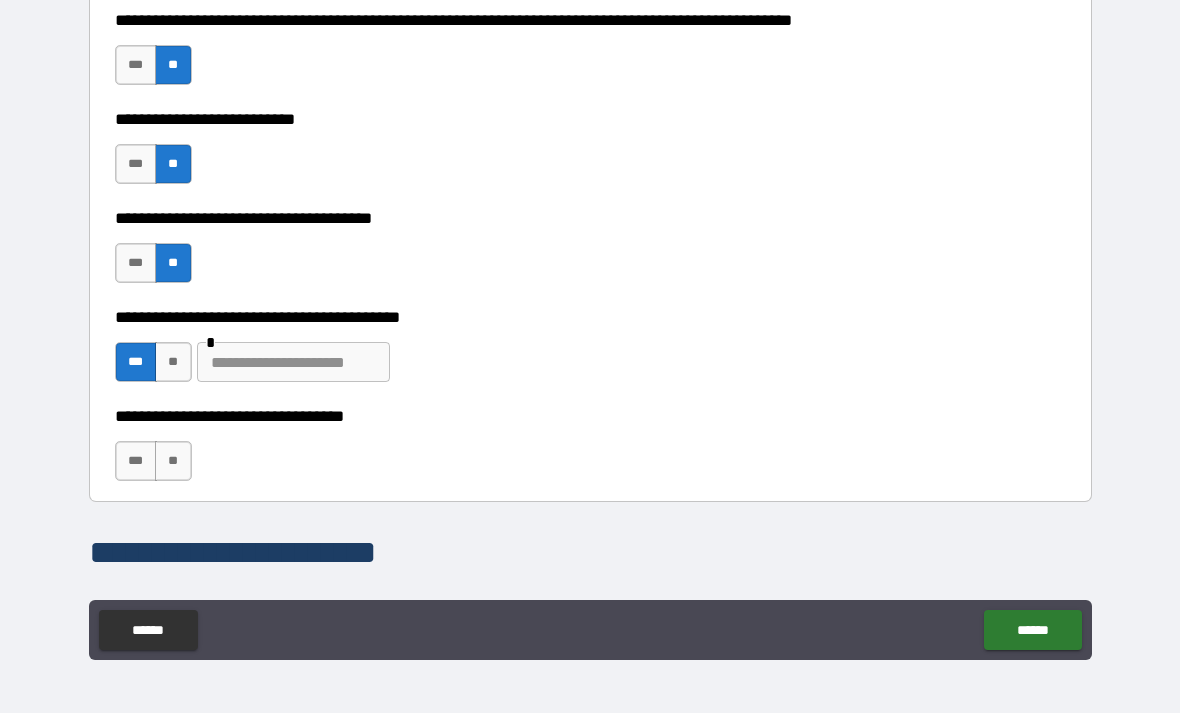 click at bounding box center [293, 362] 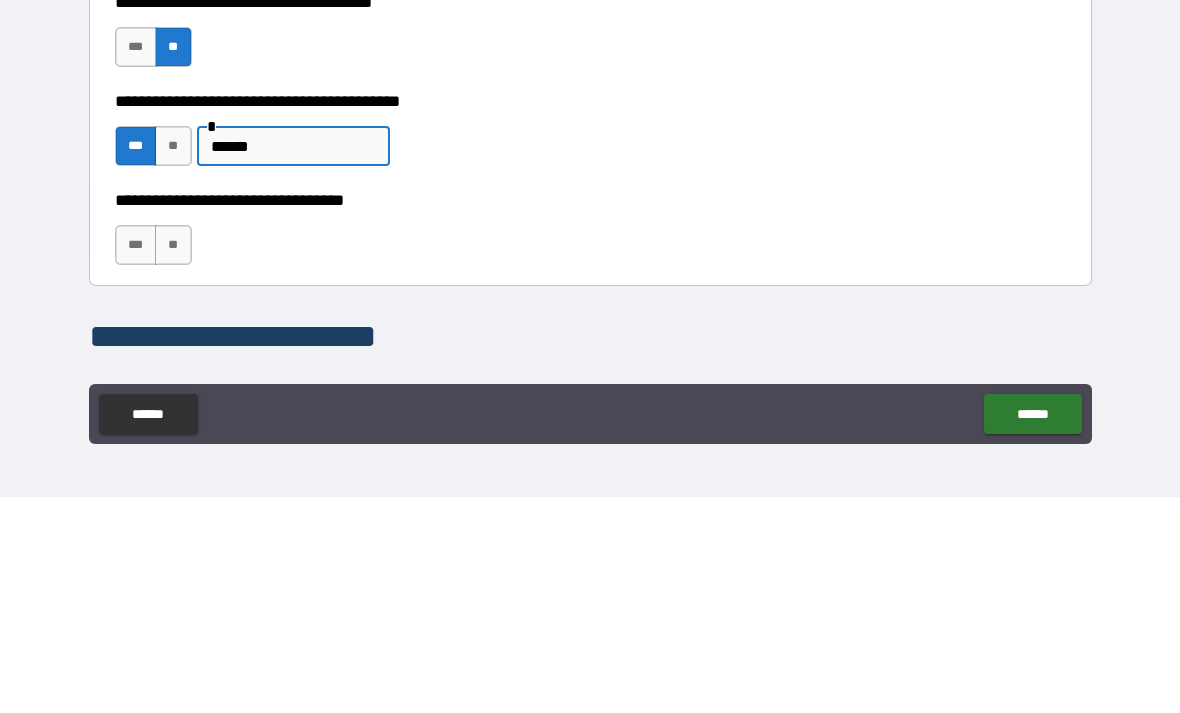 click on "**" at bounding box center (173, 461) 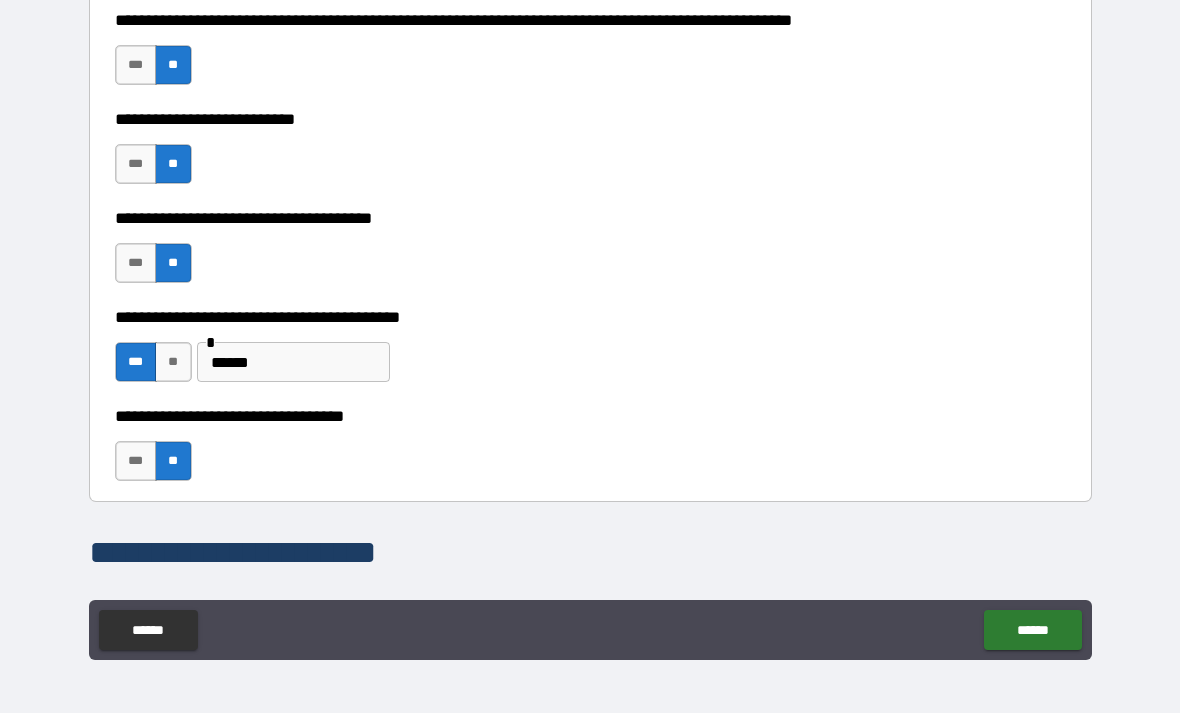 click on "******" at bounding box center (1032, 630) 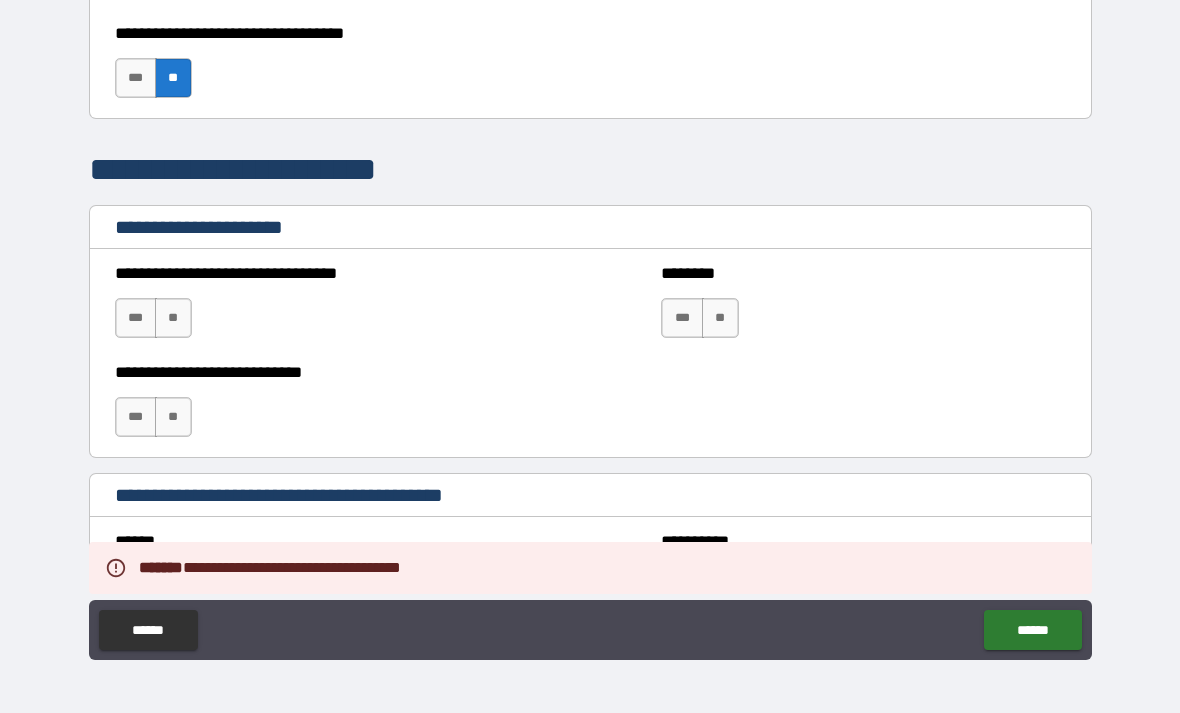 scroll, scrollTop: 1331, scrollLeft: 0, axis: vertical 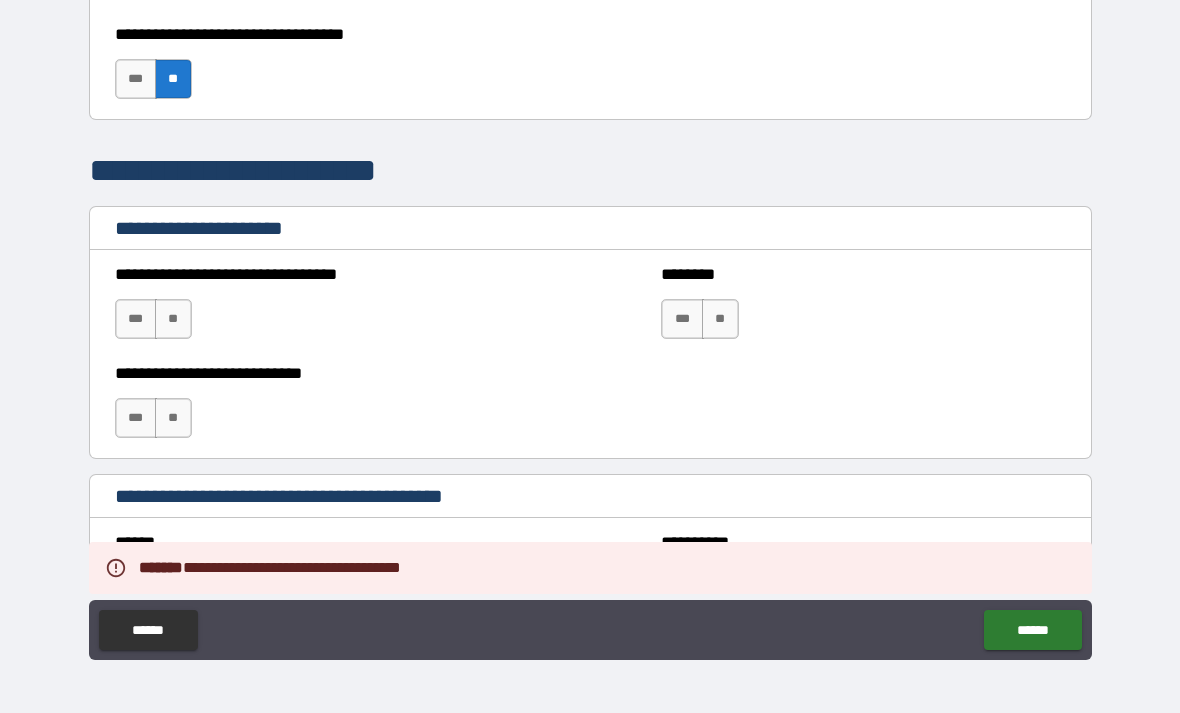 click on "**" at bounding box center (173, 319) 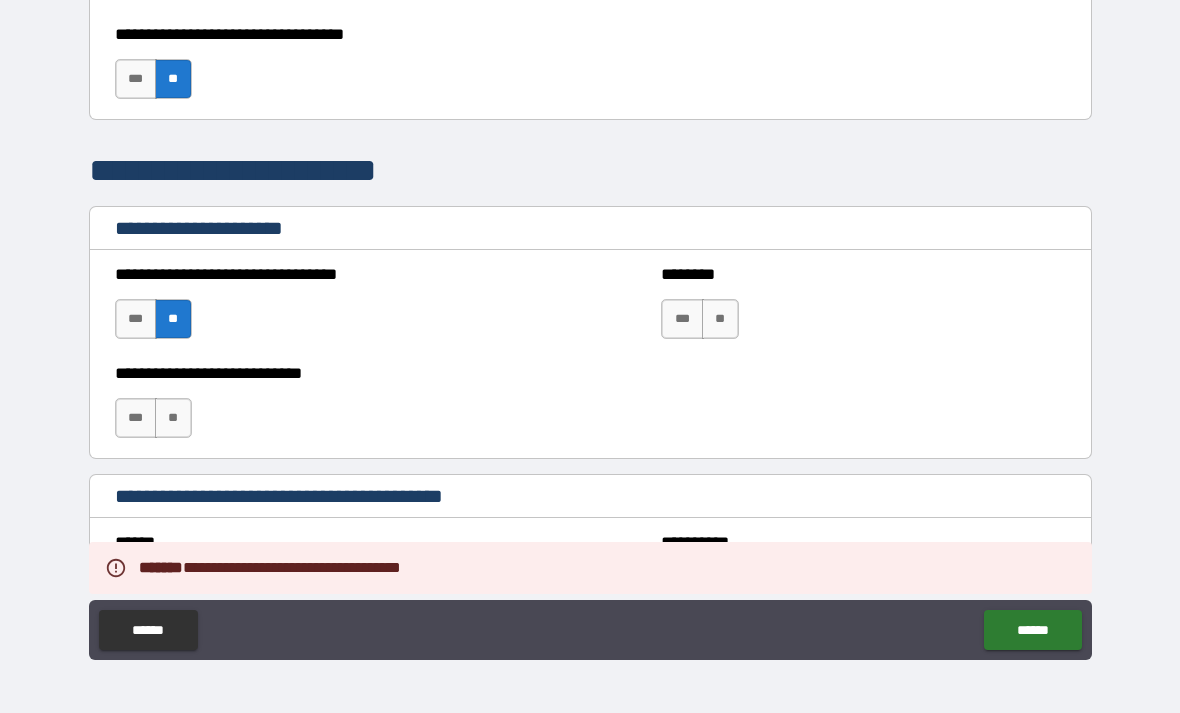 click on "**" at bounding box center [720, 319] 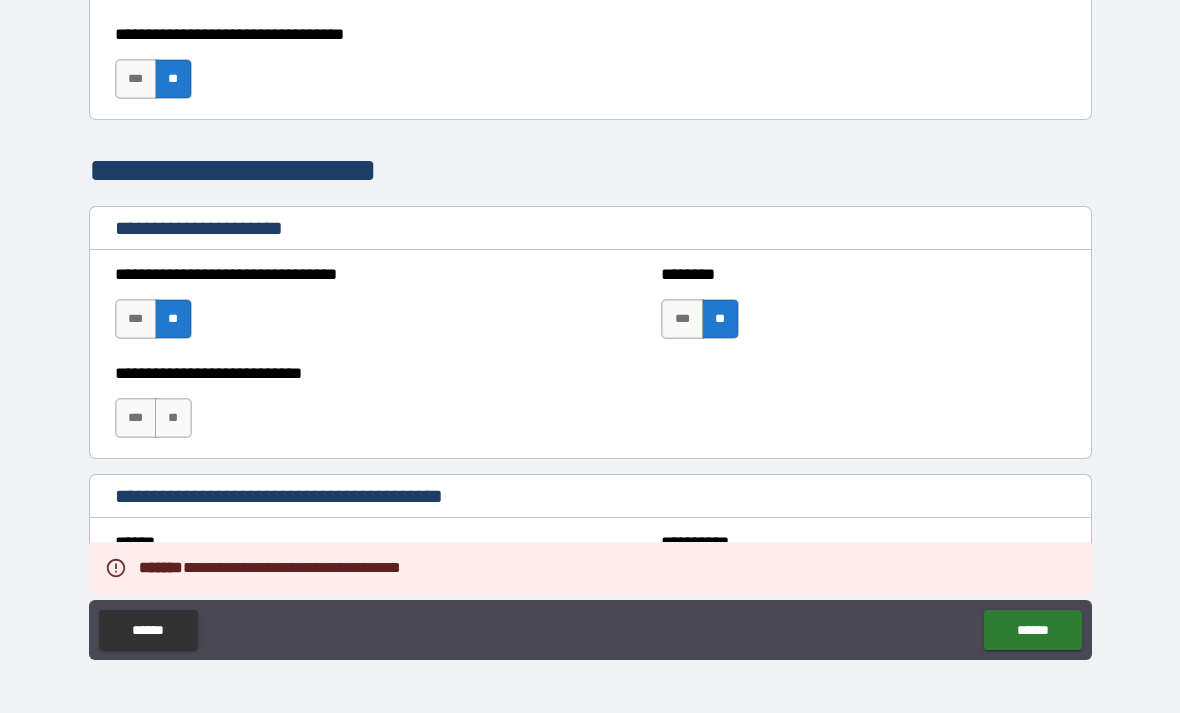 click on "**" at bounding box center [173, 418] 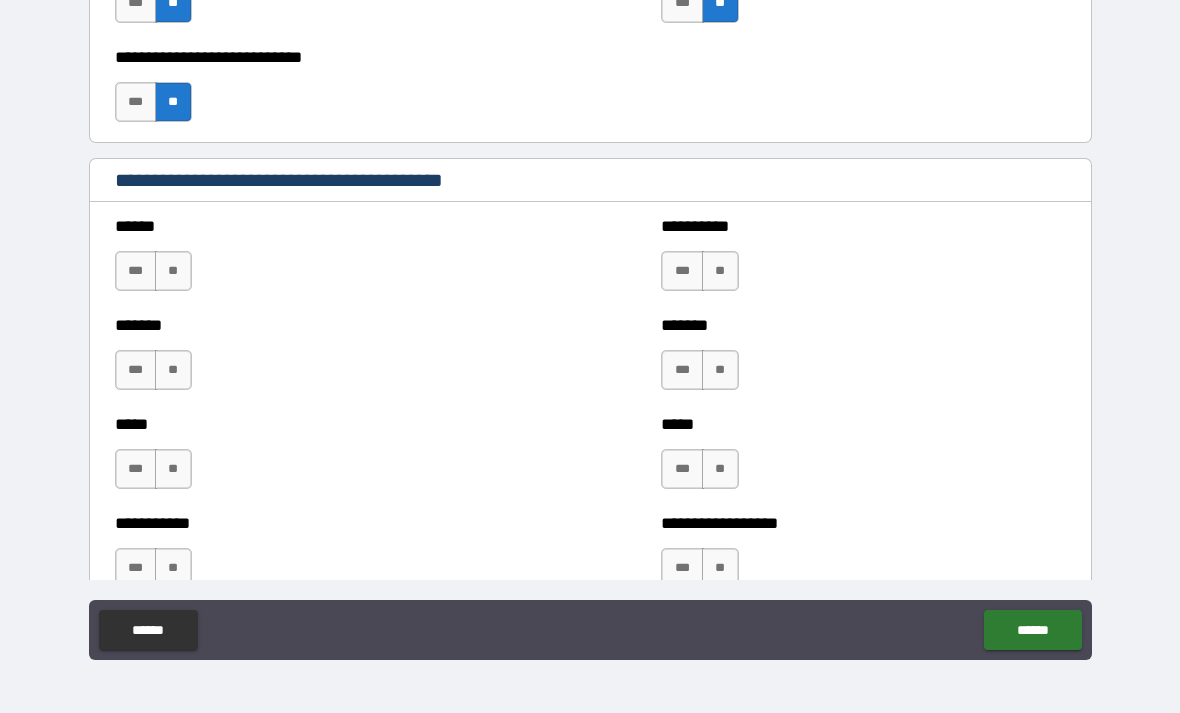 scroll, scrollTop: 1646, scrollLeft: 0, axis: vertical 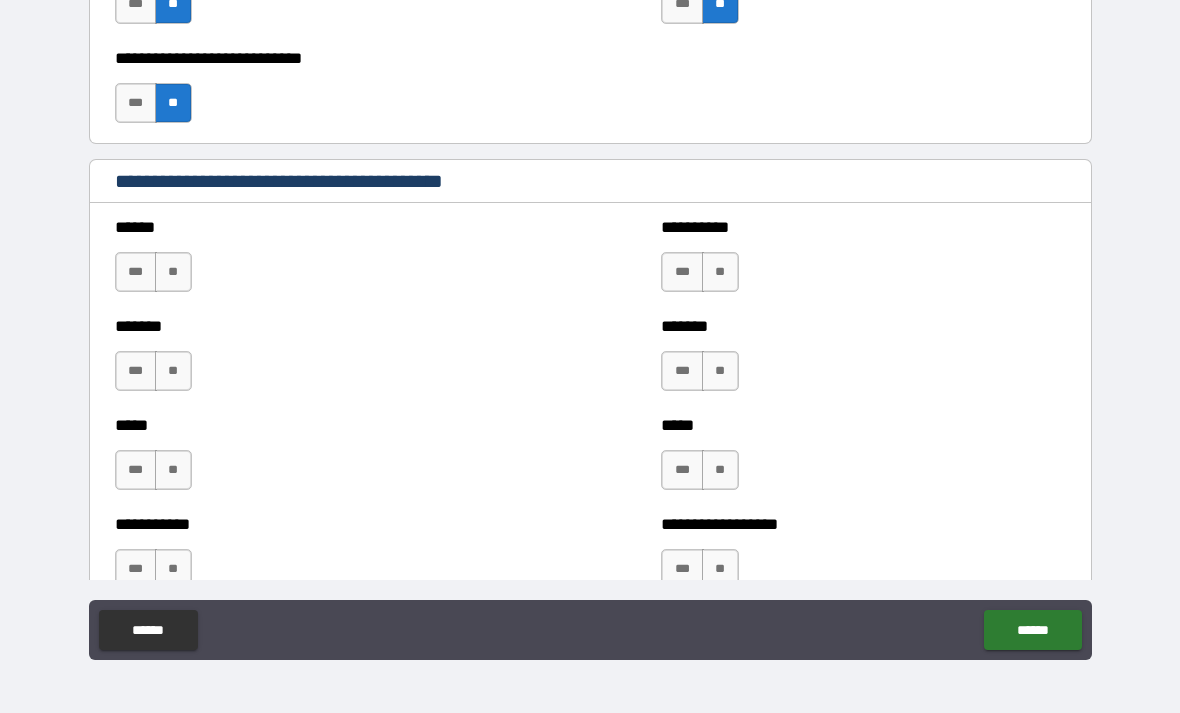 click on "***" at bounding box center (682, 272) 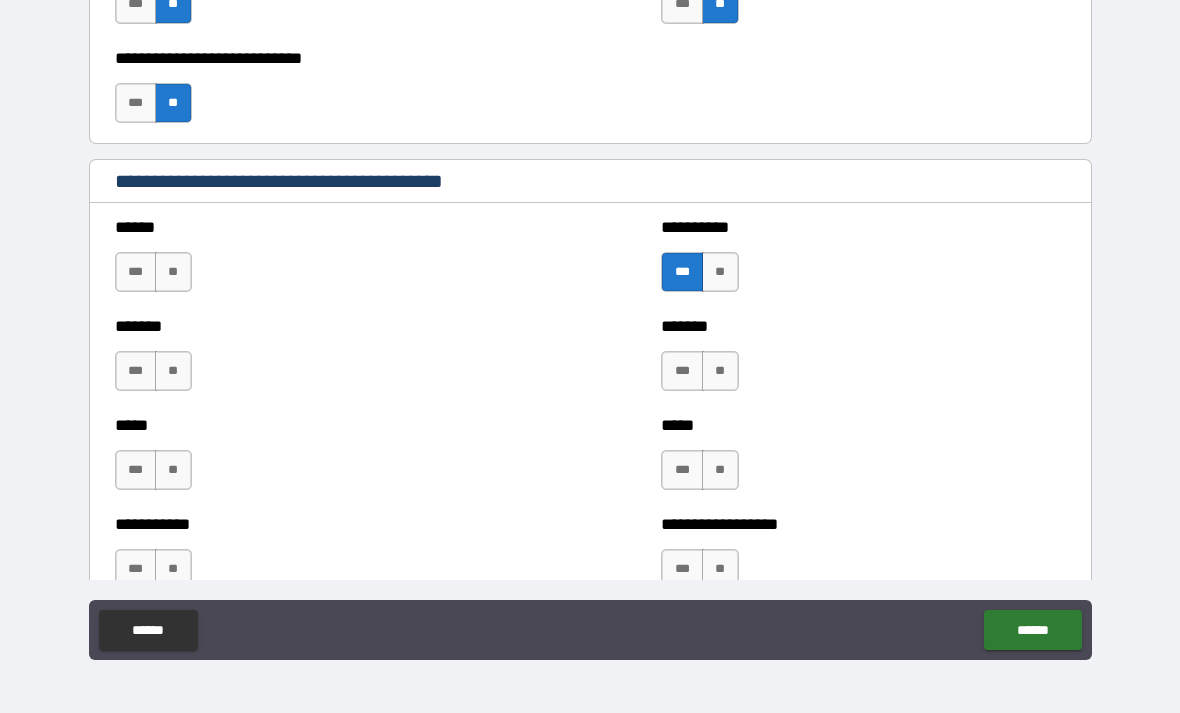 click on "**" at bounding box center [720, 371] 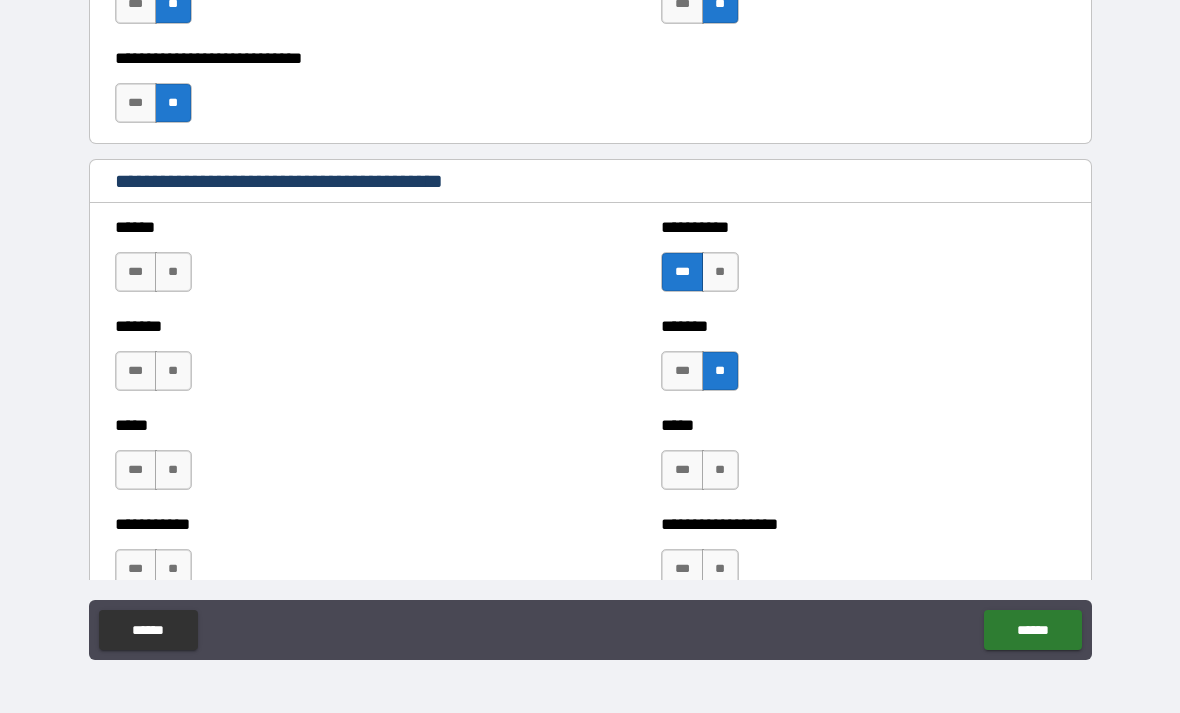 click on "**" at bounding box center (173, 371) 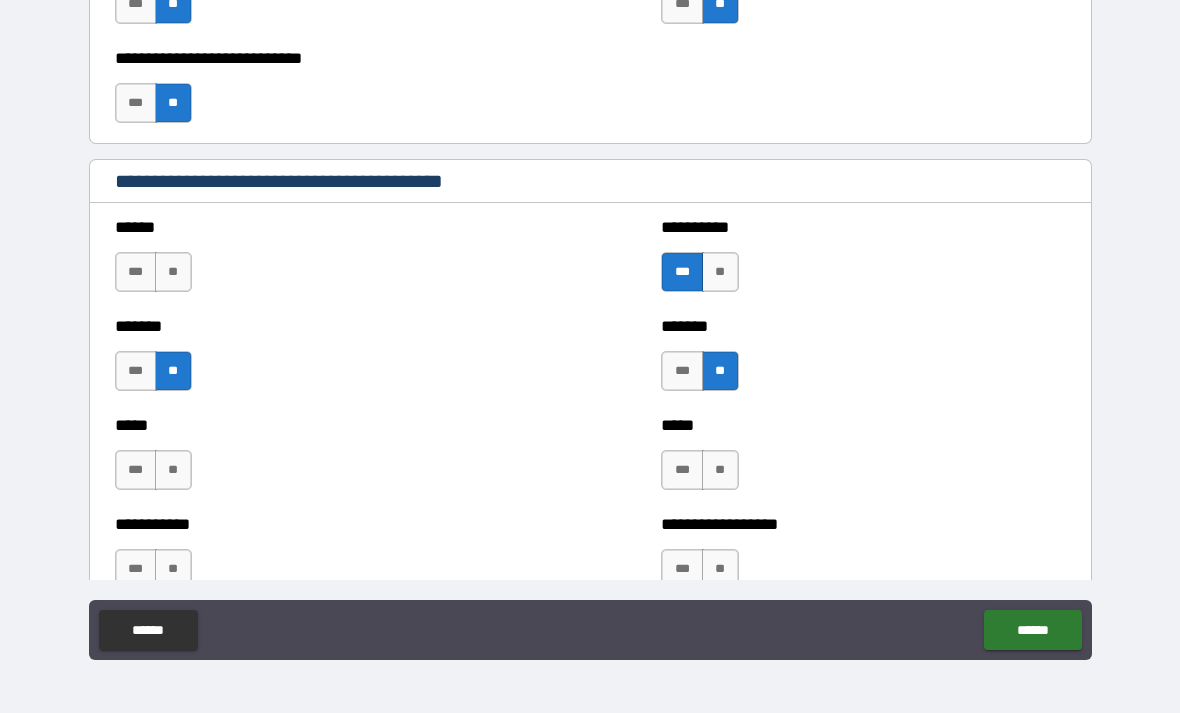 click on "**" at bounding box center (173, 272) 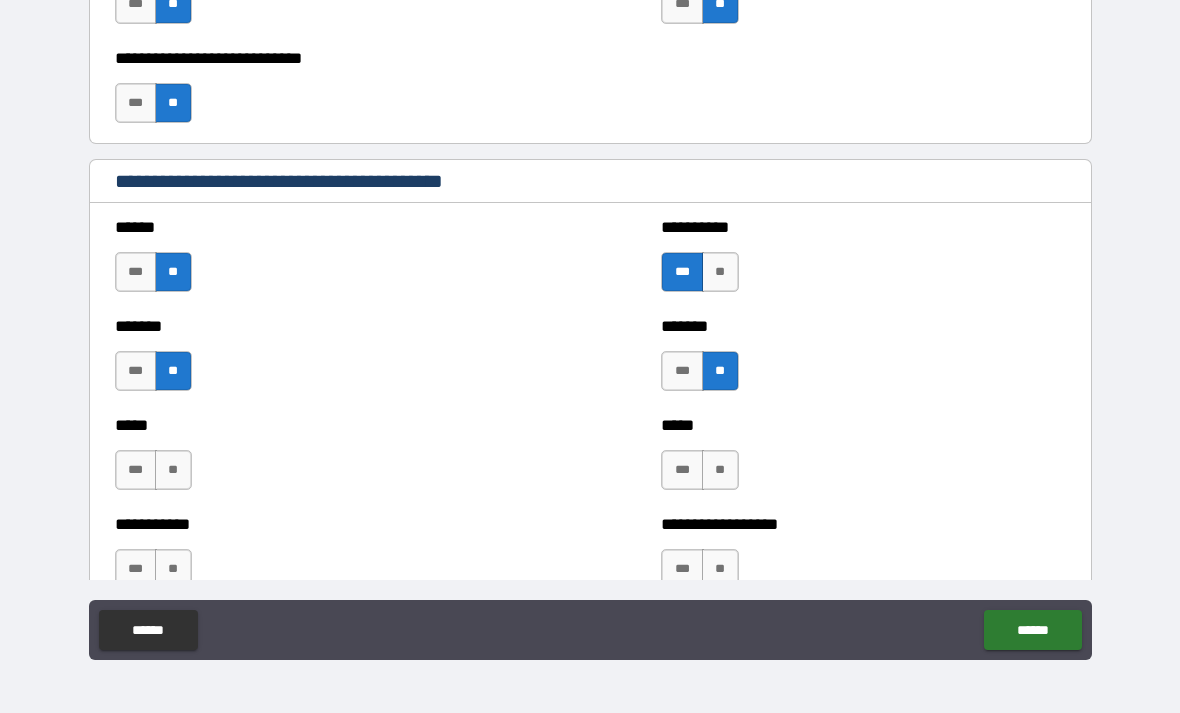 click on "**" at bounding box center [173, 470] 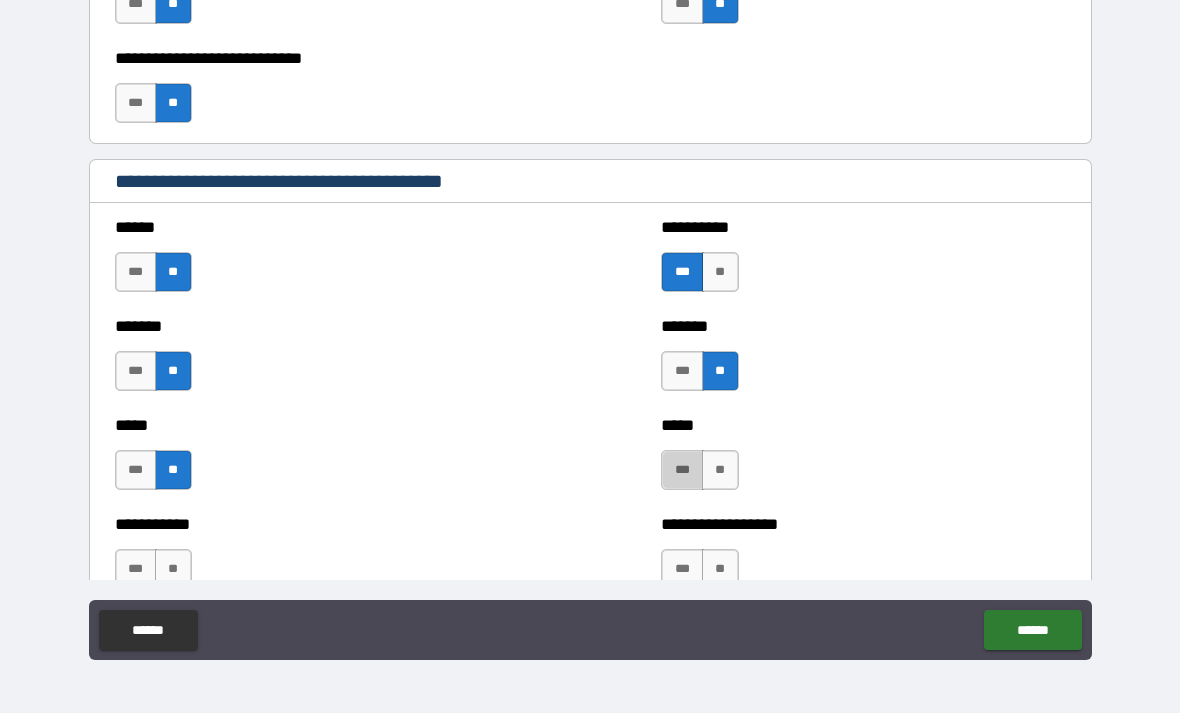 click on "***" at bounding box center [682, 470] 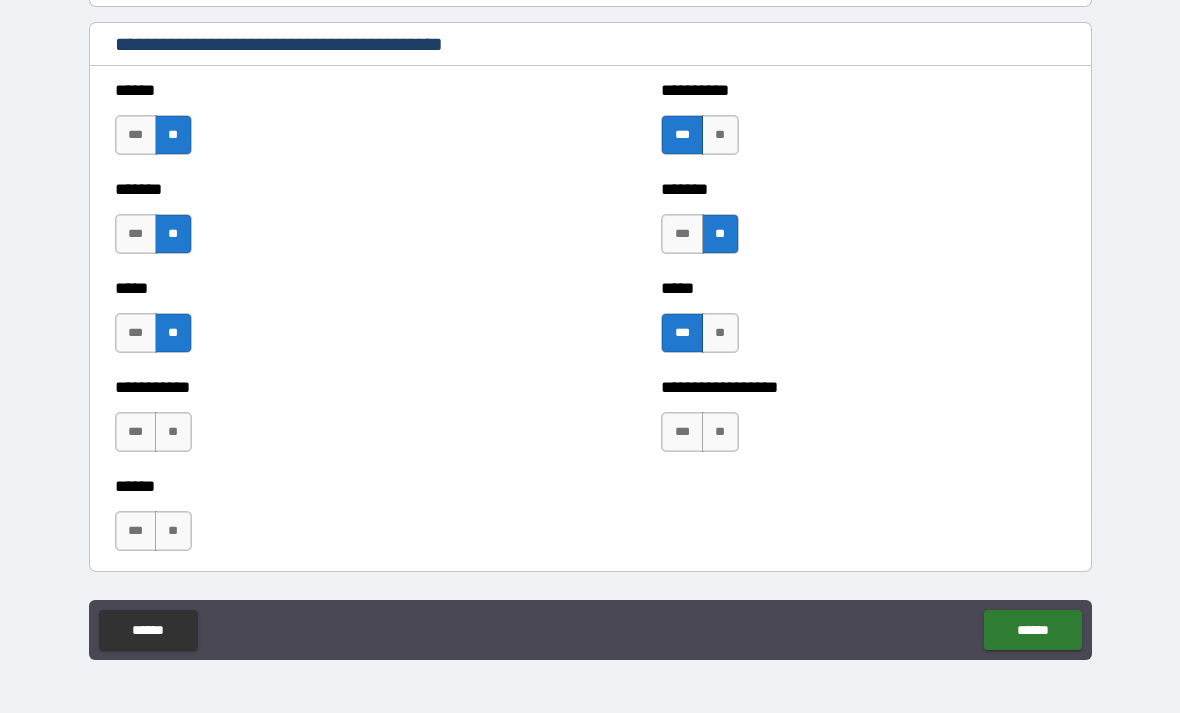 scroll, scrollTop: 1796, scrollLeft: 0, axis: vertical 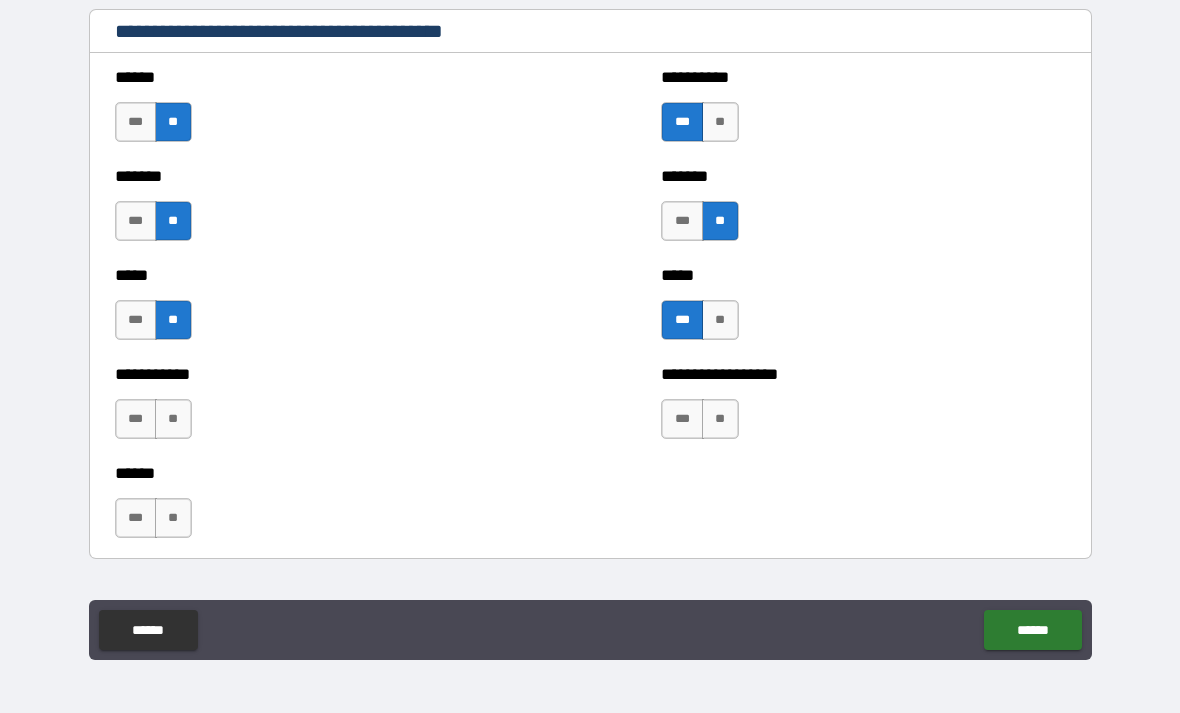 click on "**" at bounding box center (720, 419) 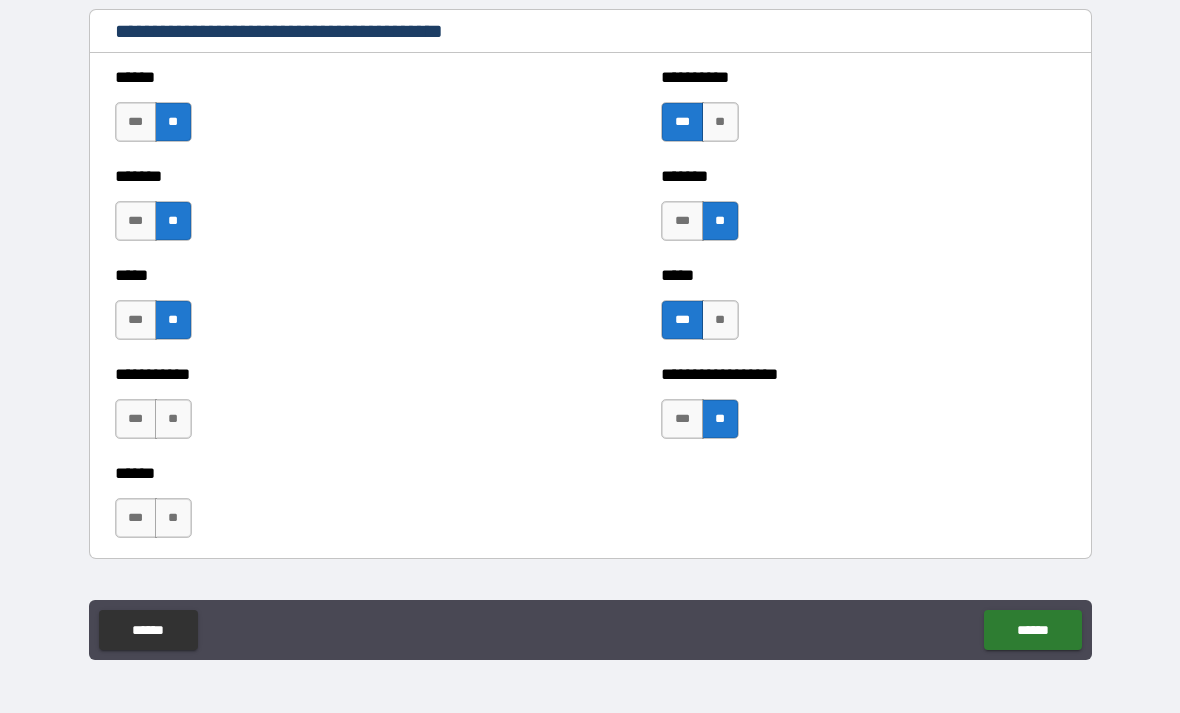 click on "**" at bounding box center (173, 419) 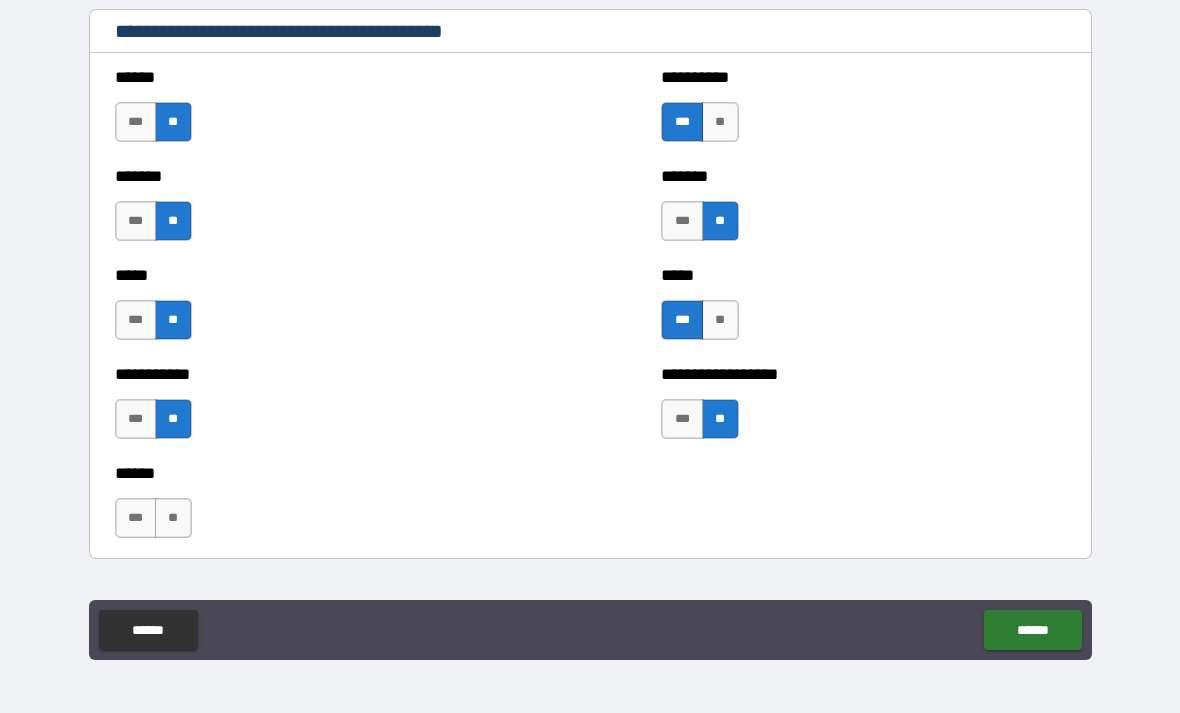 click on "**" at bounding box center [173, 518] 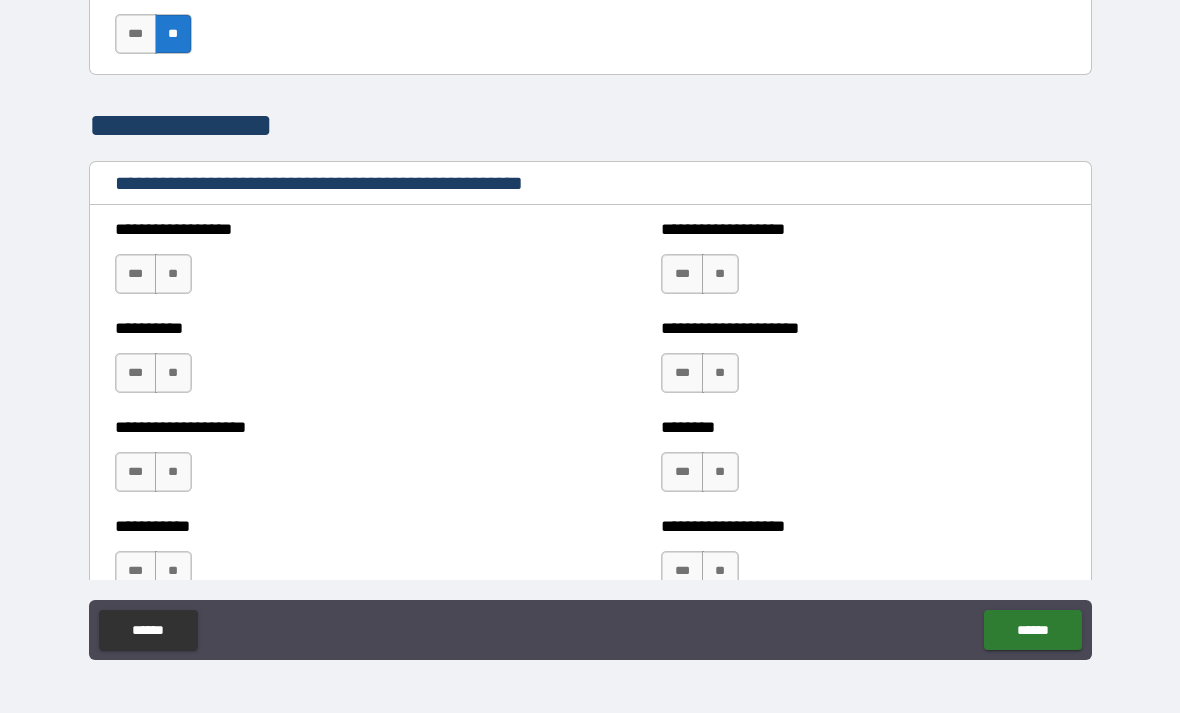 scroll, scrollTop: 2280, scrollLeft: 0, axis: vertical 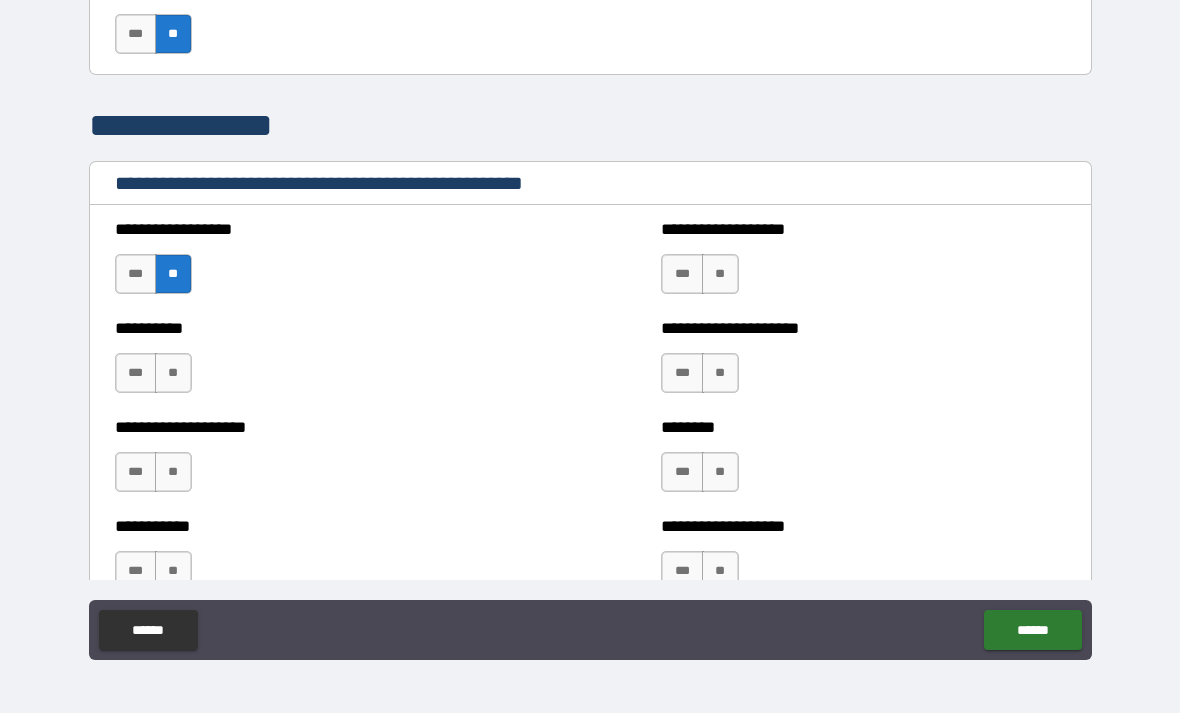 click on "**" at bounding box center [173, 373] 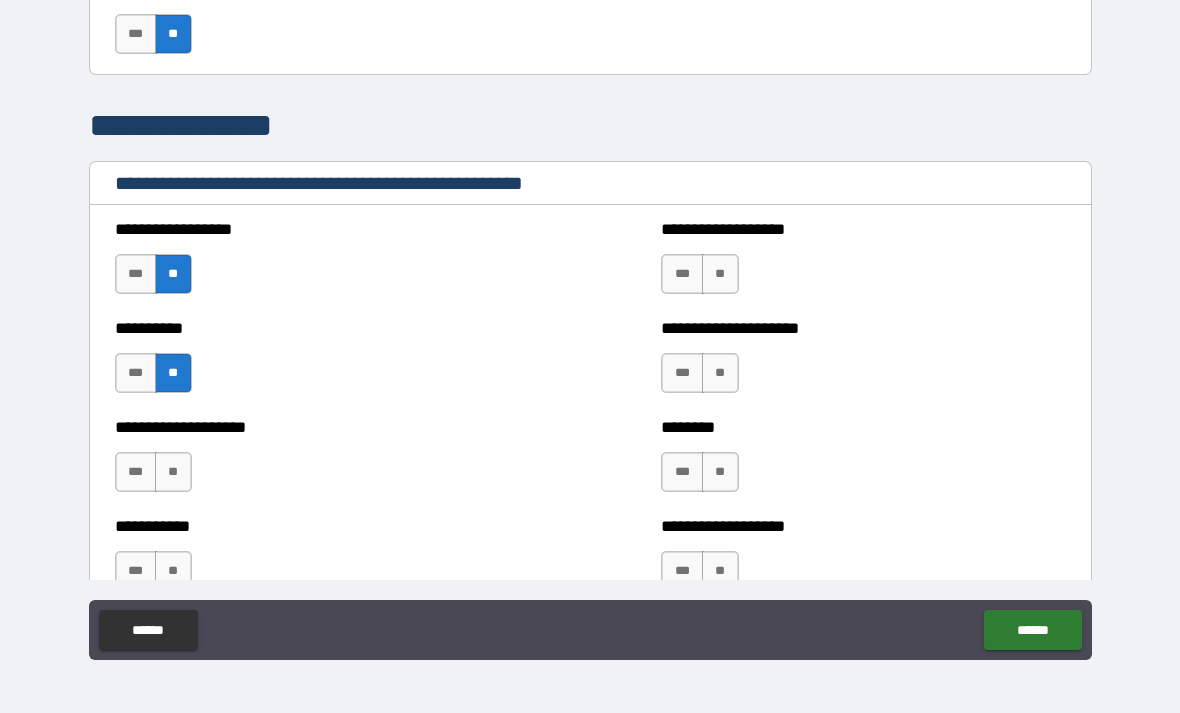 click on "**" at bounding box center [173, 472] 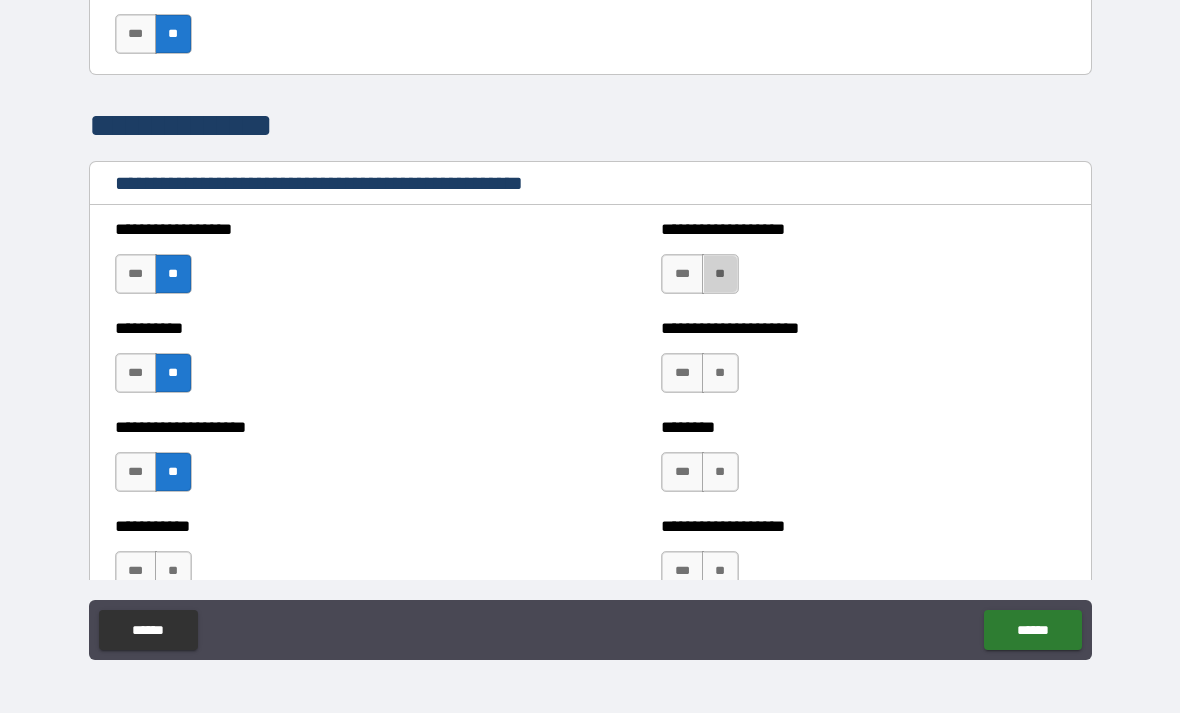 click on "**" at bounding box center (720, 274) 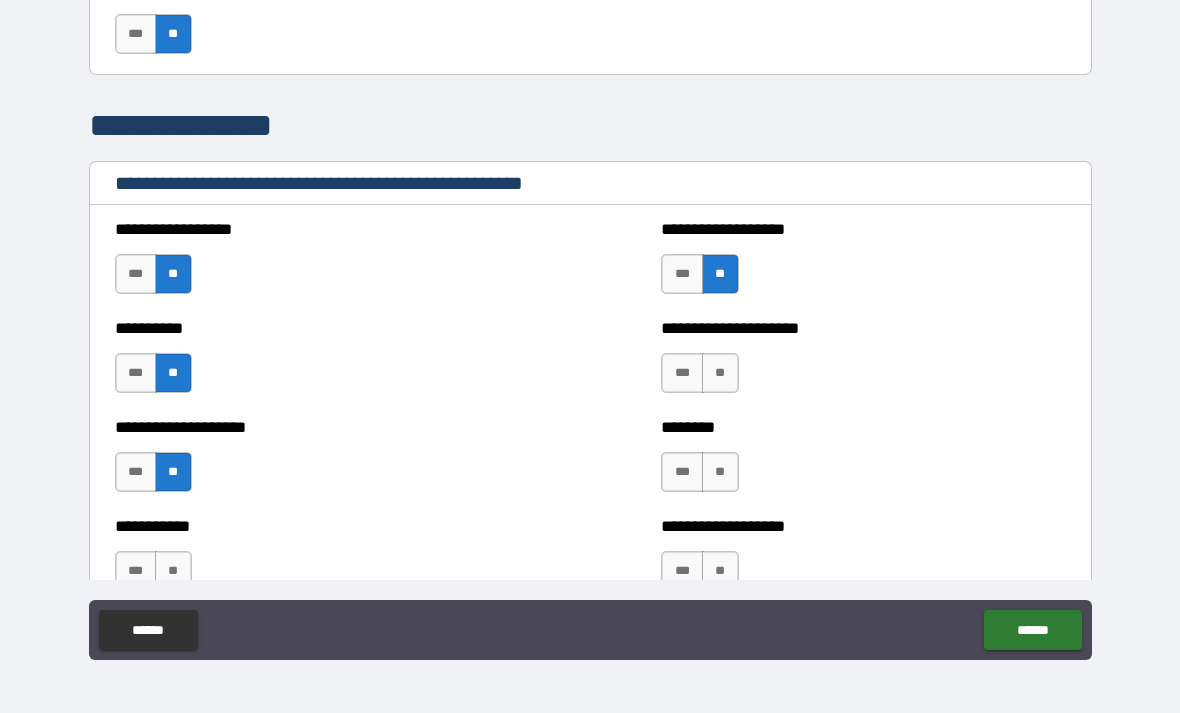 click on "**" at bounding box center (720, 373) 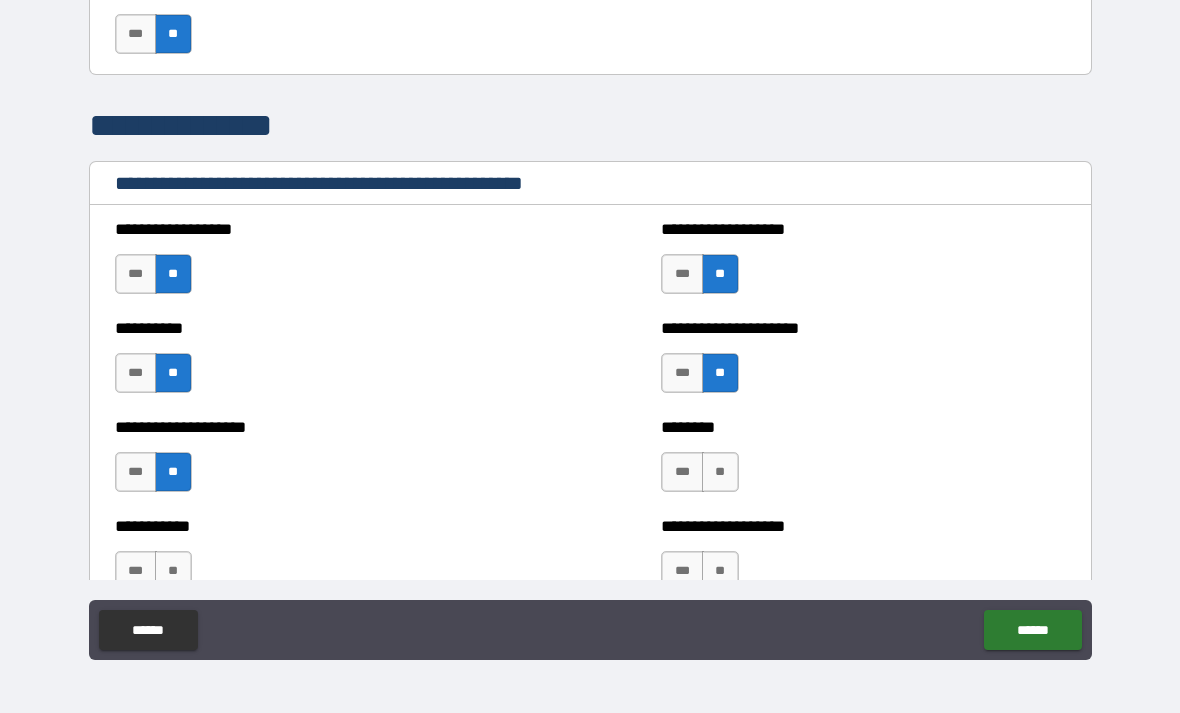 click on "**" at bounding box center [720, 472] 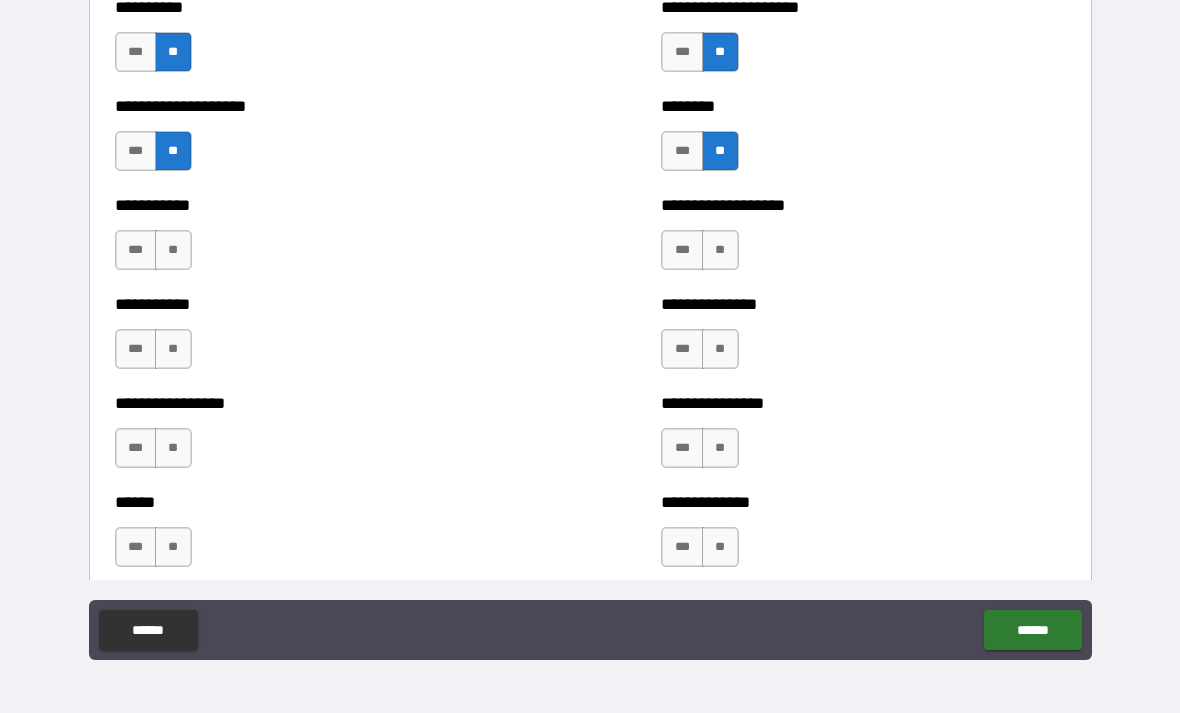 scroll, scrollTop: 2605, scrollLeft: 0, axis: vertical 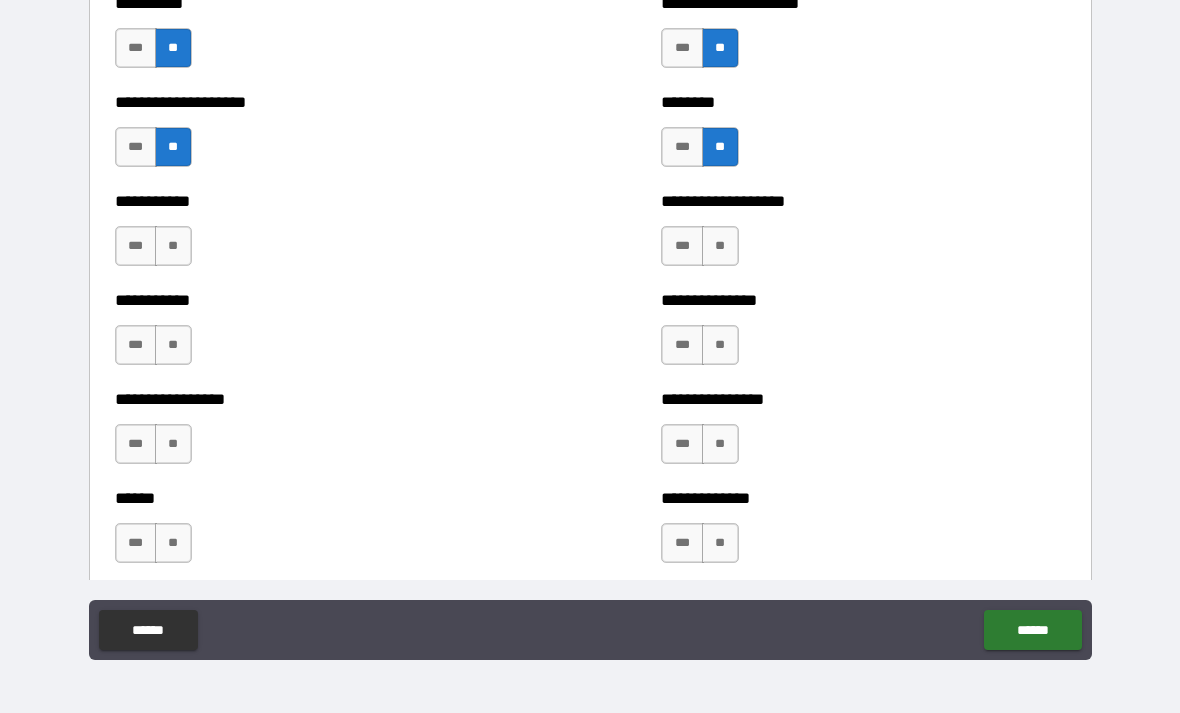click on "**" at bounding box center [720, 246] 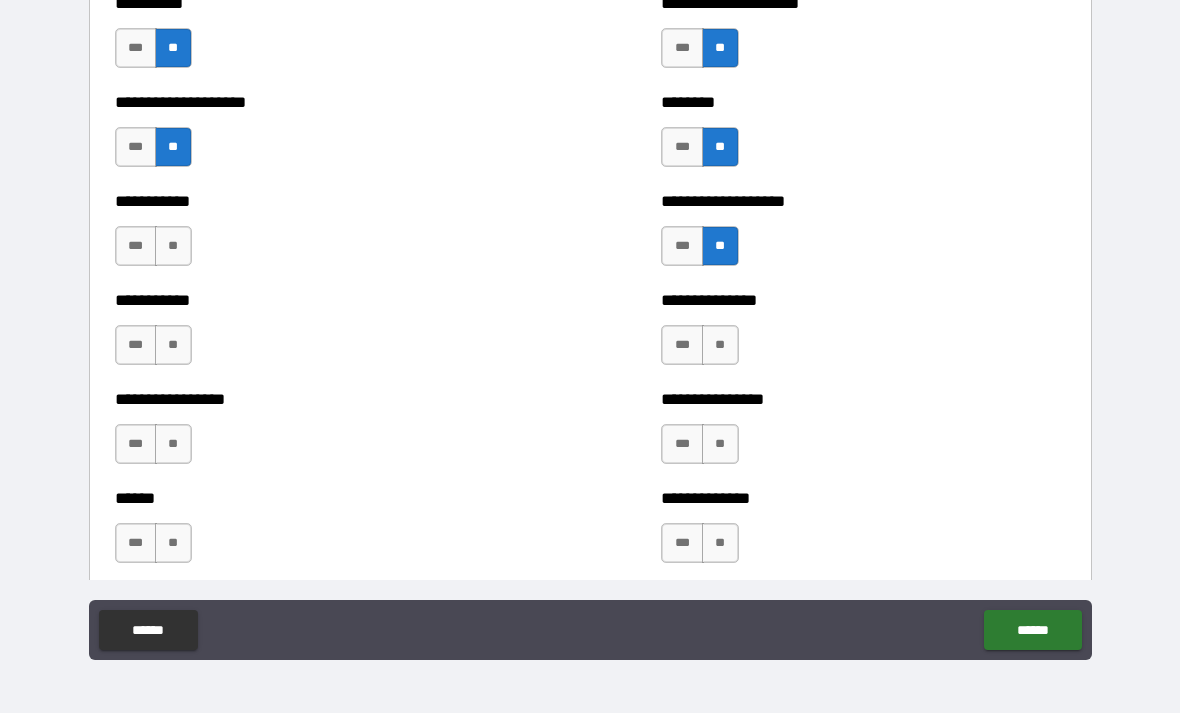 click on "**" at bounding box center (720, 345) 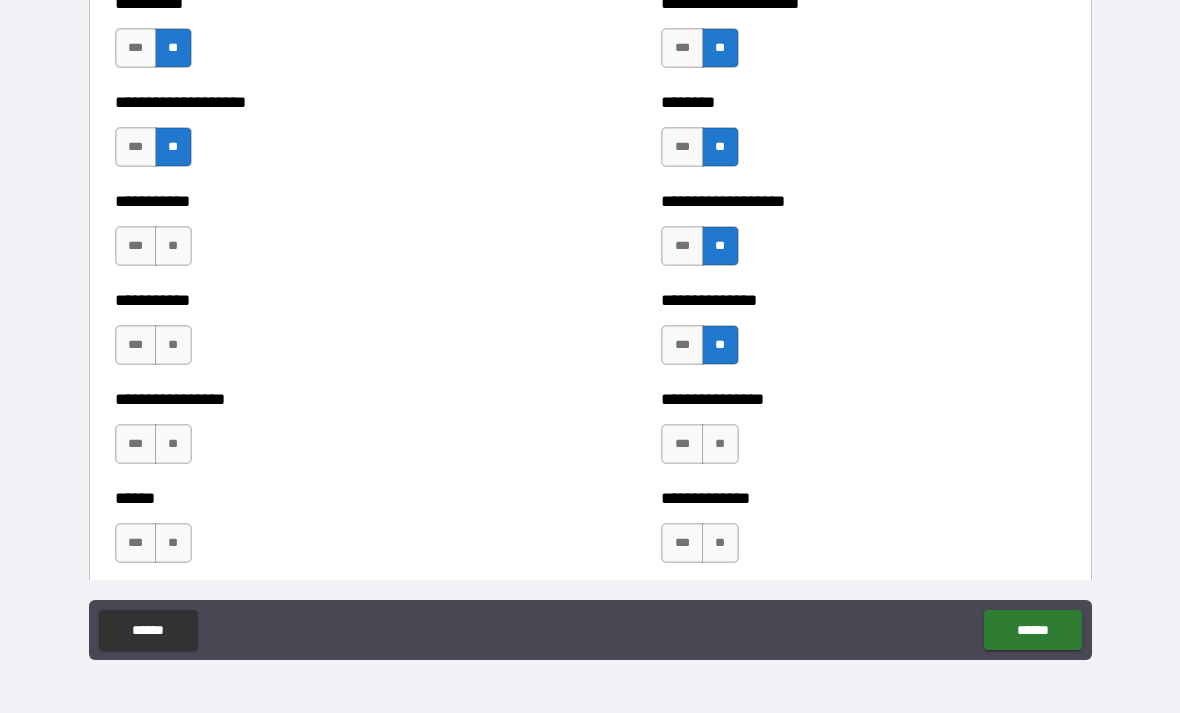 click on "**" at bounding box center (720, 444) 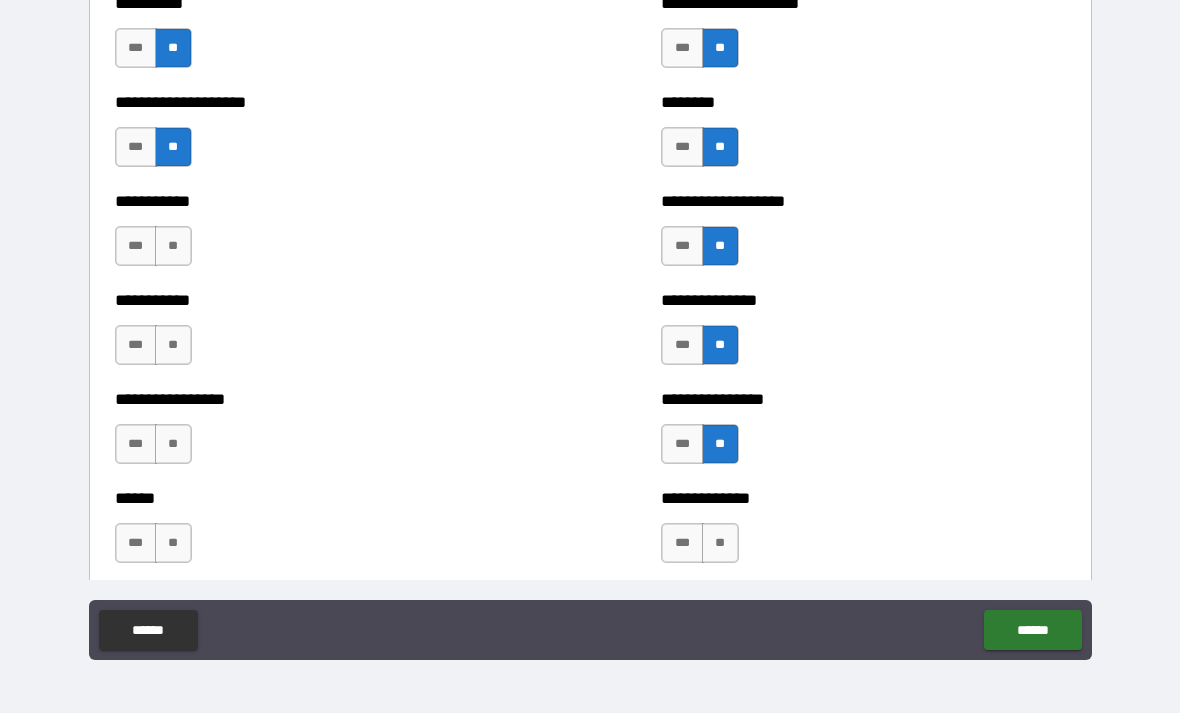 click on "**" at bounding box center [720, 543] 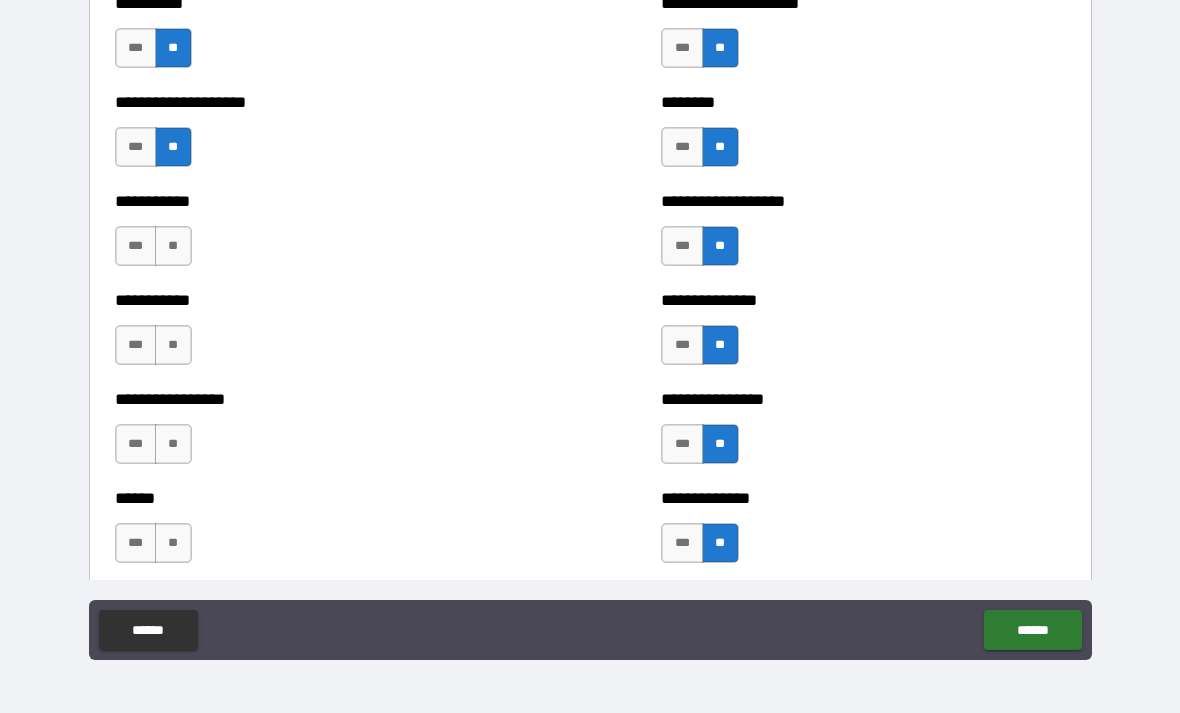 click on "**" at bounding box center (173, 246) 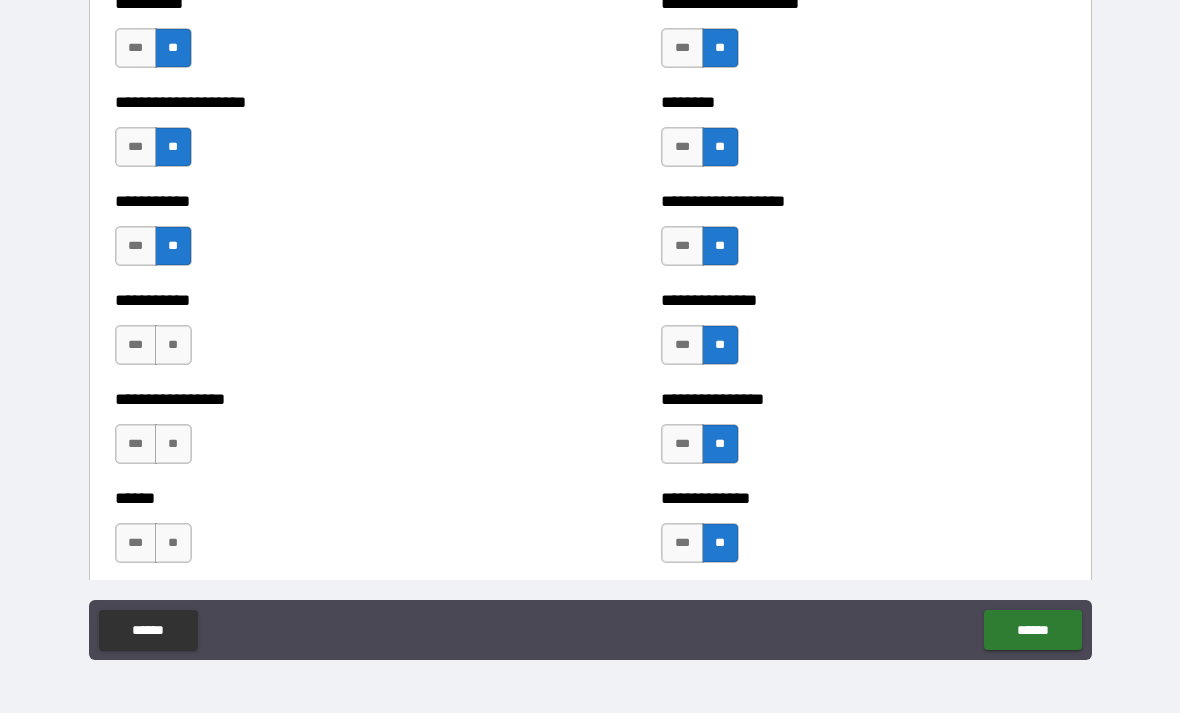 click on "**" at bounding box center [173, 345] 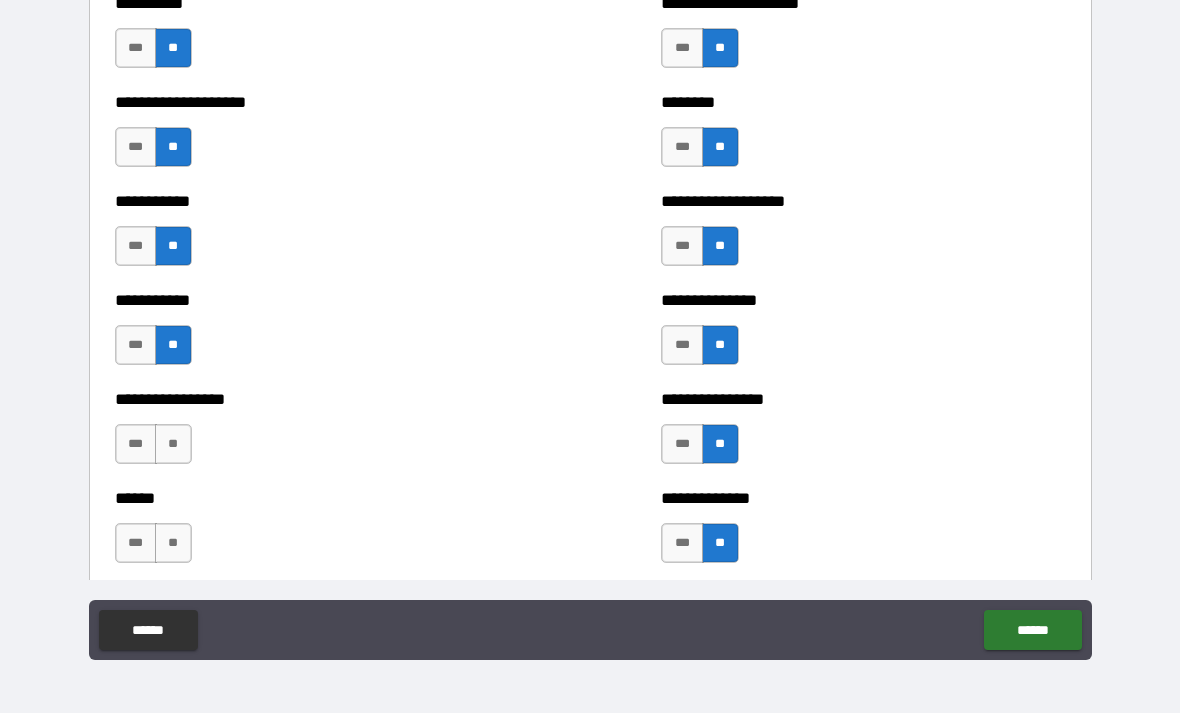 click on "**" at bounding box center [173, 444] 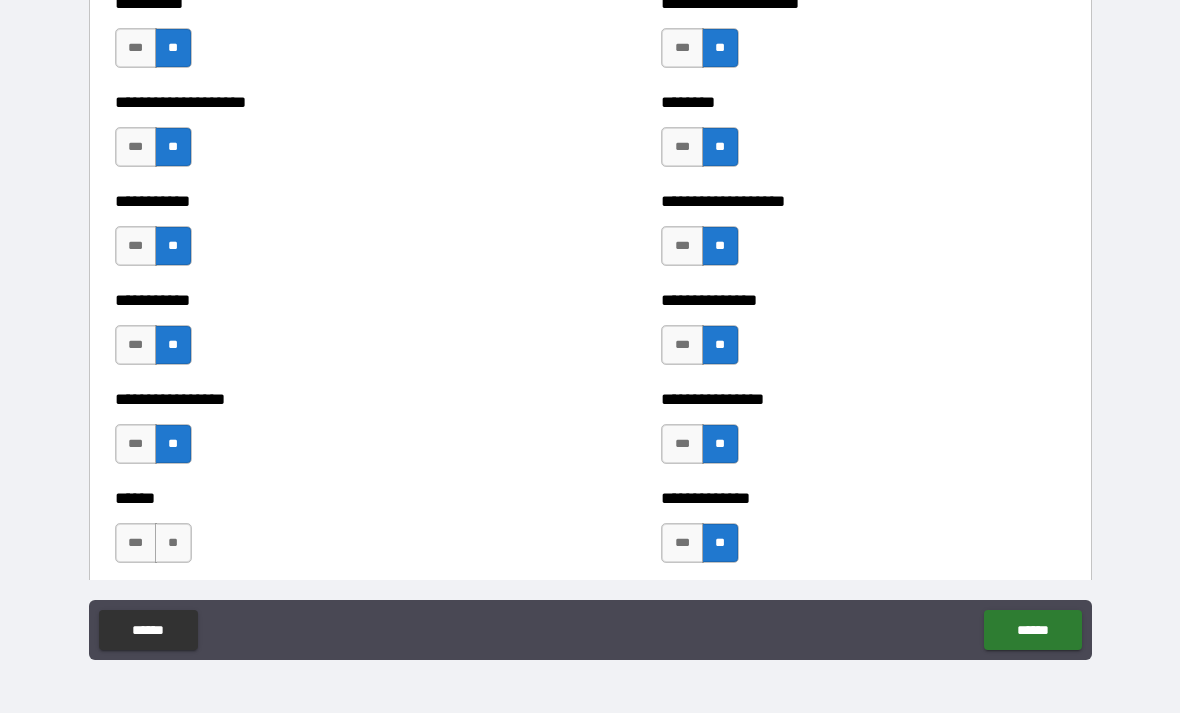 click on "**" at bounding box center (173, 543) 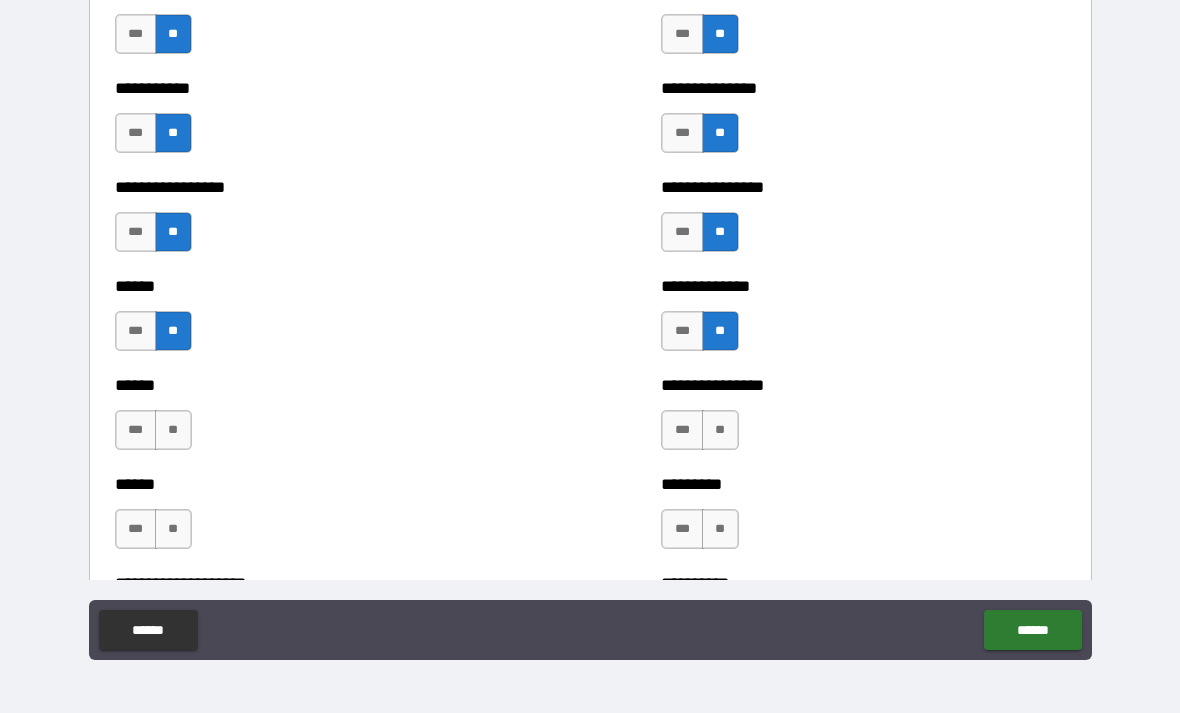 scroll, scrollTop: 2816, scrollLeft: 0, axis: vertical 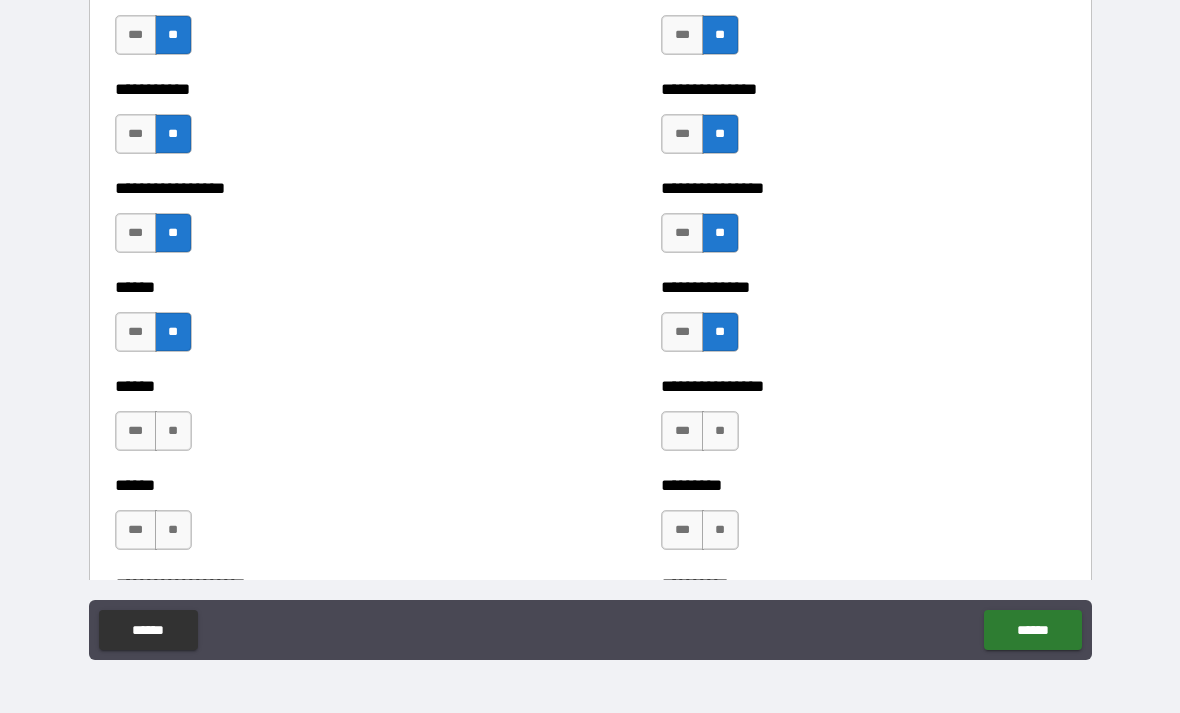 click on "**" at bounding box center [173, 431] 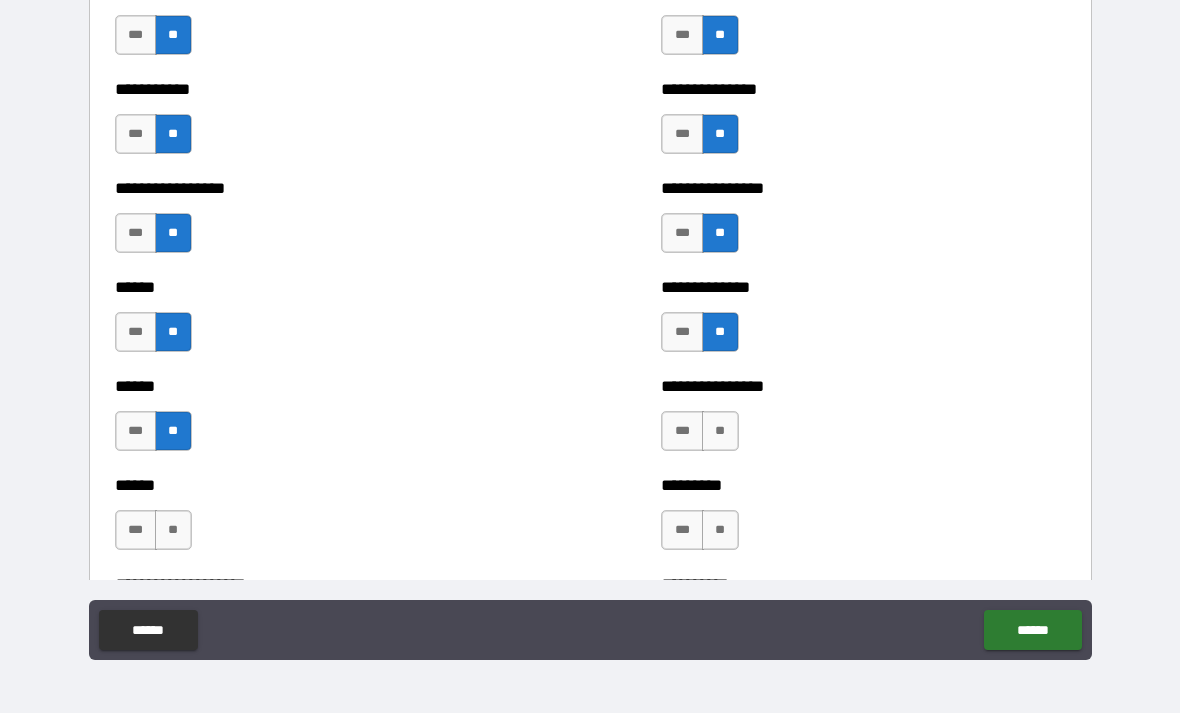 click on "**" at bounding box center (173, 530) 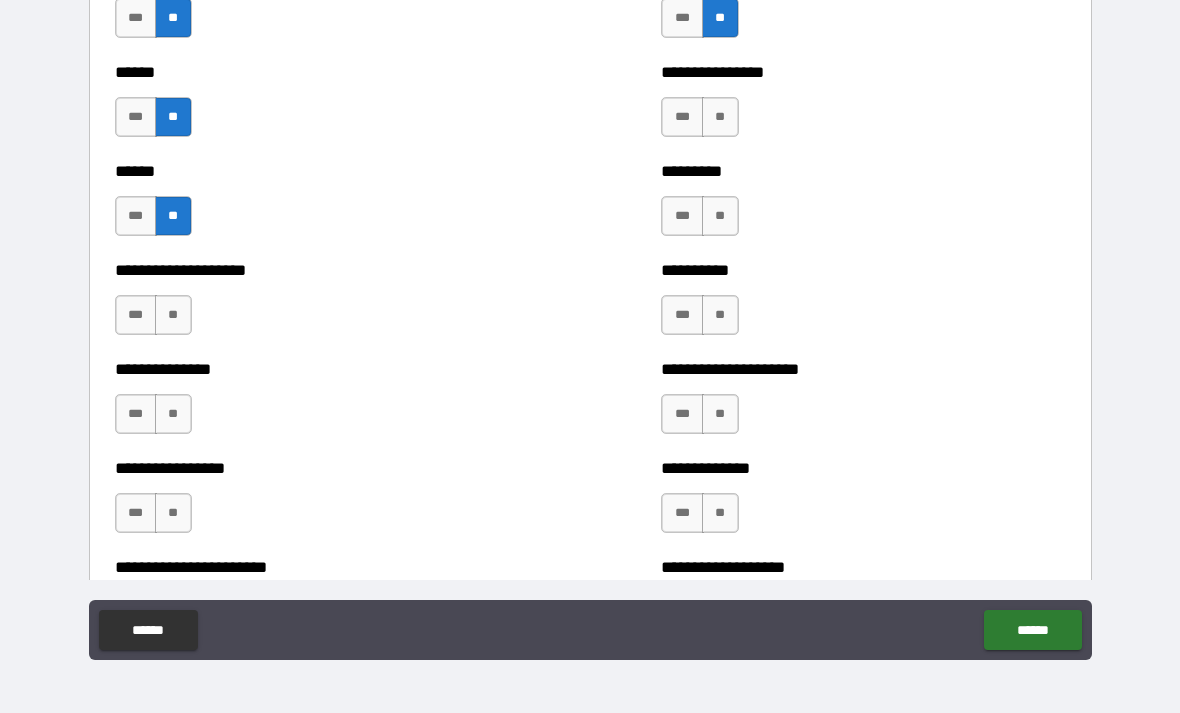 scroll, scrollTop: 3128, scrollLeft: 0, axis: vertical 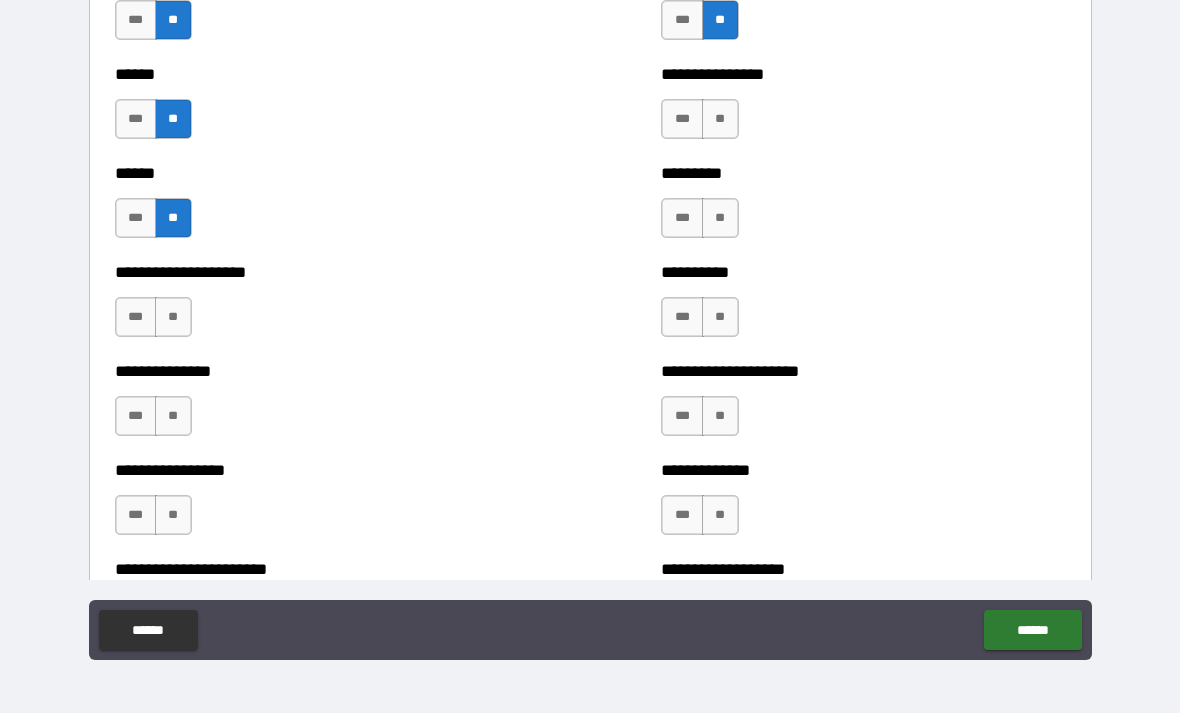 click on "**" at bounding box center [173, 317] 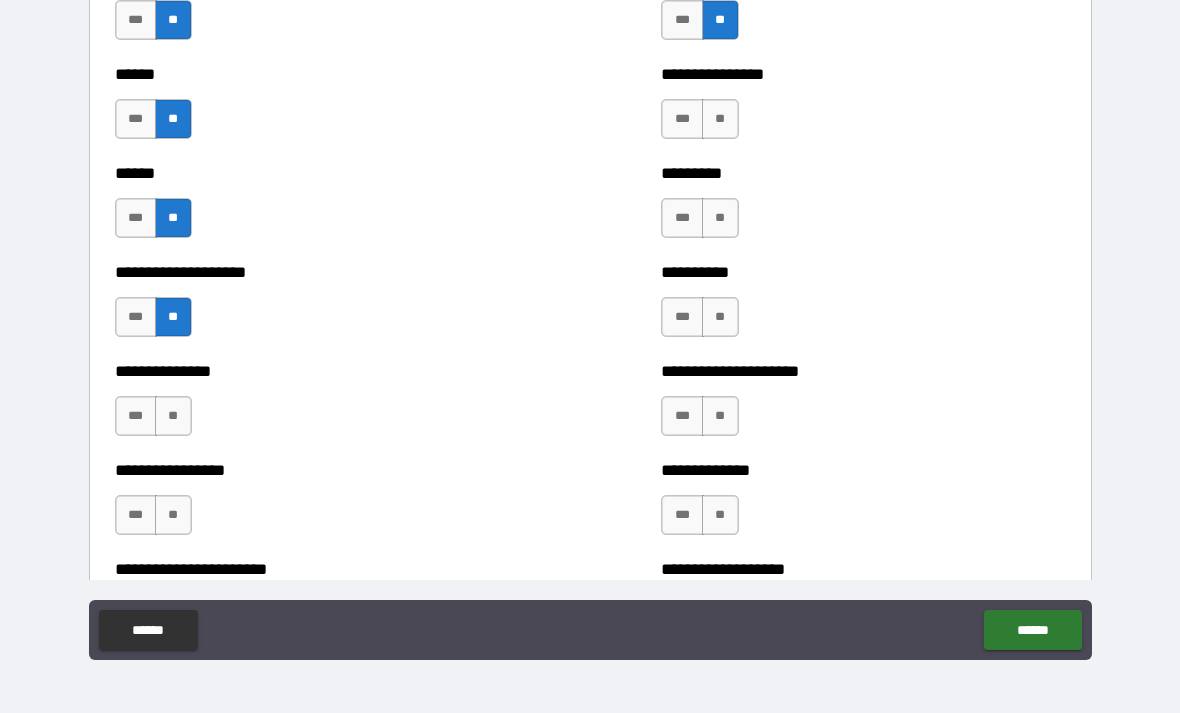 click on "**" at bounding box center (173, 416) 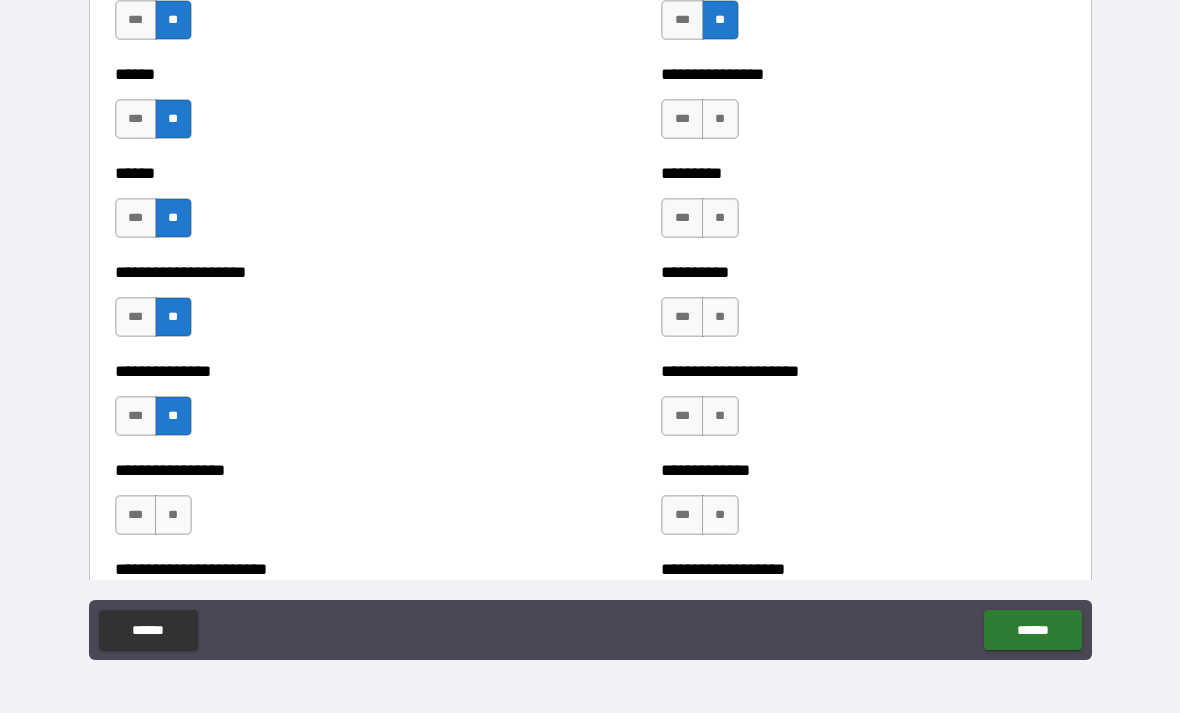click on "**" at bounding box center (173, 515) 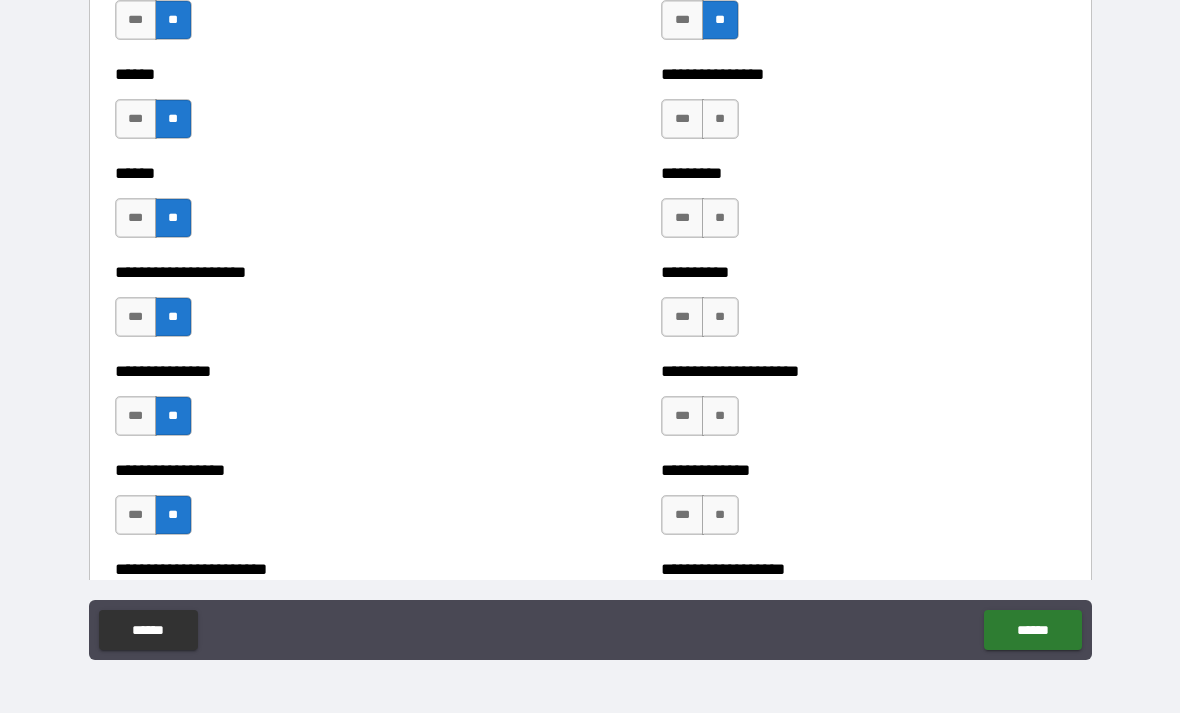 click on "**" at bounding box center (720, 119) 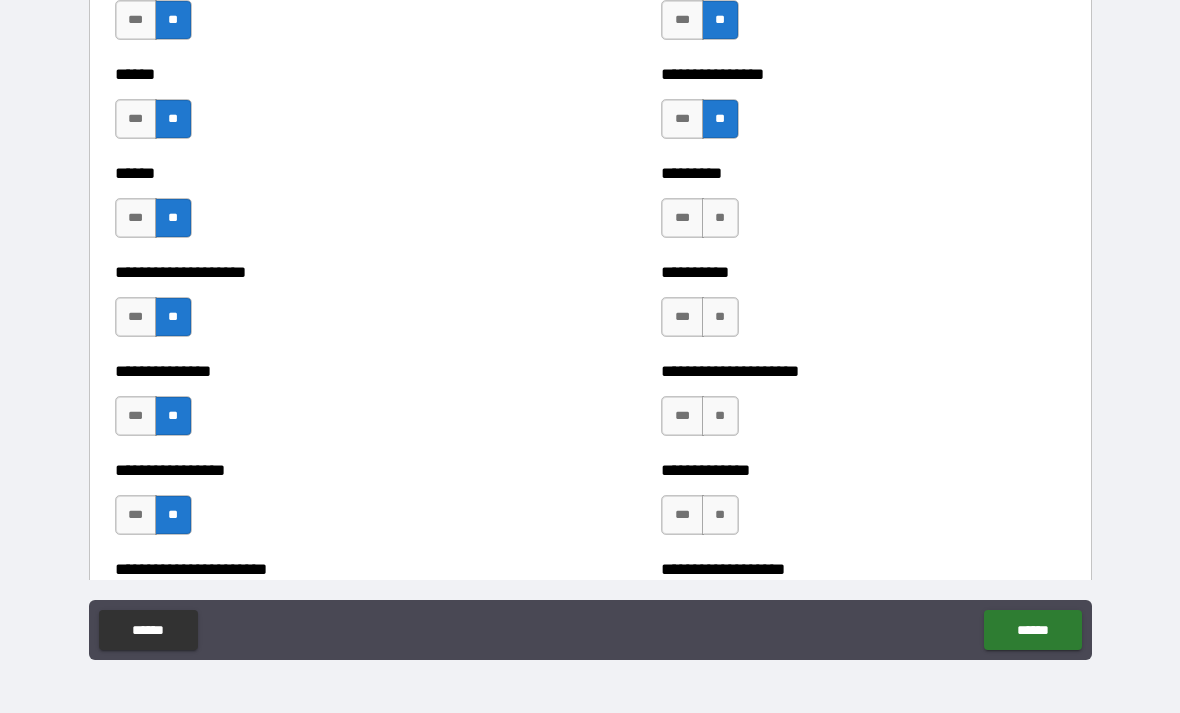 click on "**" at bounding box center [720, 218] 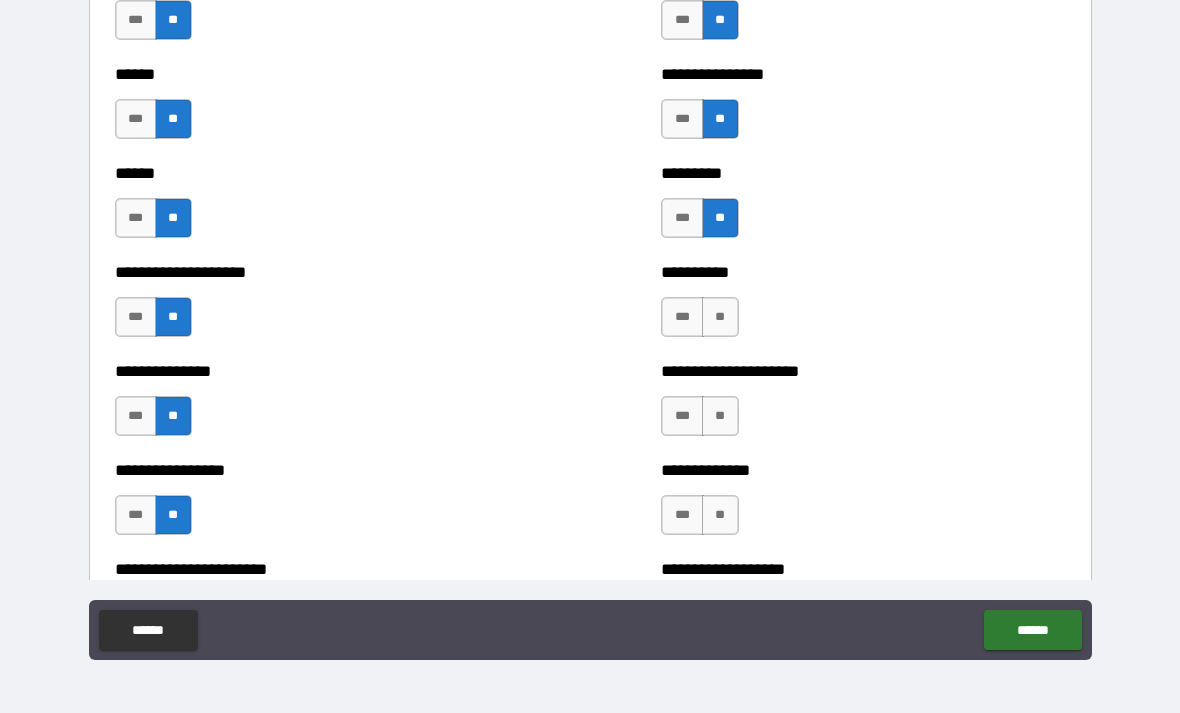 click on "**********" at bounding box center (863, 272) 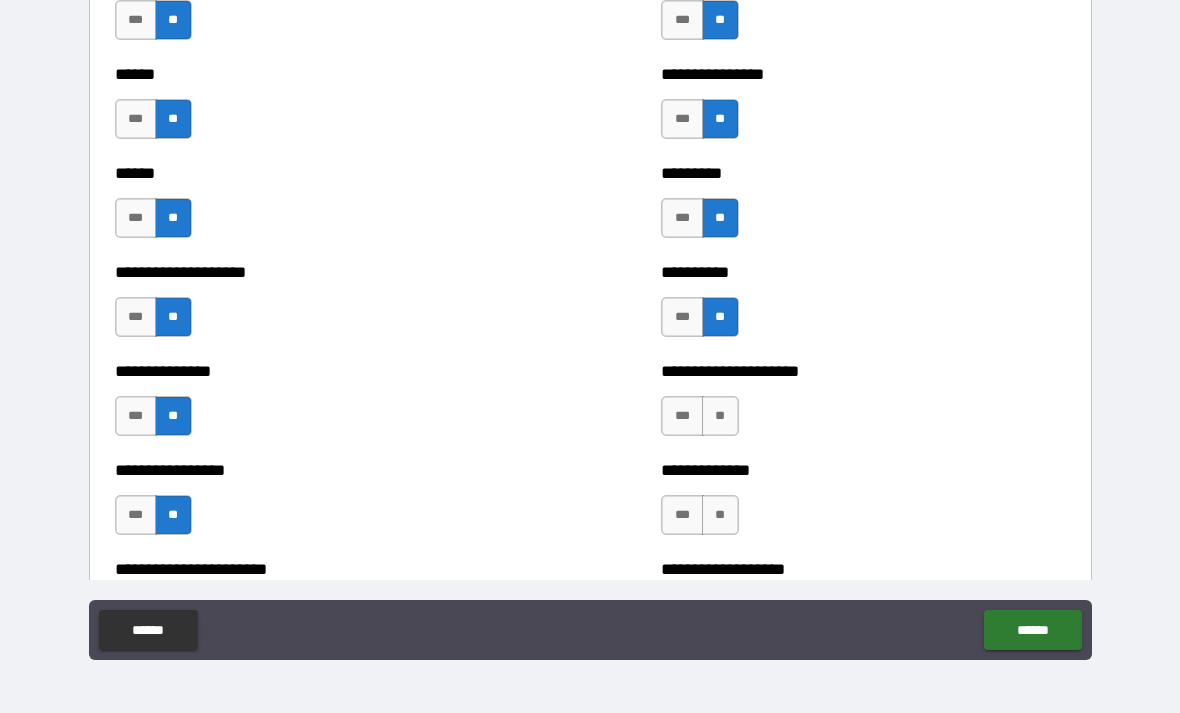 click on "**" at bounding box center (720, 416) 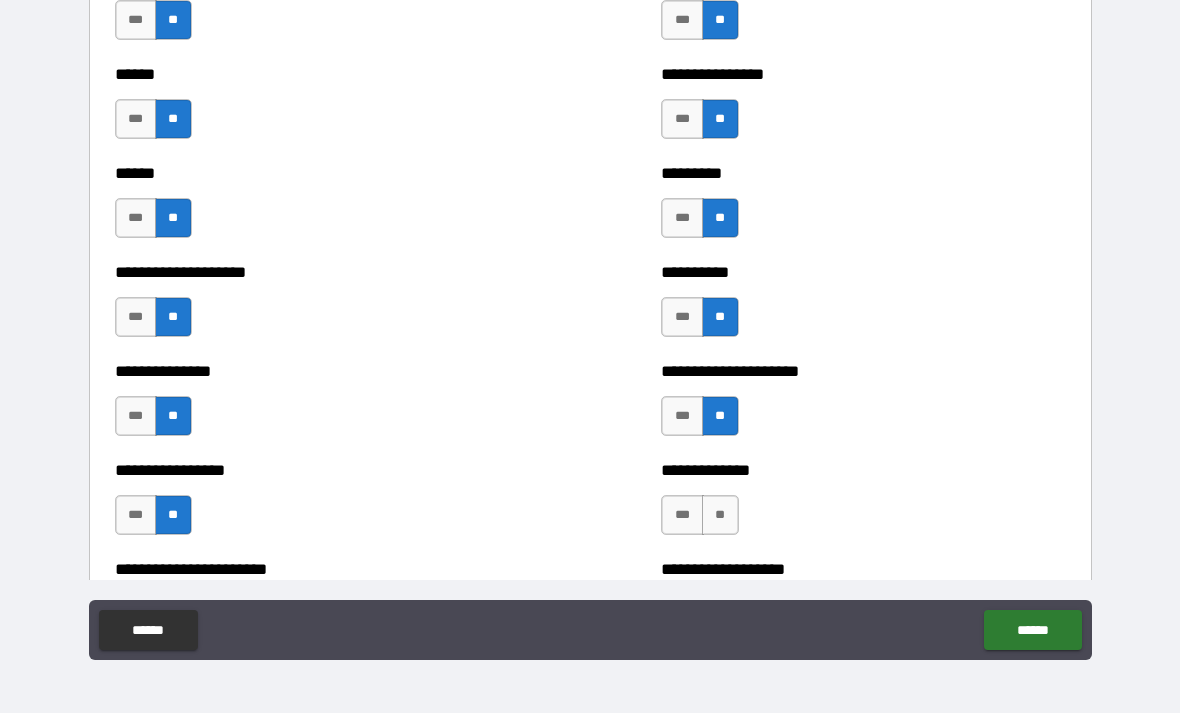 click on "**" at bounding box center [720, 515] 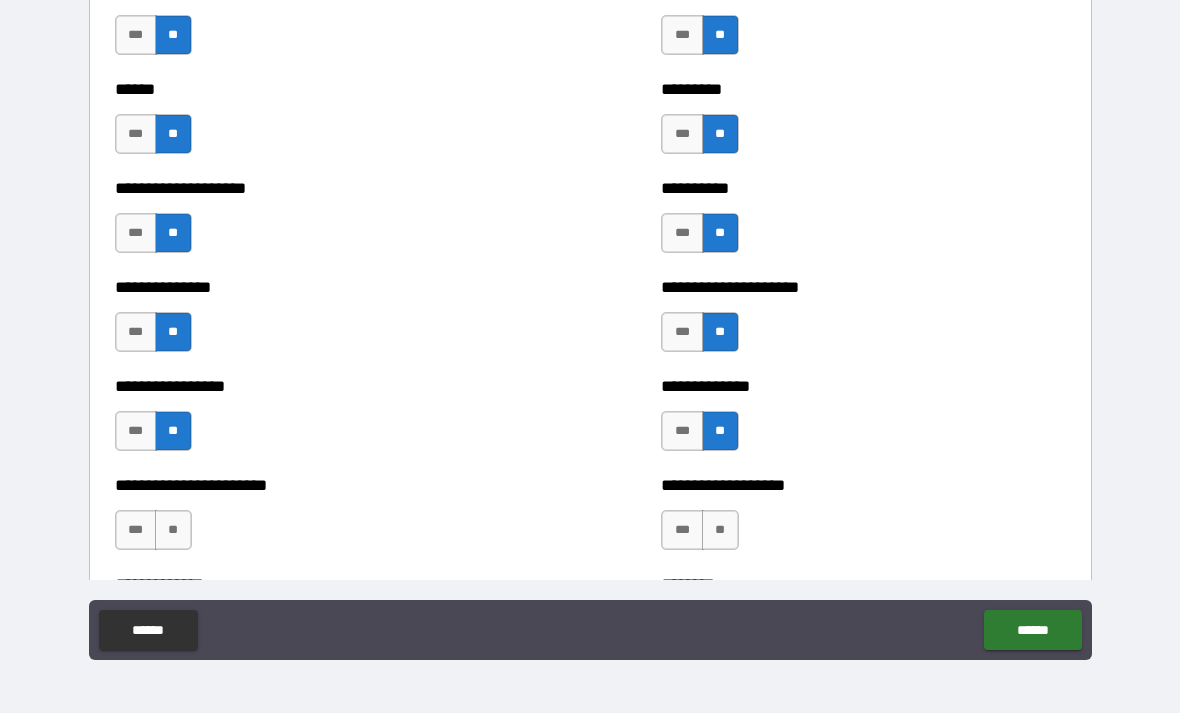 click on "**" at bounding box center (720, 530) 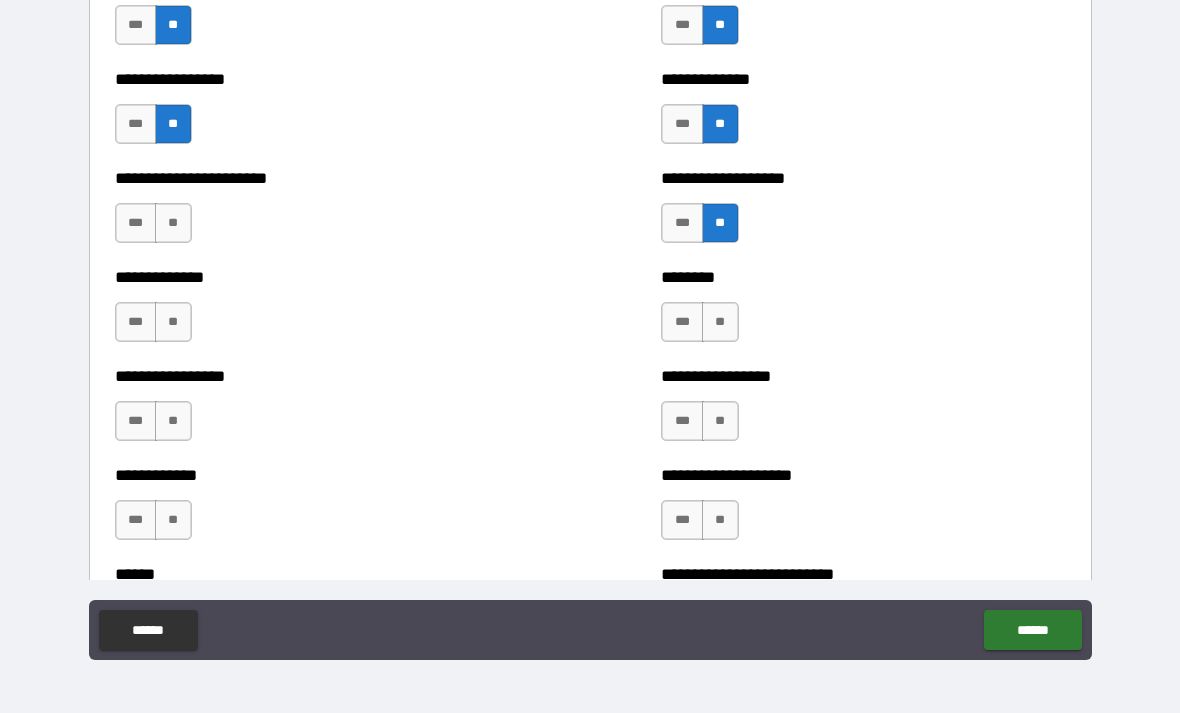scroll, scrollTop: 3512, scrollLeft: 0, axis: vertical 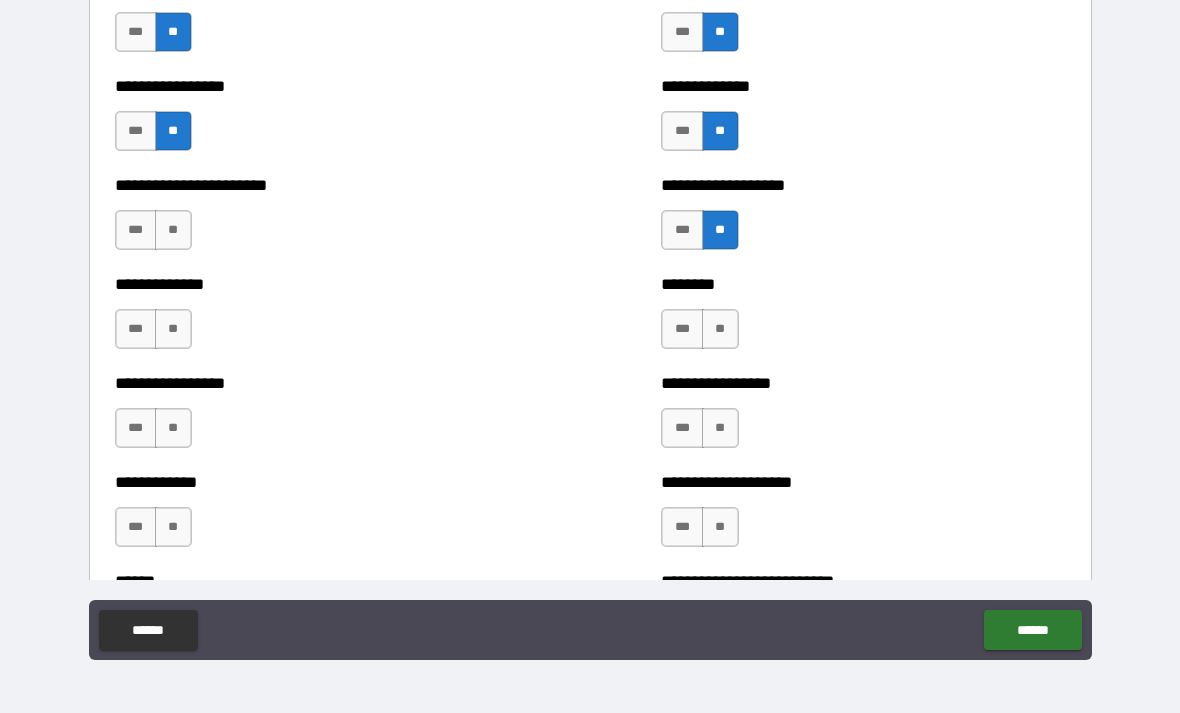 click on "***" at bounding box center (682, 329) 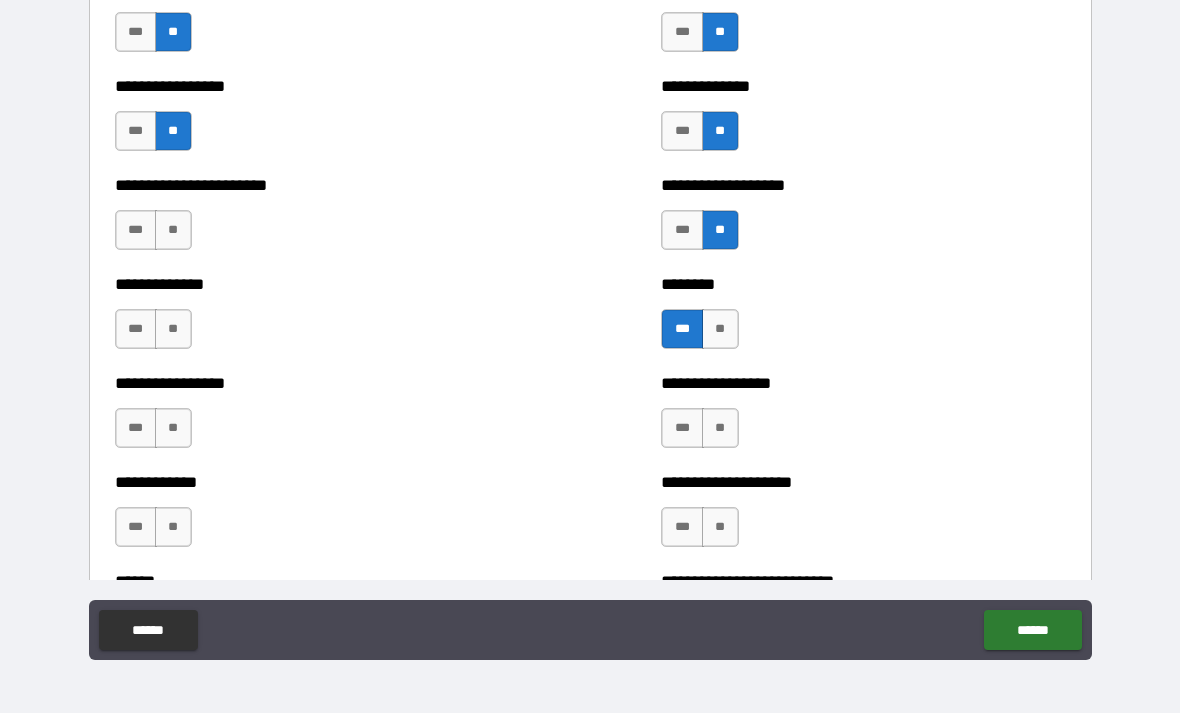 click on "**" at bounding box center (720, 428) 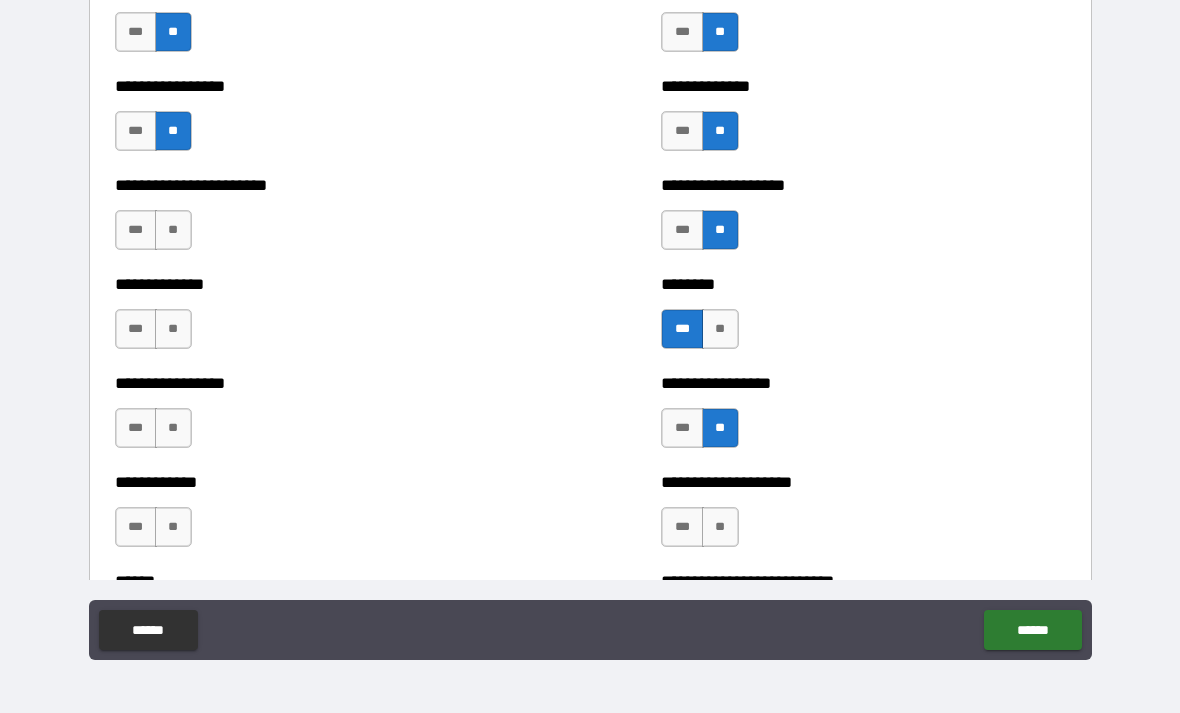click on "**" at bounding box center (720, 527) 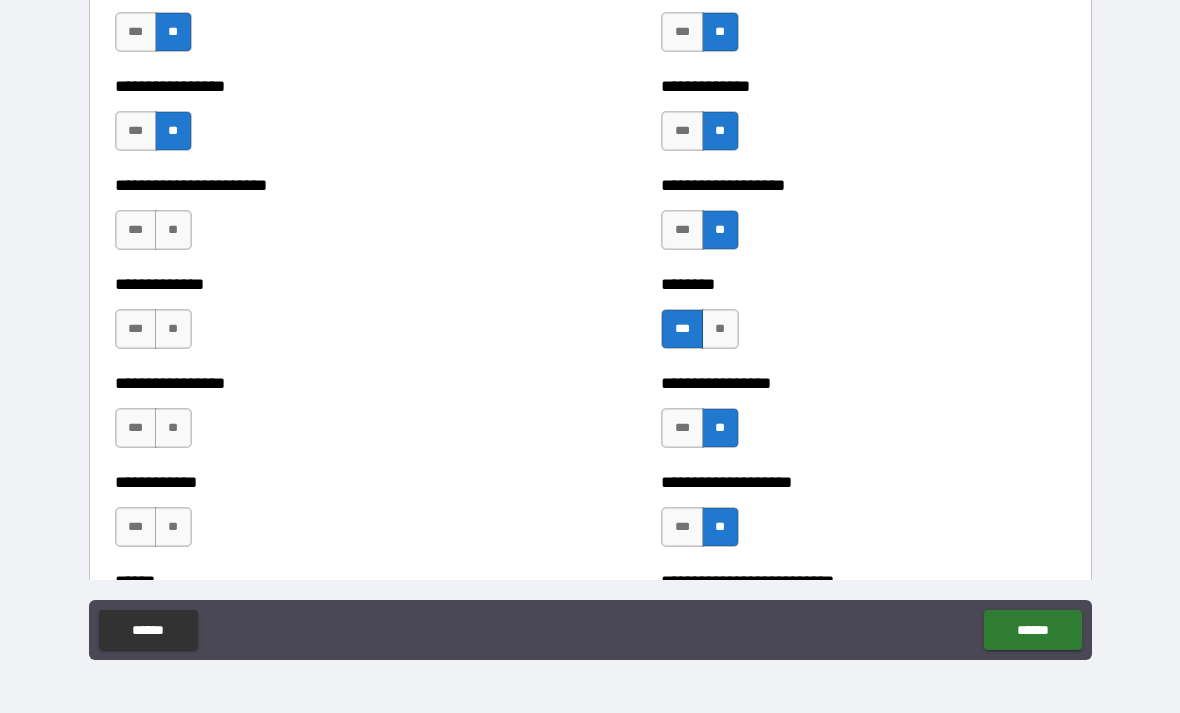 click on "**********" at bounding box center [317, 185] 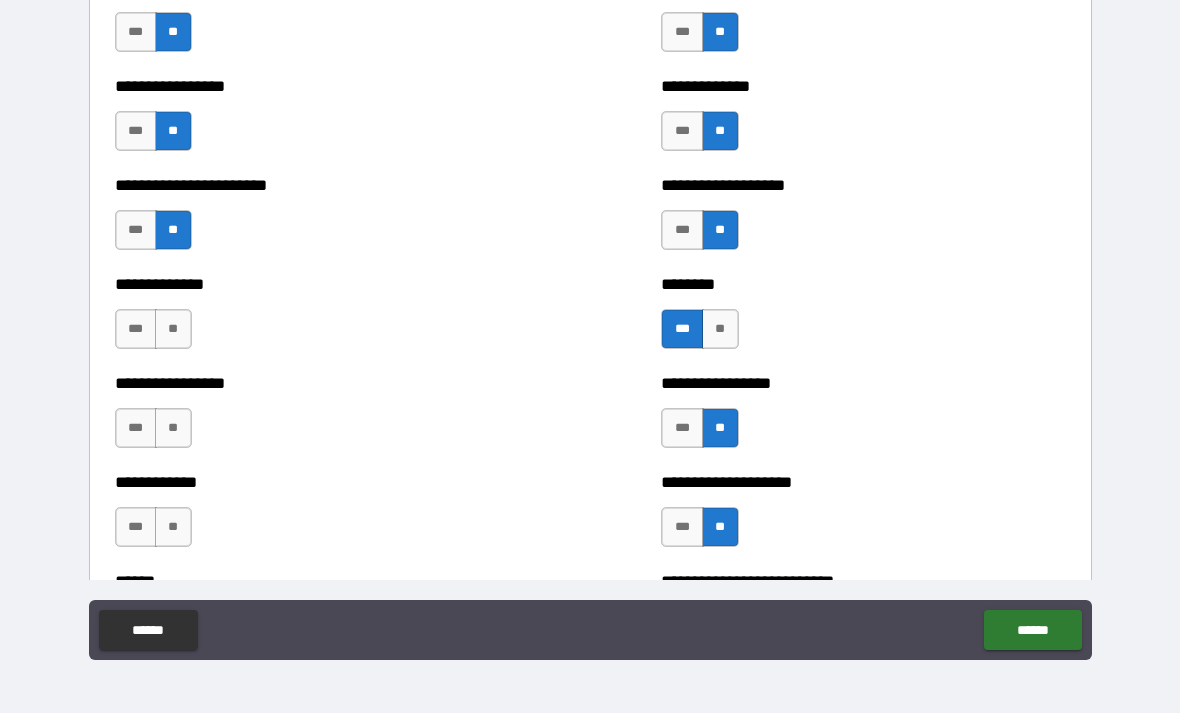 click on "**" at bounding box center [173, 329] 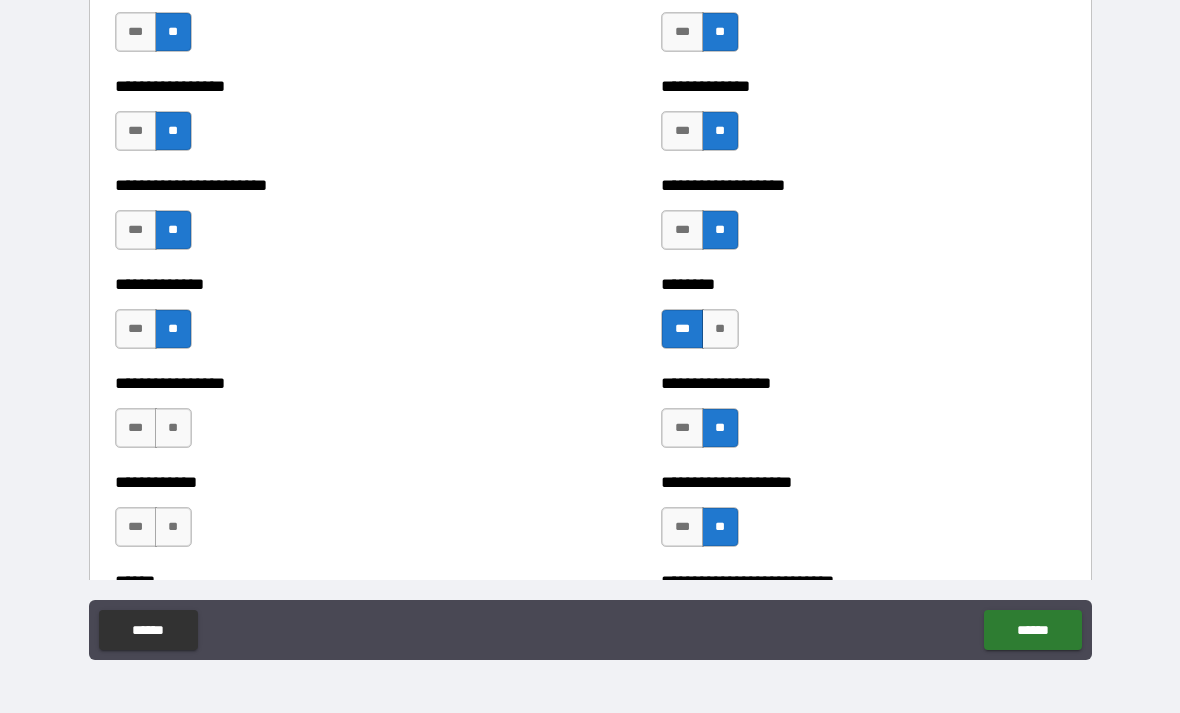 click on "**" at bounding box center (173, 428) 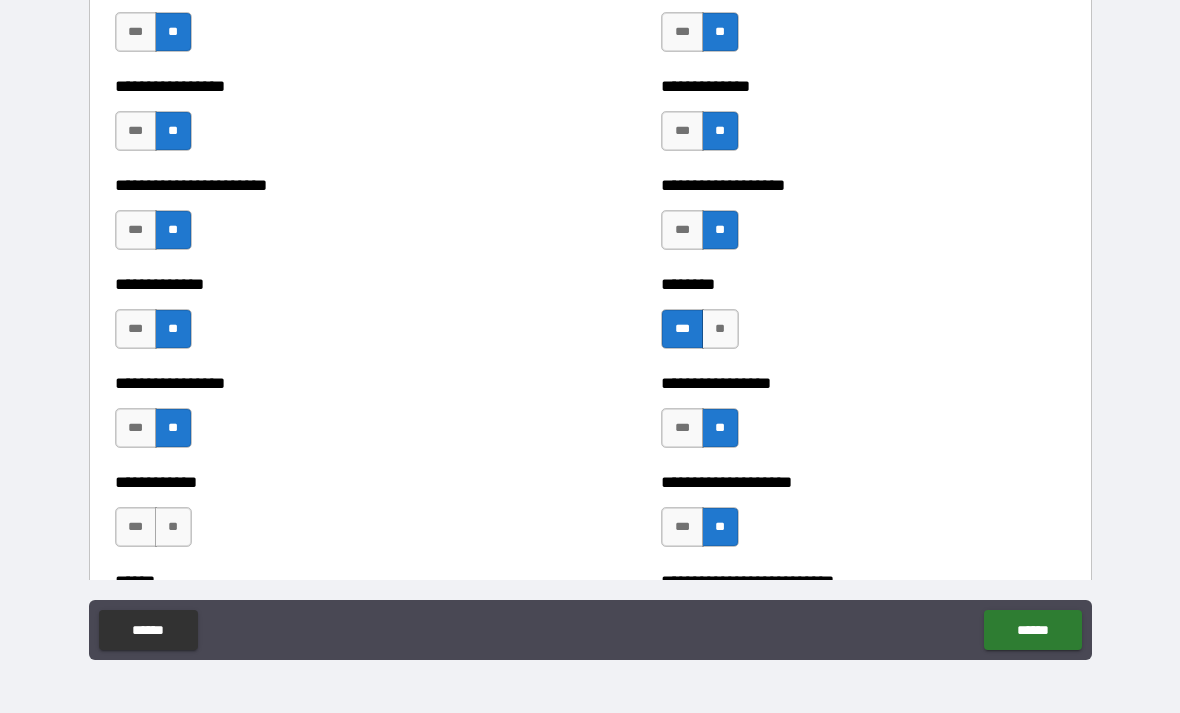 click on "**" at bounding box center [173, 527] 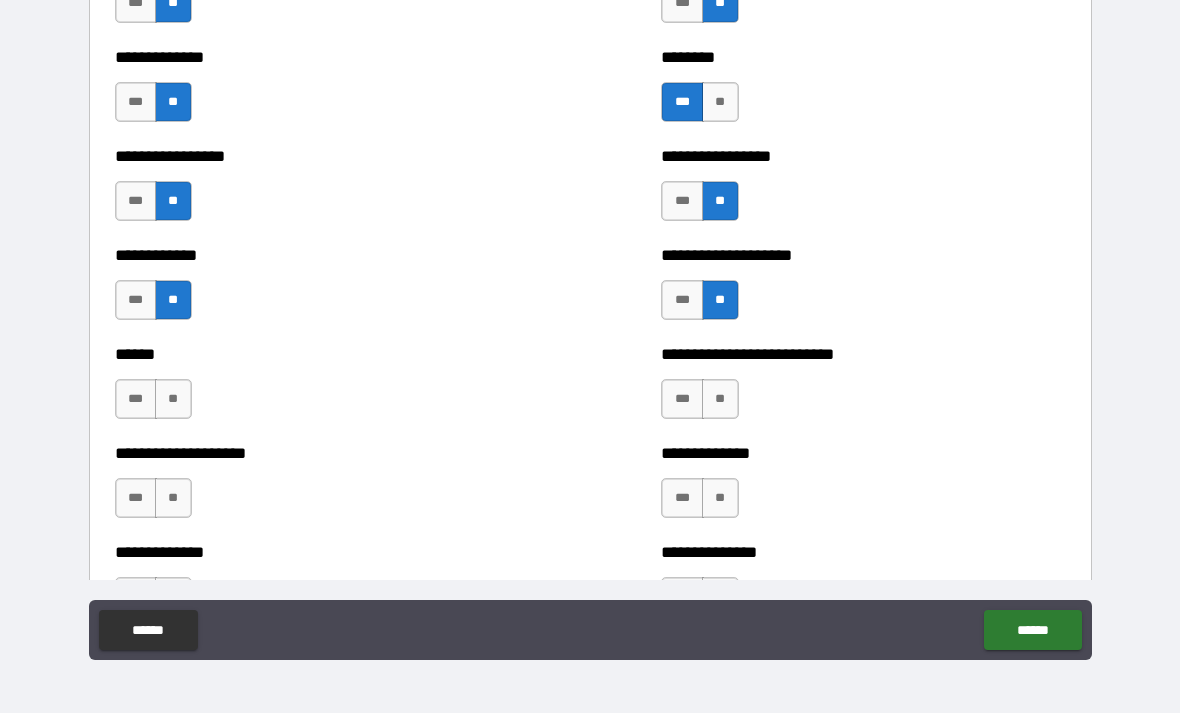 scroll, scrollTop: 3744, scrollLeft: 0, axis: vertical 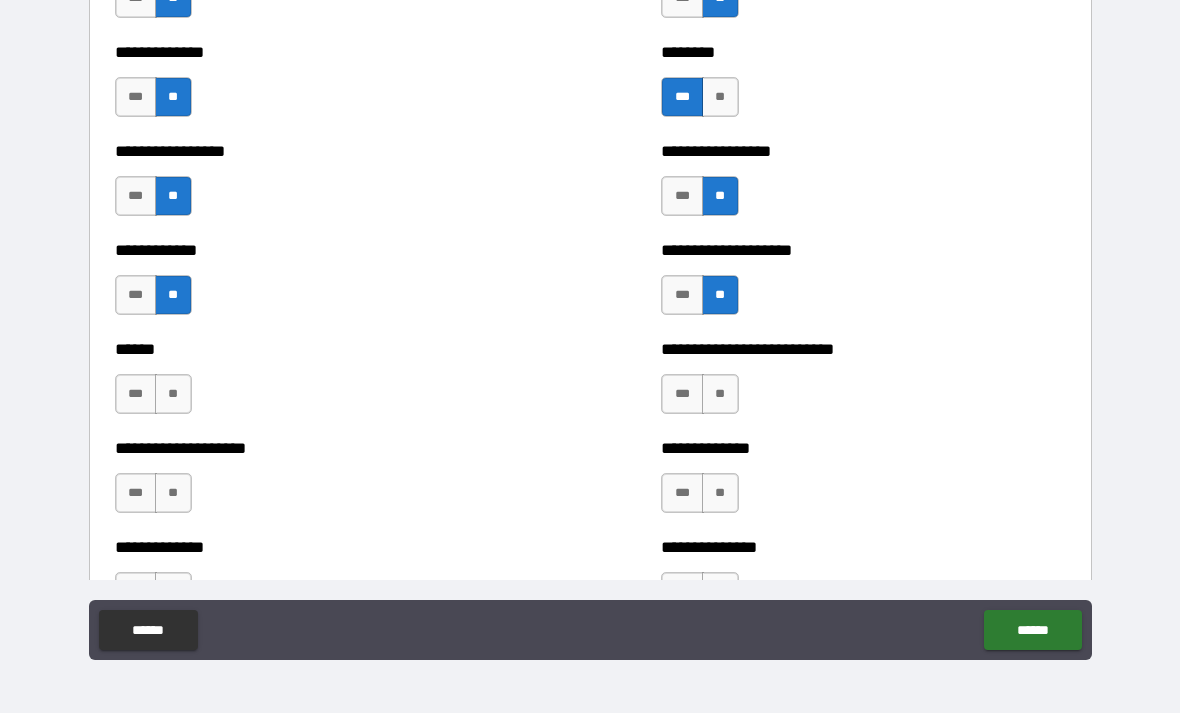 click on "**" at bounding box center (173, 394) 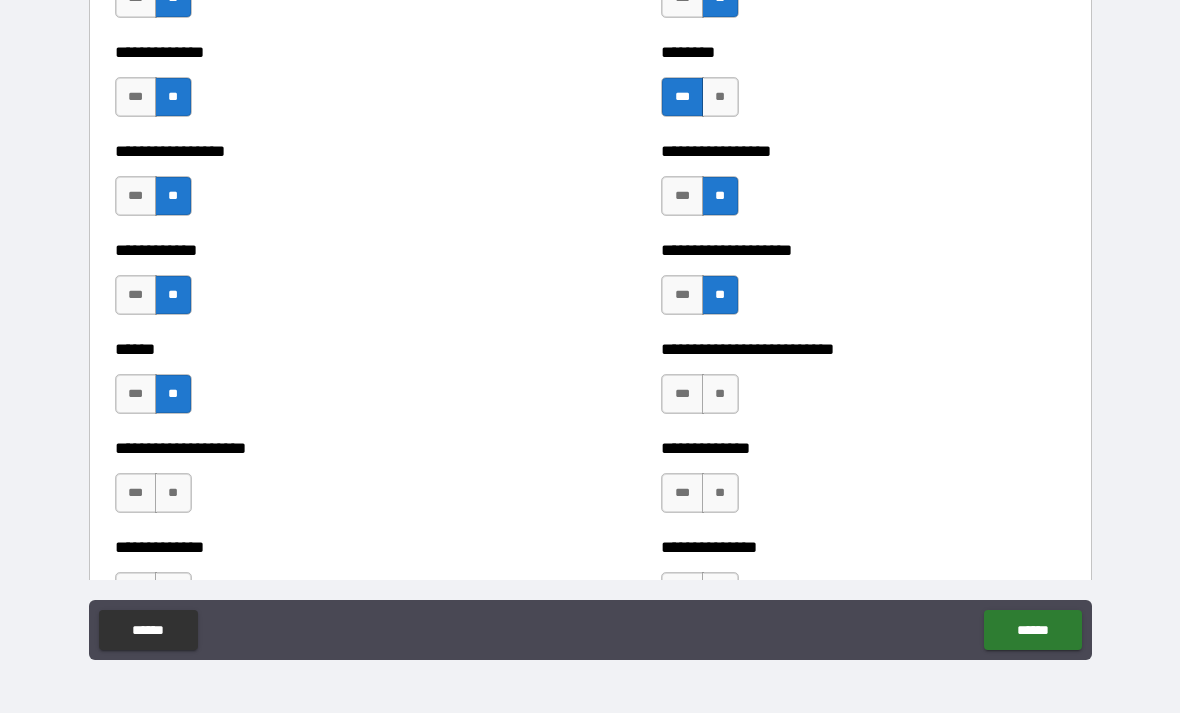 click on "***" at bounding box center [136, 394] 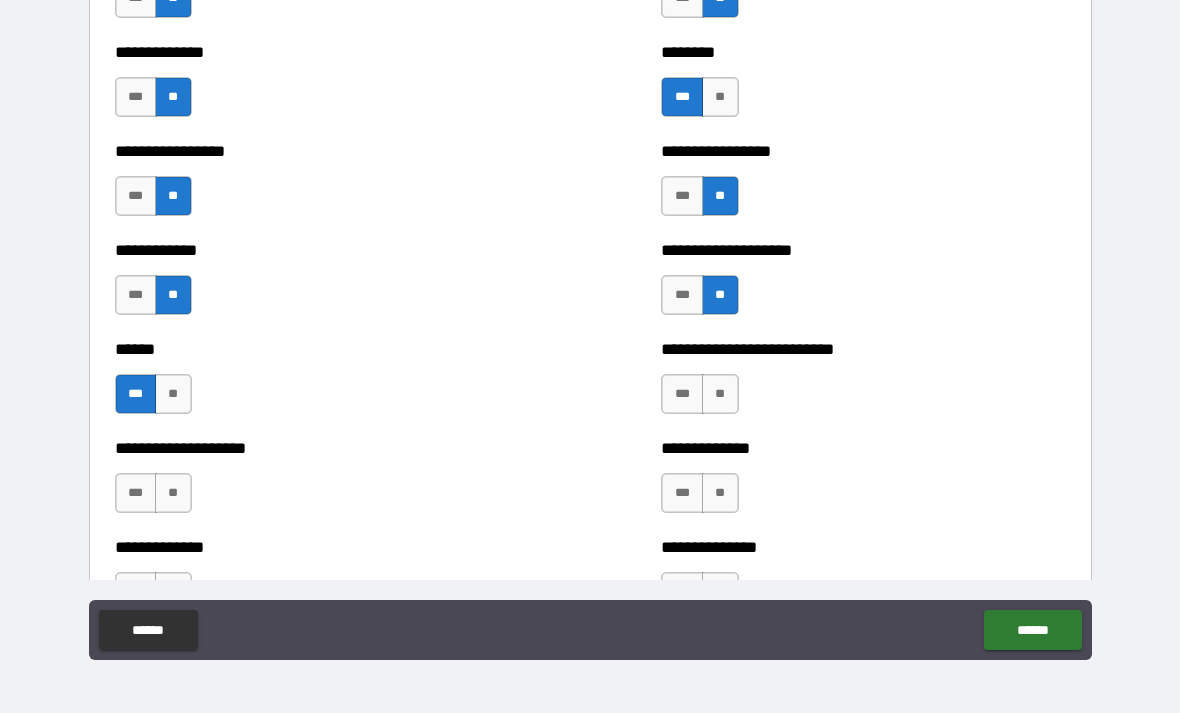 click on "**" at bounding box center [173, 493] 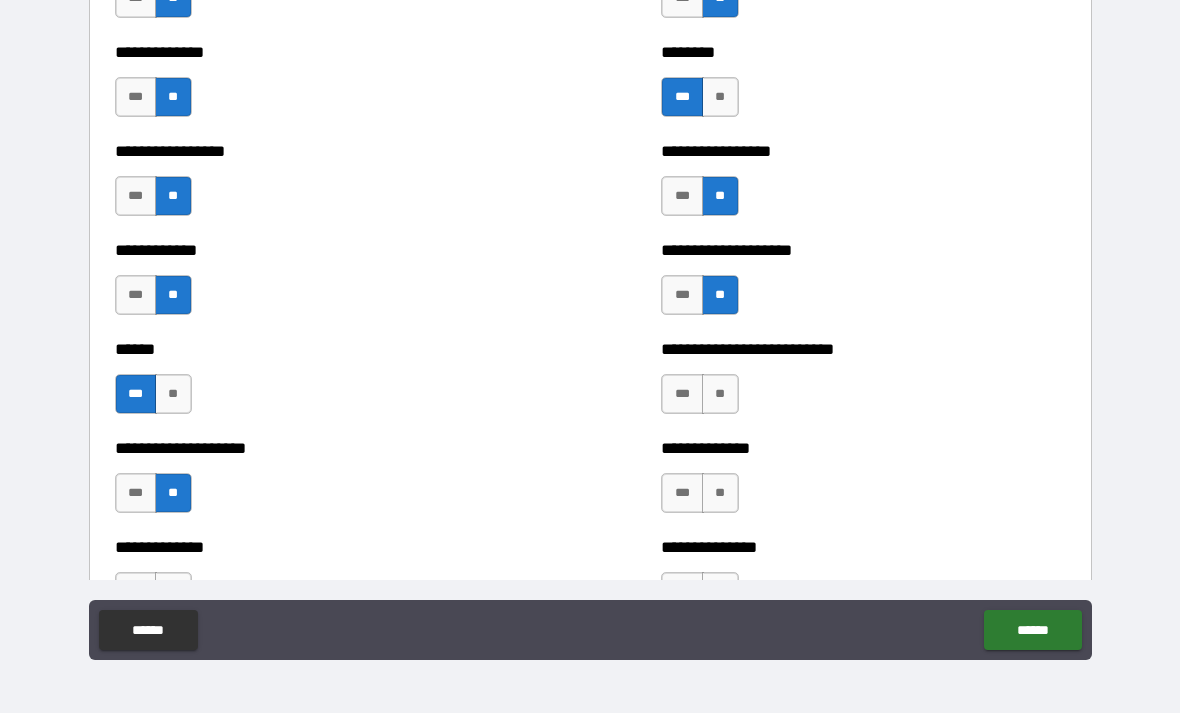 click on "**" at bounding box center [720, 394] 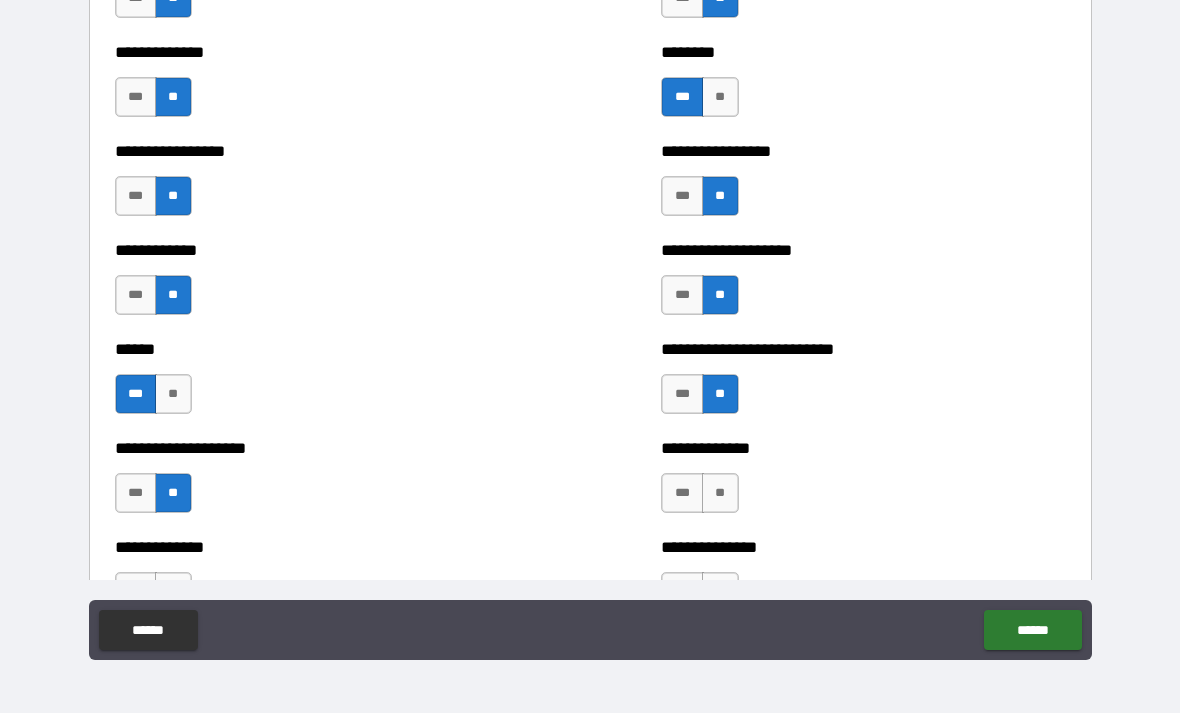 click on "***" at bounding box center (682, 493) 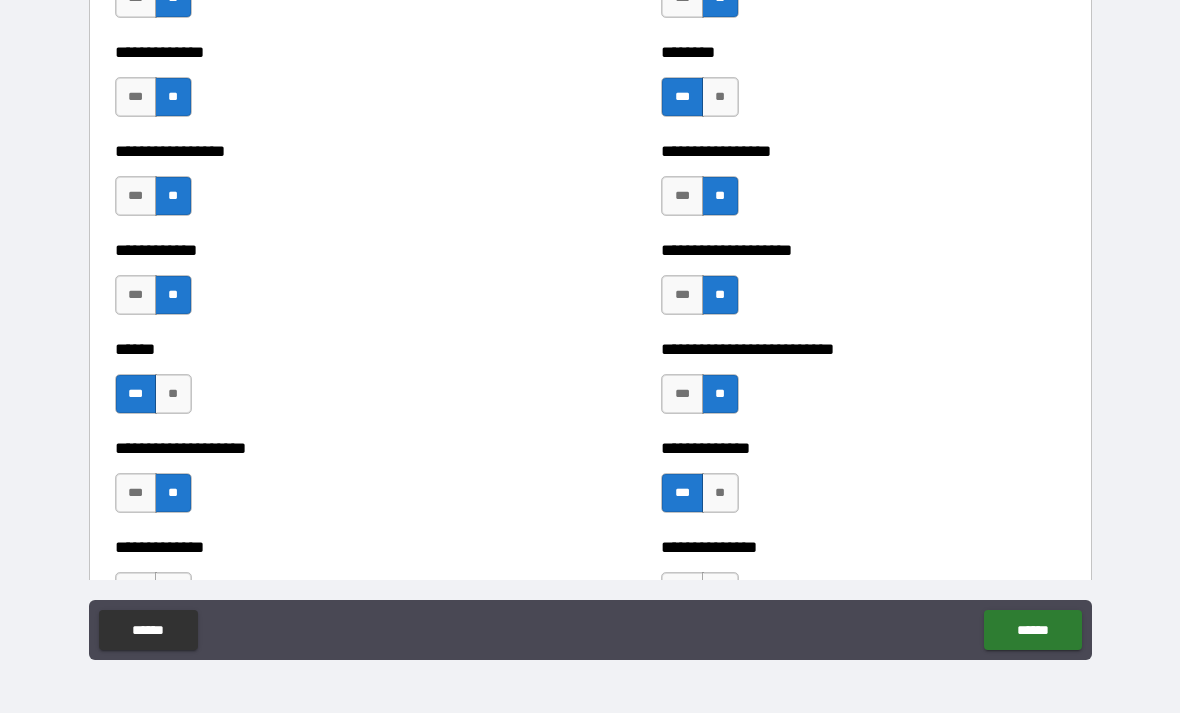 click on "**" at bounding box center [720, 493] 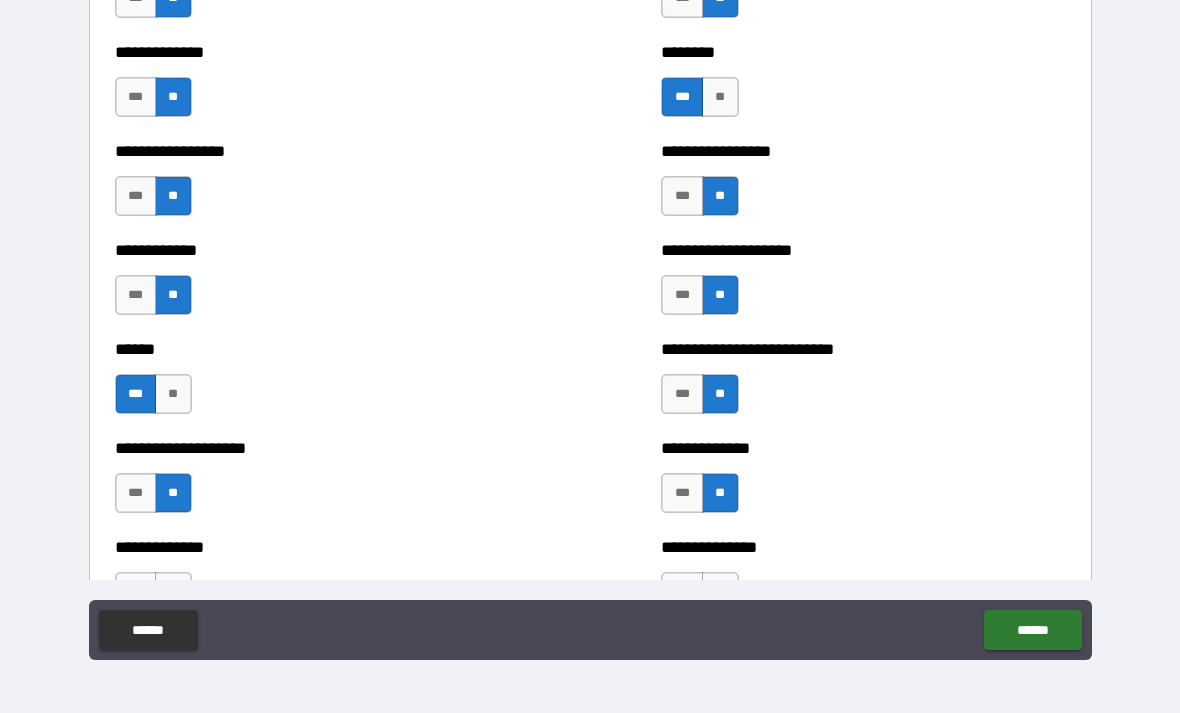 scroll, scrollTop: 3880, scrollLeft: 0, axis: vertical 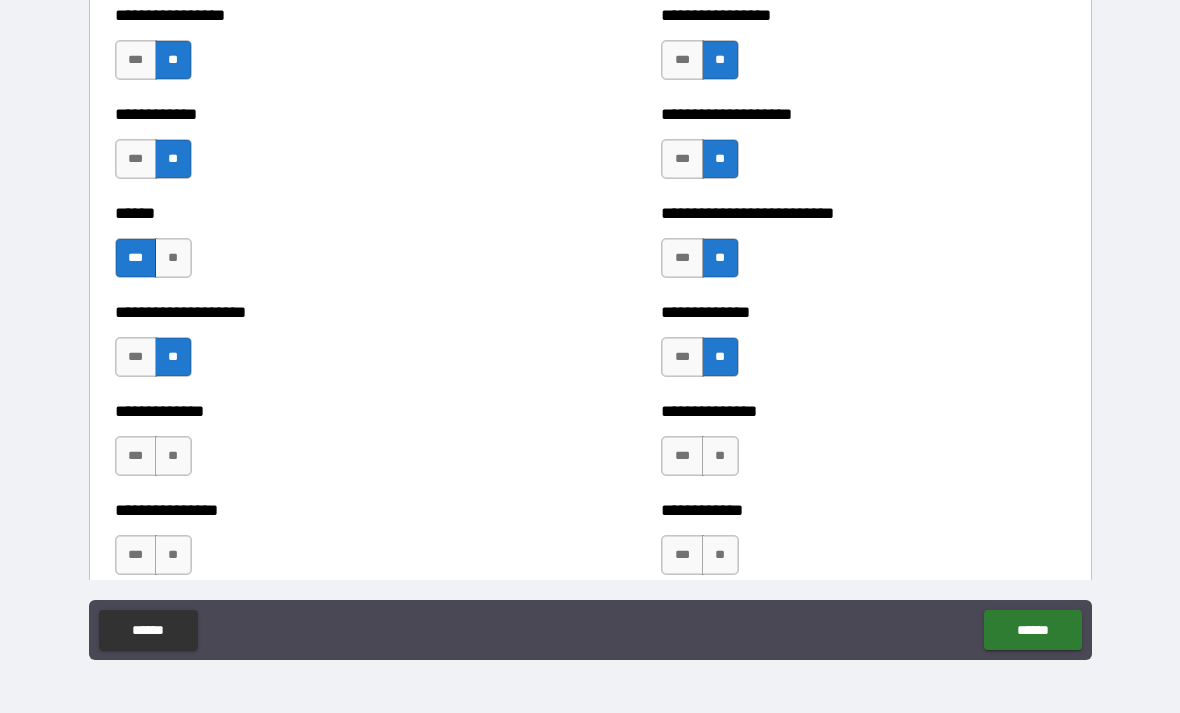 click on "**" at bounding box center (720, 456) 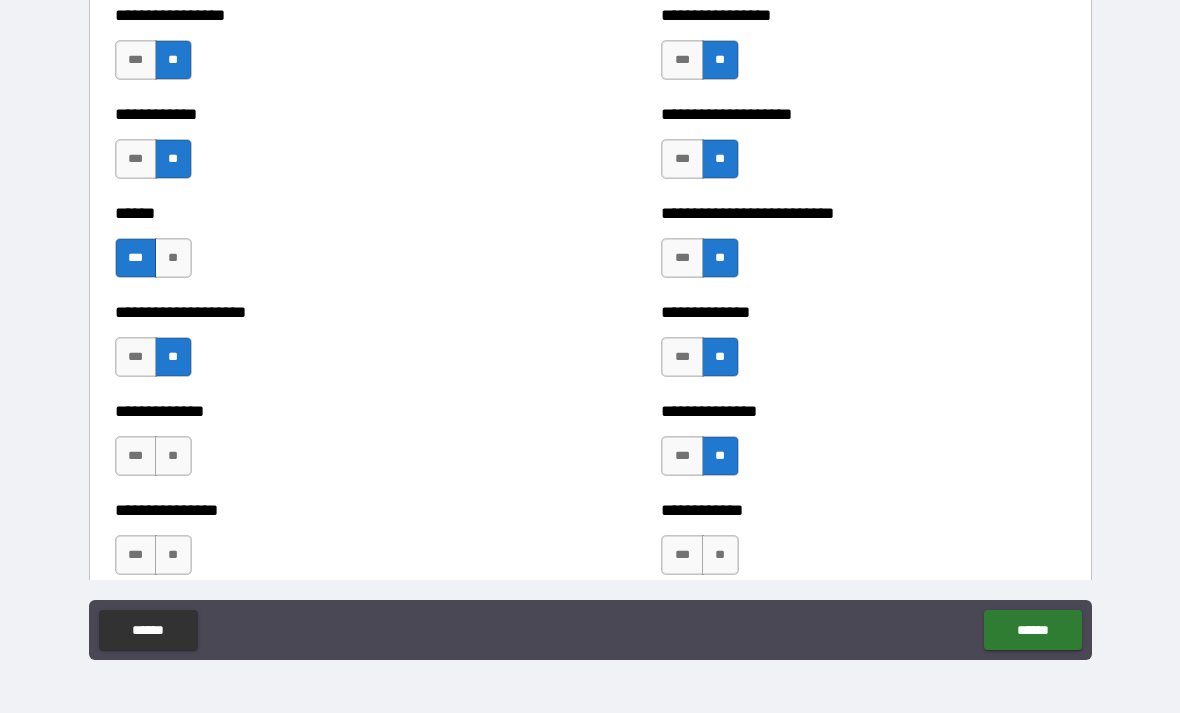 click on "**" at bounding box center (720, 555) 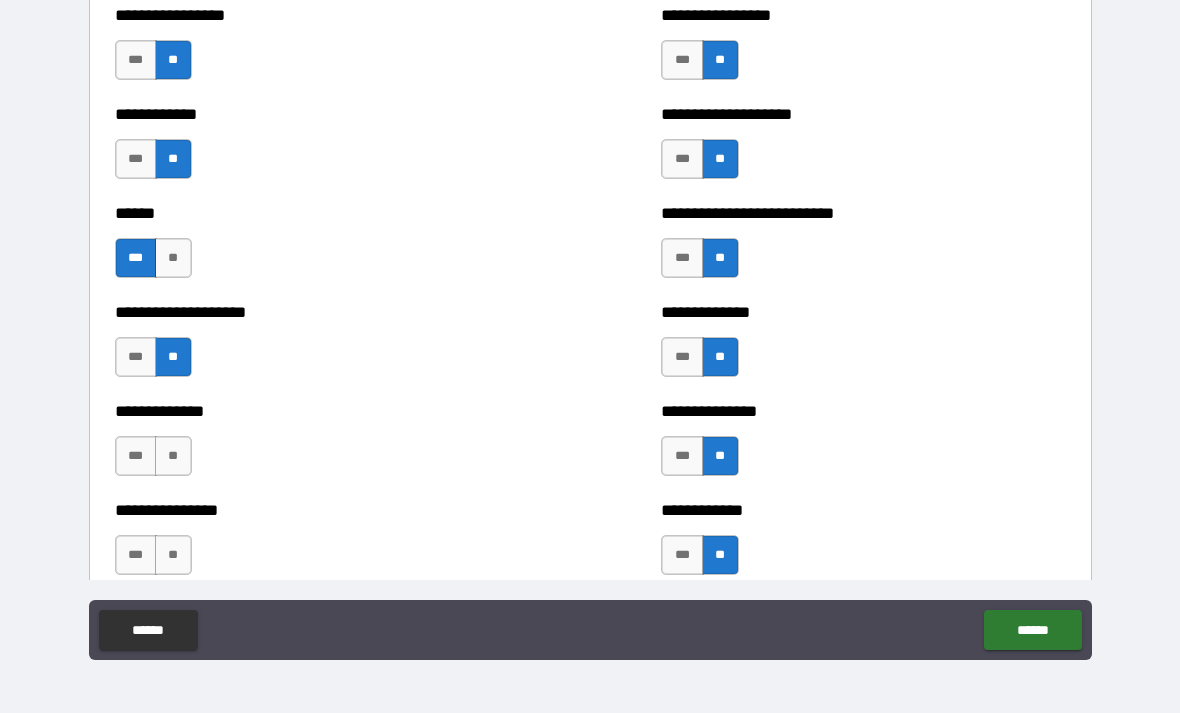 click on "**" at bounding box center (173, 456) 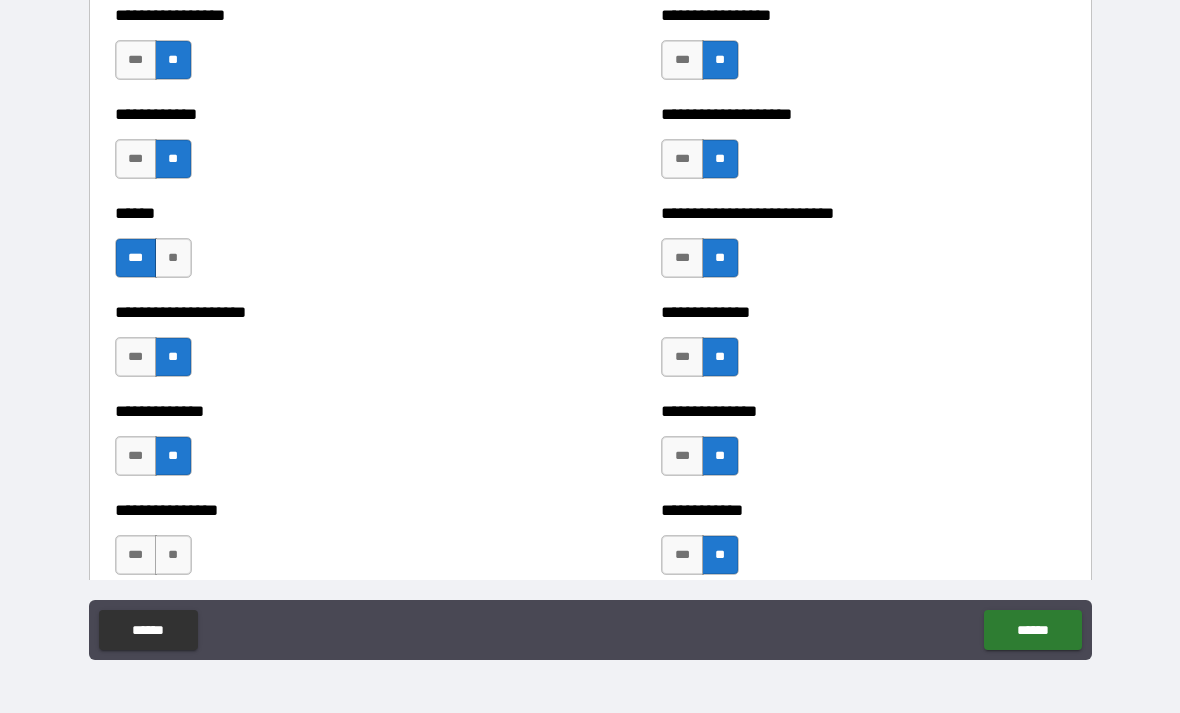click on "**" at bounding box center [173, 555] 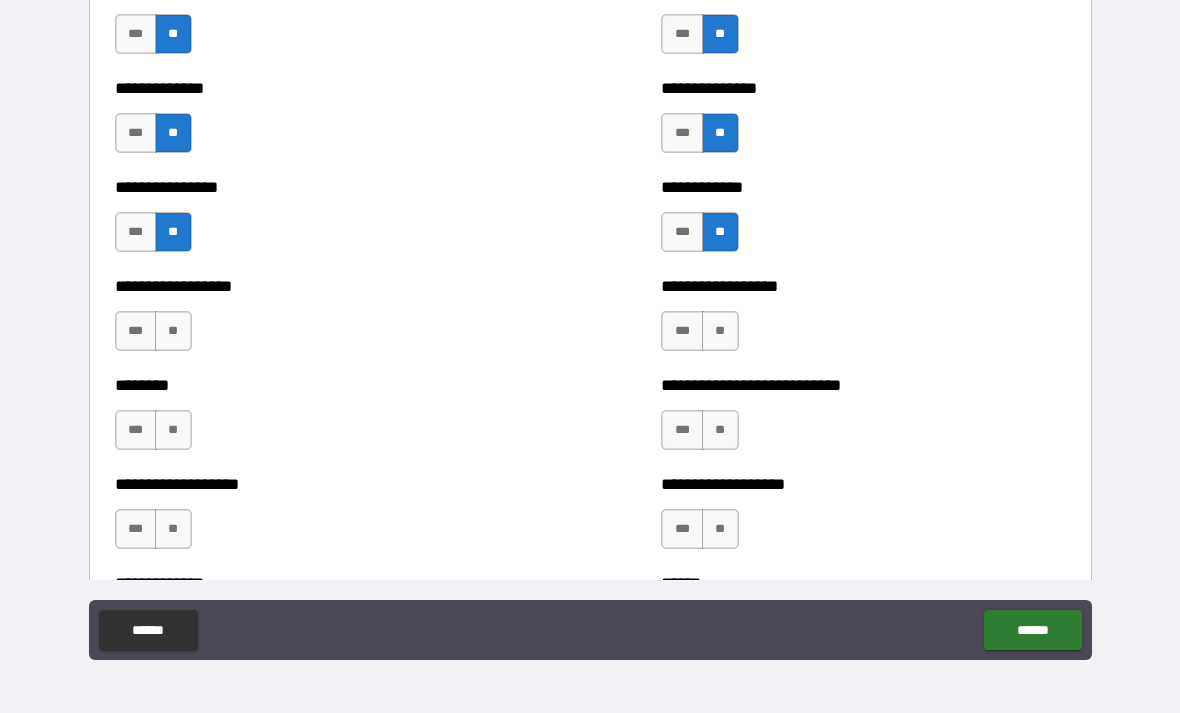 scroll, scrollTop: 4201, scrollLeft: 0, axis: vertical 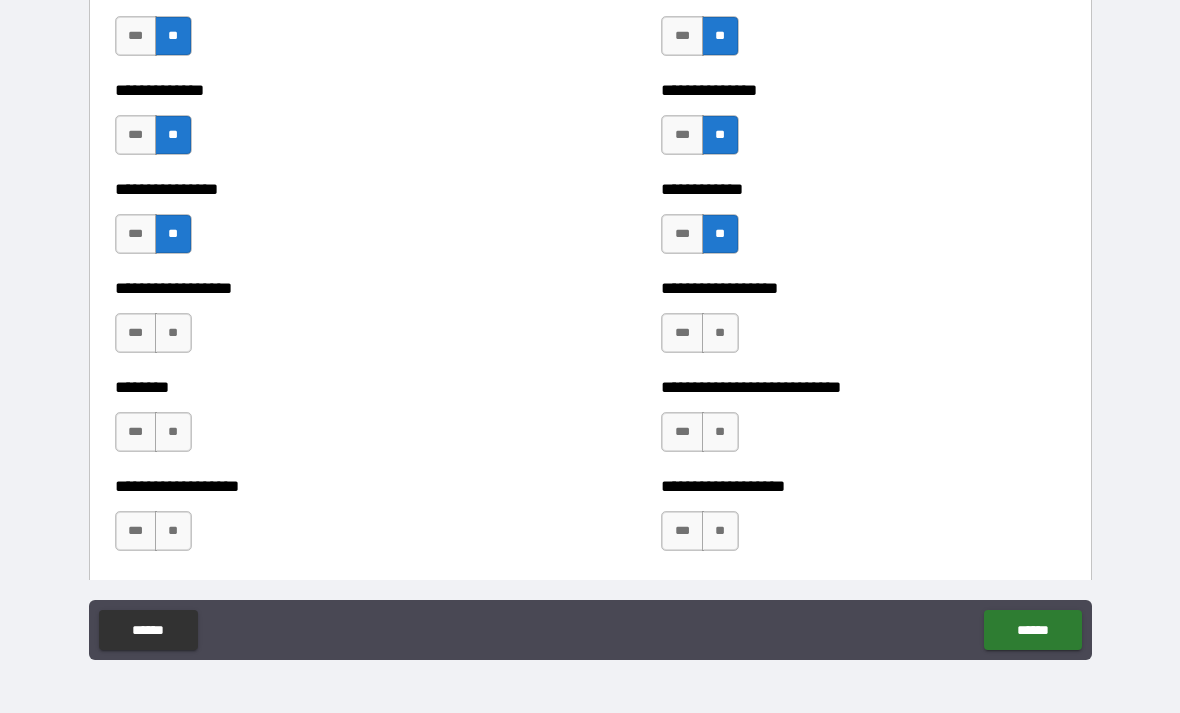 click on "**" at bounding box center (173, 333) 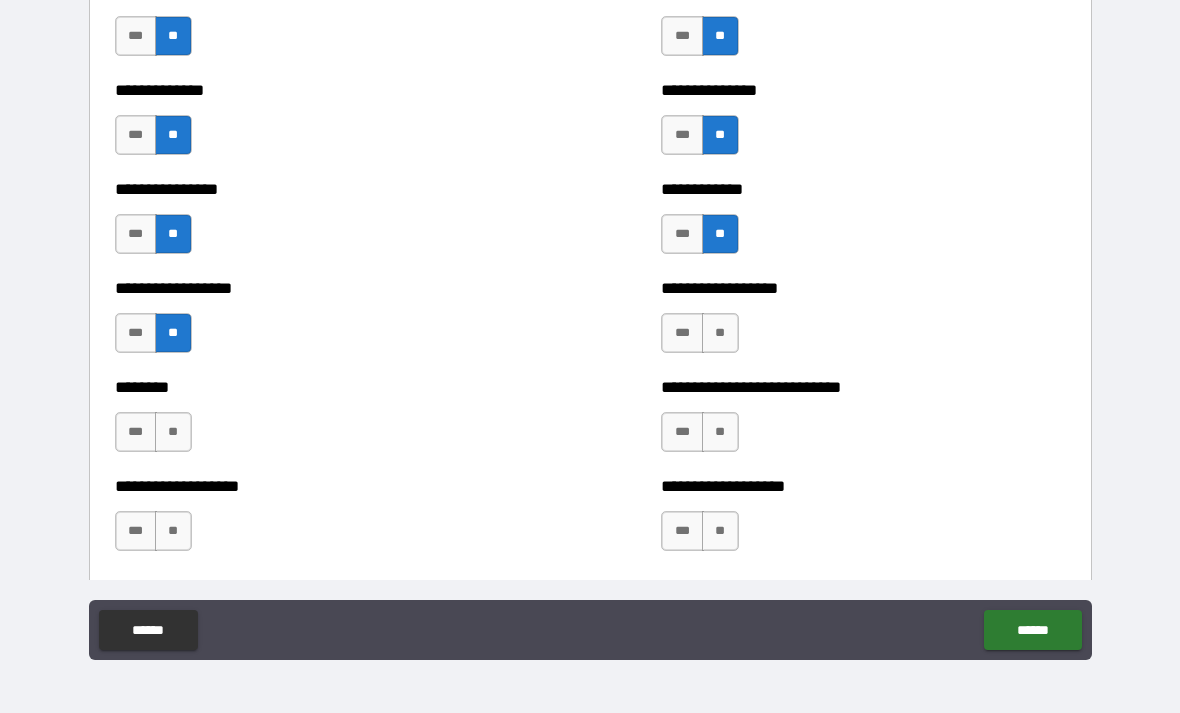 click on "**" at bounding box center [720, 333] 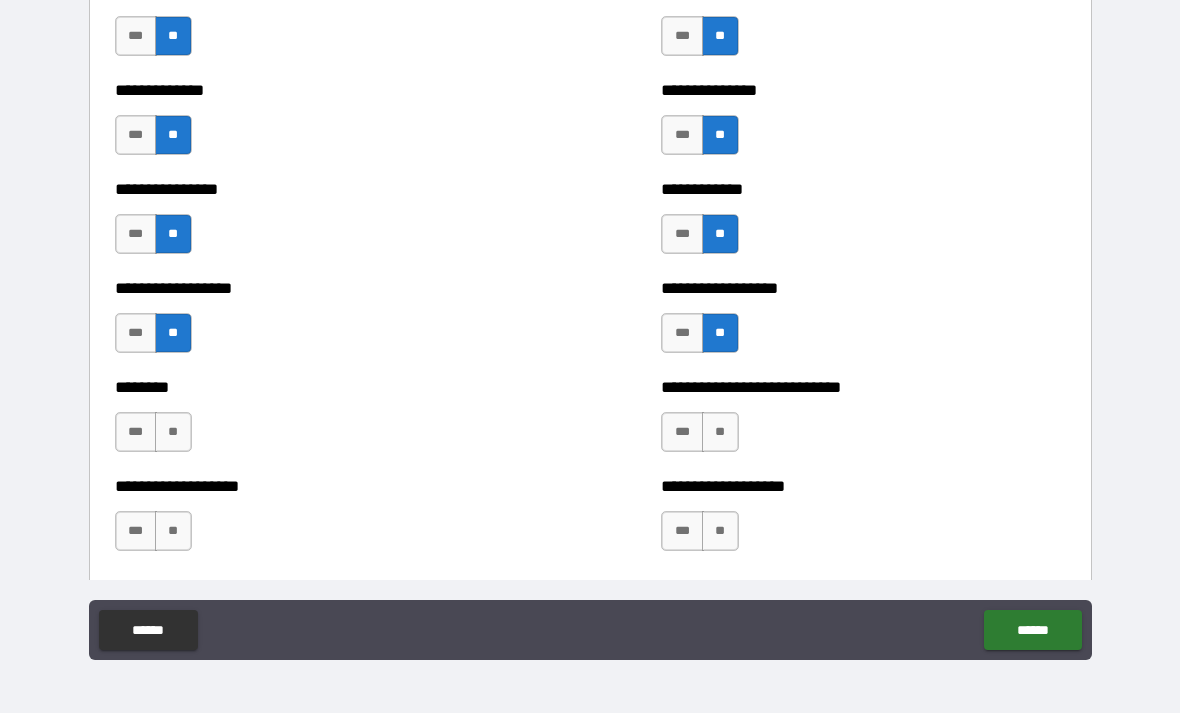 click on "**" at bounding box center [720, 432] 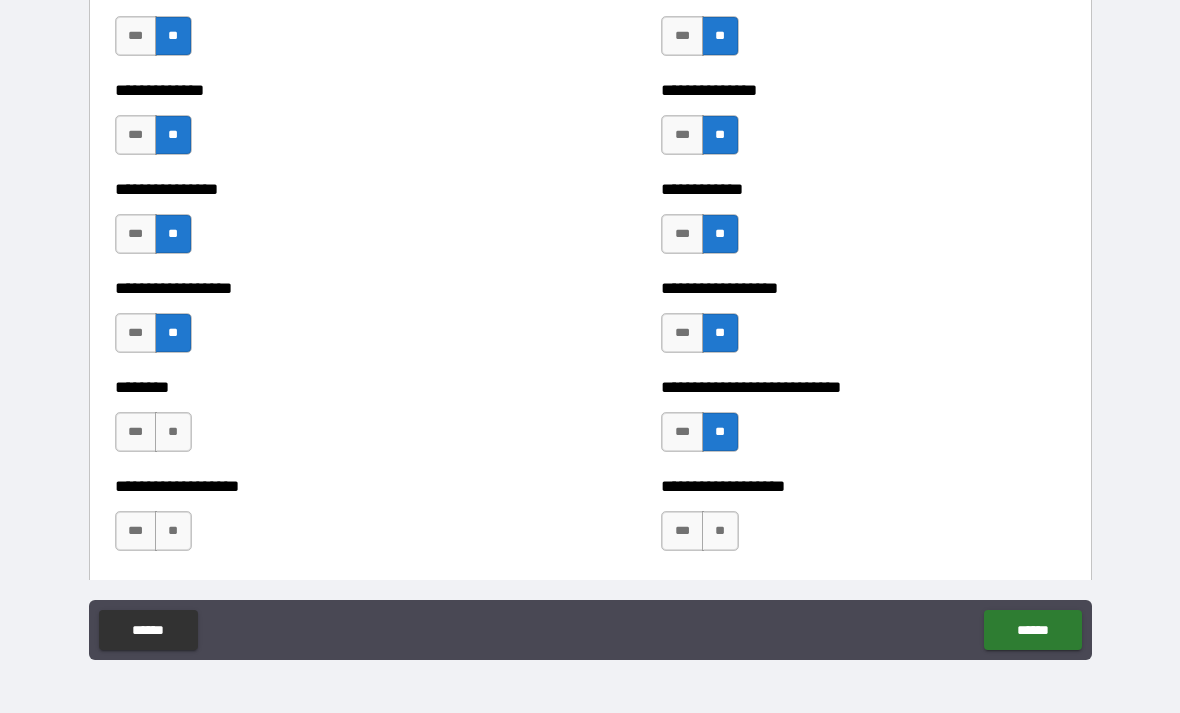 click on "******** *** **" at bounding box center [317, 422] 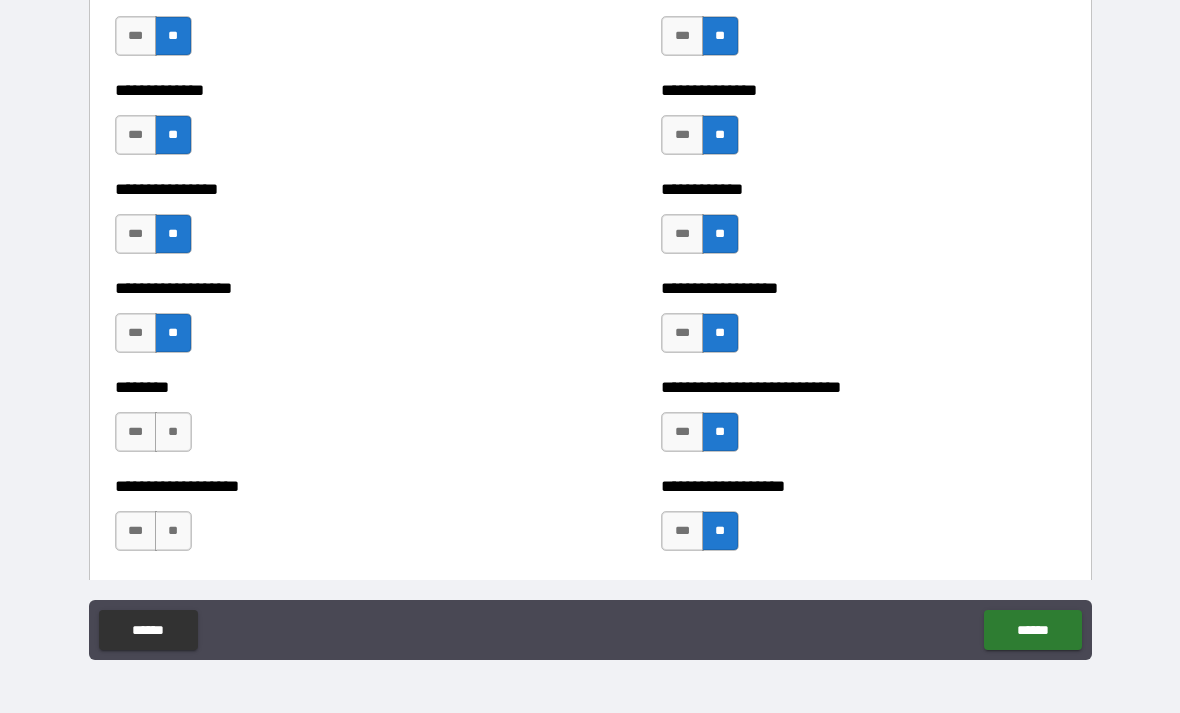 click on "**" at bounding box center [173, 432] 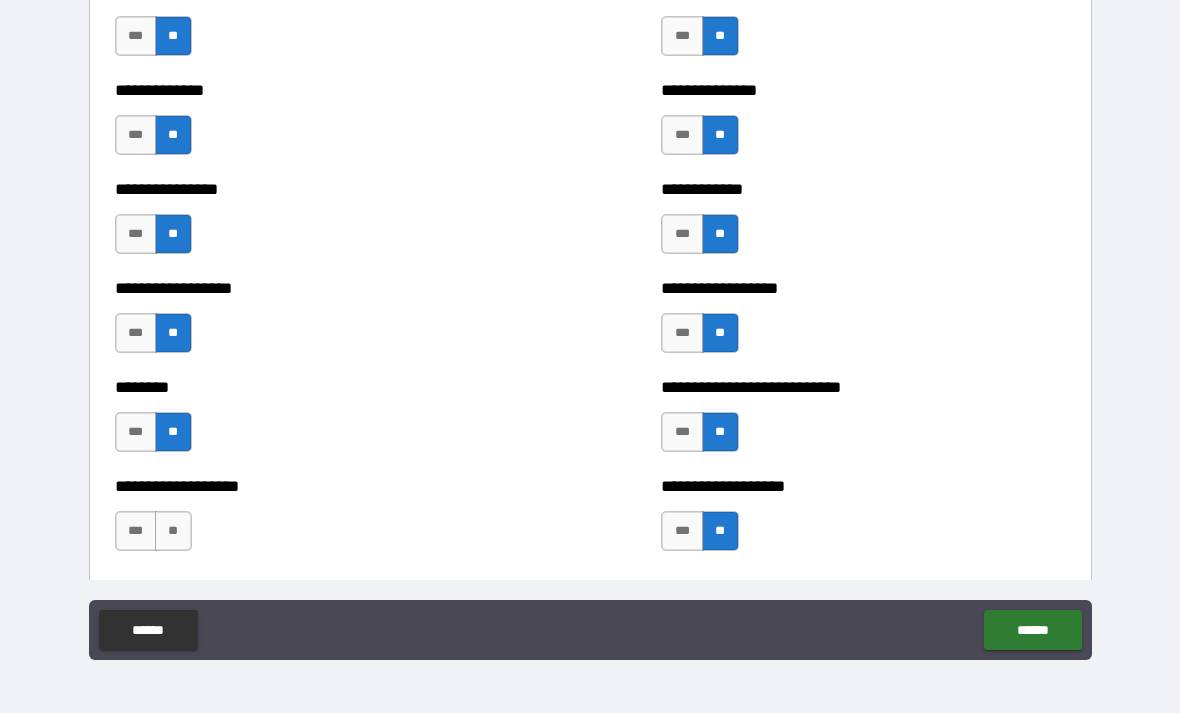 click on "**" at bounding box center [173, 531] 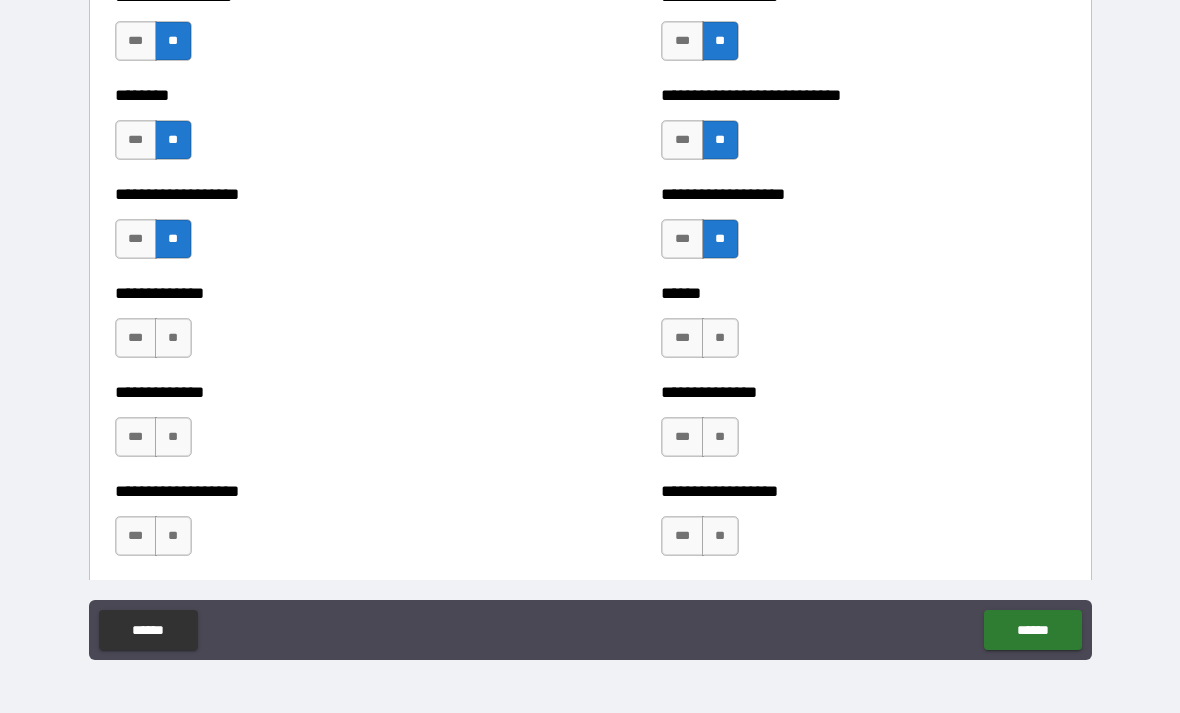 scroll, scrollTop: 4495, scrollLeft: 0, axis: vertical 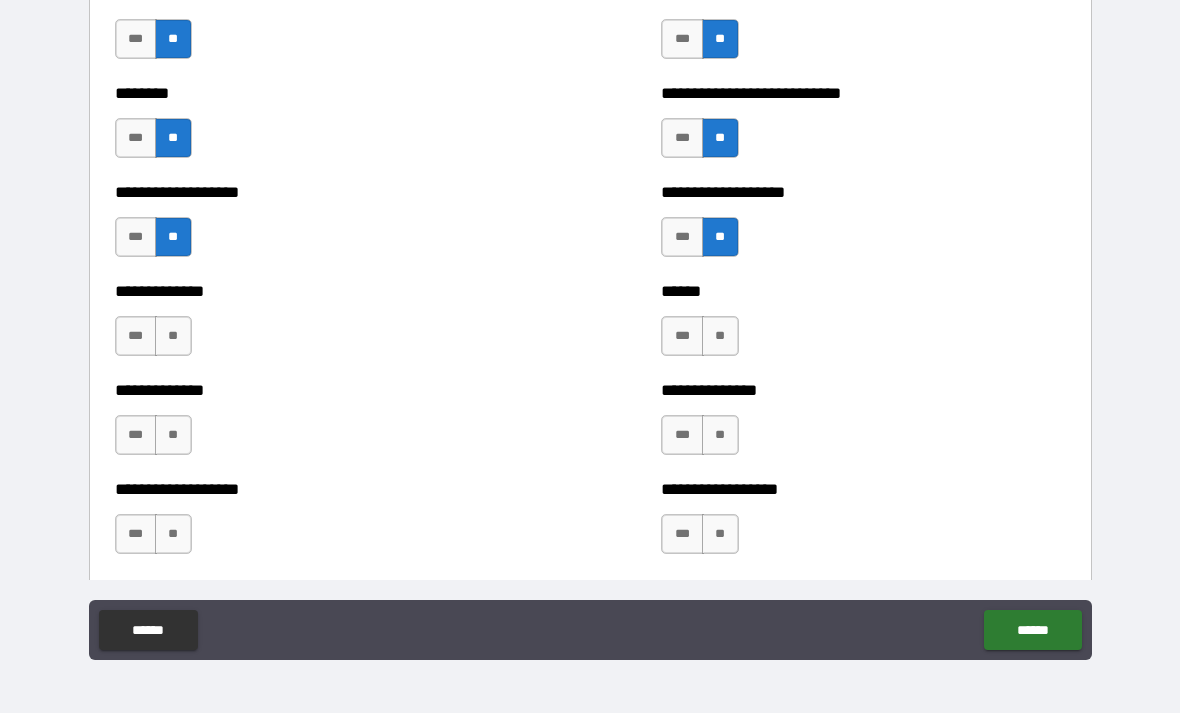 click on "**" at bounding box center (720, 336) 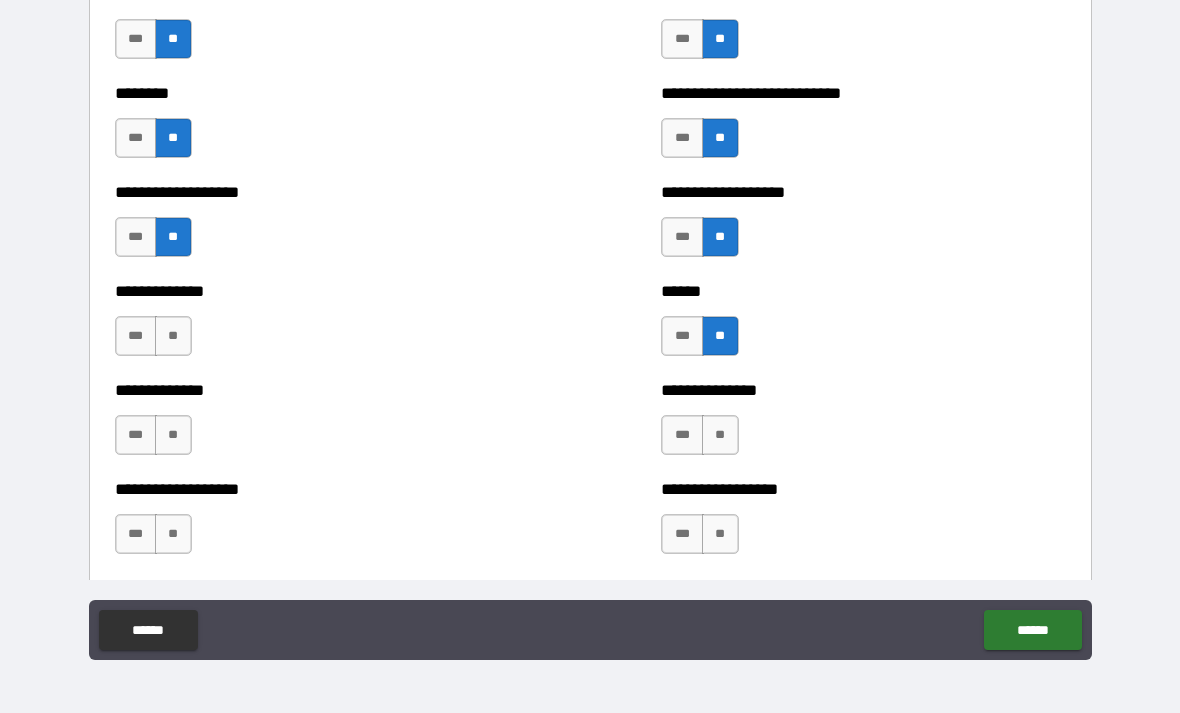 click on "**" at bounding box center [720, 435] 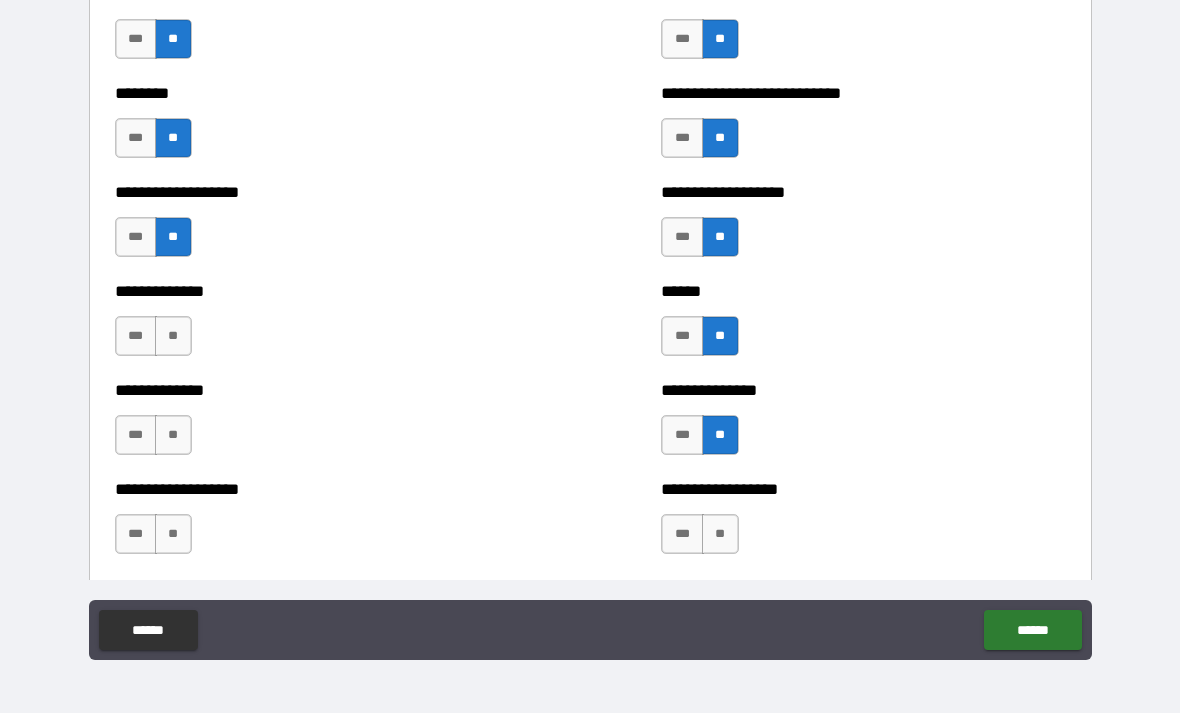 click on "**" at bounding box center (720, 534) 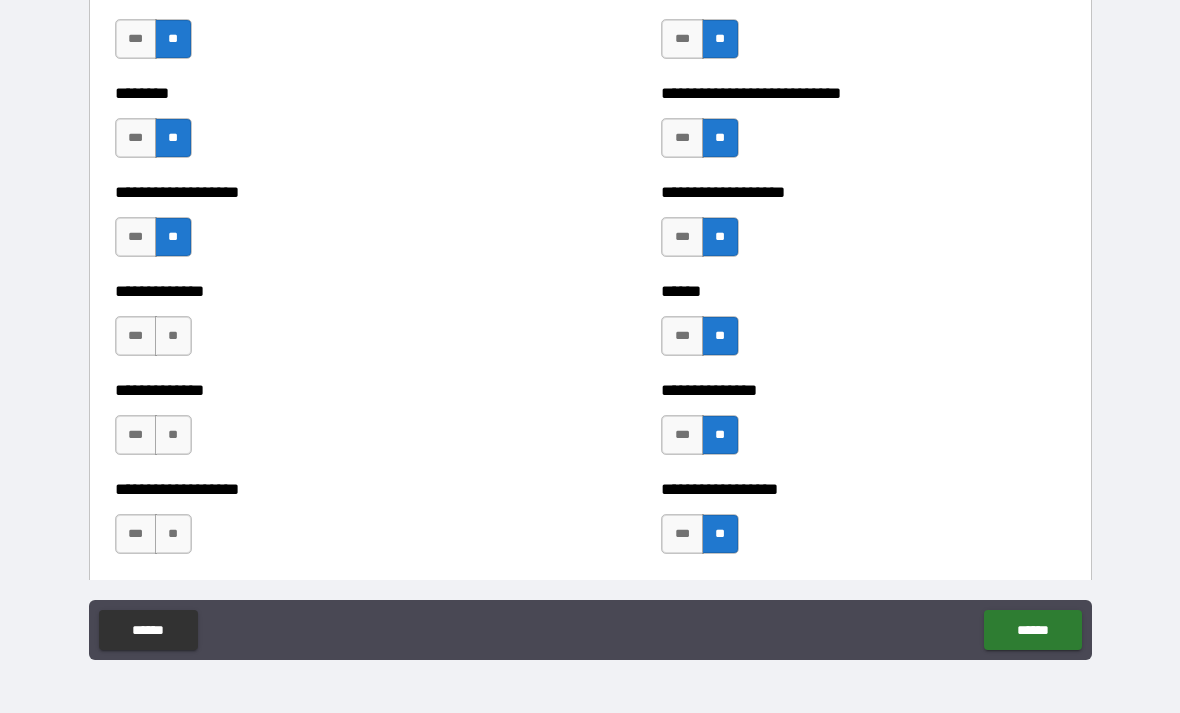 click on "**" at bounding box center (173, 336) 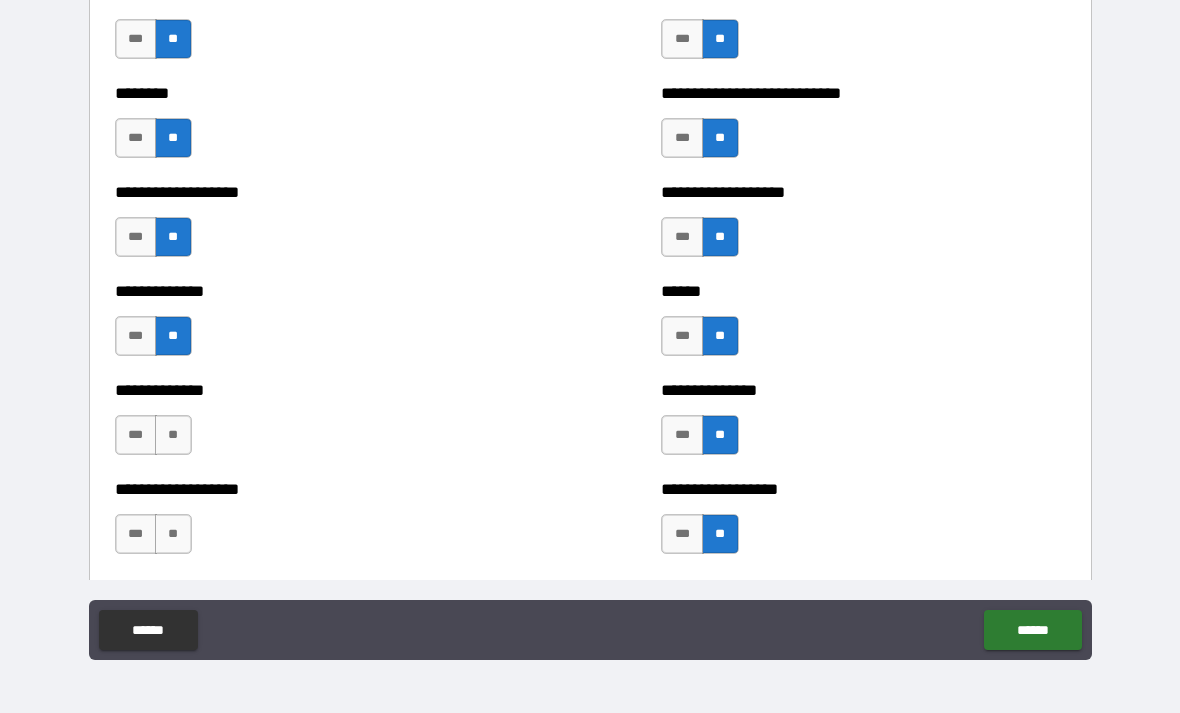 click on "**" at bounding box center (173, 435) 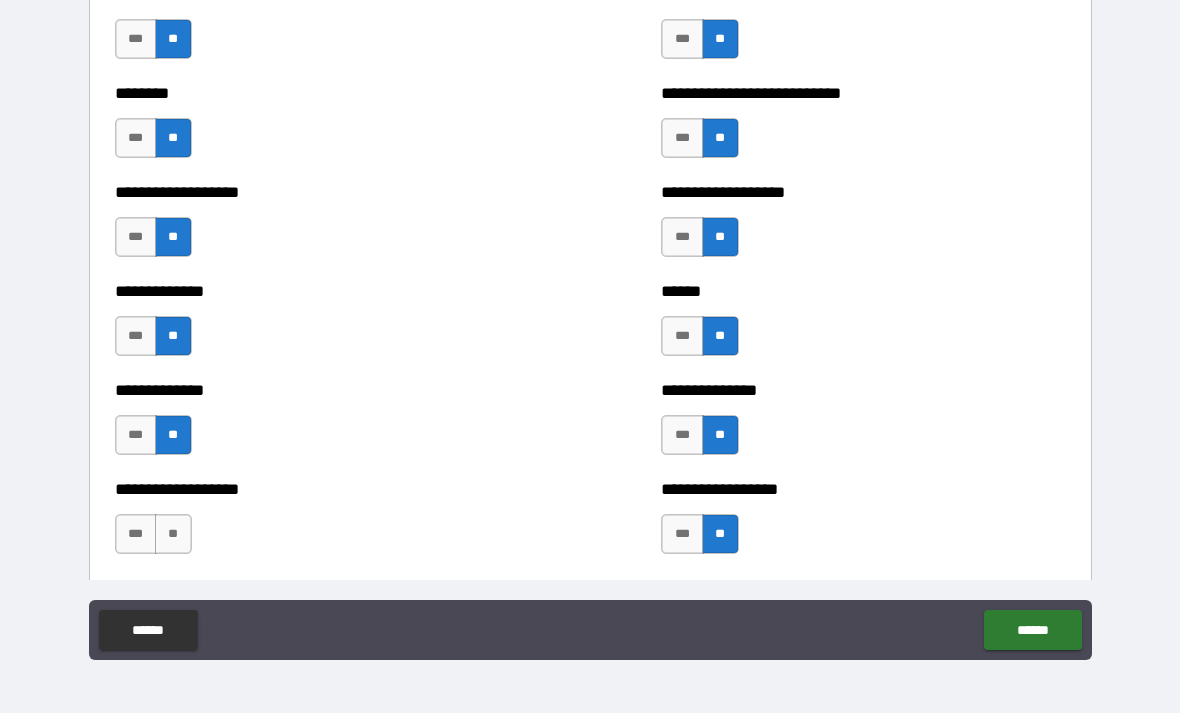 click on "**" at bounding box center (173, 534) 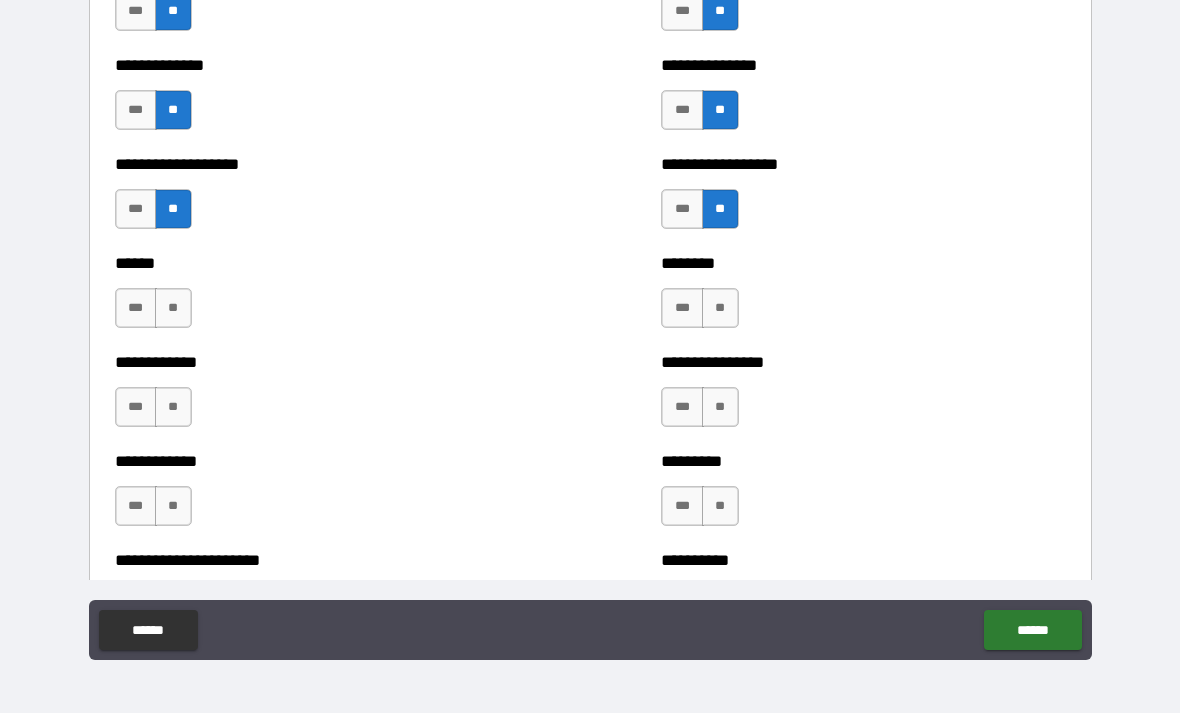 scroll, scrollTop: 4830, scrollLeft: 0, axis: vertical 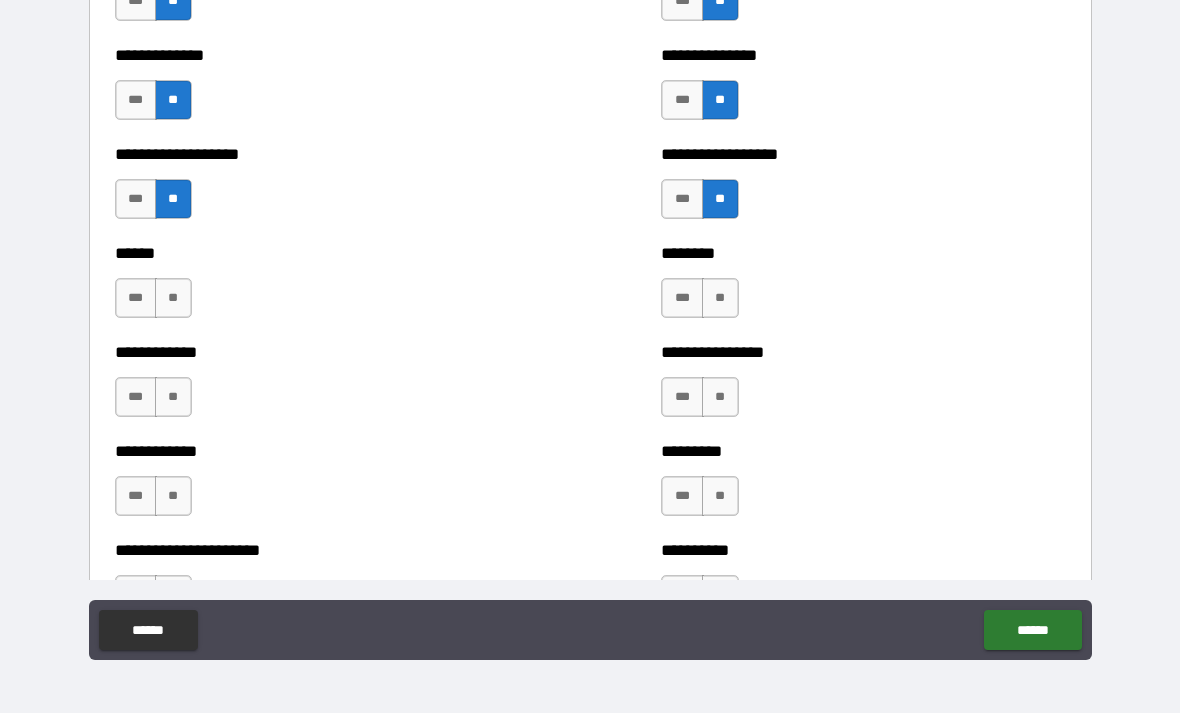 click on "**" at bounding box center [173, 298] 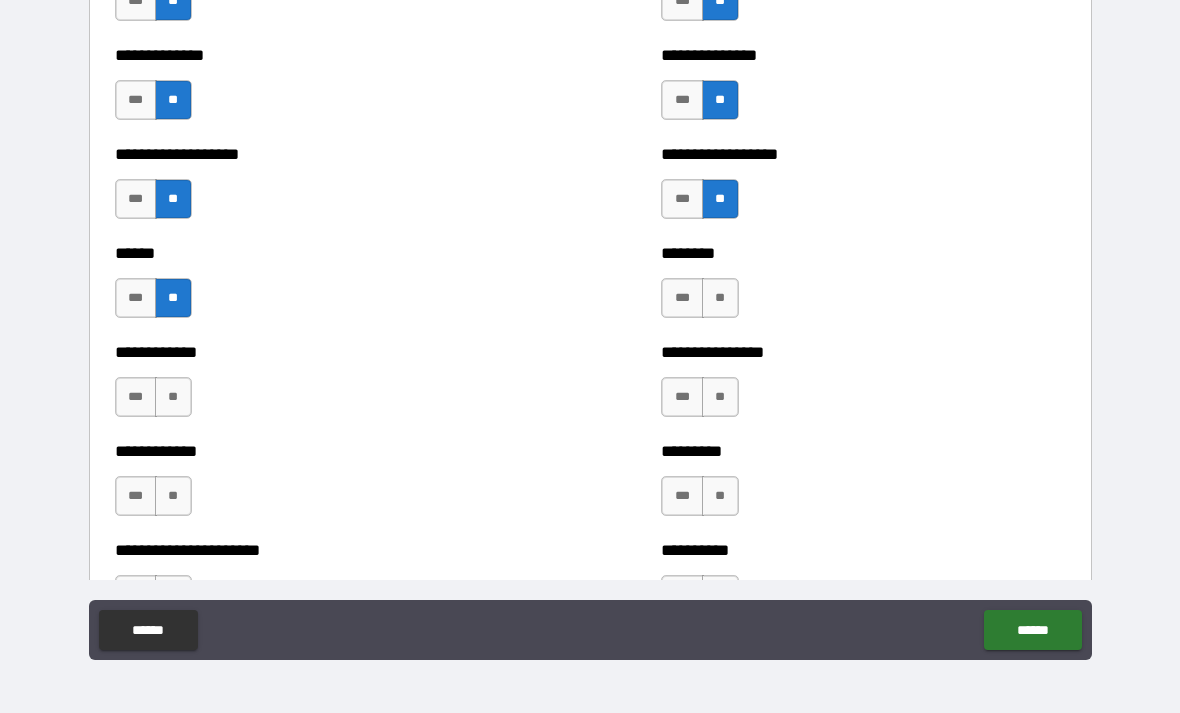 click on "**" at bounding box center (720, 298) 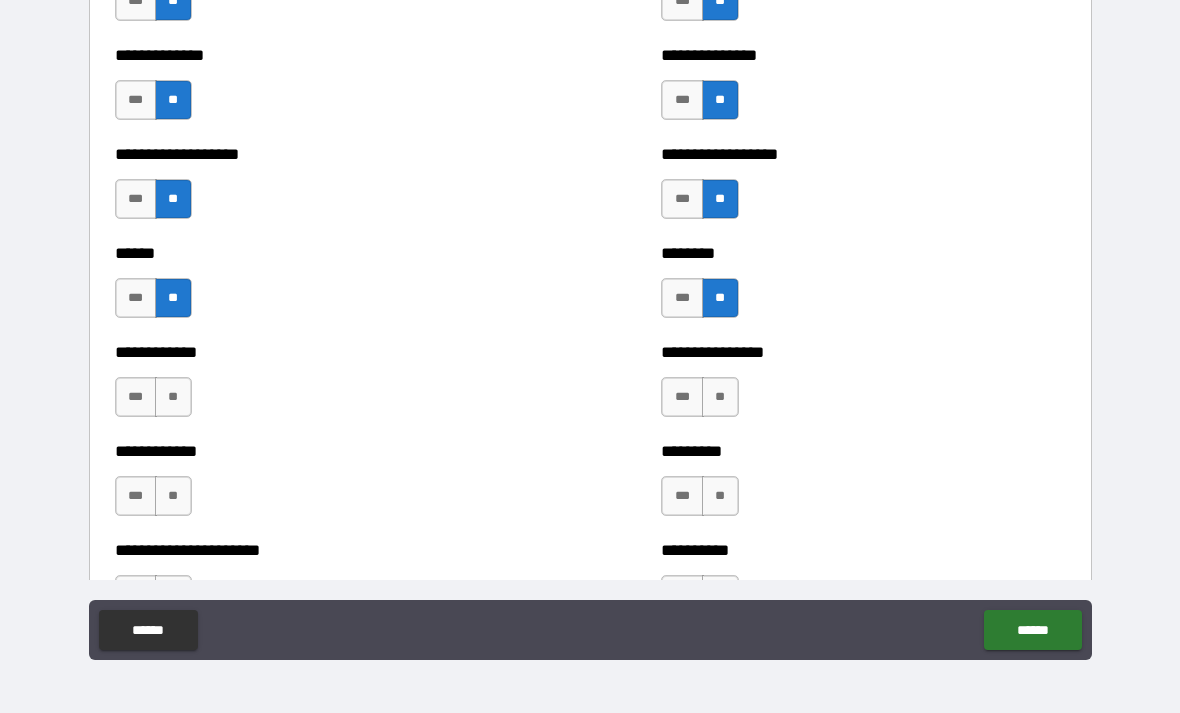 click on "**" at bounding box center [173, 397] 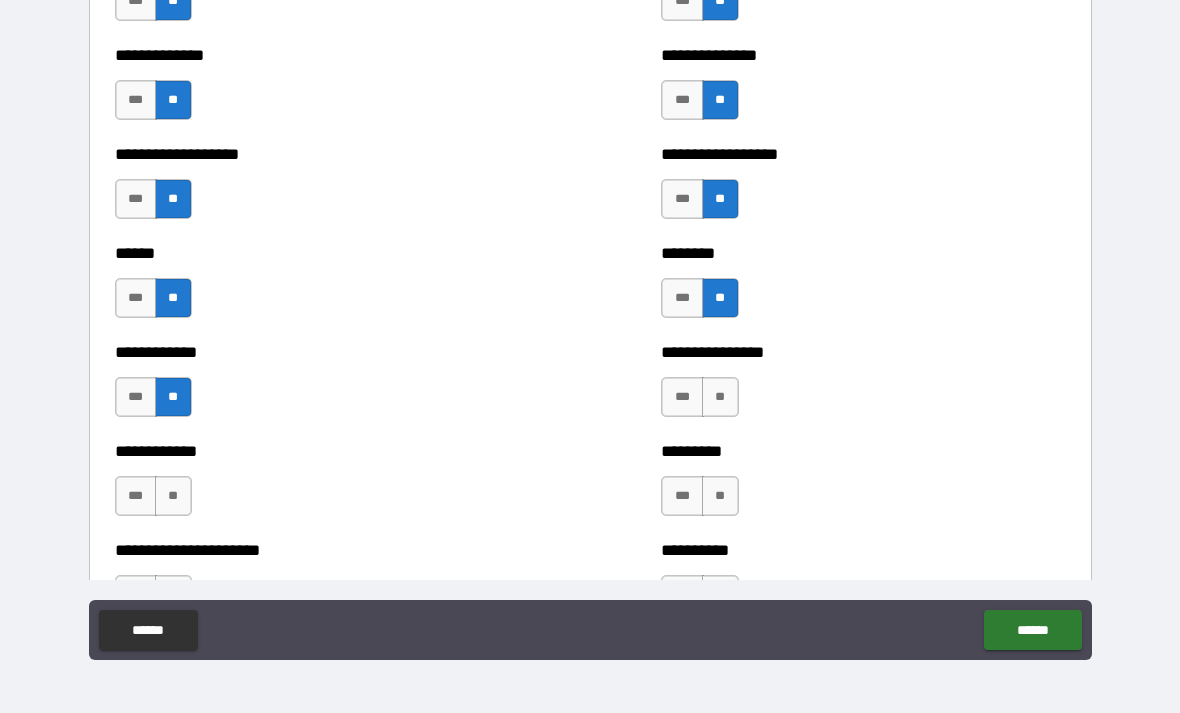 click on "**" at bounding box center (720, 397) 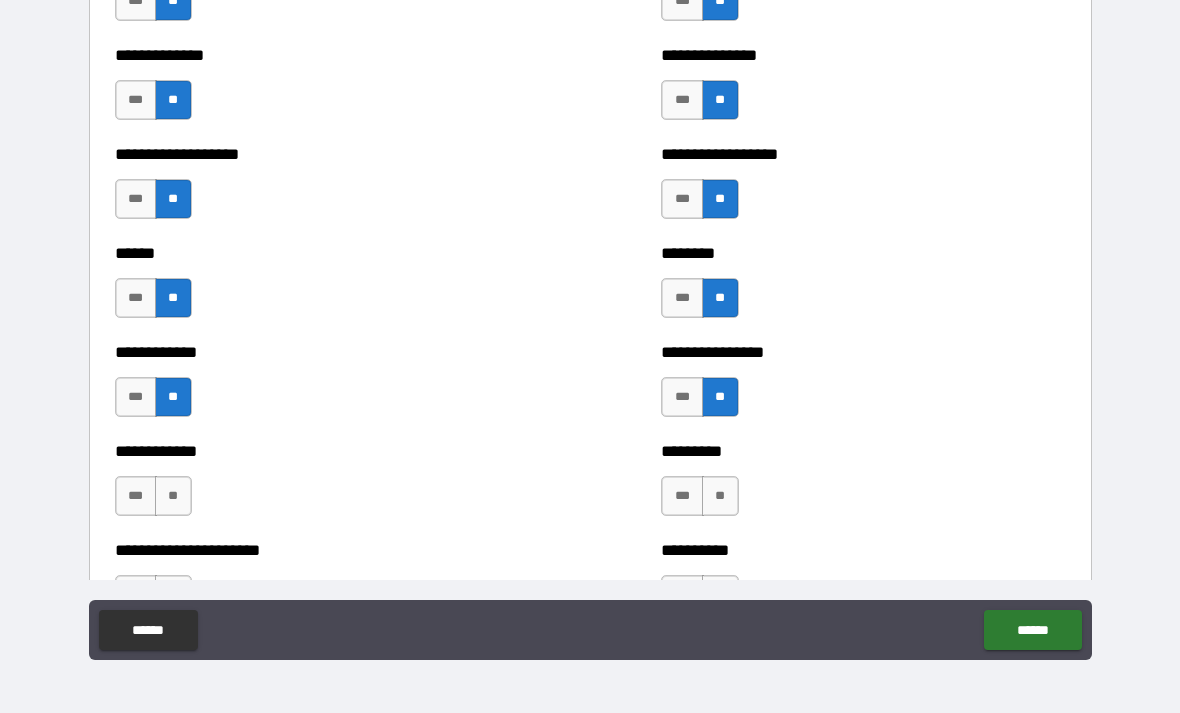 click on "**********" at bounding box center [317, 486] 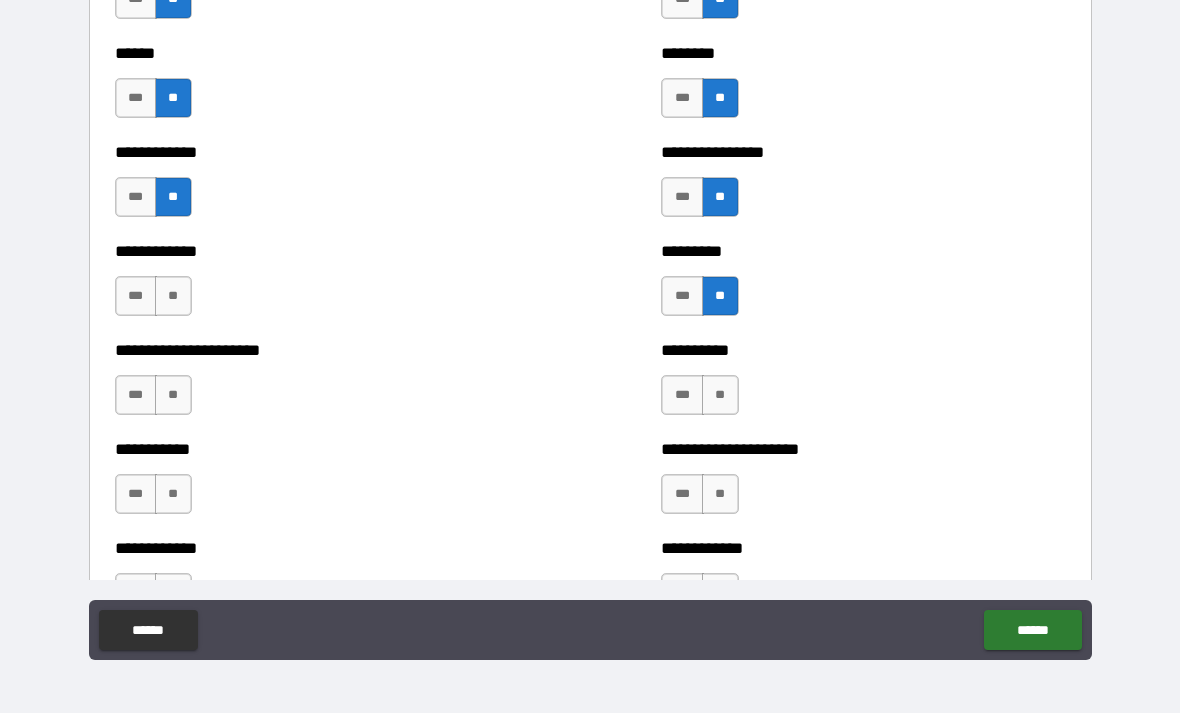 scroll, scrollTop: 5051, scrollLeft: 0, axis: vertical 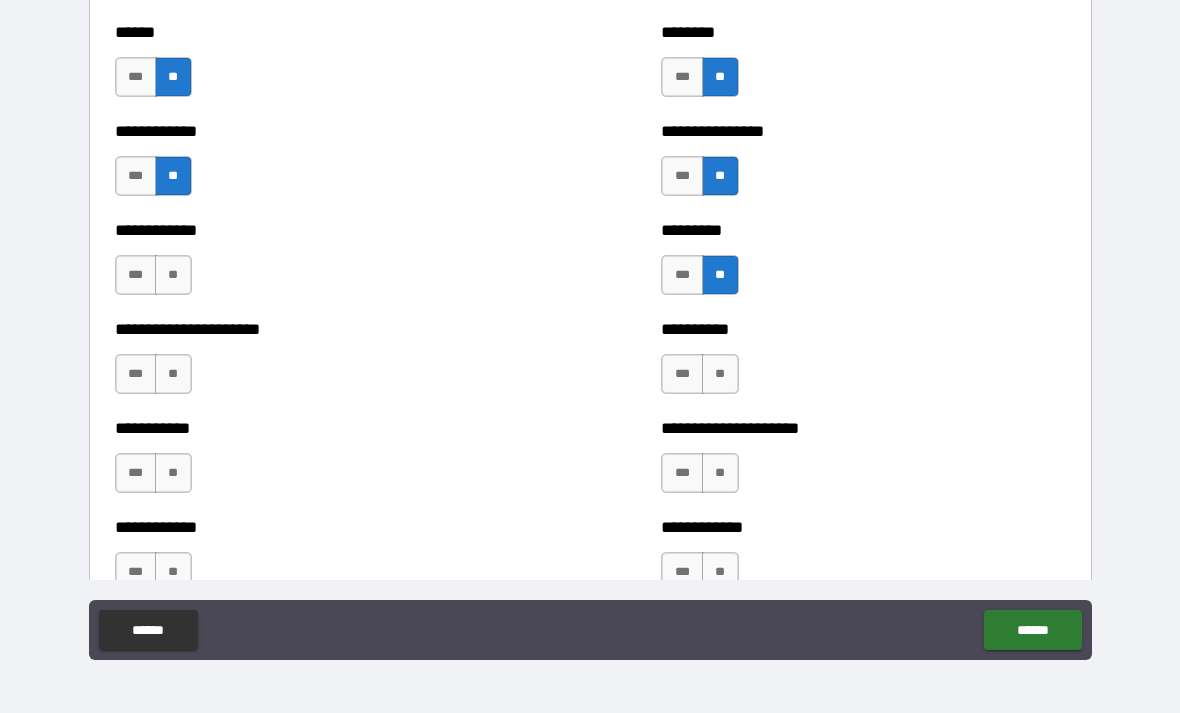 click on "**" at bounding box center (173, 275) 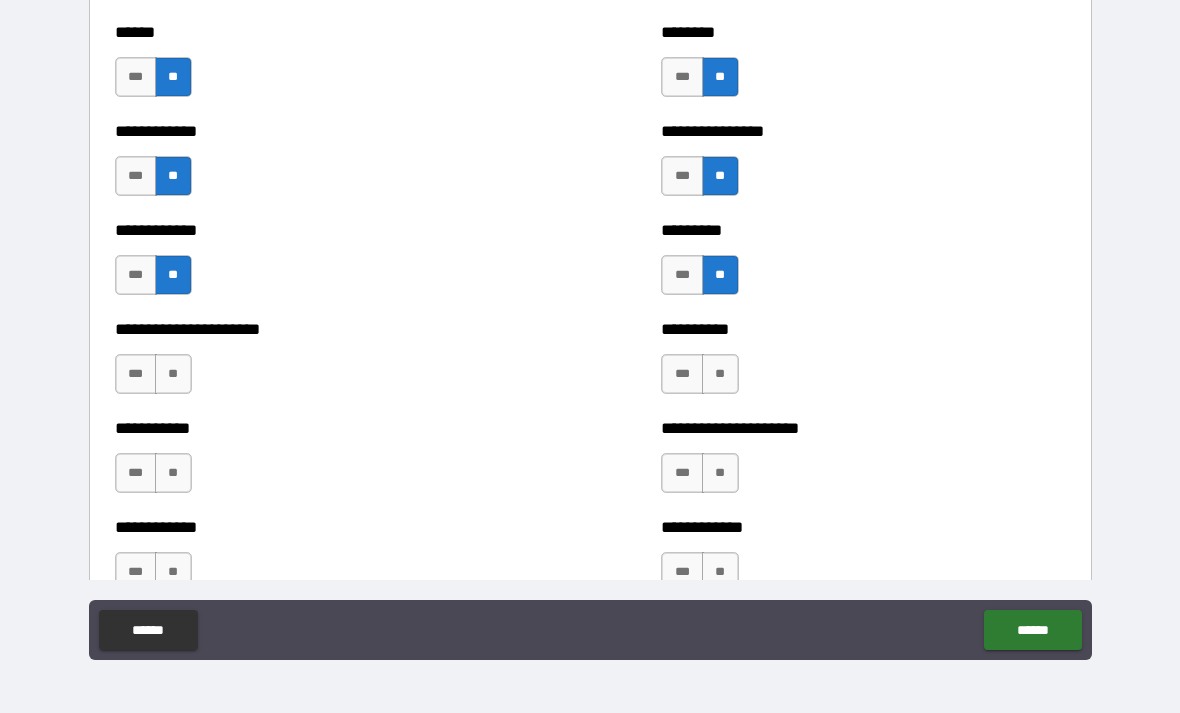 click on "**" at bounding box center [173, 374] 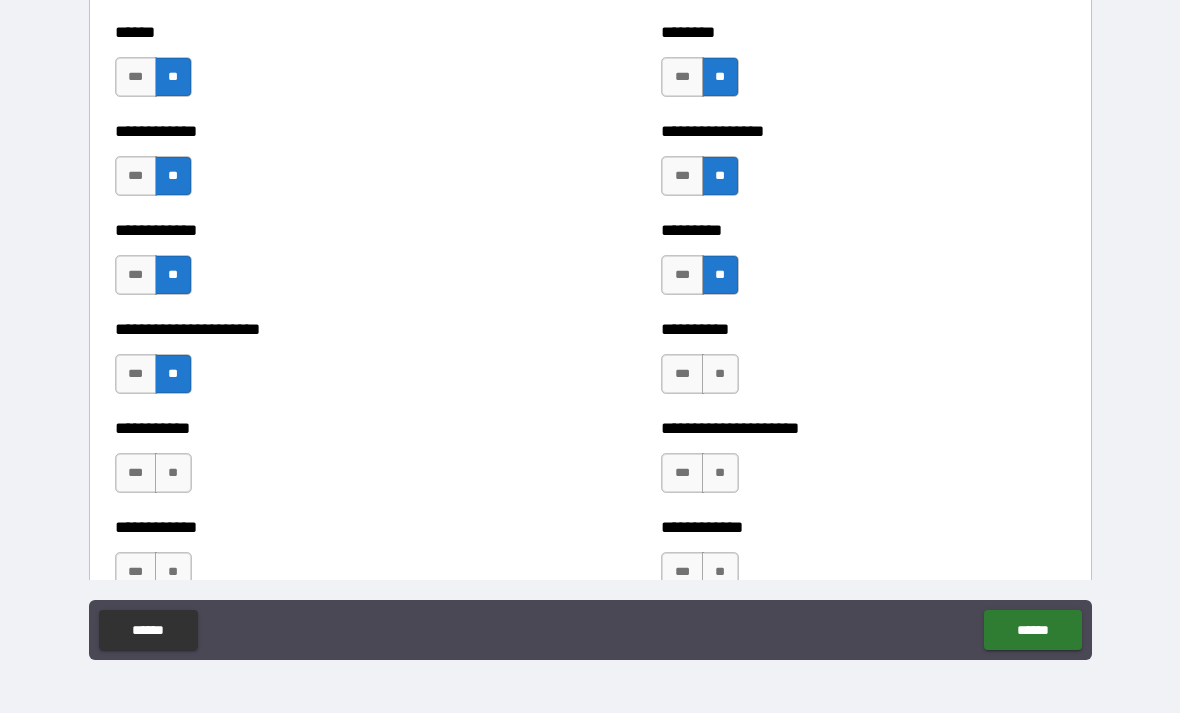 click on "**" at bounding box center (720, 374) 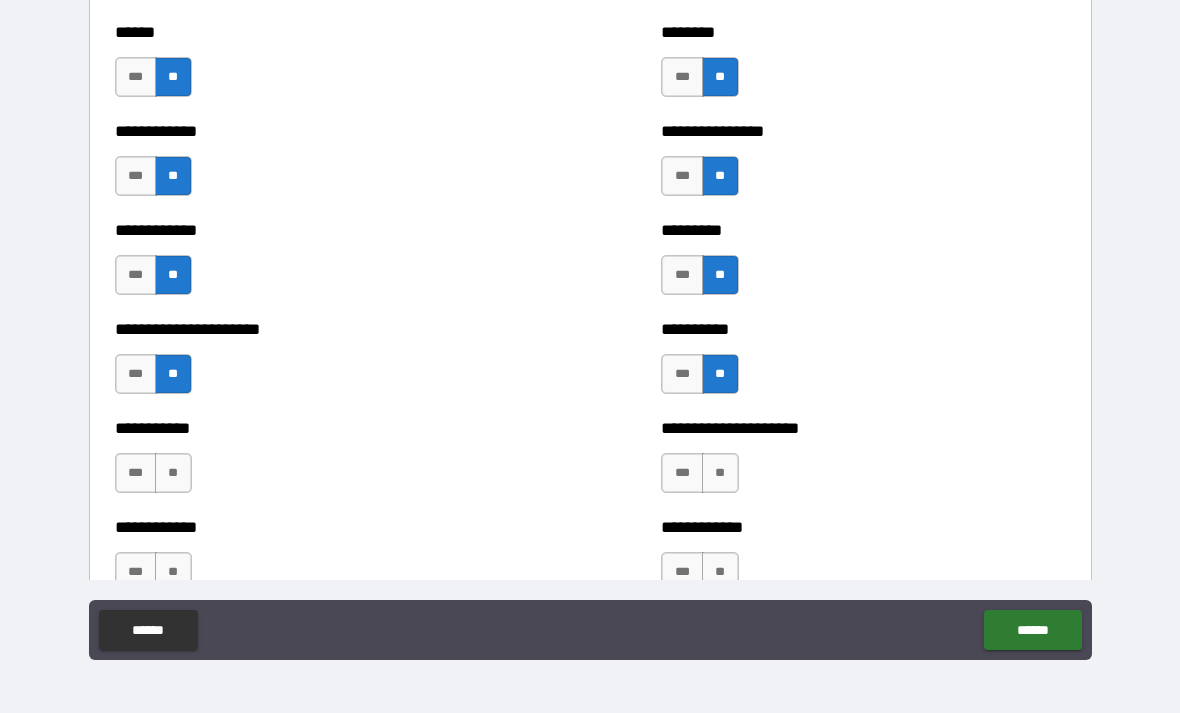click on "**" at bounding box center (720, 473) 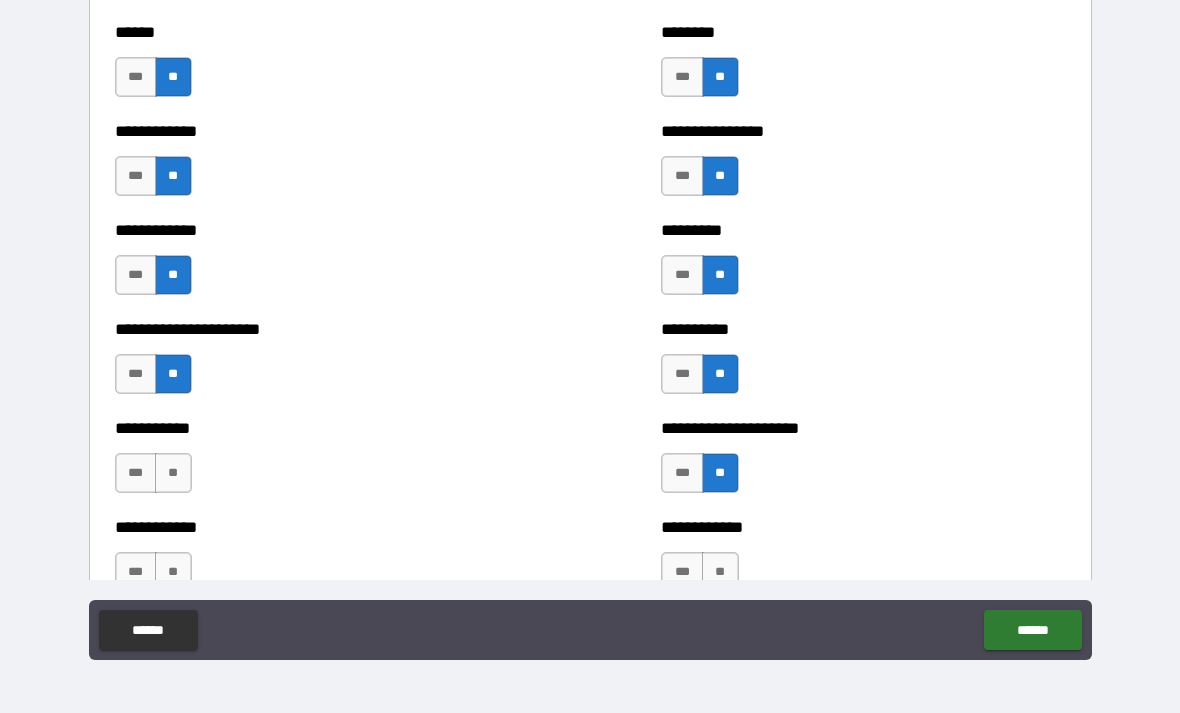 click on "**********" at bounding box center (317, 463) 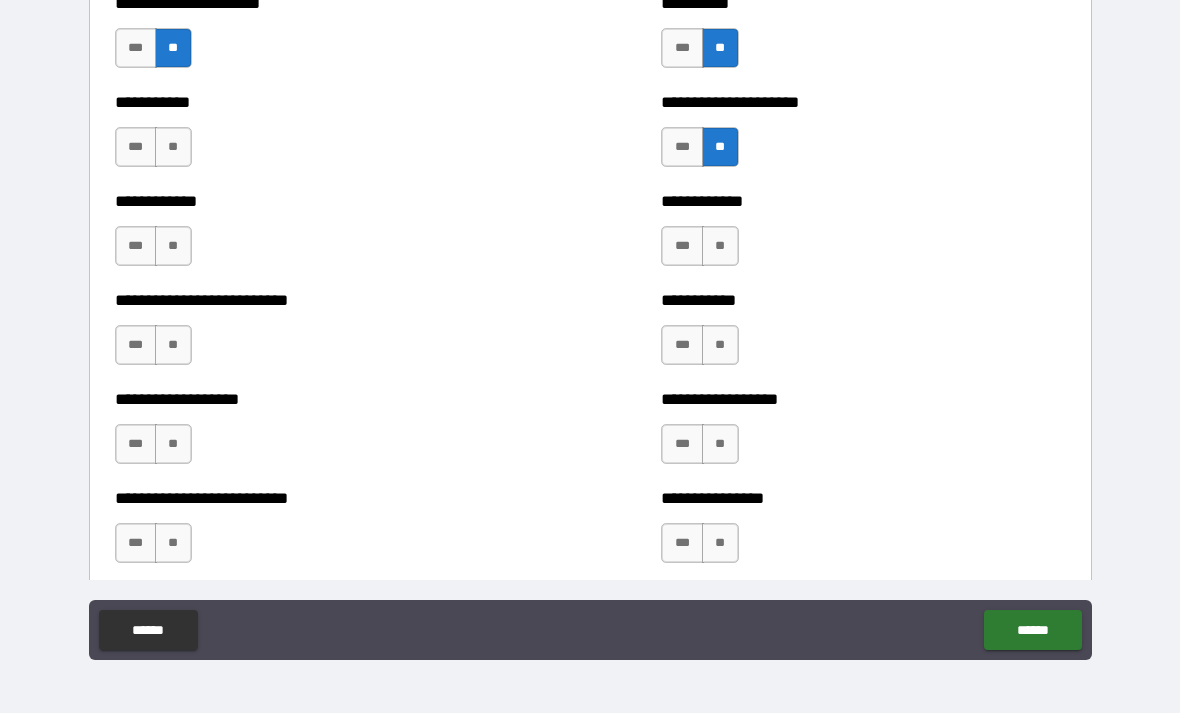 scroll, scrollTop: 5378, scrollLeft: 0, axis: vertical 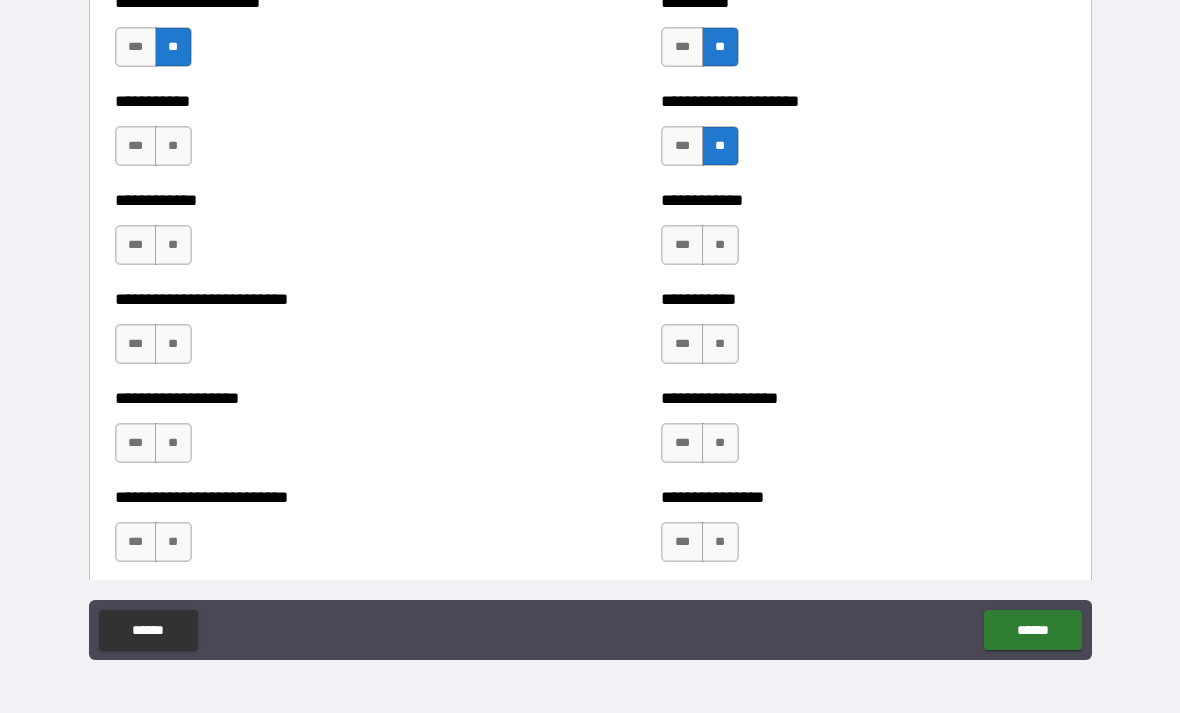 click on "**" at bounding box center (173, 146) 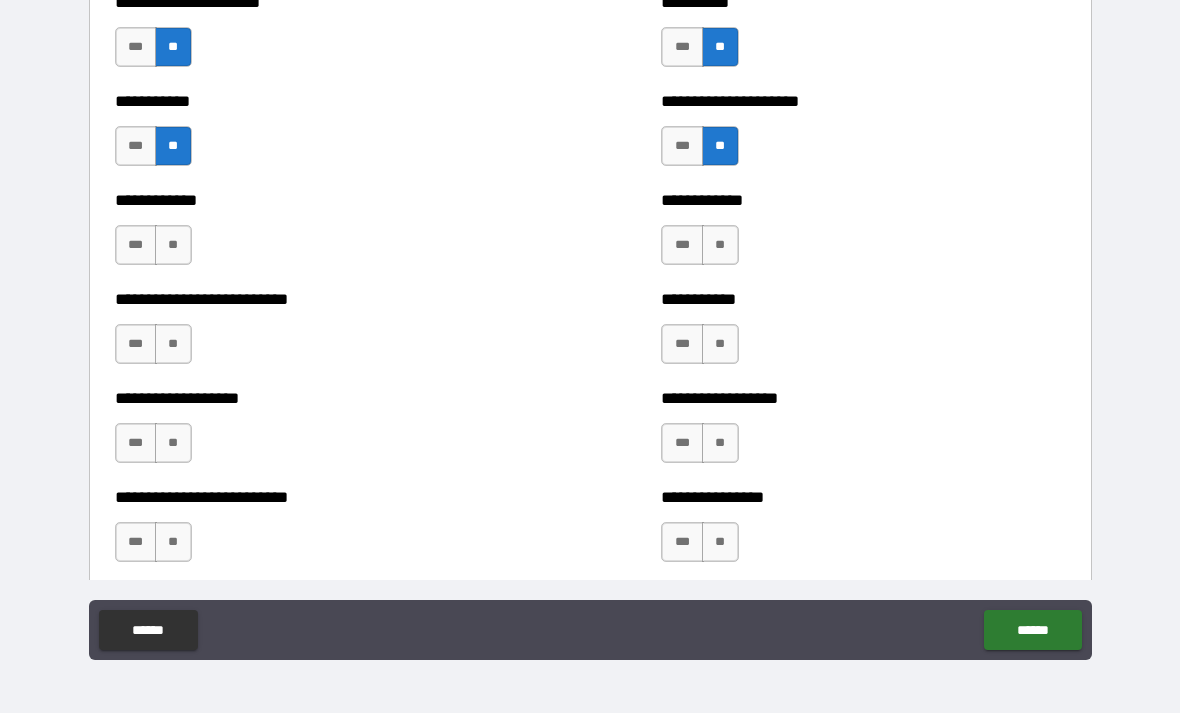 click on "**" at bounding box center (173, 245) 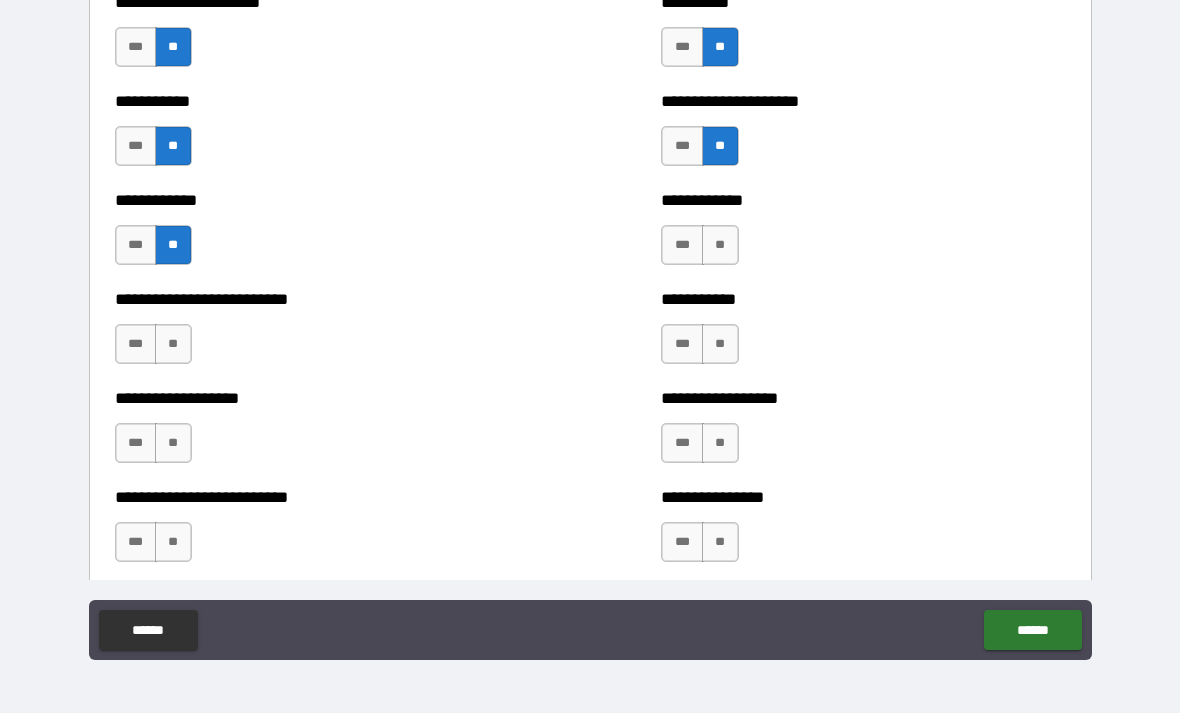 click on "**" at bounding box center (173, 344) 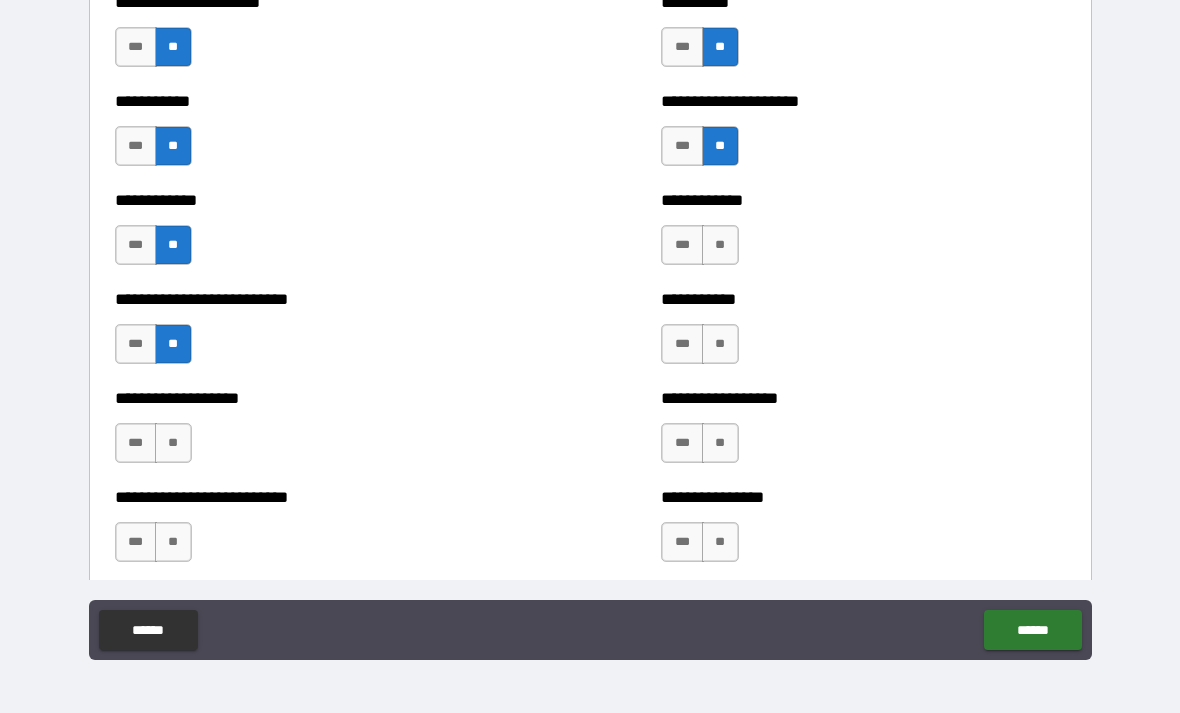 click on "**" at bounding box center [173, 443] 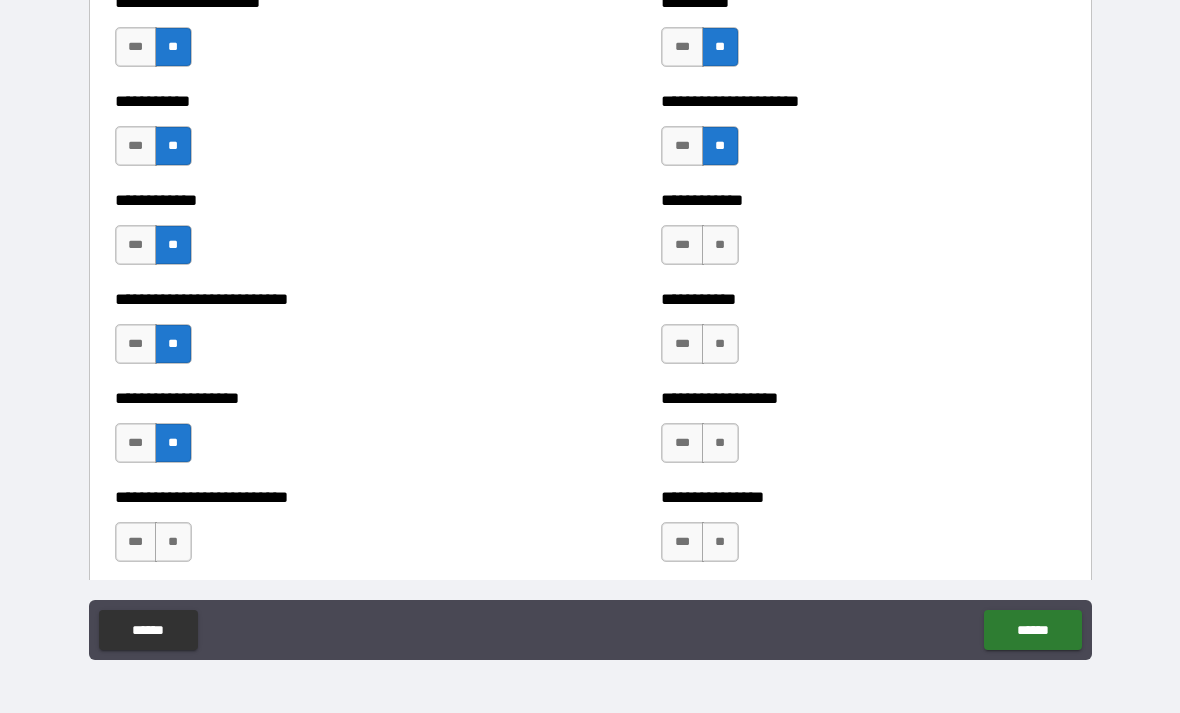 click on "**" at bounding box center [173, 542] 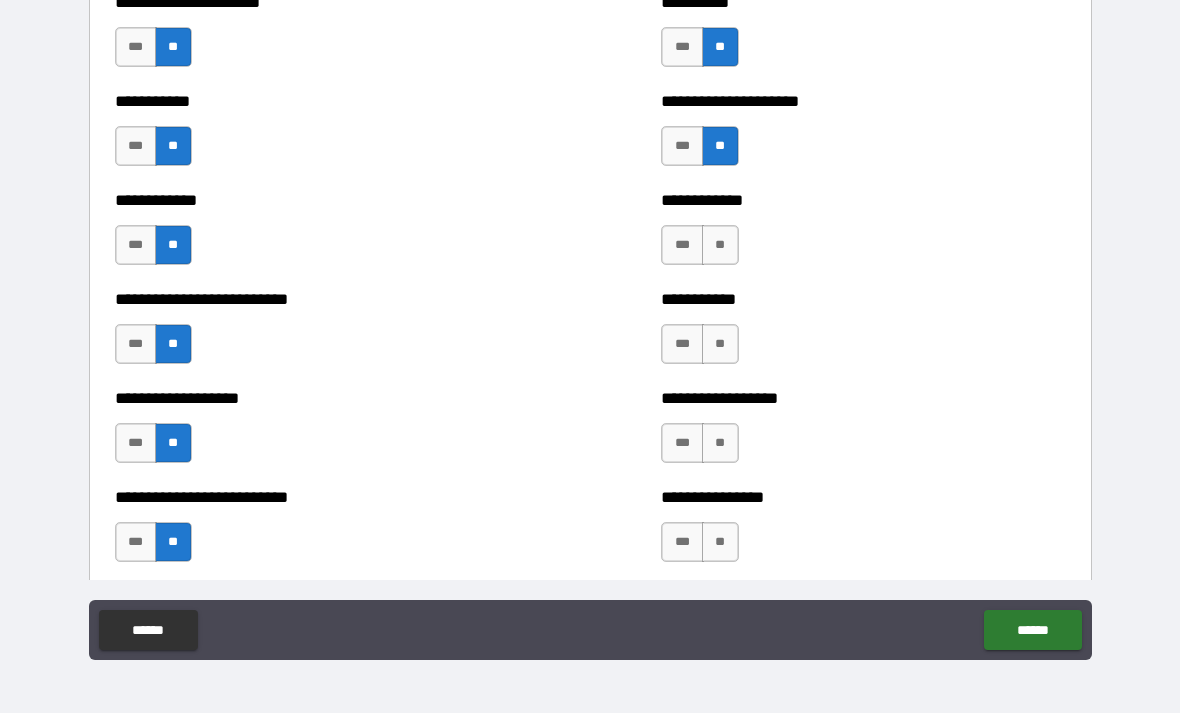 click on "**" at bounding box center (720, 245) 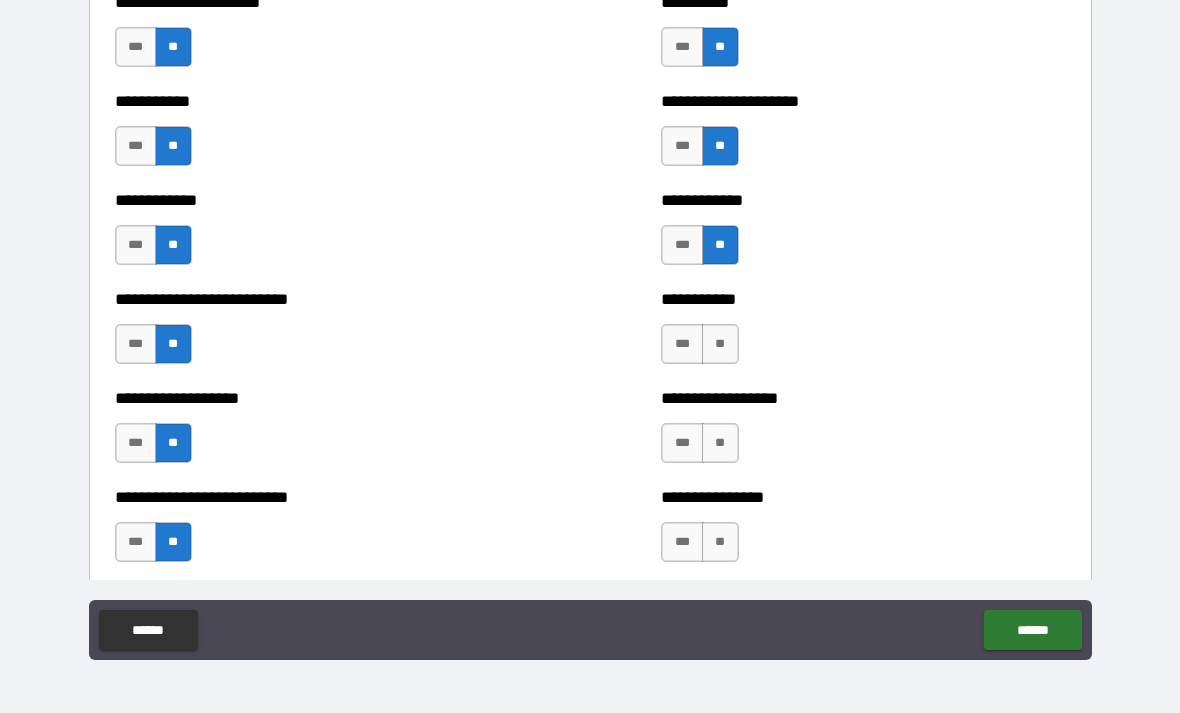 click on "**" at bounding box center (720, 344) 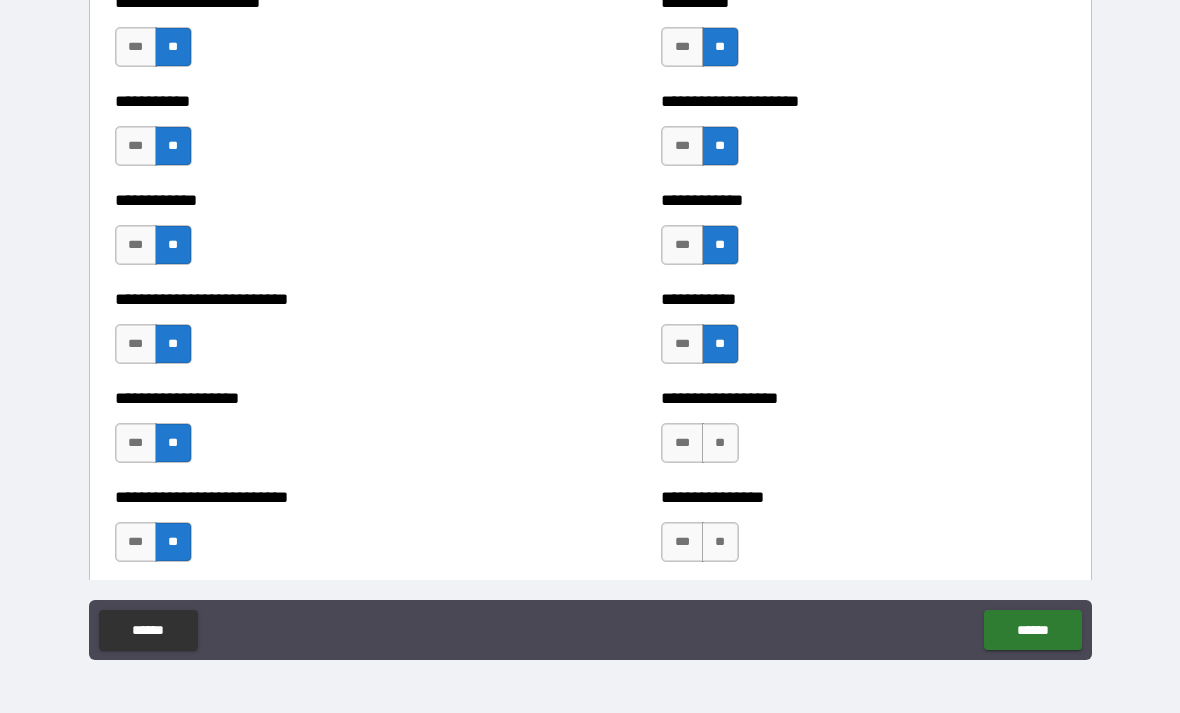 click on "**********" at bounding box center [863, 433] 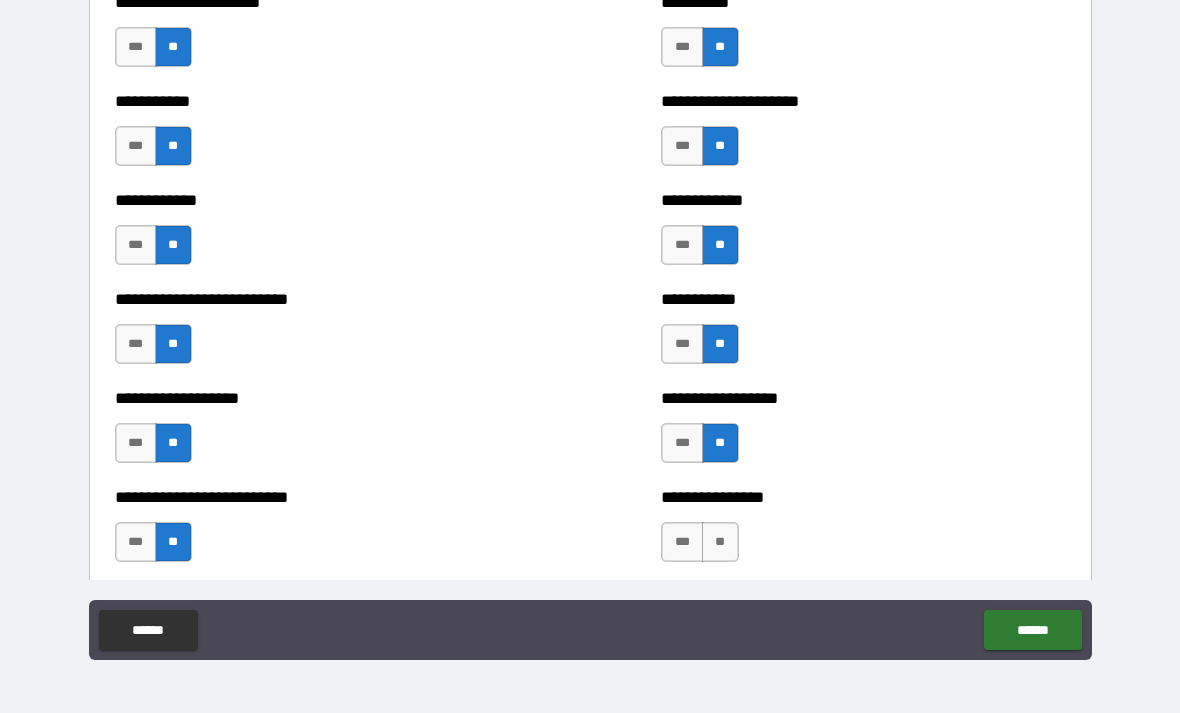 click on "**********" at bounding box center [863, 532] 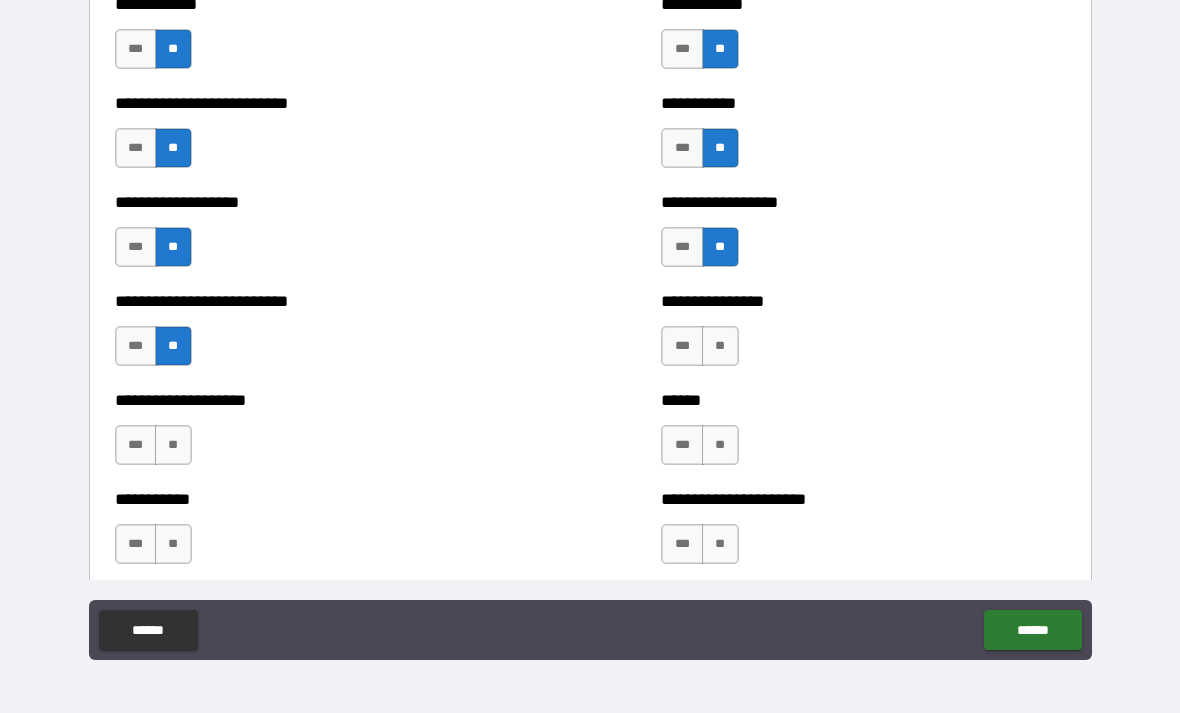 scroll, scrollTop: 5577, scrollLeft: 0, axis: vertical 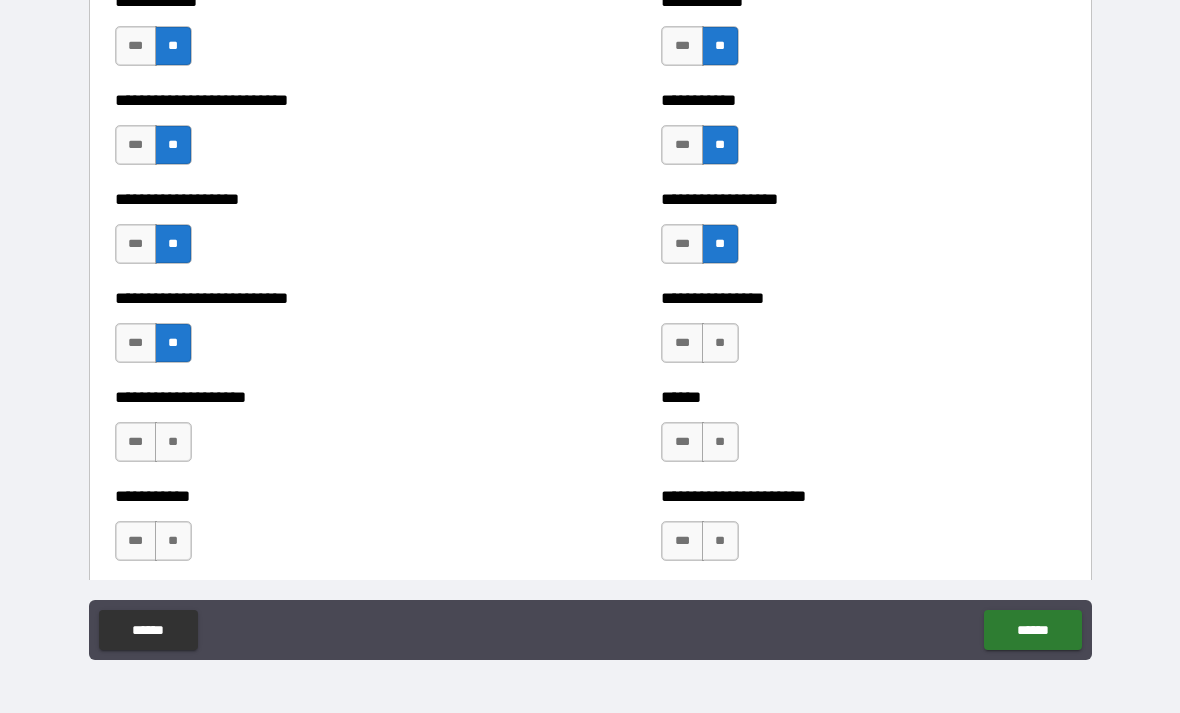 click on "**" at bounding box center [720, 343] 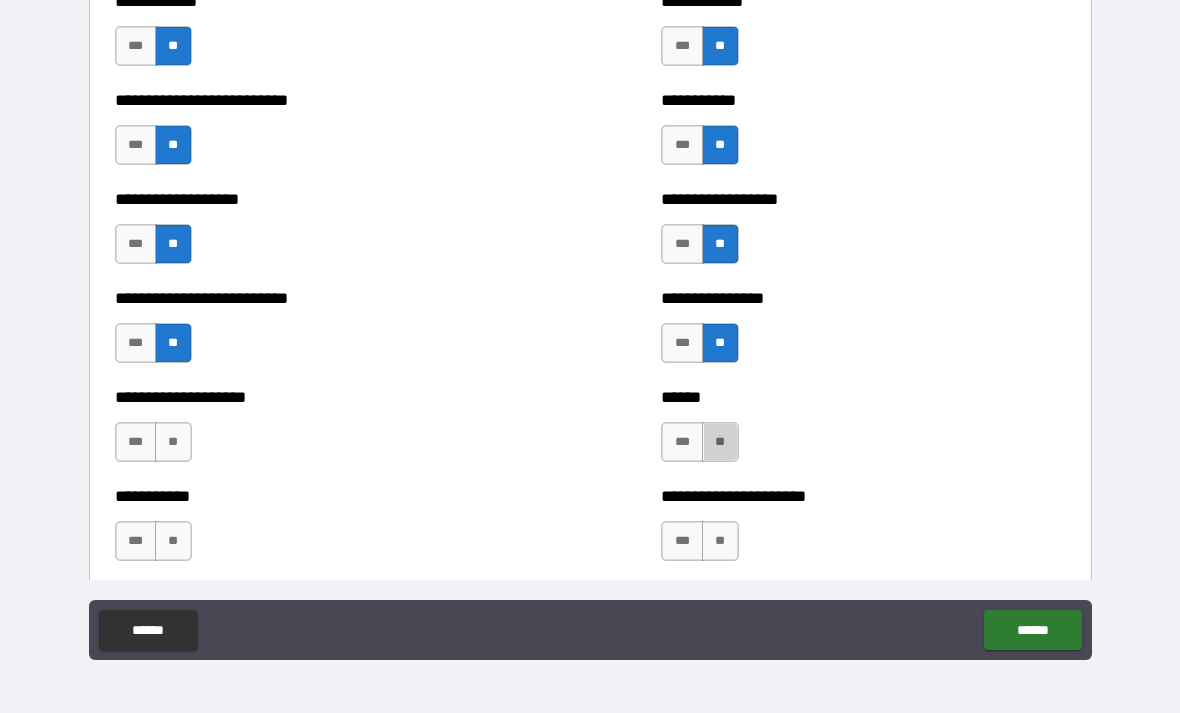 click on "**" at bounding box center [720, 442] 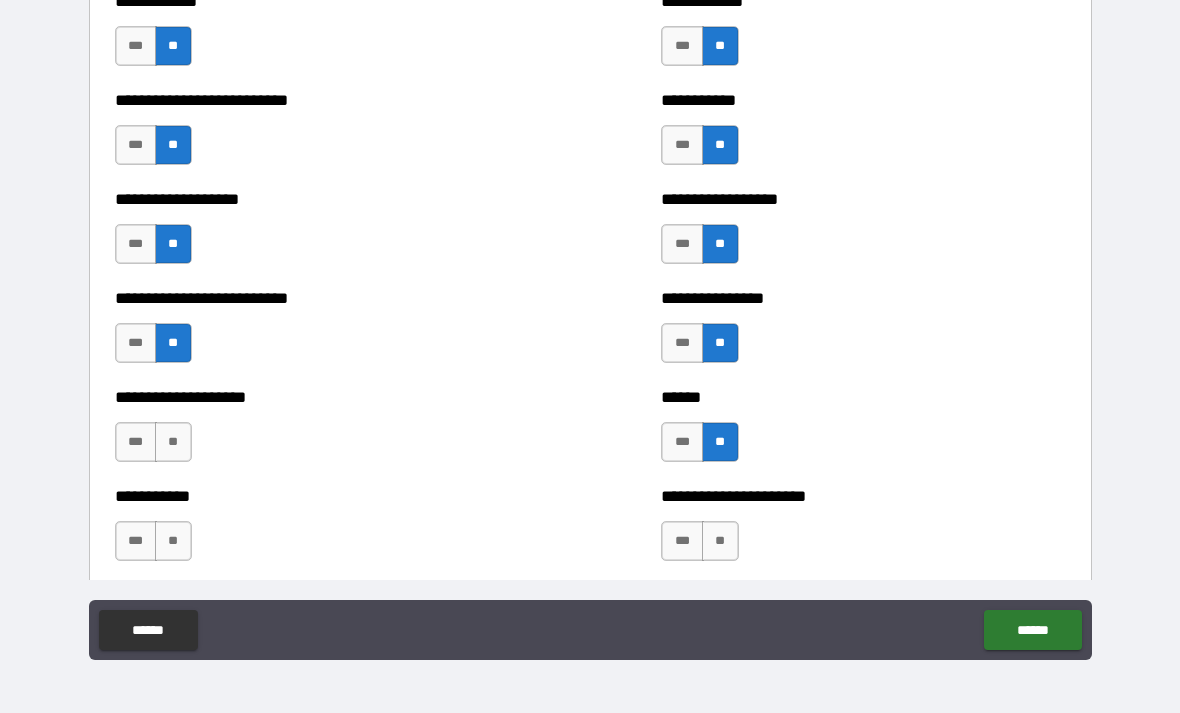 click on "**" at bounding box center [720, 541] 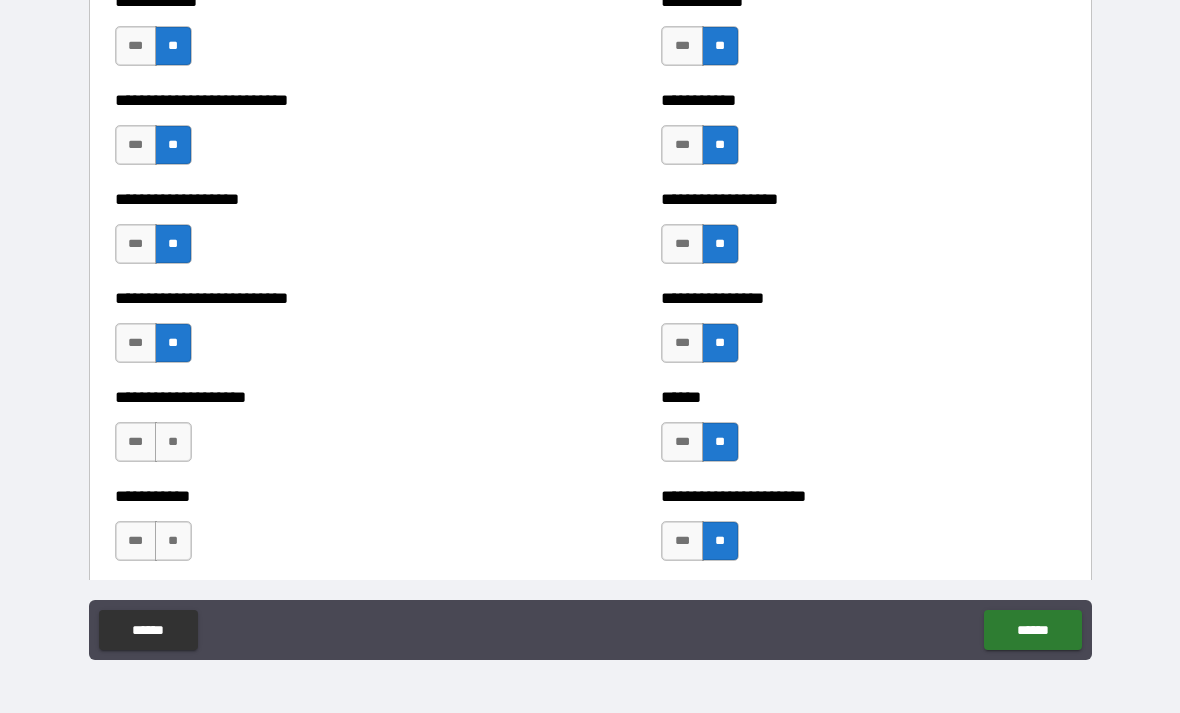 click on "**" at bounding box center (173, 442) 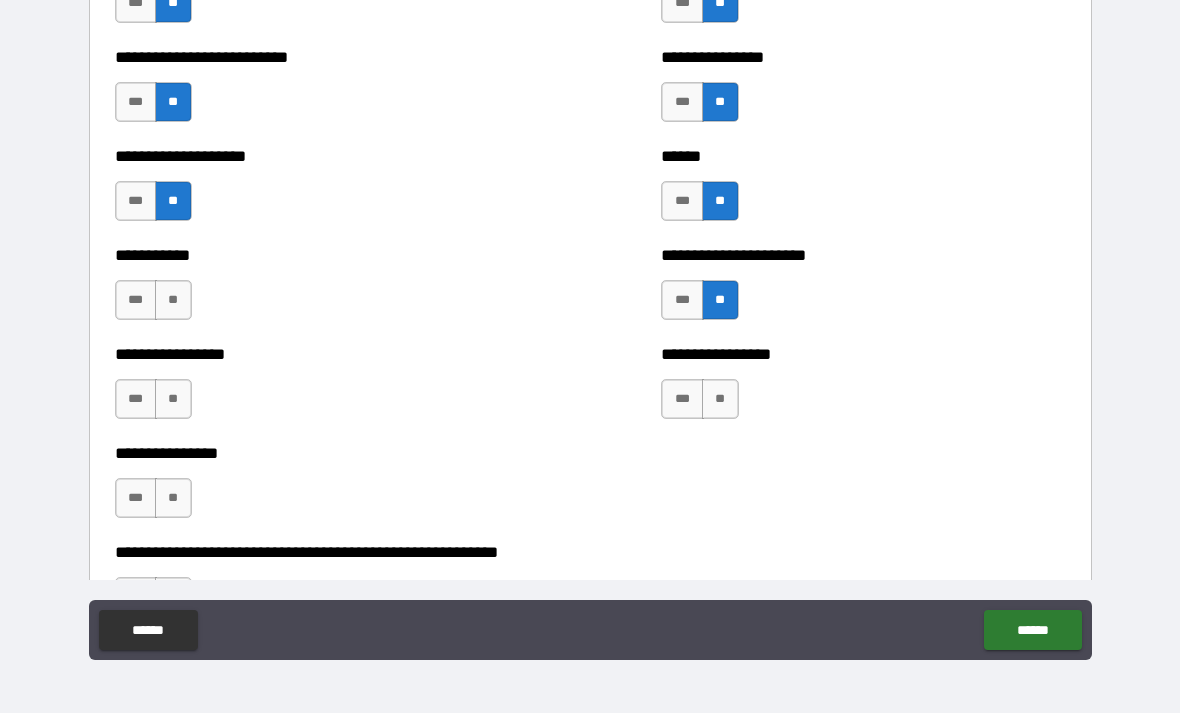 scroll, scrollTop: 5844, scrollLeft: 0, axis: vertical 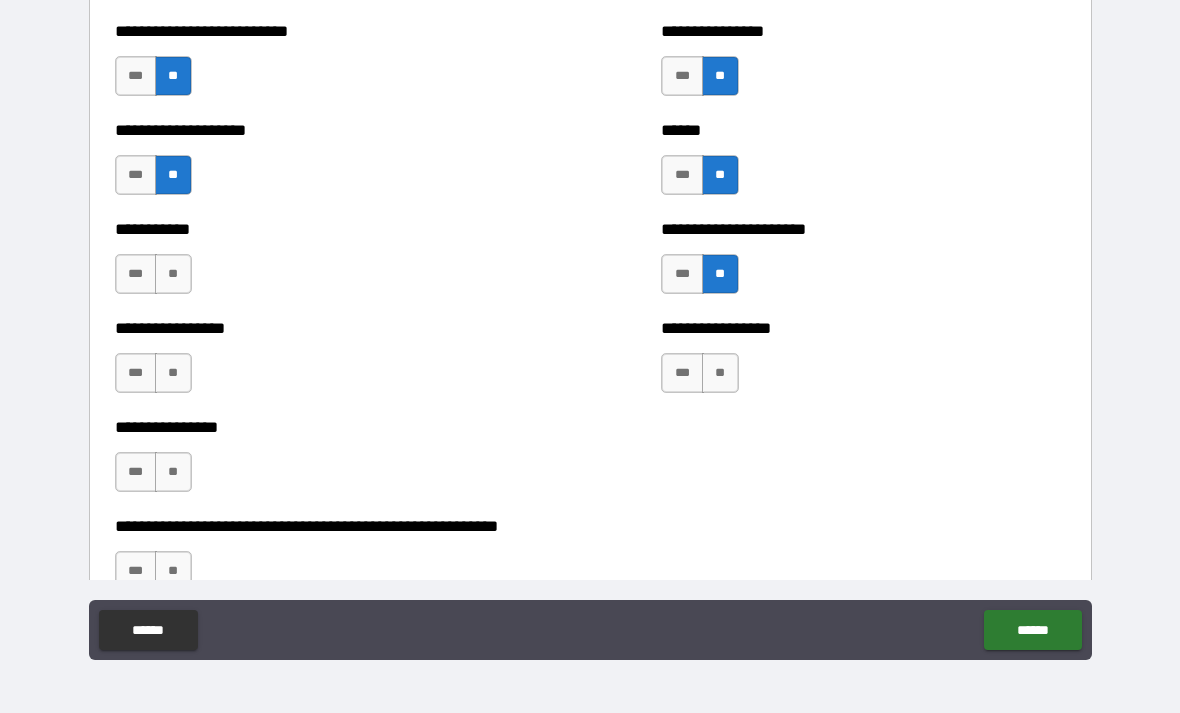 click on "**" at bounding box center (173, 274) 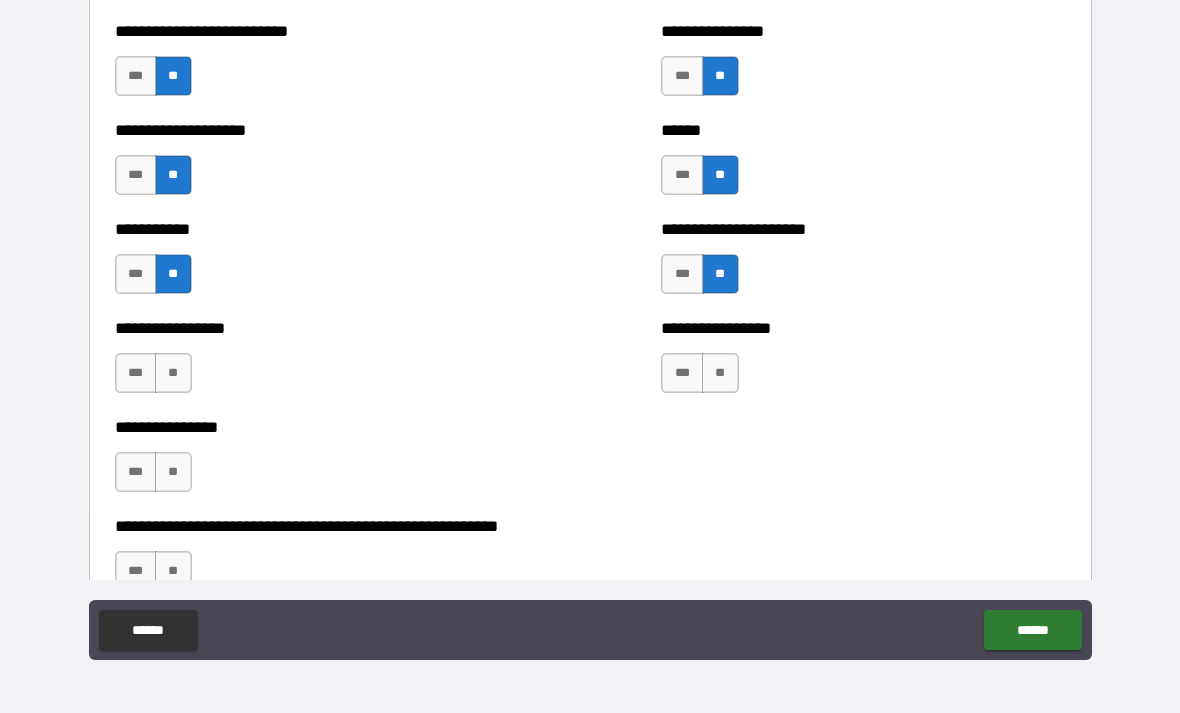 click on "**" at bounding box center [173, 373] 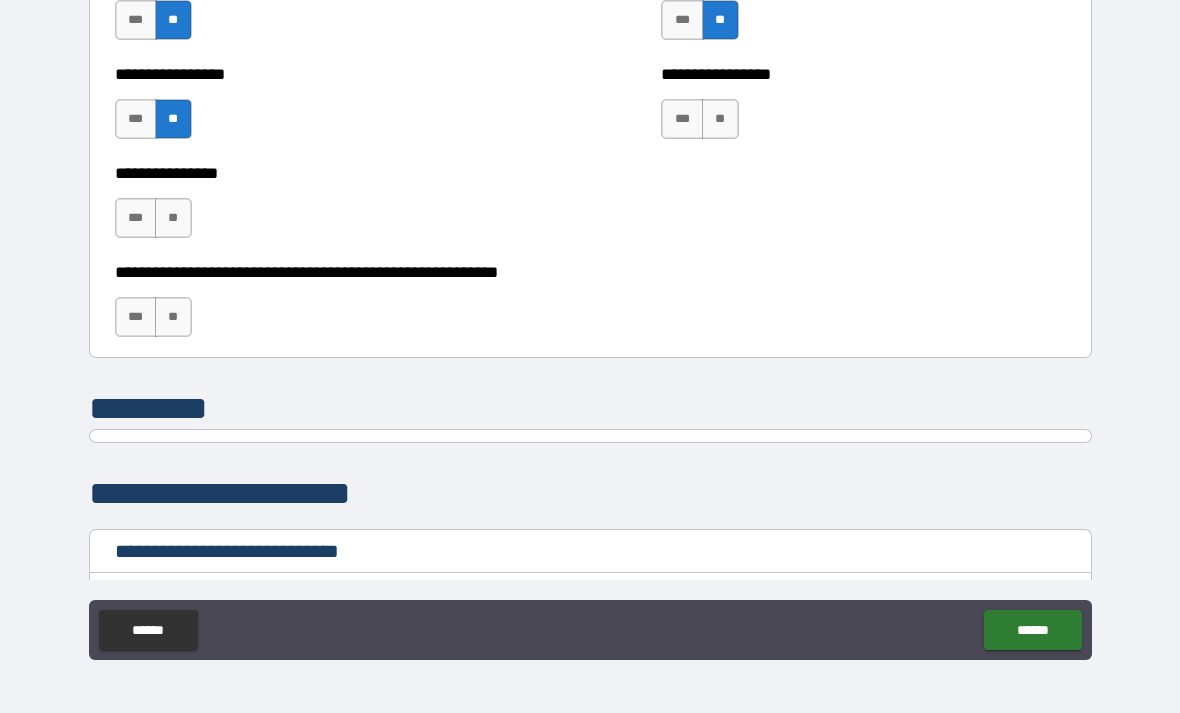 scroll, scrollTop: 6095, scrollLeft: 0, axis: vertical 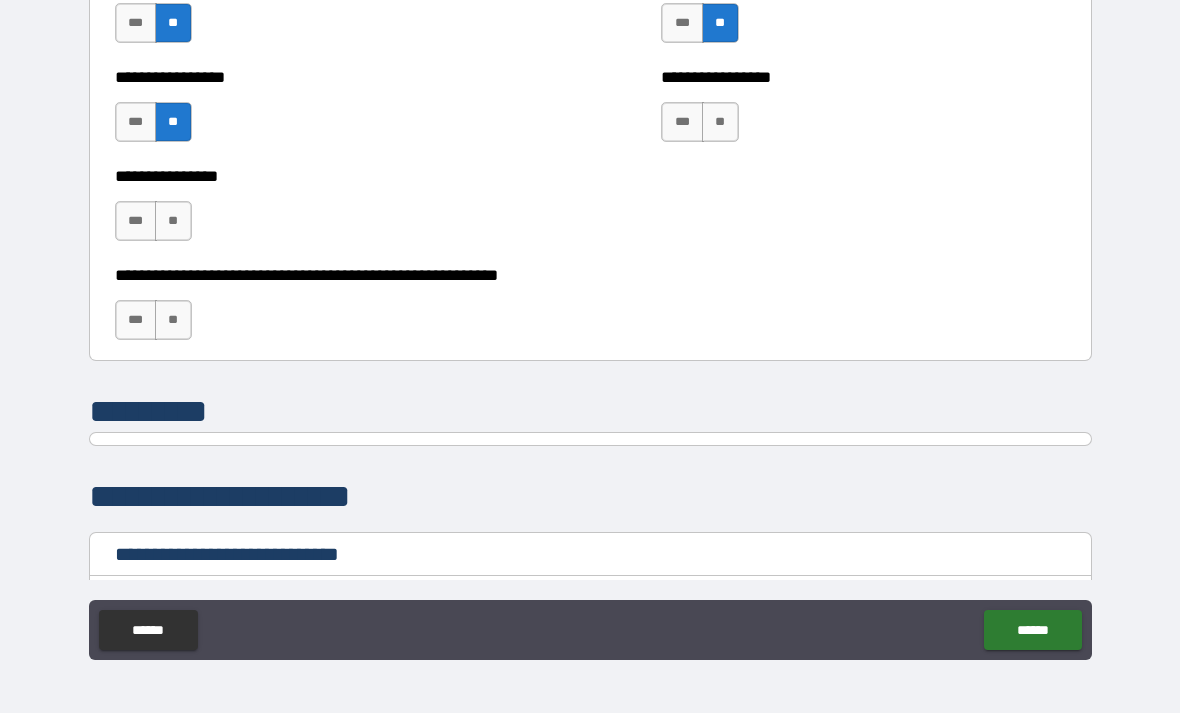 click on "*** **" at bounding box center (702, 127) 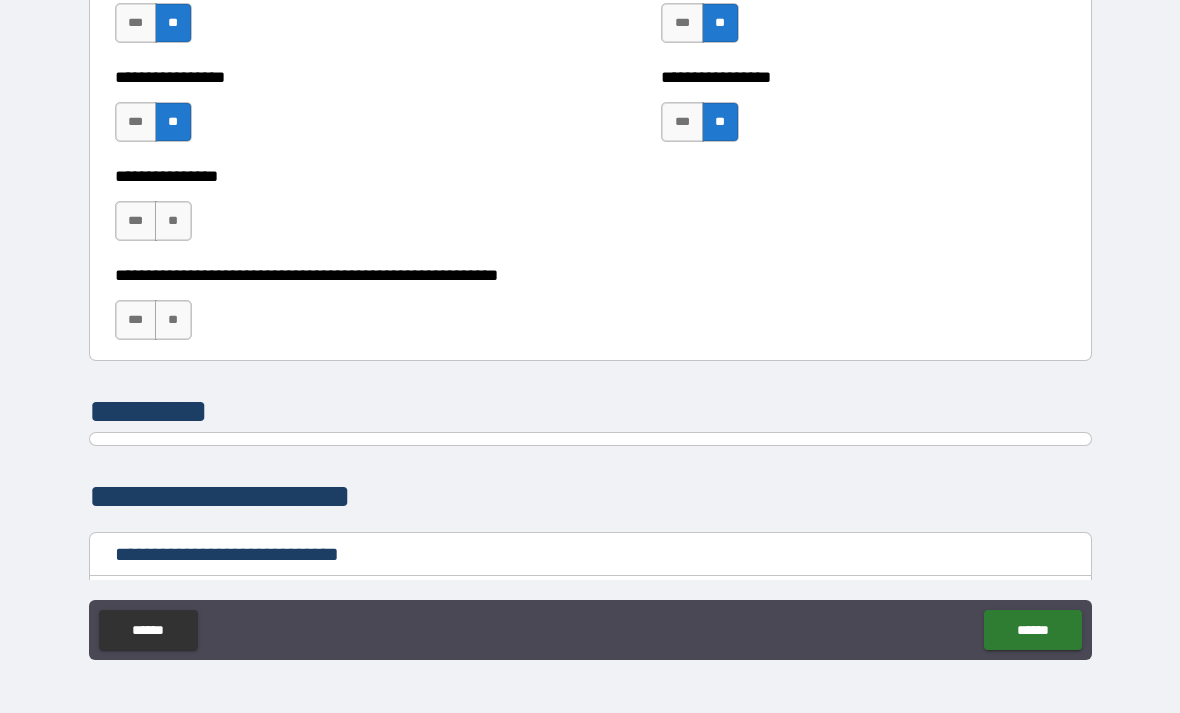 click on "**********" at bounding box center [317, 211] 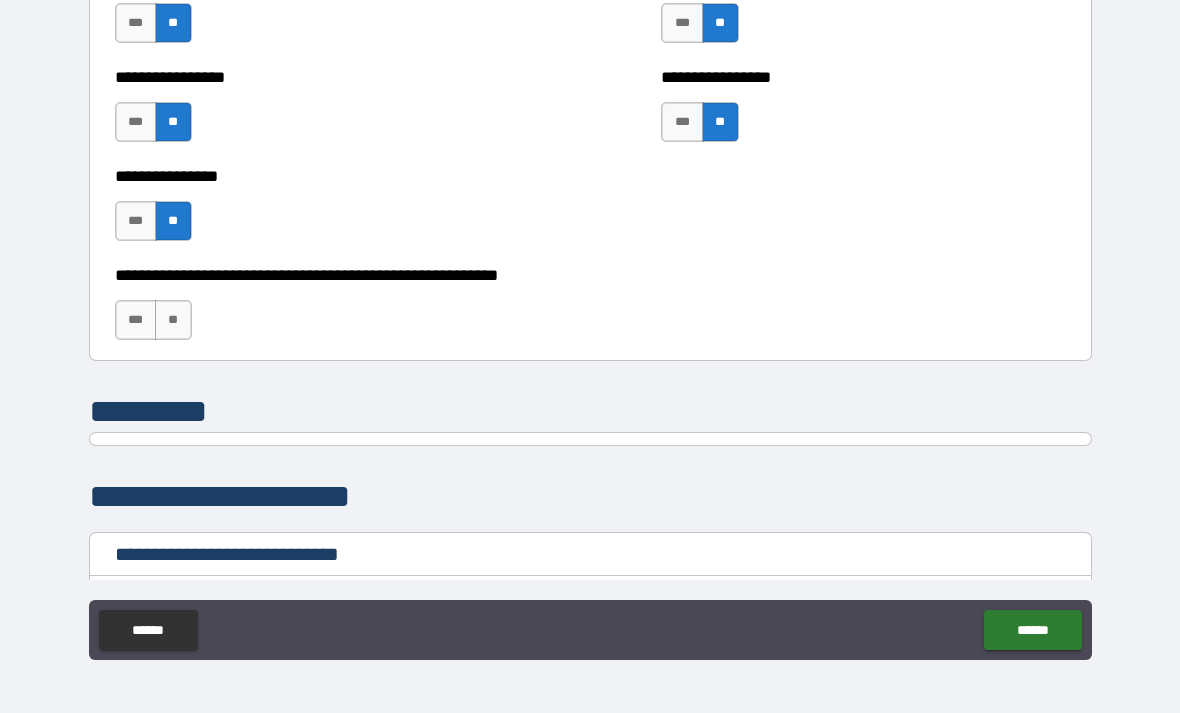 click on "**" at bounding box center (173, 320) 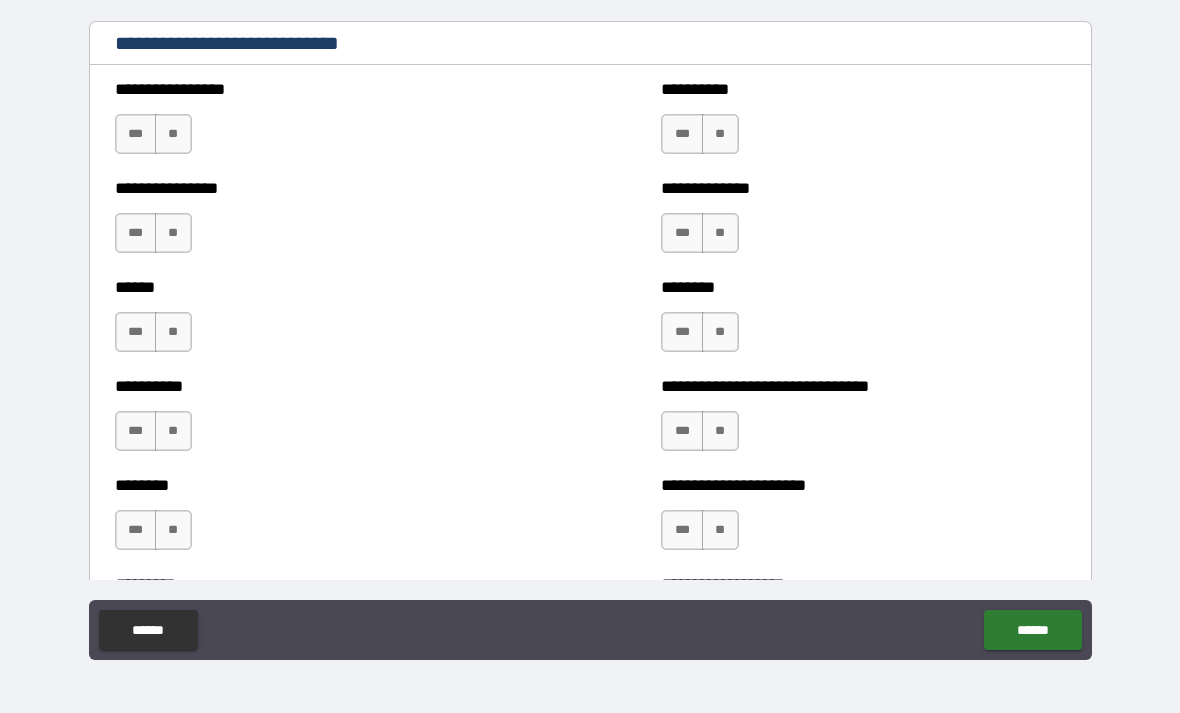 scroll, scrollTop: 6601, scrollLeft: 0, axis: vertical 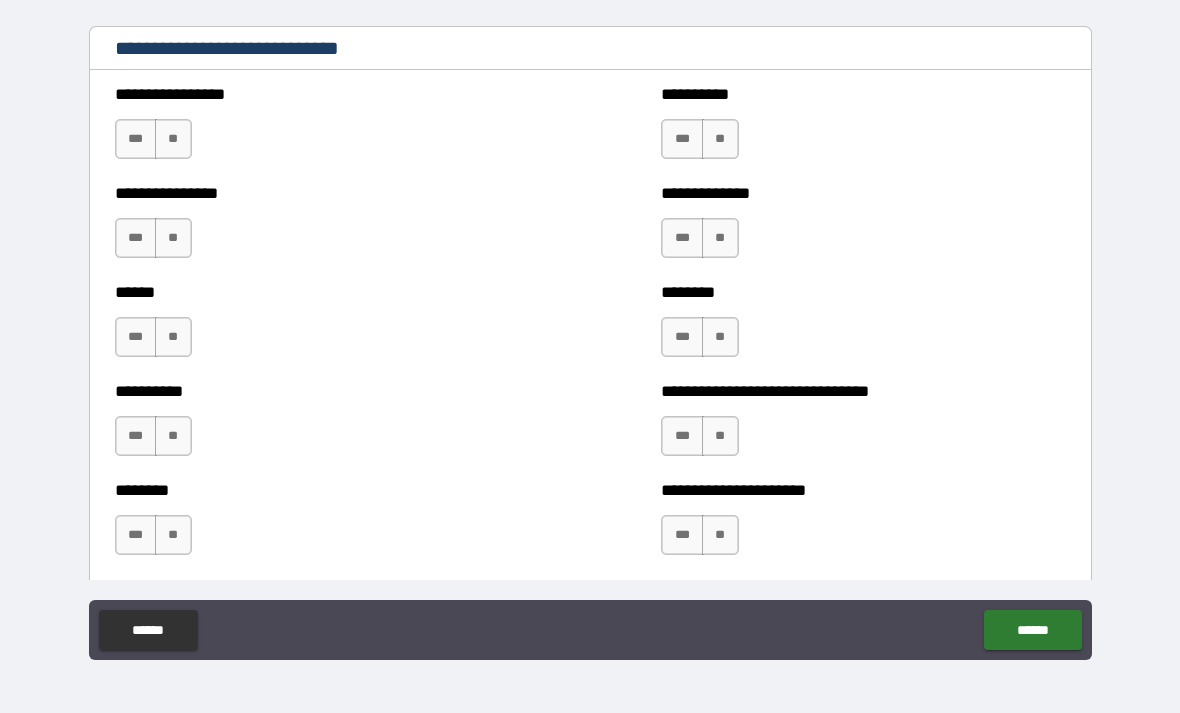 click on "**" at bounding box center (173, 139) 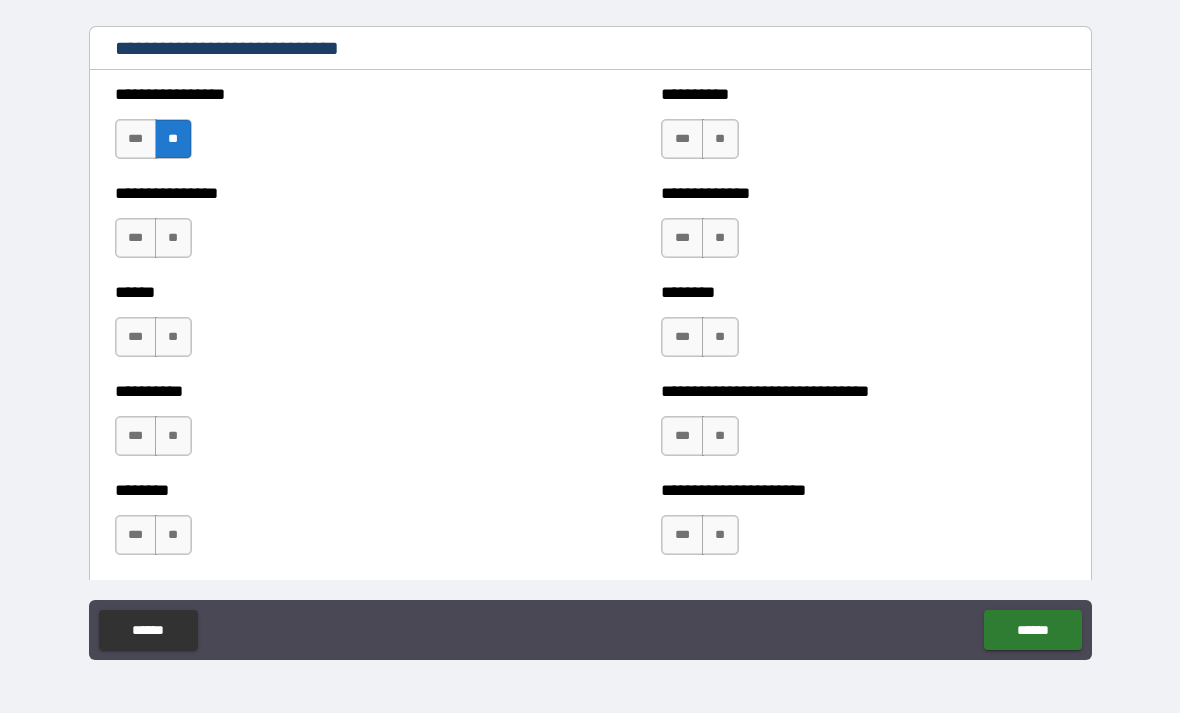 click on "**" at bounding box center [173, 238] 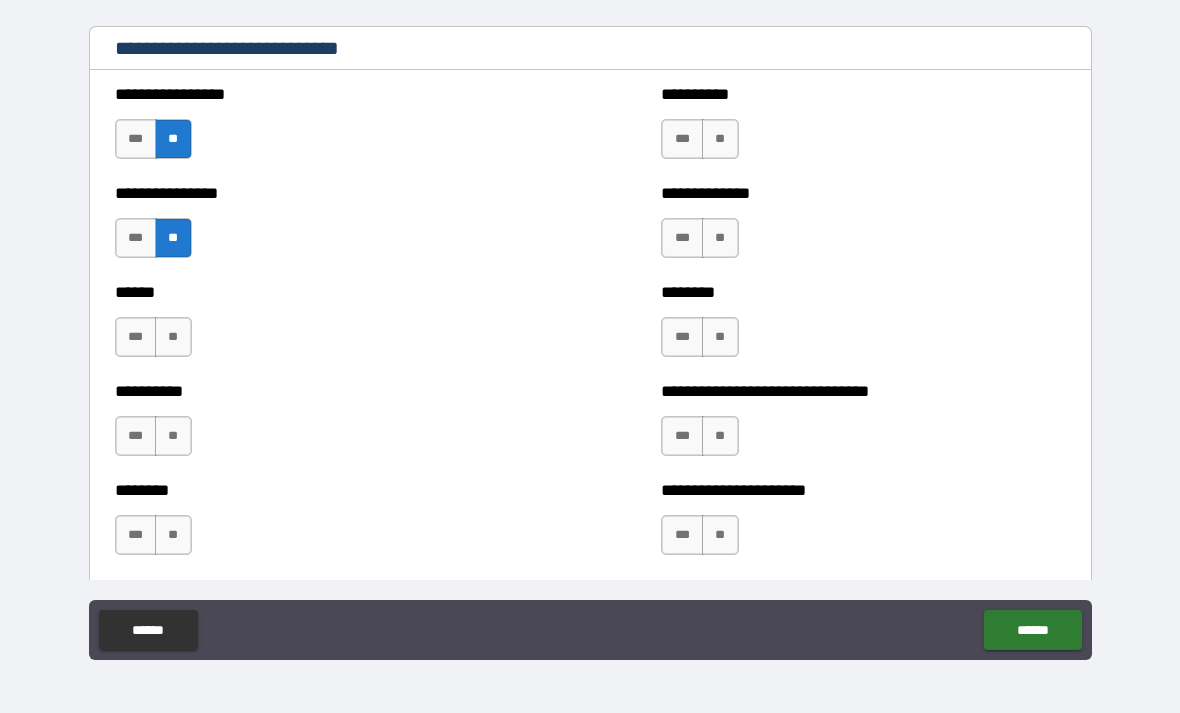click on "**" at bounding box center [173, 337] 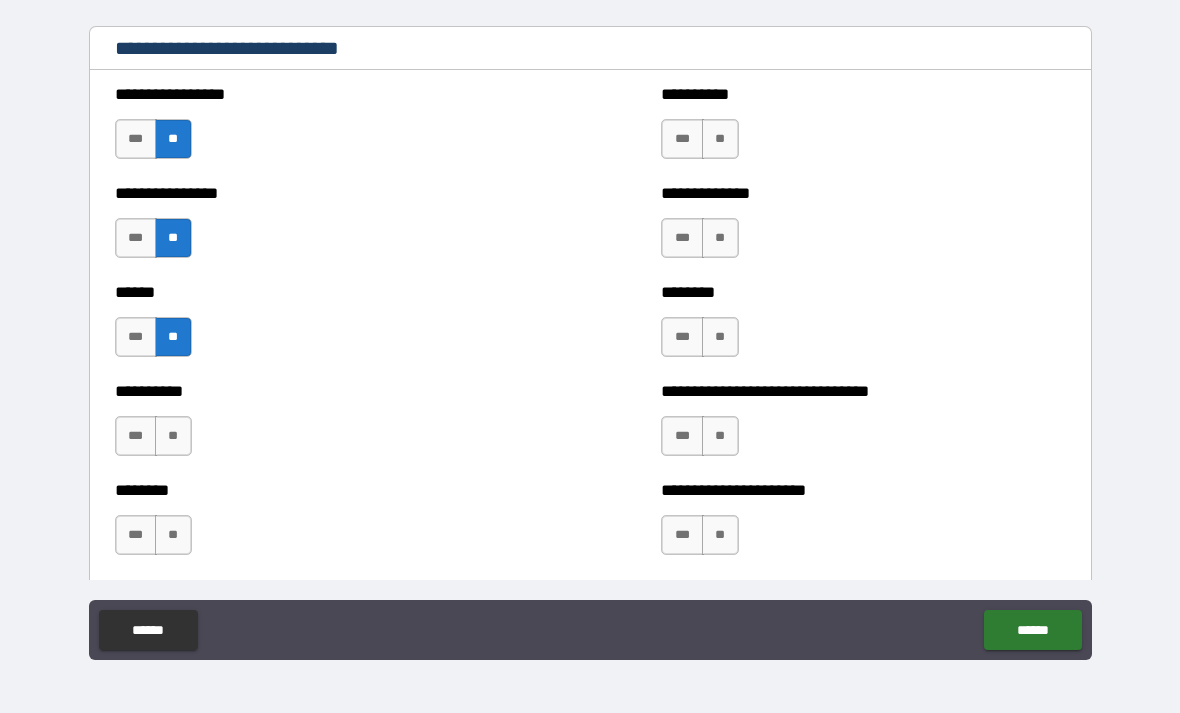 click on "**" at bounding box center (720, 139) 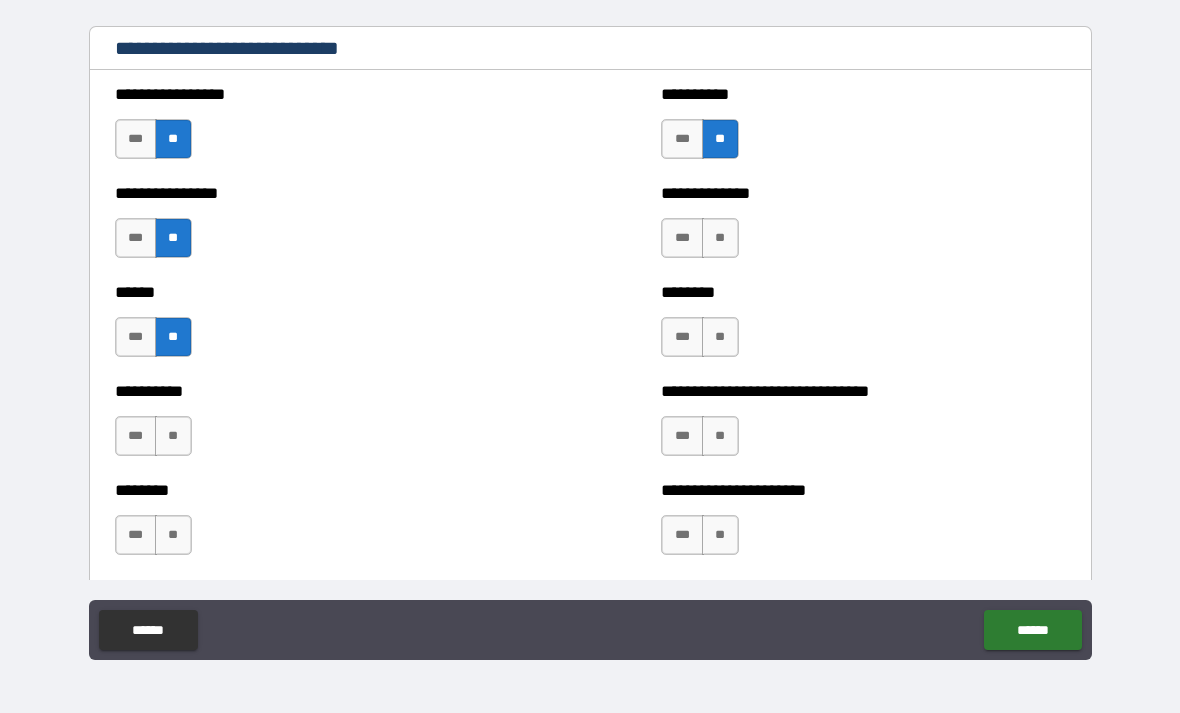 click on "**" at bounding box center [720, 238] 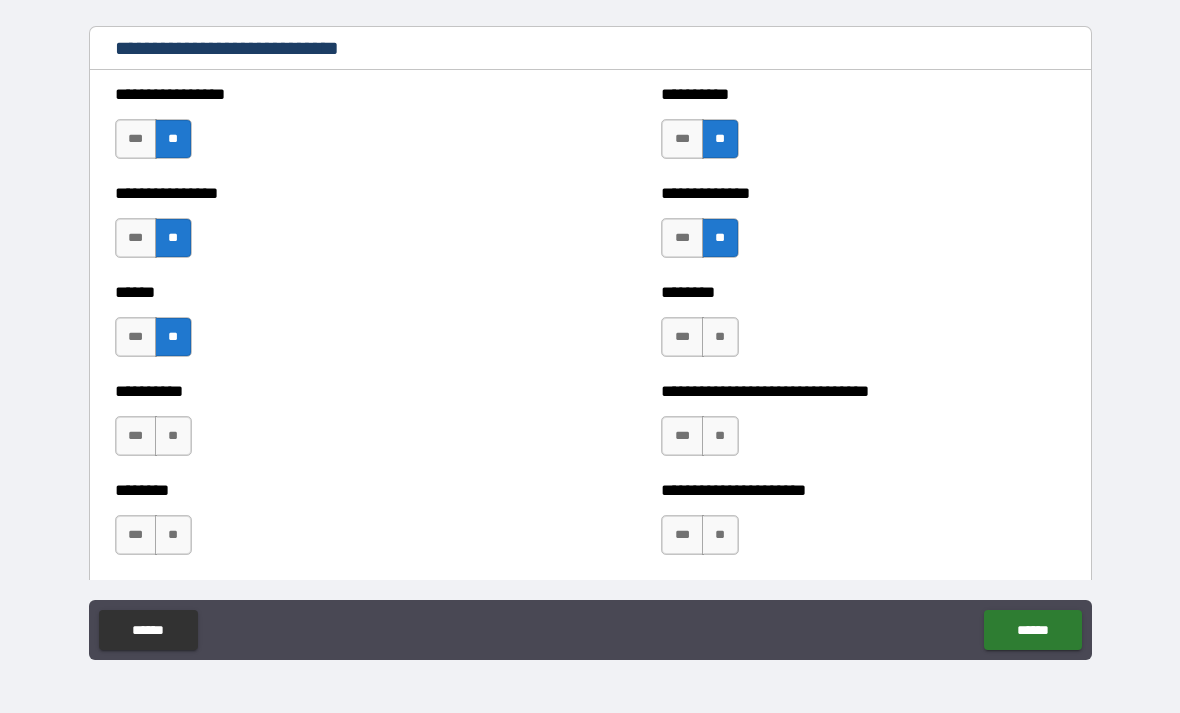 click on "**" at bounding box center (720, 337) 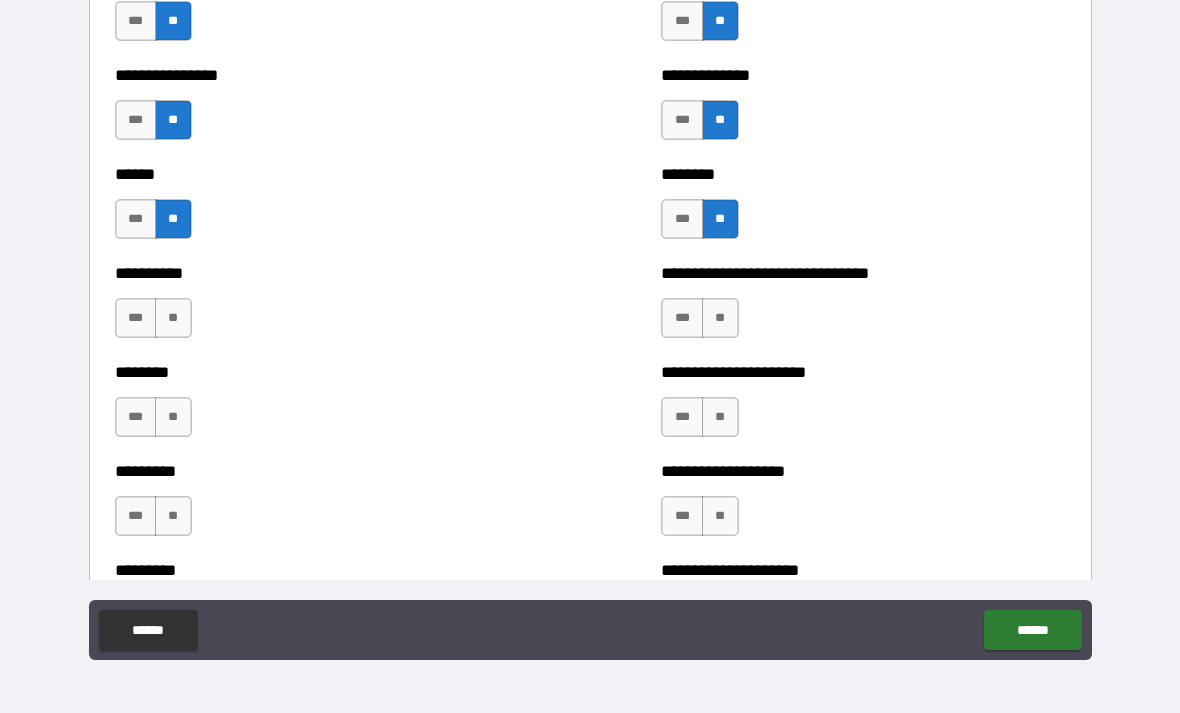 scroll, scrollTop: 6835, scrollLeft: 0, axis: vertical 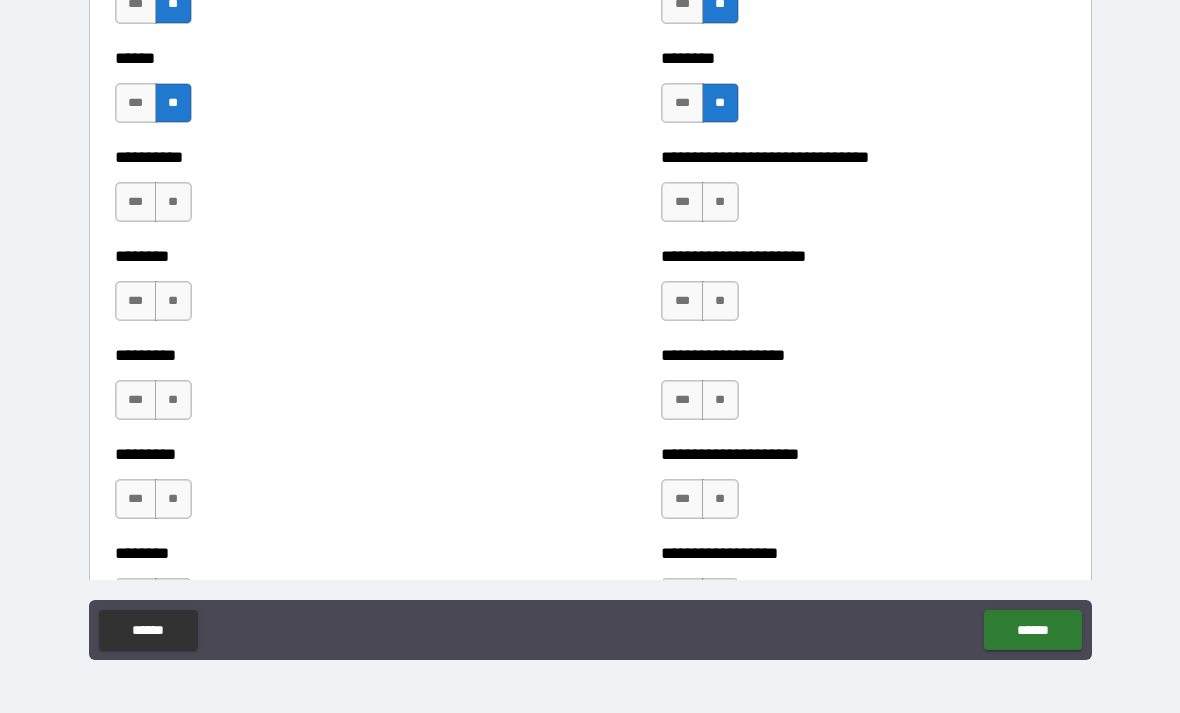 click on "**" at bounding box center (720, 202) 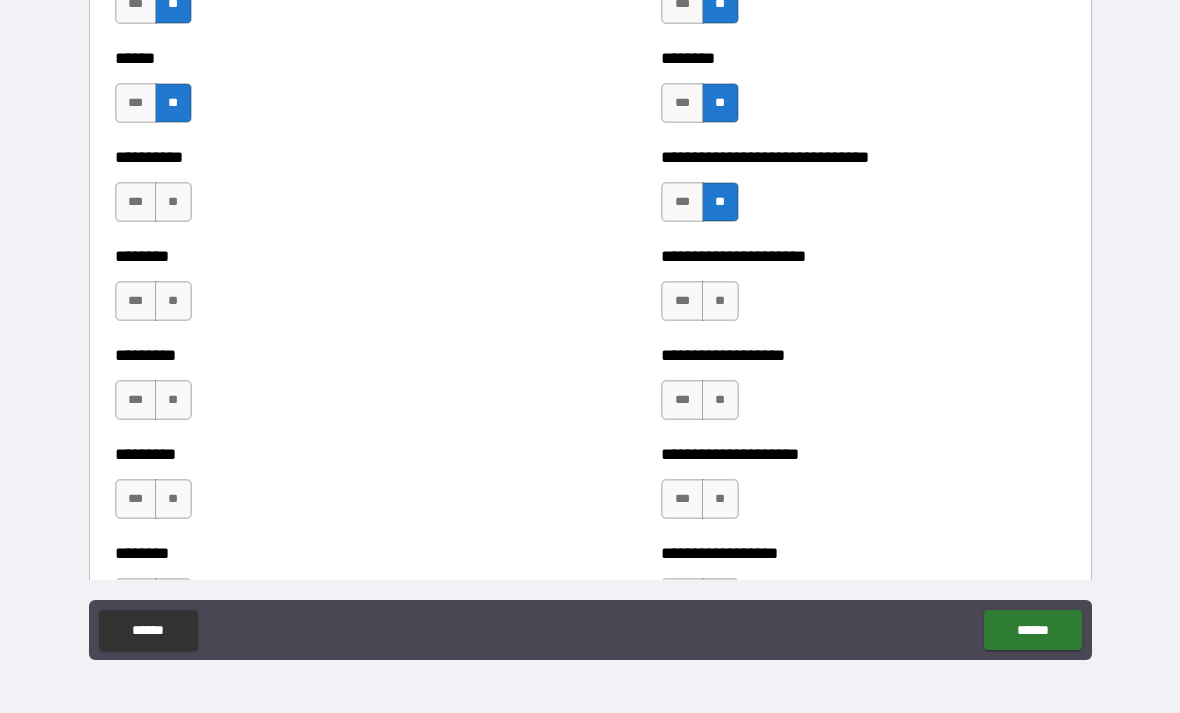 click on "***" at bounding box center [682, 202] 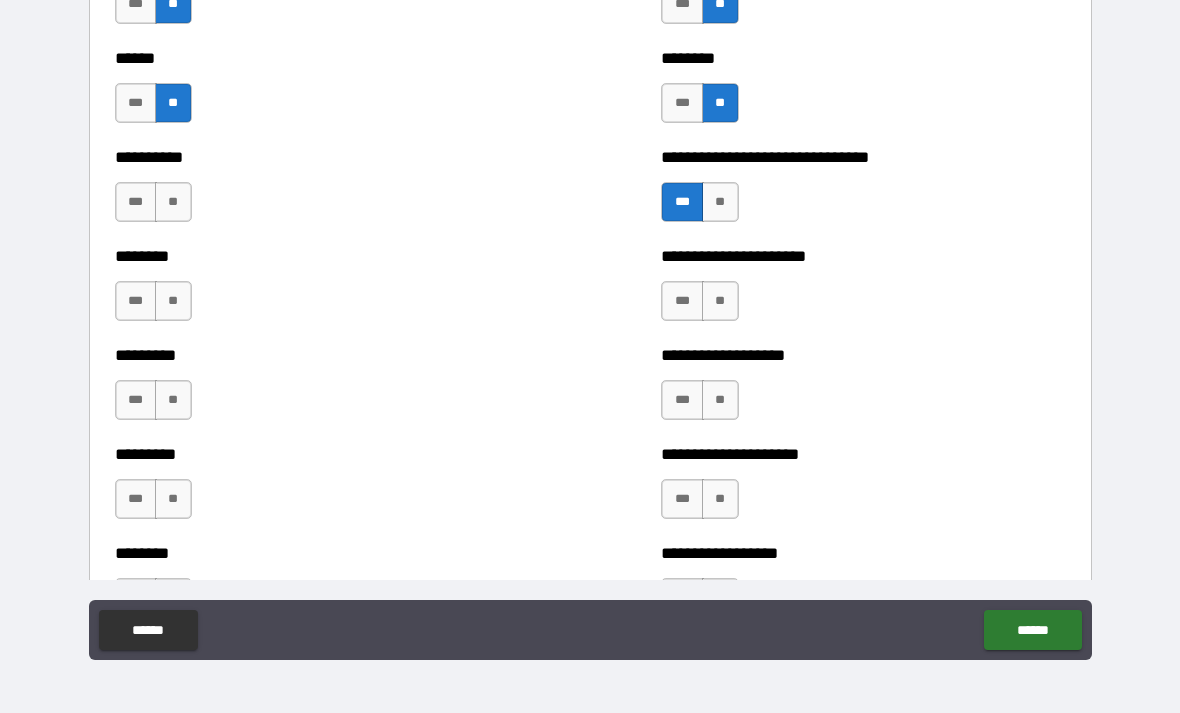 click on "***" at bounding box center [682, 301] 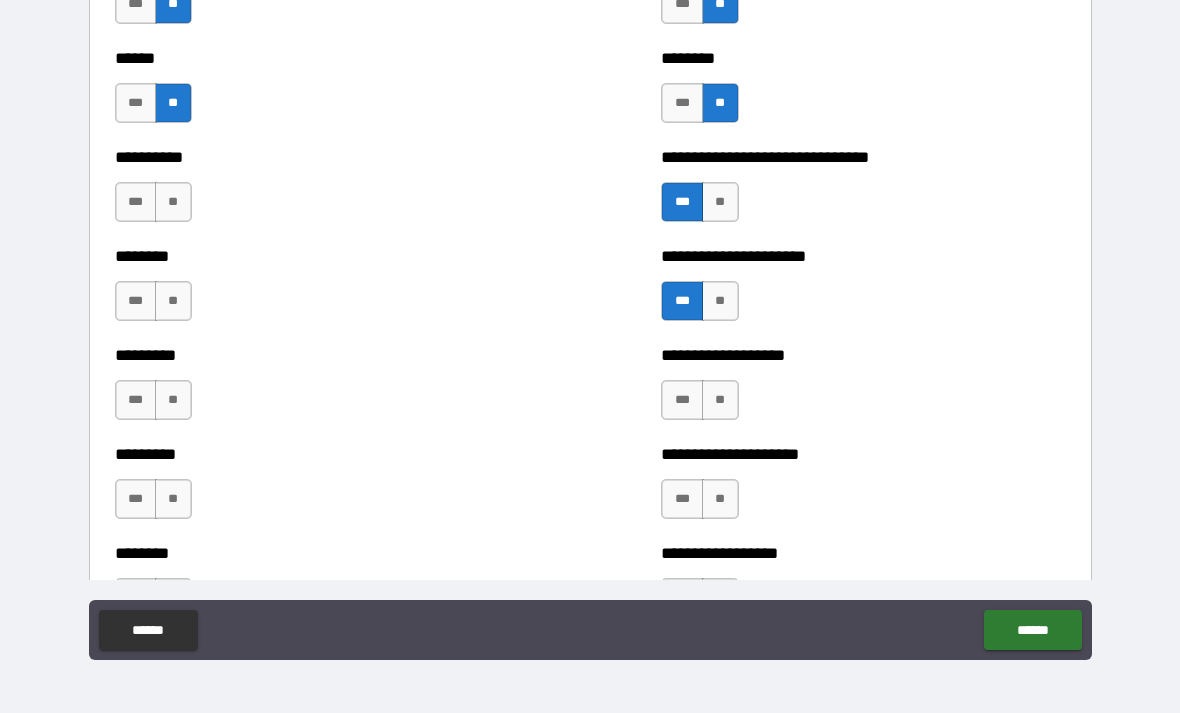 click on "**" at bounding box center [173, 202] 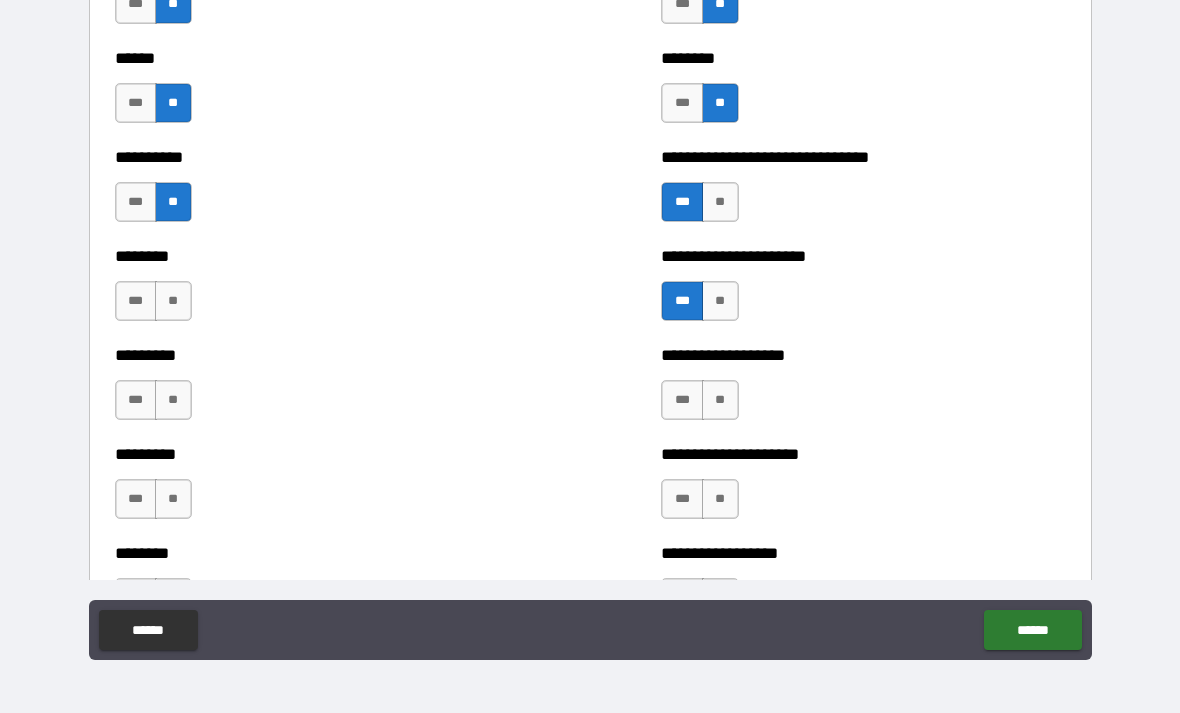 click on "**" at bounding box center [173, 301] 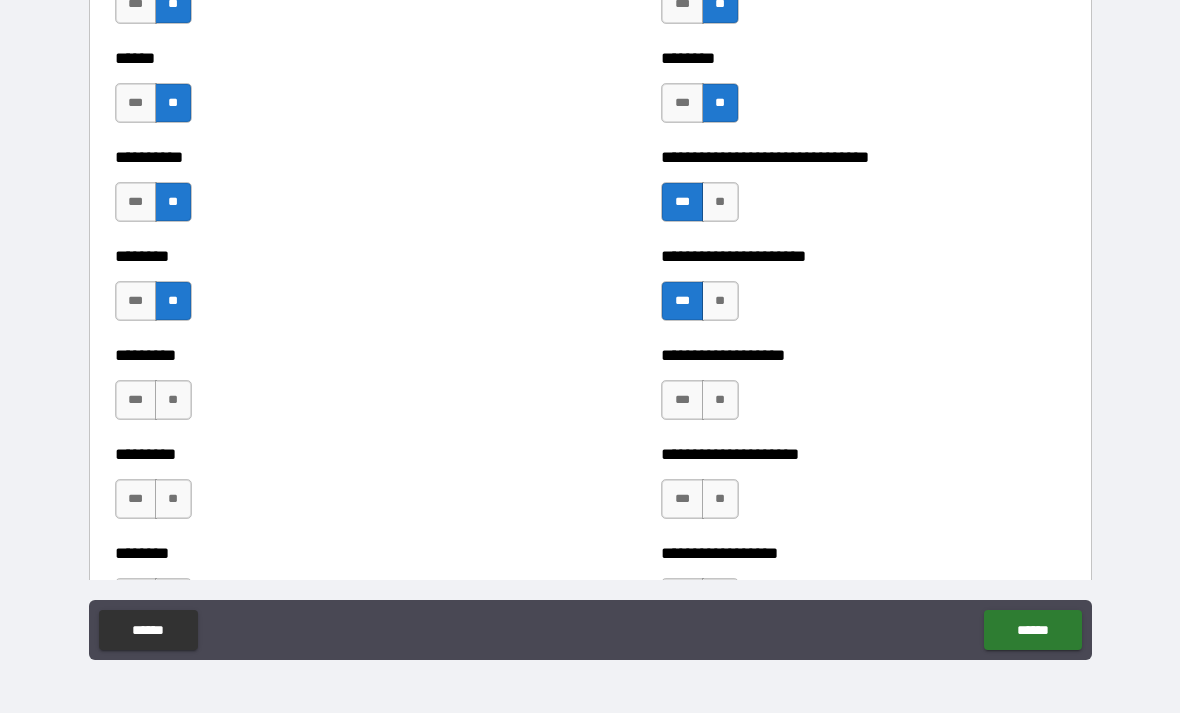 click on "**" at bounding box center (173, 400) 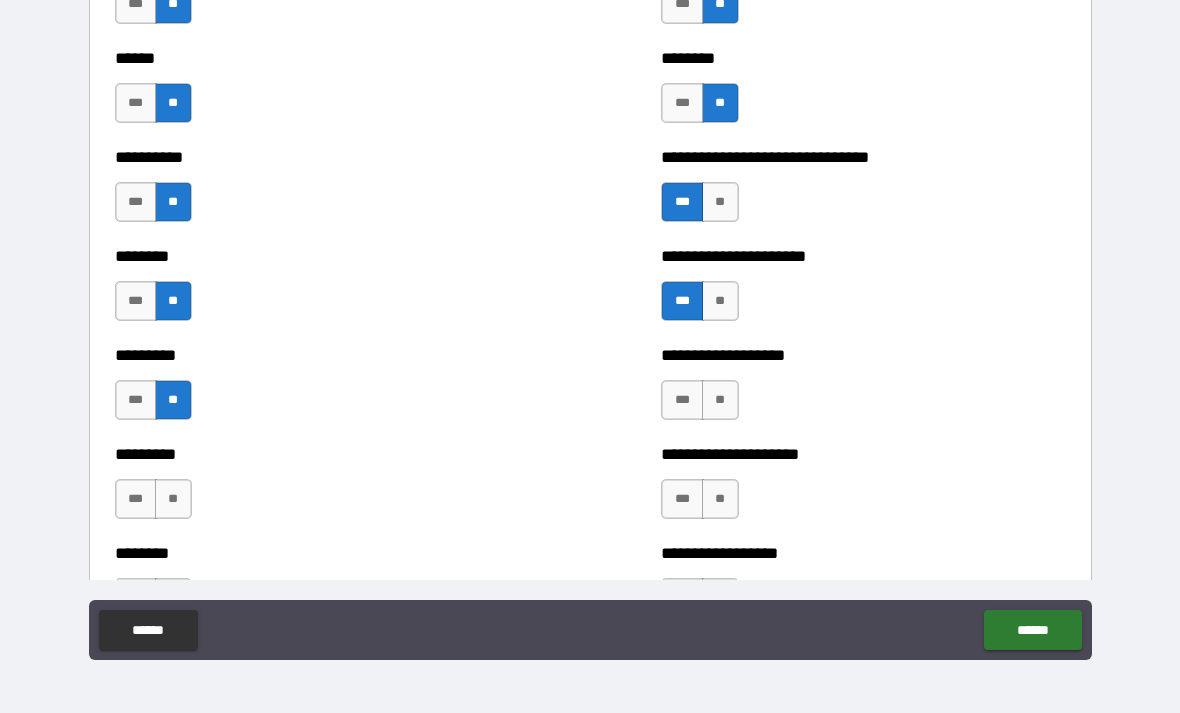click on "***" at bounding box center (682, 400) 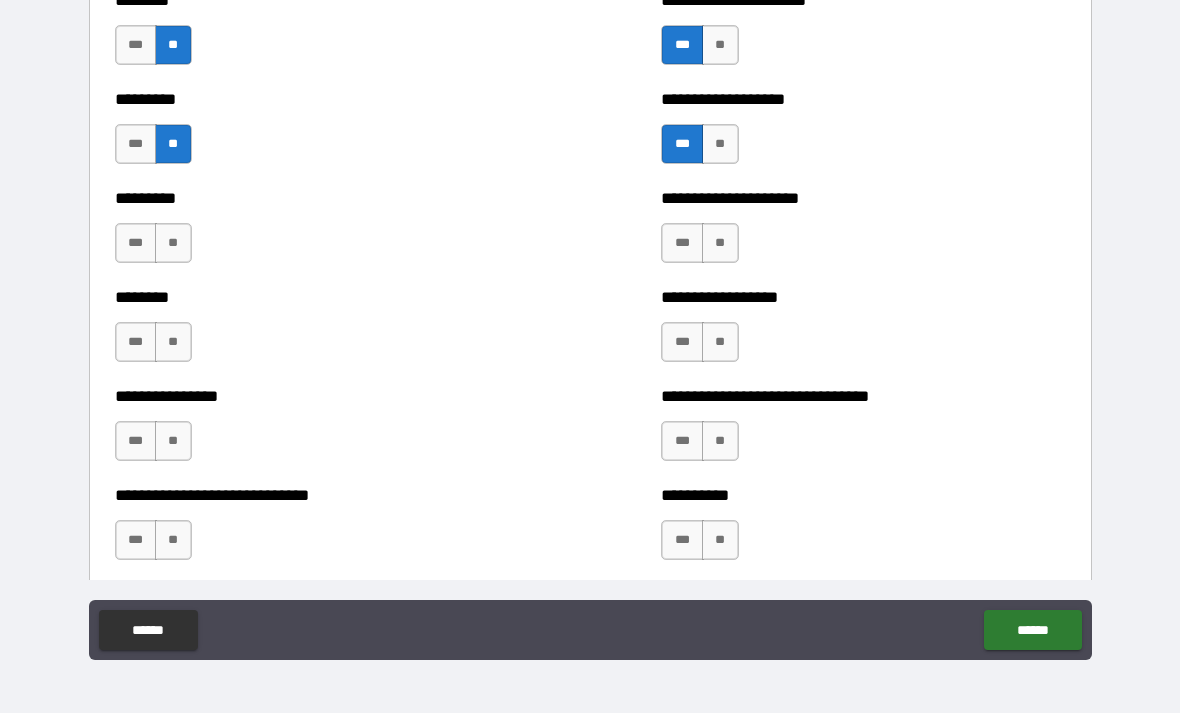 scroll, scrollTop: 7092, scrollLeft: 0, axis: vertical 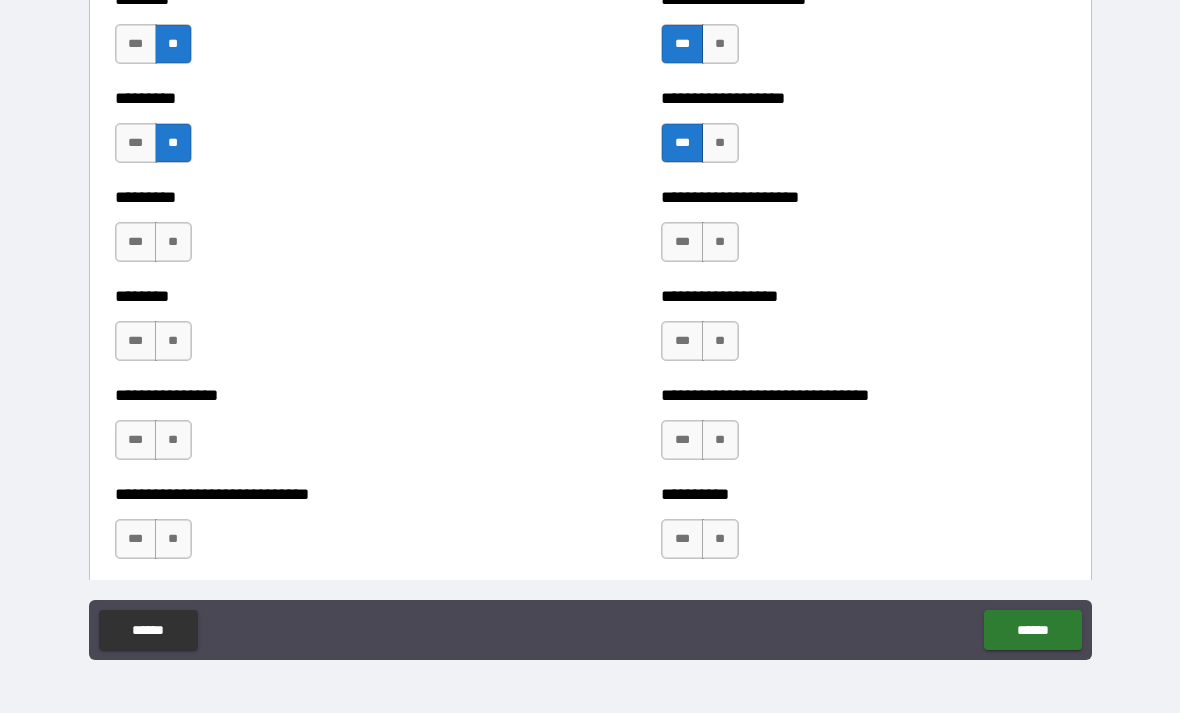 click on "**" at bounding box center [173, 242] 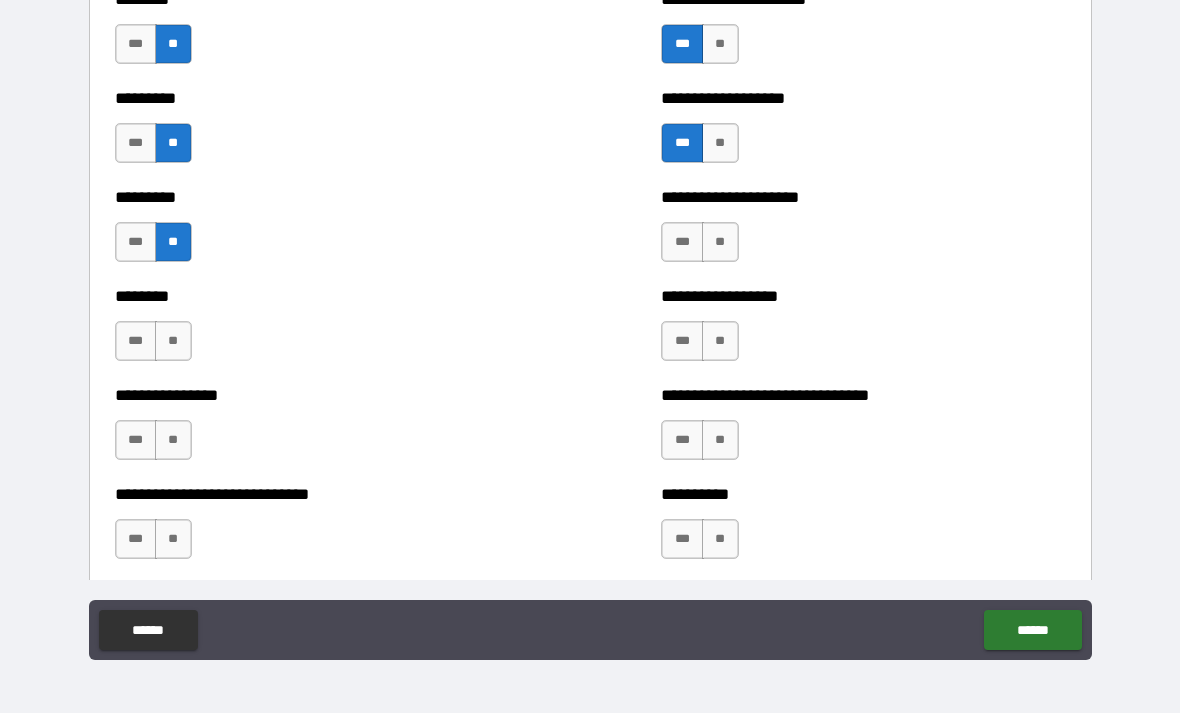 click on "**" at bounding box center (720, 242) 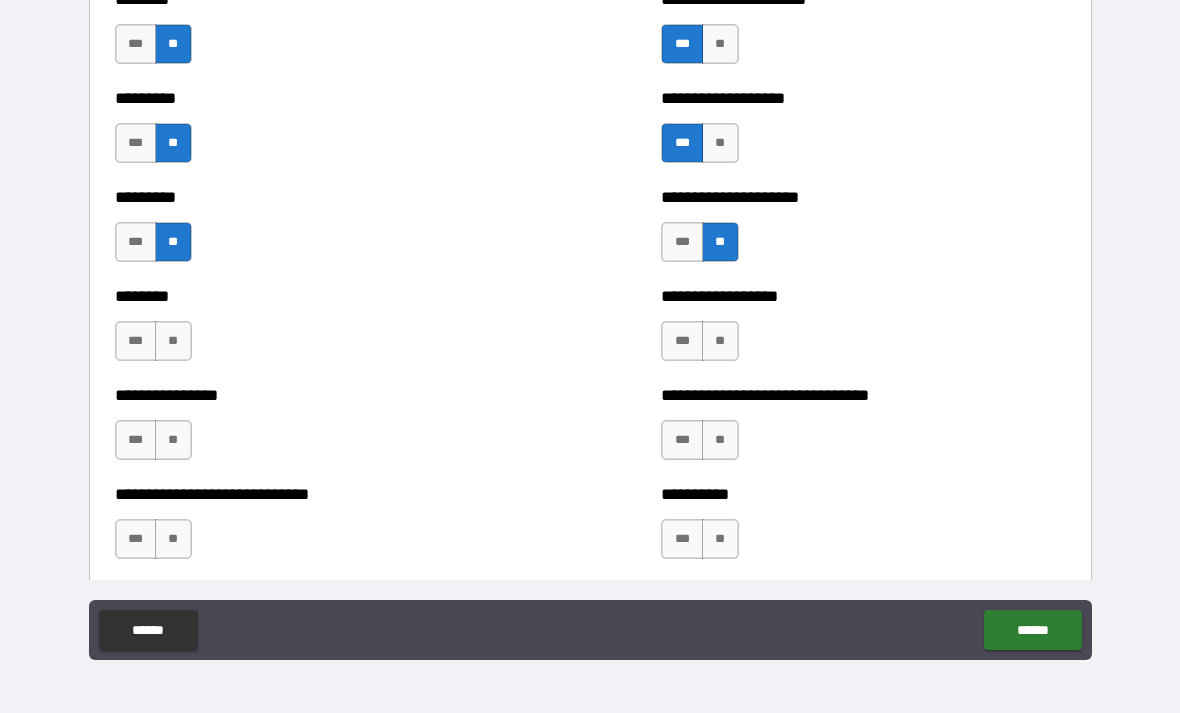 click on "**" at bounding box center [720, 341] 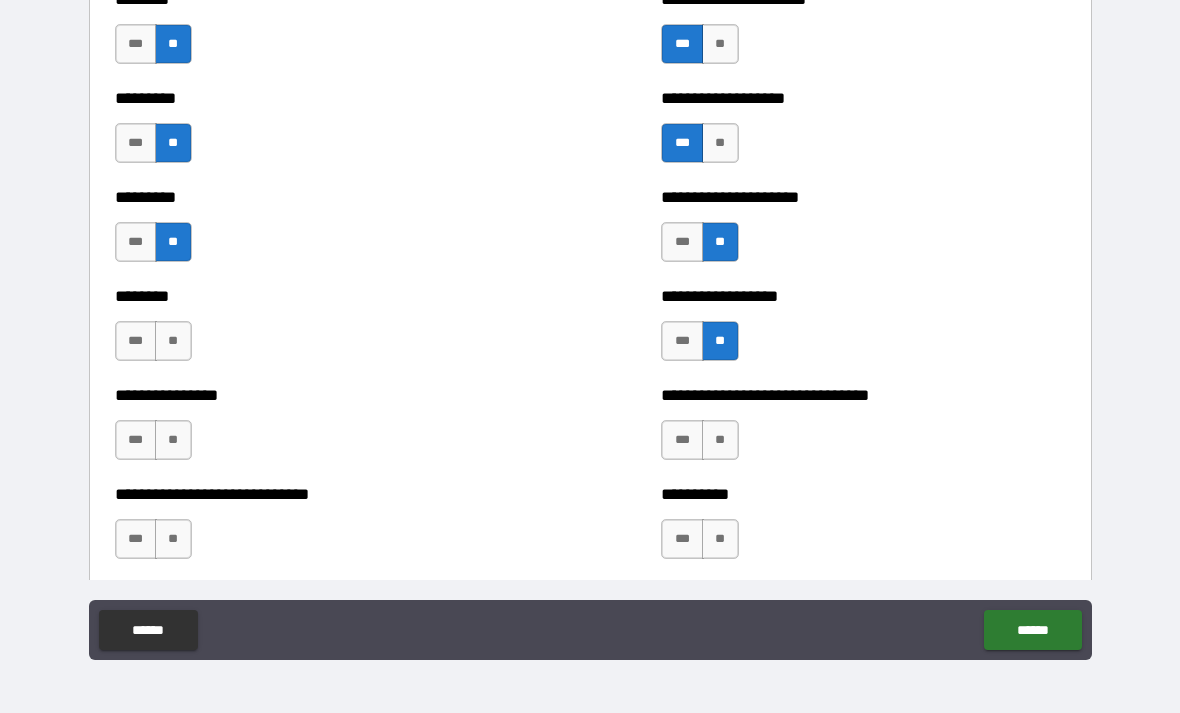 click on "**" at bounding box center (173, 341) 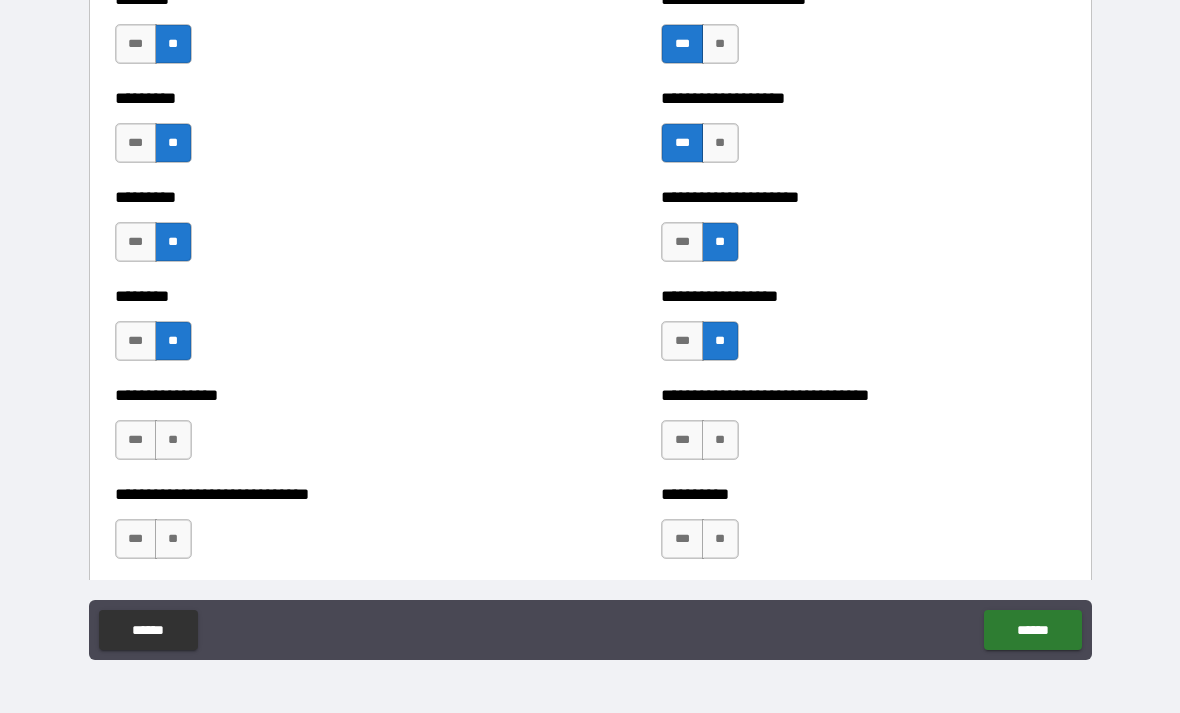 click on "**" at bounding box center (720, 440) 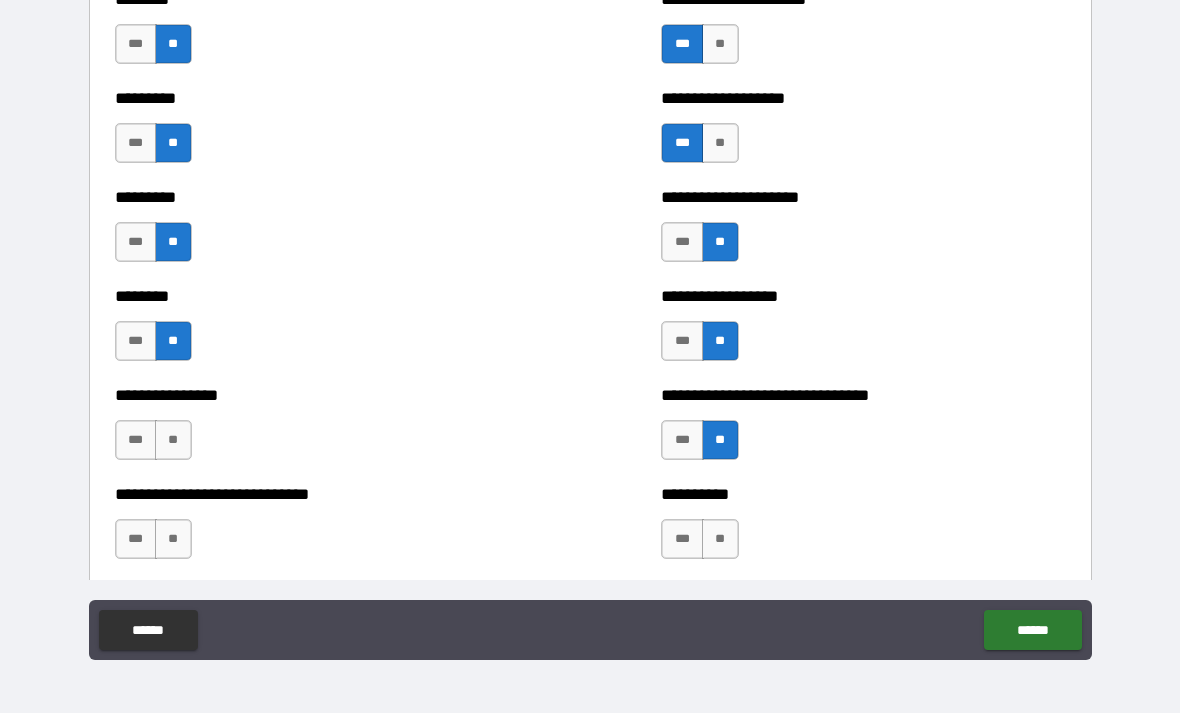 click on "**" at bounding box center [173, 440] 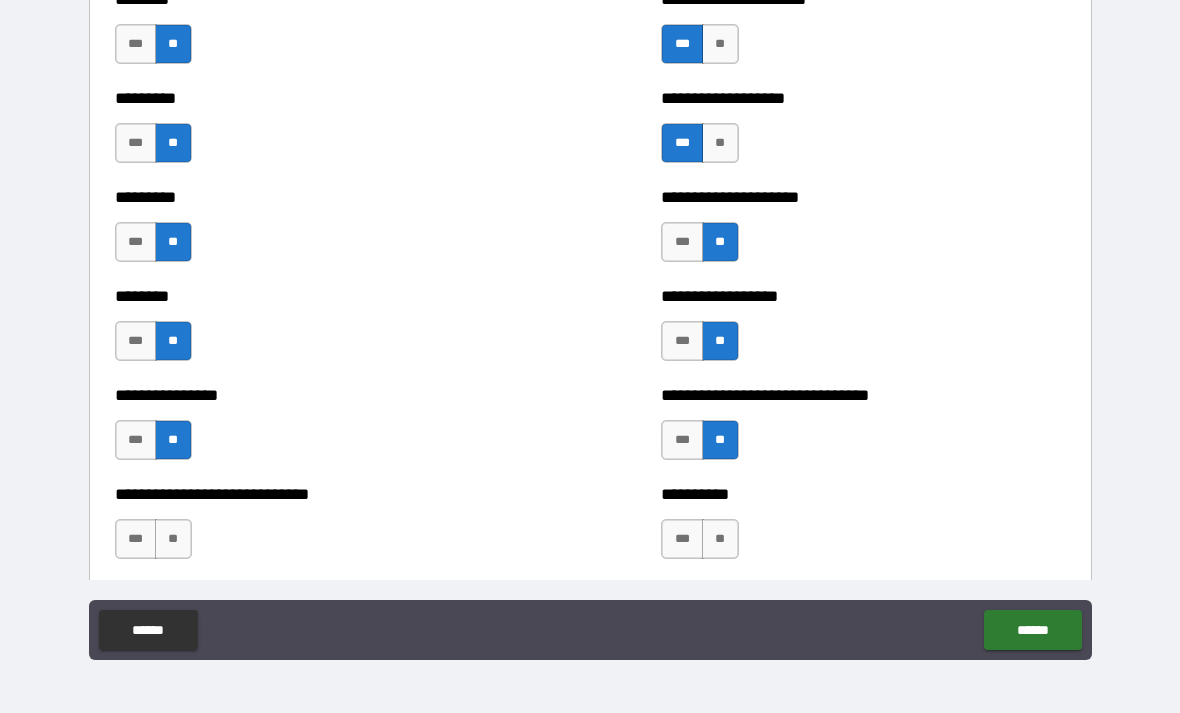 click on "**" at bounding box center (720, 539) 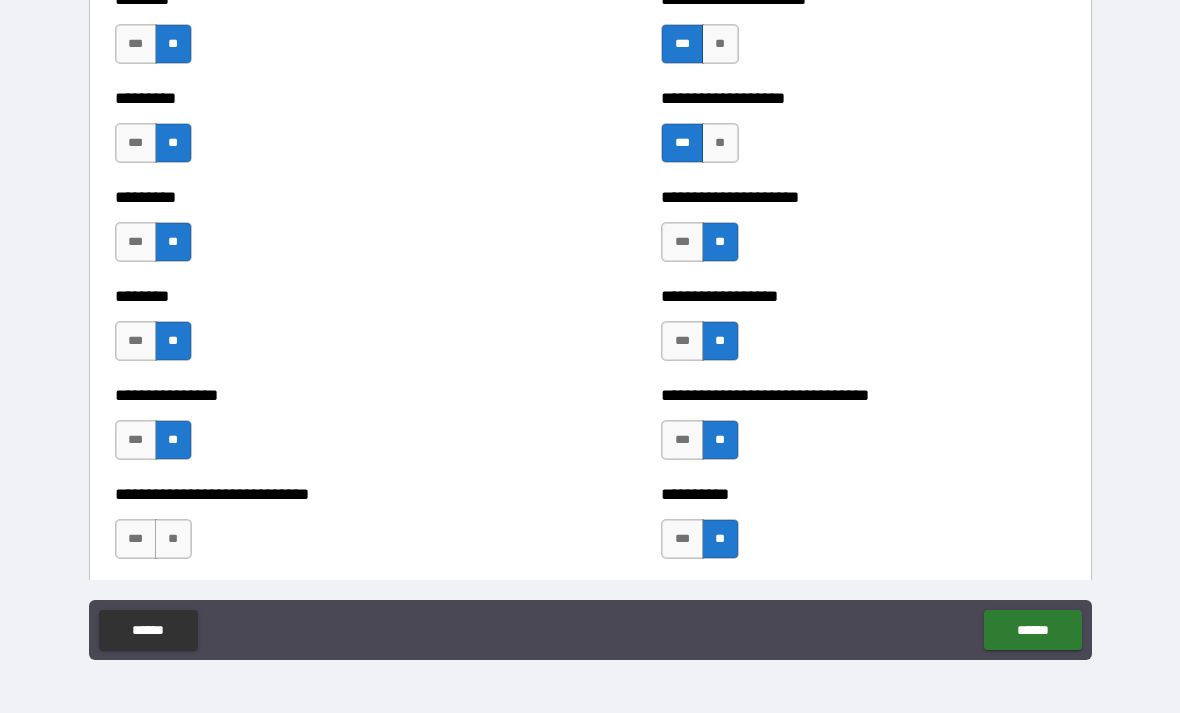 click on "**" at bounding box center (173, 539) 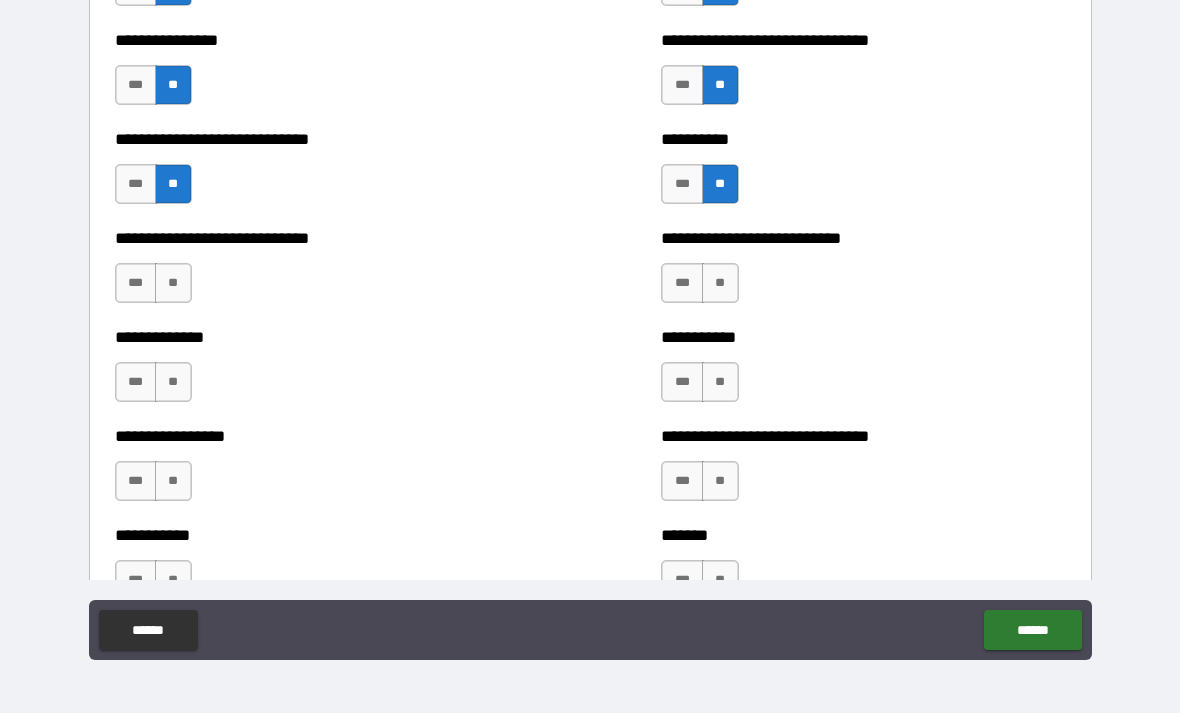 scroll, scrollTop: 7448, scrollLeft: 0, axis: vertical 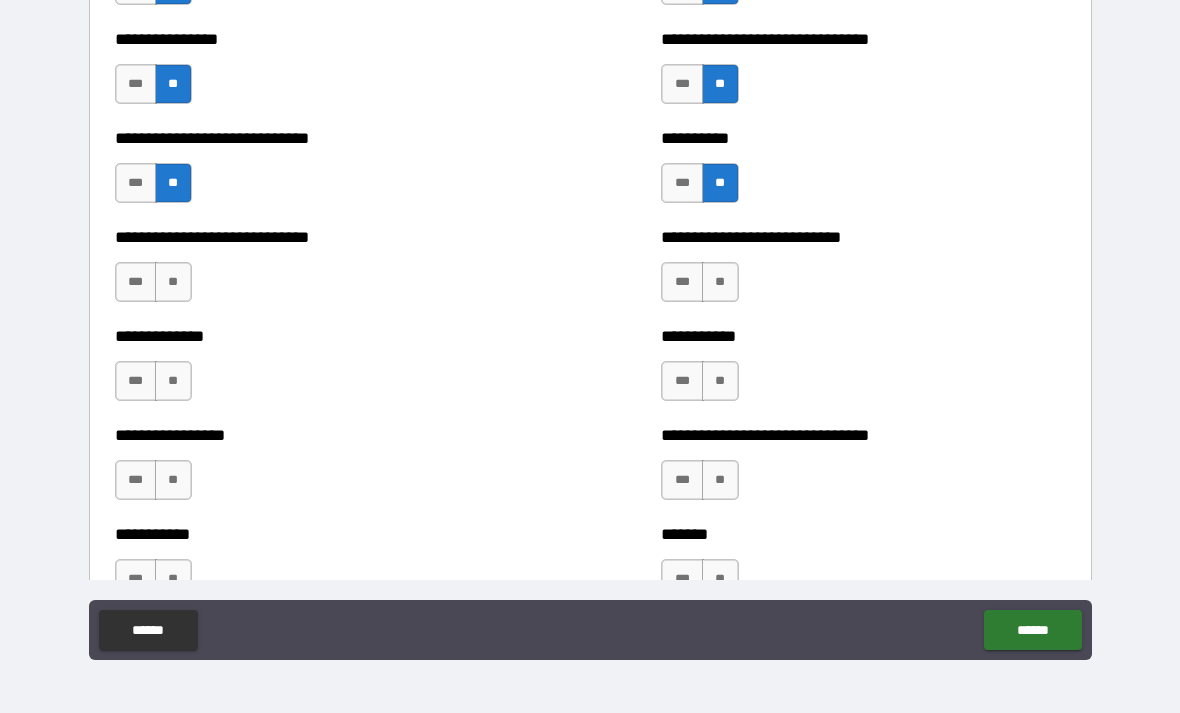 click on "***" at bounding box center (136, 183) 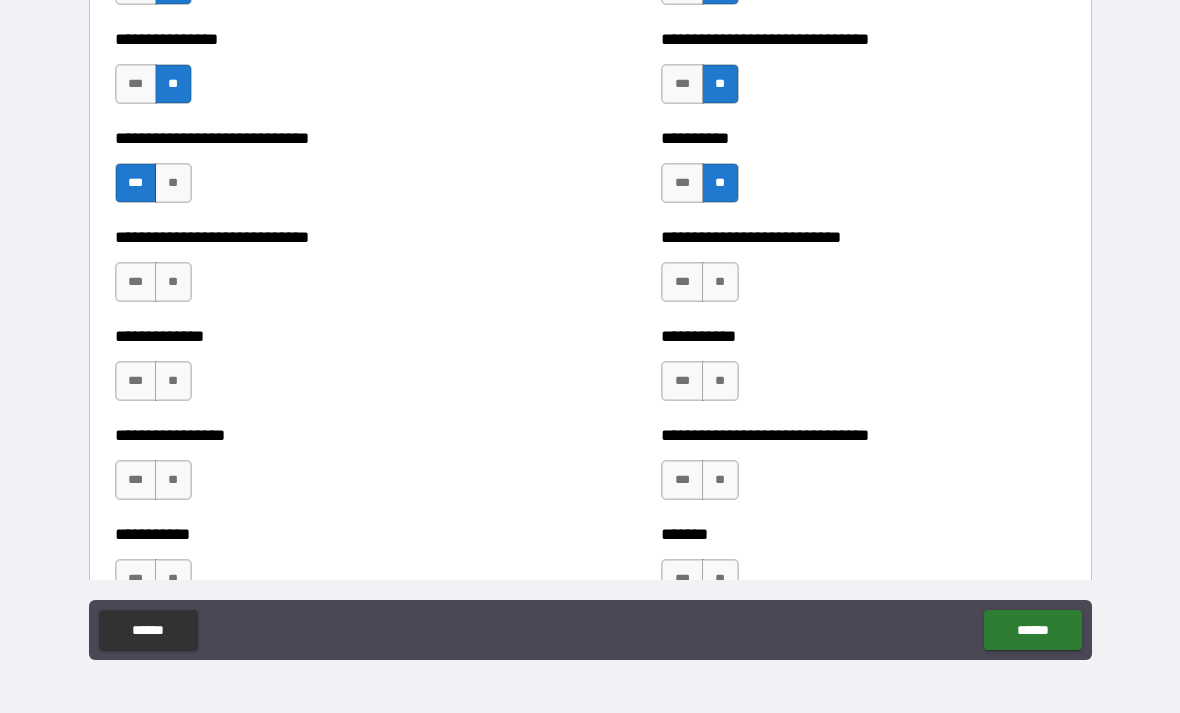 click on "**" at bounding box center [173, 282] 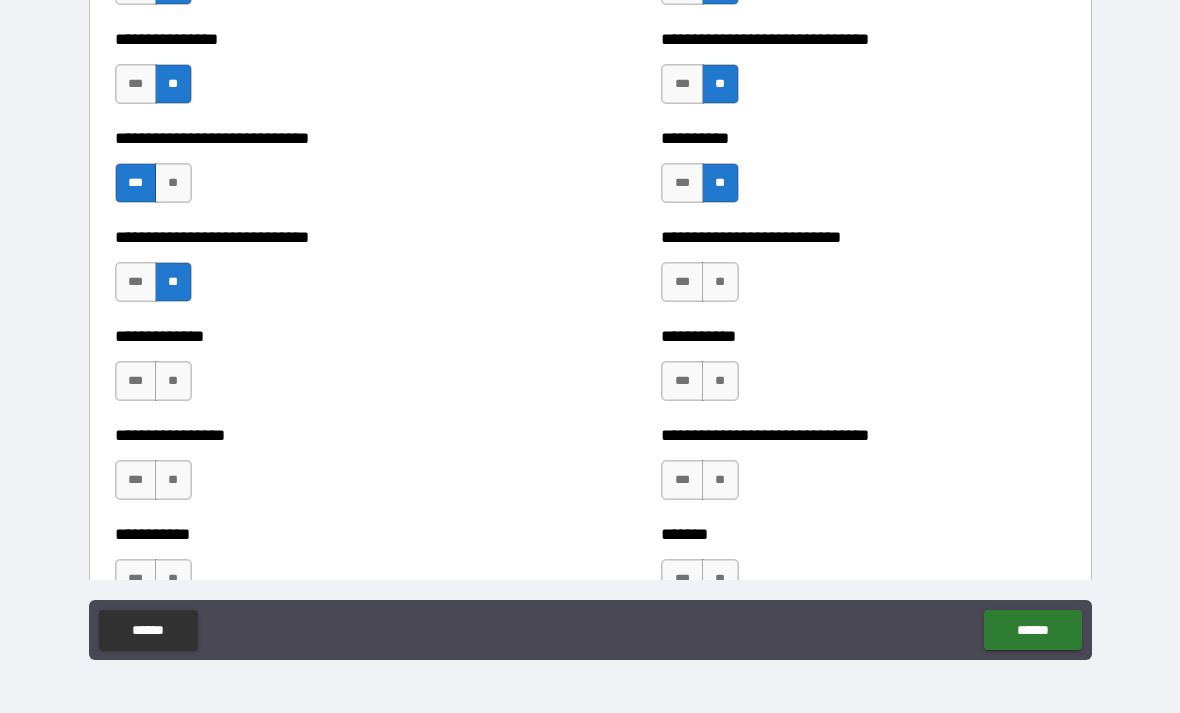 click on "**" at bounding box center (173, 381) 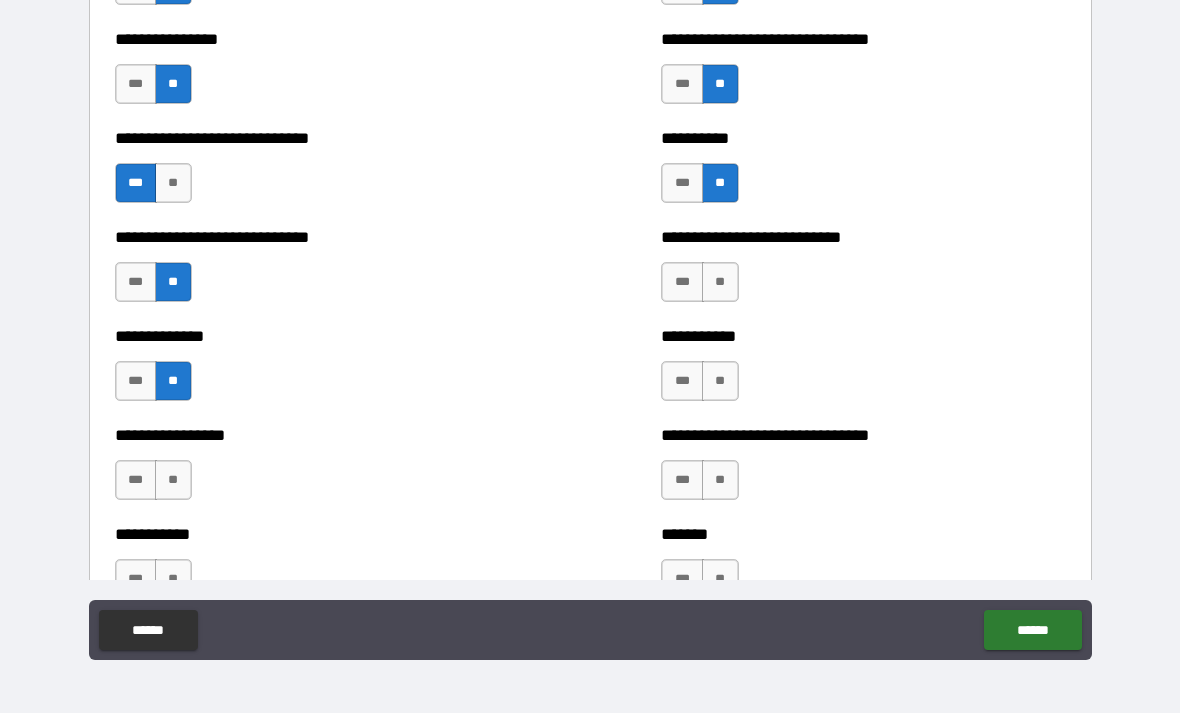 click on "**" at bounding box center [720, 282] 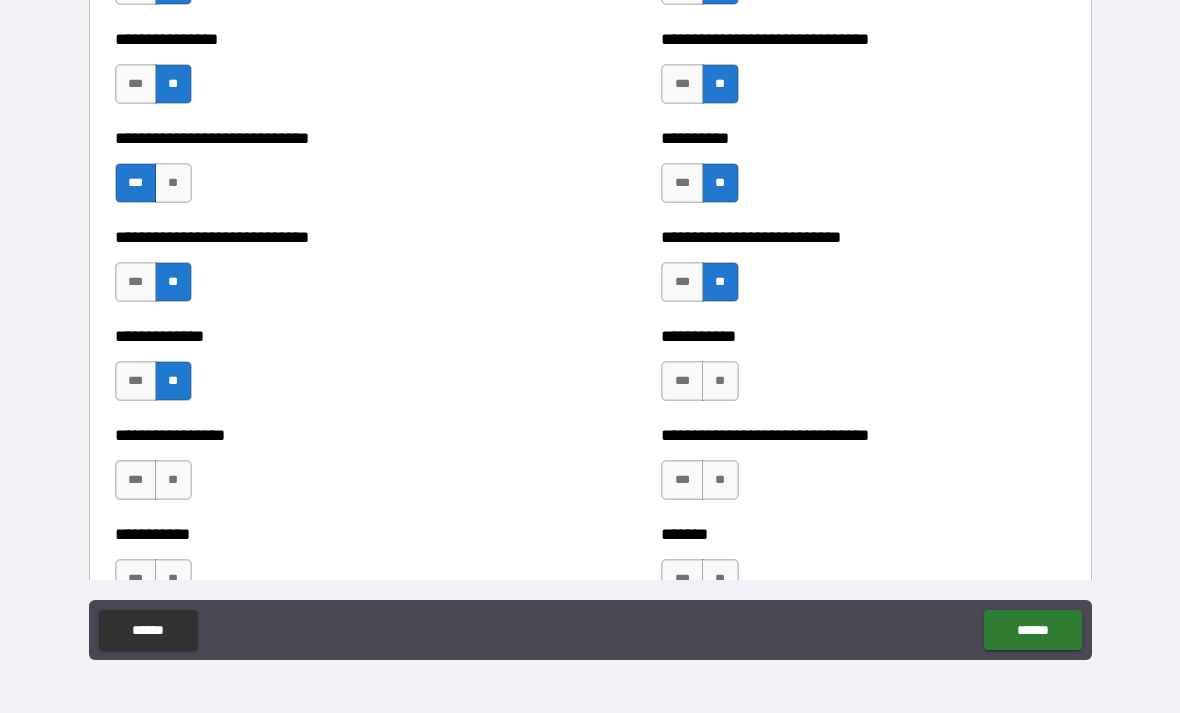 click on "**" at bounding box center [720, 381] 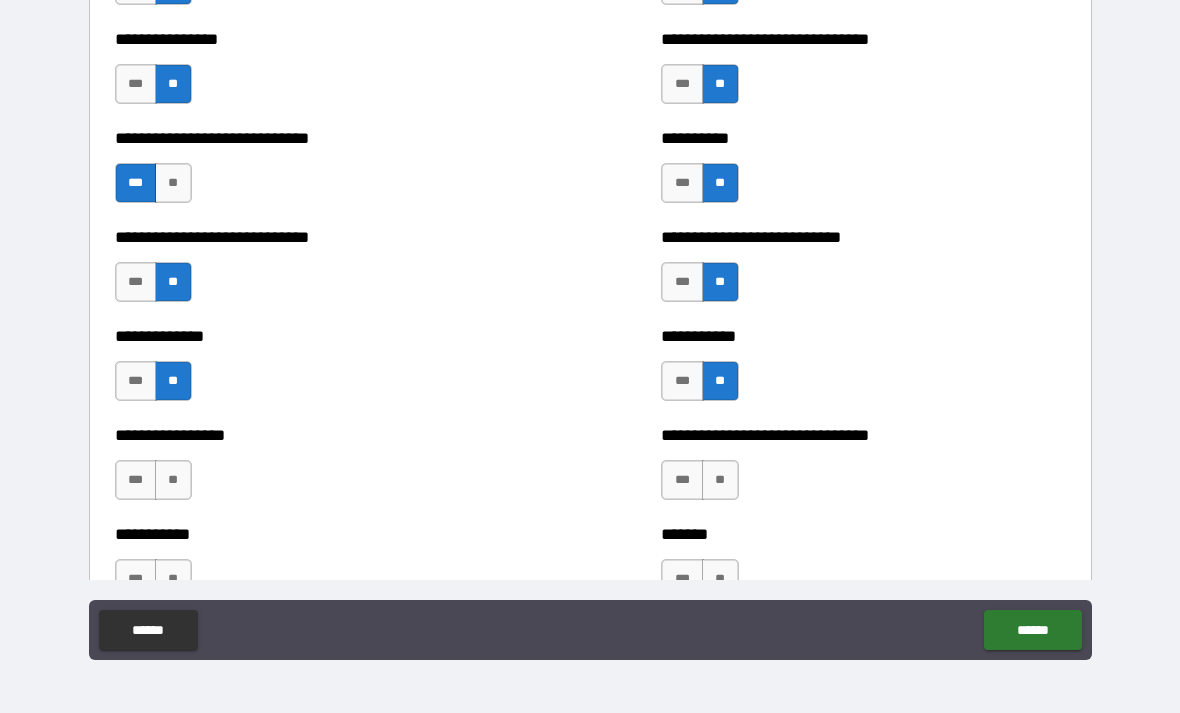 click on "**" at bounding box center (720, 480) 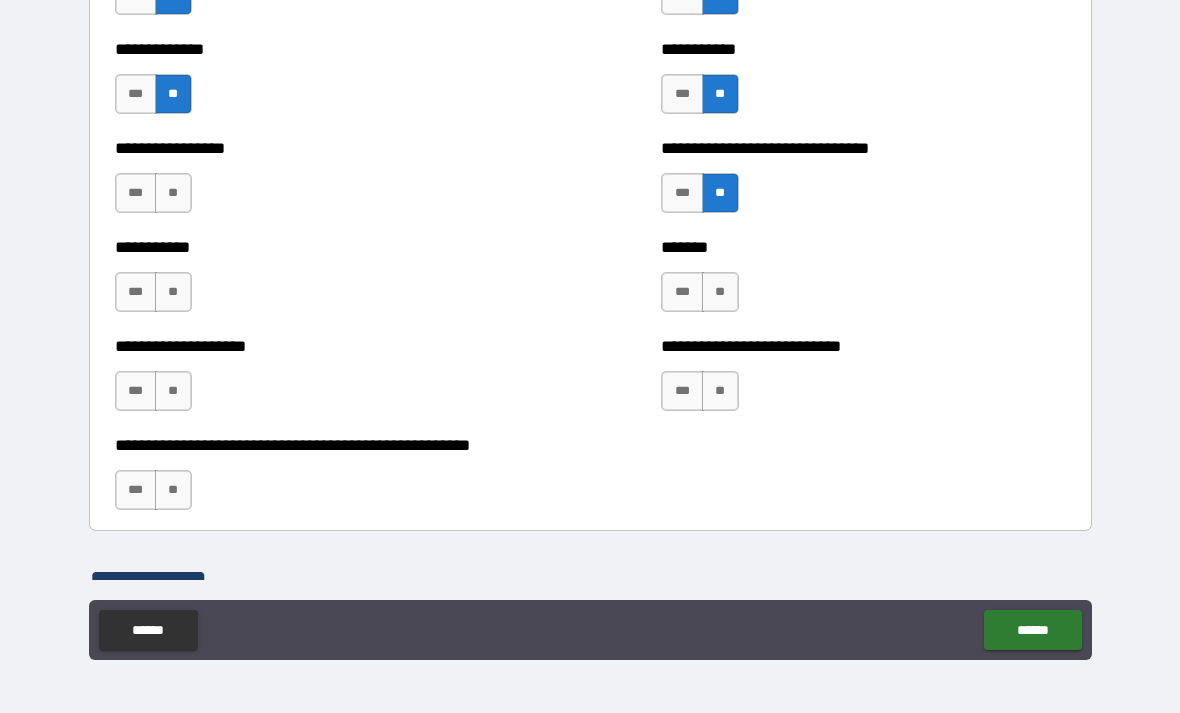 scroll, scrollTop: 7742, scrollLeft: 0, axis: vertical 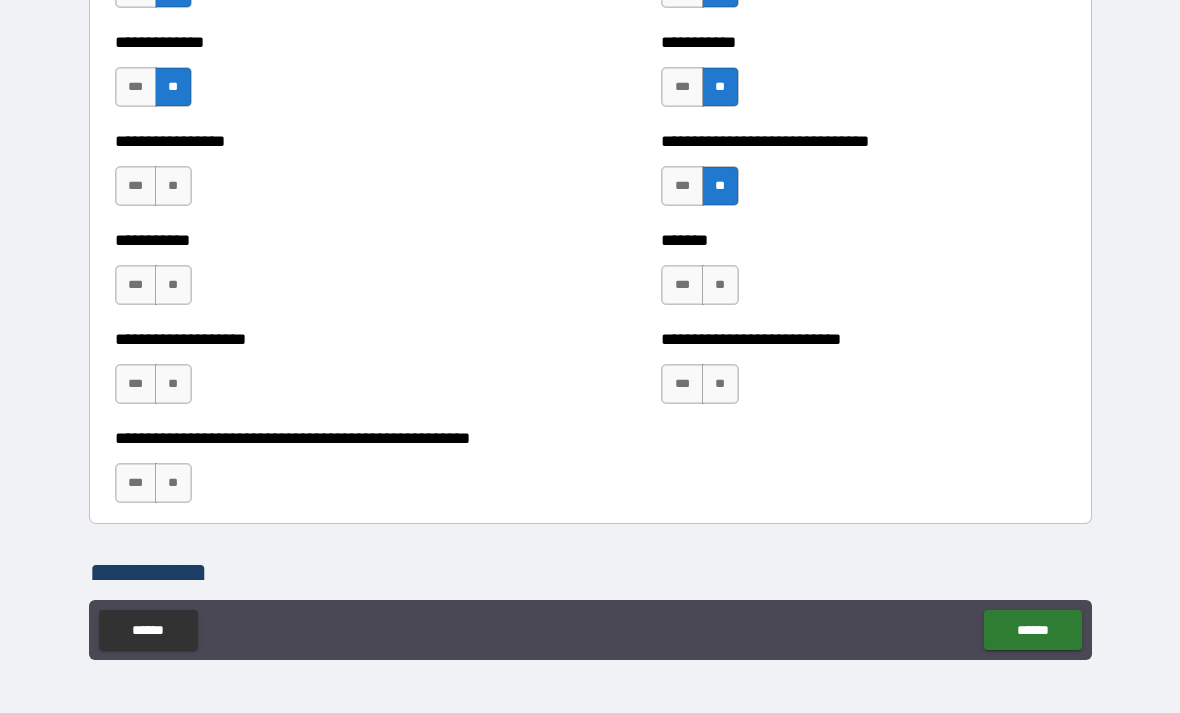 click on "**" at bounding box center [173, 186] 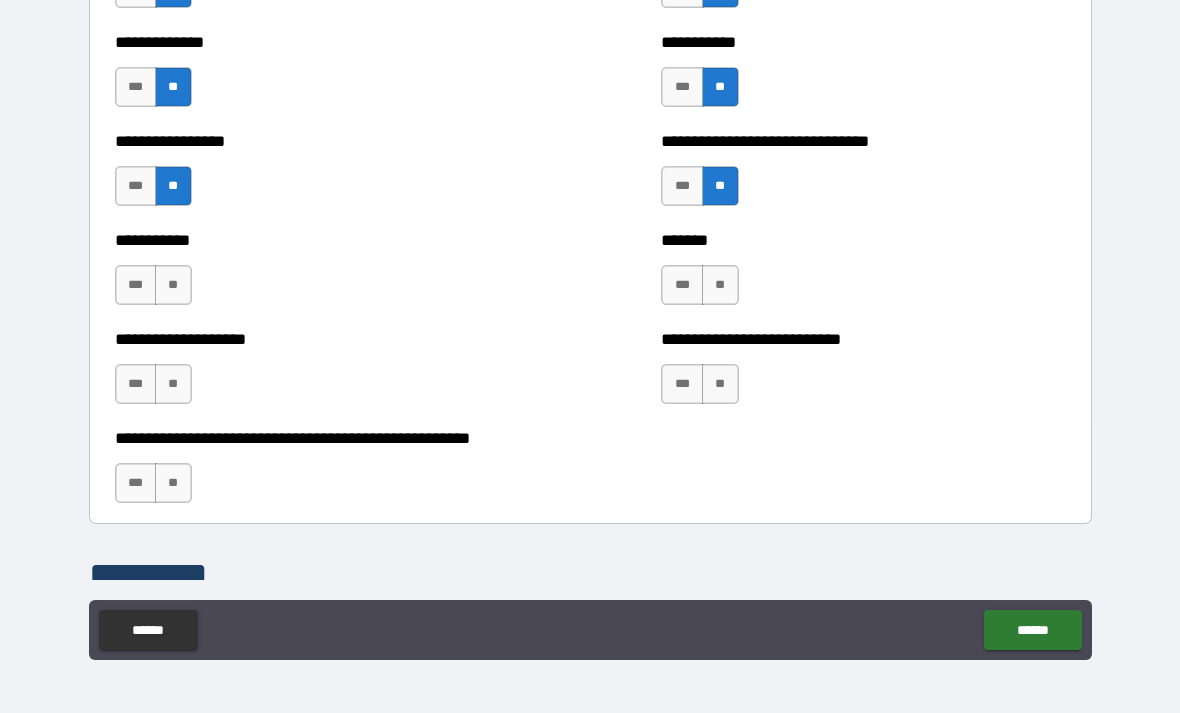 click on "**" at bounding box center [173, 285] 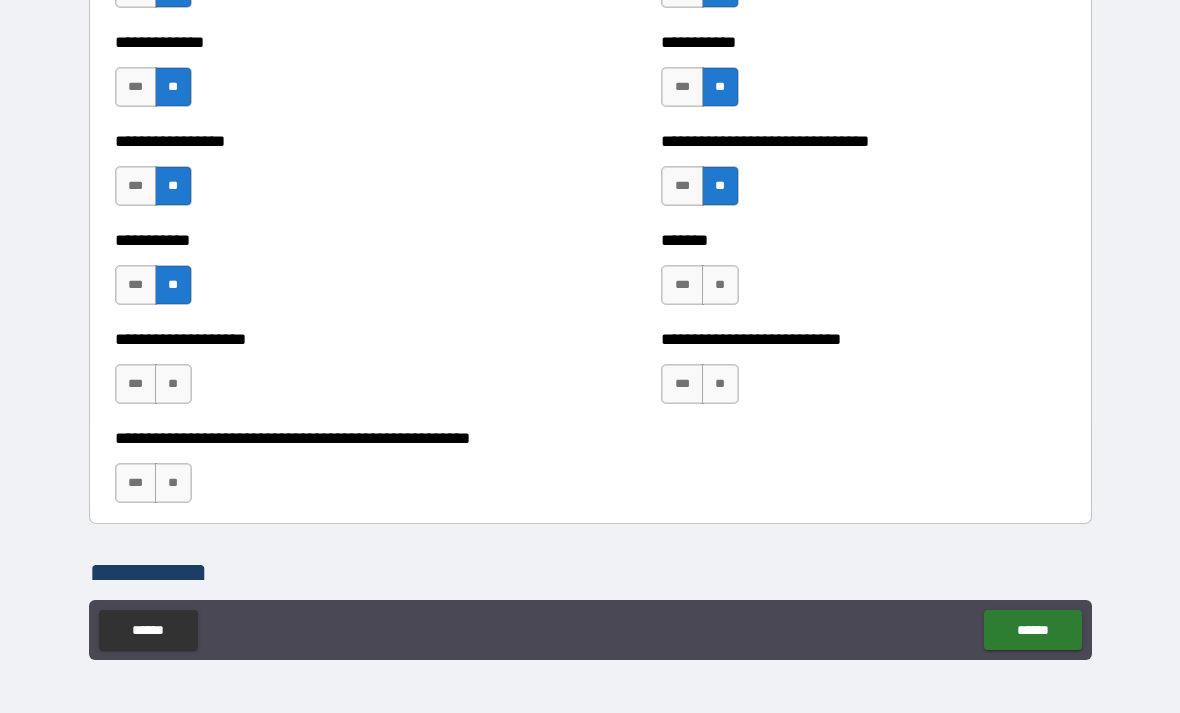 click on "**" at bounding box center (173, 384) 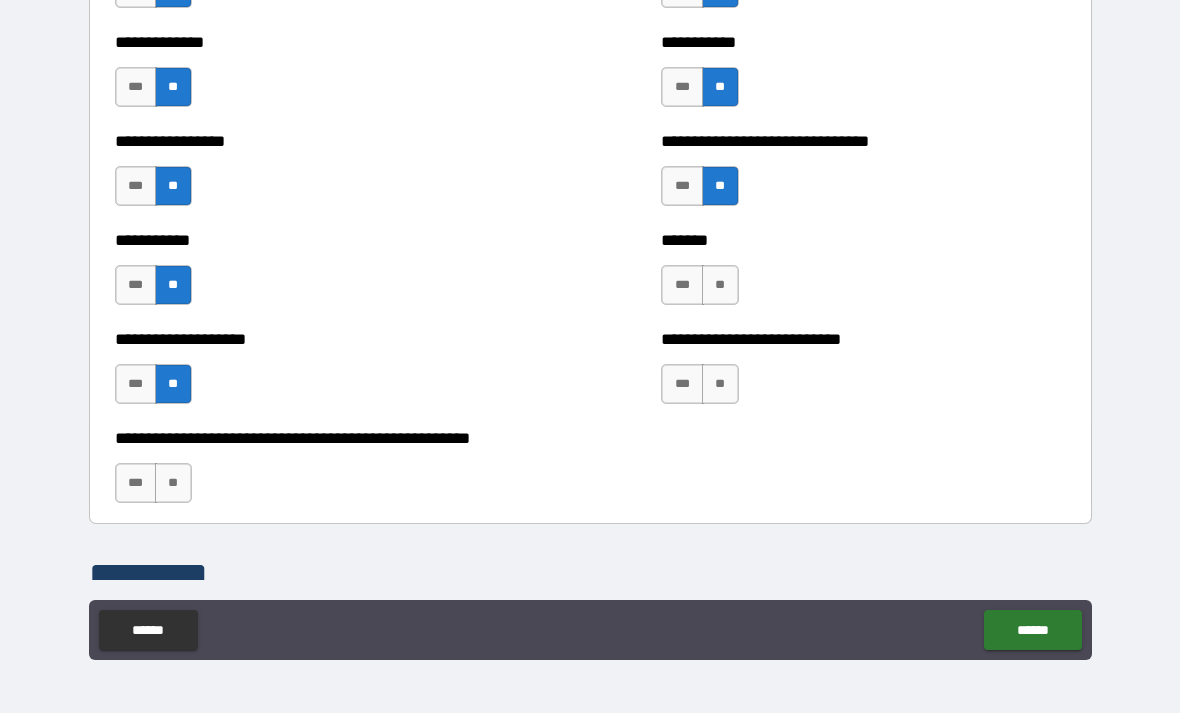 click on "**" at bounding box center (720, 285) 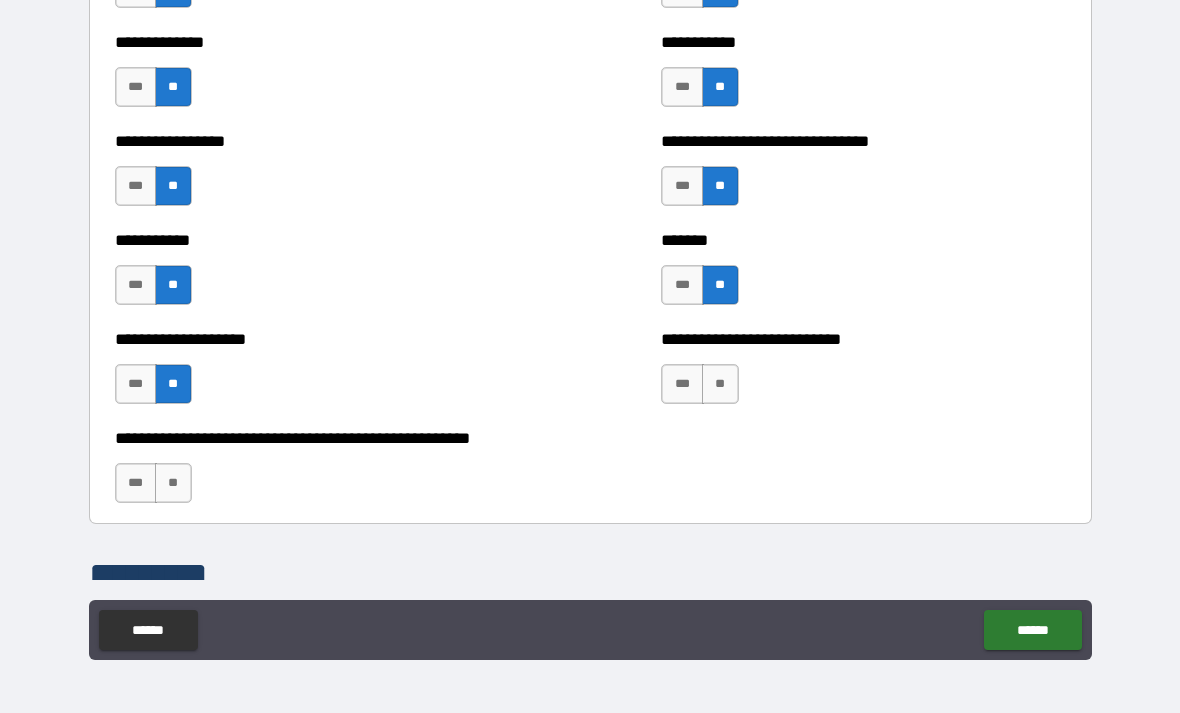 click on "**********" at bounding box center [590, 473] 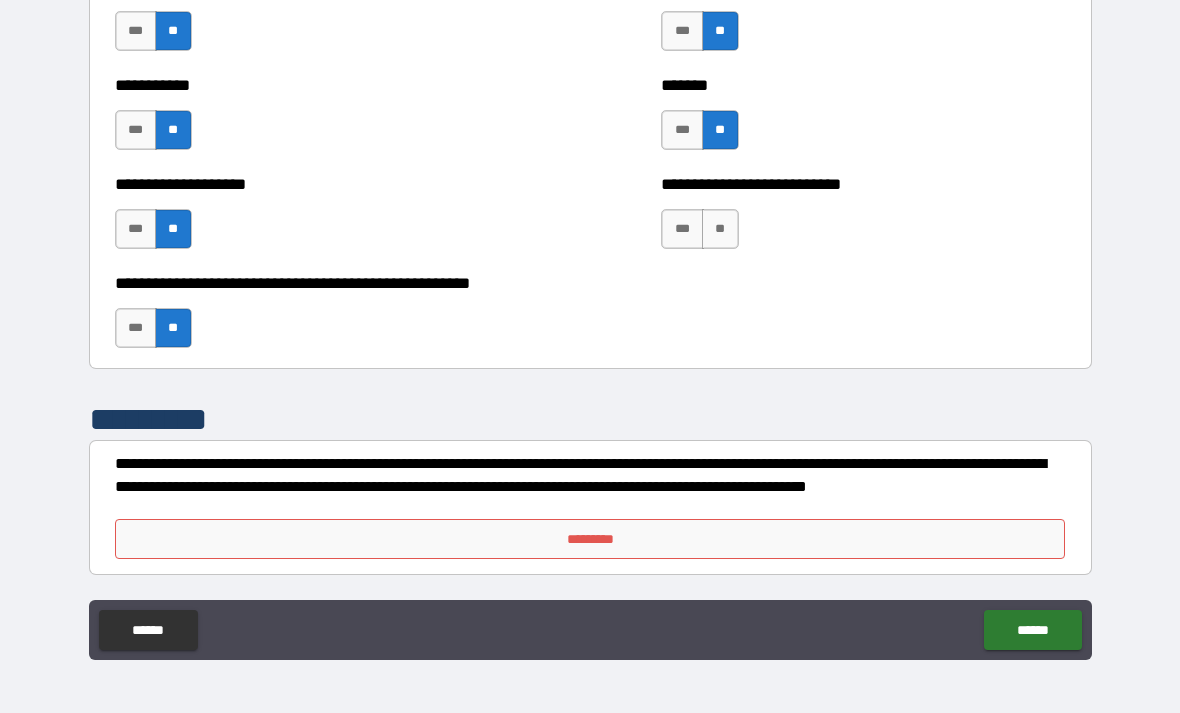 scroll, scrollTop: 7897, scrollLeft: 0, axis: vertical 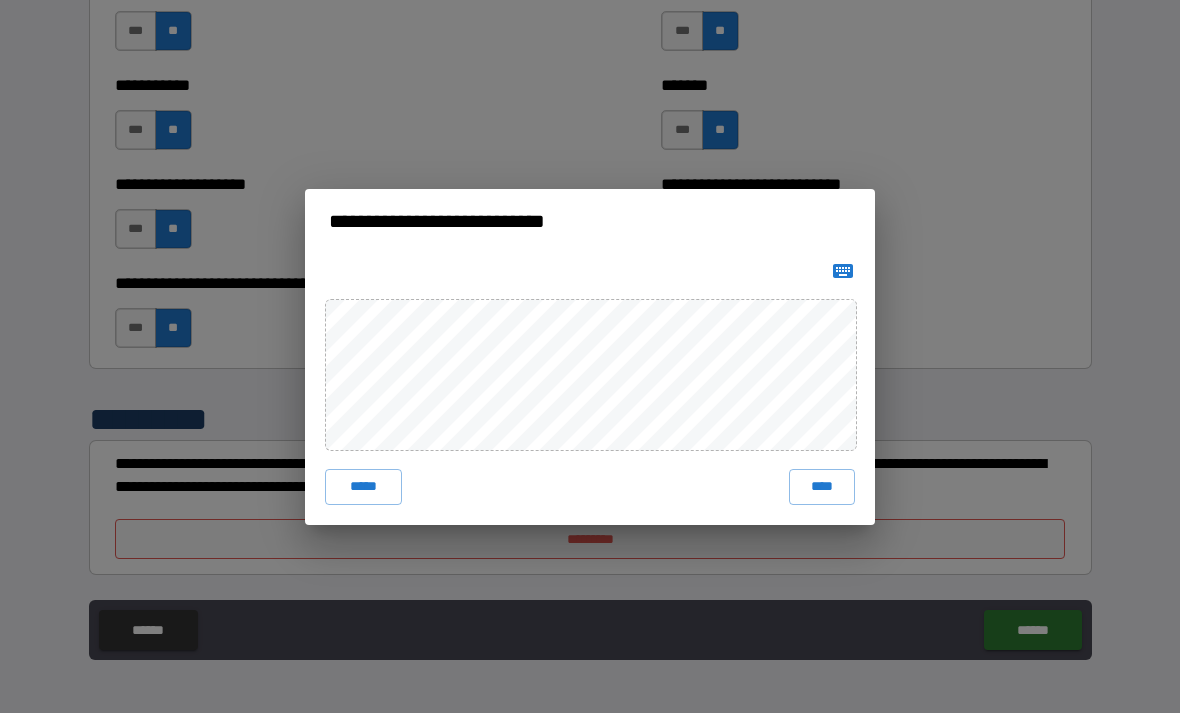 click on "****" at bounding box center (822, 487) 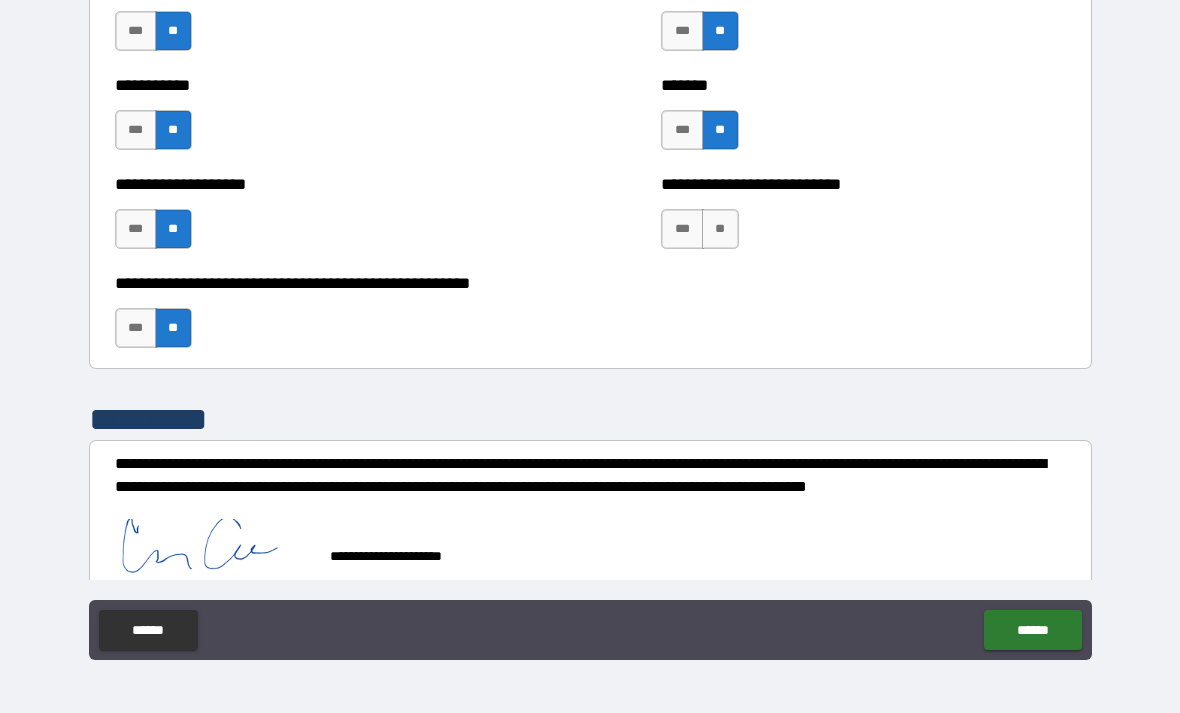 scroll, scrollTop: 7887, scrollLeft: 0, axis: vertical 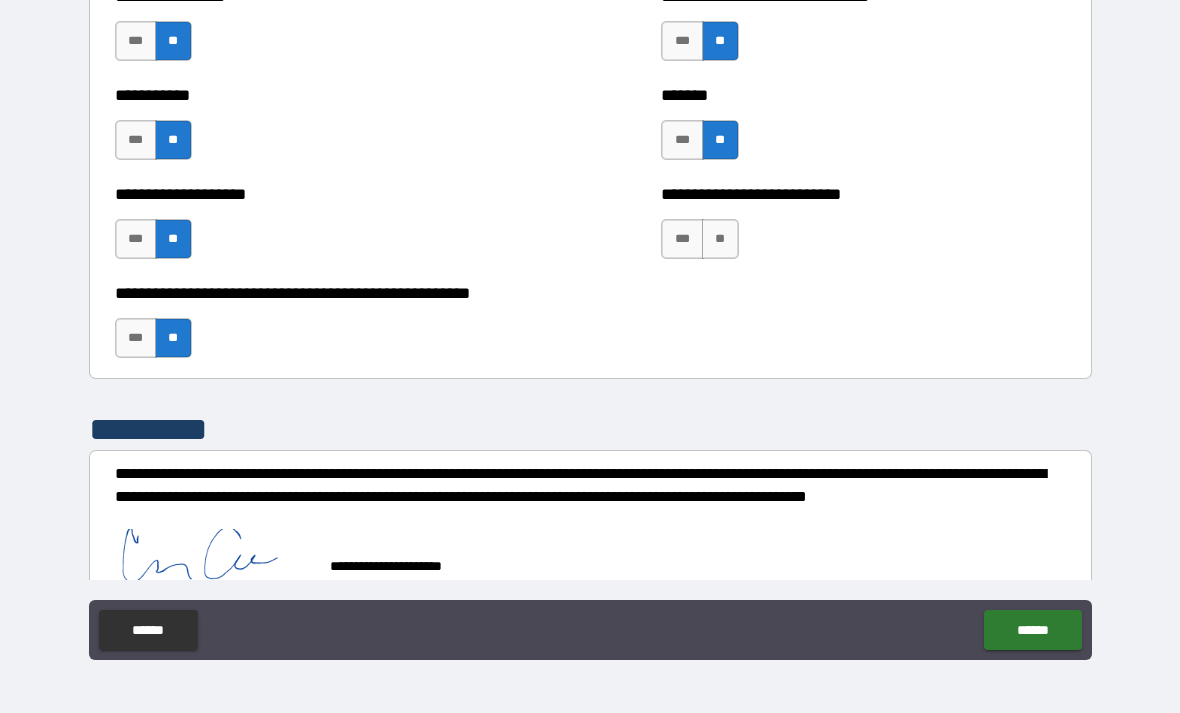 click on "******" at bounding box center [1032, 630] 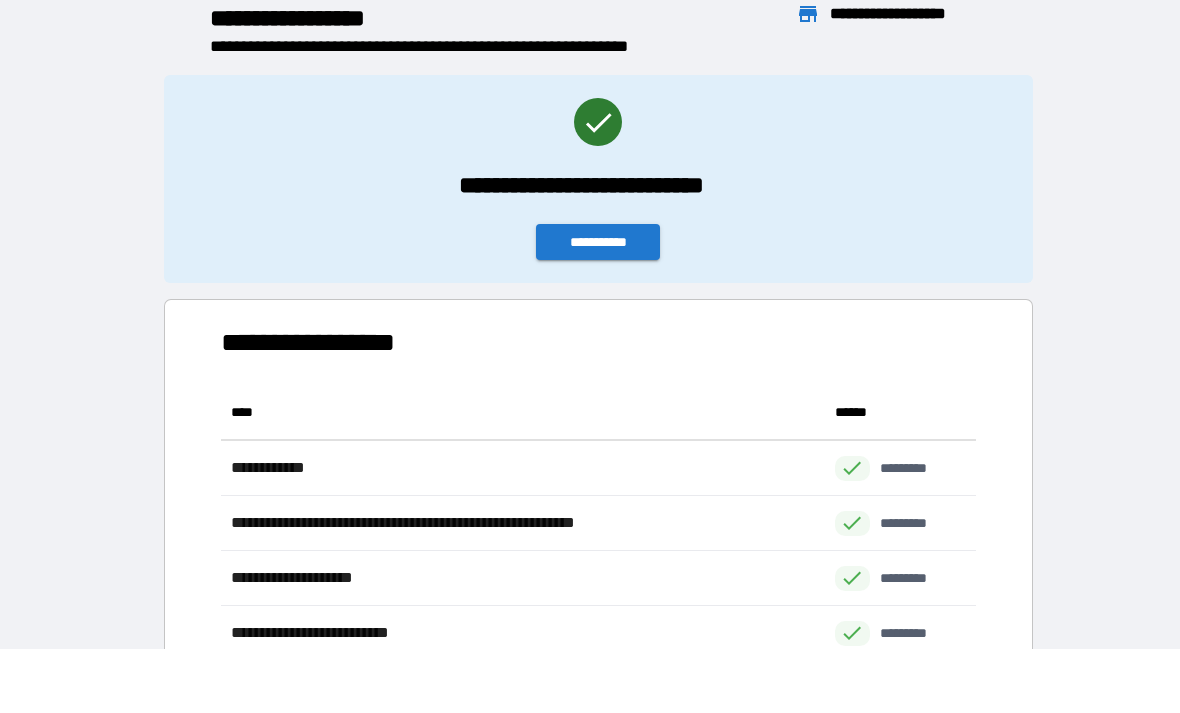 scroll, scrollTop: 386, scrollLeft: 755, axis: both 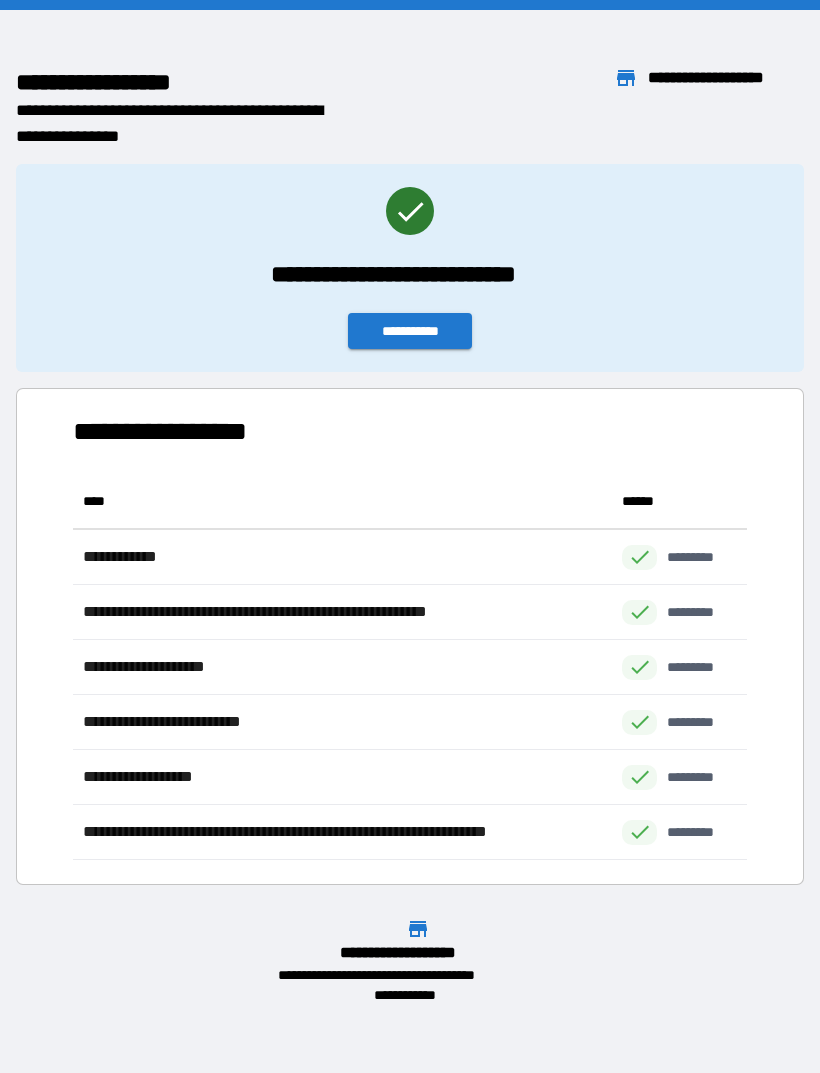 click on "**********" at bounding box center [410, 331] 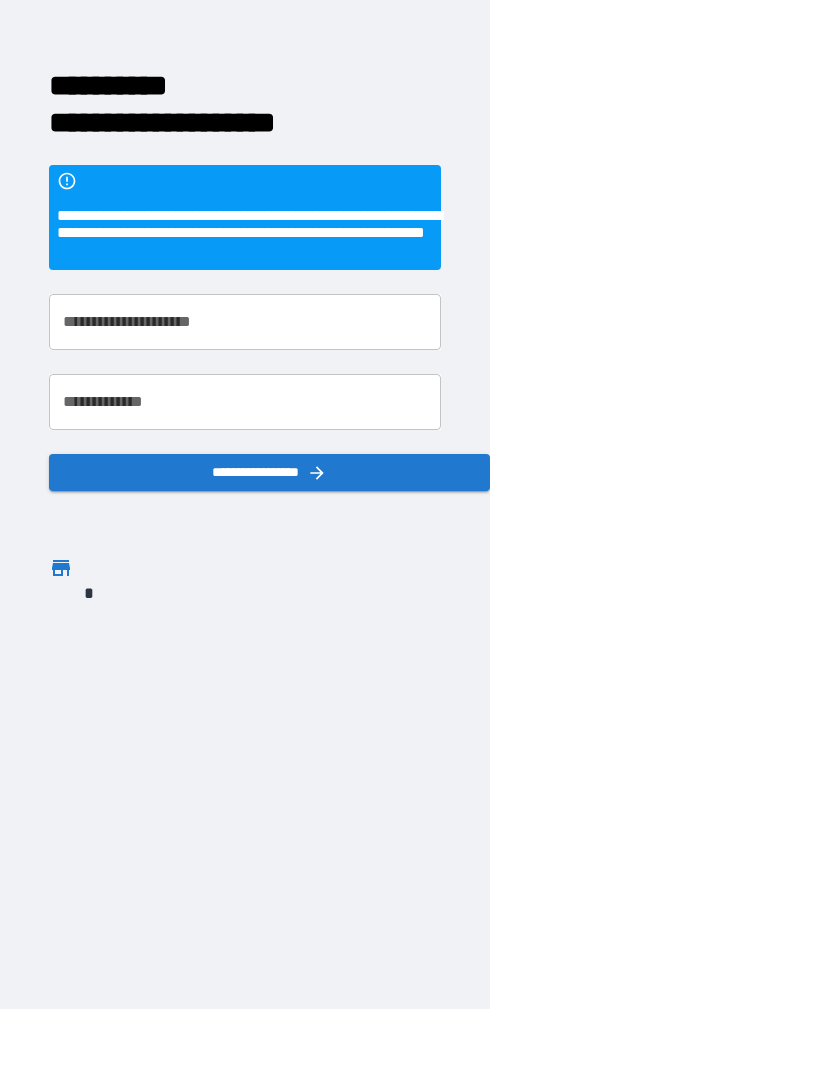 scroll, scrollTop: 0, scrollLeft: 0, axis: both 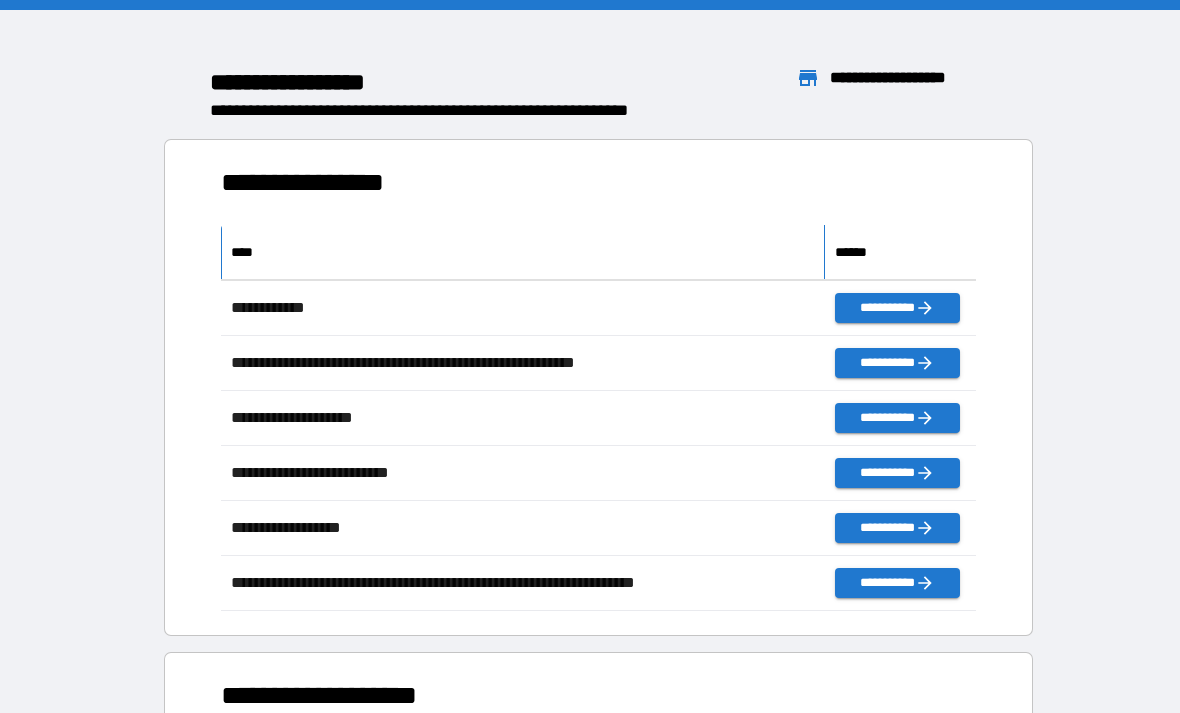 click on "****" at bounding box center (523, 252) 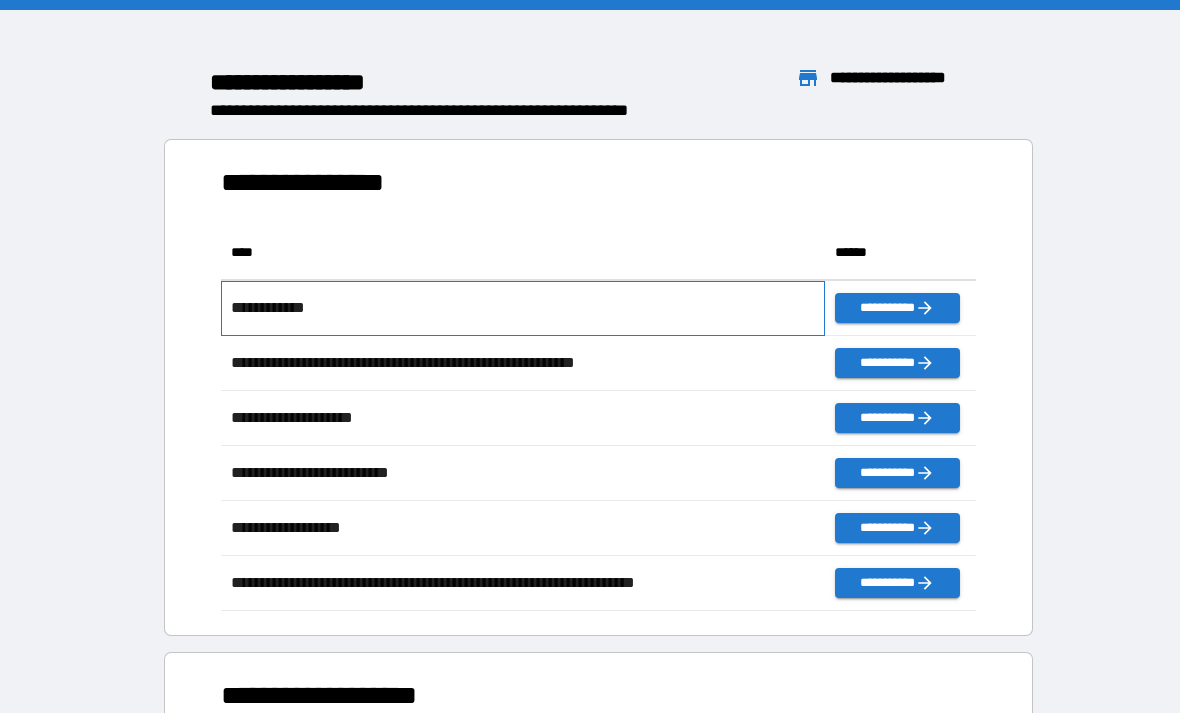 click on "**********" at bounding box center (523, 308) 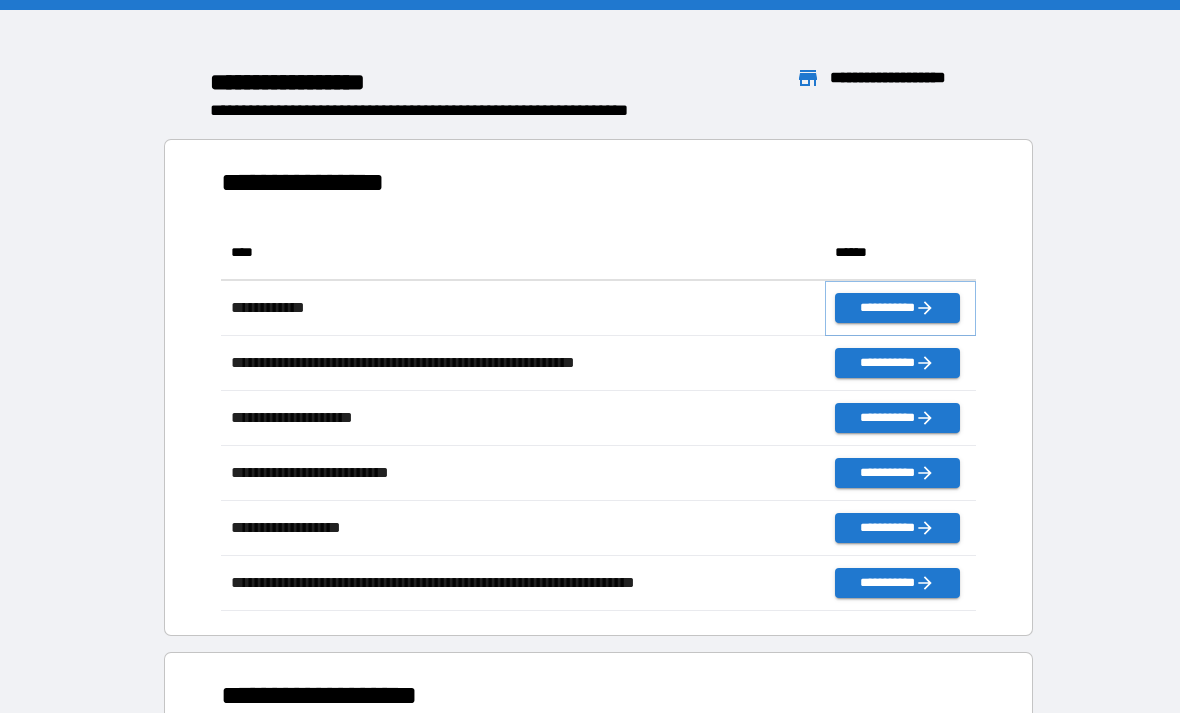 click on "**********" at bounding box center [897, 308] 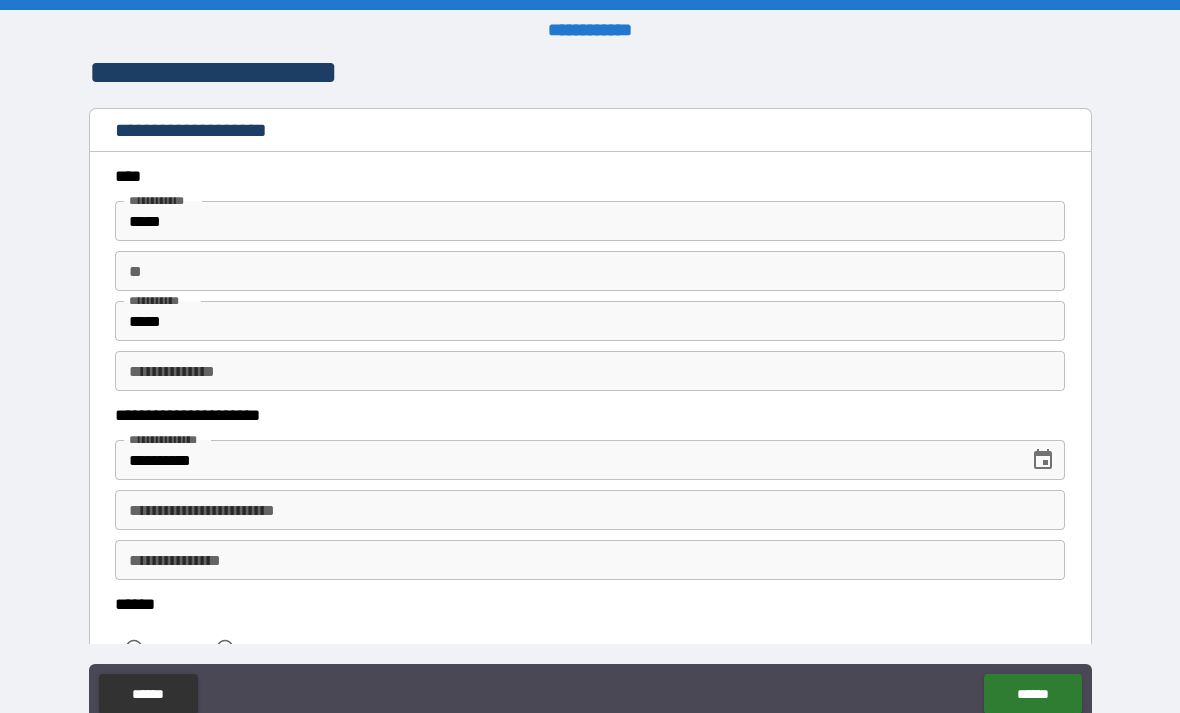 click on "**" at bounding box center (590, 271) 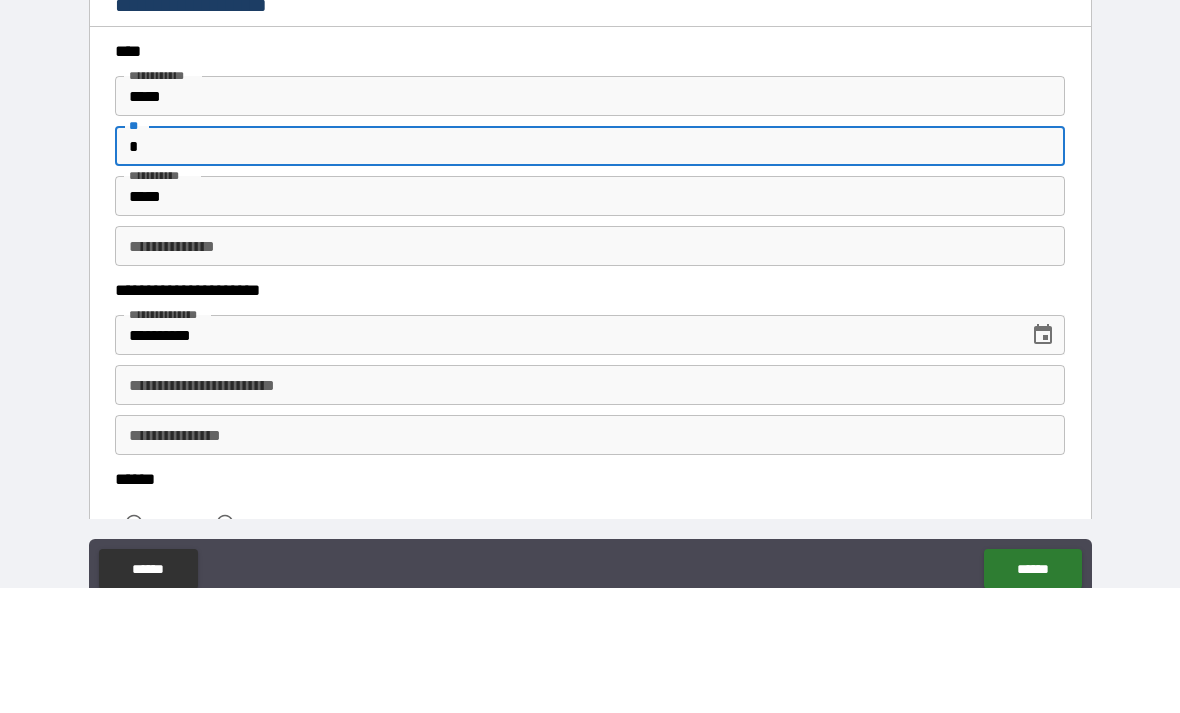 type on "*" 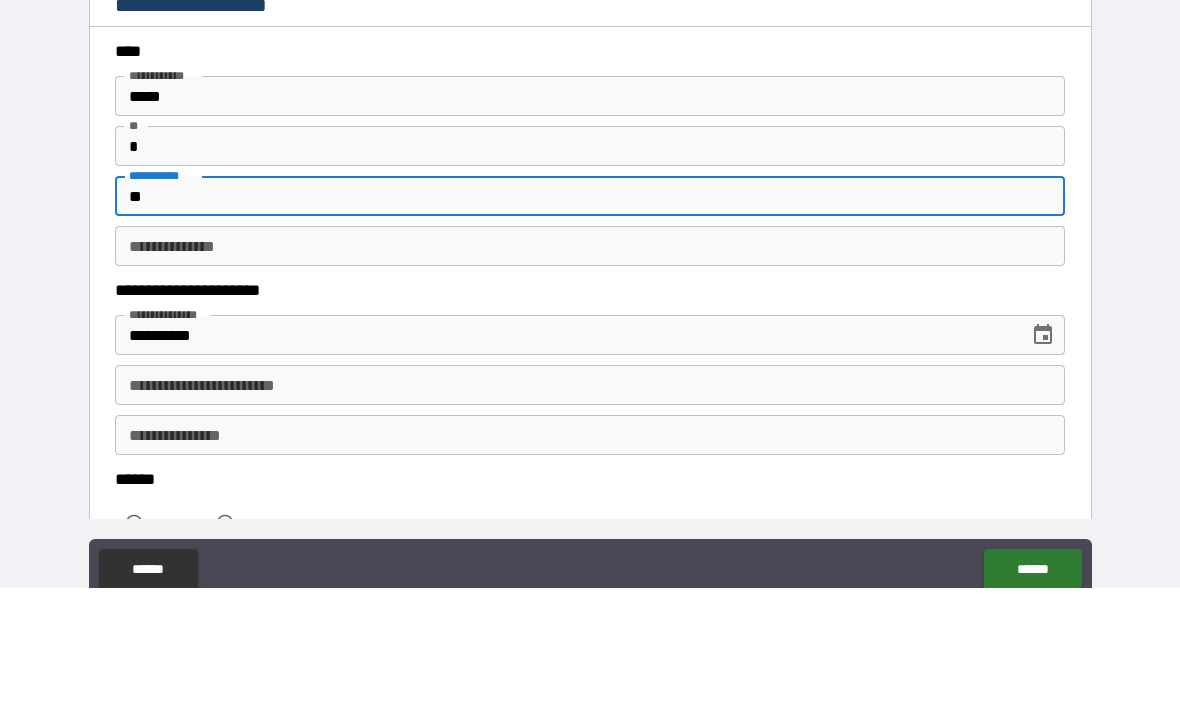 type on "*" 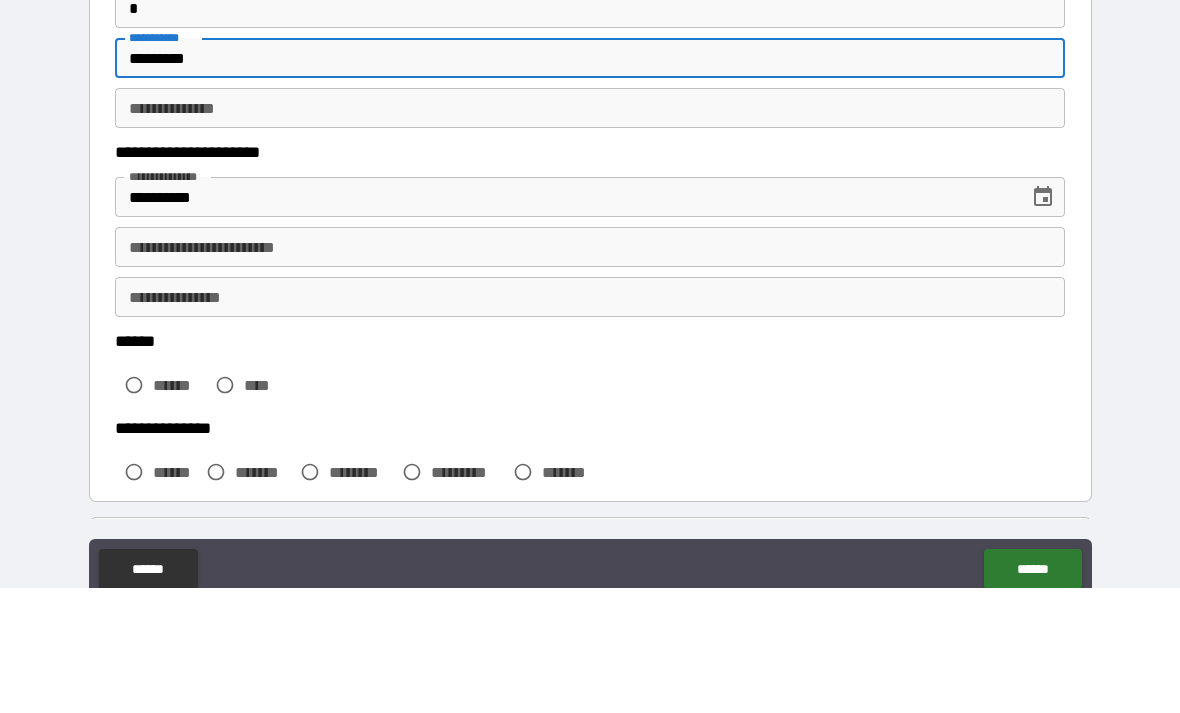 scroll, scrollTop: 148, scrollLeft: 0, axis: vertical 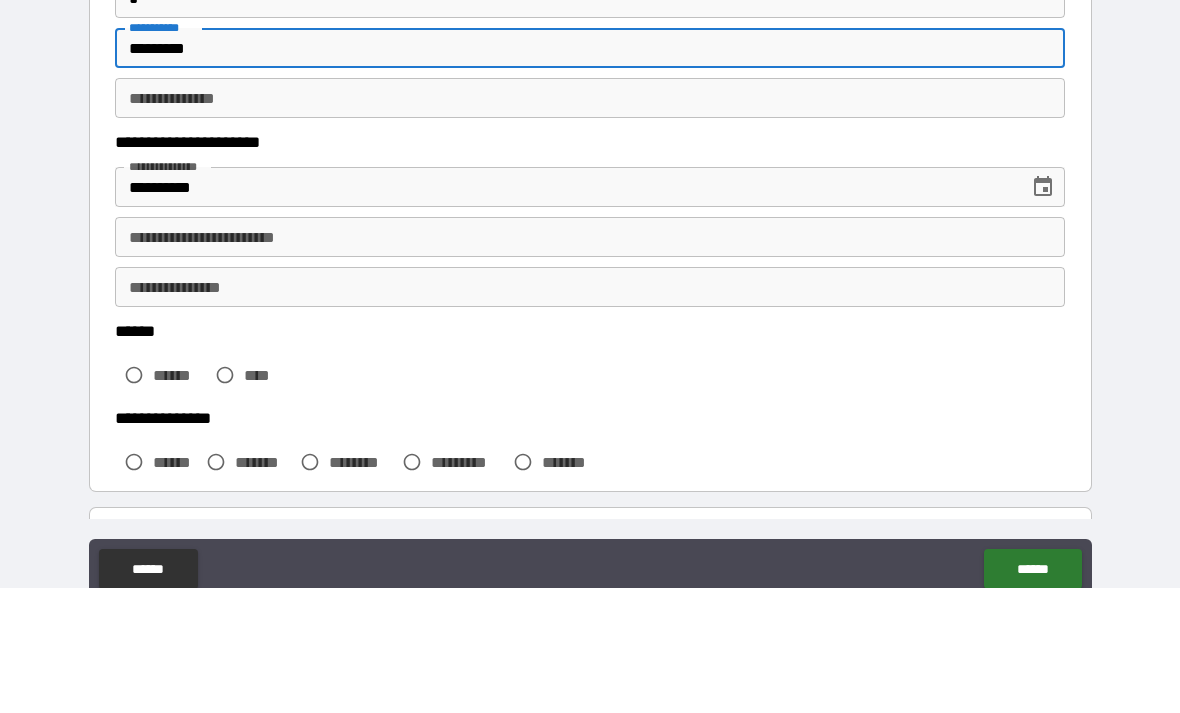 type on "*********" 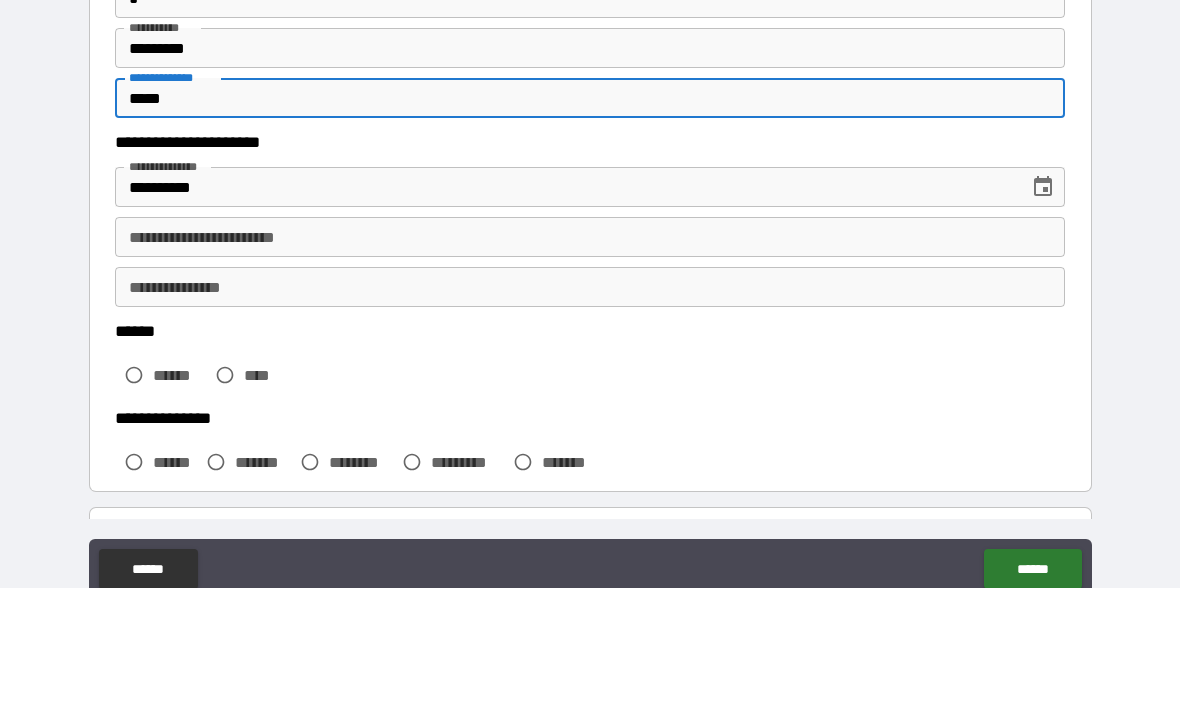 type on "*****" 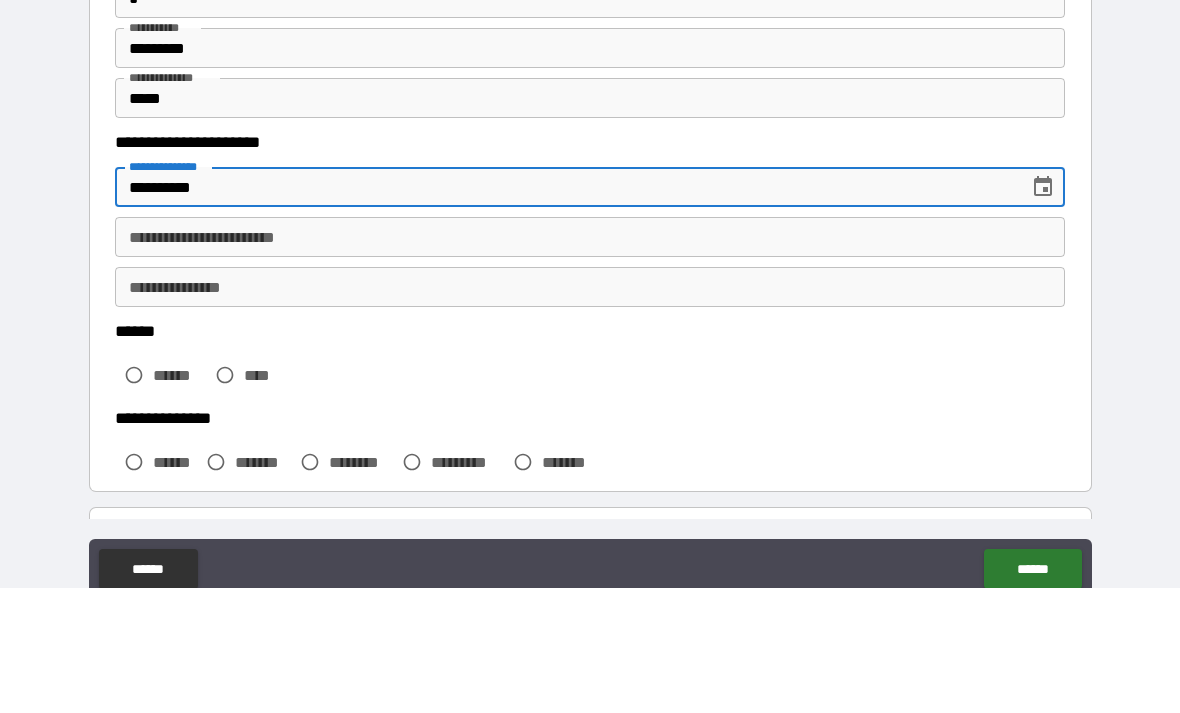 type on "**********" 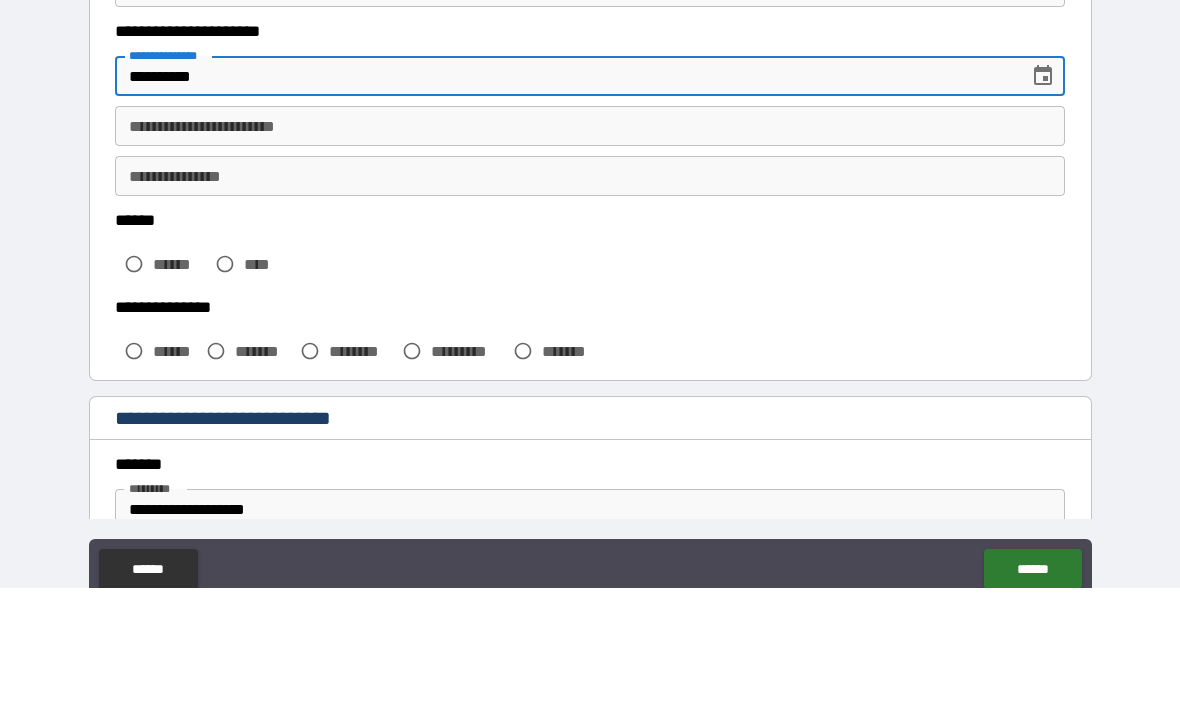 scroll, scrollTop: 277, scrollLeft: 0, axis: vertical 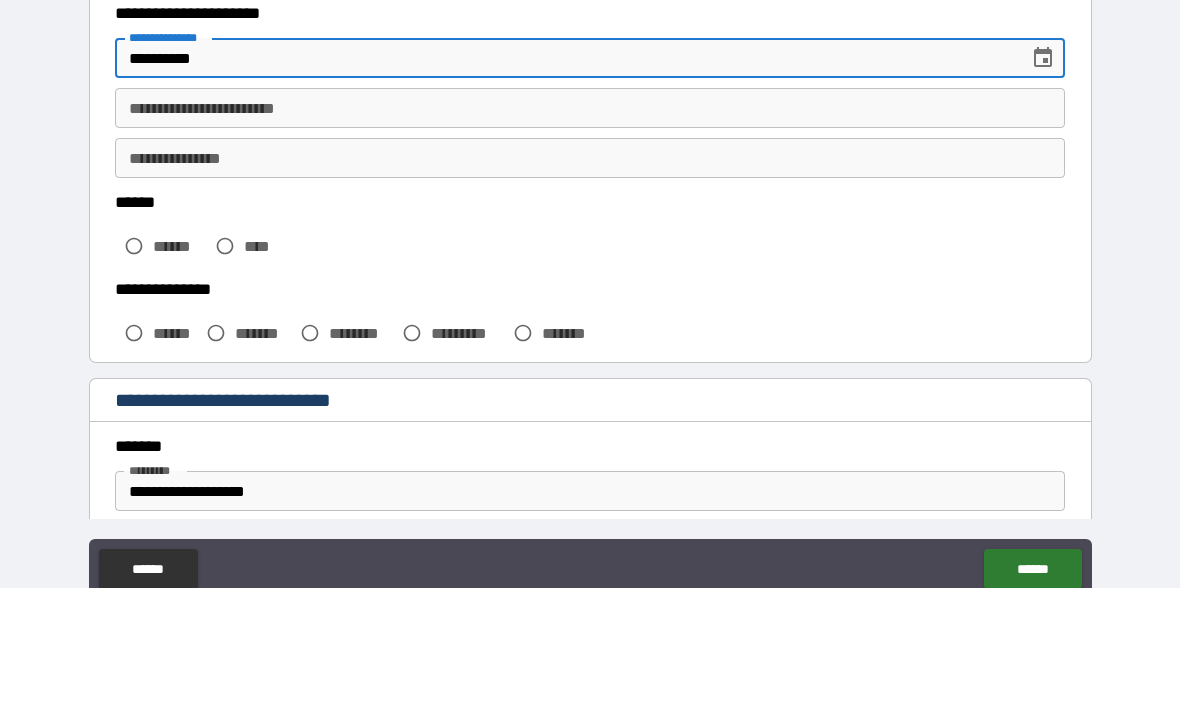 click on "**********" at bounding box center [590, 233] 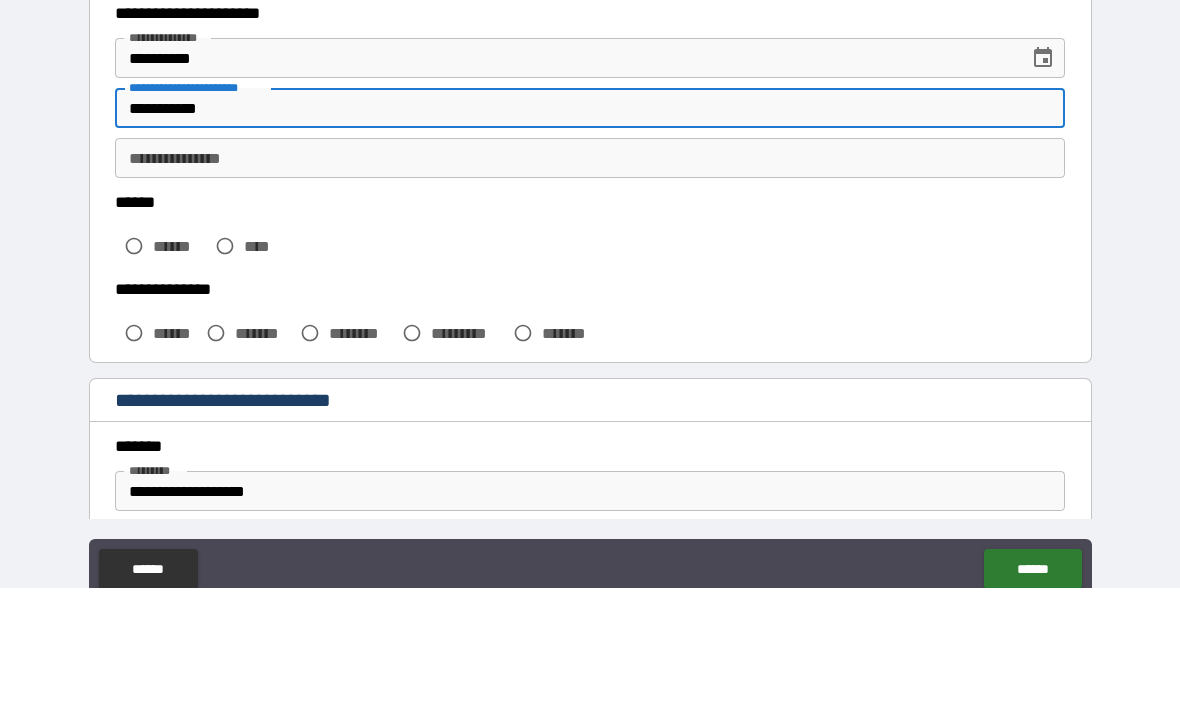 type on "**********" 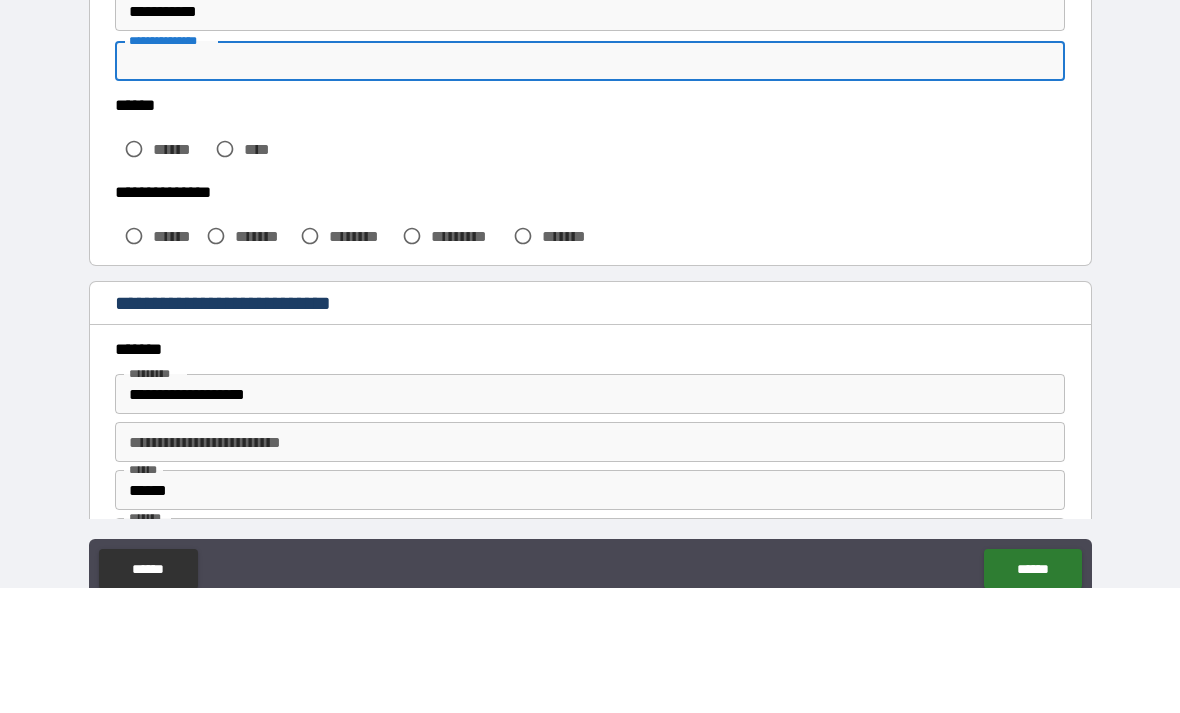 scroll, scrollTop: 380, scrollLeft: 0, axis: vertical 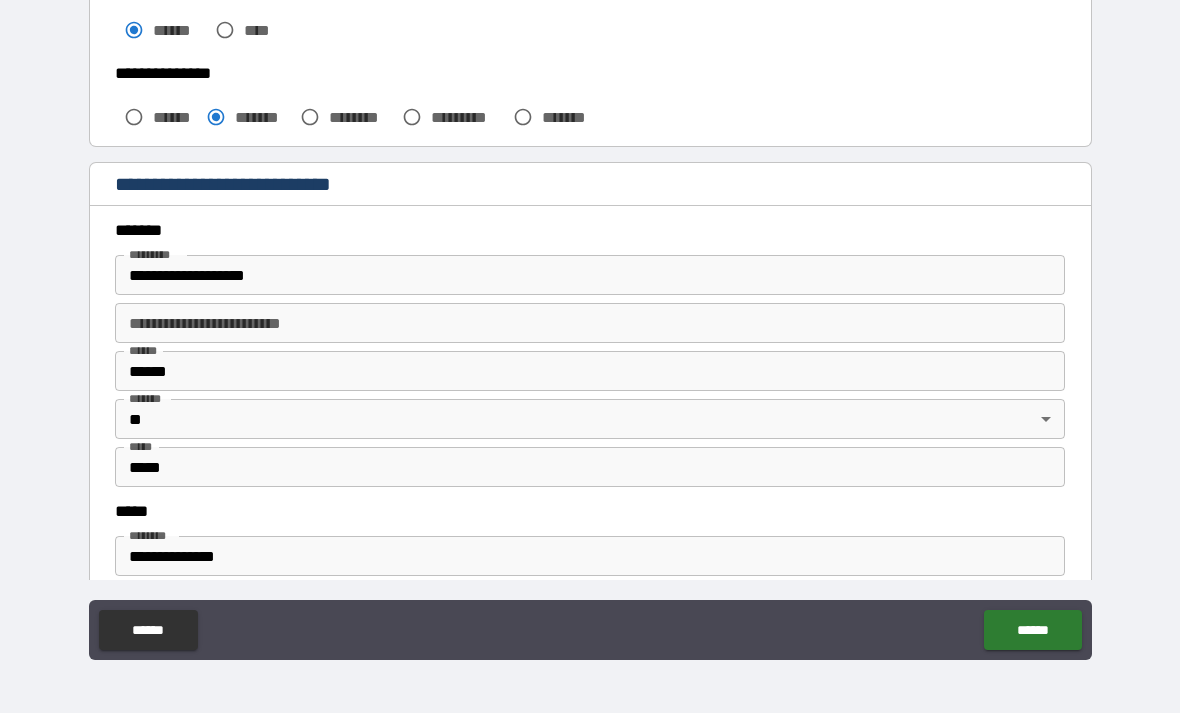 click on "**********" at bounding box center [590, 275] 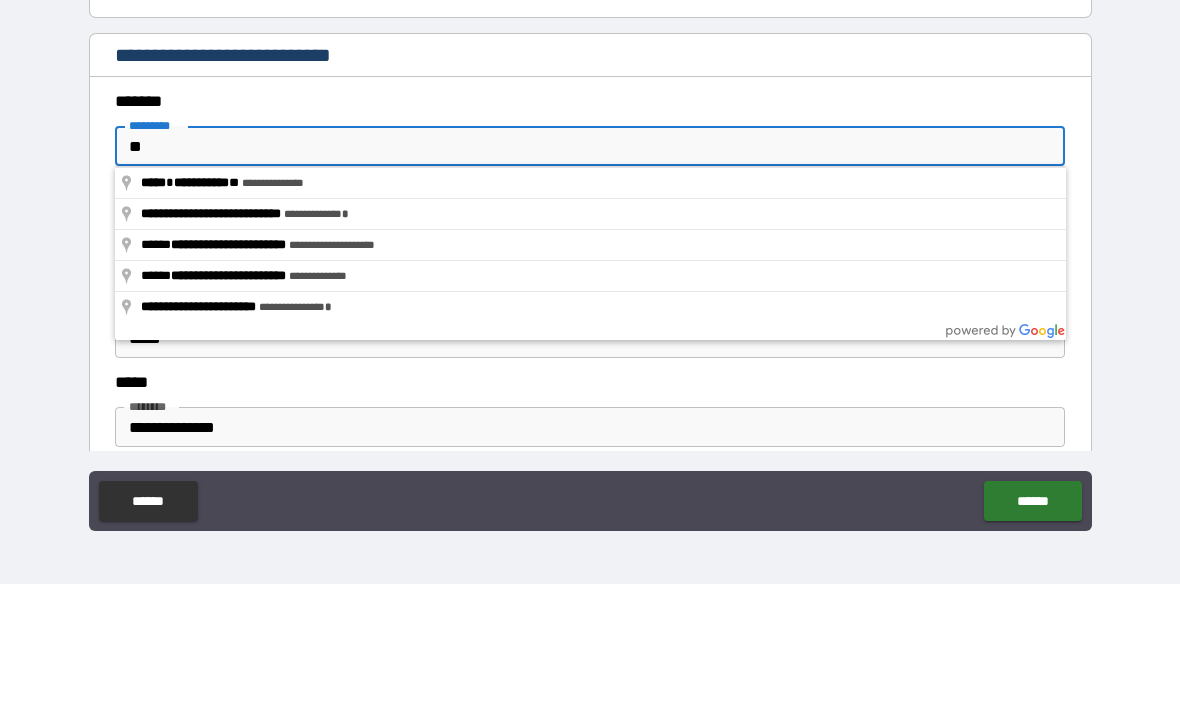 type on "*" 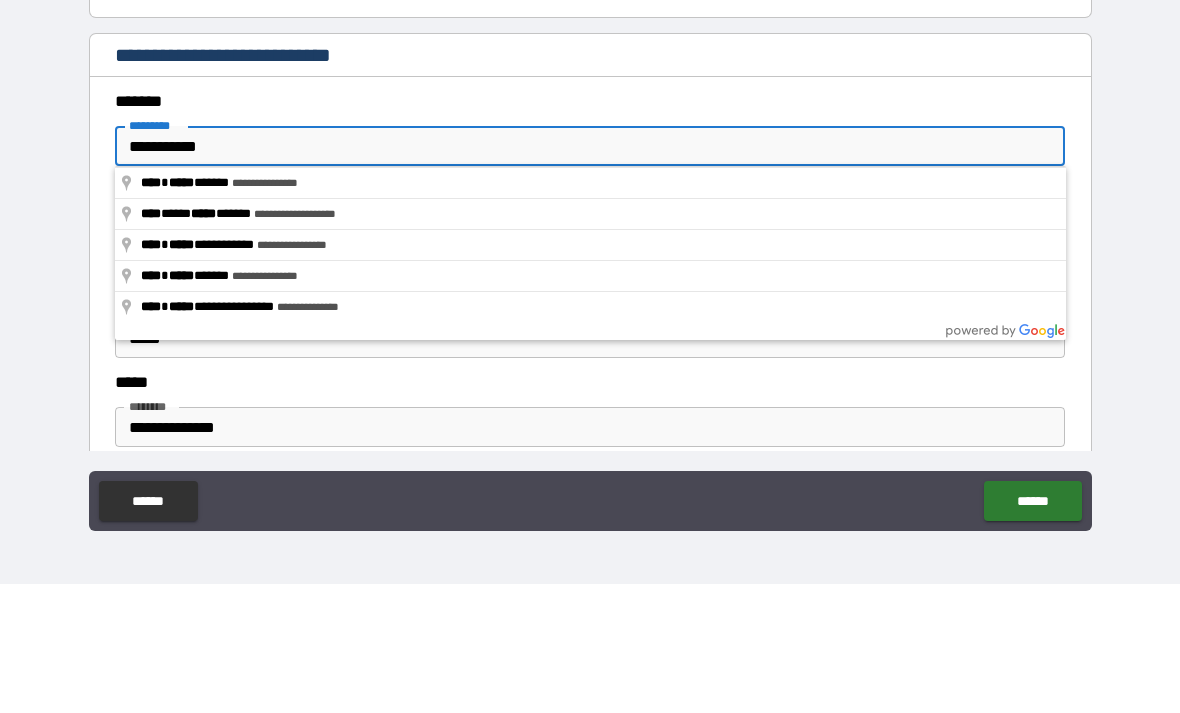 type on "**********" 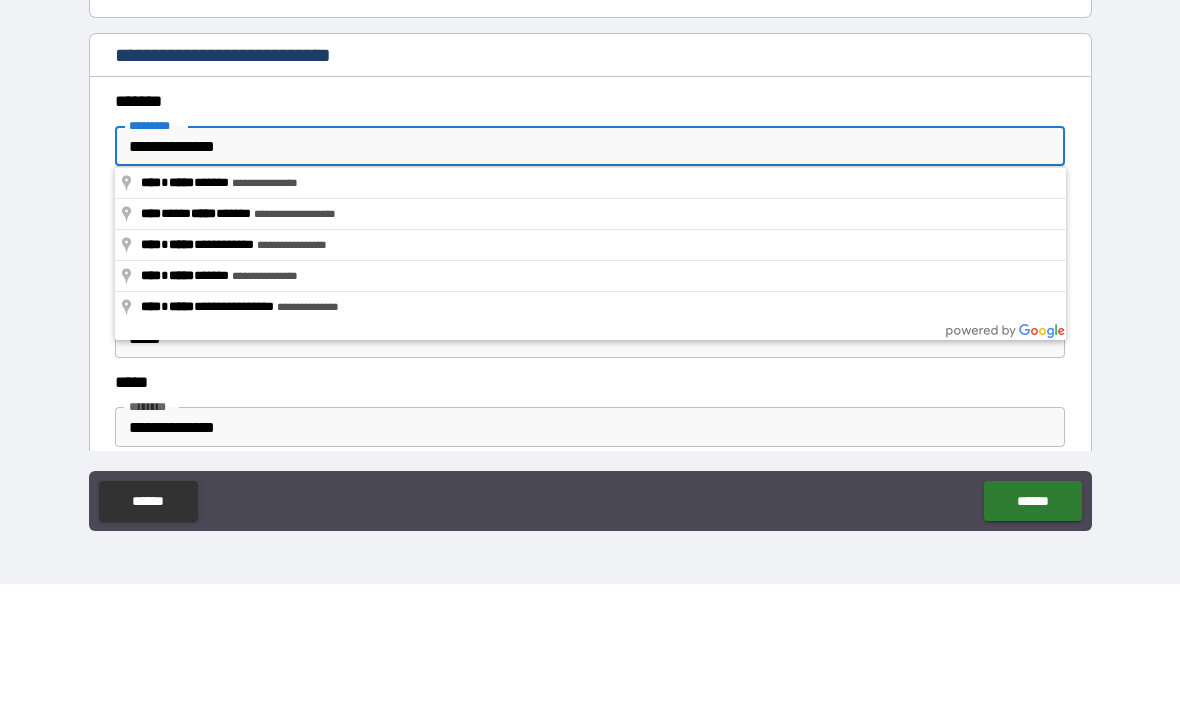 type on "*******" 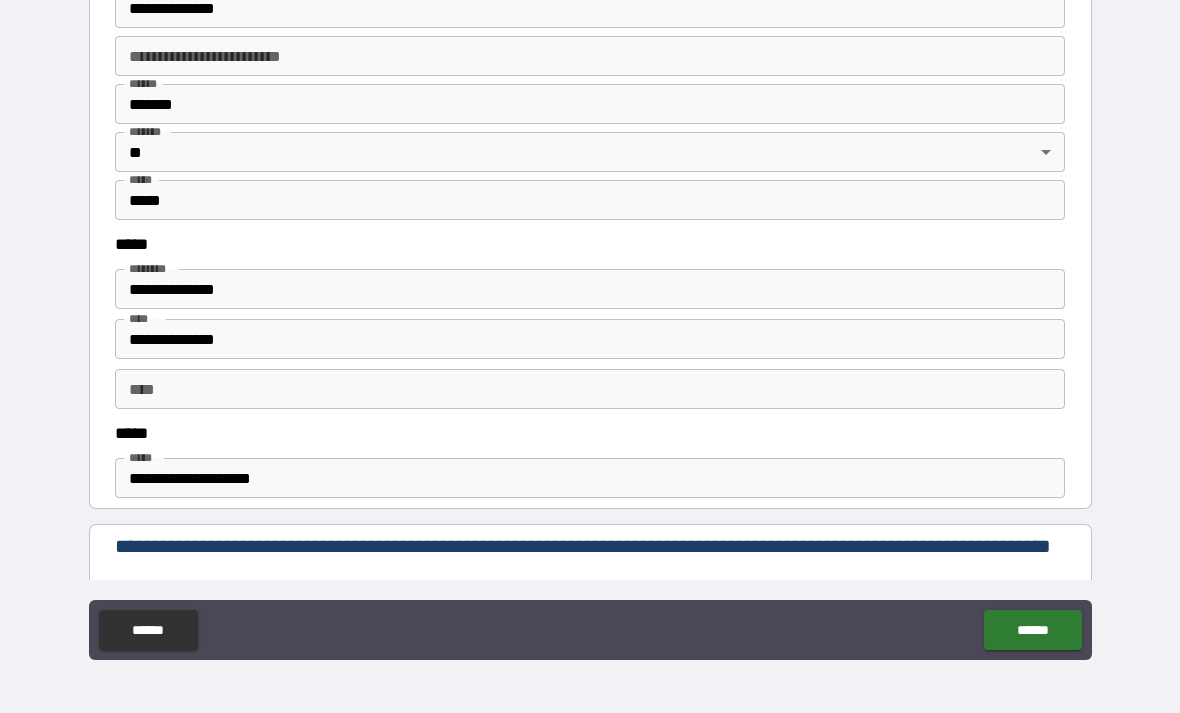 scroll, scrollTop: 851, scrollLeft: 0, axis: vertical 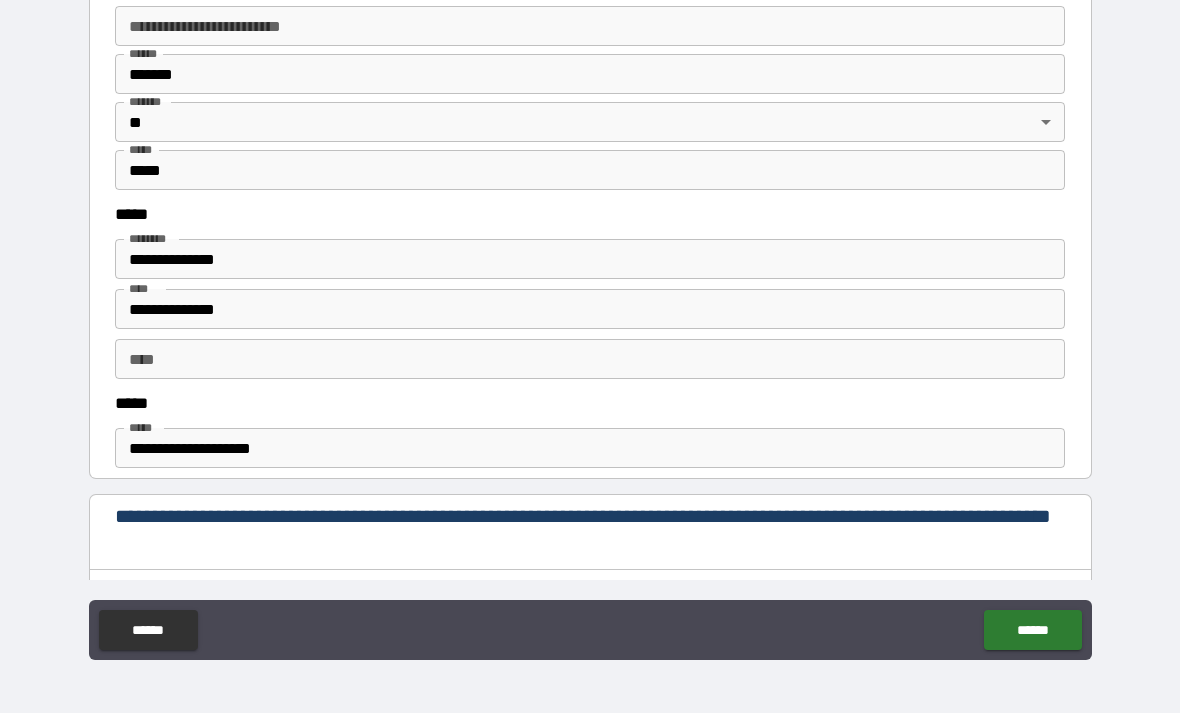 click on "**********" at bounding box center [590, 259] 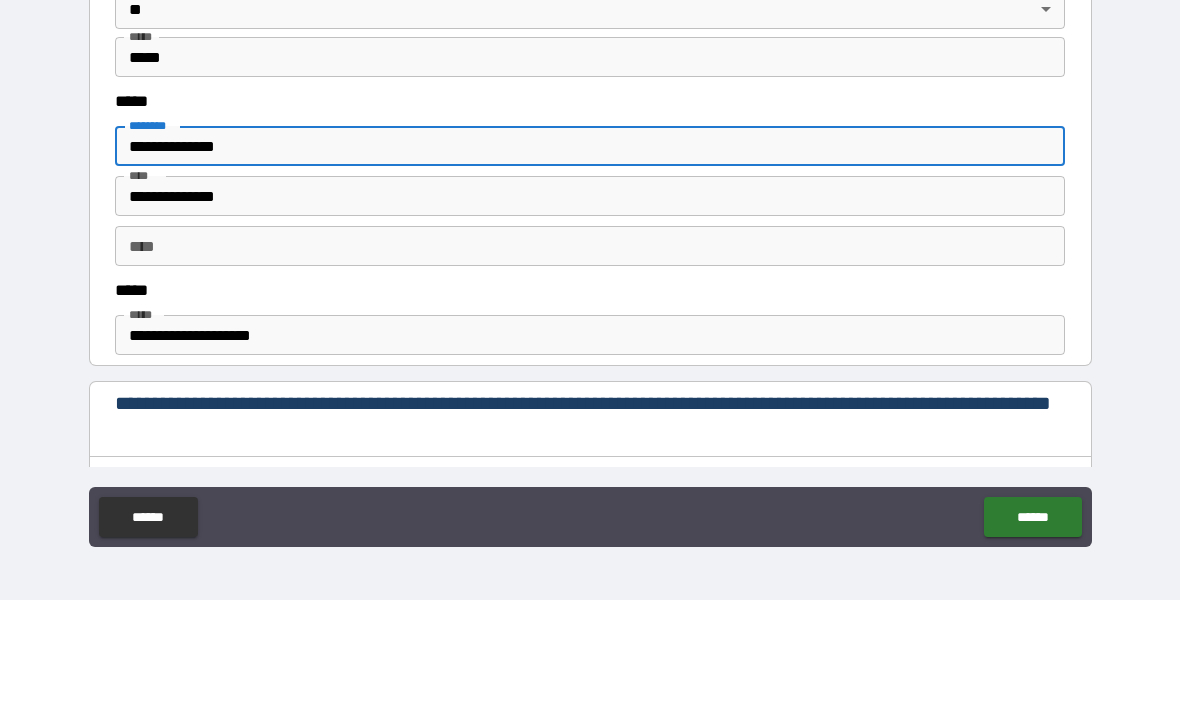 type on "**********" 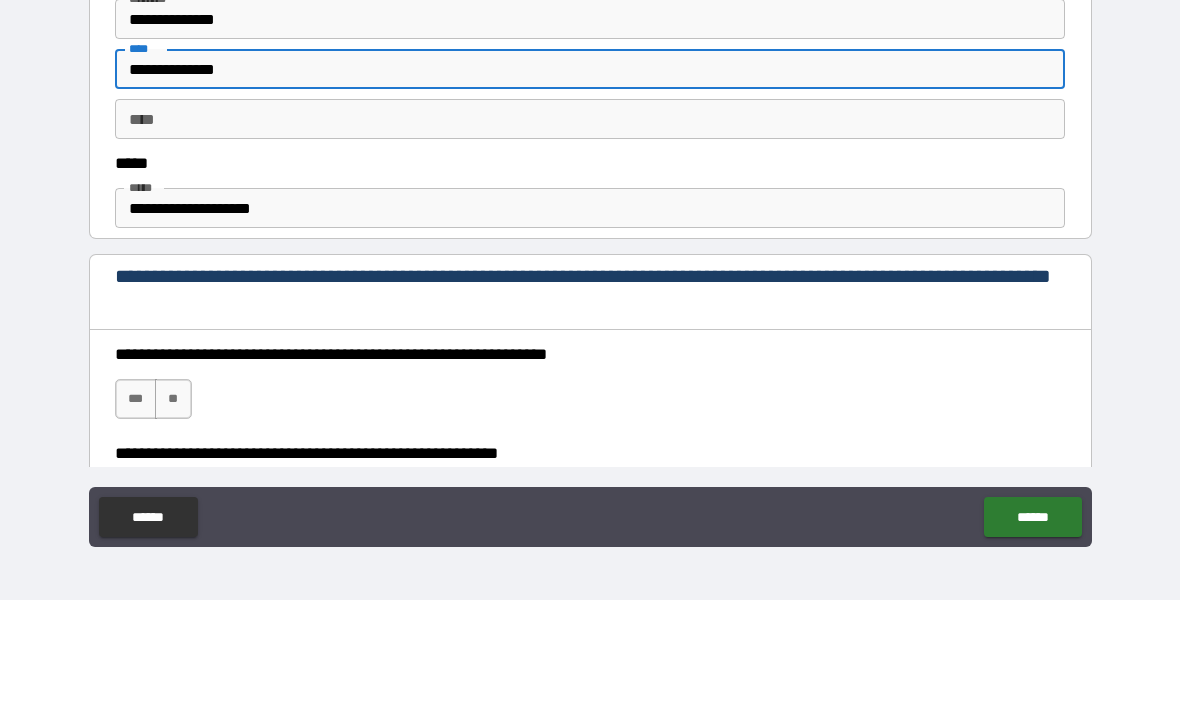 scroll, scrollTop: 989, scrollLeft: 0, axis: vertical 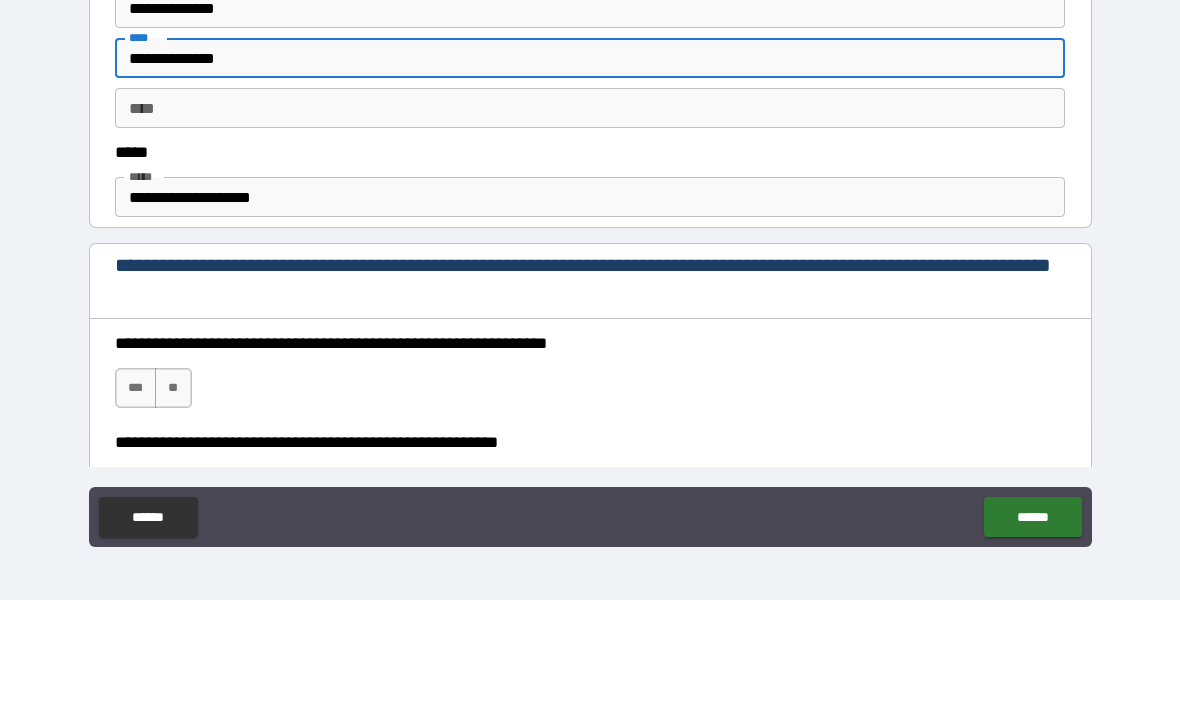type on "**********" 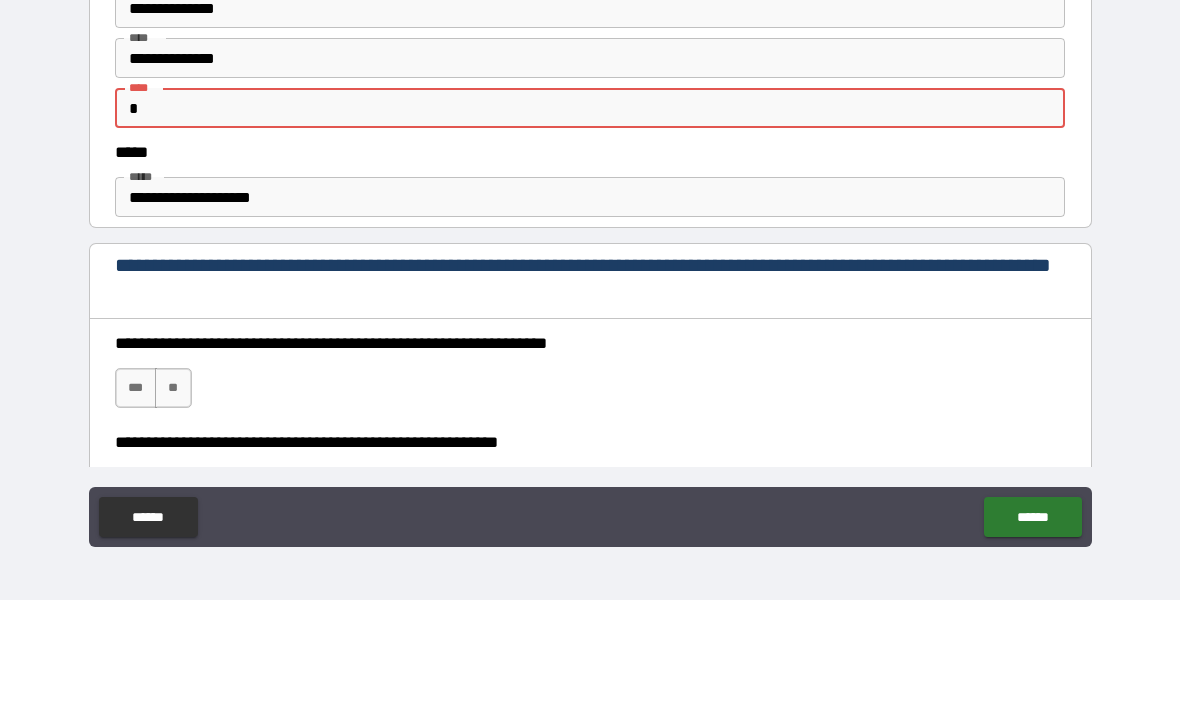 click on "**********" at bounding box center (590, 310) 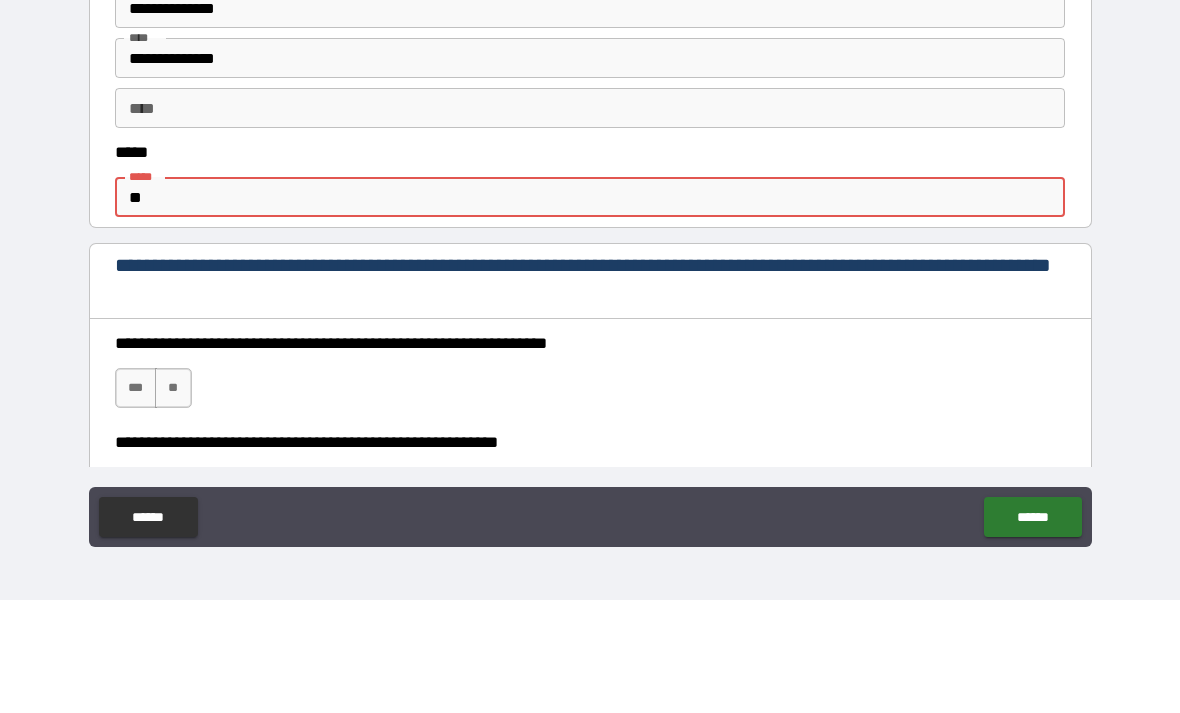 type on "*" 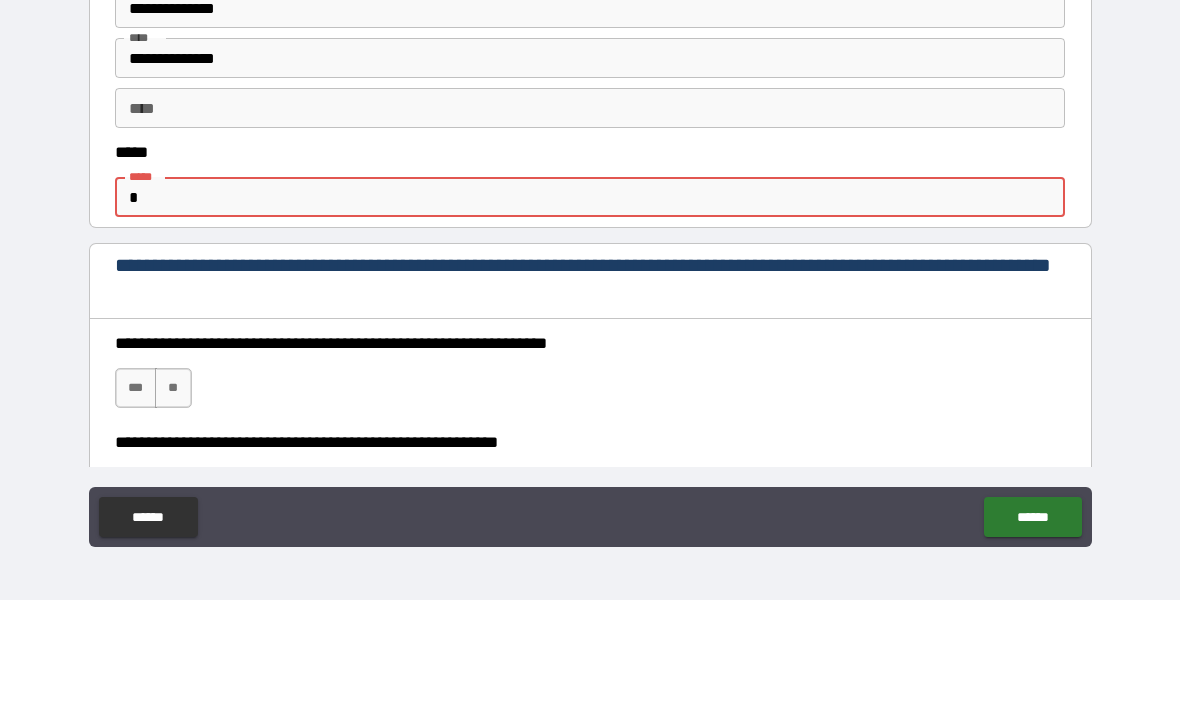 type on "*" 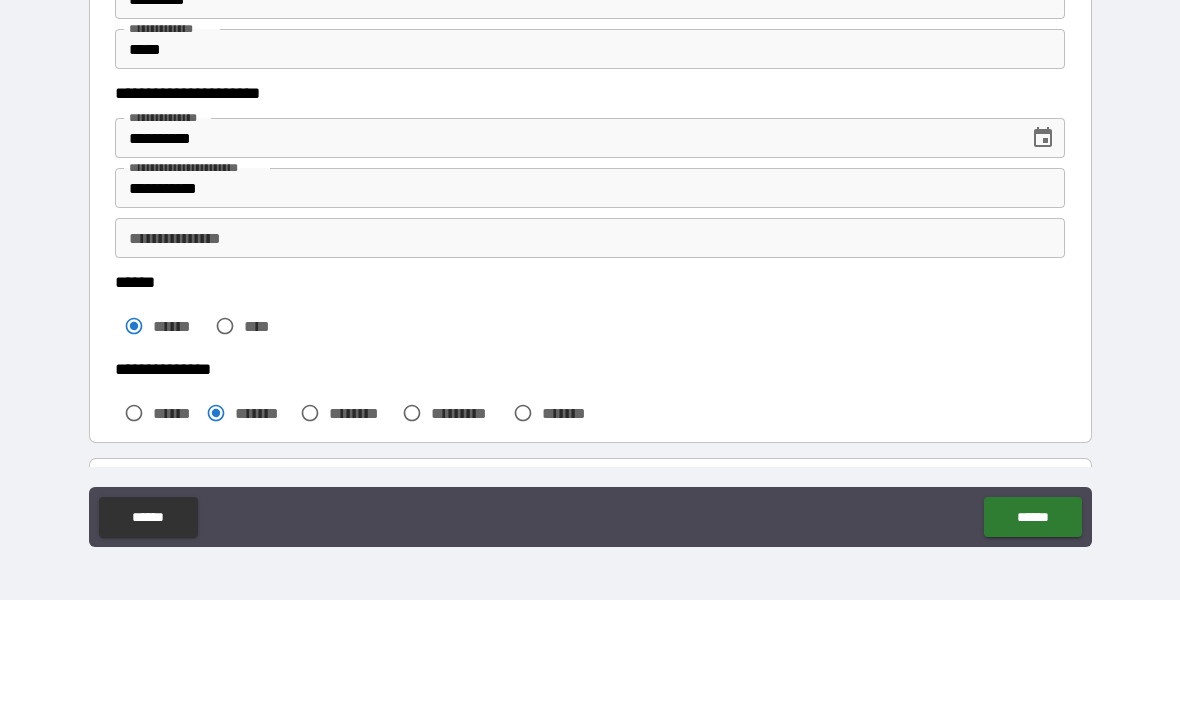 scroll, scrollTop: 152, scrollLeft: 0, axis: vertical 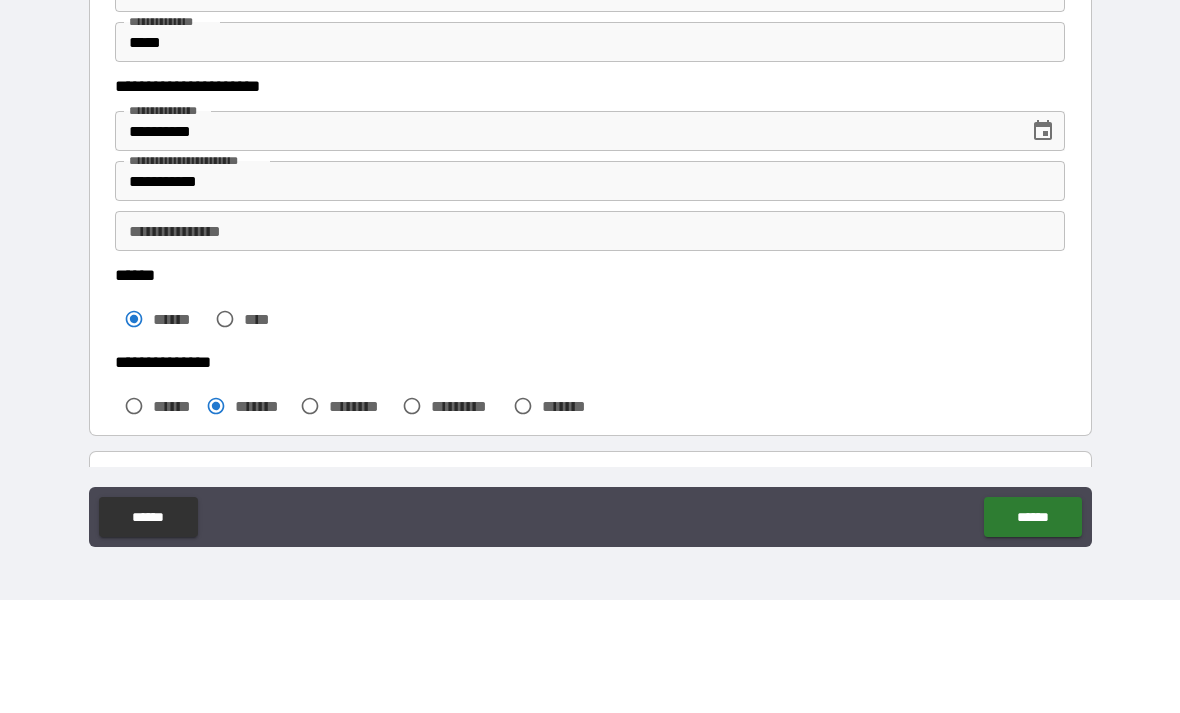 type on "**********" 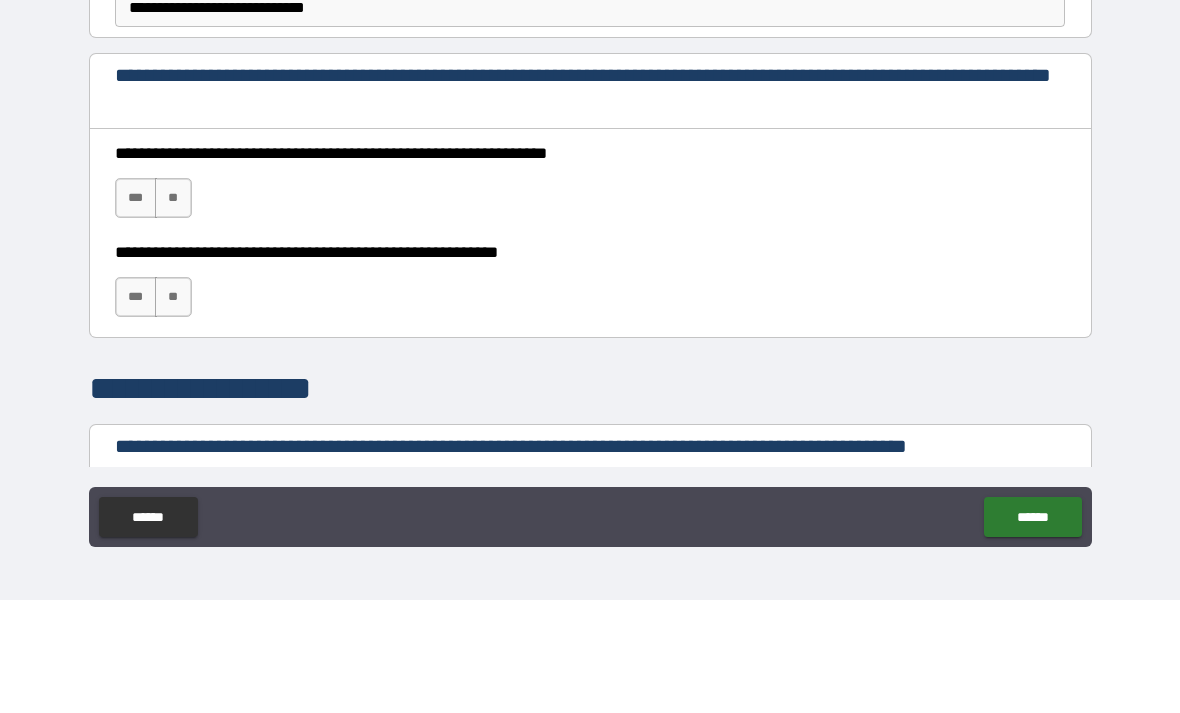 scroll, scrollTop: 1182, scrollLeft: 0, axis: vertical 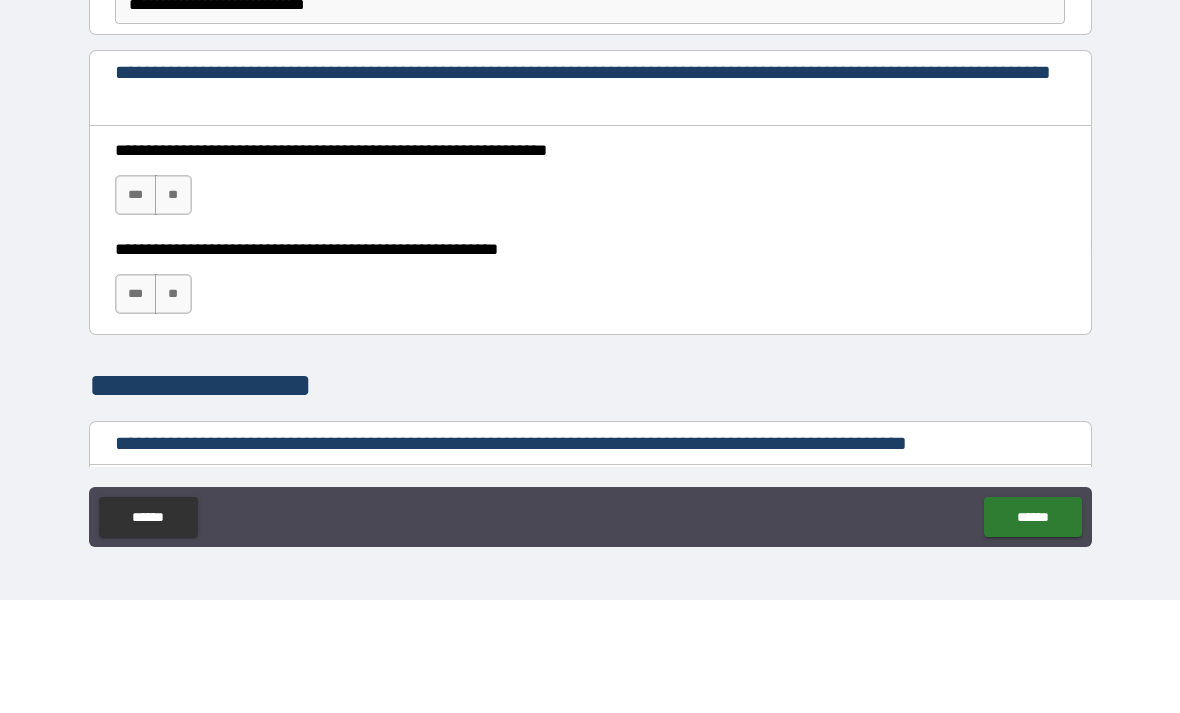 type on "*********" 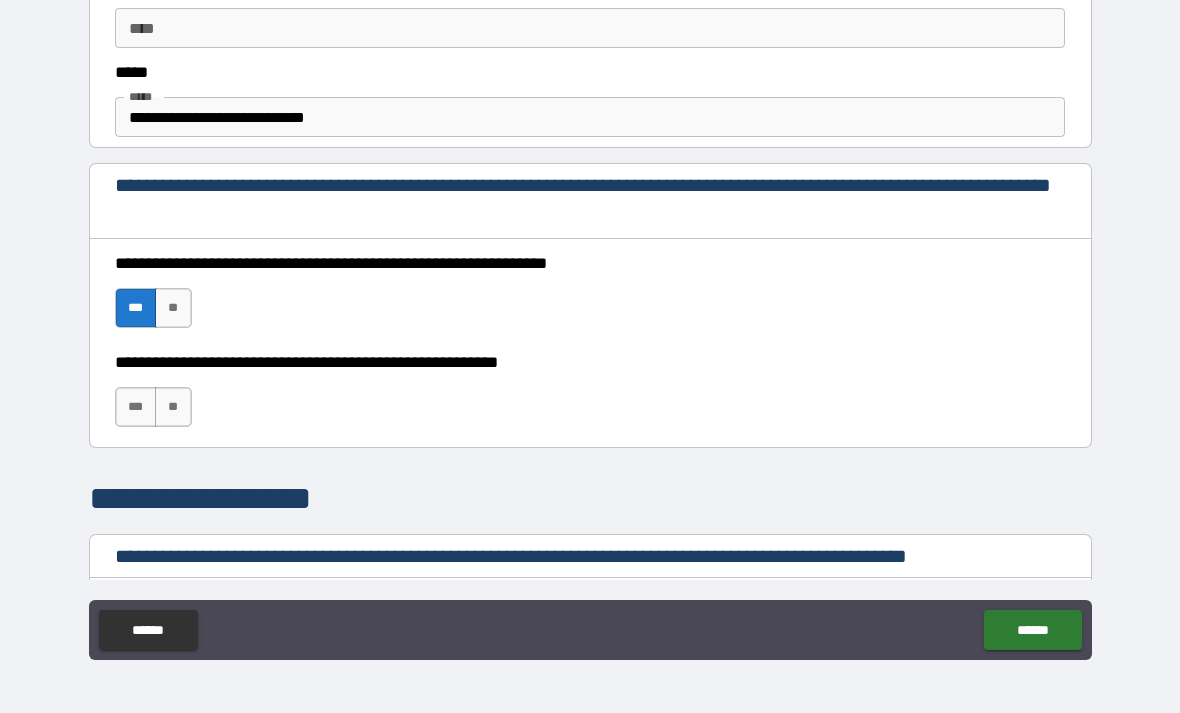 click on "***" at bounding box center [136, 407] 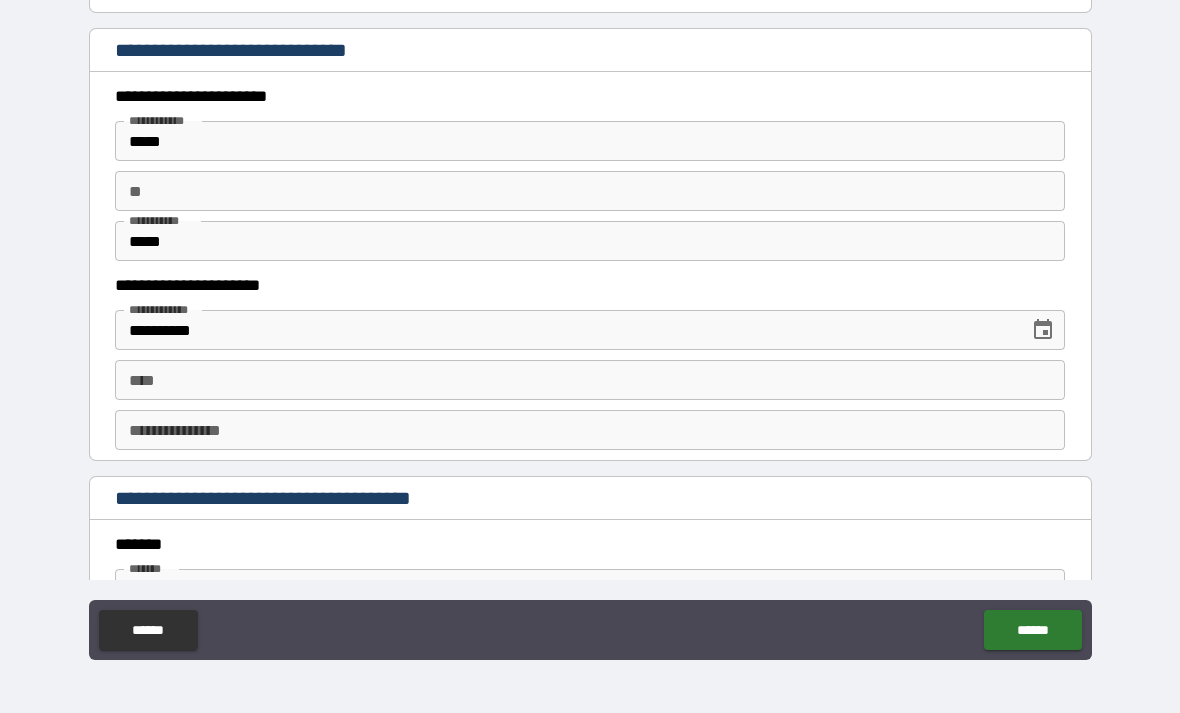 scroll, scrollTop: 1846, scrollLeft: 0, axis: vertical 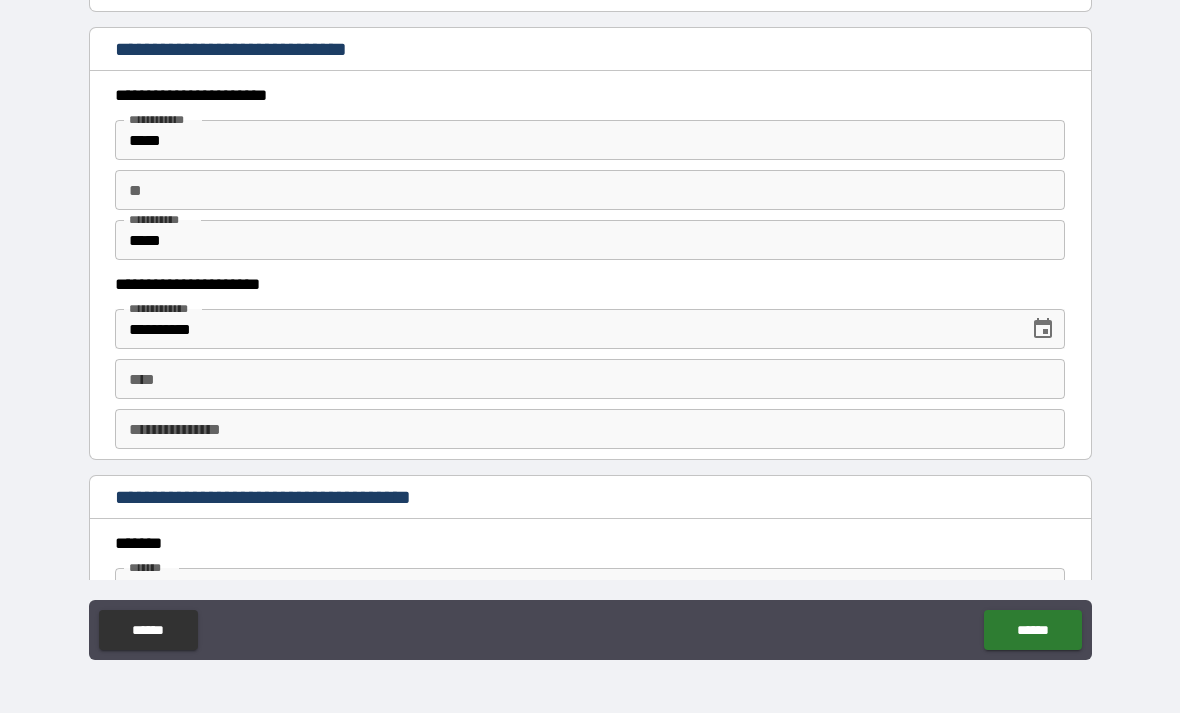 click on "**" at bounding box center [590, 190] 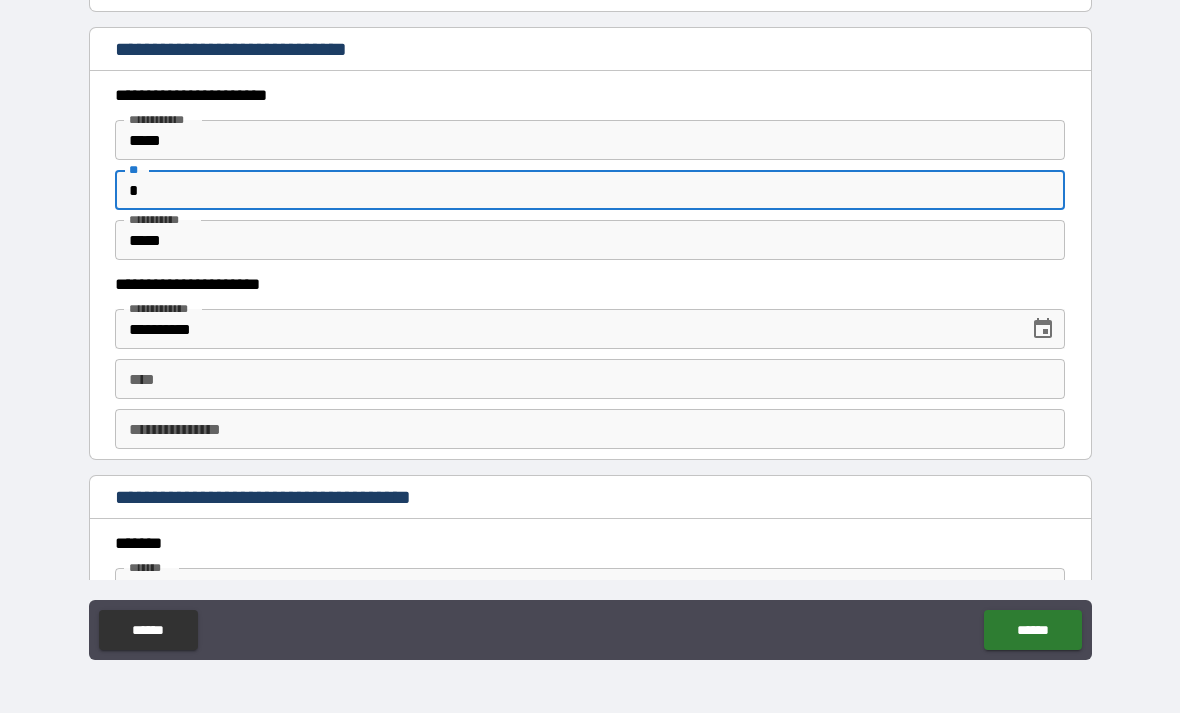 type on "*" 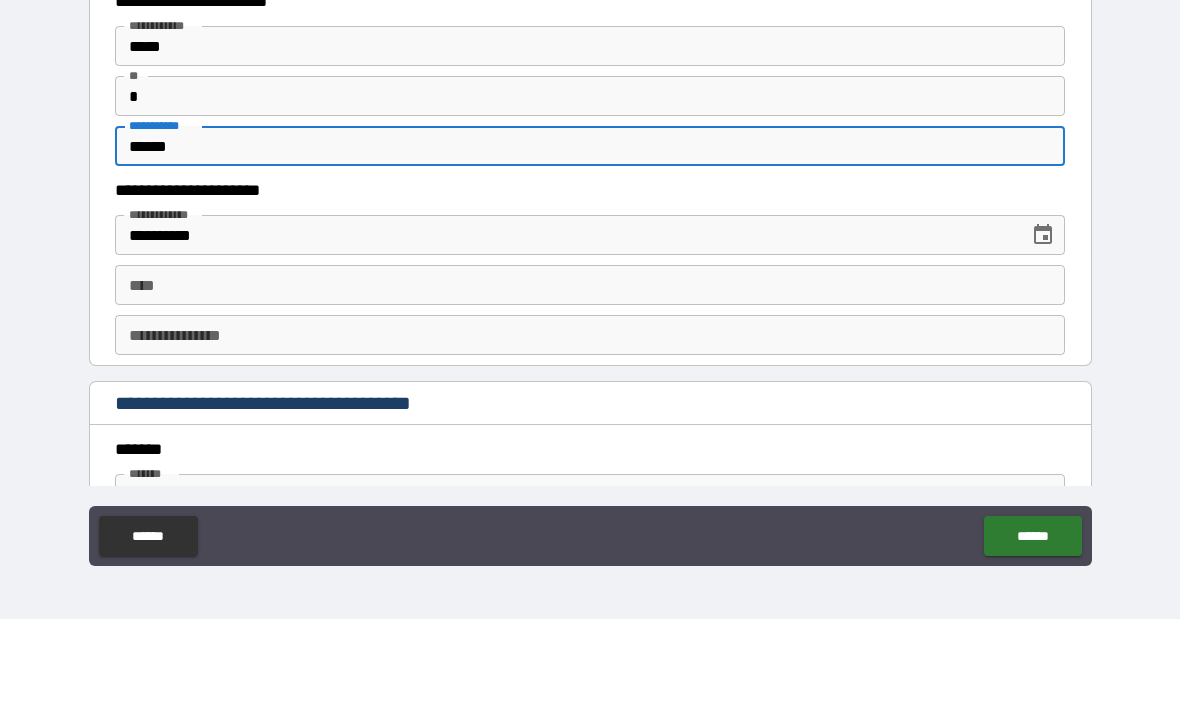 click on "******" at bounding box center [590, 240] 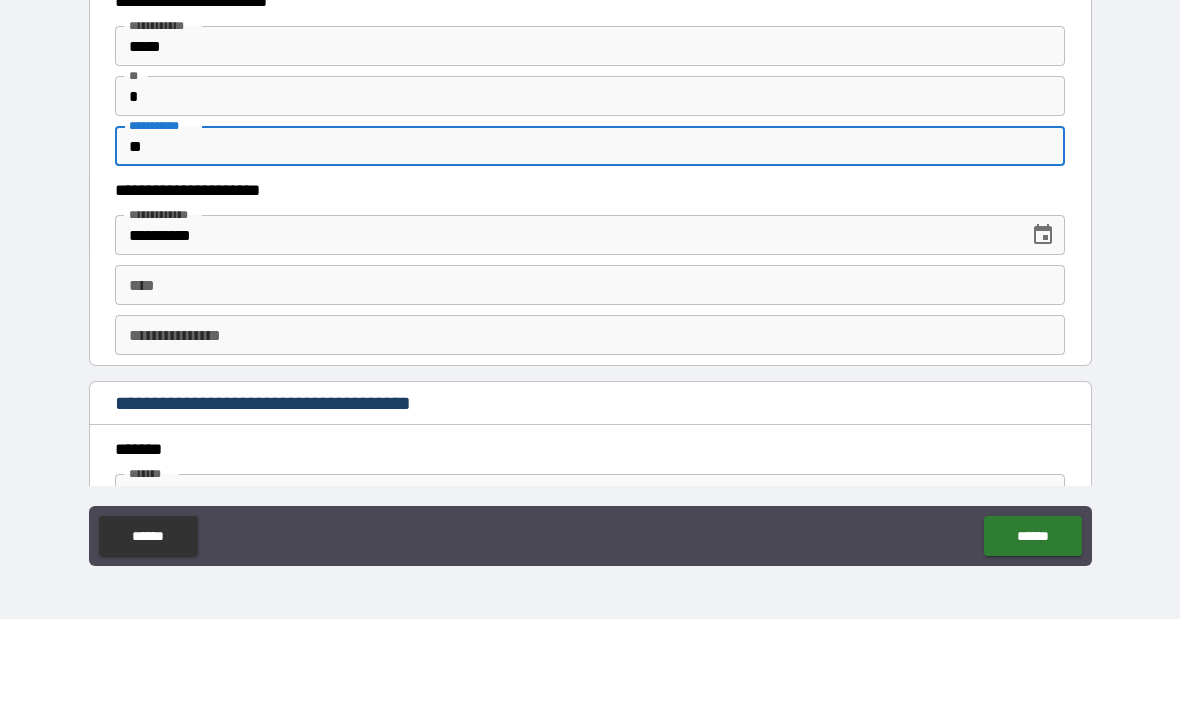type on "*" 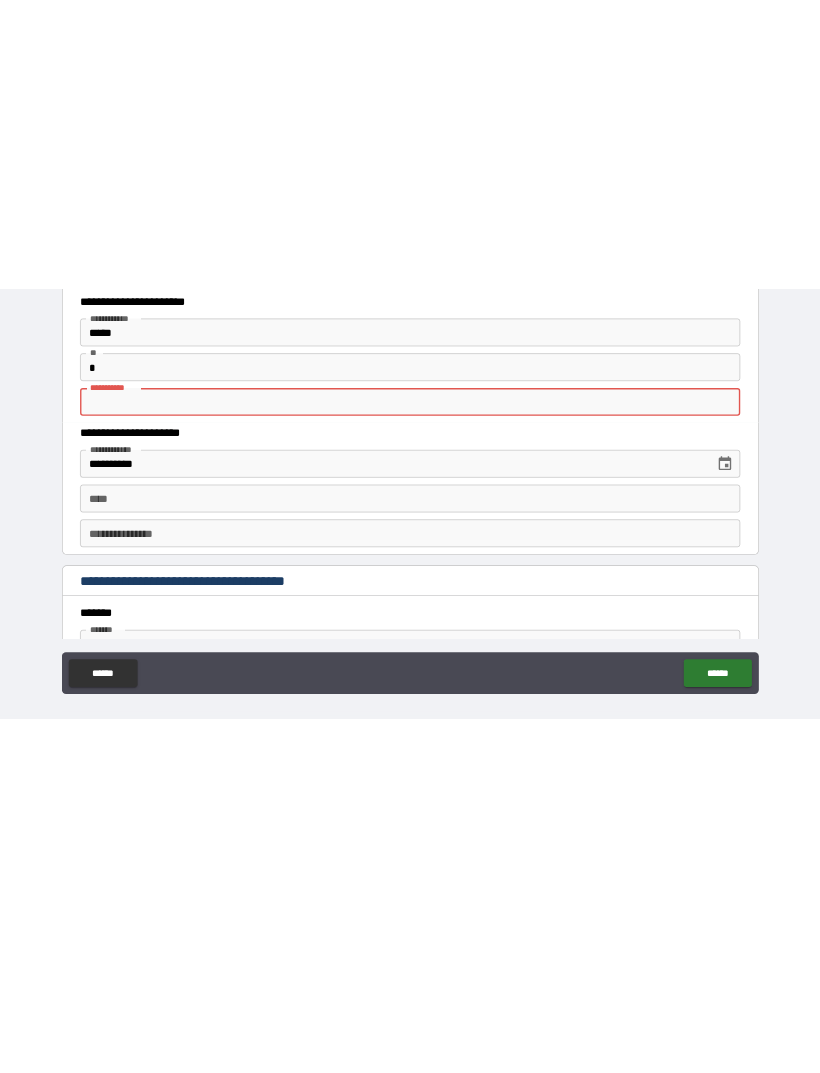 scroll, scrollTop: 0, scrollLeft: 0, axis: both 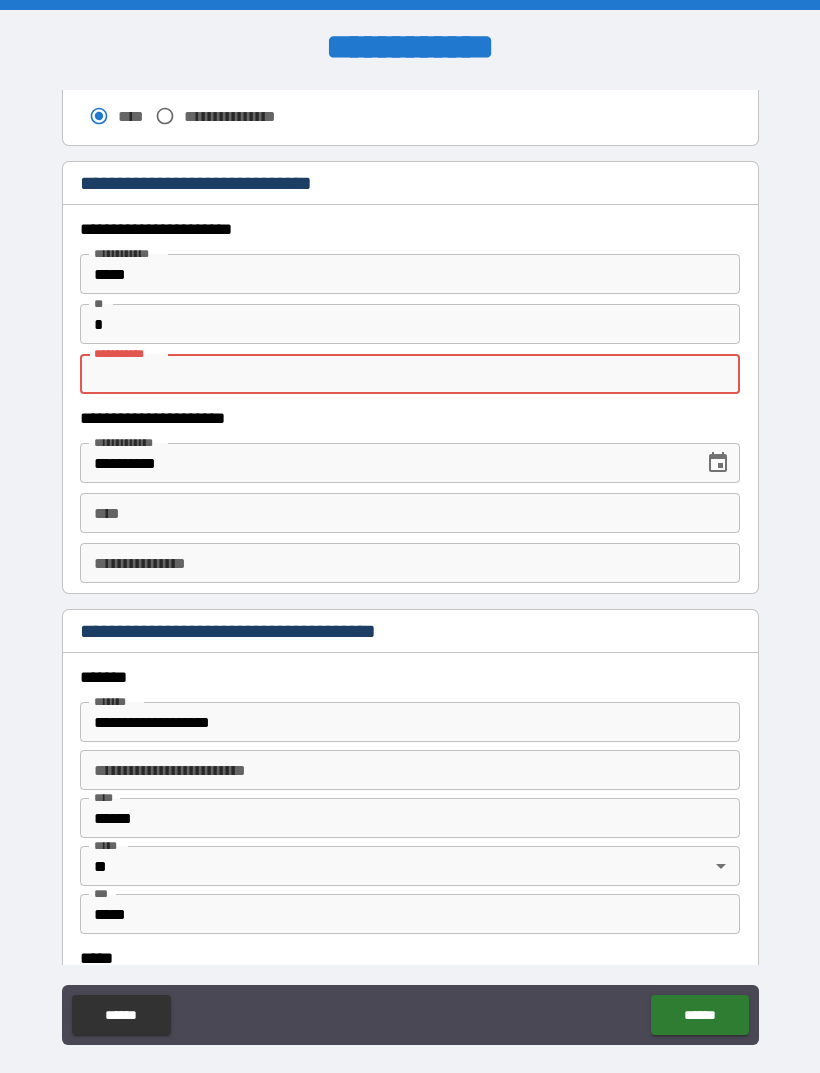 click on "*********   *" at bounding box center [410, 374] 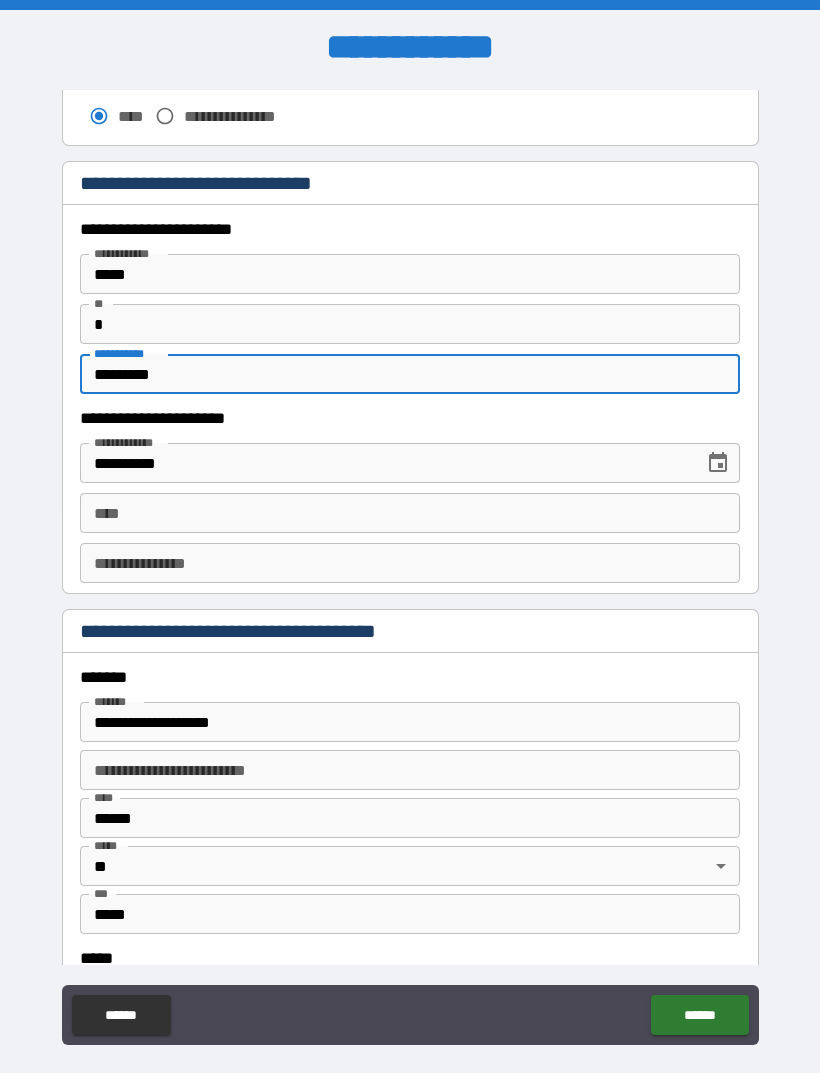 type on "*********" 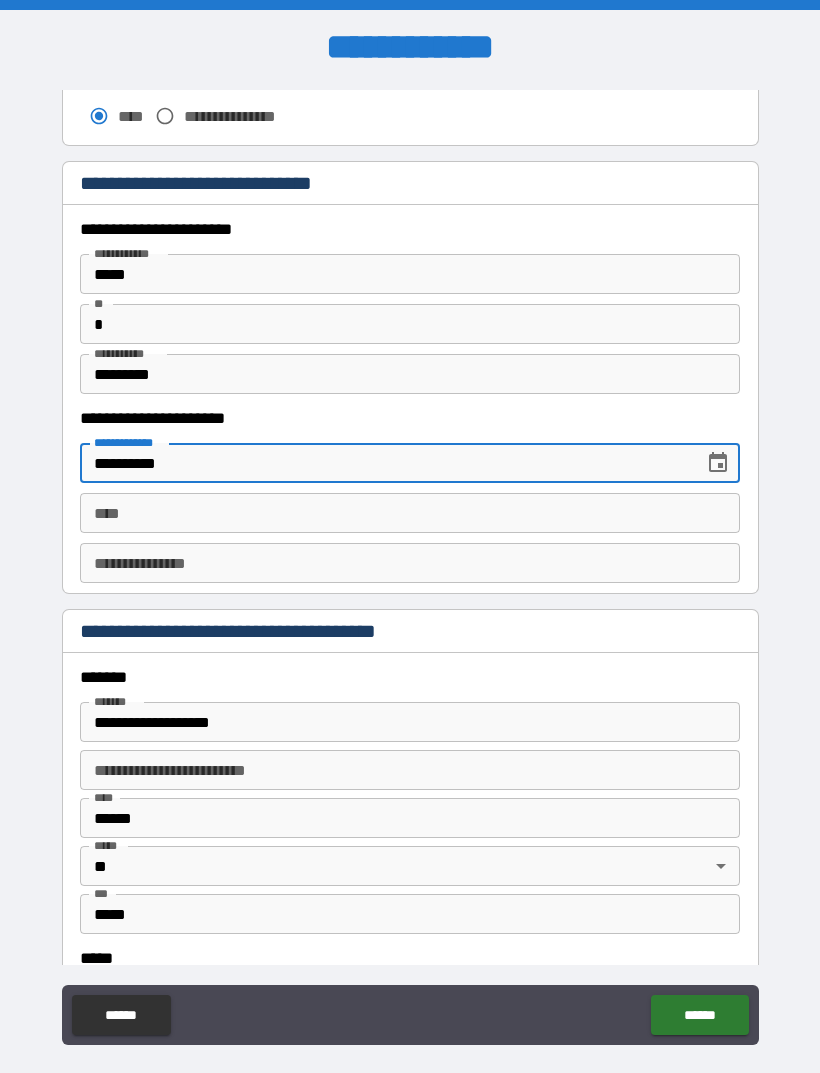 type on "**********" 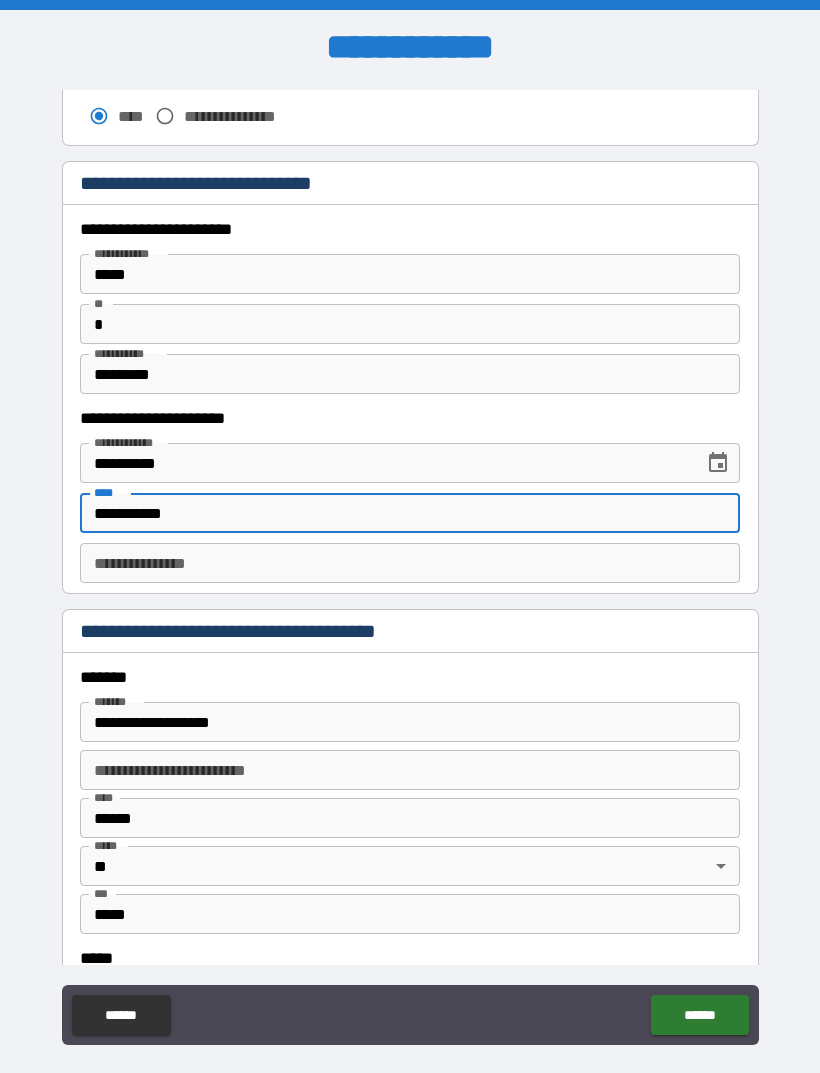 type on "**********" 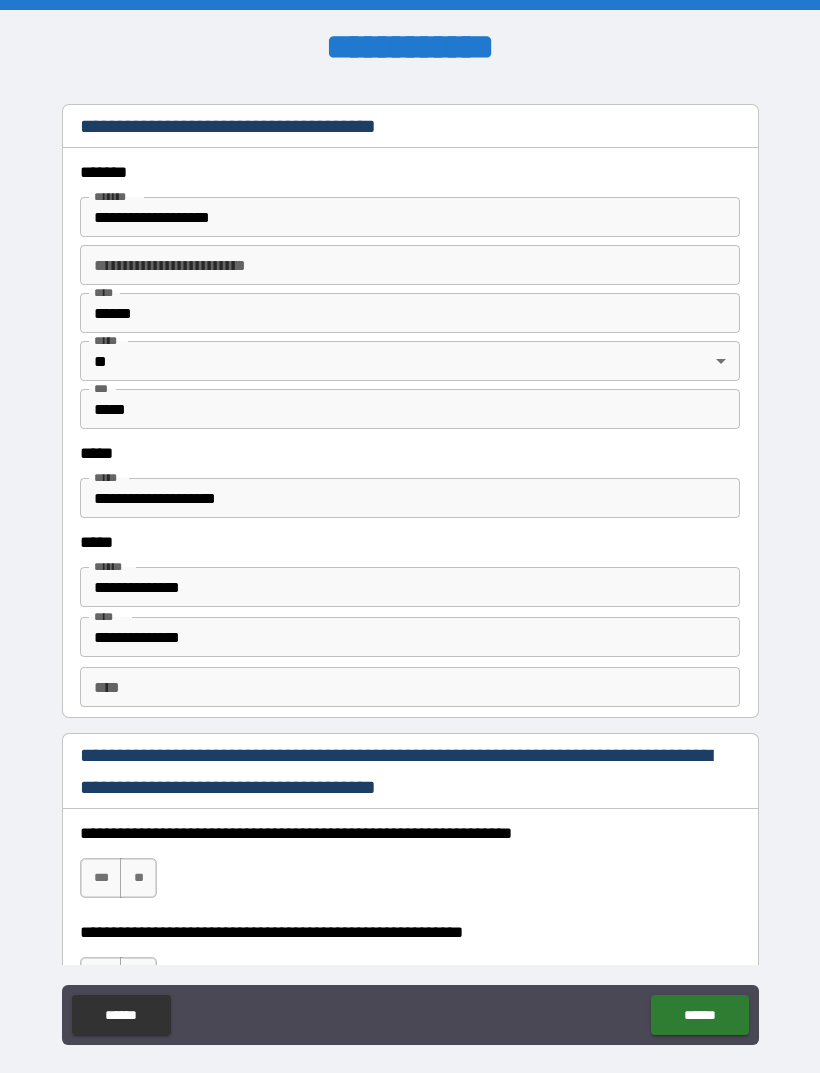 scroll, scrollTop: 2358, scrollLeft: 0, axis: vertical 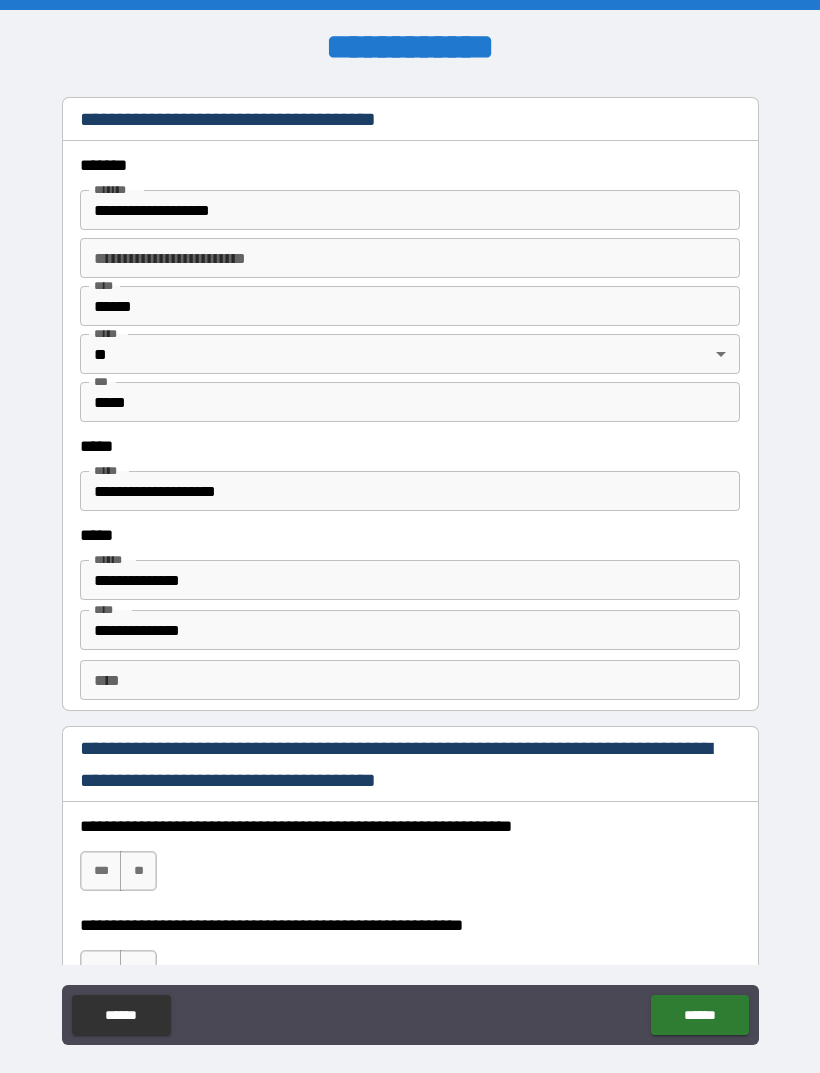 type on "*********" 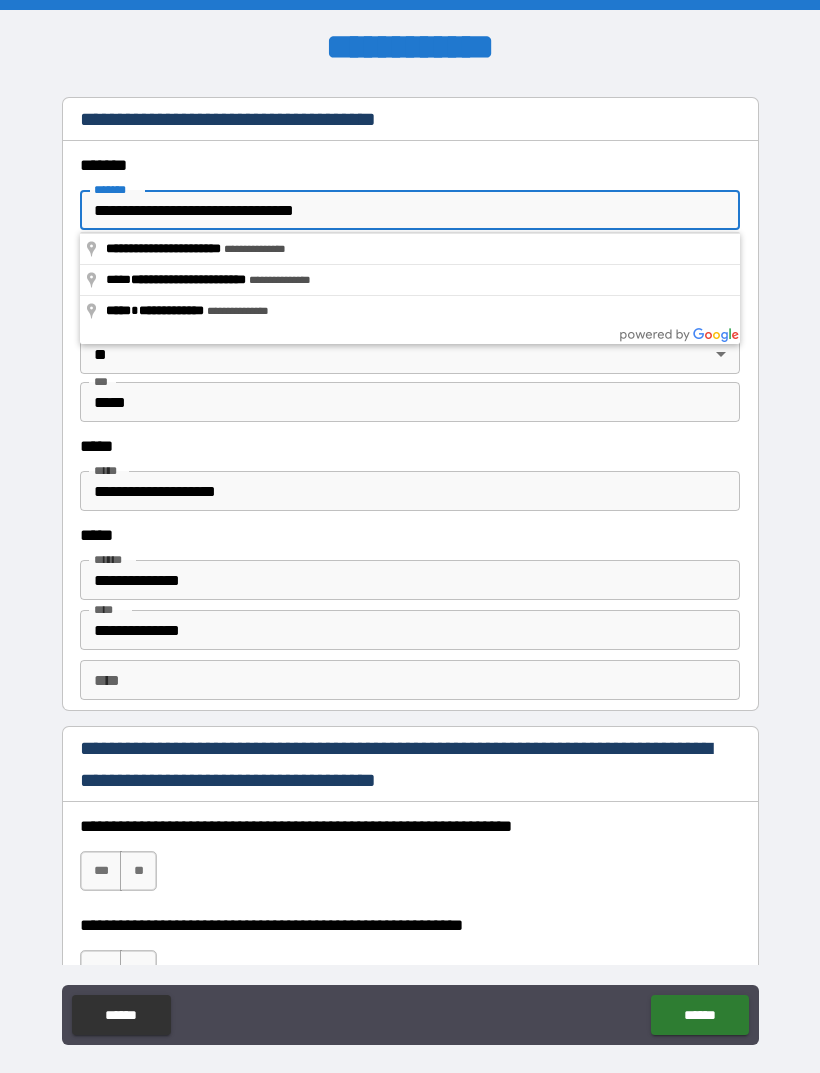 click on "**********" at bounding box center (410, 210) 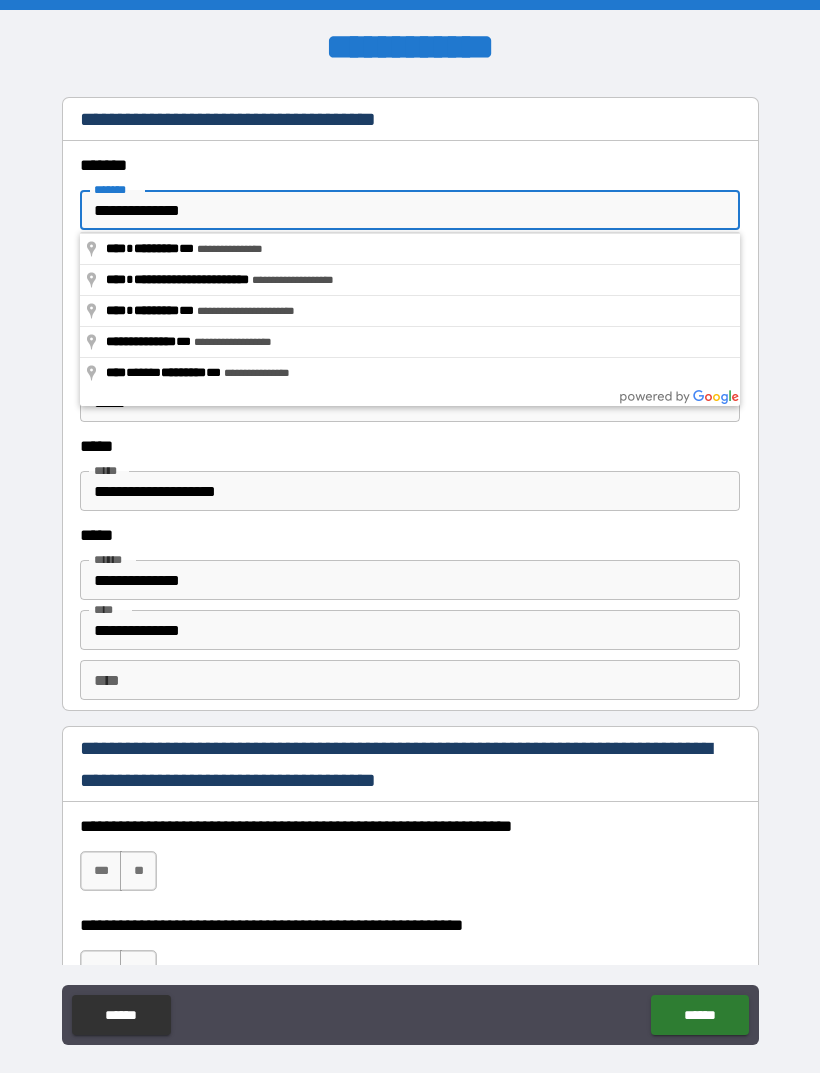 type on "**********" 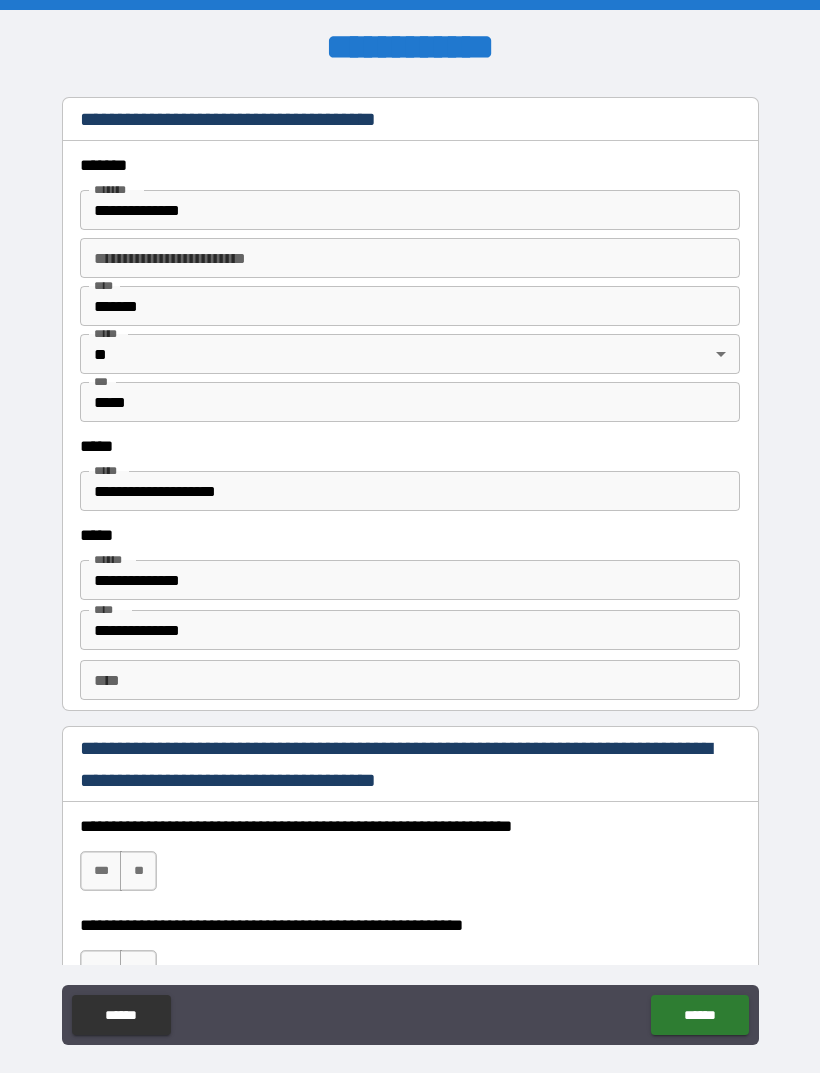 type on "*******" 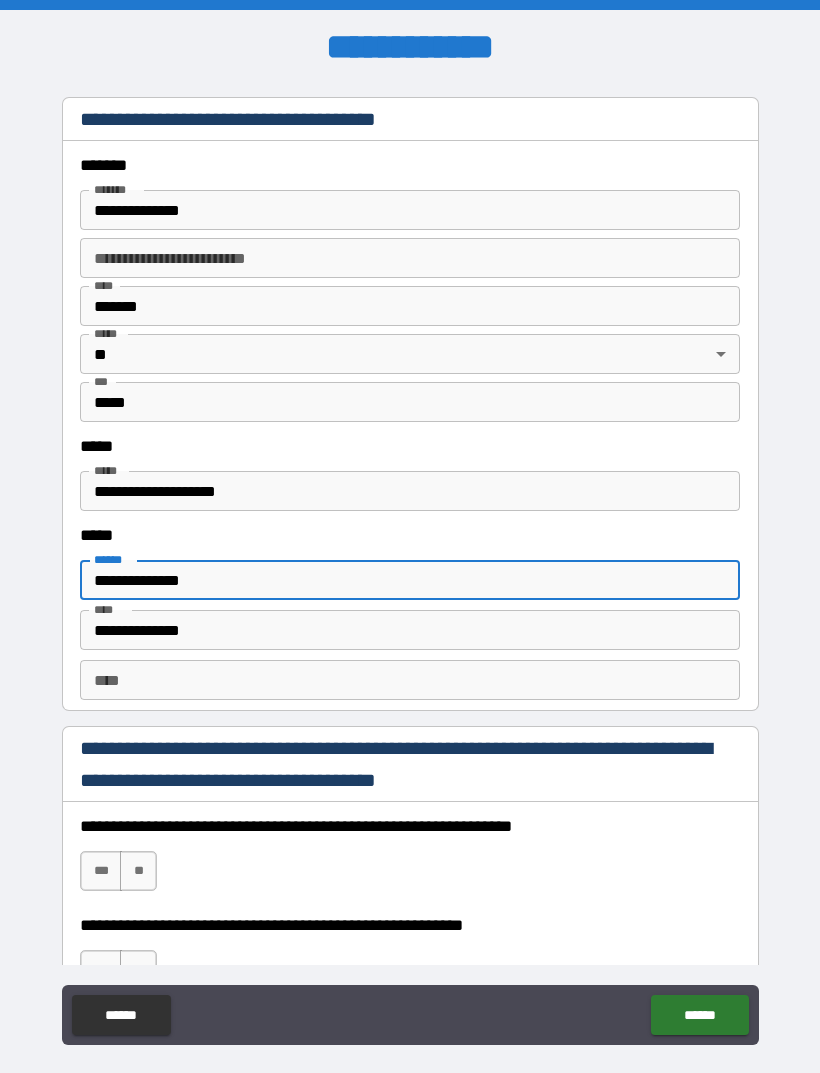 type on "**********" 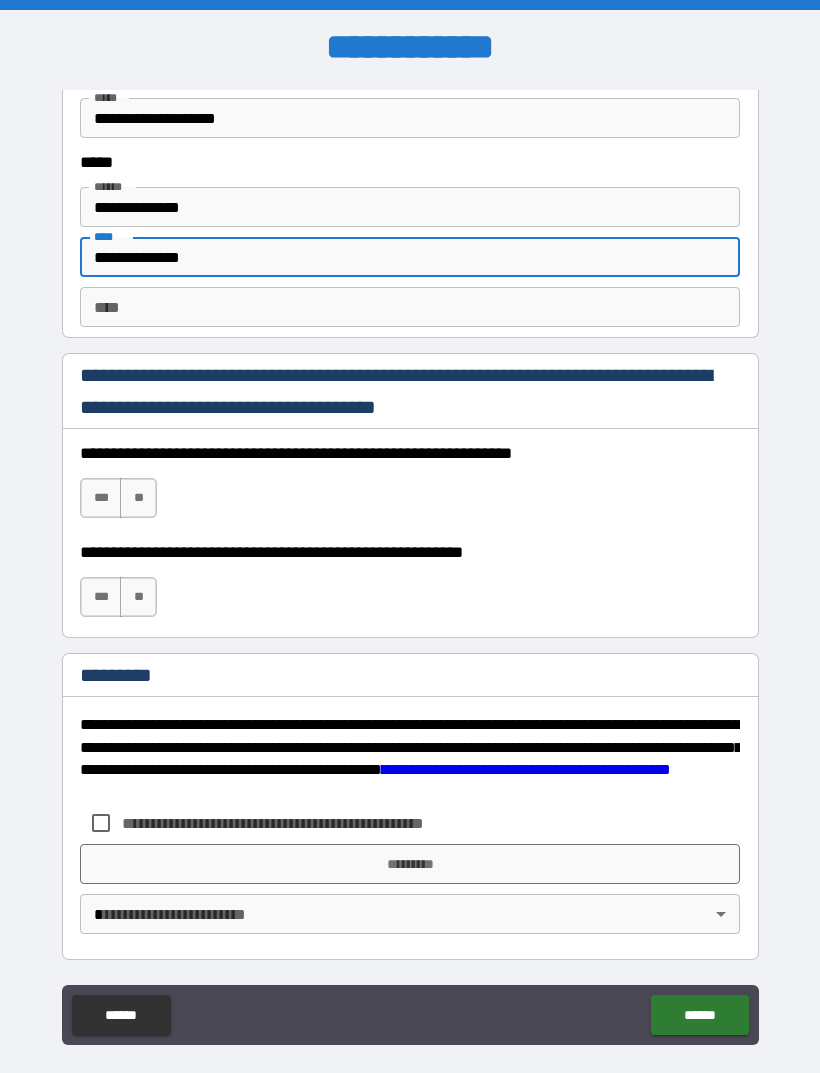 scroll, scrollTop: 2731, scrollLeft: 0, axis: vertical 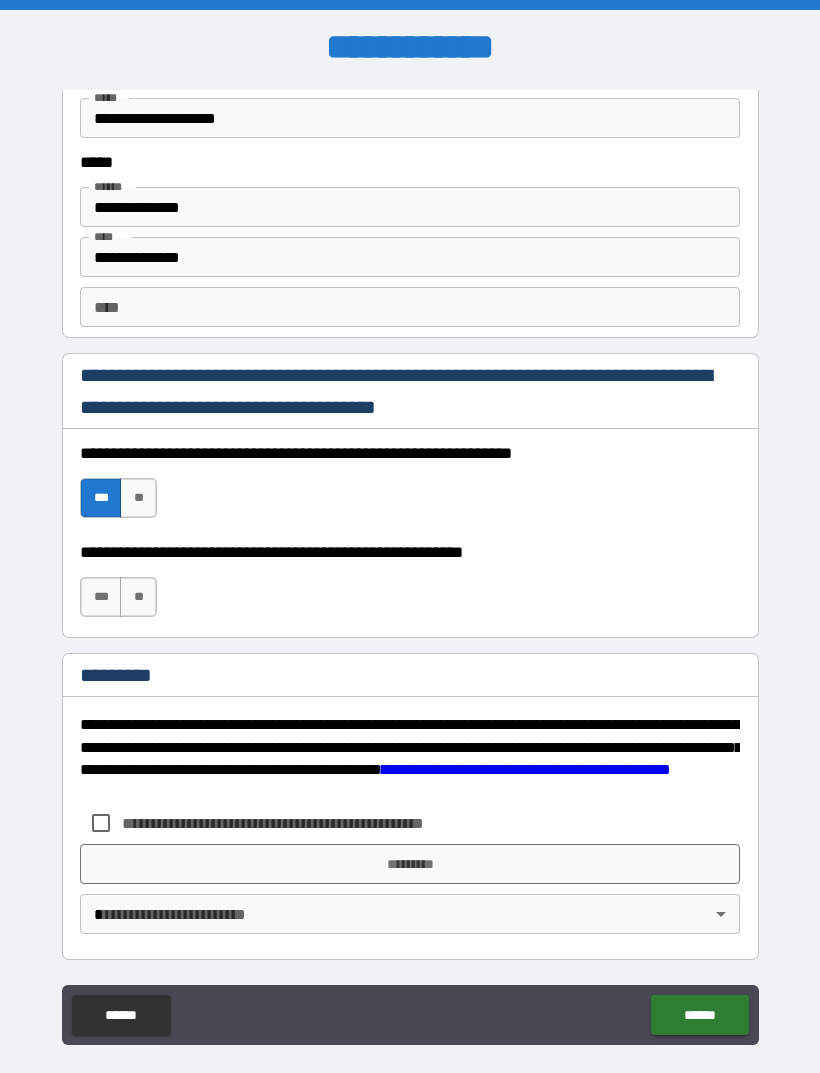 click on "***" at bounding box center (101, 597) 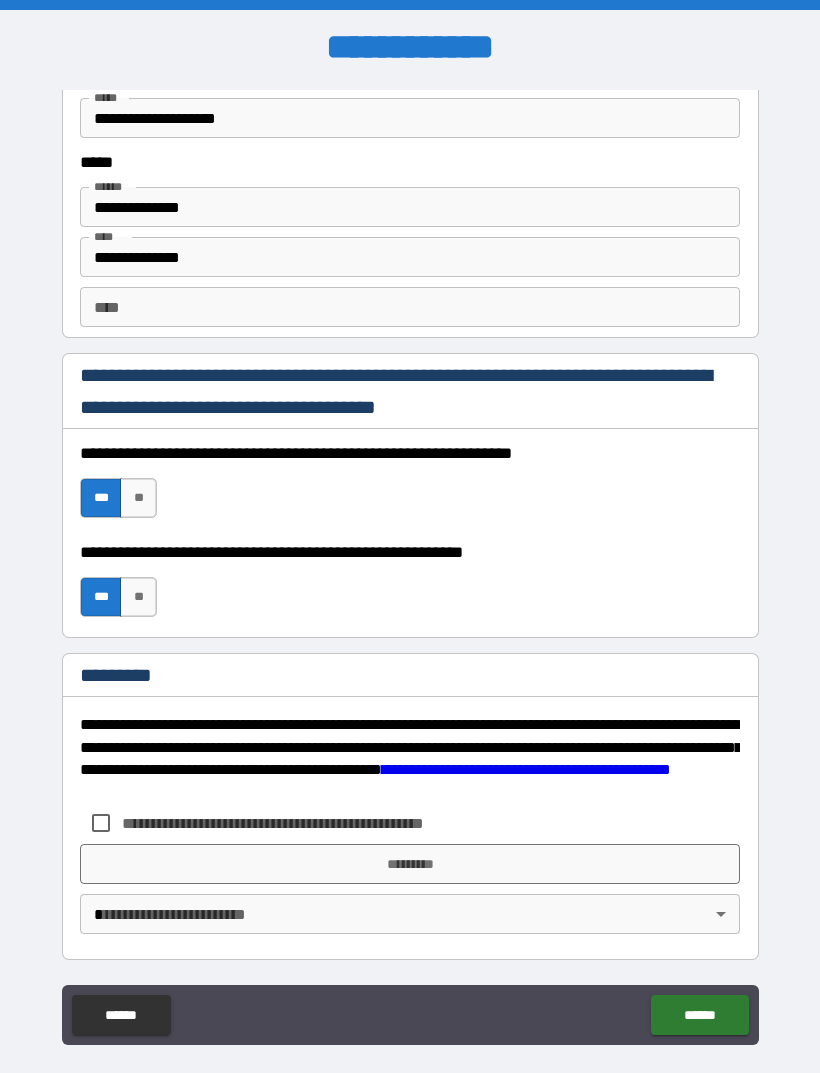 scroll, scrollTop: 2731, scrollLeft: 0, axis: vertical 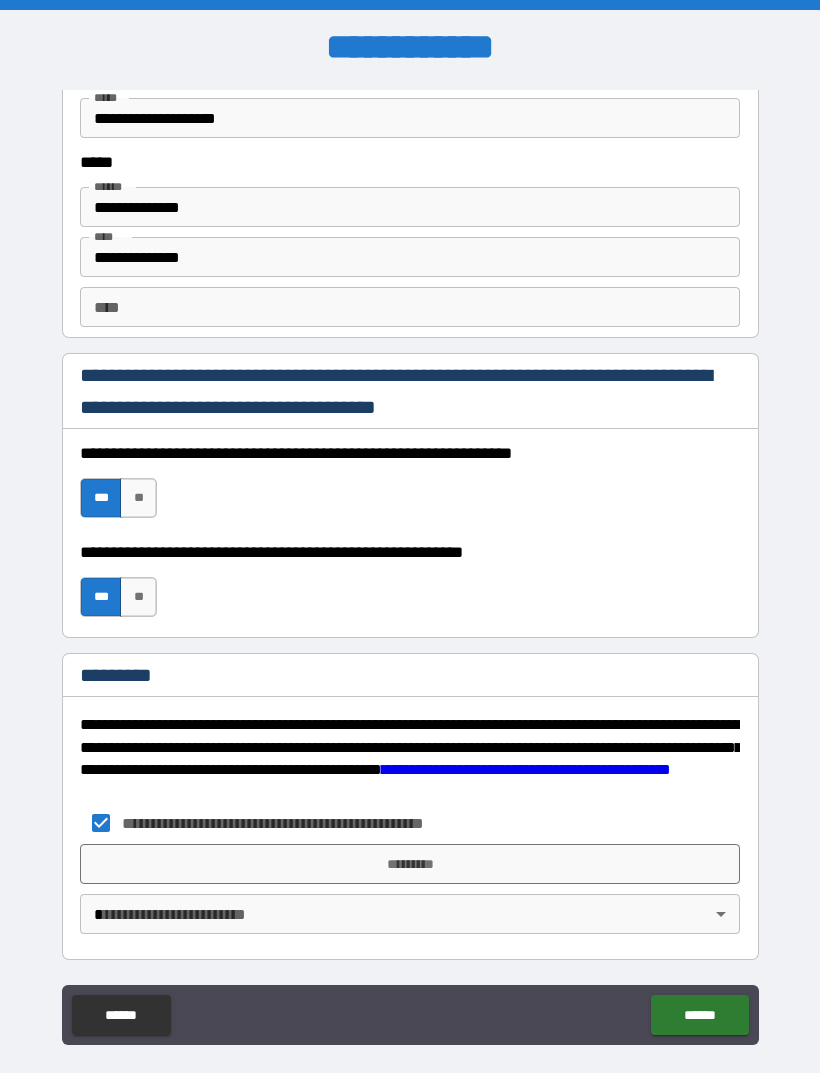 click on "*********" at bounding box center [410, 864] 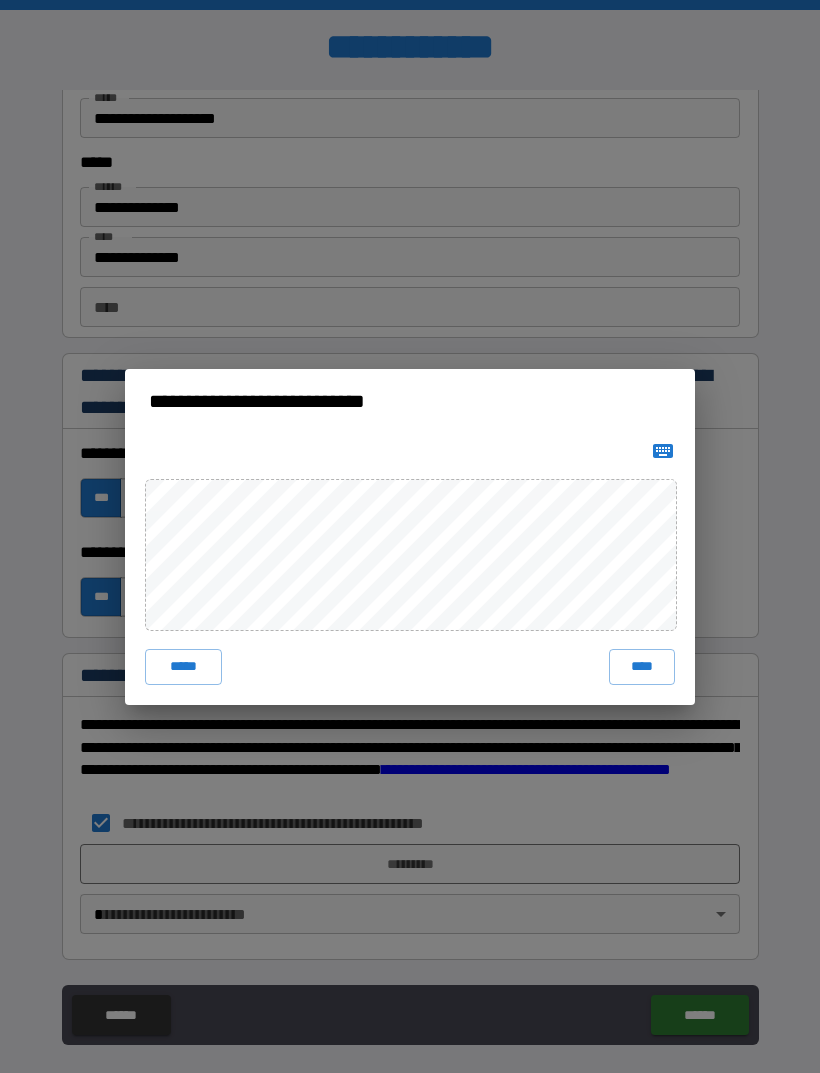 click on "****" at bounding box center [642, 667] 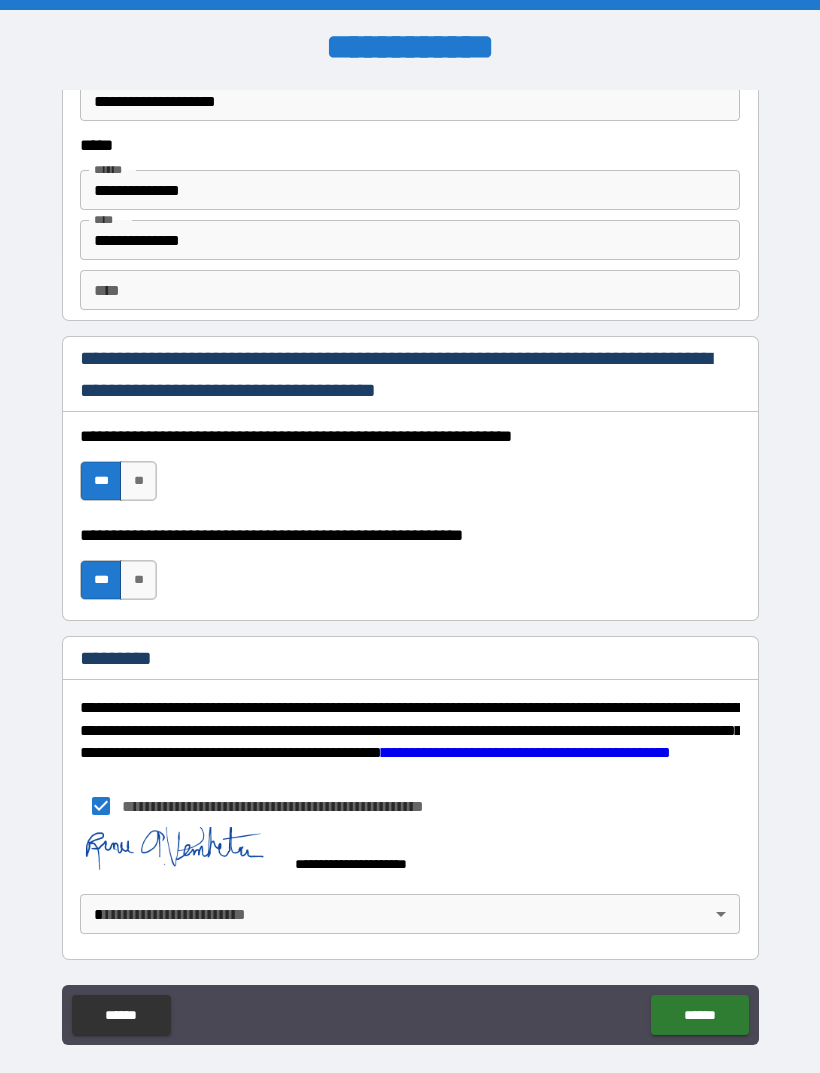 scroll, scrollTop: 2748, scrollLeft: 0, axis: vertical 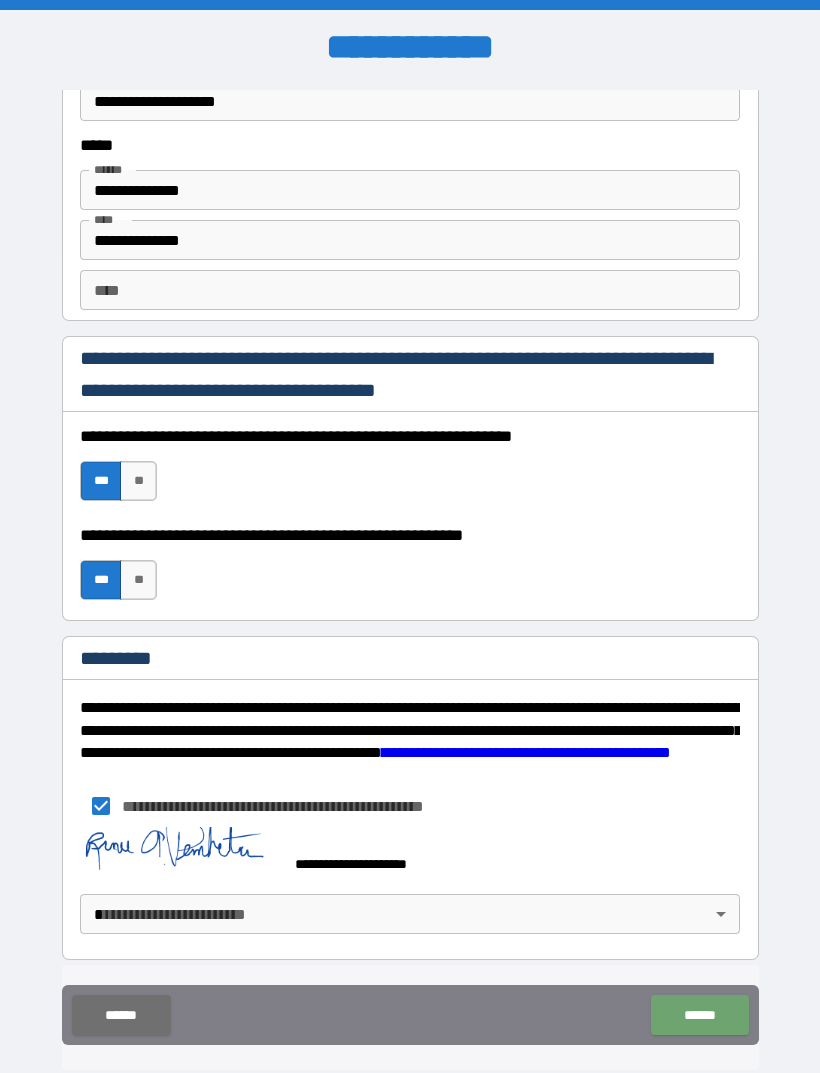 click on "******" at bounding box center [699, 1015] 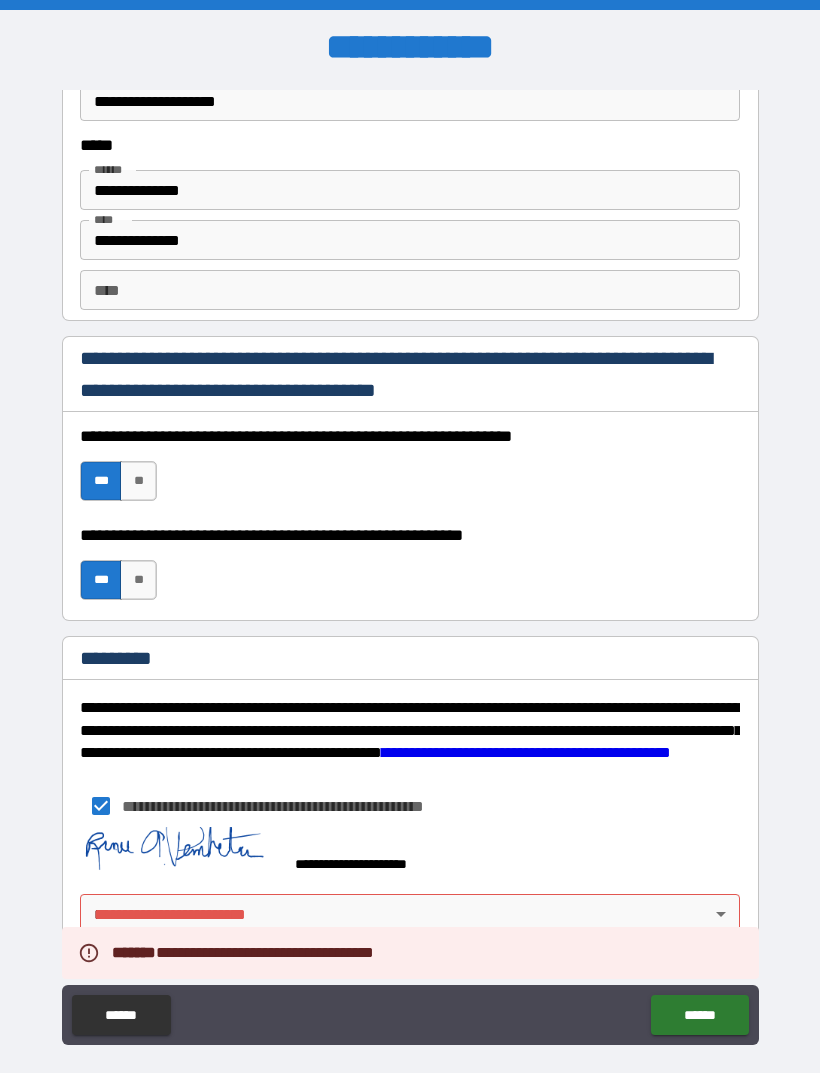 click on "**********" at bounding box center [410, 1017] 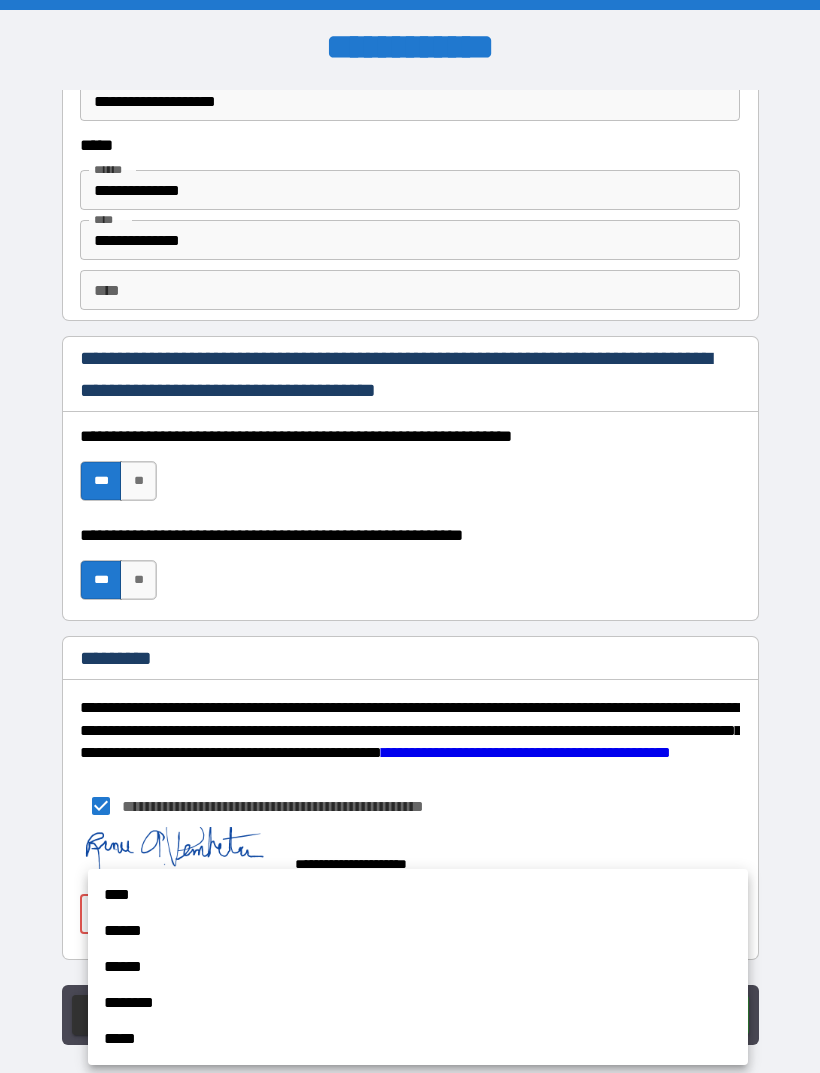 click on "****" at bounding box center (418, 895) 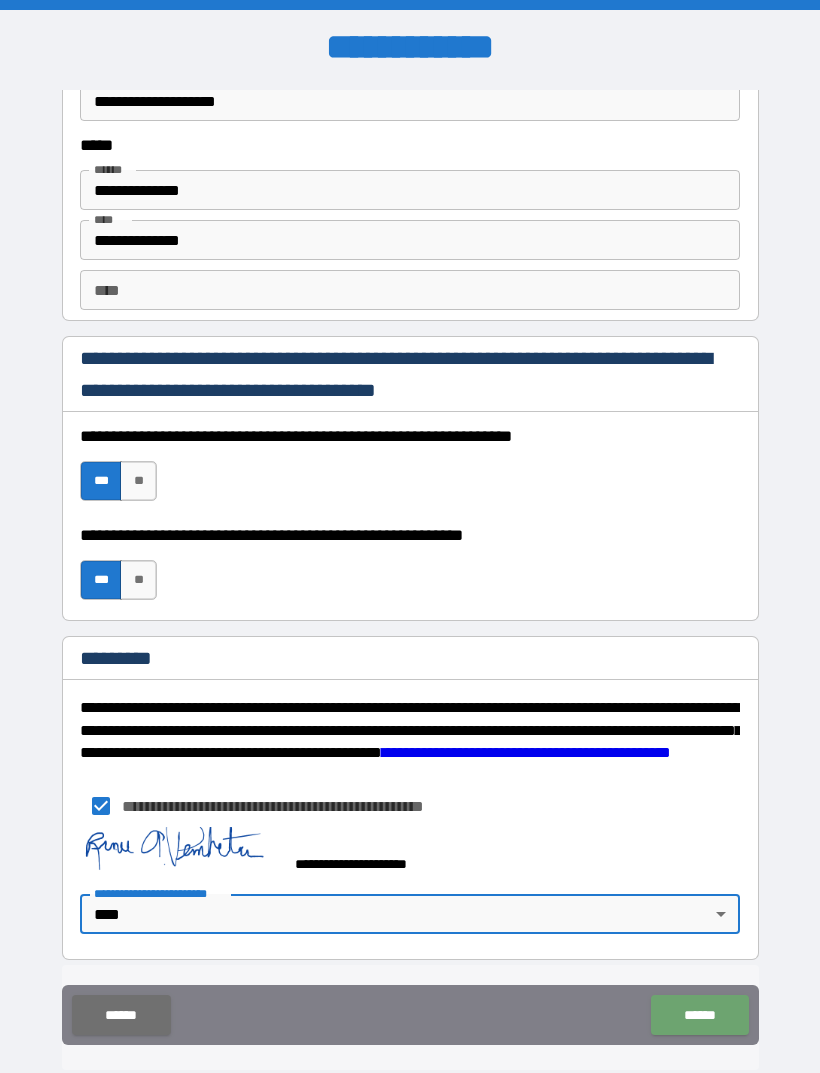 click on "******" at bounding box center (699, 1015) 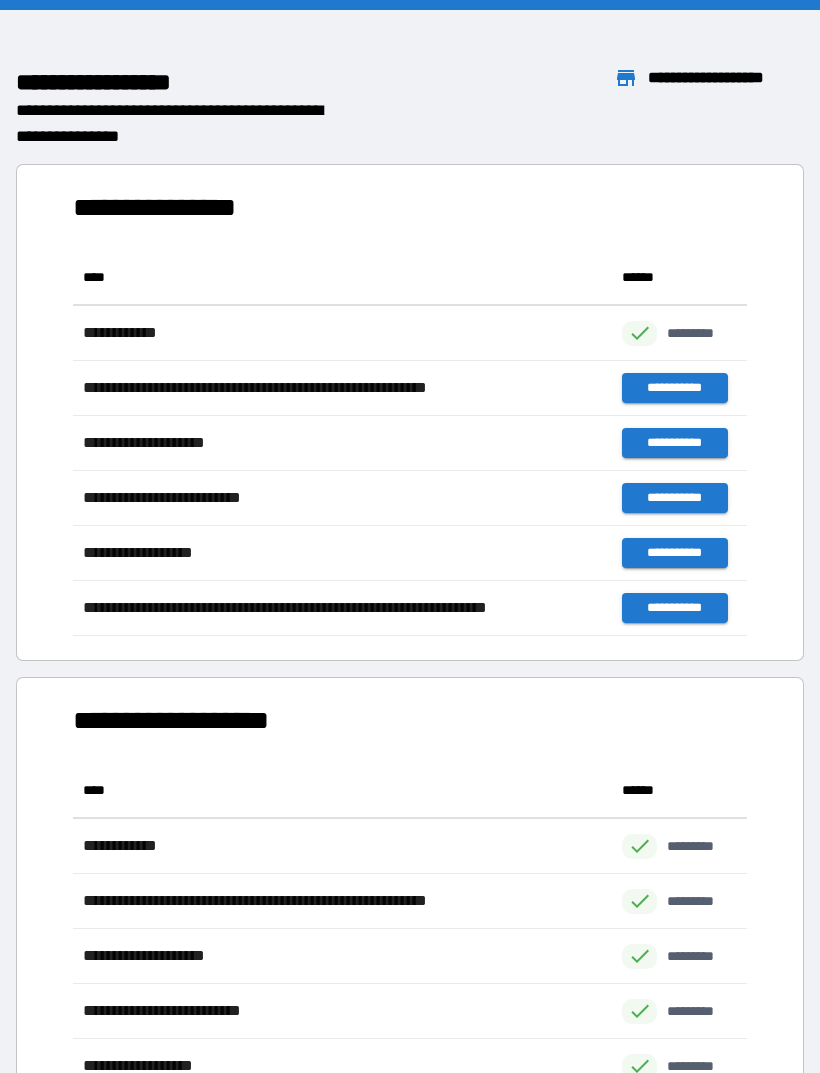 scroll, scrollTop: 386, scrollLeft: 674, axis: both 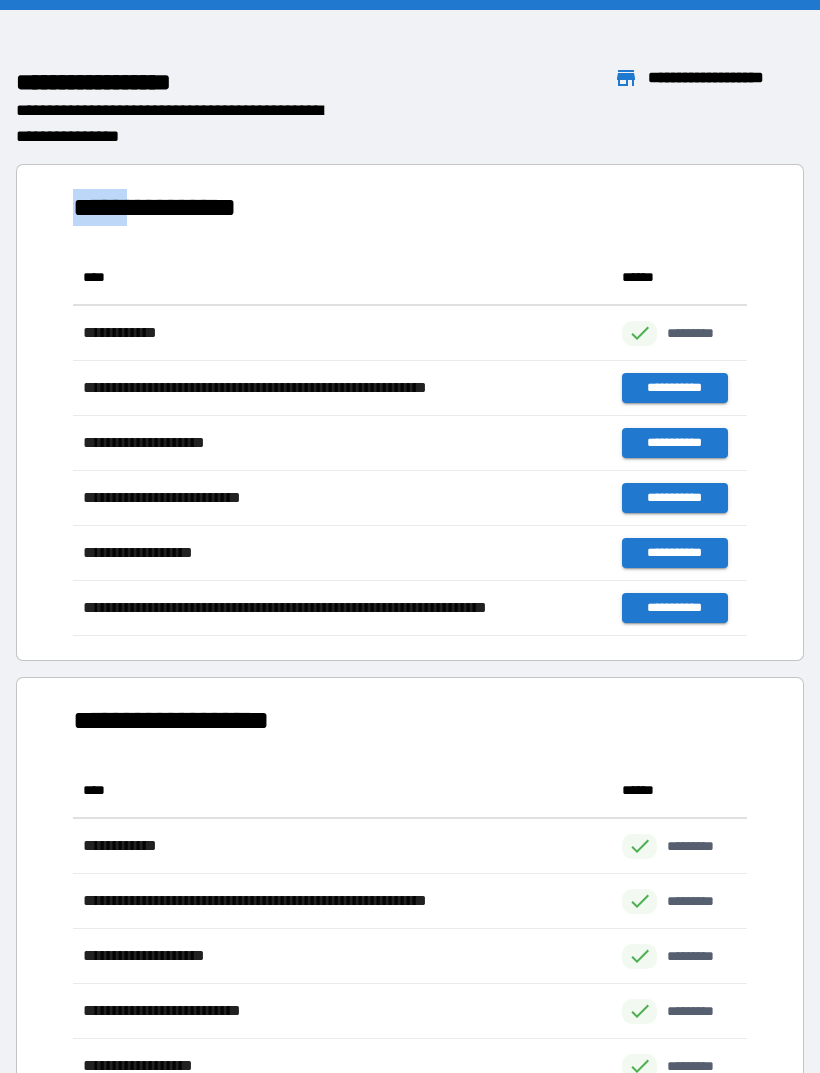 click on "**********" at bounding box center [410, 412] 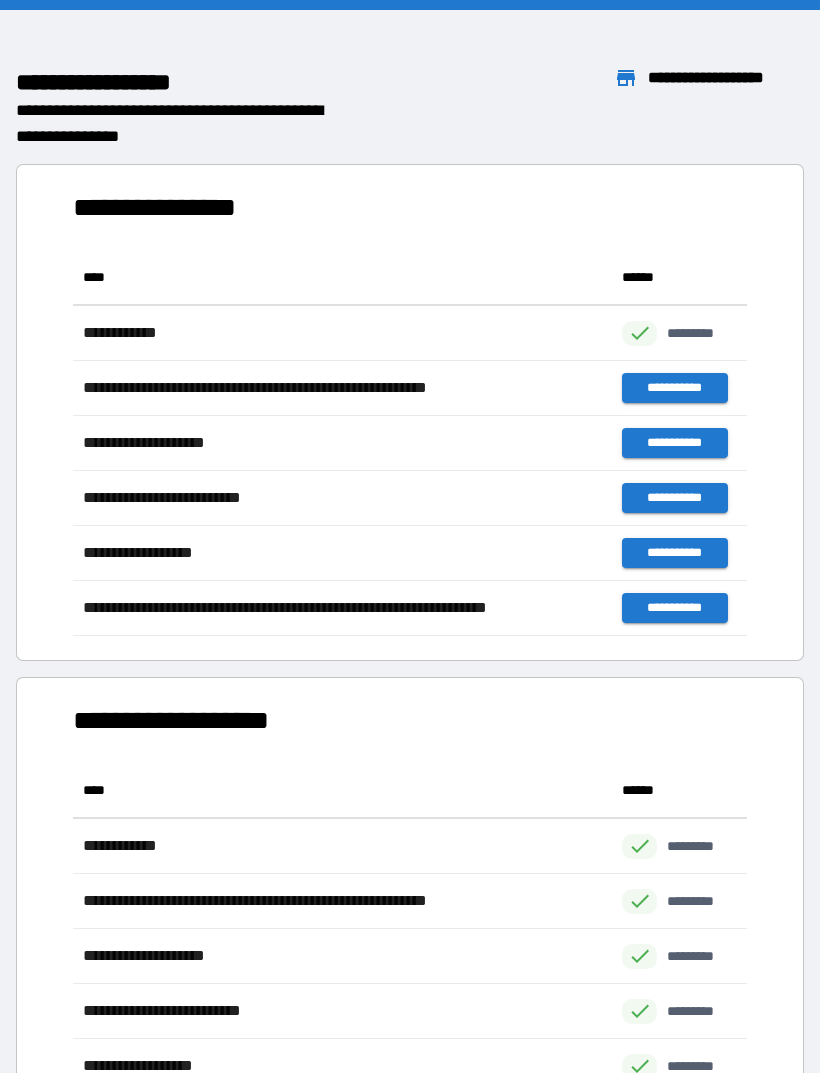 scroll, scrollTop: 0, scrollLeft: 0, axis: both 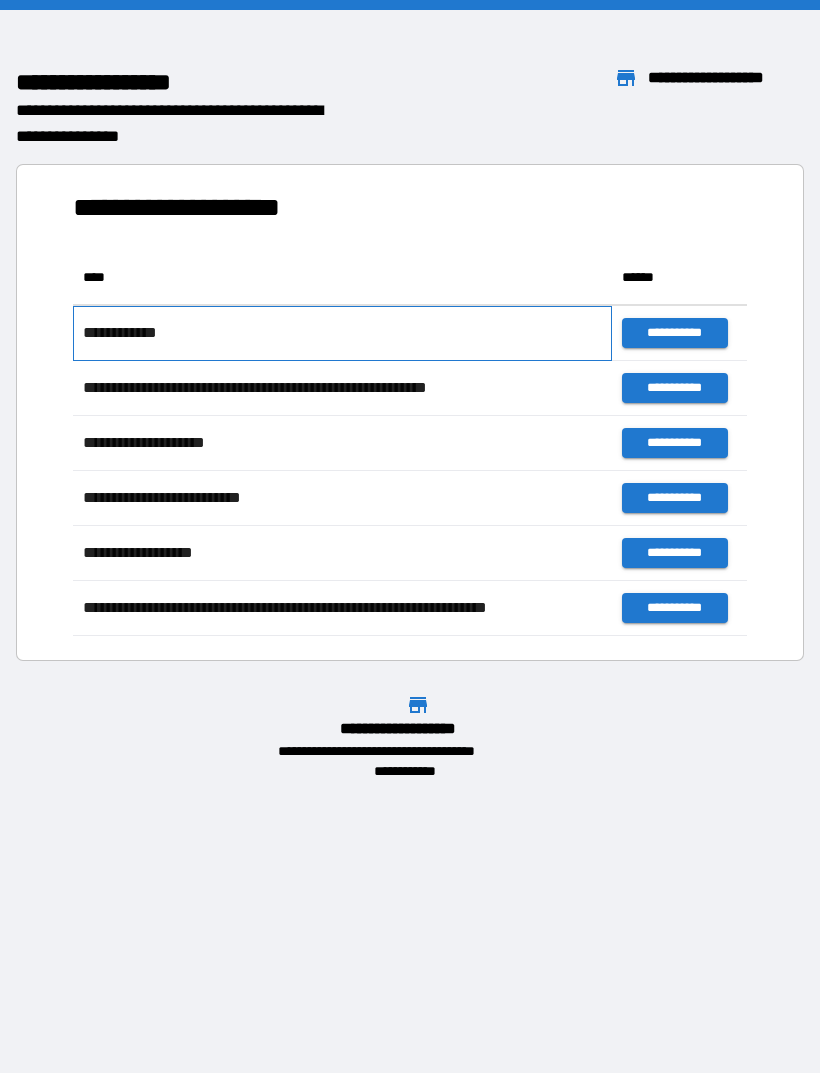 click on "**********" at bounding box center [125, 333] 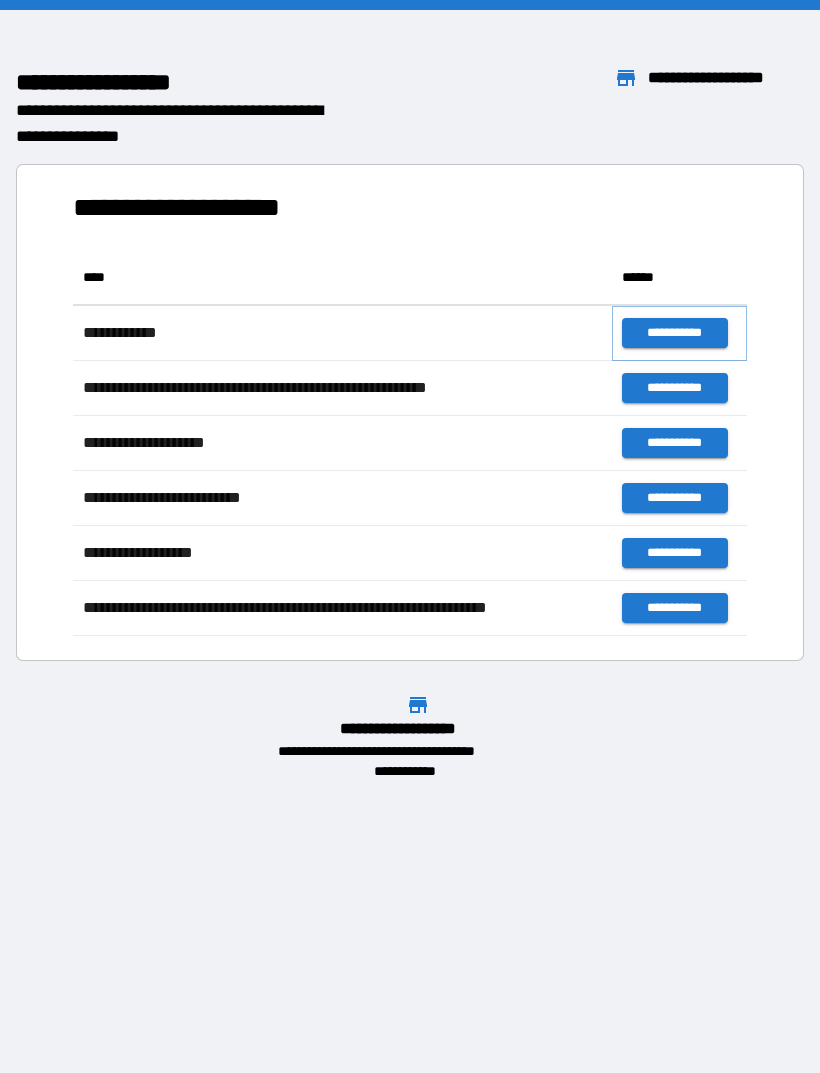 click on "**********" at bounding box center (674, 333) 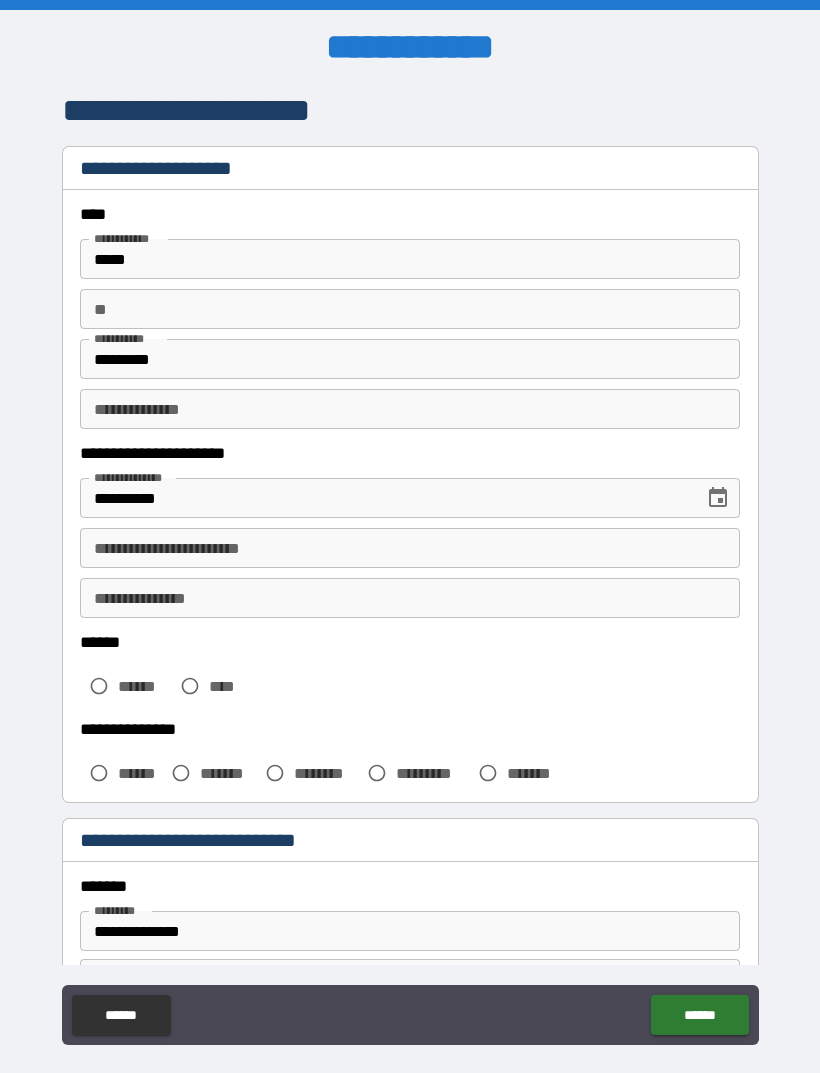 click on "**" at bounding box center [410, 309] 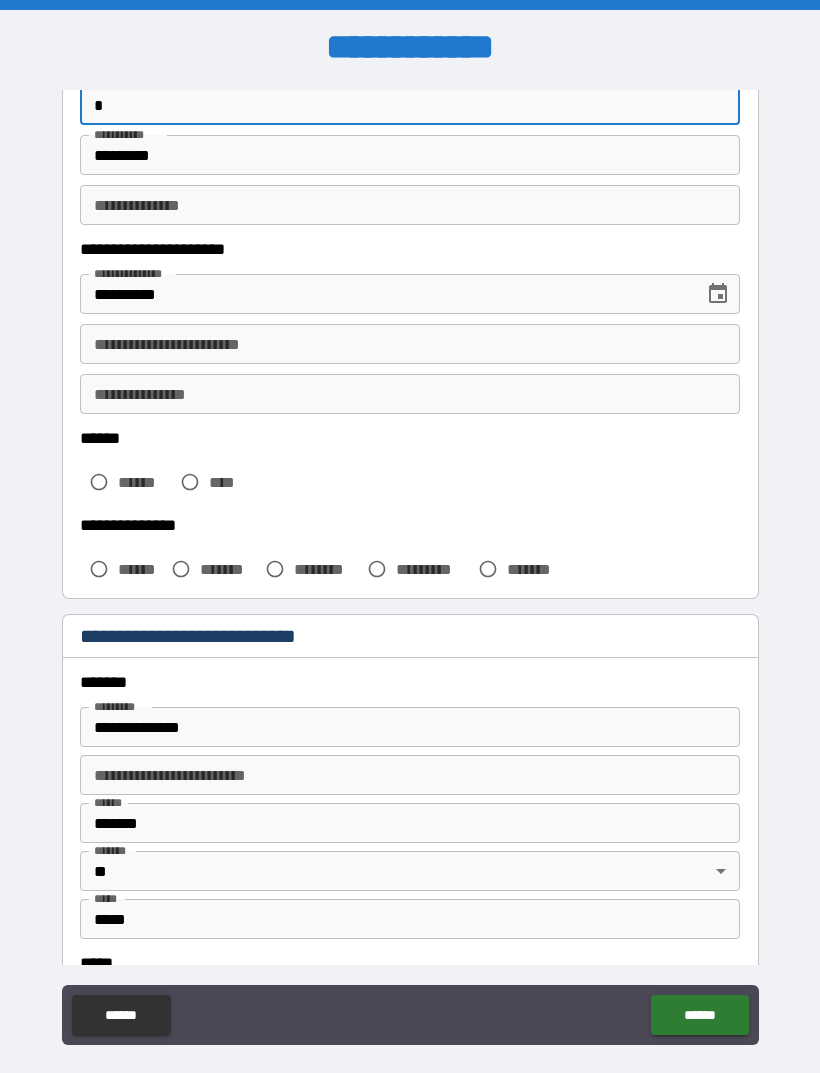 scroll, scrollTop: 230, scrollLeft: 0, axis: vertical 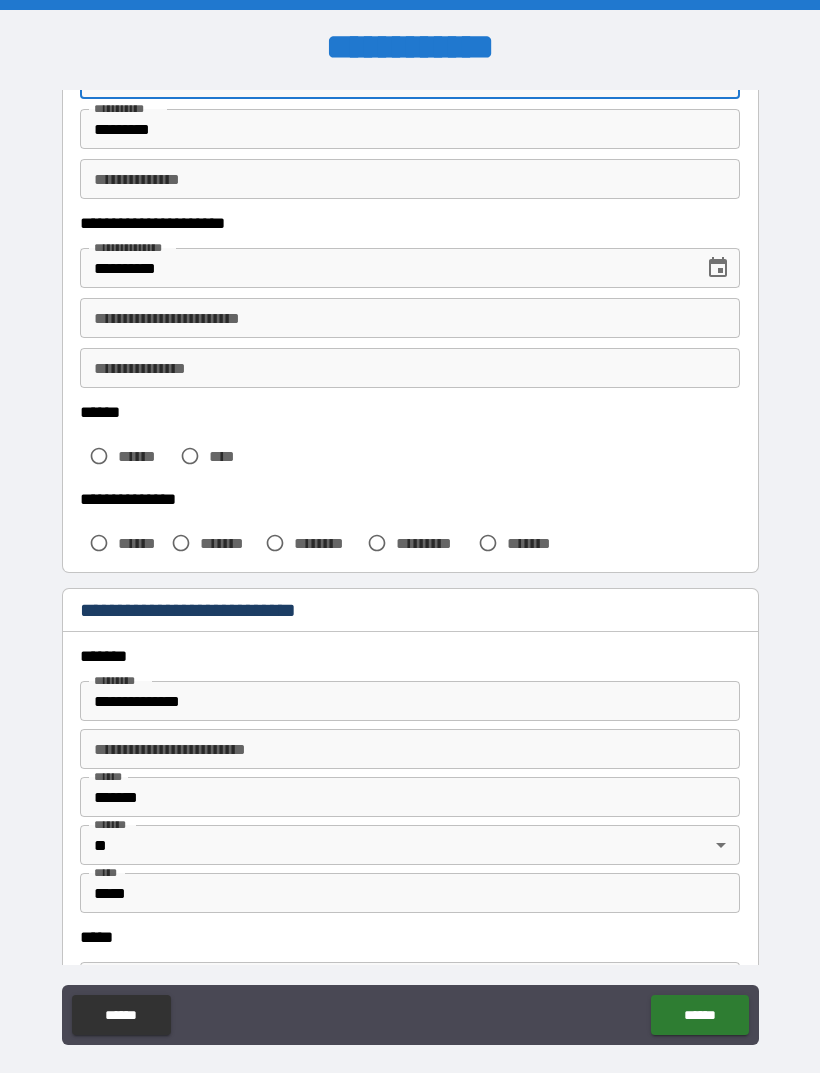 type on "*" 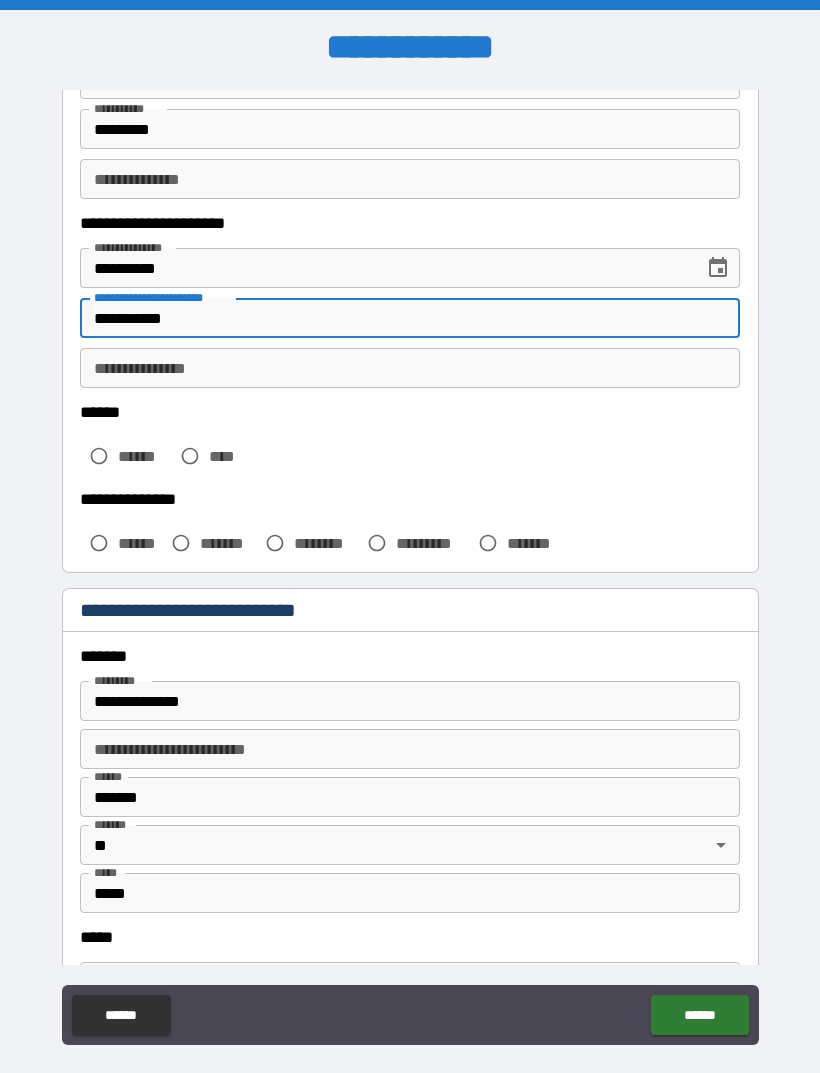 type on "**********" 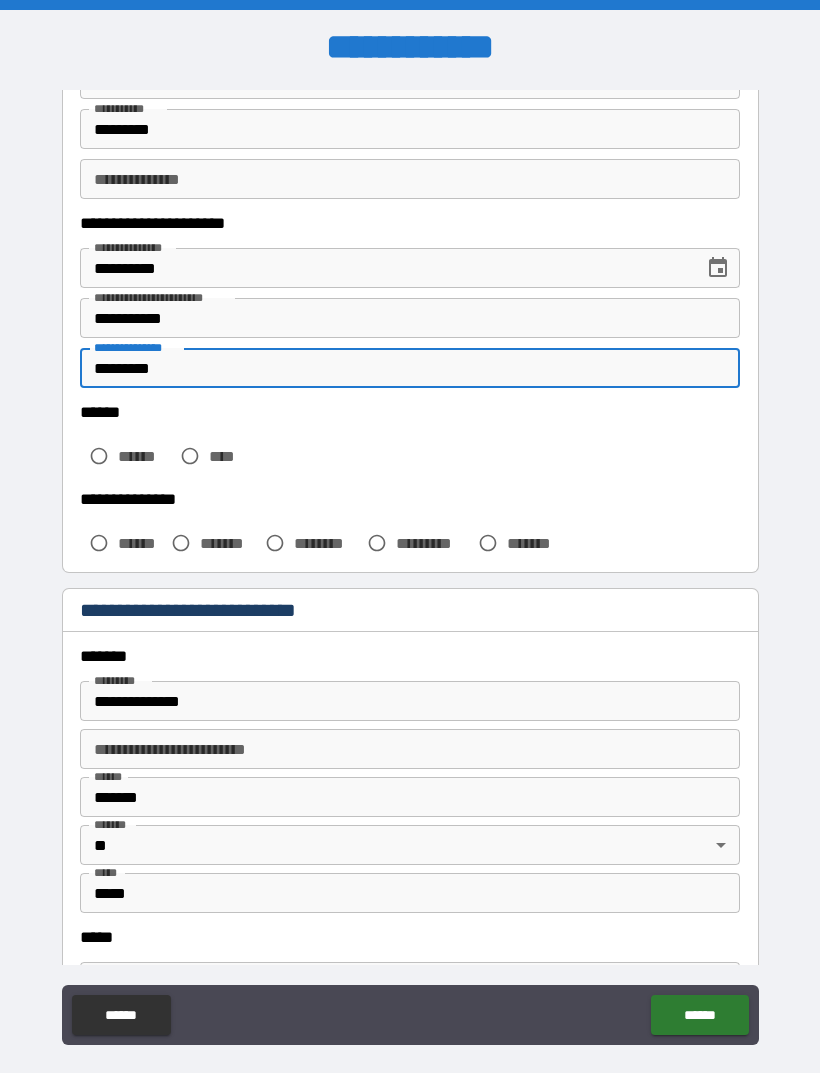 type on "*********" 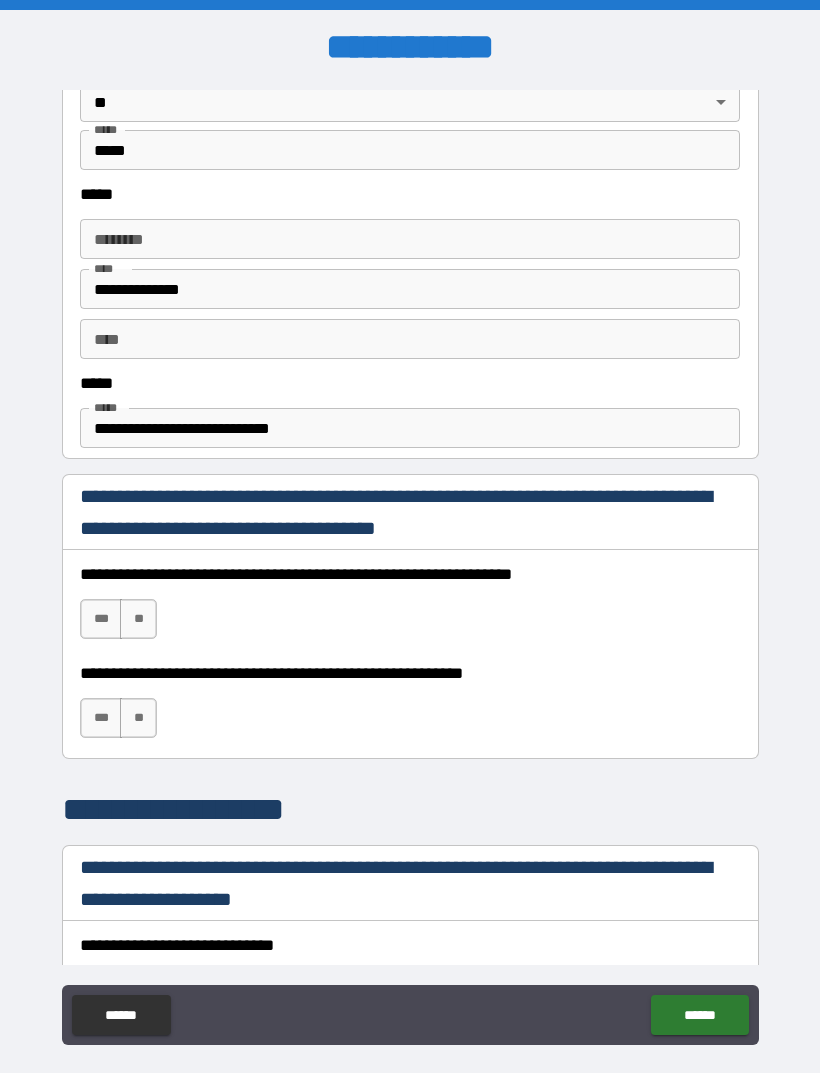 scroll, scrollTop: 974, scrollLeft: 0, axis: vertical 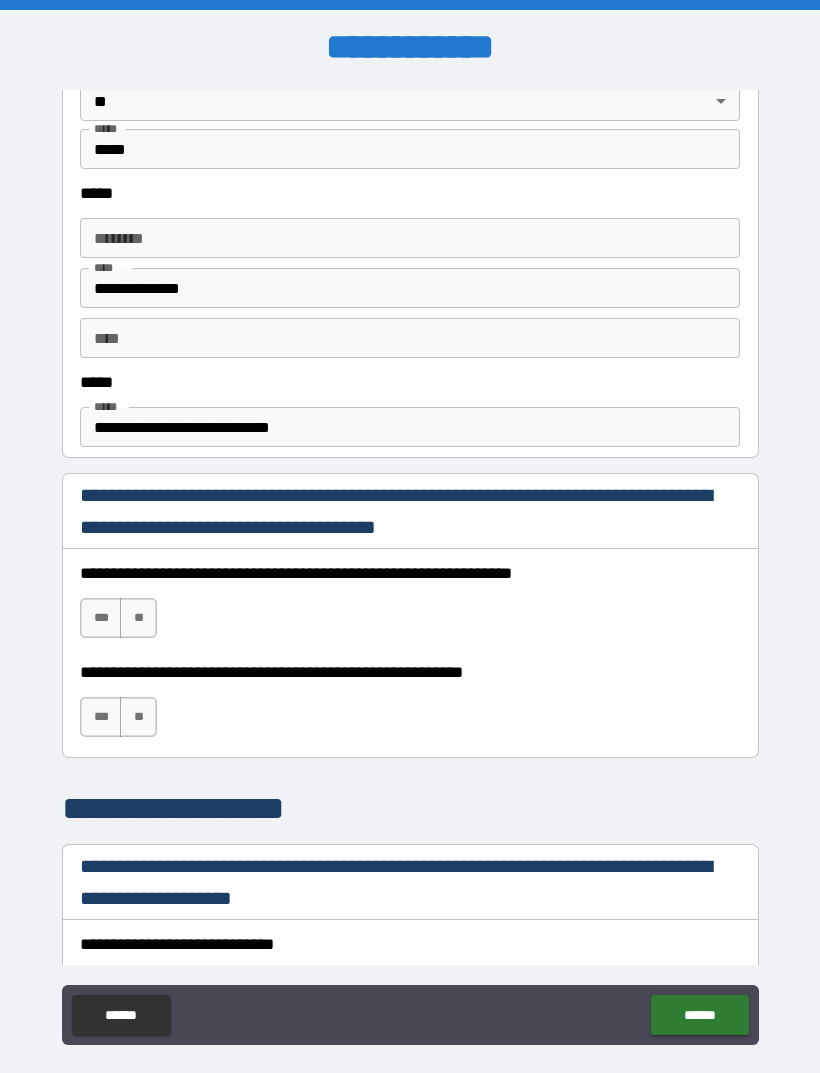 click on "***" at bounding box center [101, 618] 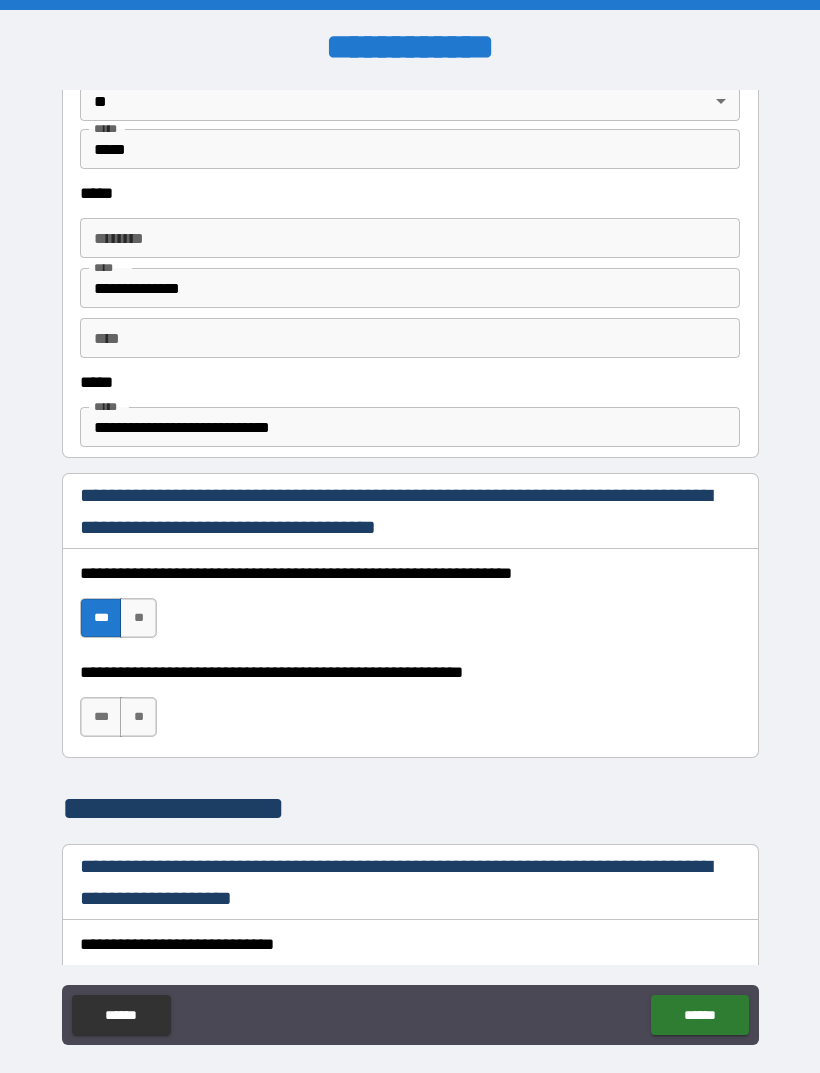 click on "***" at bounding box center [101, 717] 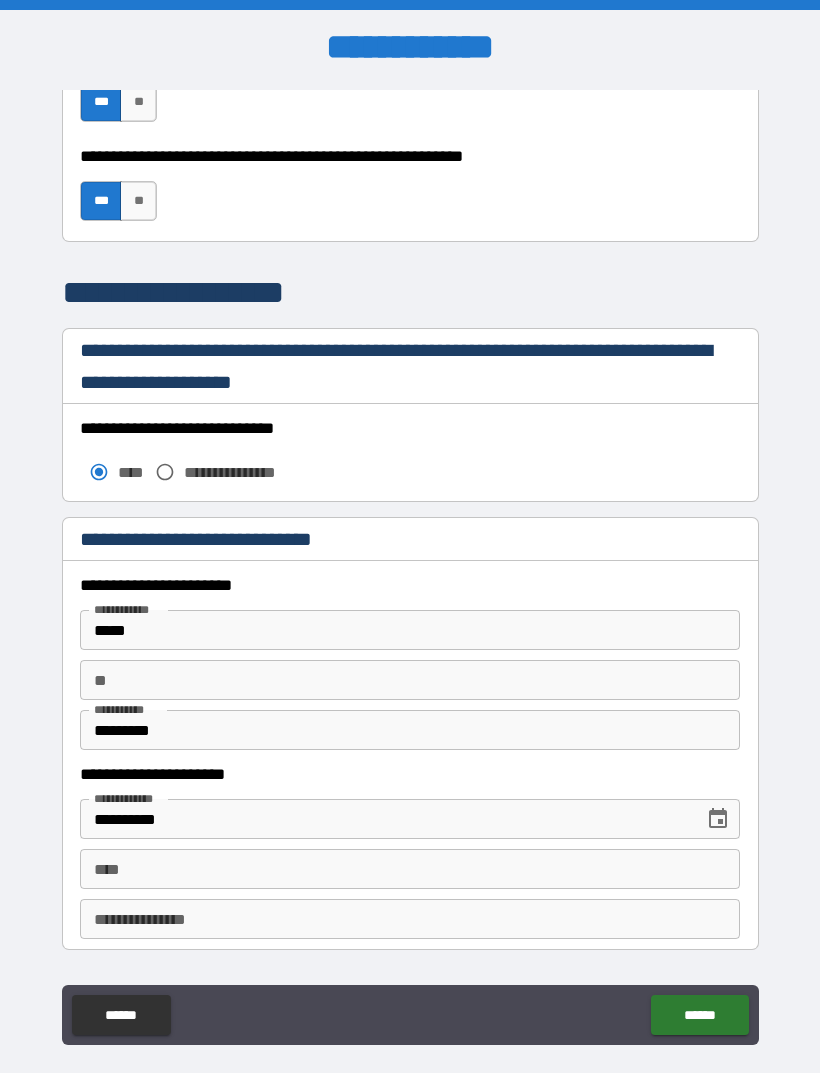 scroll, scrollTop: 1490, scrollLeft: 0, axis: vertical 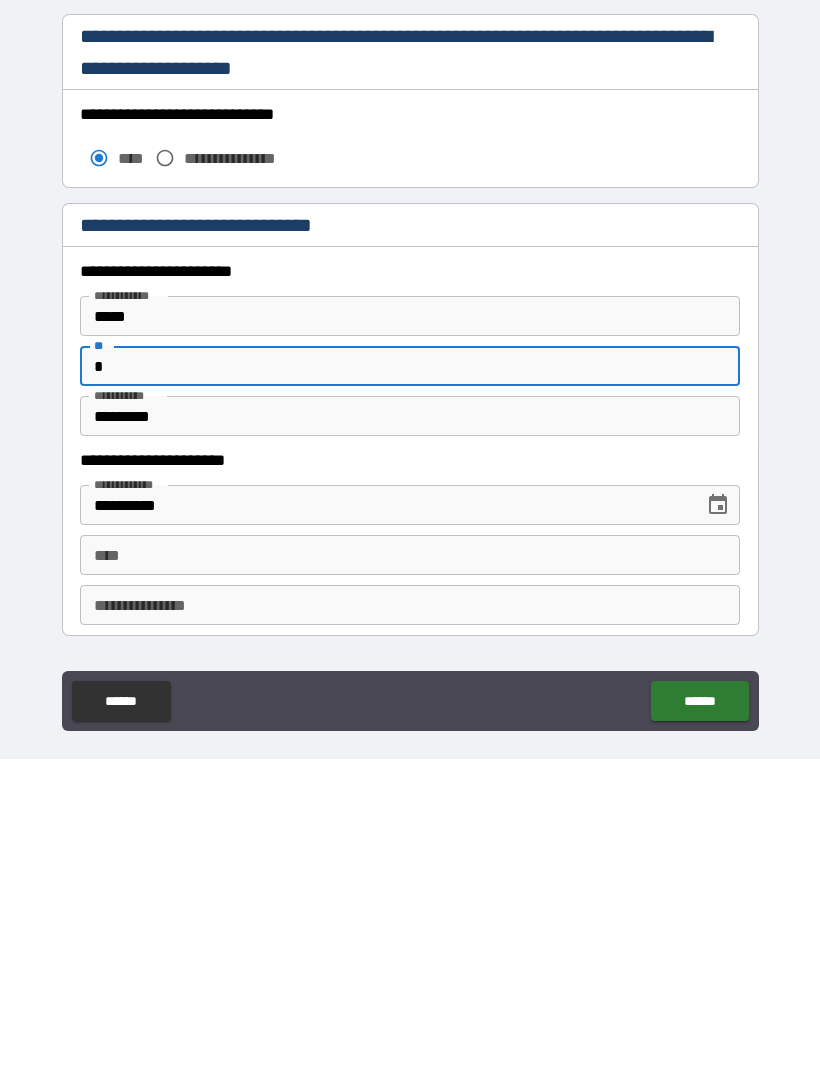 type on "*" 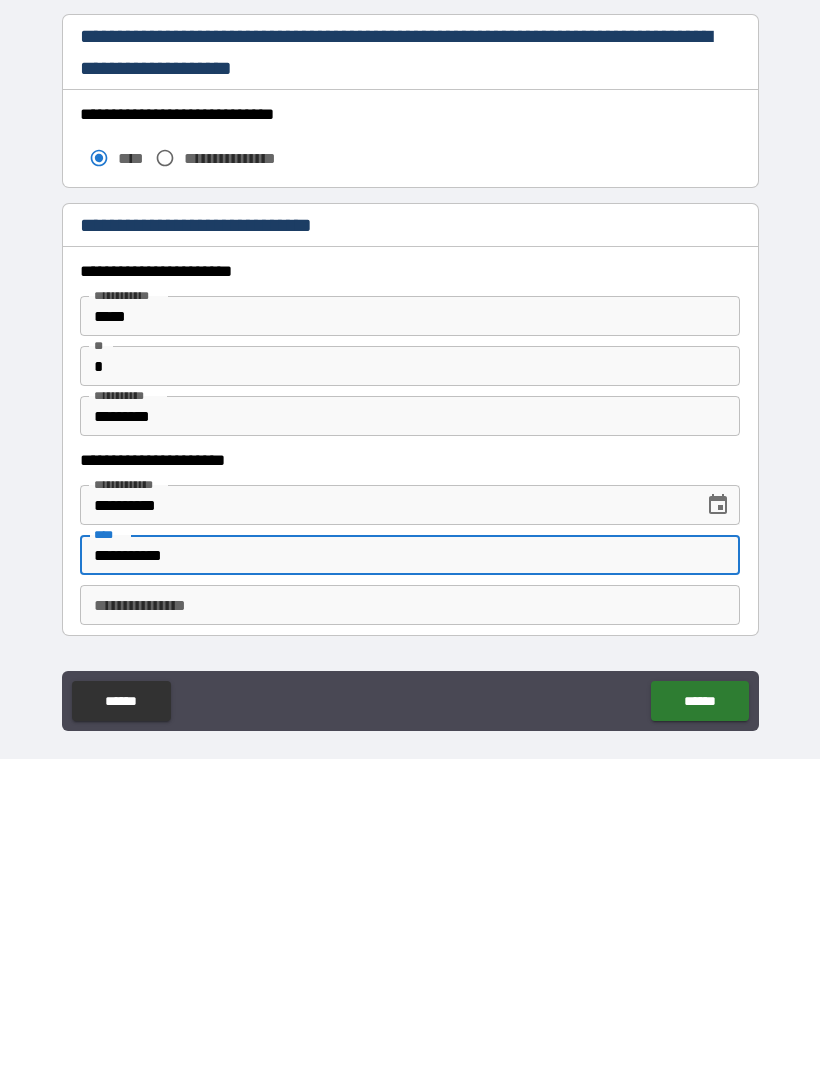 type on "**********" 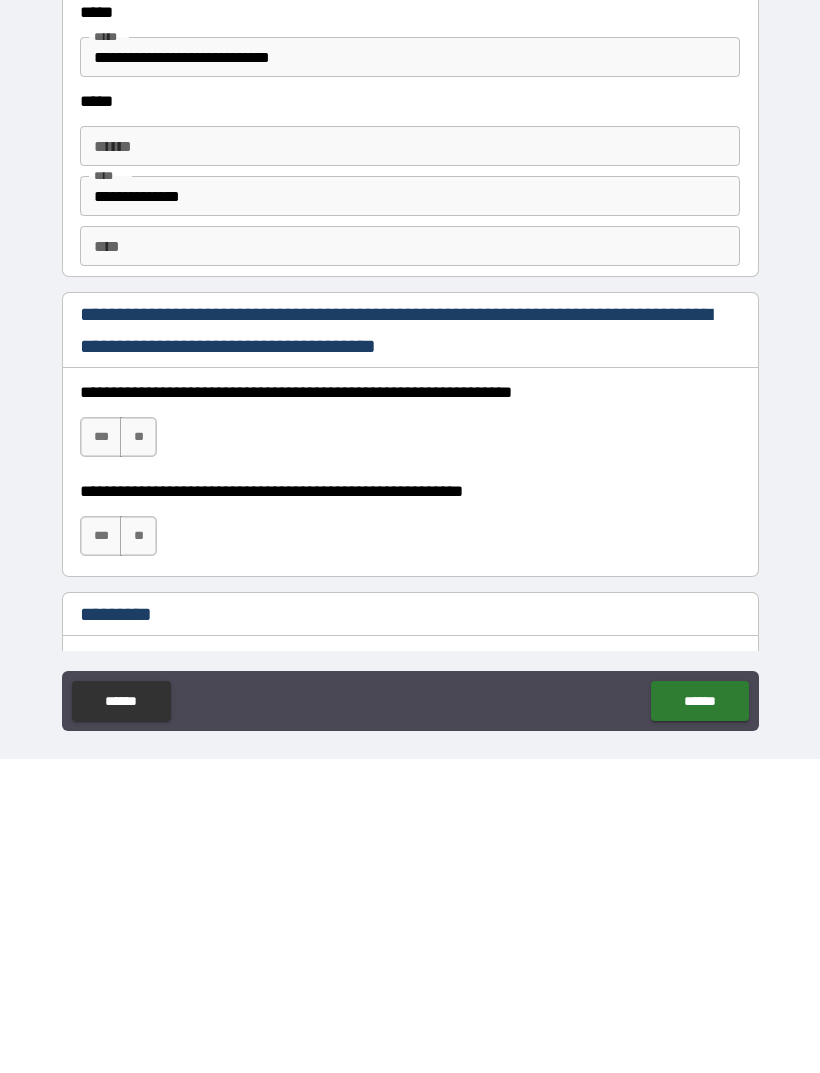 scroll, scrollTop: 2482, scrollLeft: 0, axis: vertical 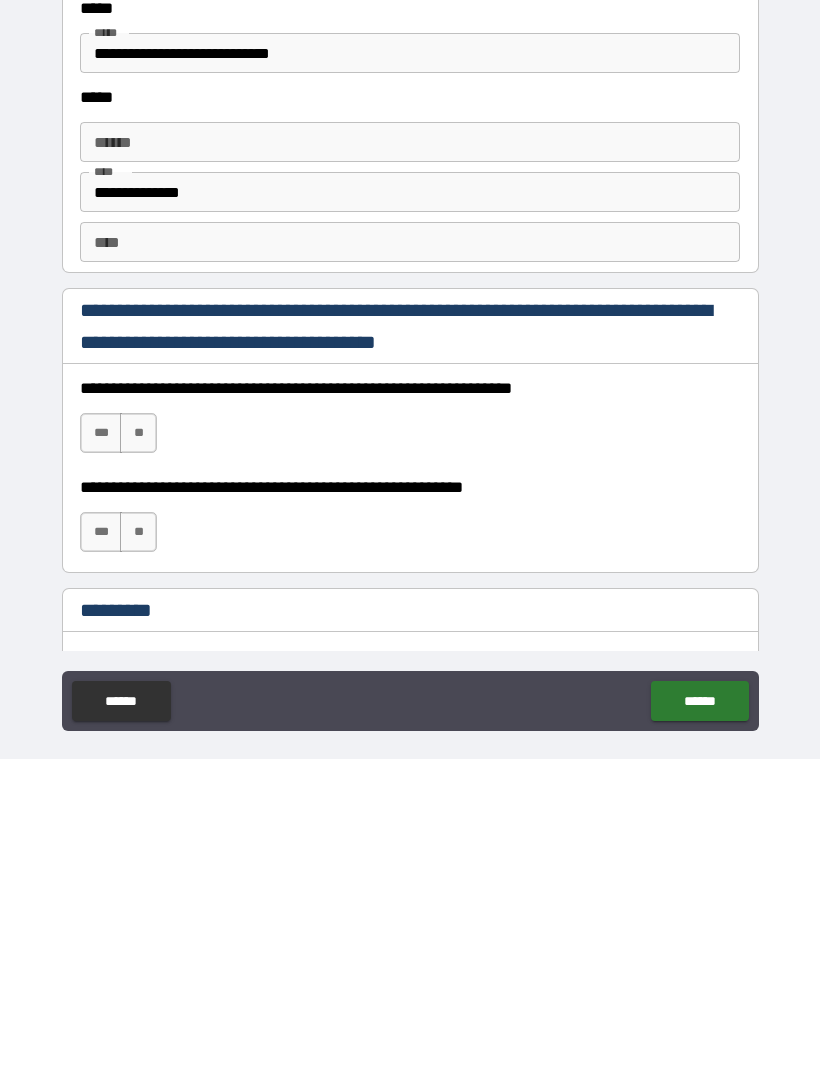 type on "*********" 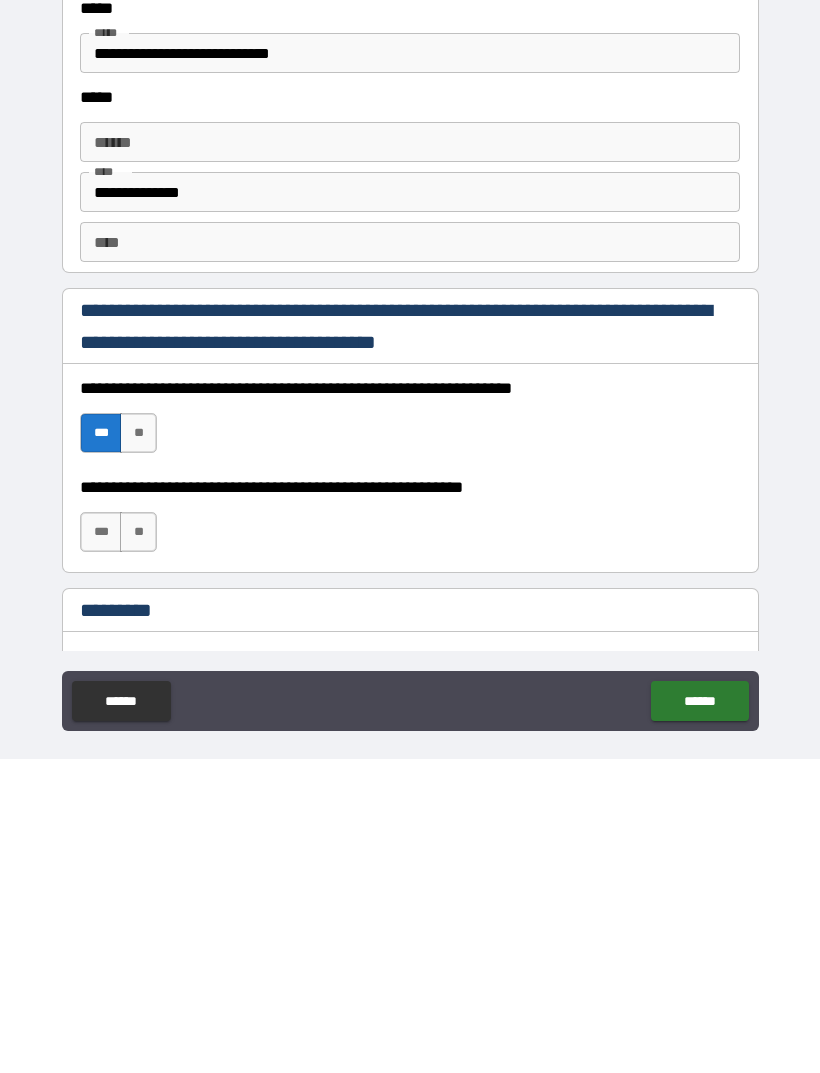 scroll, scrollTop: 64, scrollLeft: 0, axis: vertical 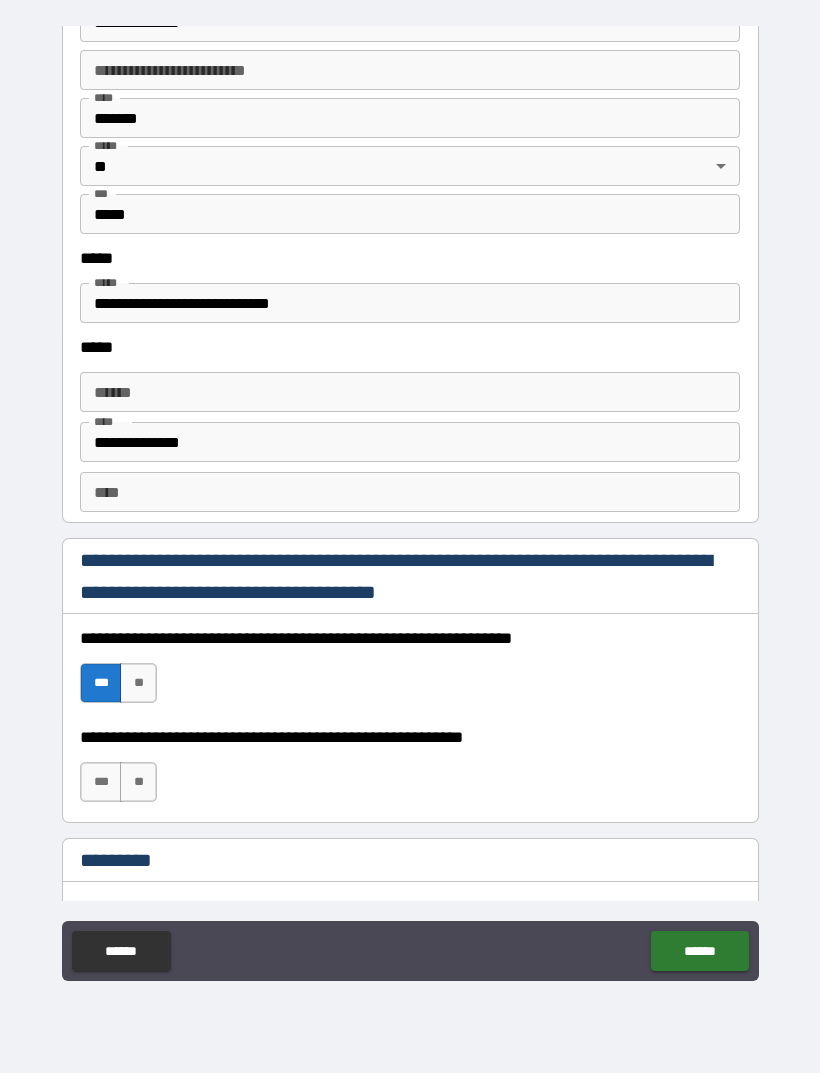 click on "***" at bounding box center [101, 782] 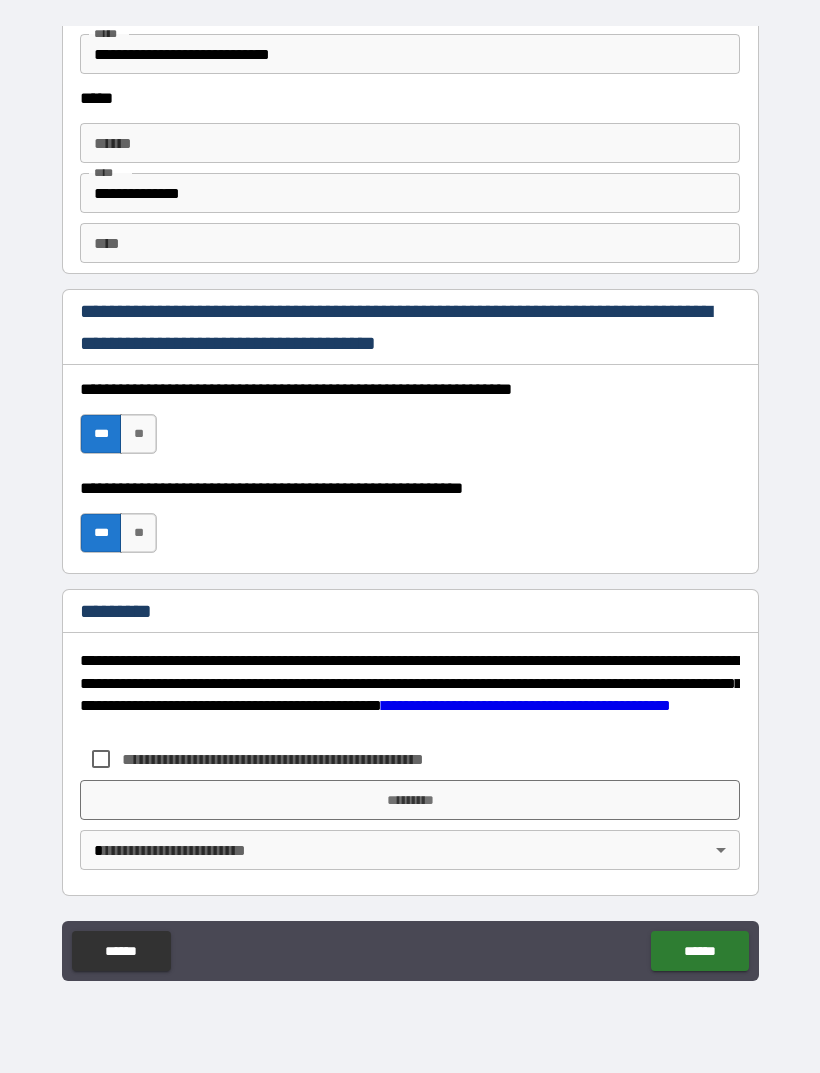 scroll, scrollTop: 2731, scrollLeft: 0, axis: vertical 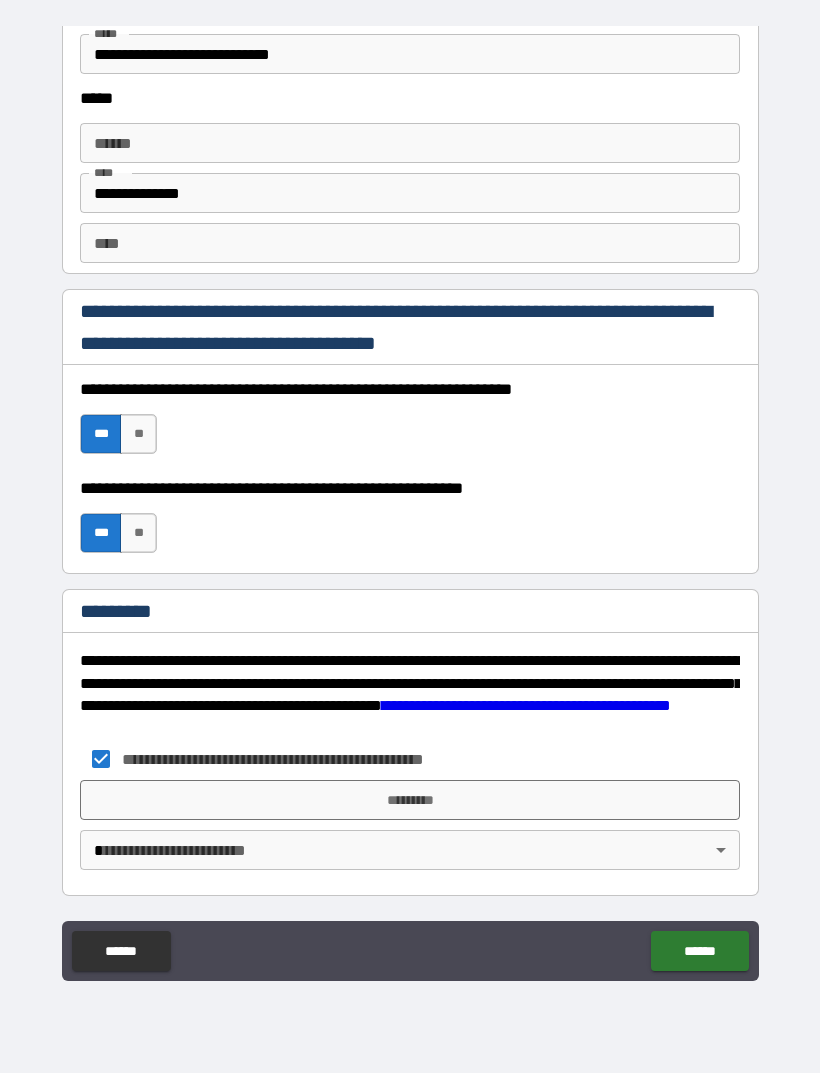 click on "**********" at bounding box center [410, 504] 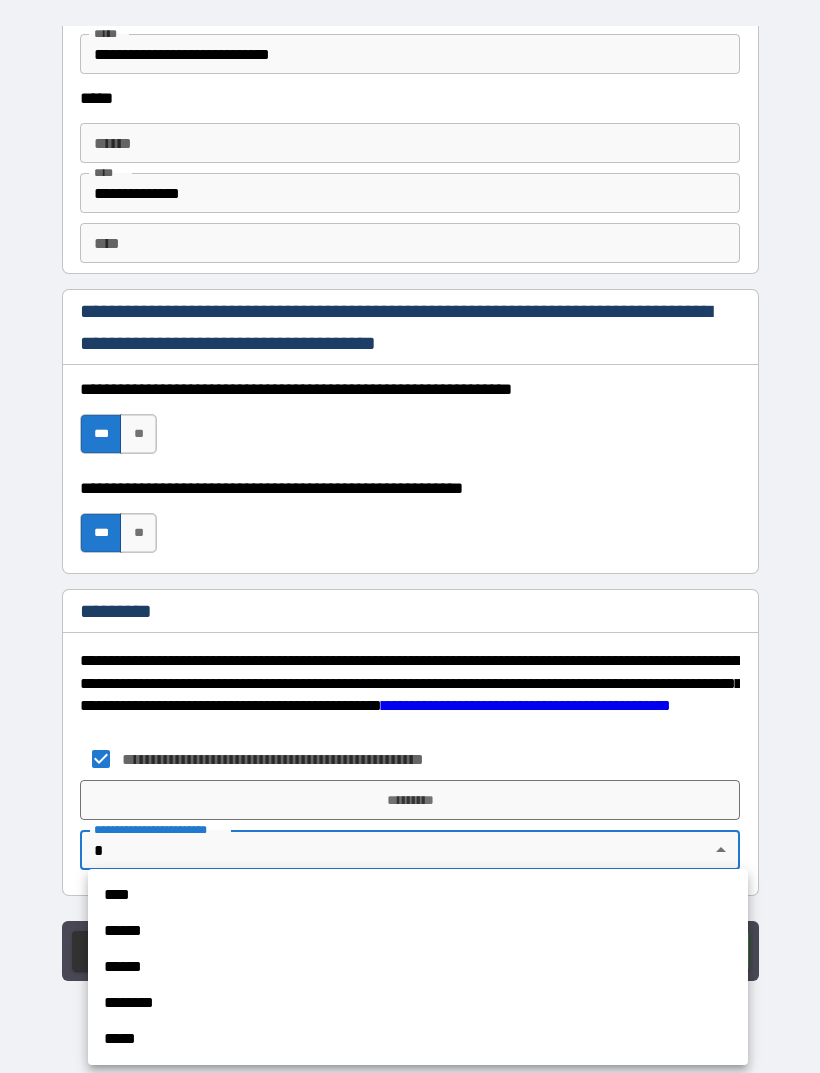 click on "****" at bounding box center (418, 895) 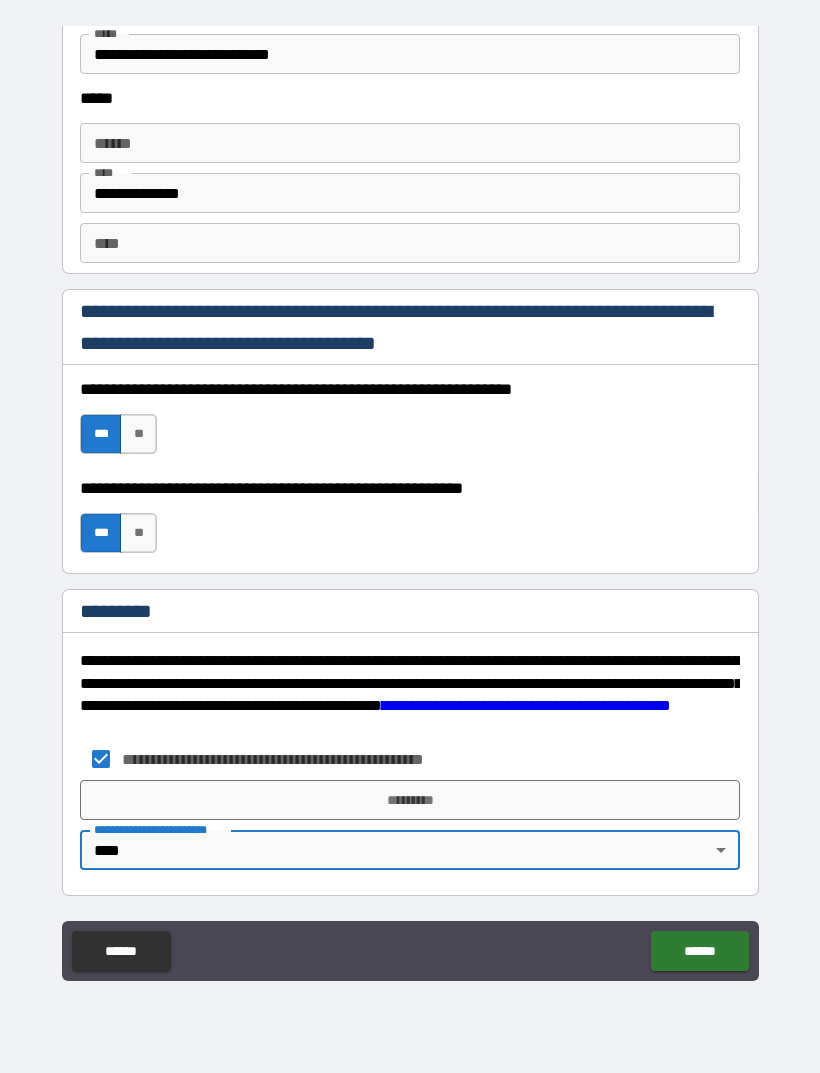 click on "*********" at bounding box center [410, 800] 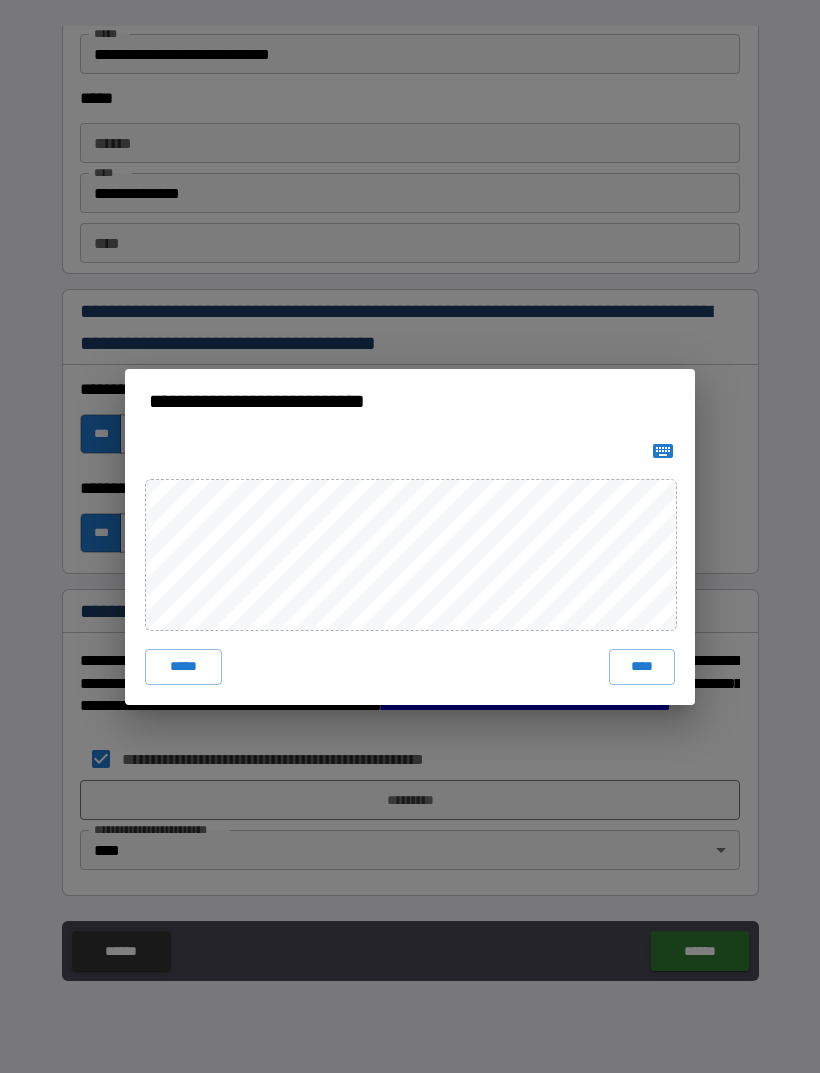 click on "****" at bounding box center (642, 667) 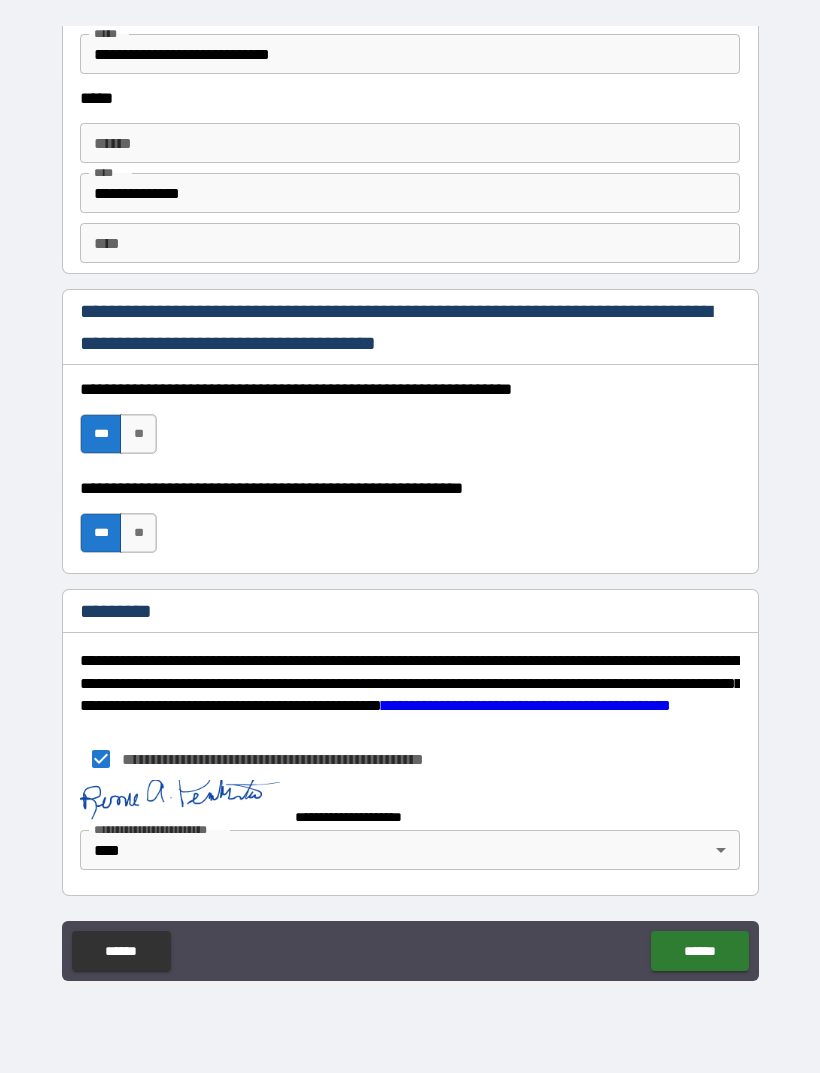 scroll, scrollTop: 2721, scrollLeft: 0, axis: vertical 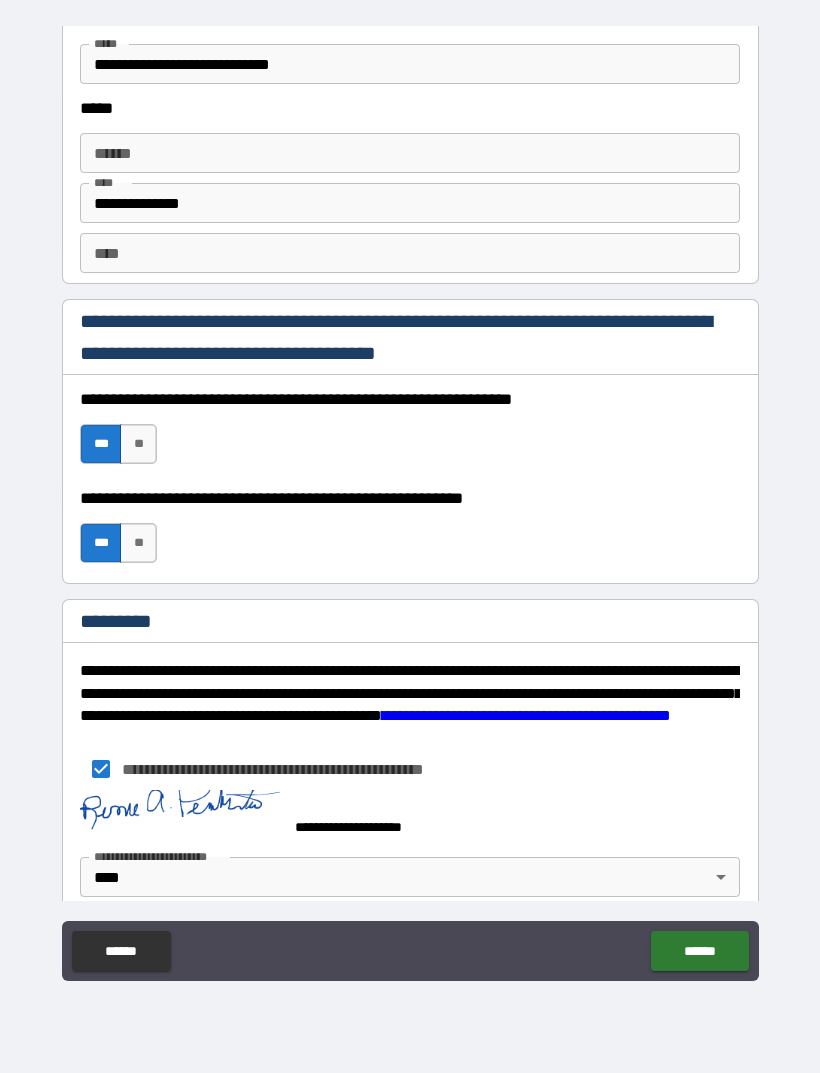 click on "******" at bounding box center [699, 951] 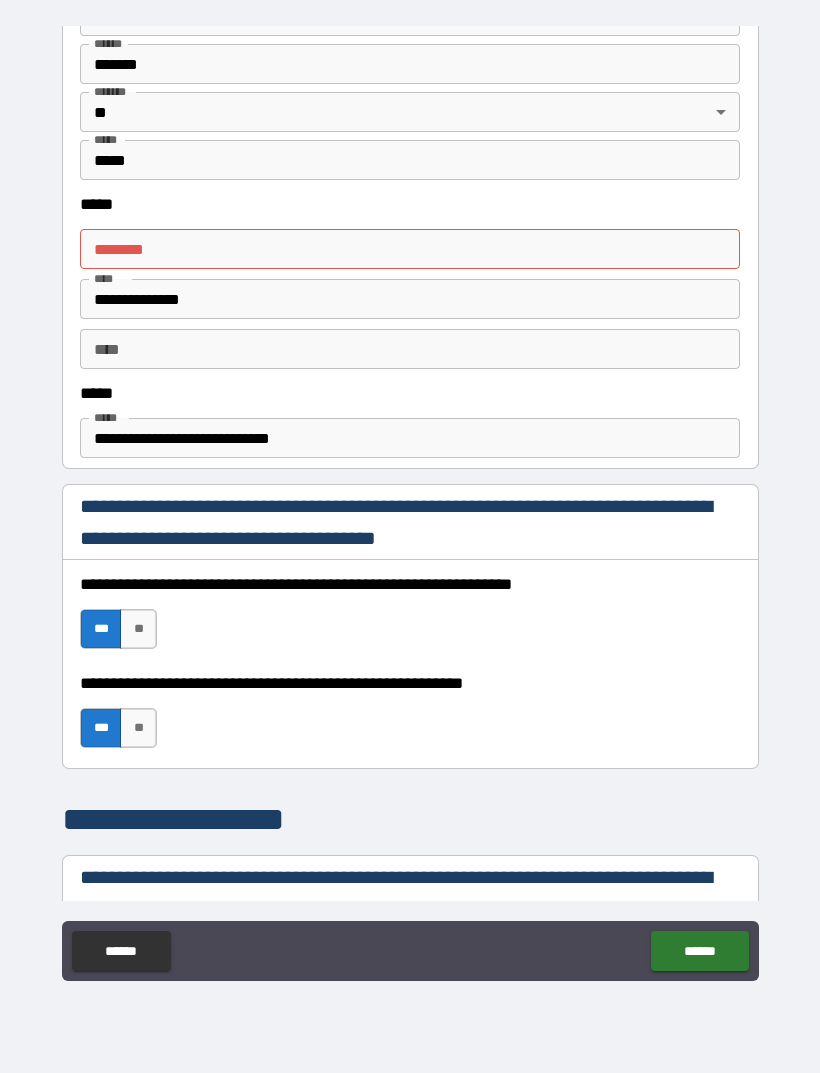 scroll, scrollTop: 896, scrollLeft: 0, axis: vertical 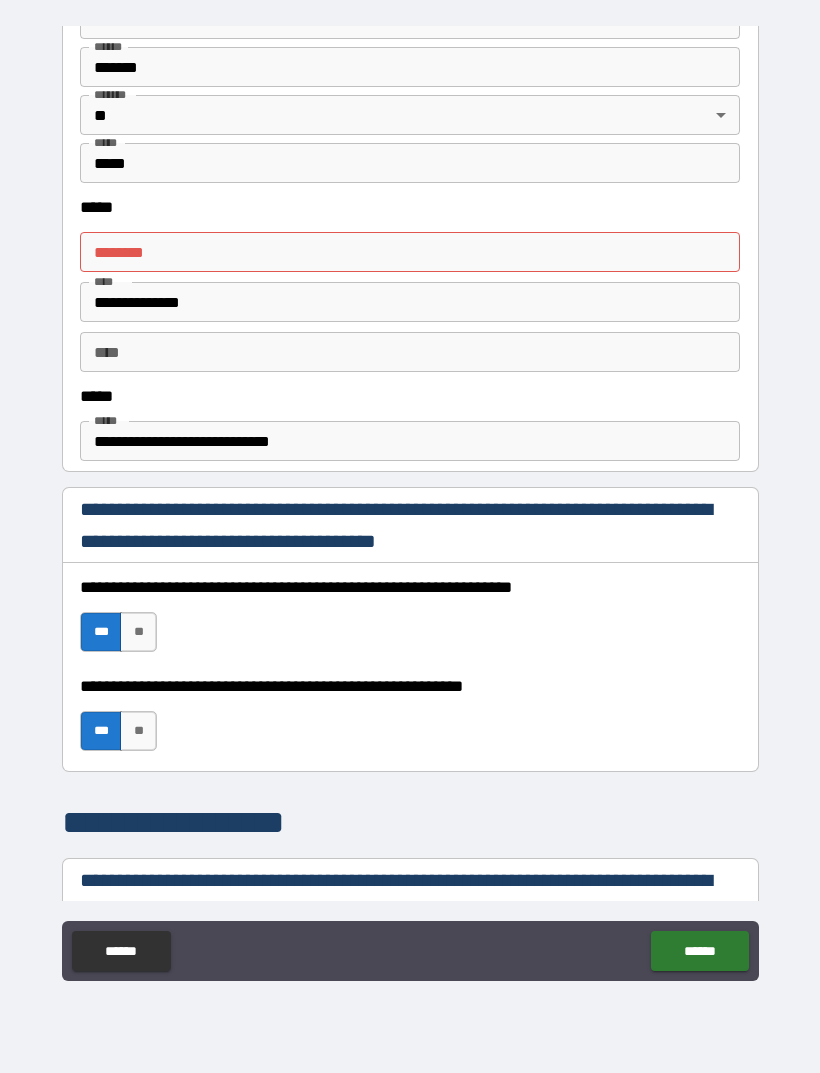 click on "**********" at bounding box center (410, 287) 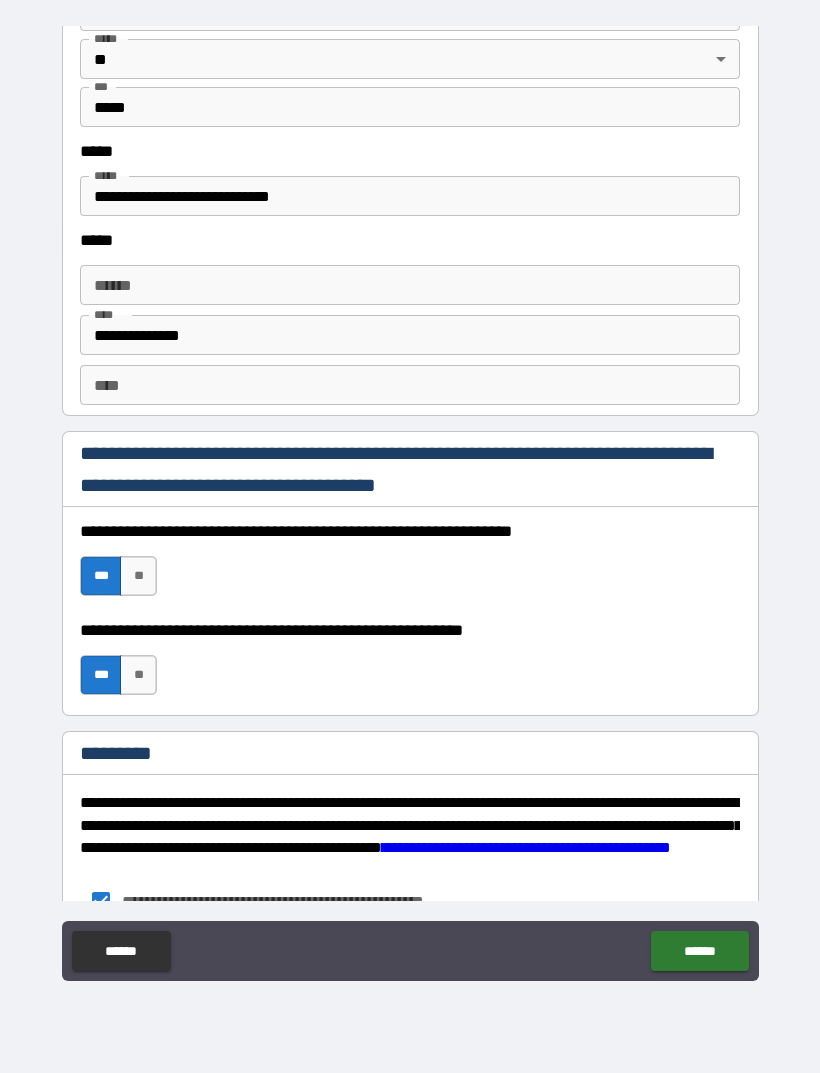 scroll, scrollTop: 2604, scrollLeft: 0, axis: vertical 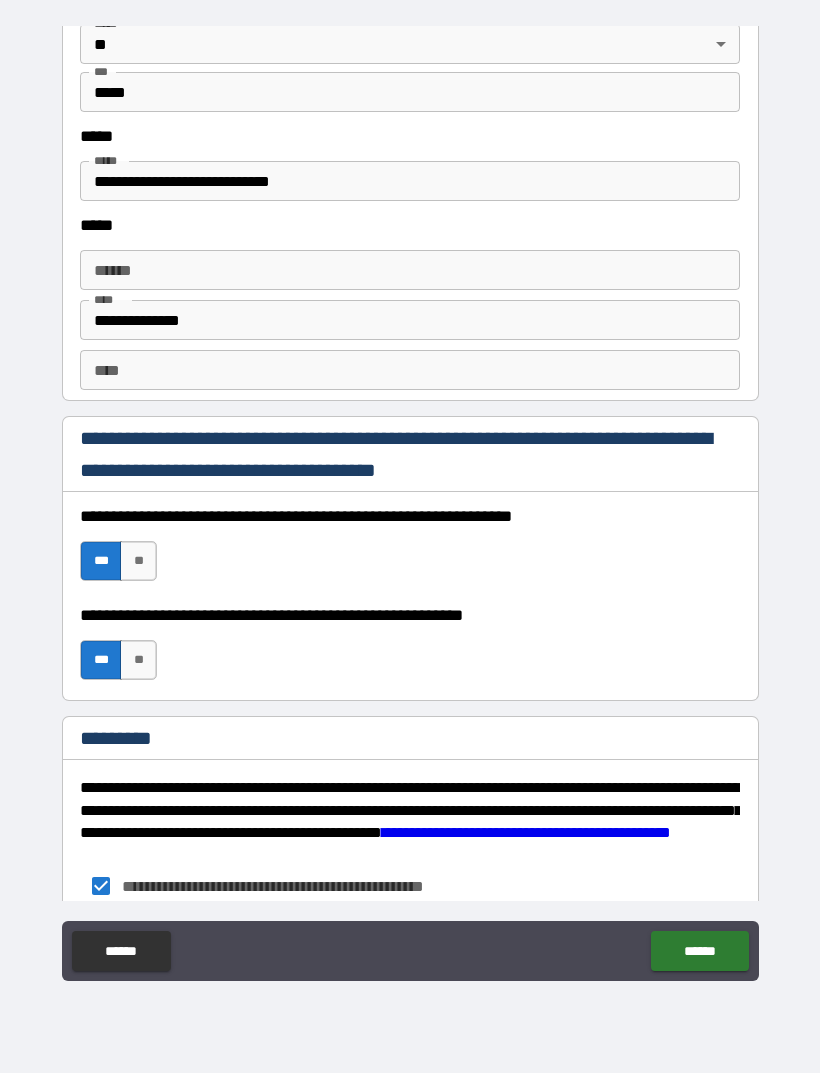 type on "**********" 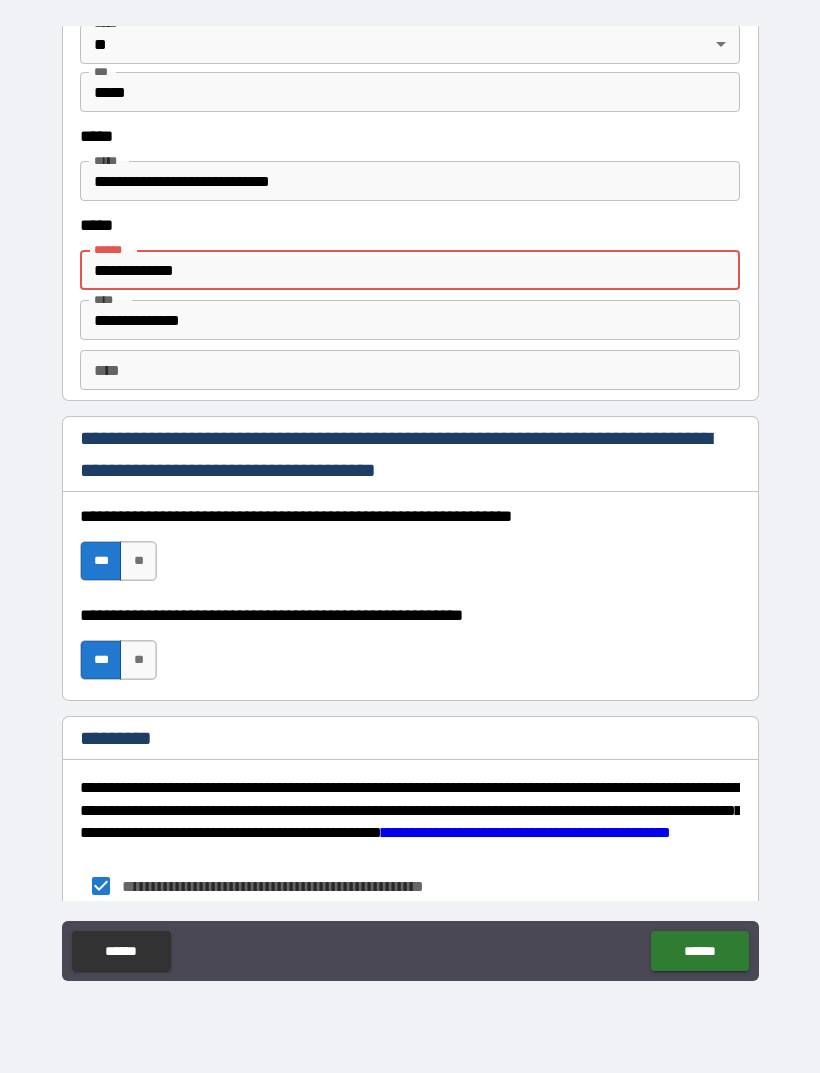 type on "**********" 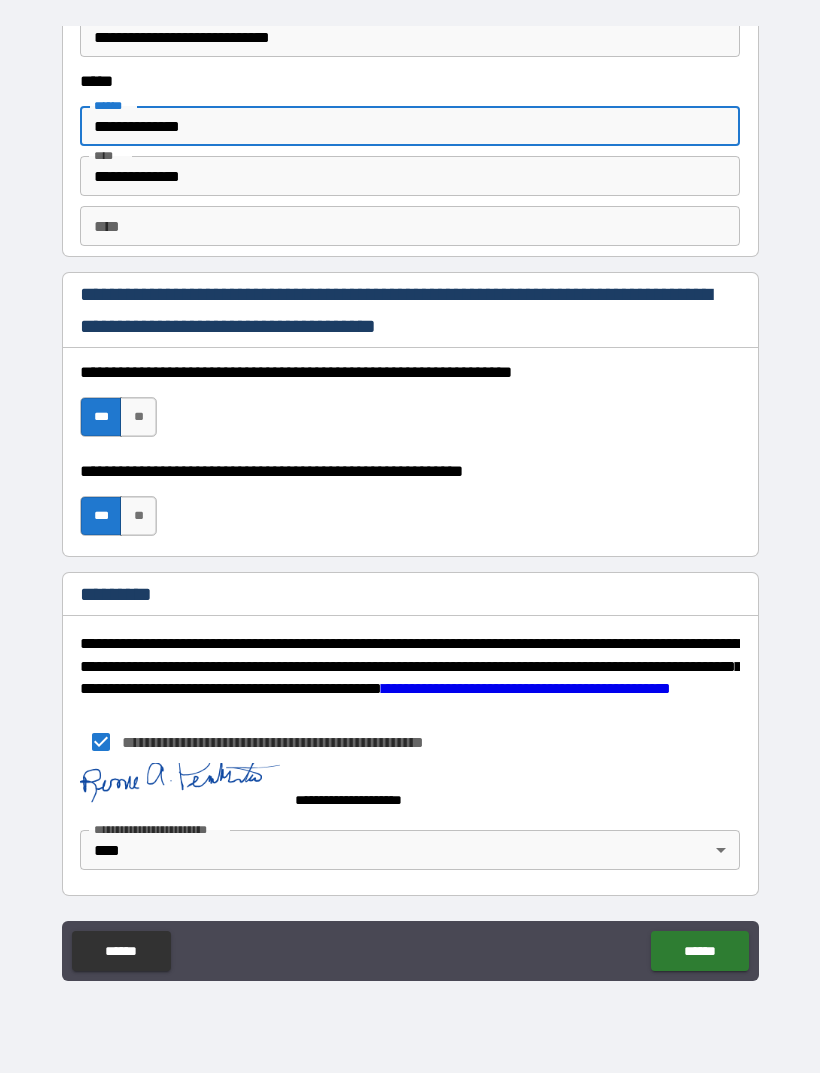 scroll, scrollTop: 2748, scrollLeft: 0, axis: vertical 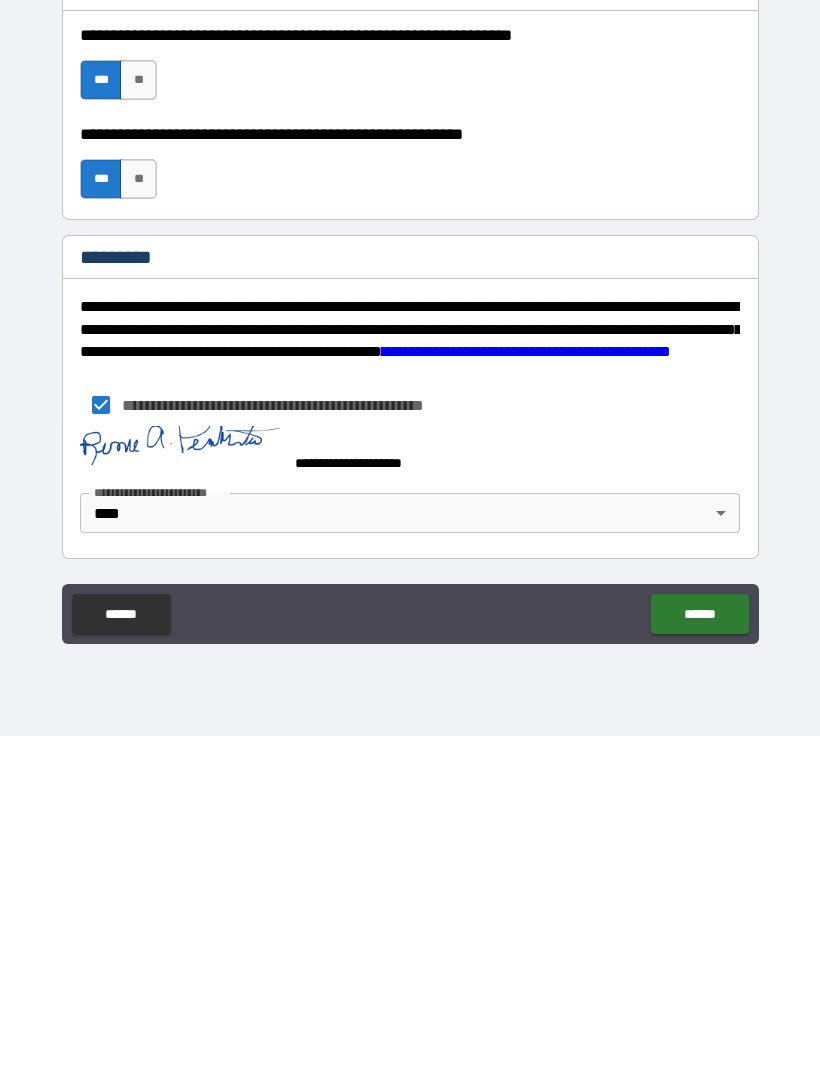 click on "******" at bounding box center [699, 951] 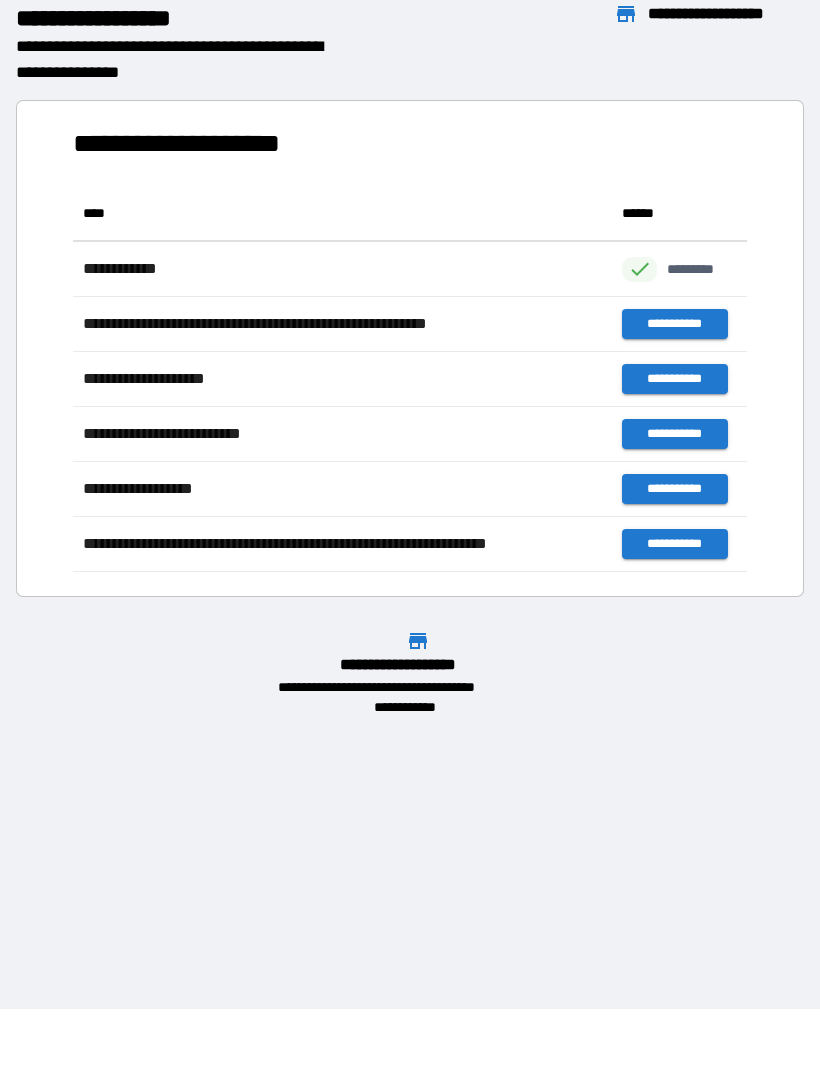 scroll, scrollTop: 1, scrollLeft: 1, axis: both 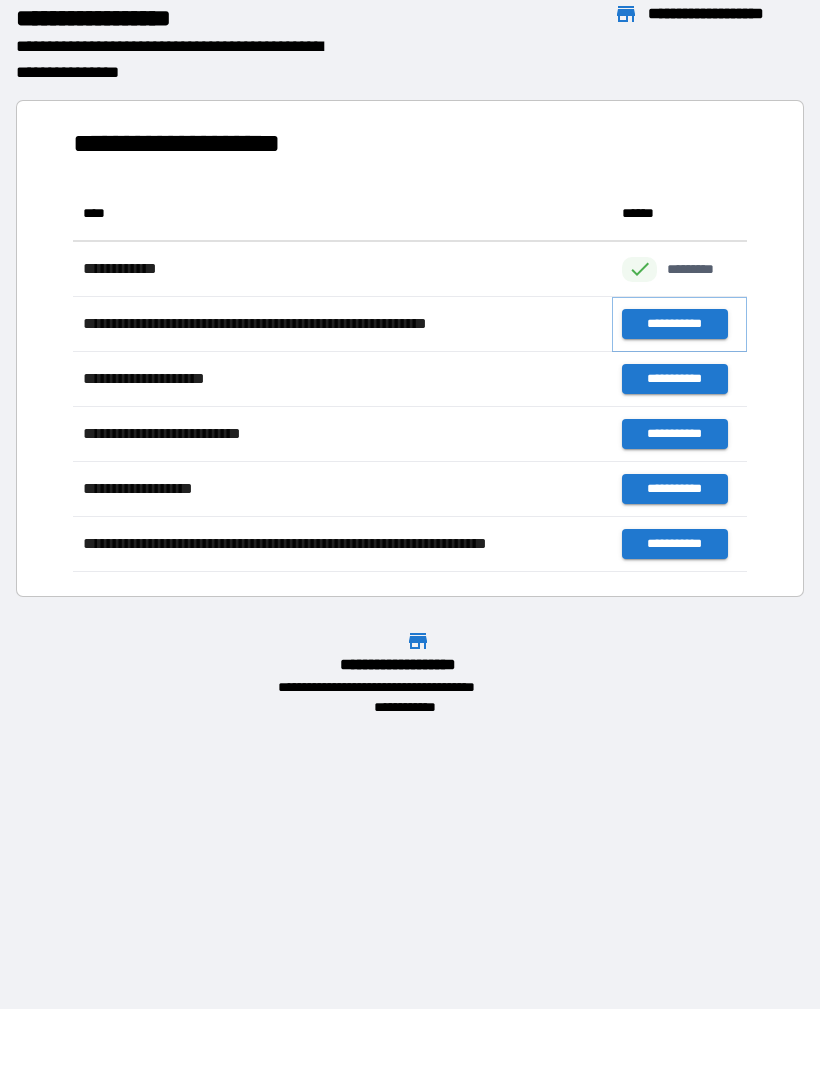 click on "**********" at bounding box center (674, 324) 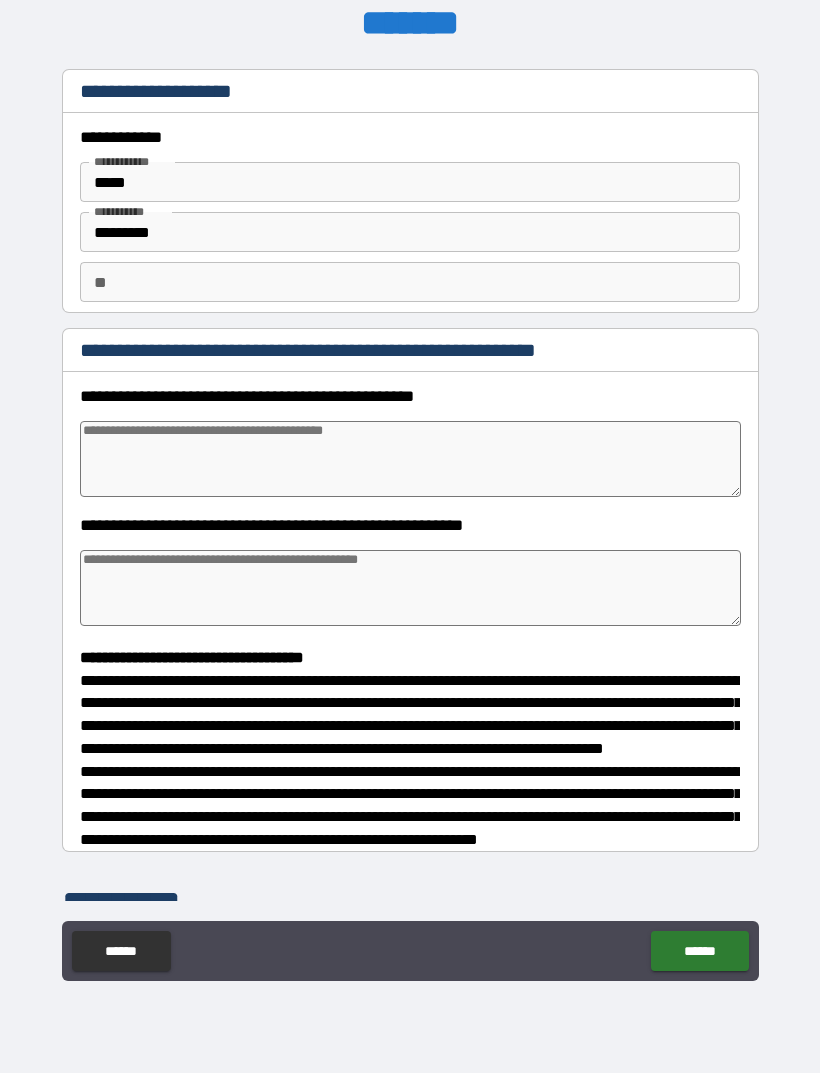 type on "*" 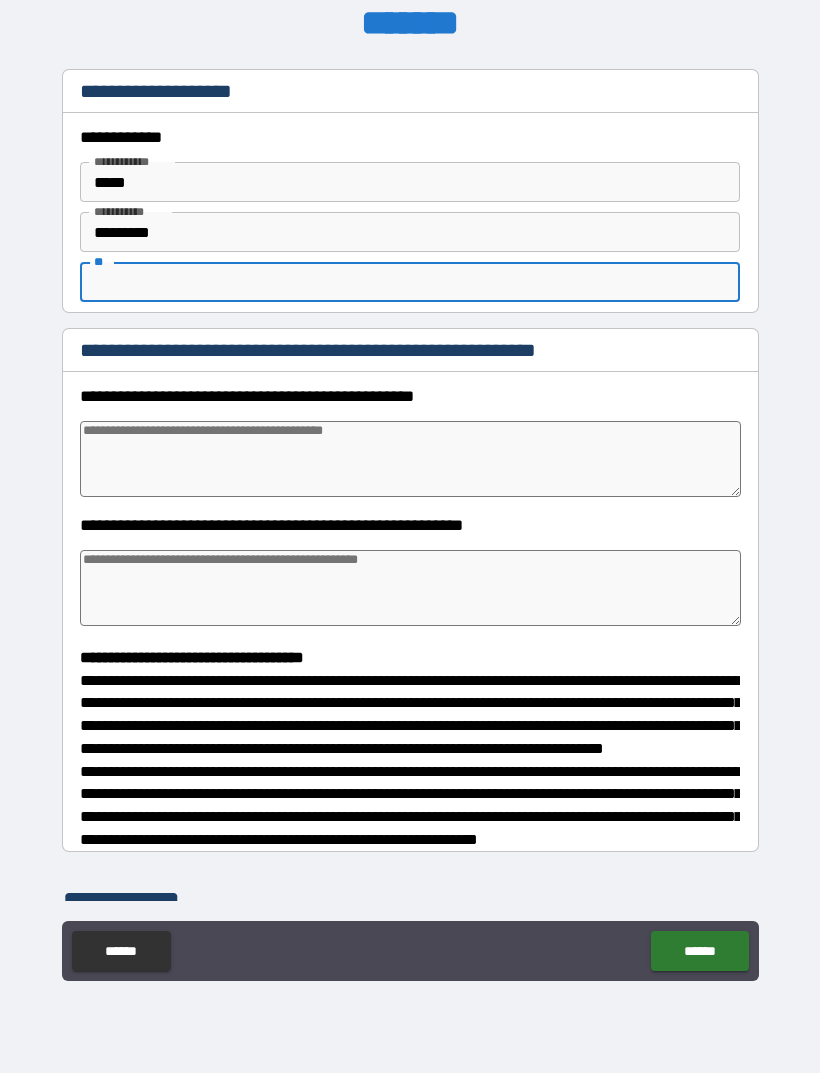 type on "*" 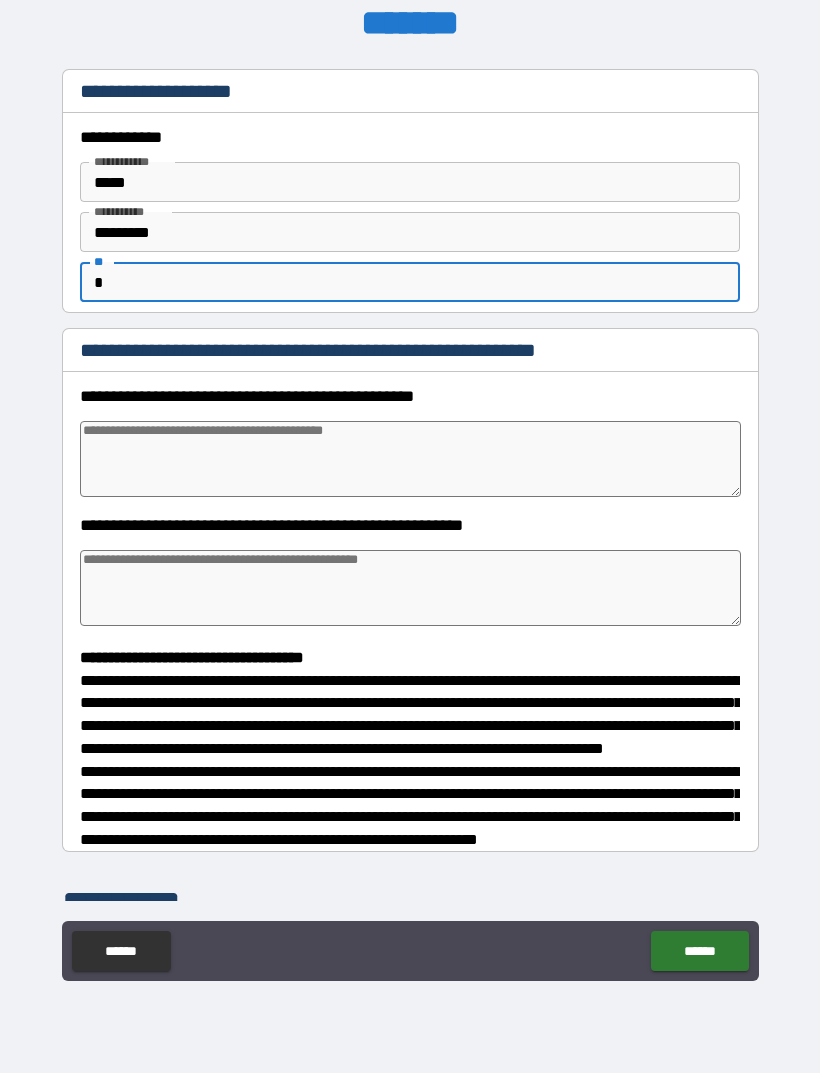 type on "*" 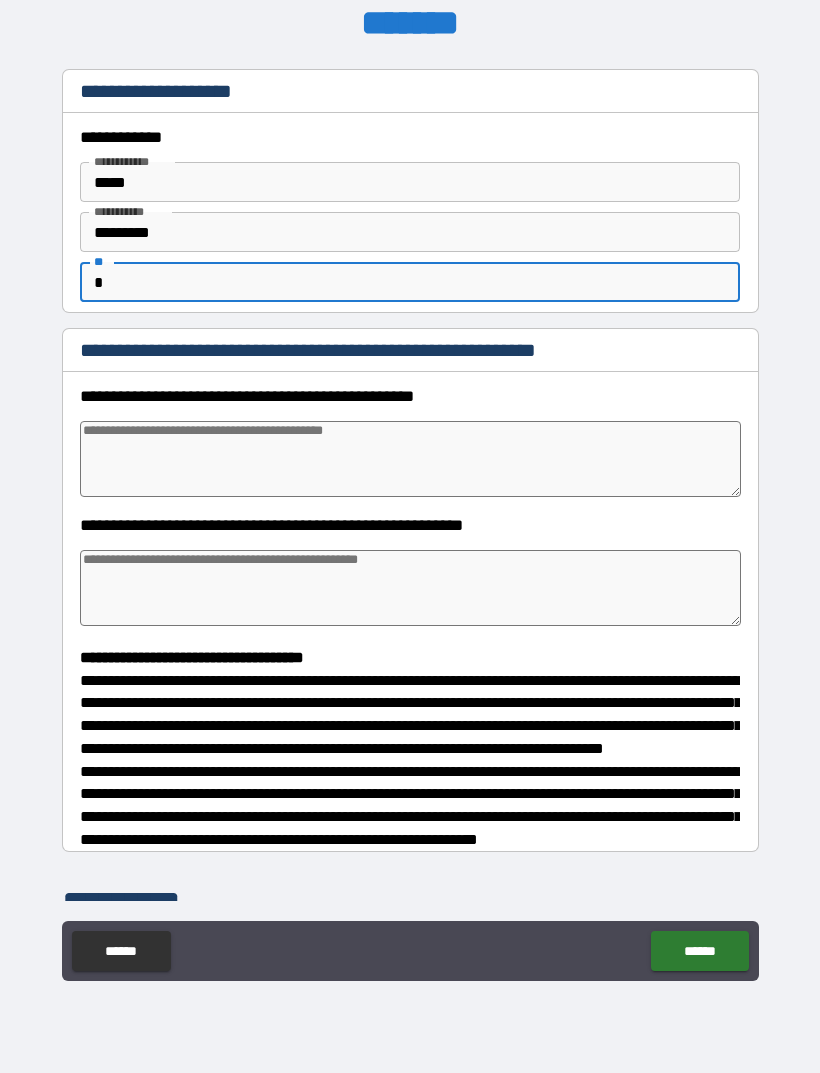 type on "*" 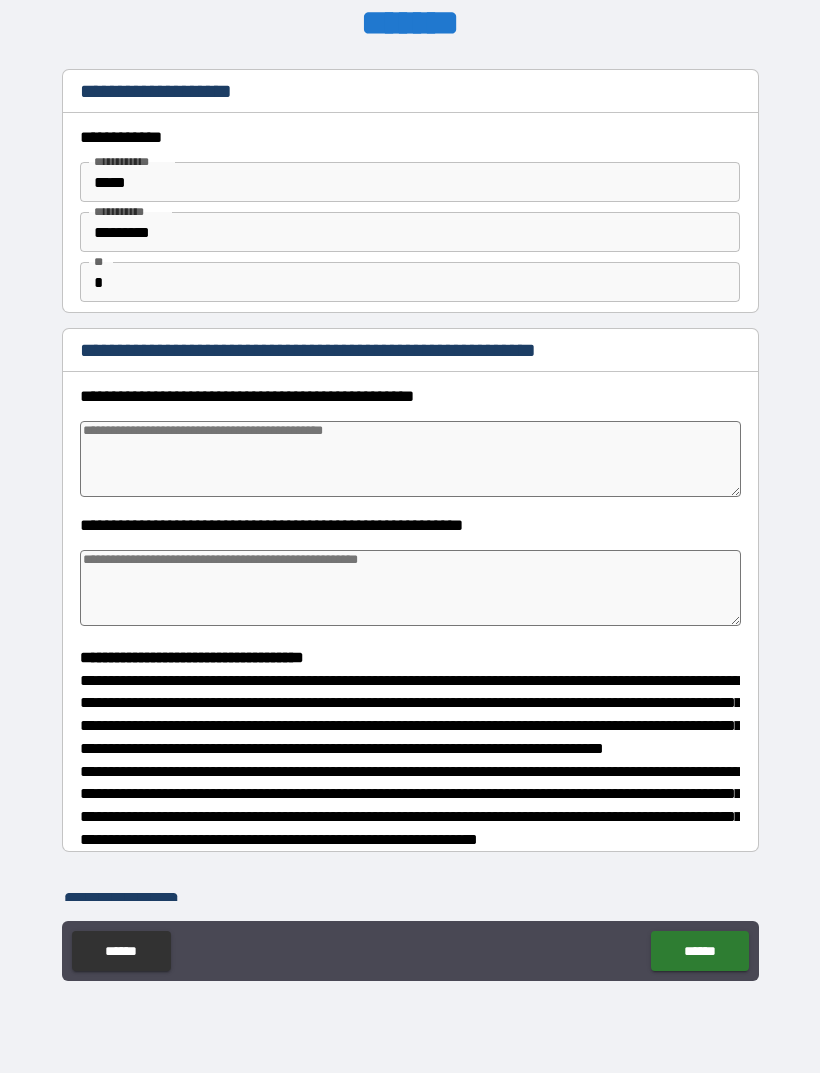 type on "*" 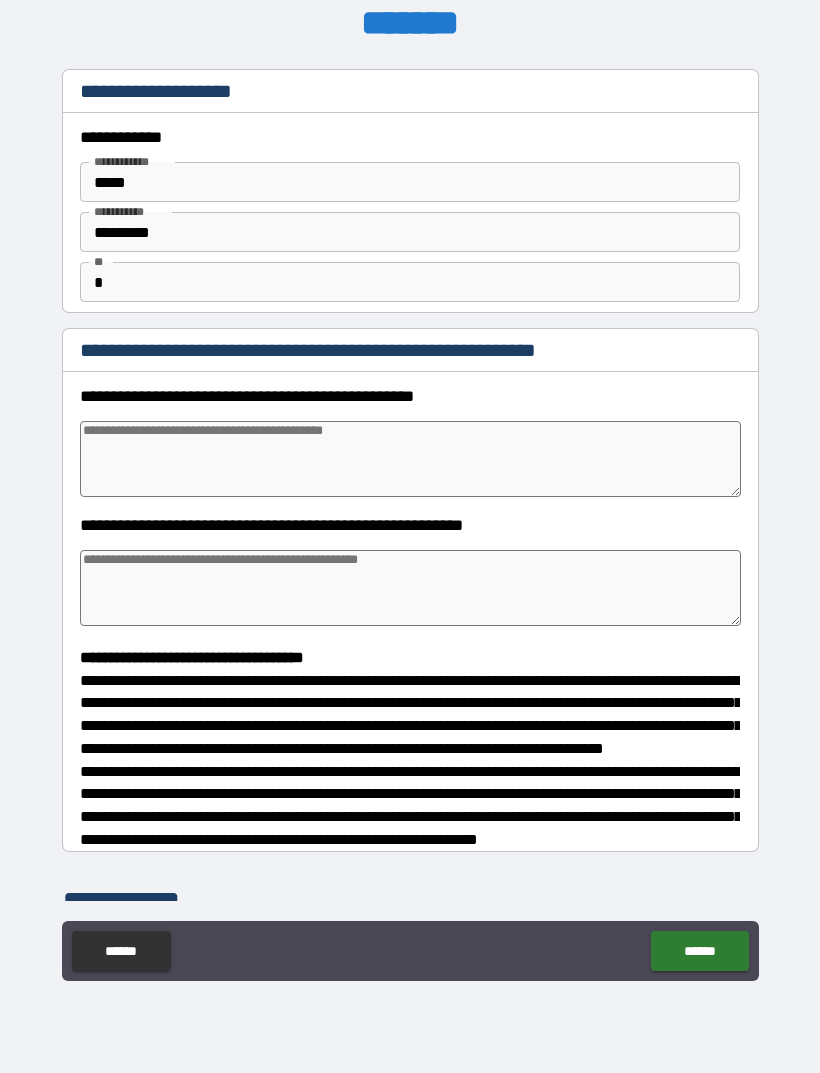 type on "*" 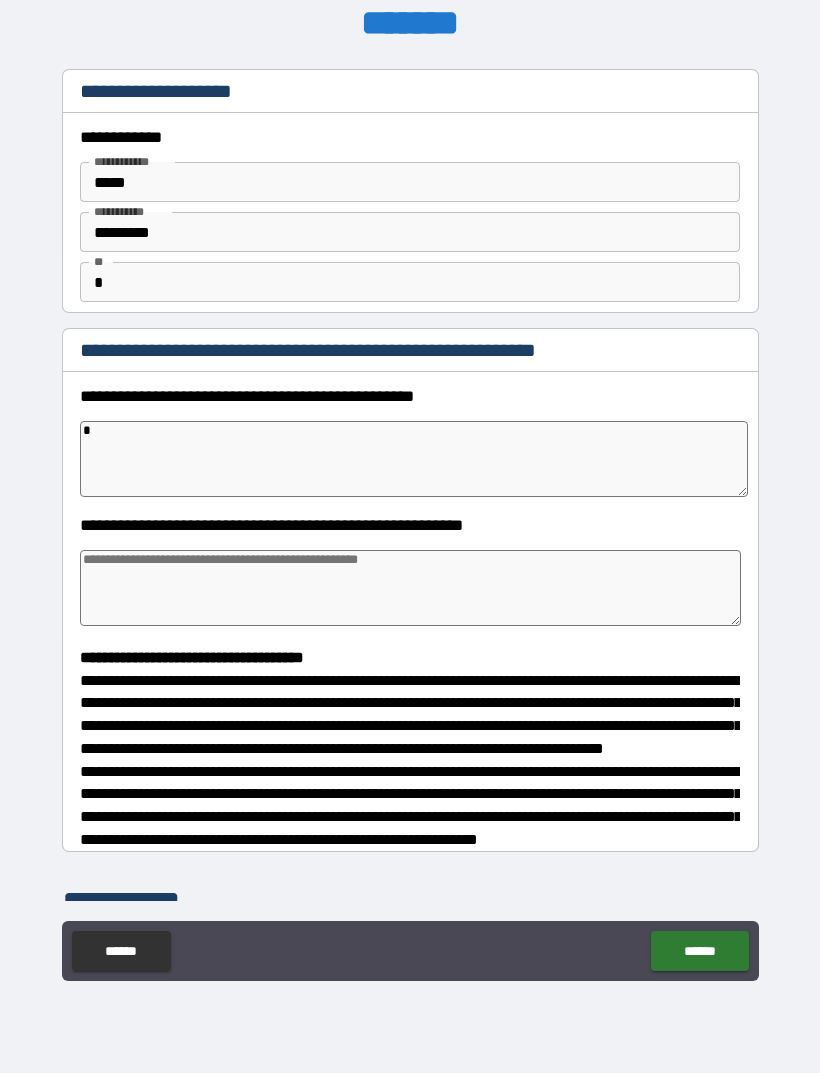 type on "*" 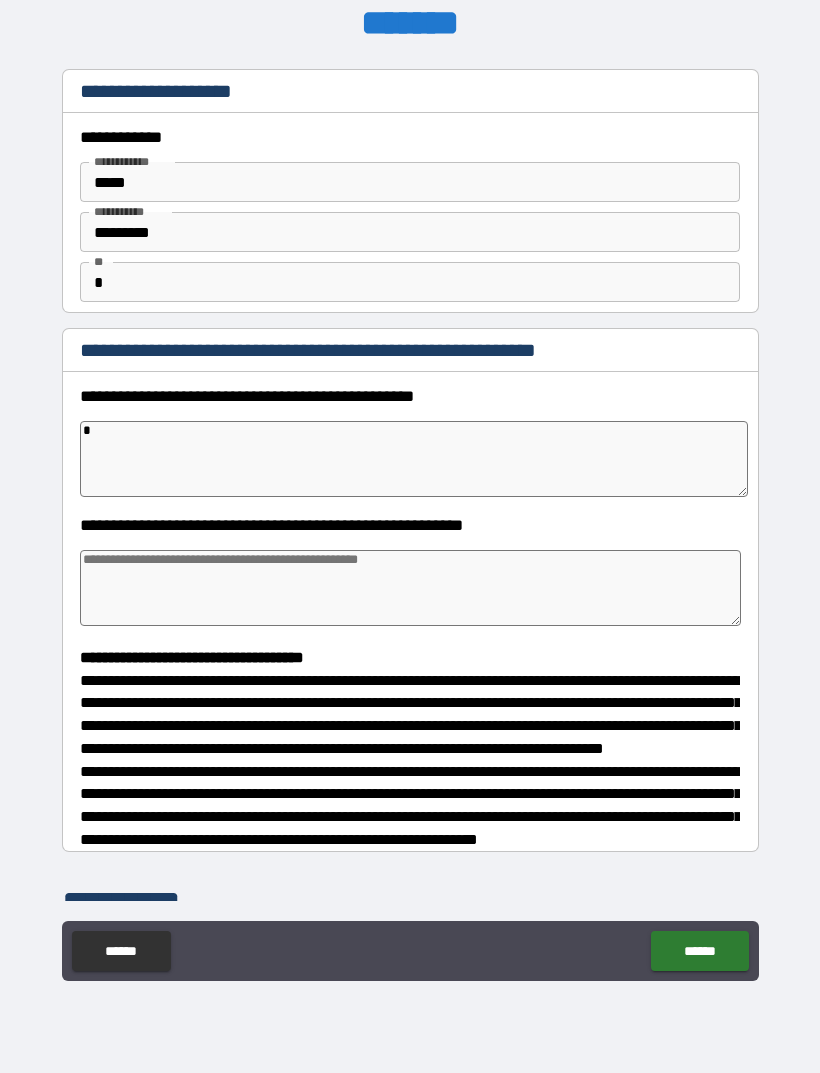 type on "*" 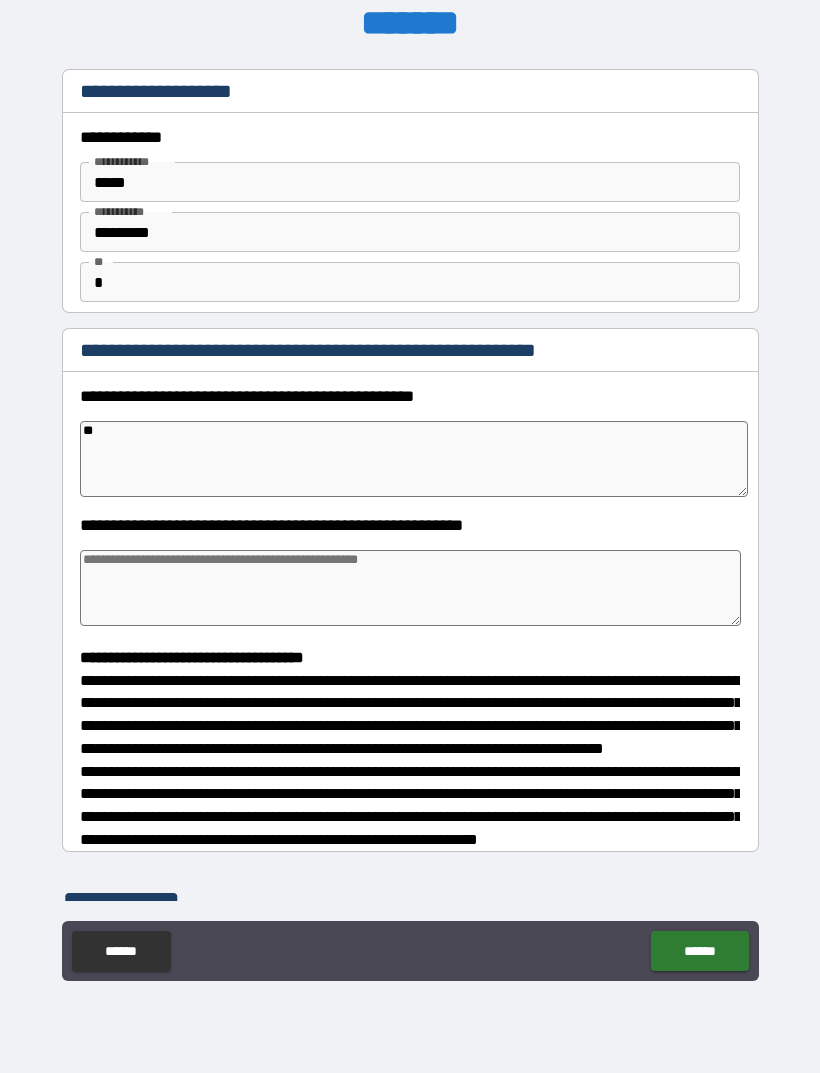 type on "*" 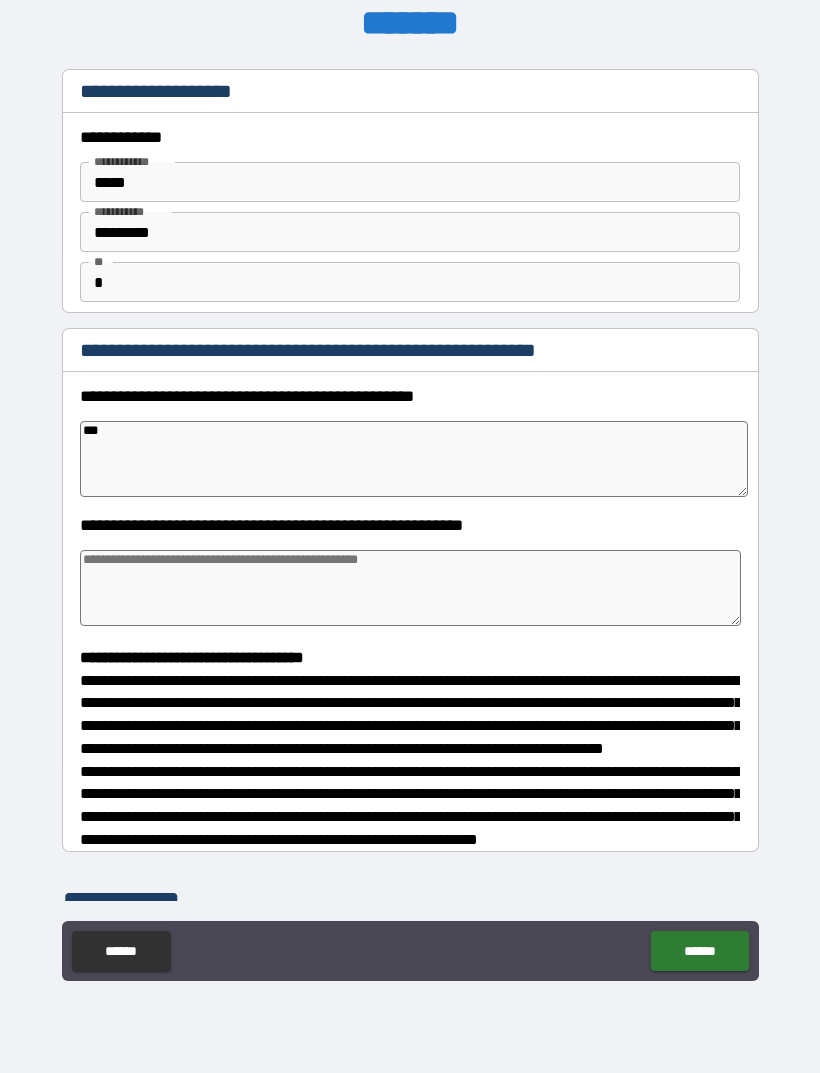 type on "*" 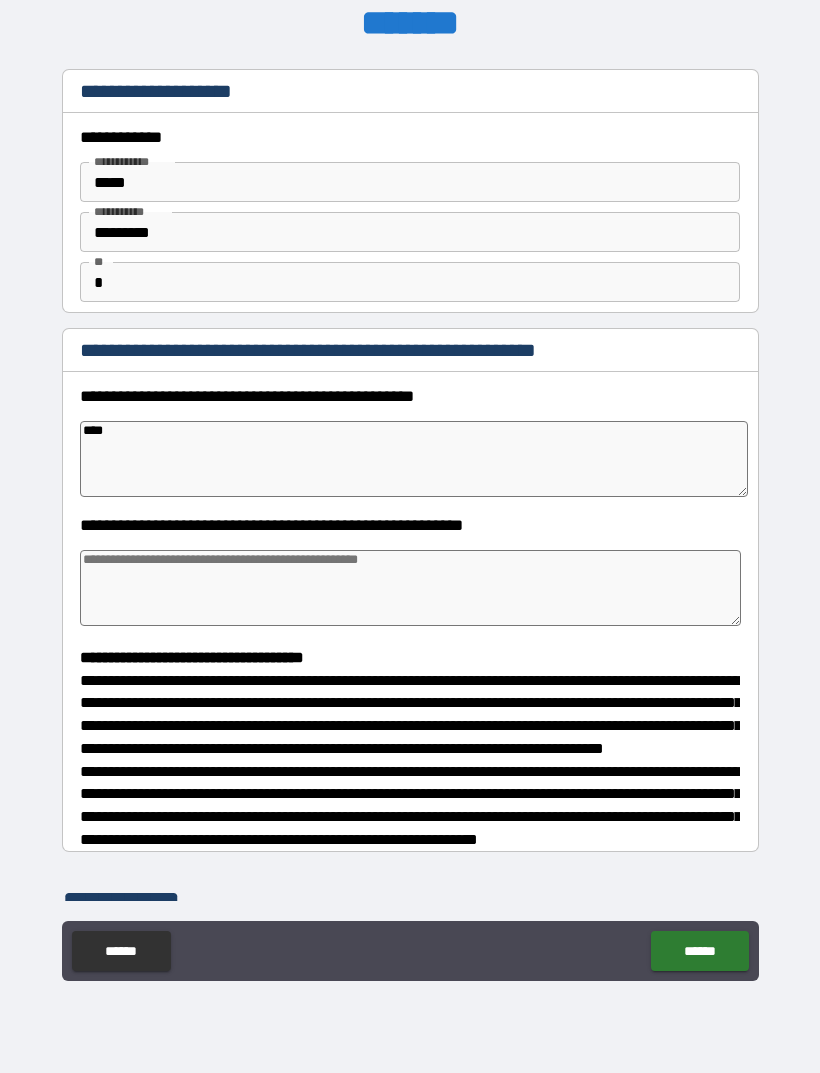 type on "*" 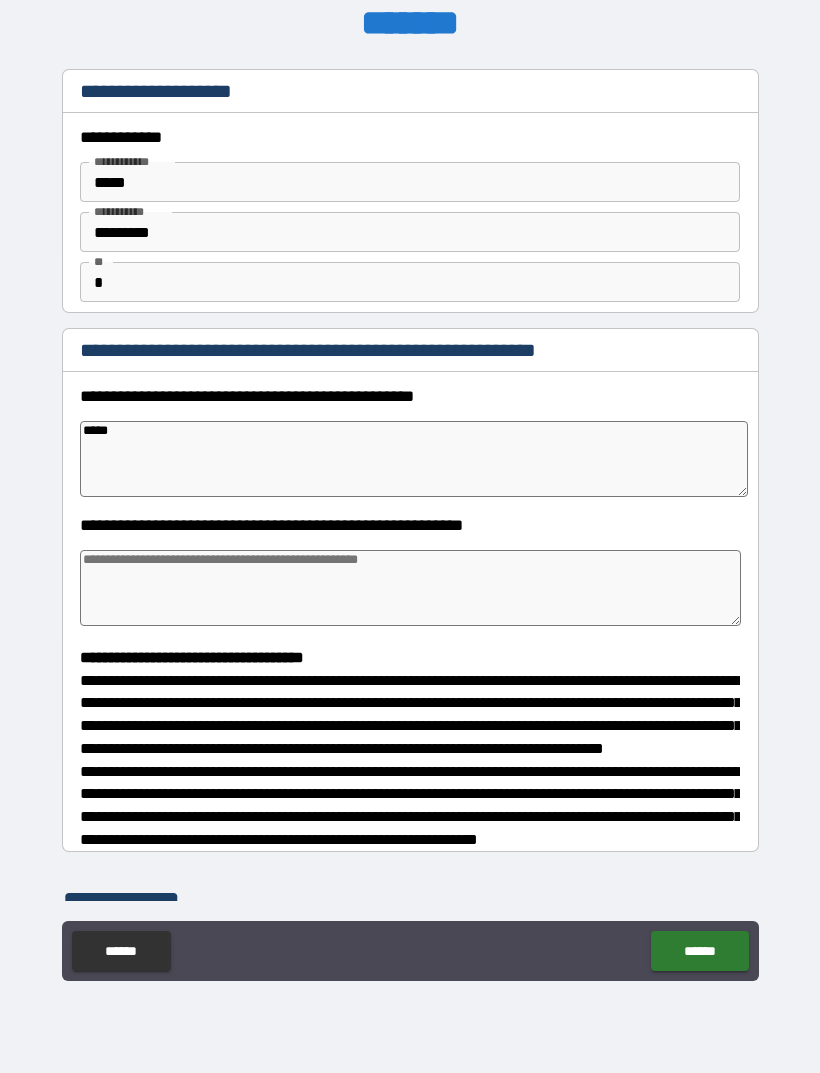 type on "*" 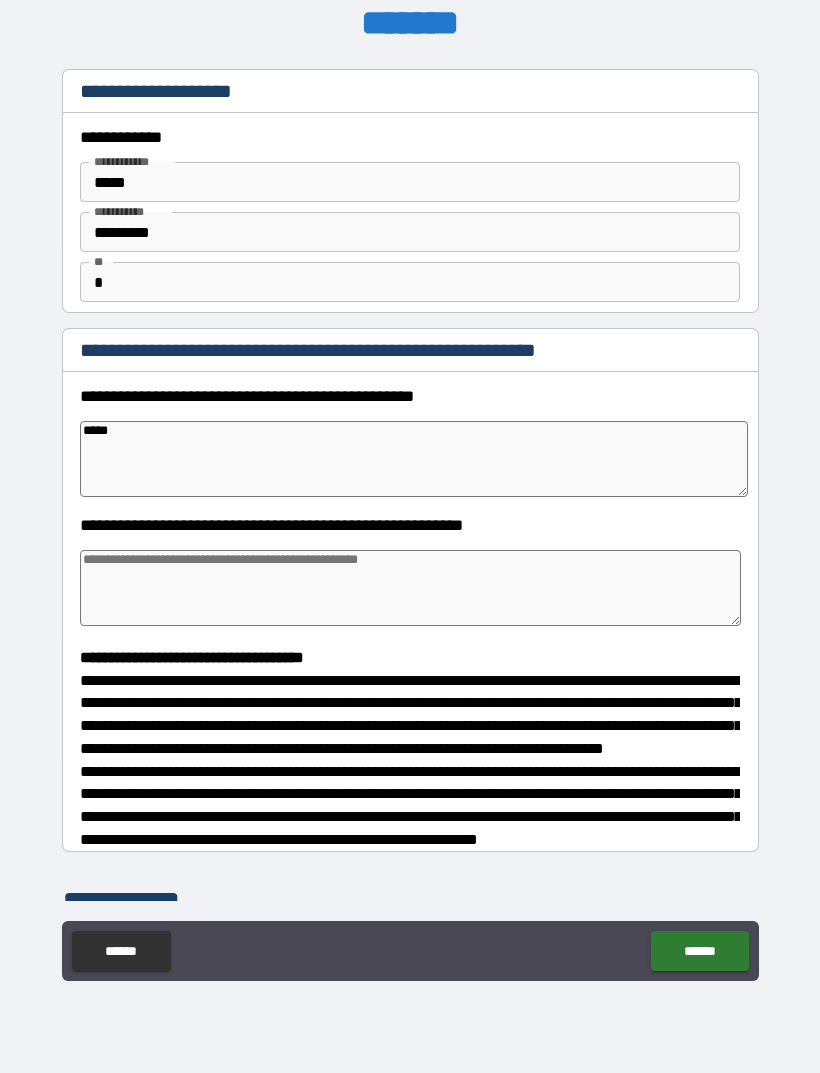 type on "****" 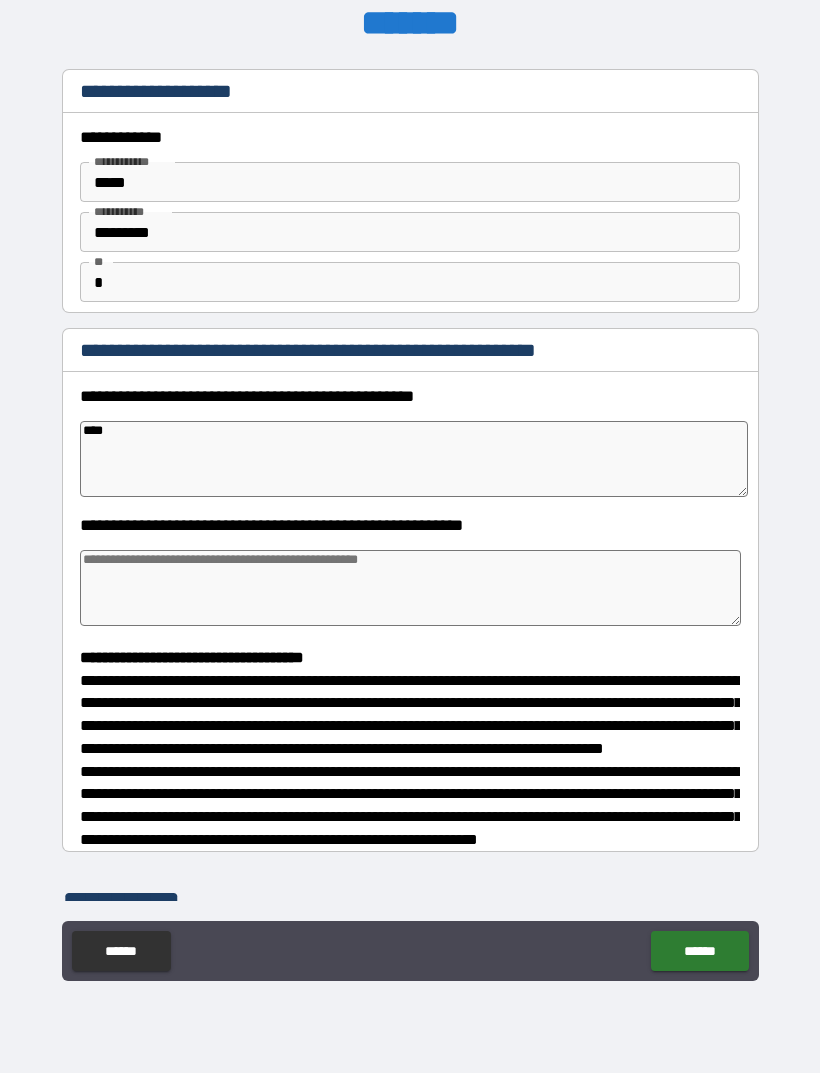 type on "*" 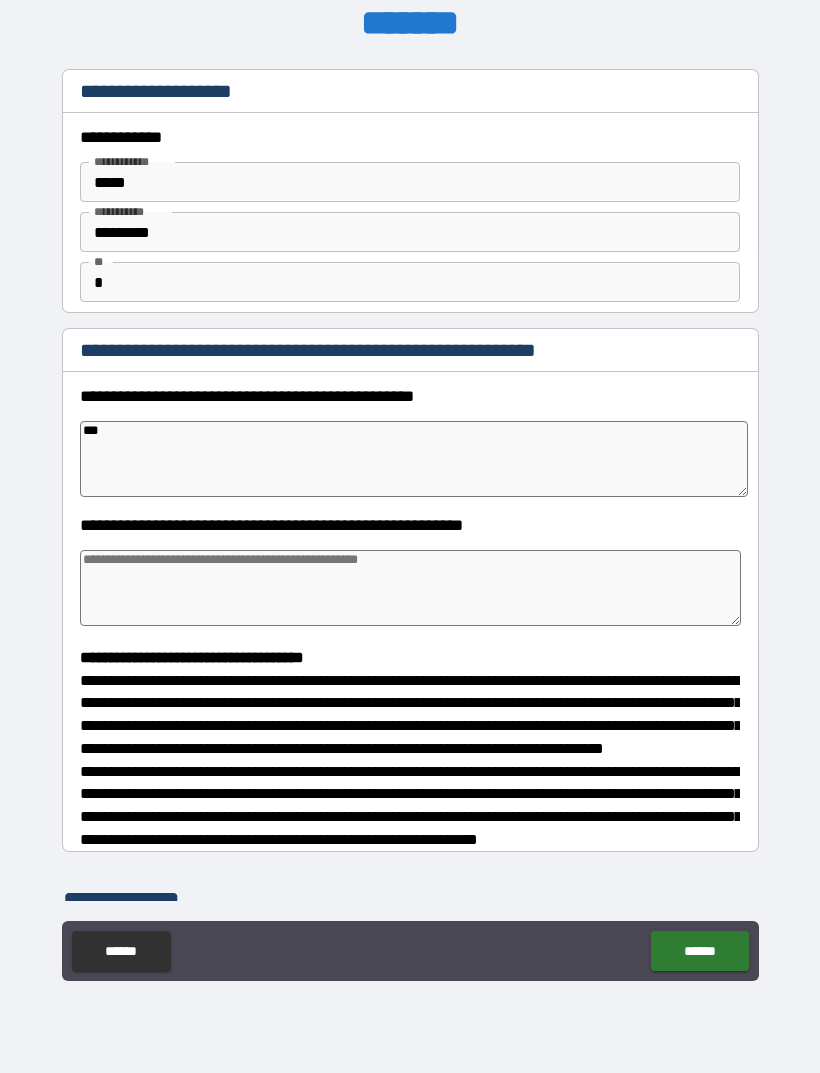 type on "*" 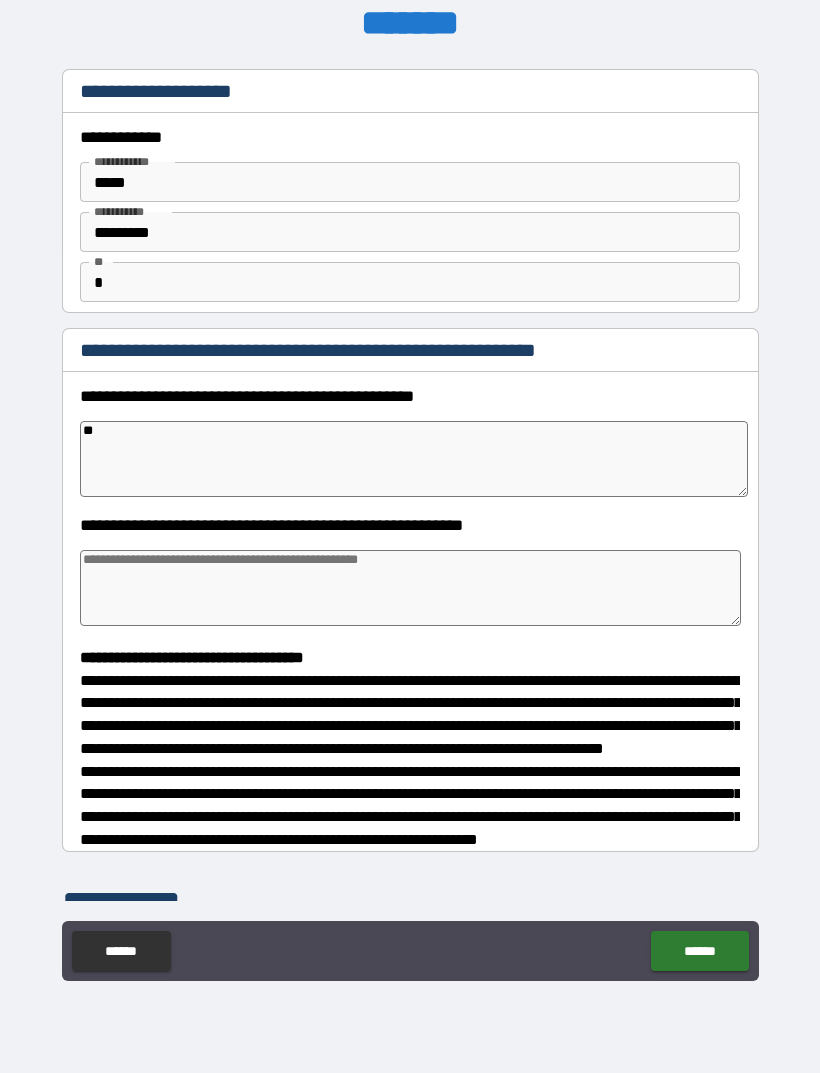 type on "*" 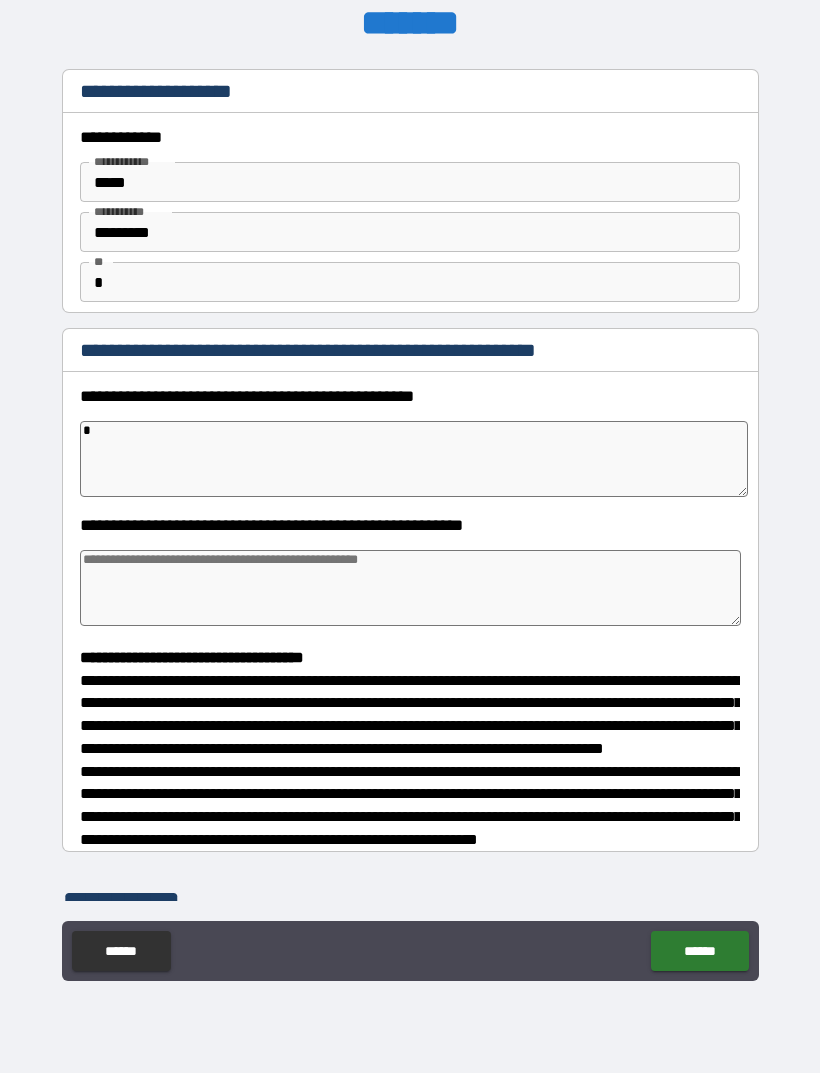 type 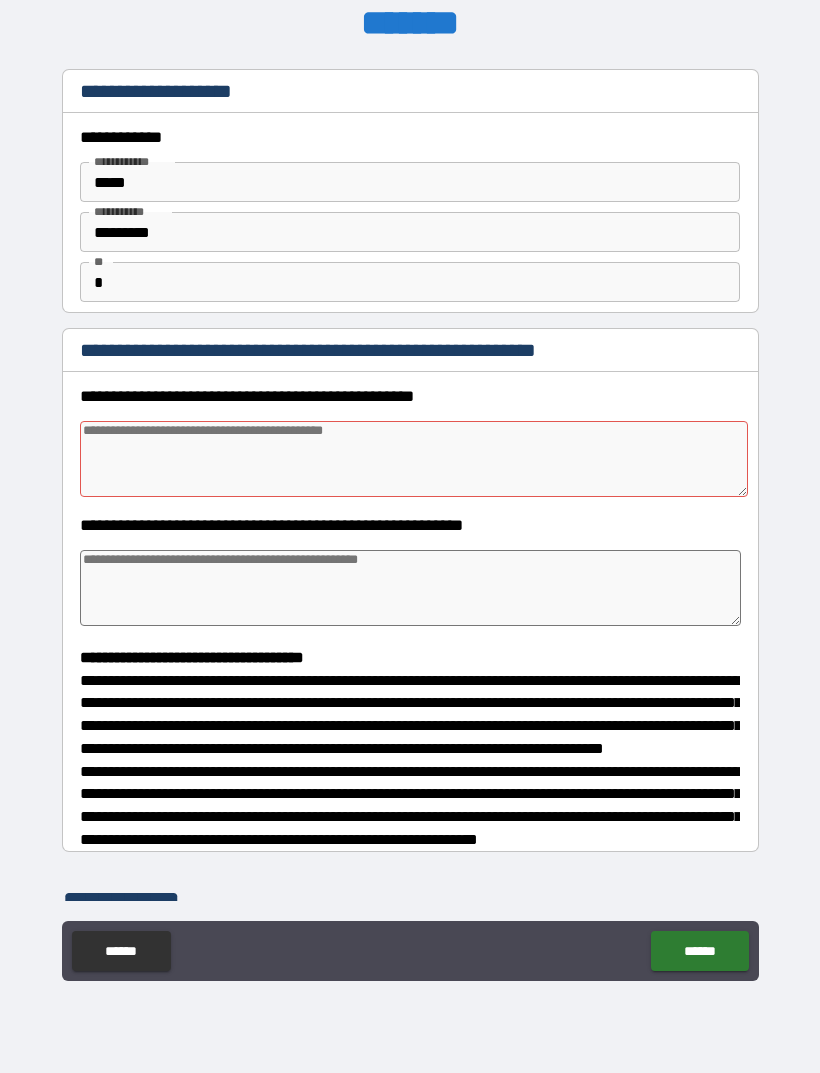 type on "*" 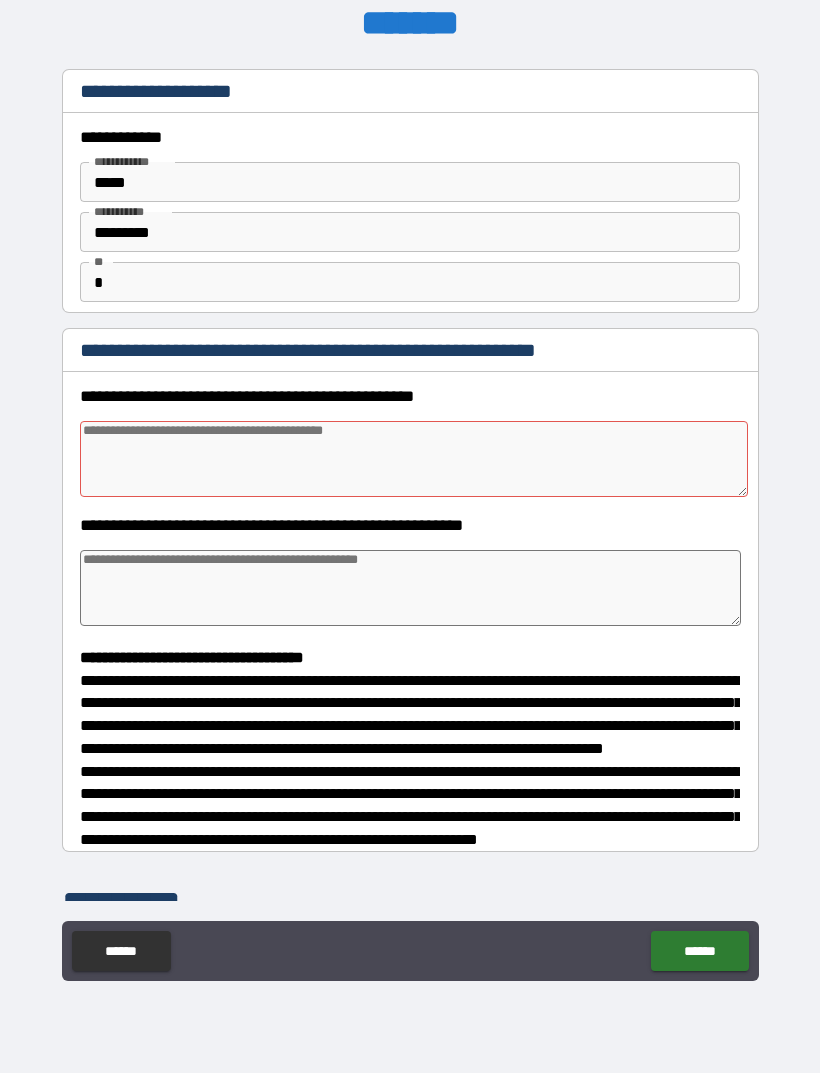 type on "*" 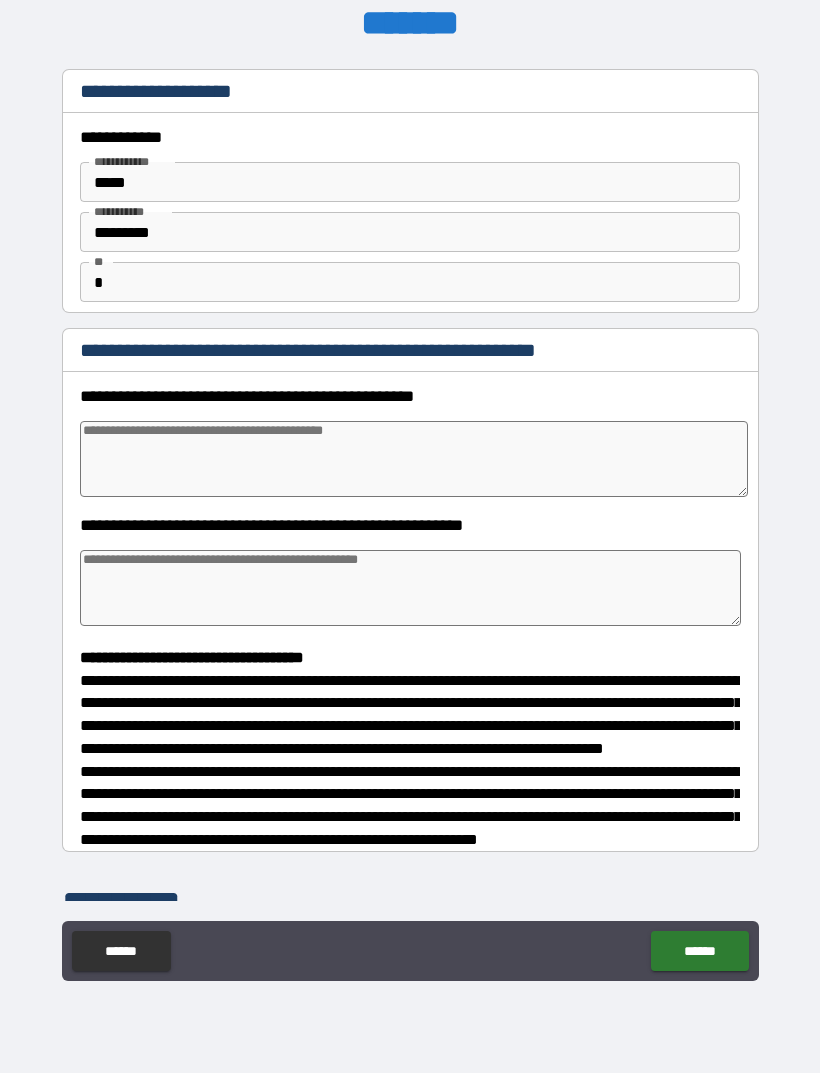type on "*" 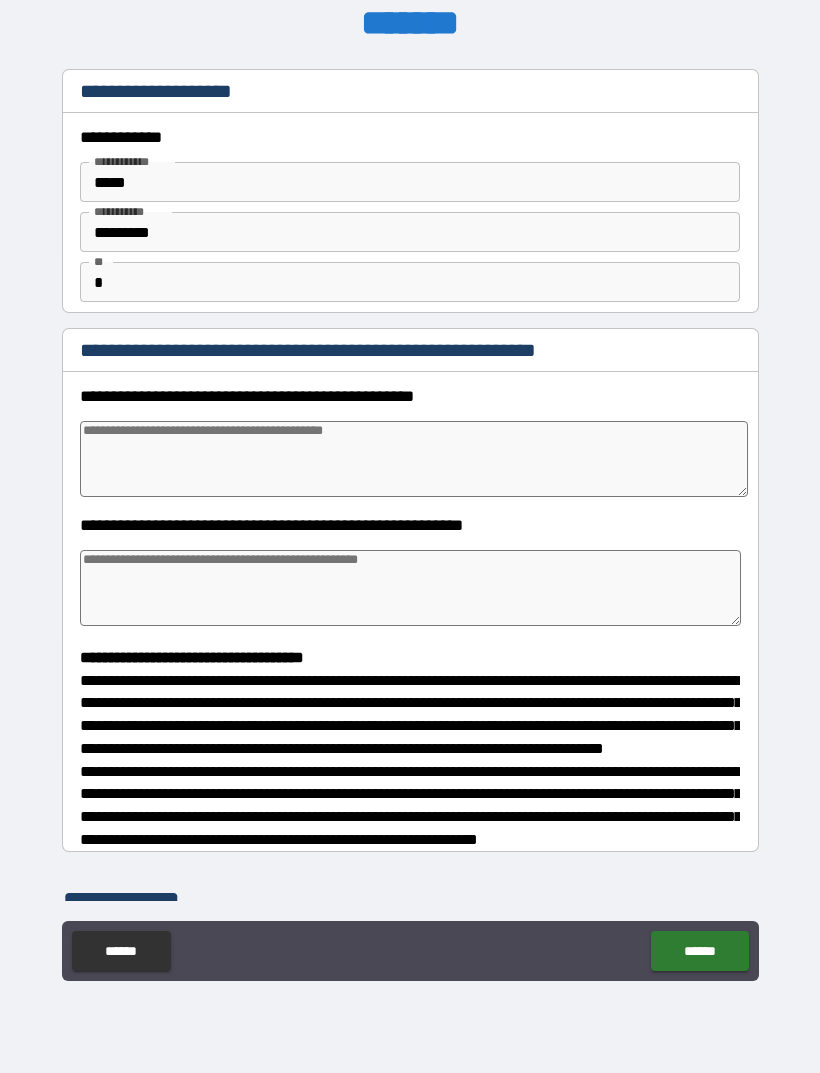 type on "*" 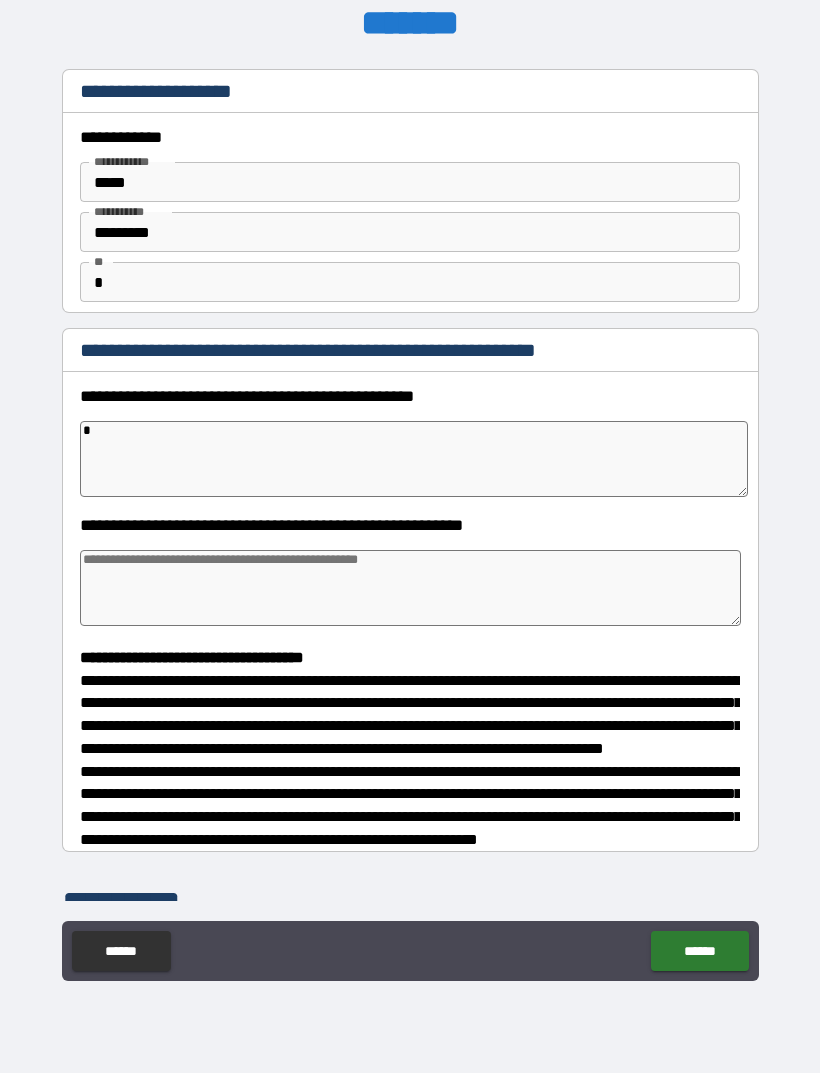 type on "*" 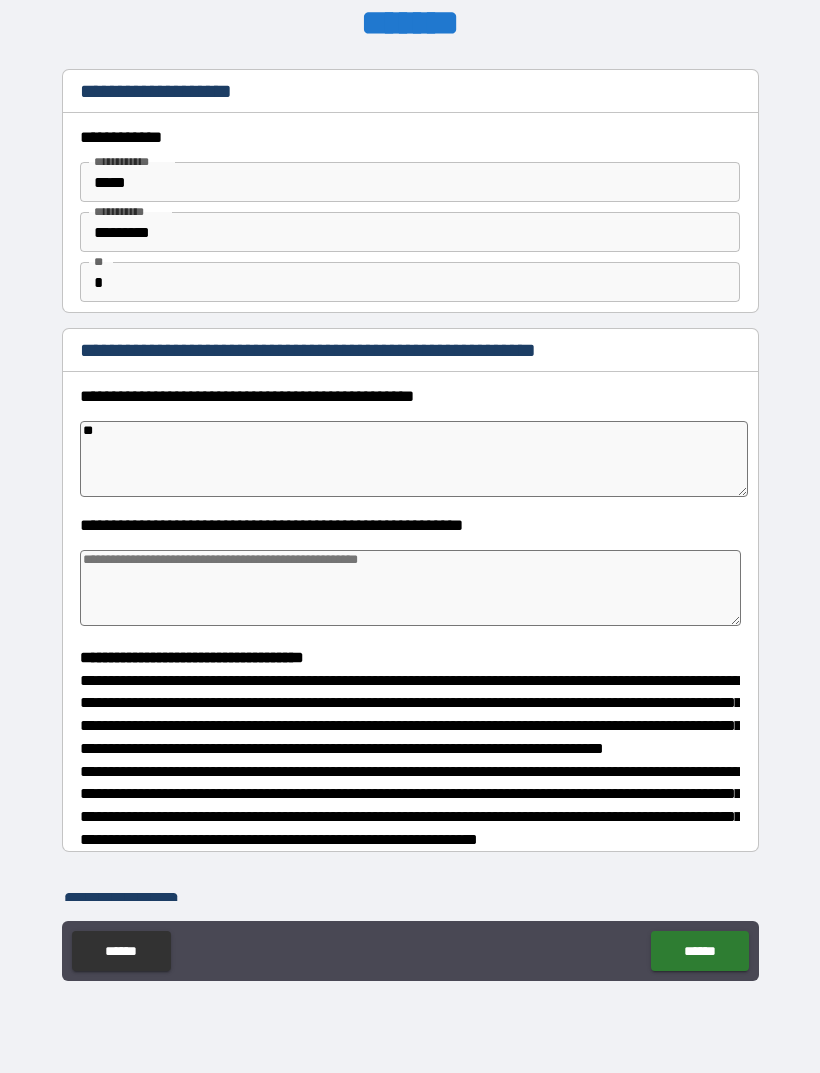 type on "*" 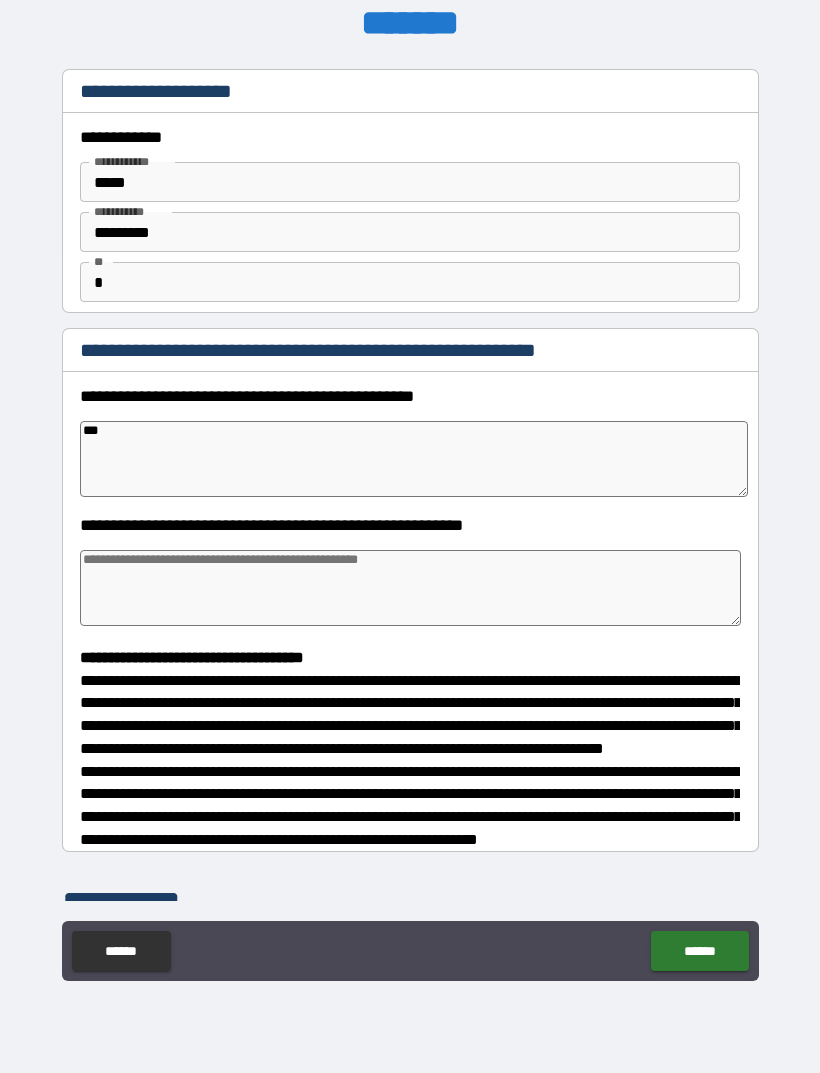 type on "*" 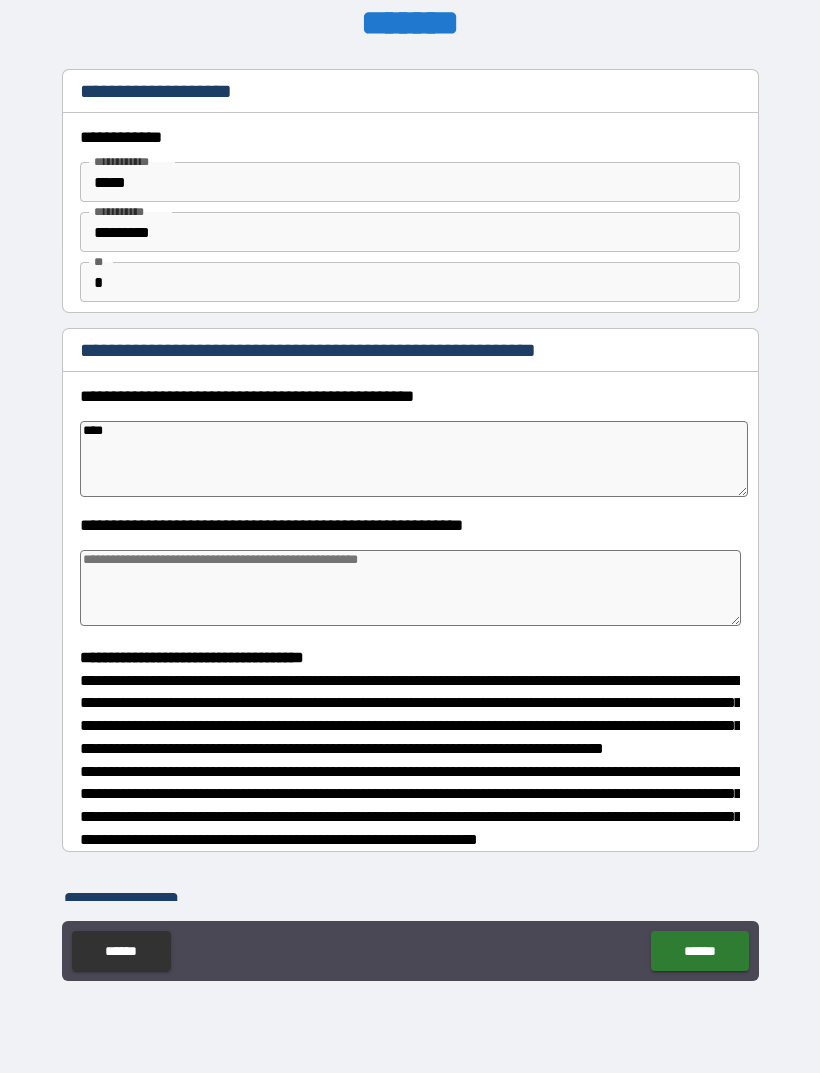 type on "*" 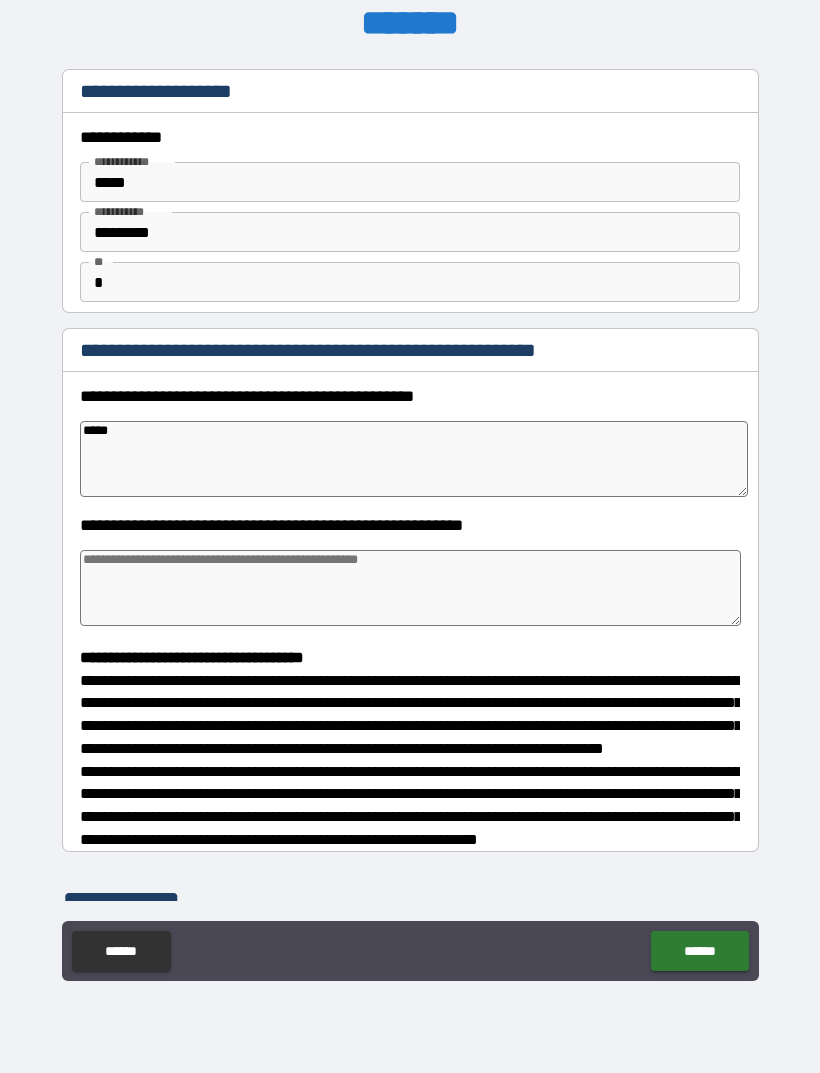 type on "*" 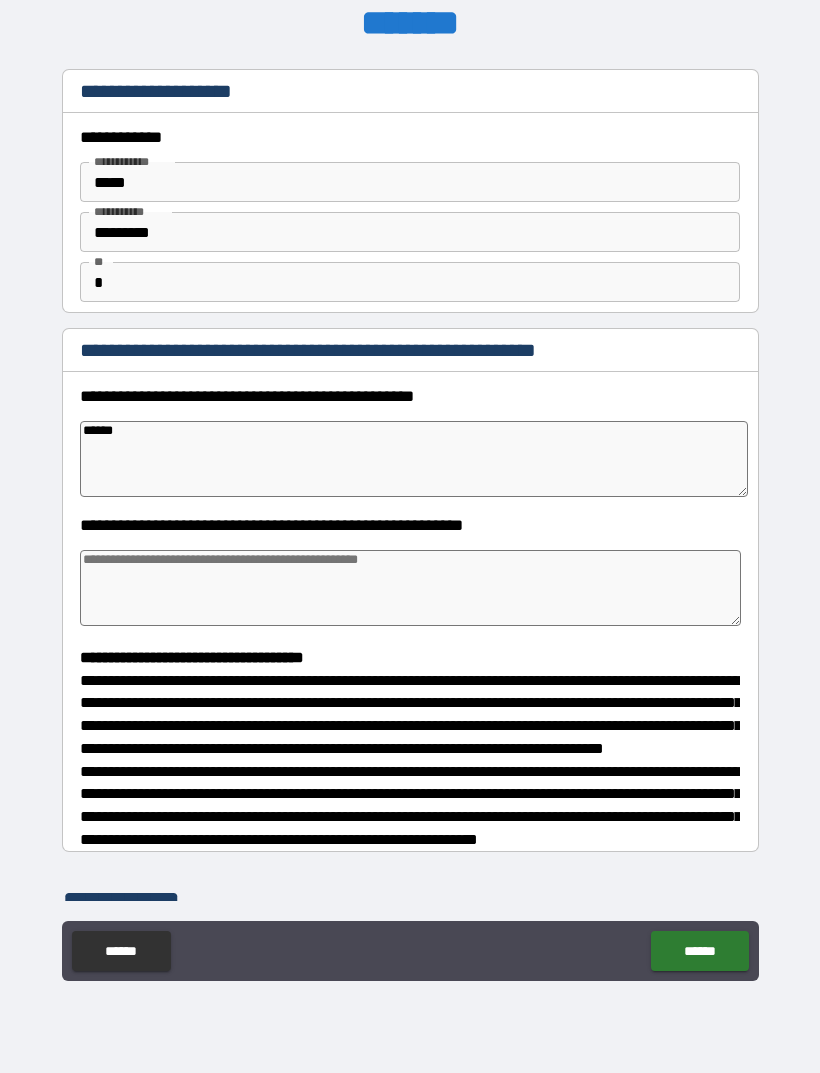type on "*" 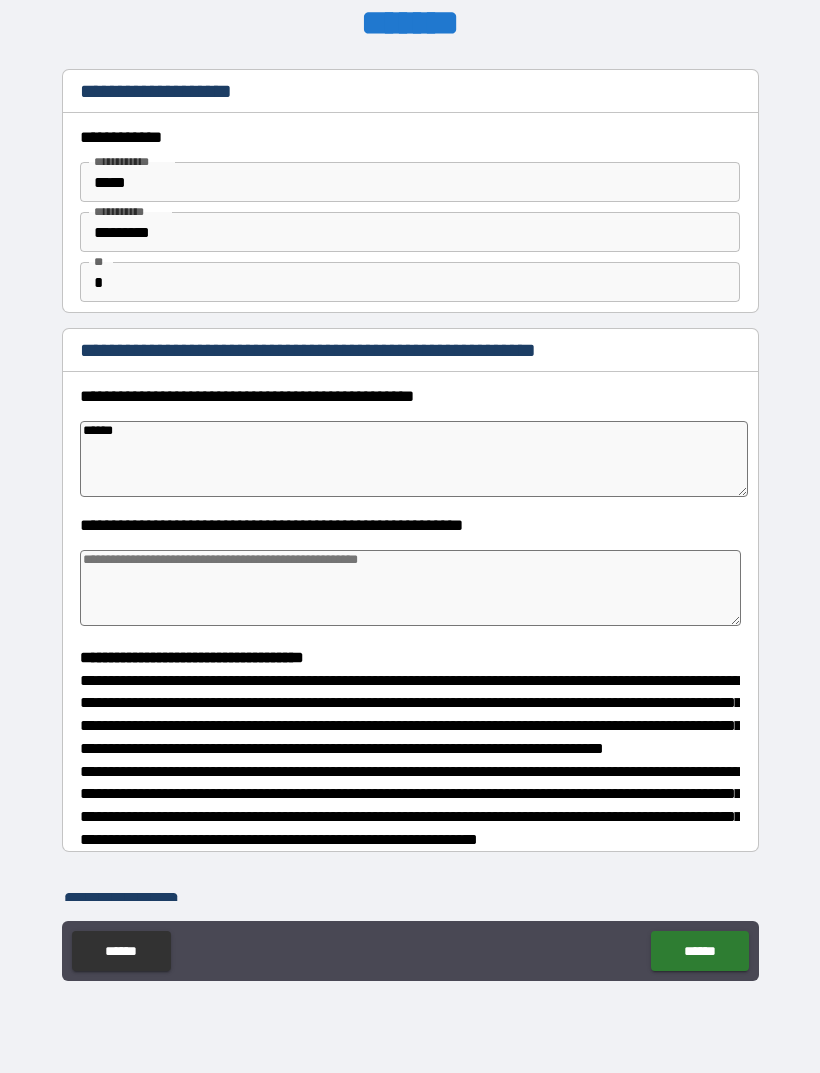 type on "*******" 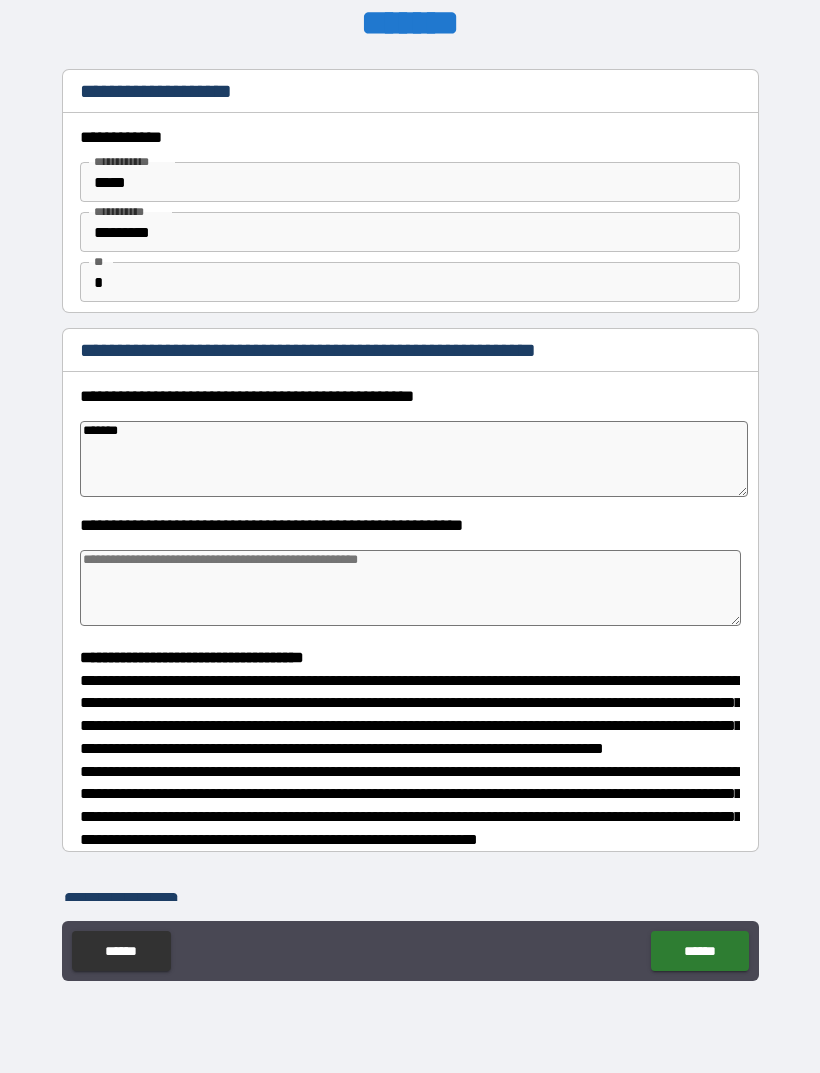 type on "*" 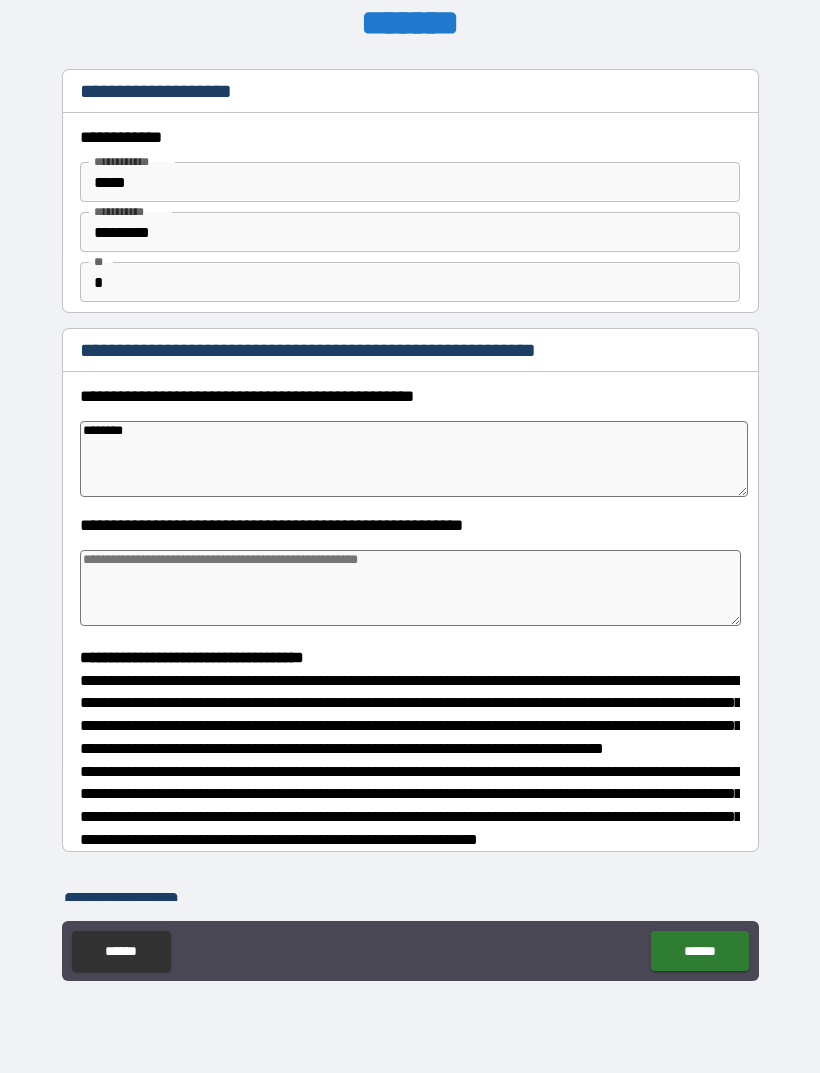 type on "*" 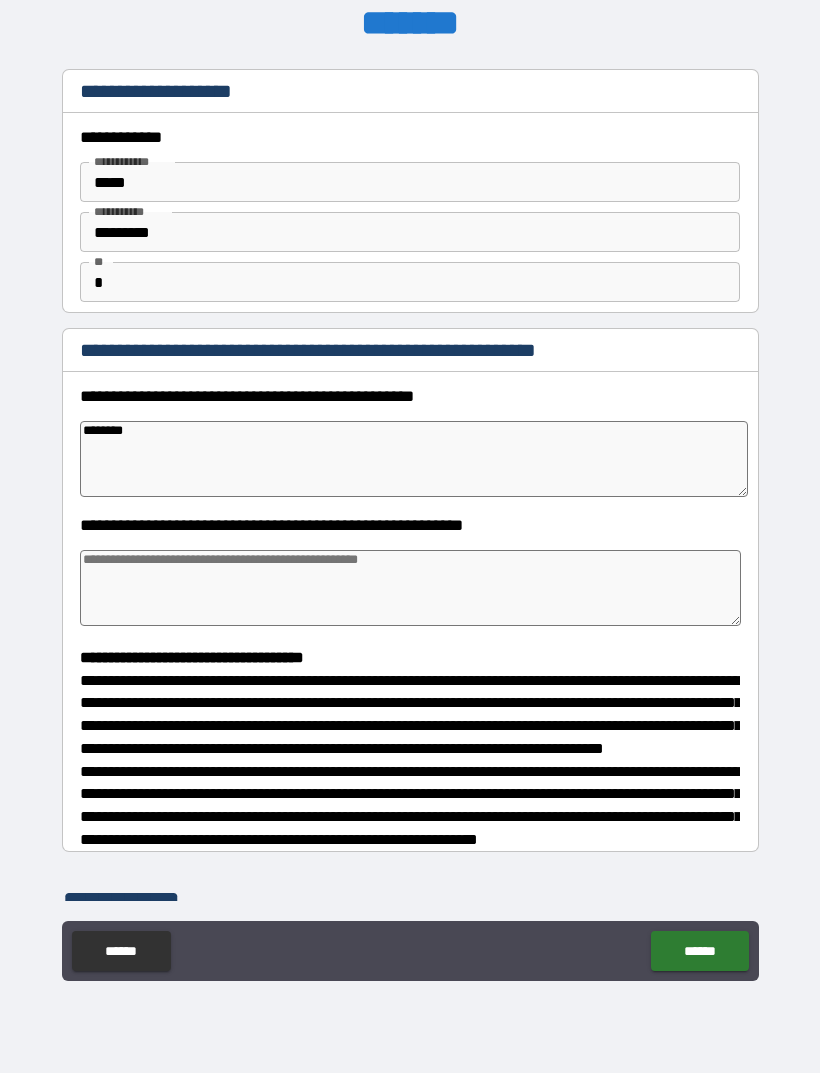 type on "*********" 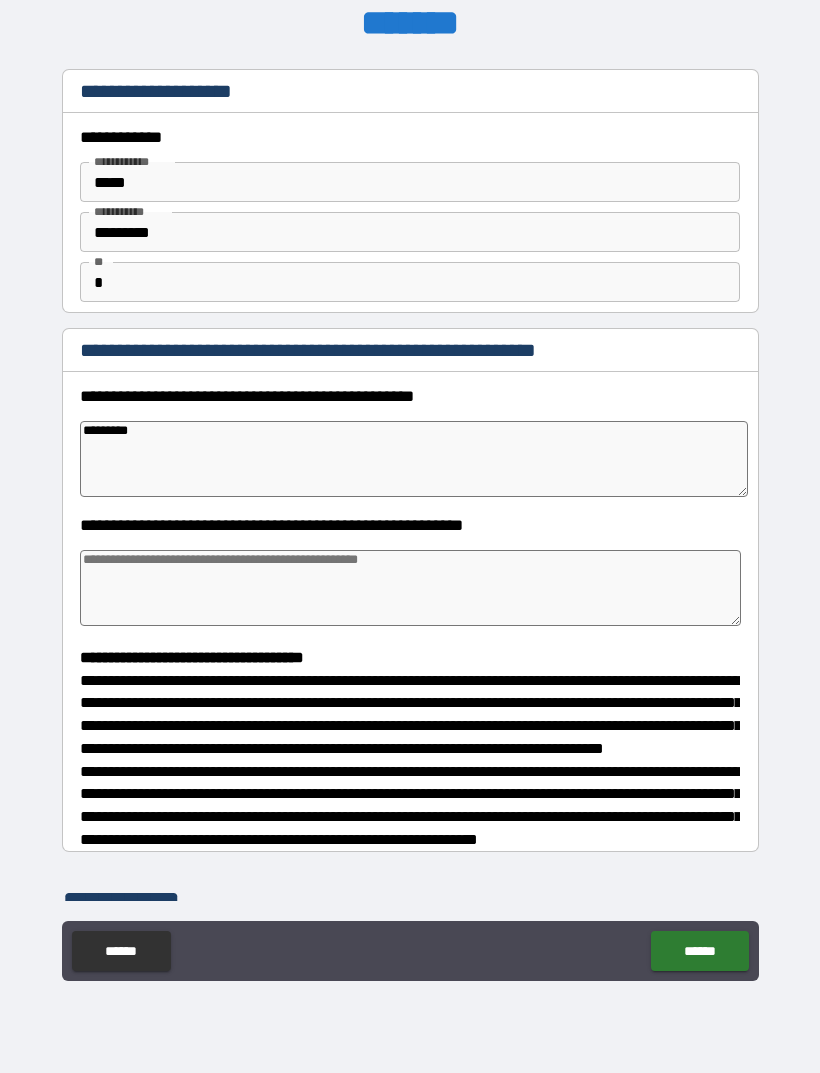 type on "*" 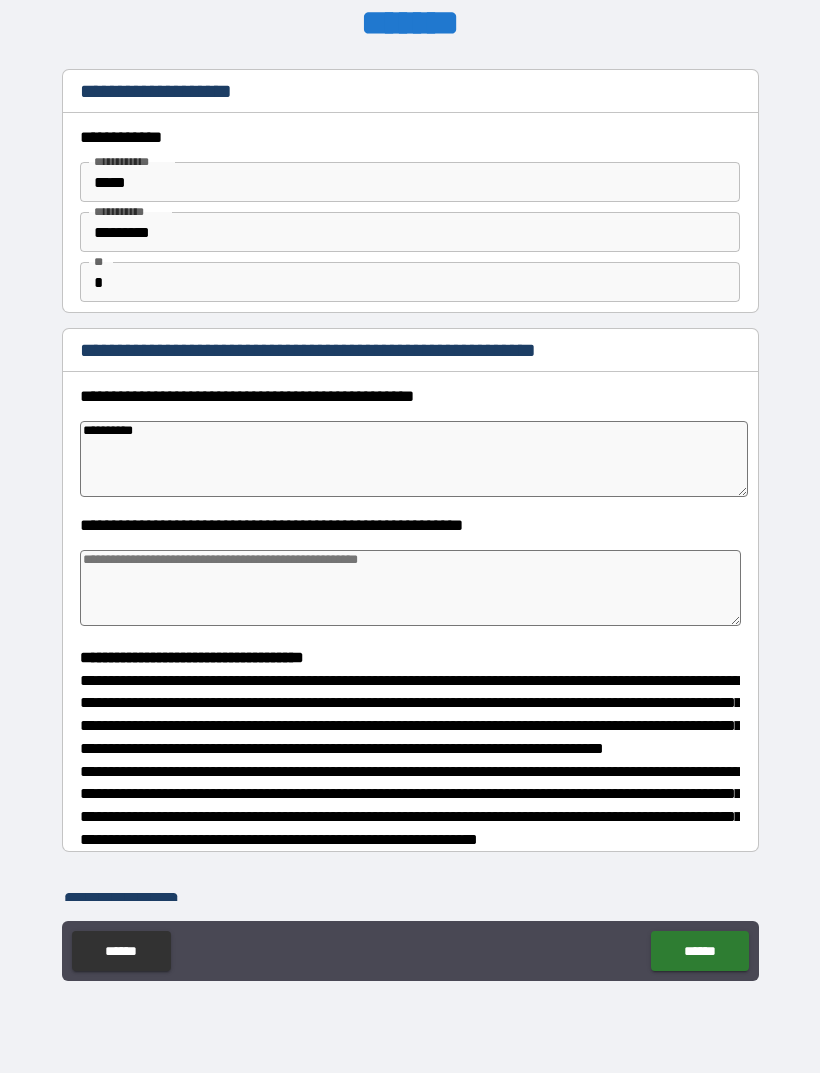 type on "*" 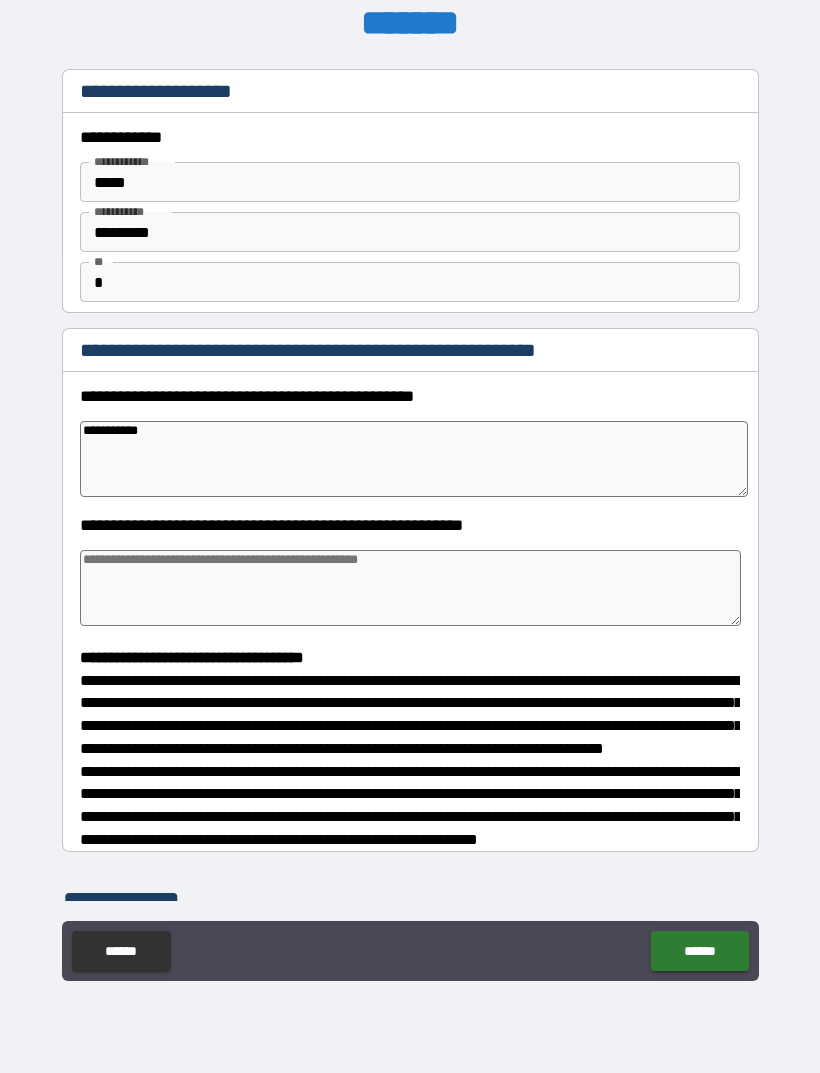 type on "*" 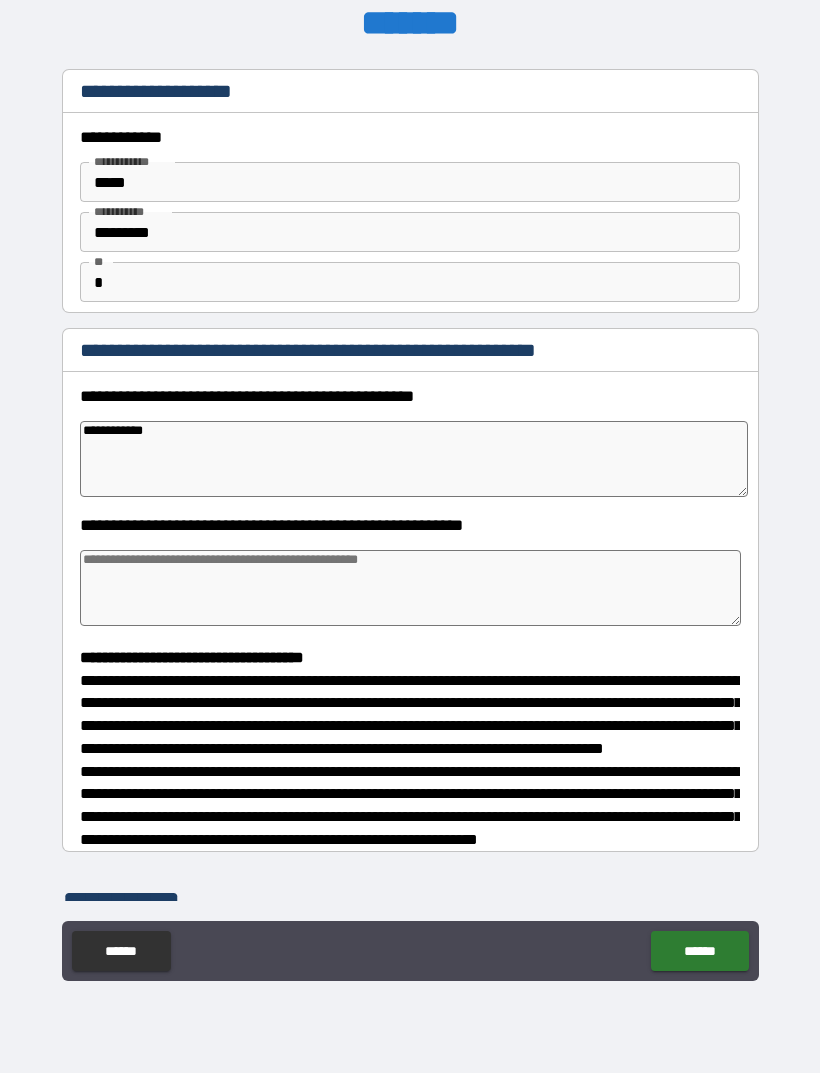 type on "*" 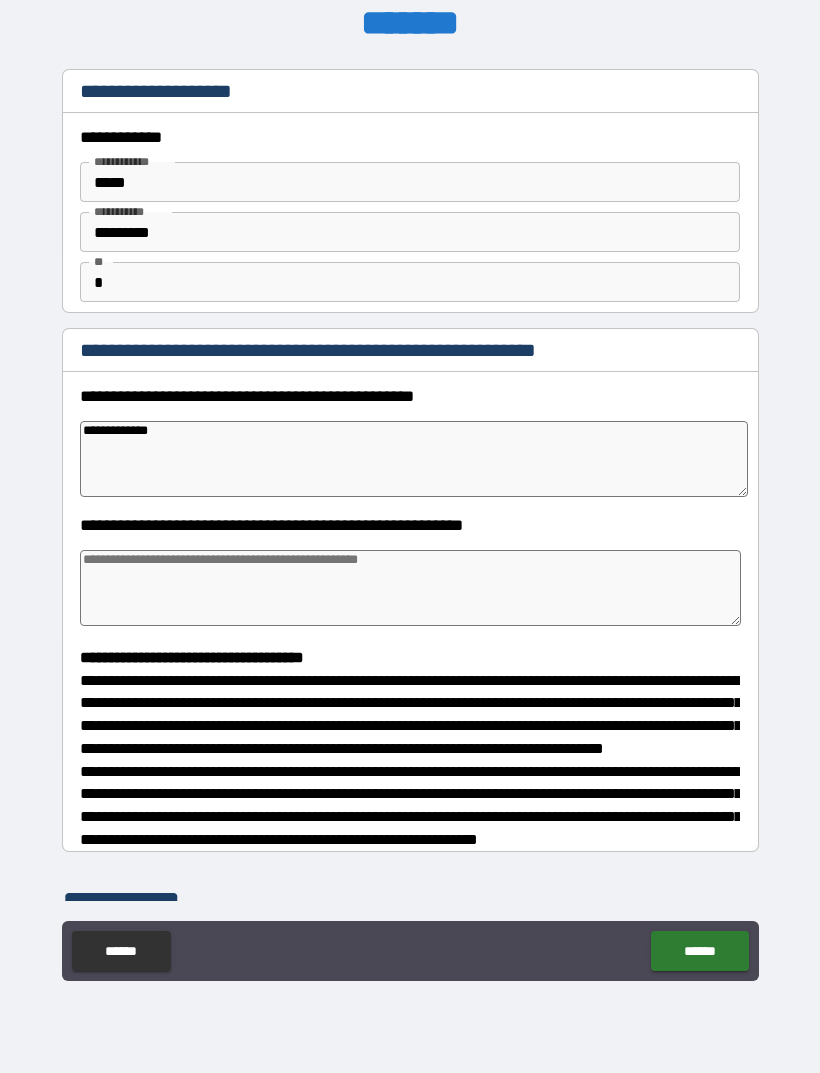 type on "*" 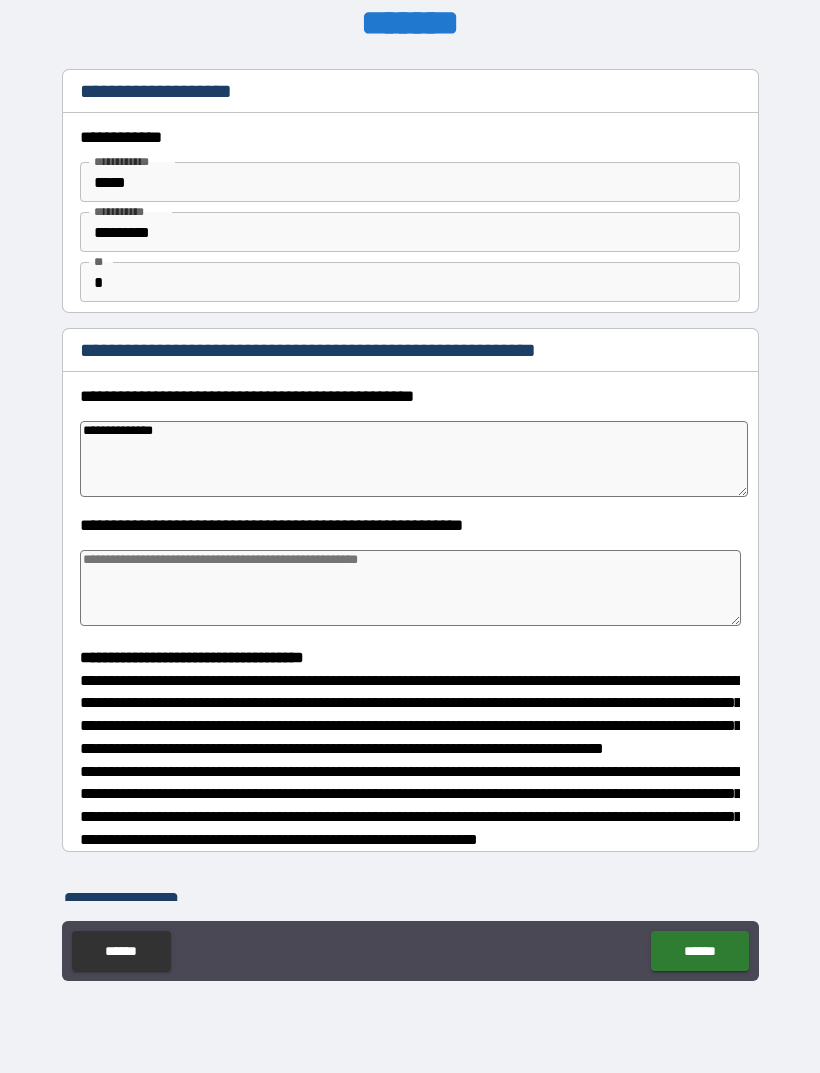 type on "*" 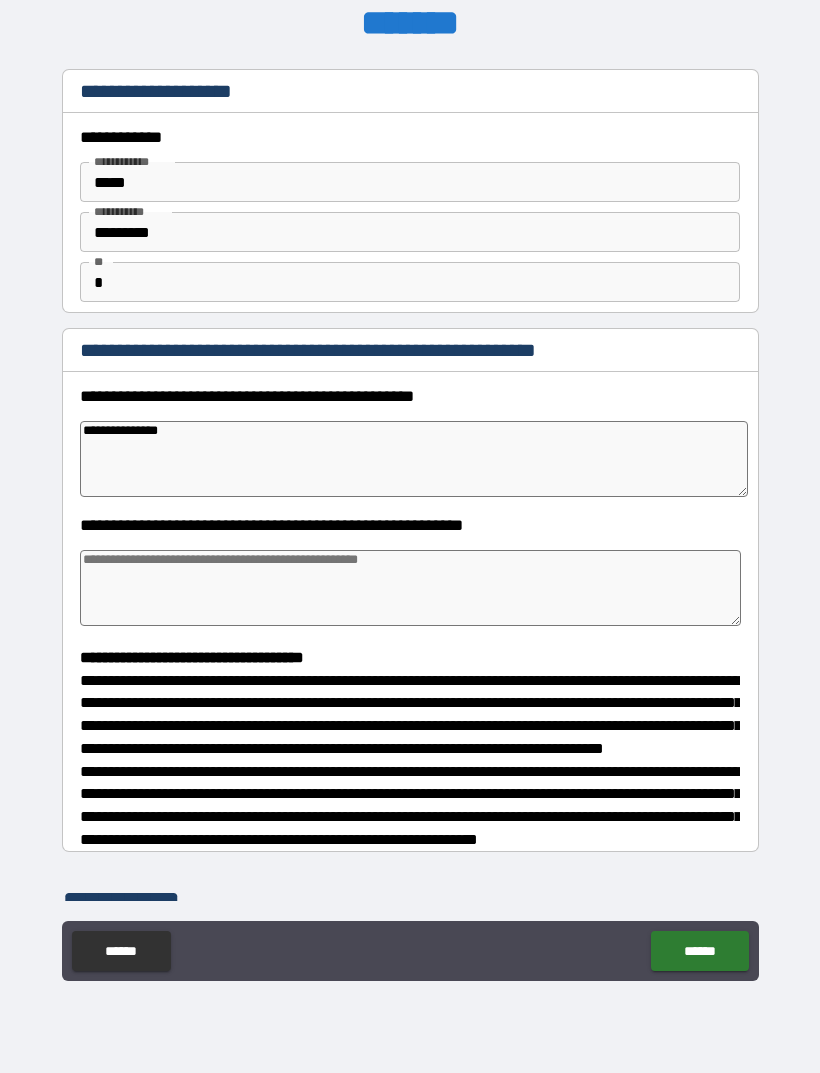 type on "*" 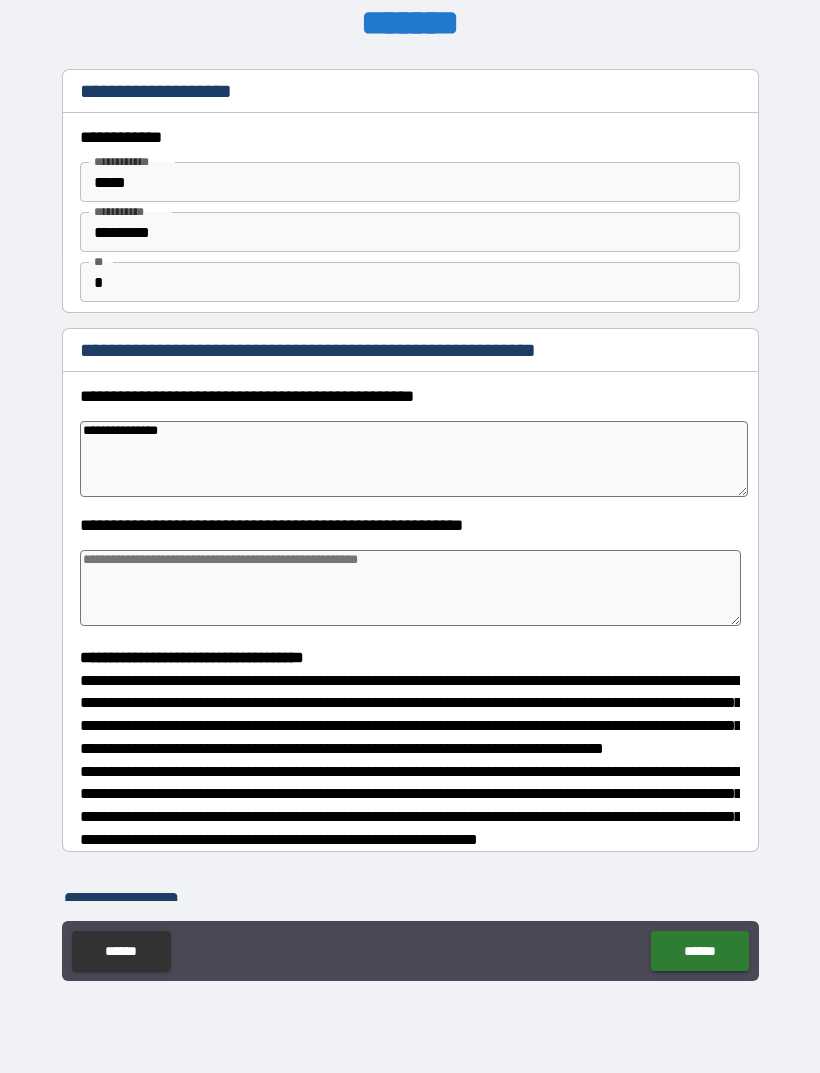 type on "**********" 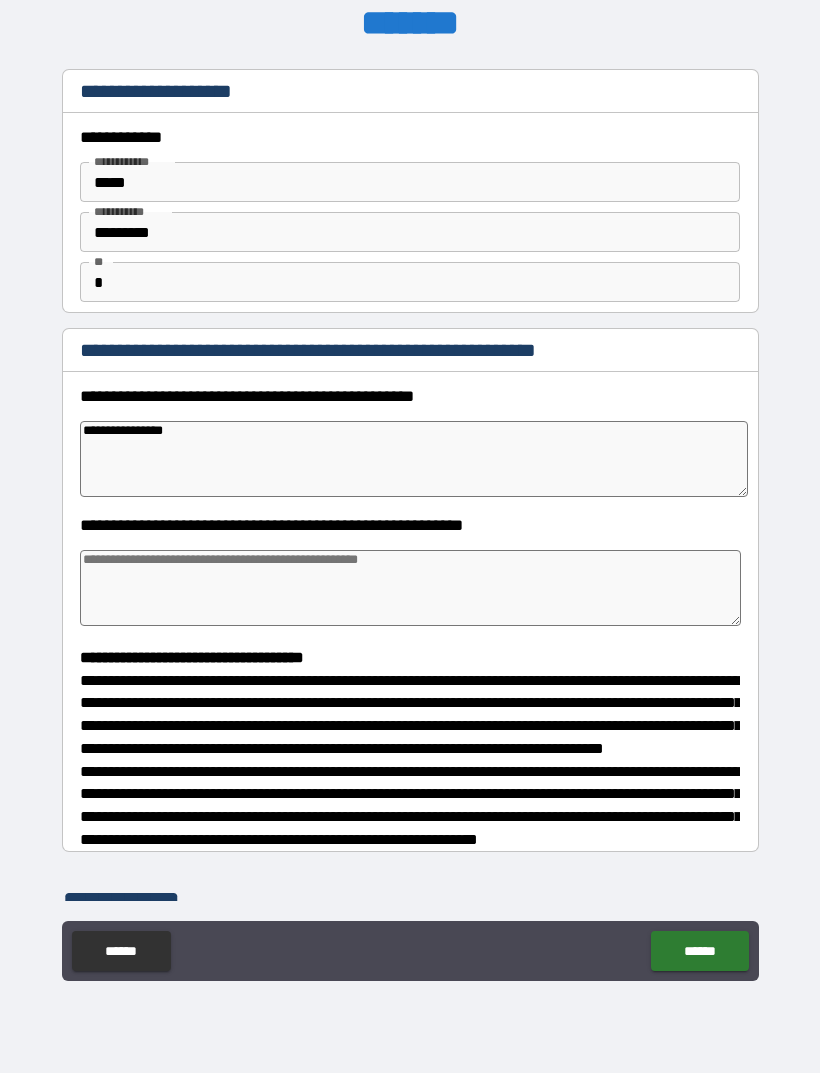 type on "*" 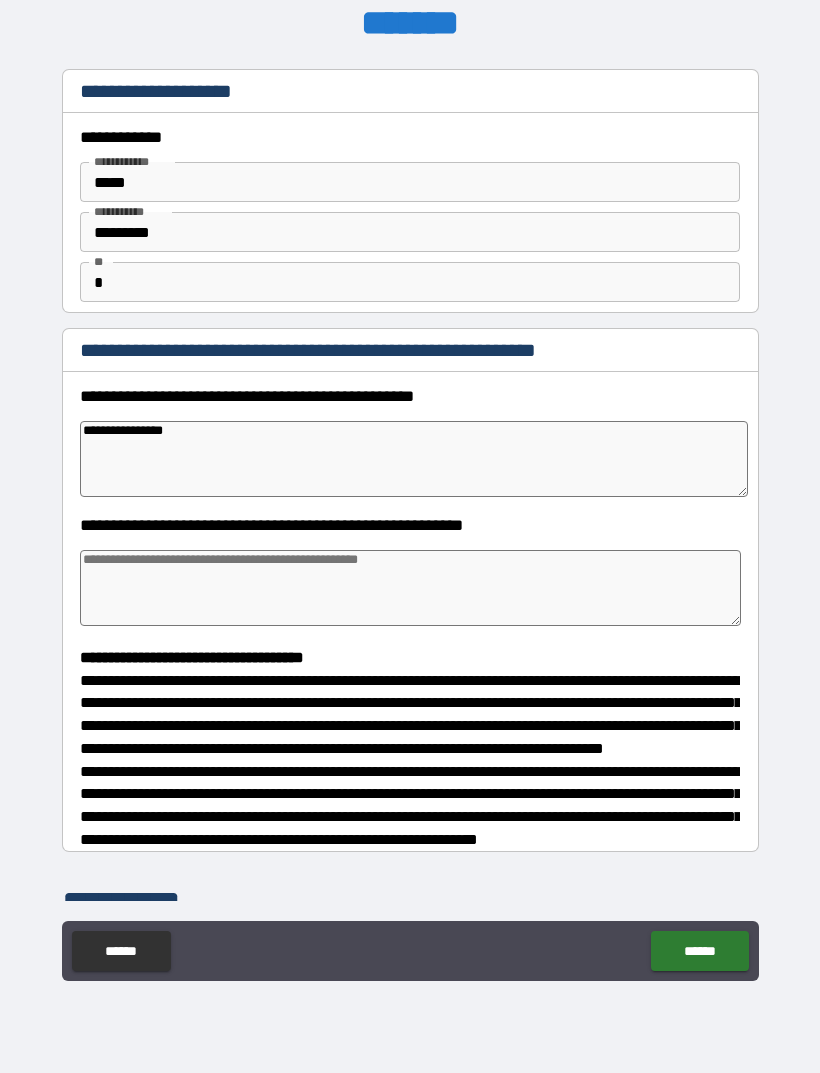 type on "**********" 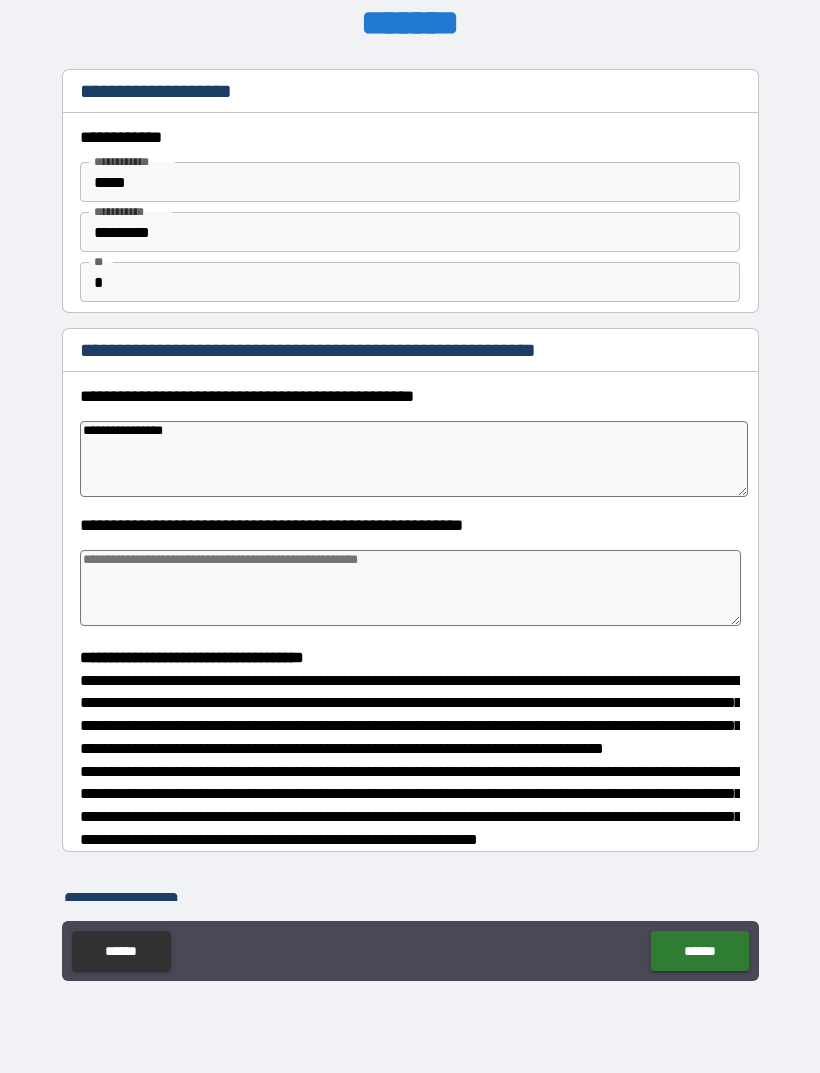 type on "*" 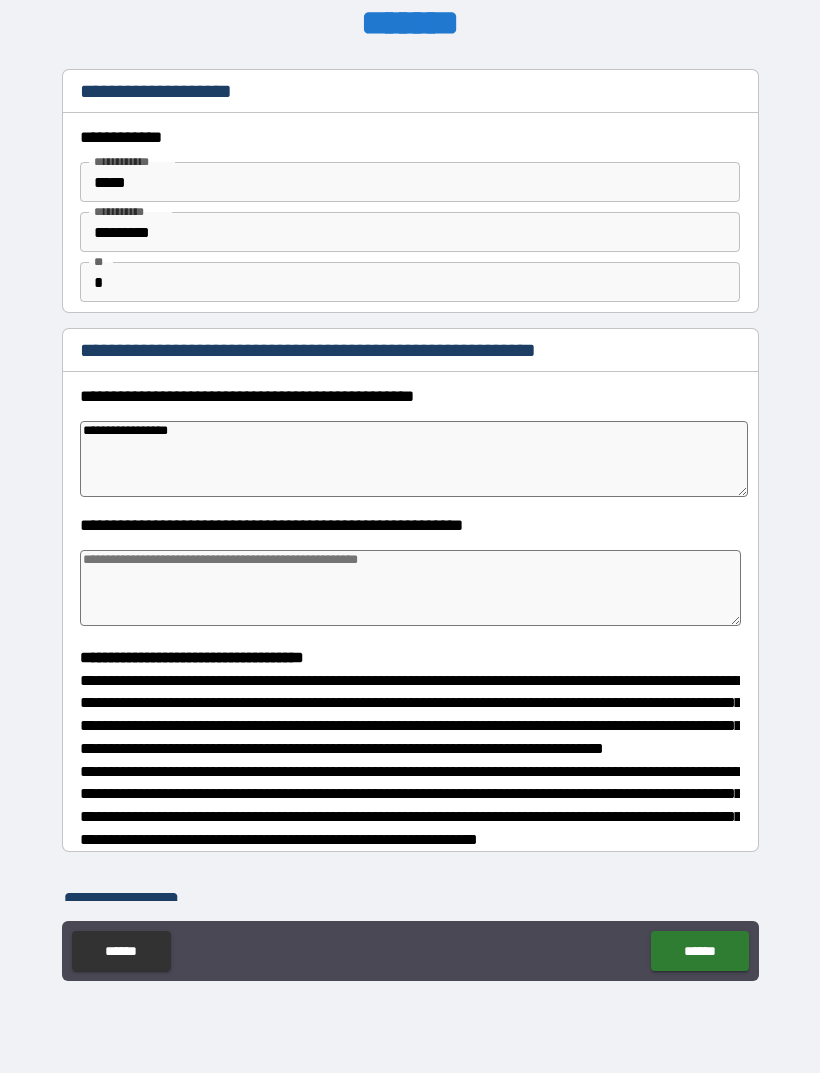 type on "*" 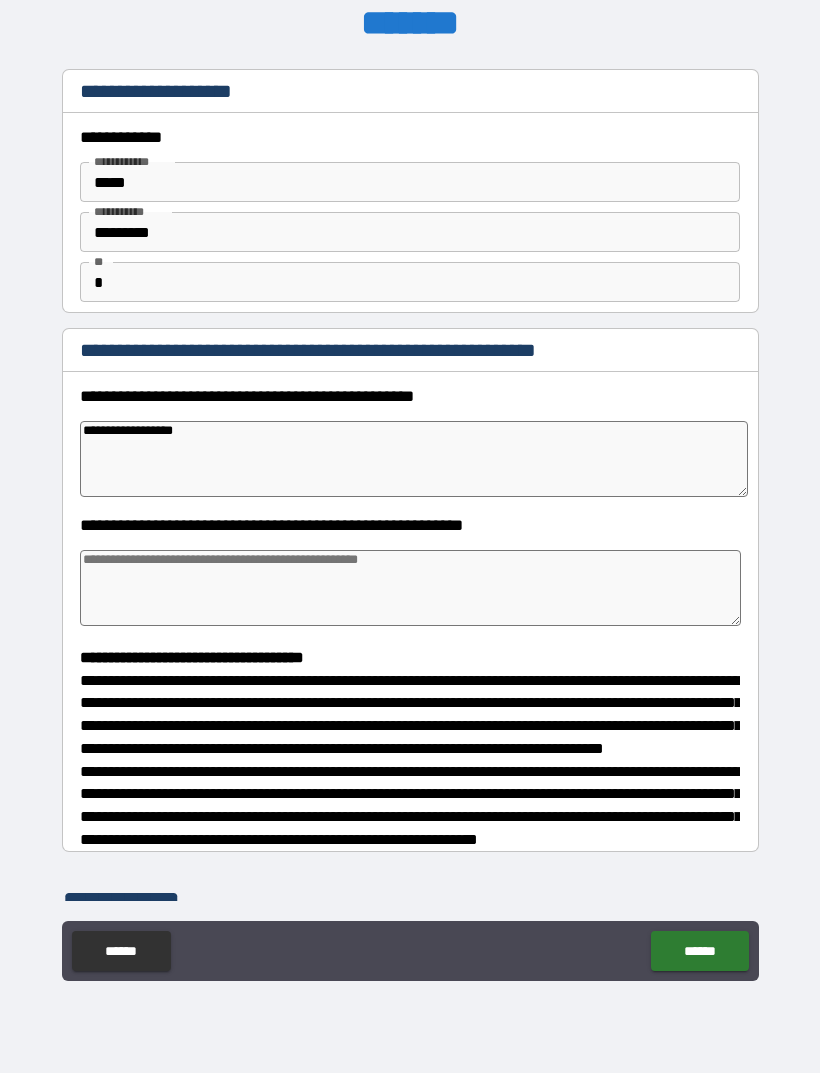type on "*" 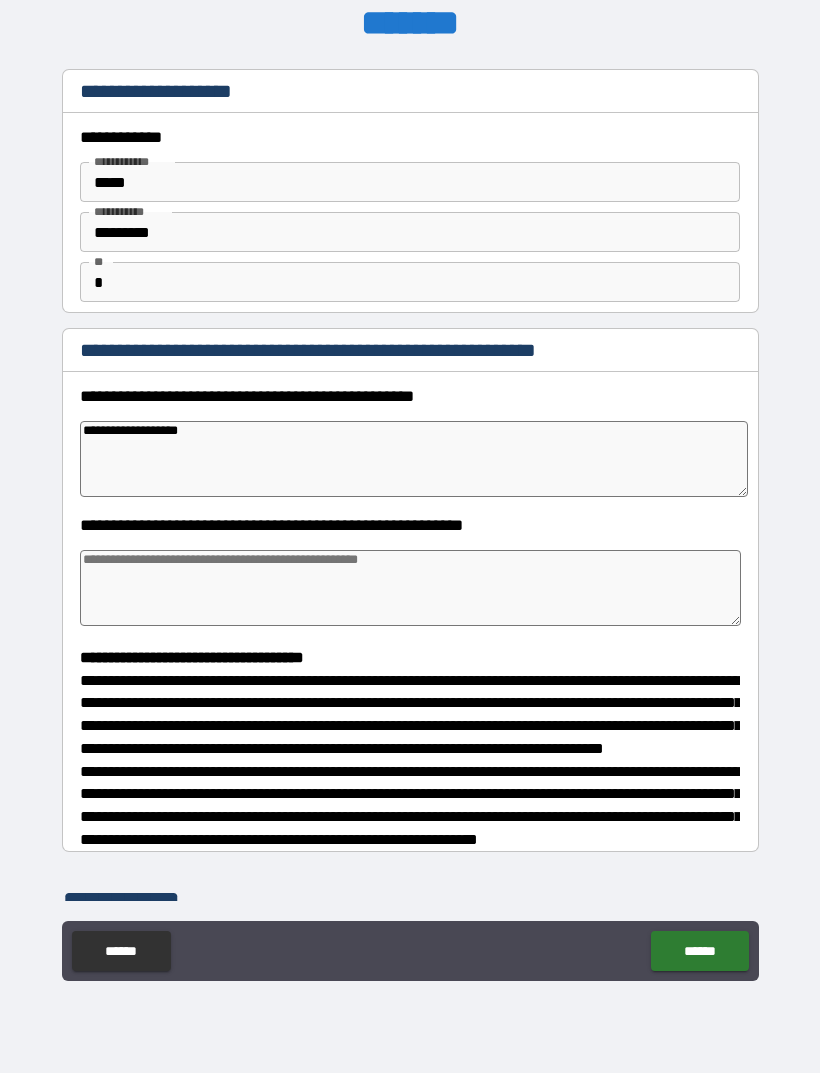type on "*" 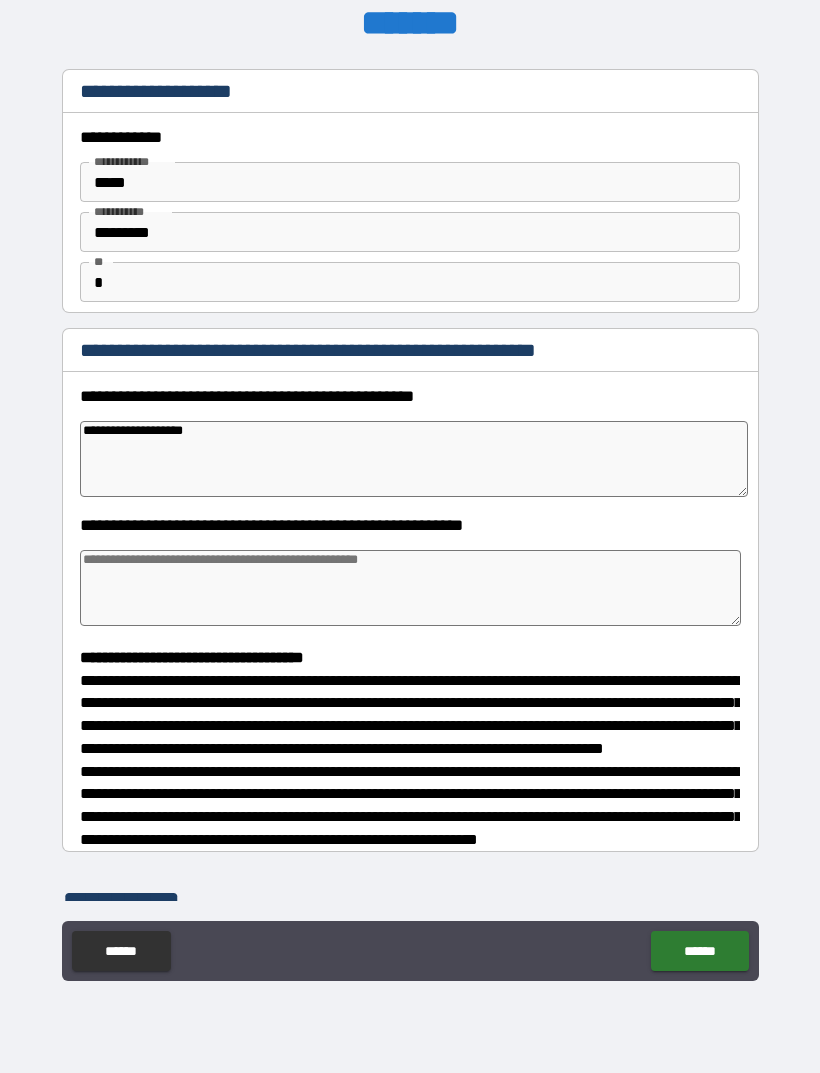 type on "*" 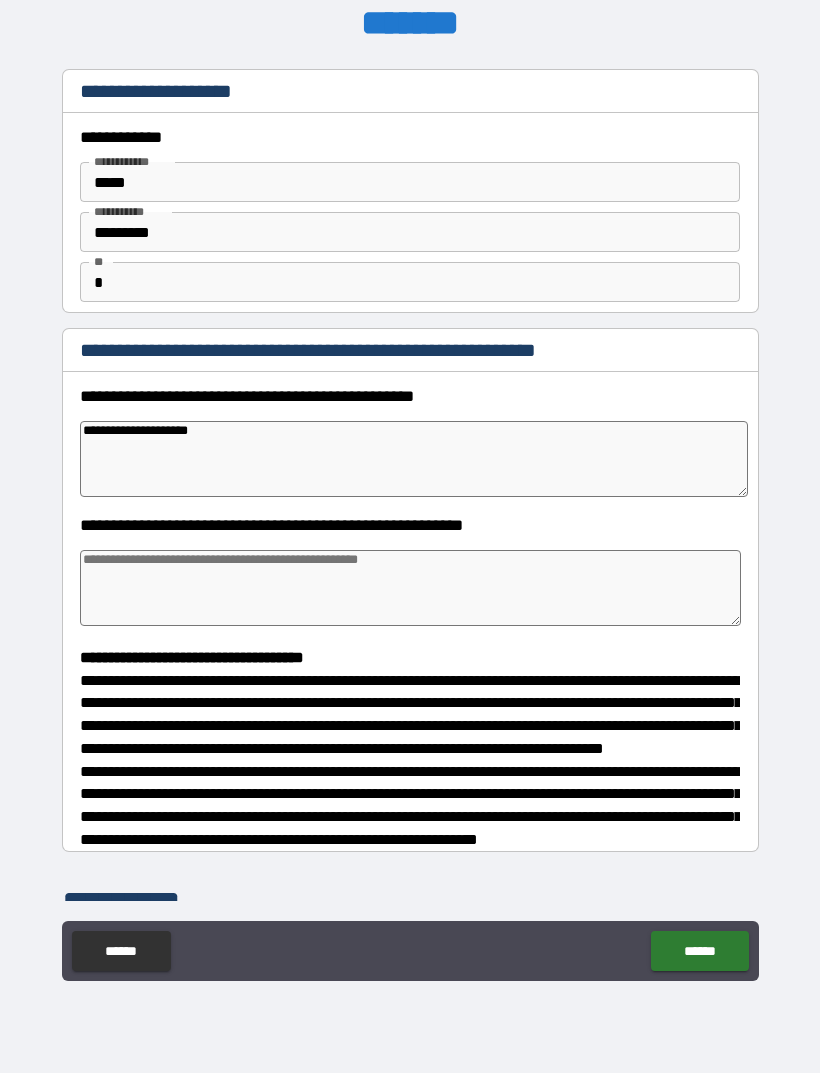 type on "*" 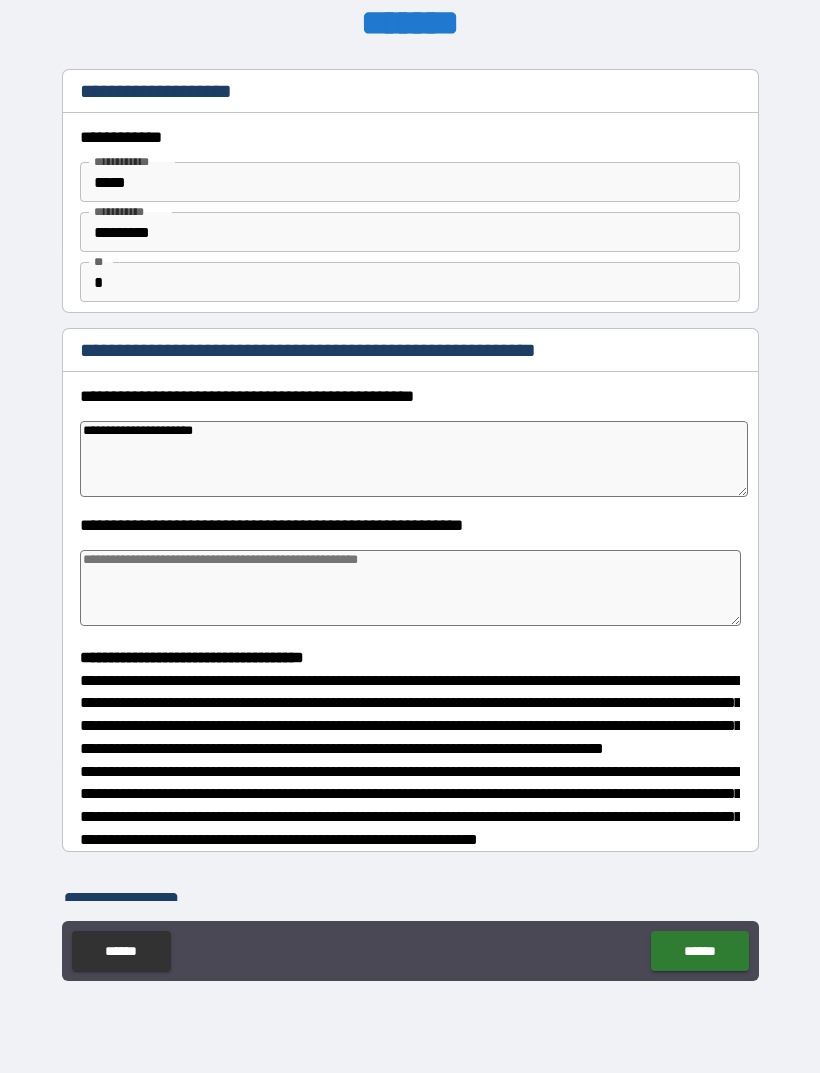 type on "*" 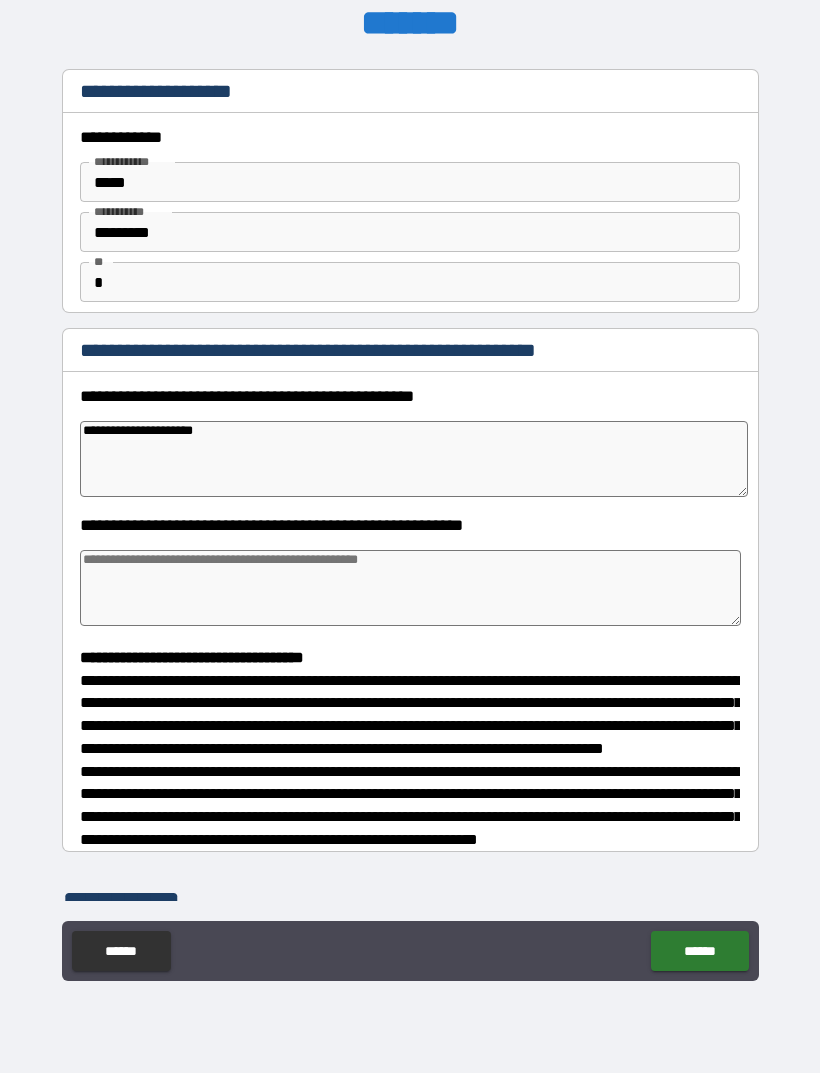 type on "**********" 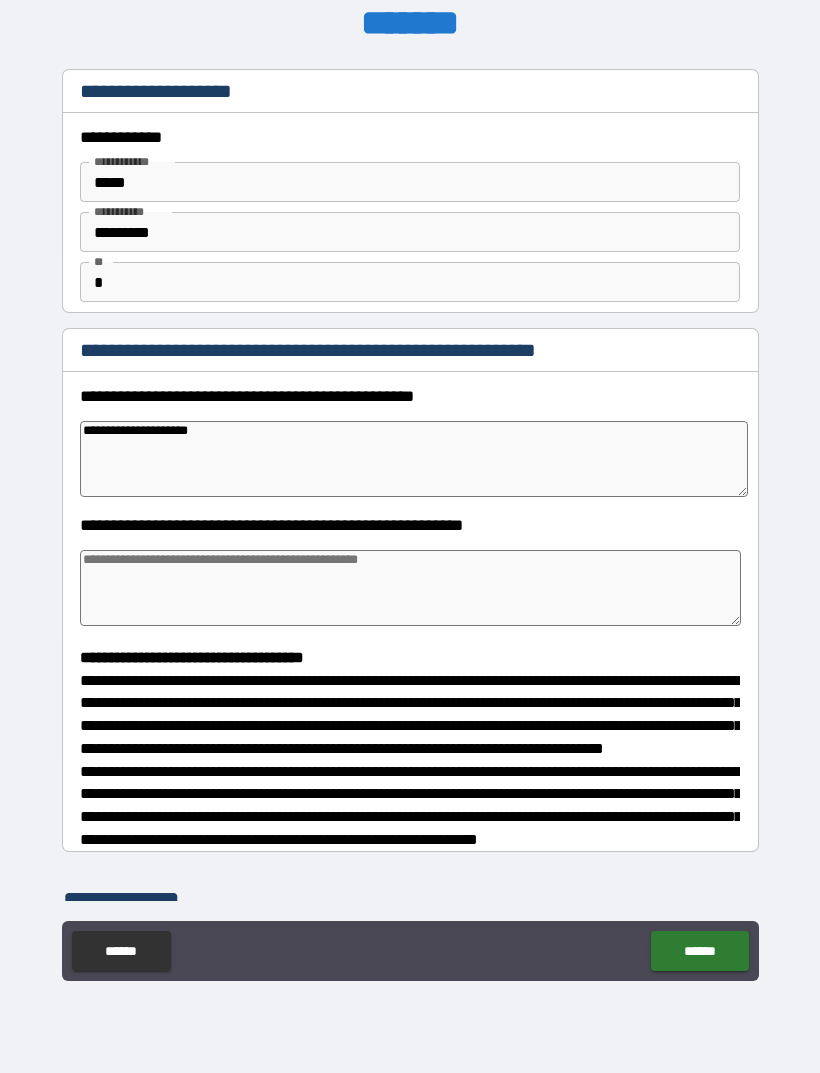 type on "*" 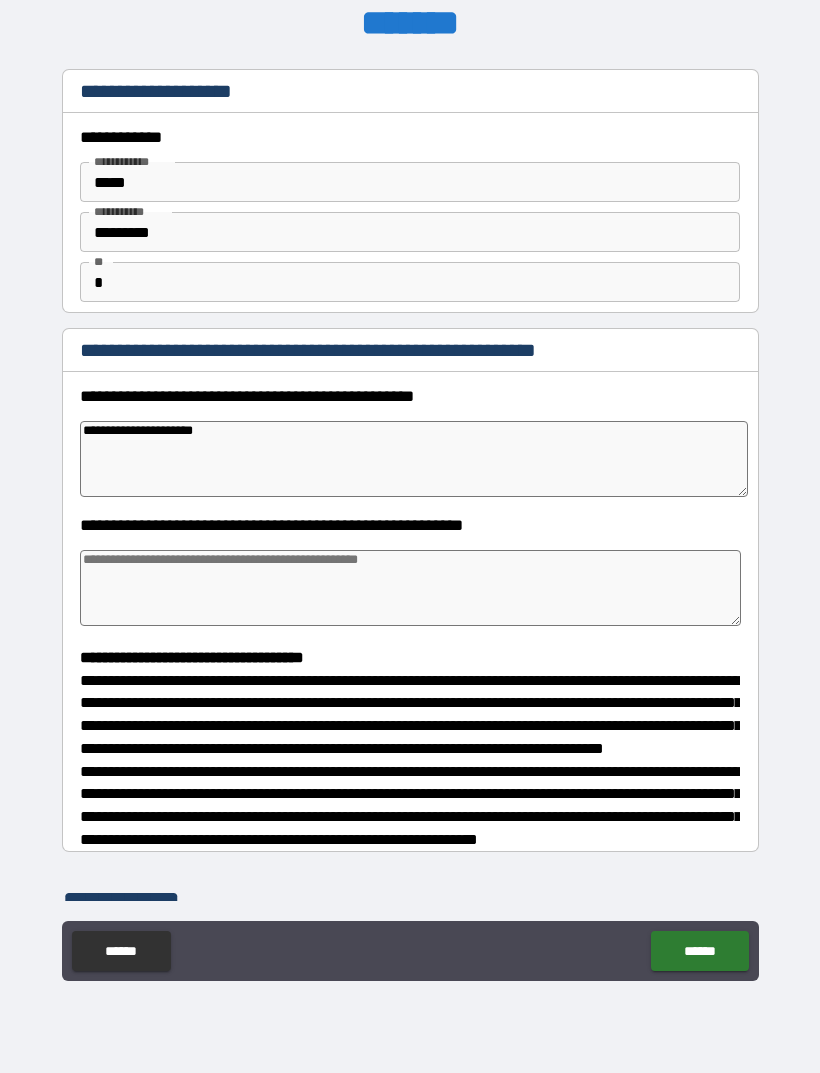 type on "*" 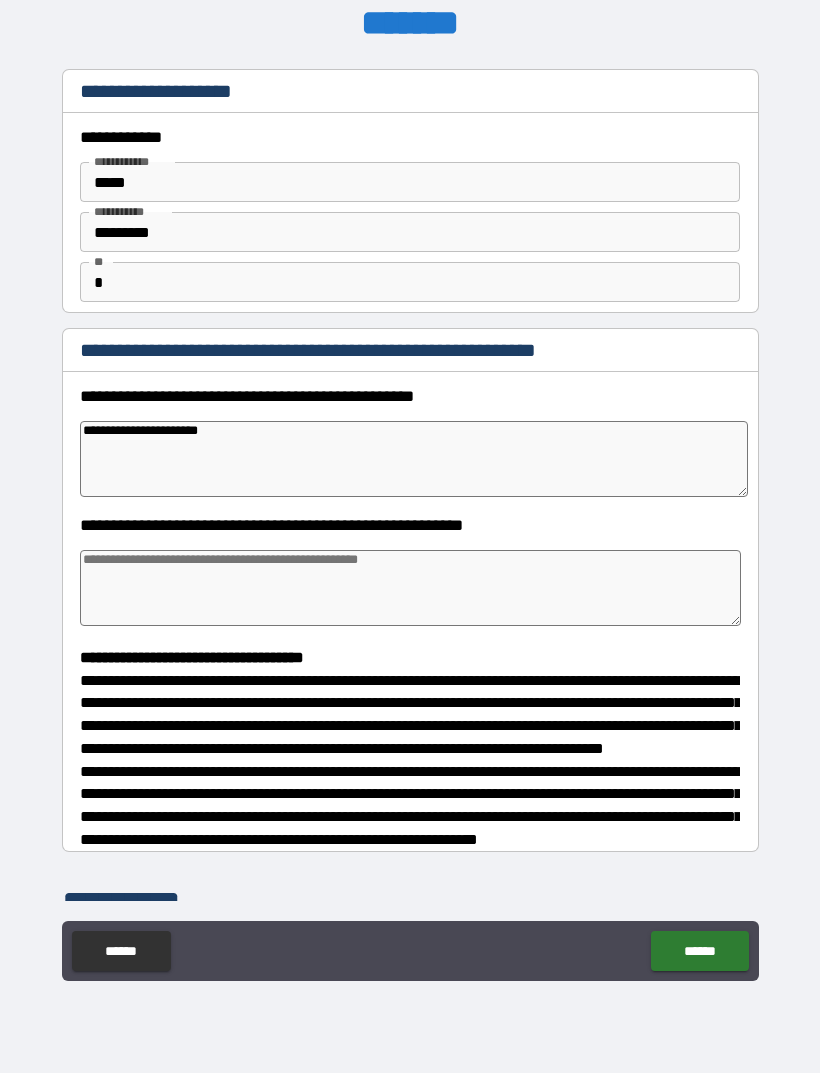 type on "*" 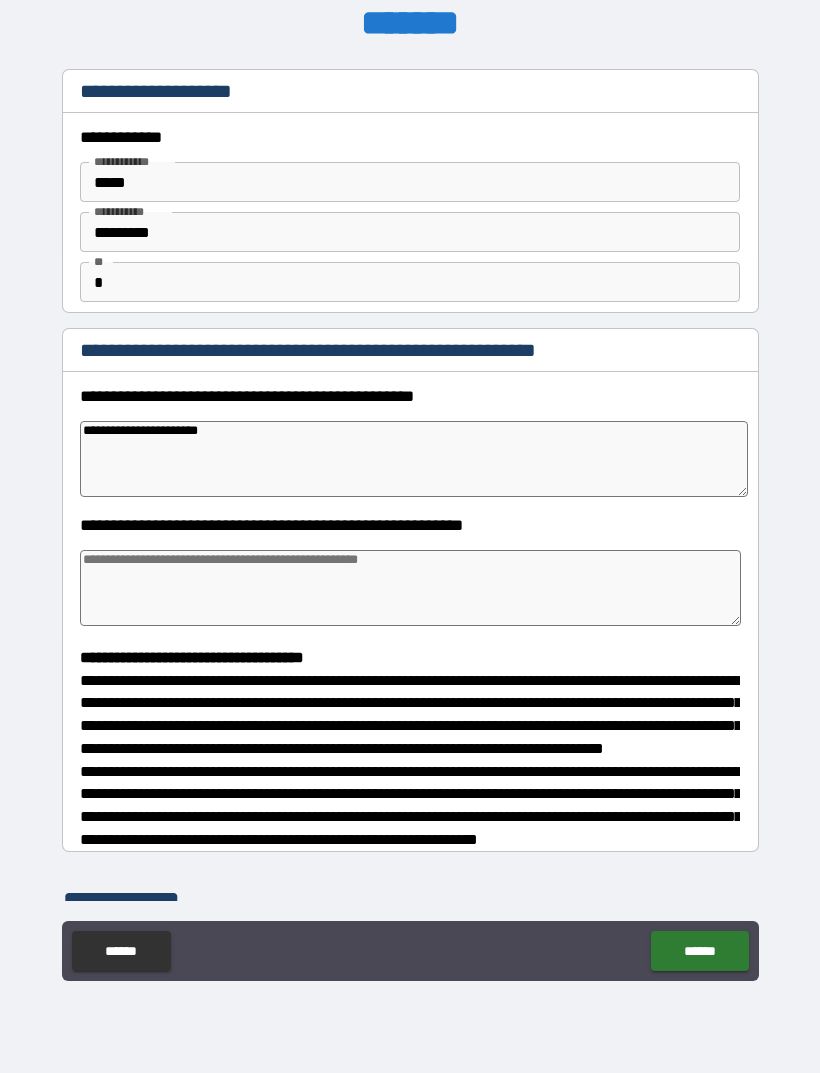 type on "**********" 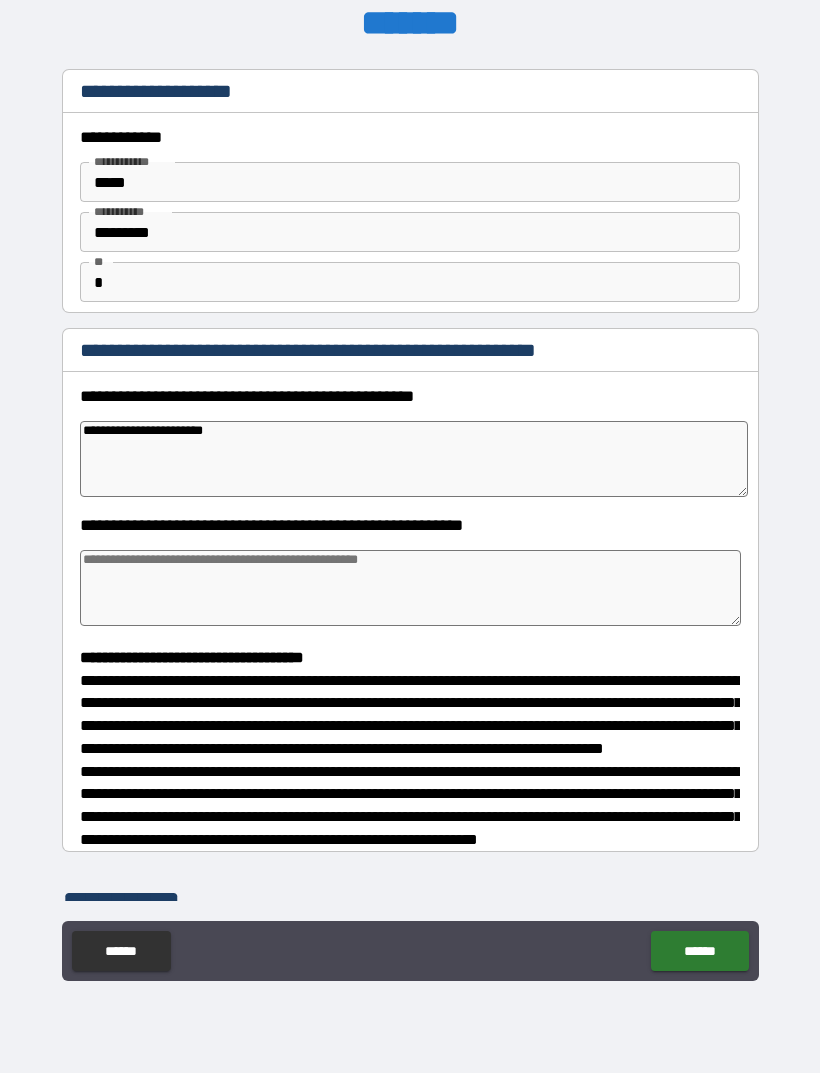 type on "*" 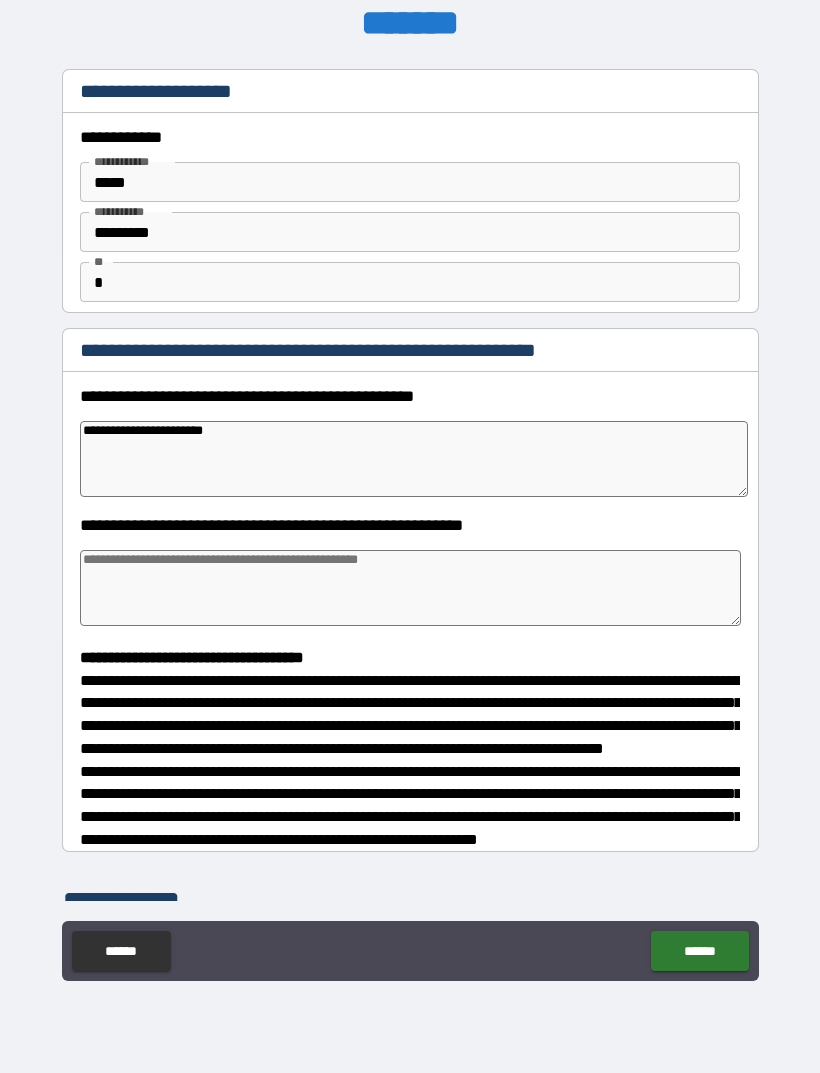 type on "**********" 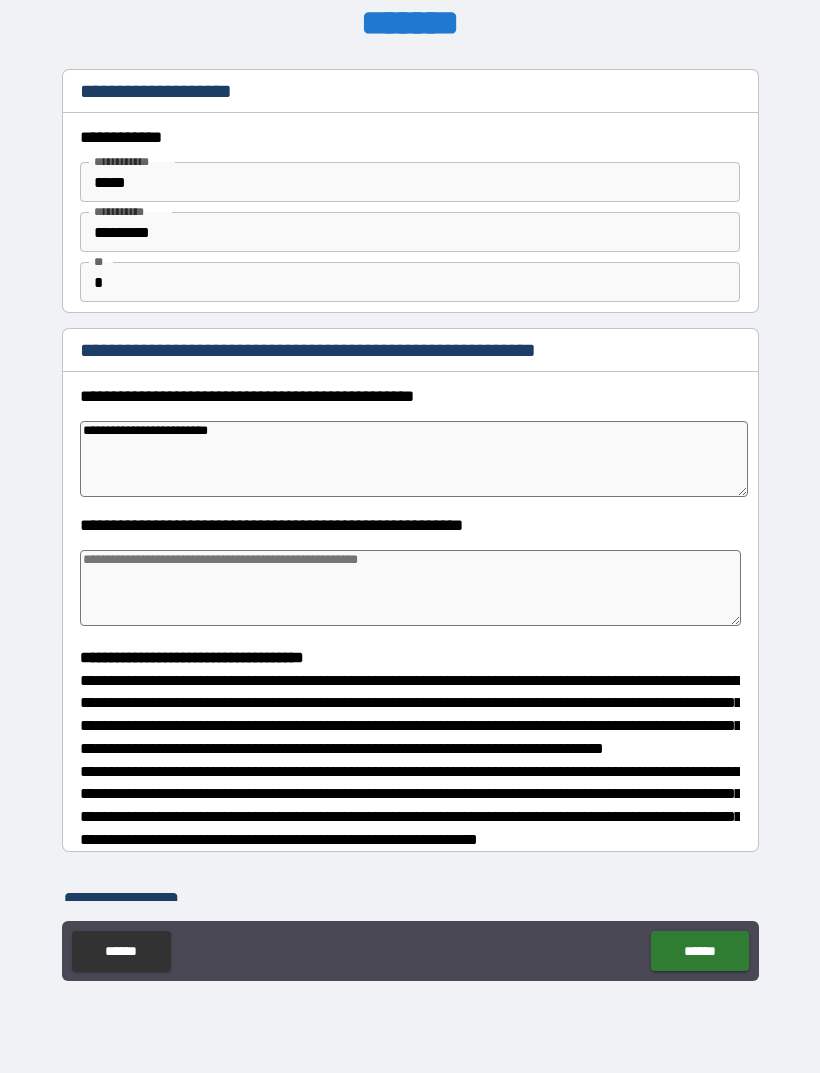 type on "*" 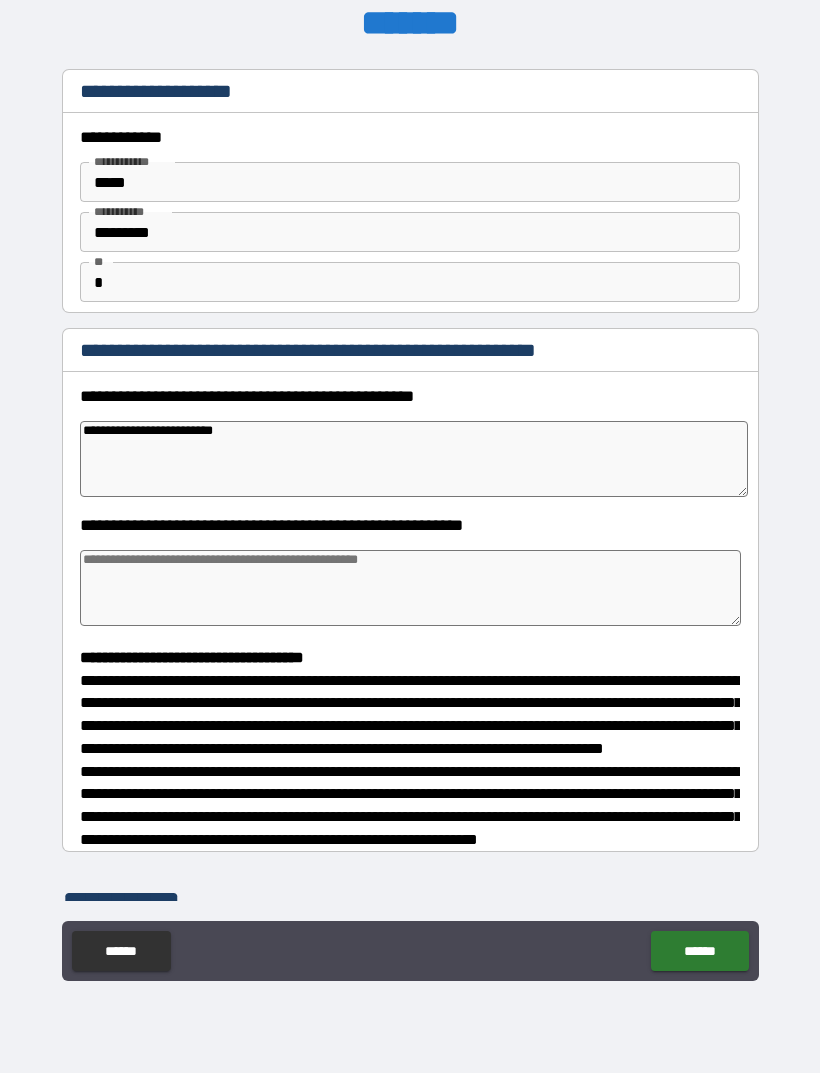 type on "*" 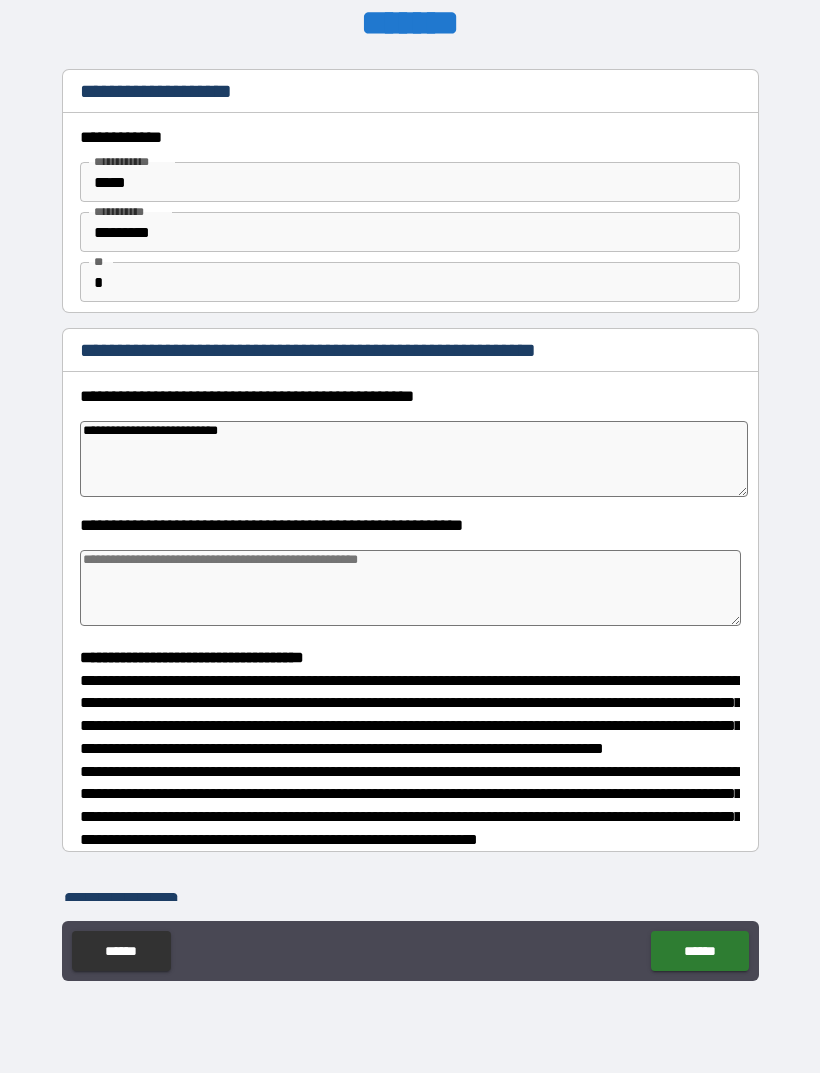 type 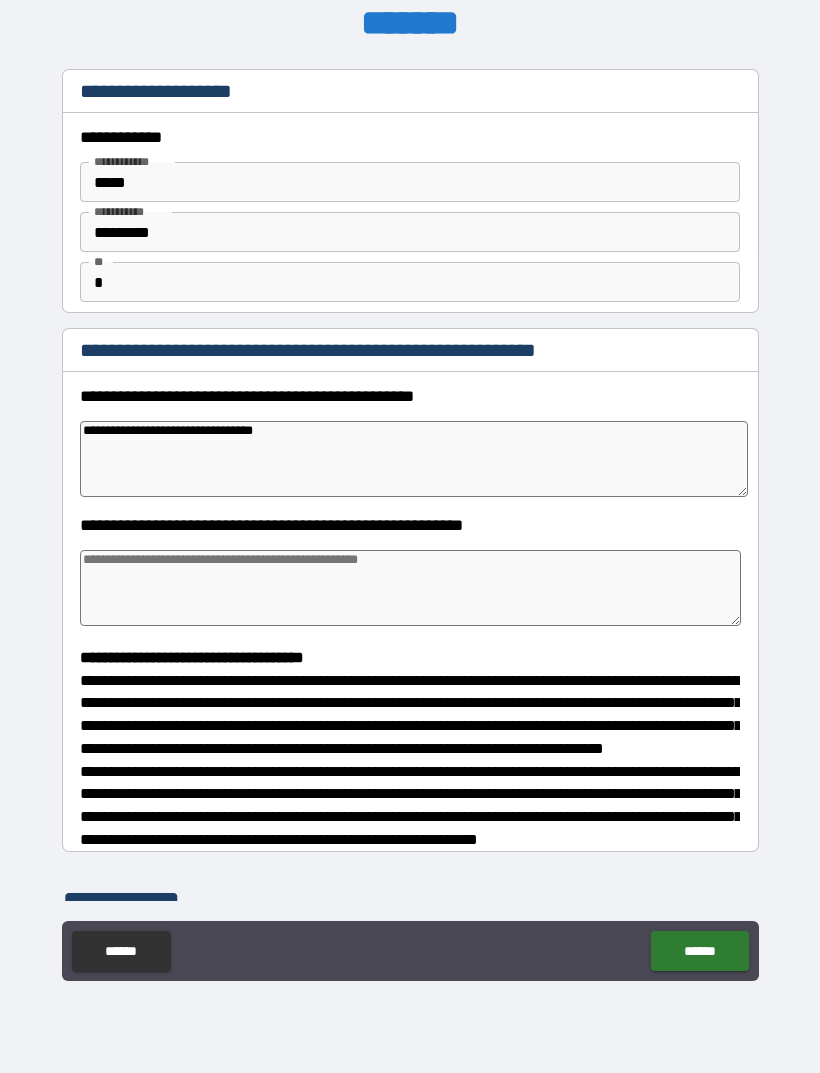 click on "**********" at bounding box center [414, 459] 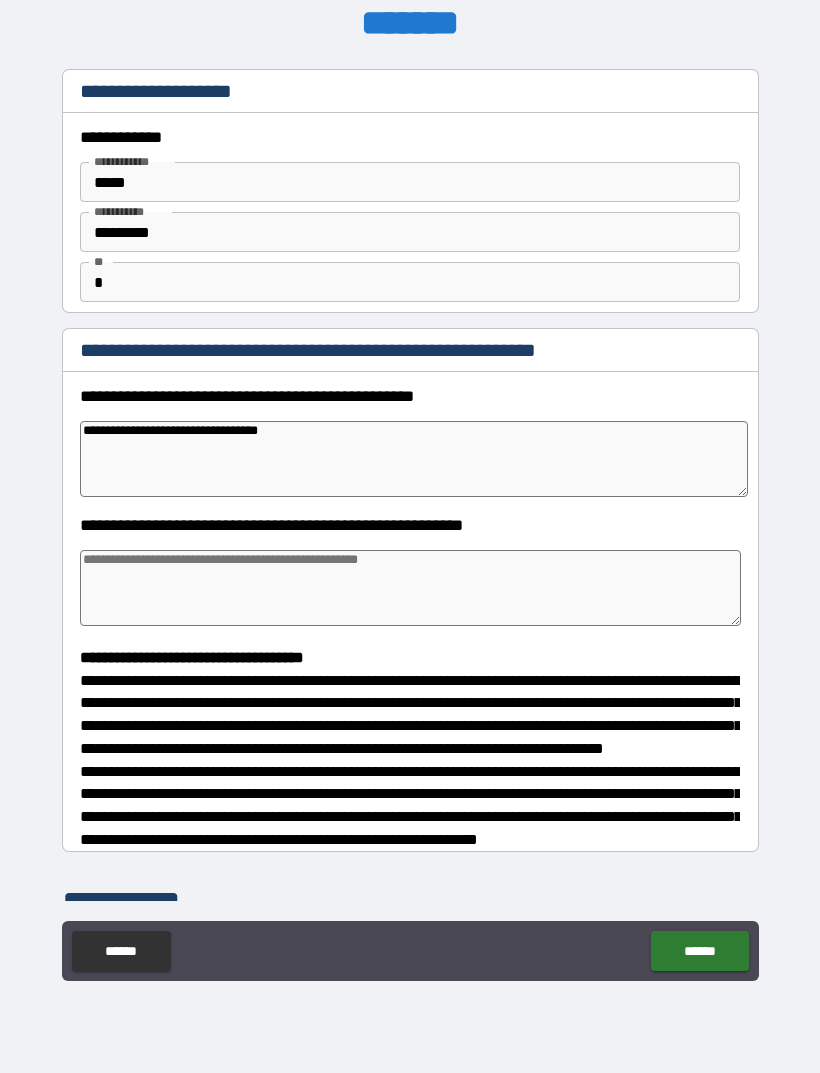 click on "**********" at bounding box center (414, 459) 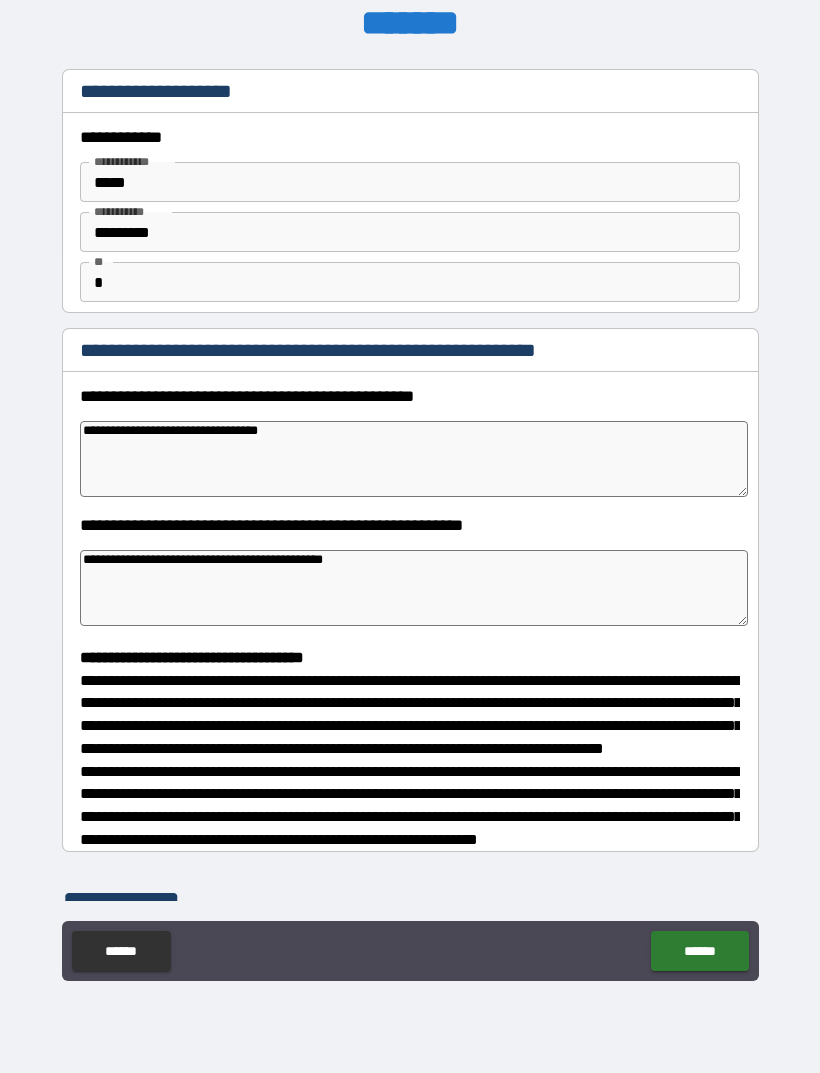 click on "**********" at bounding box center (414, 459) 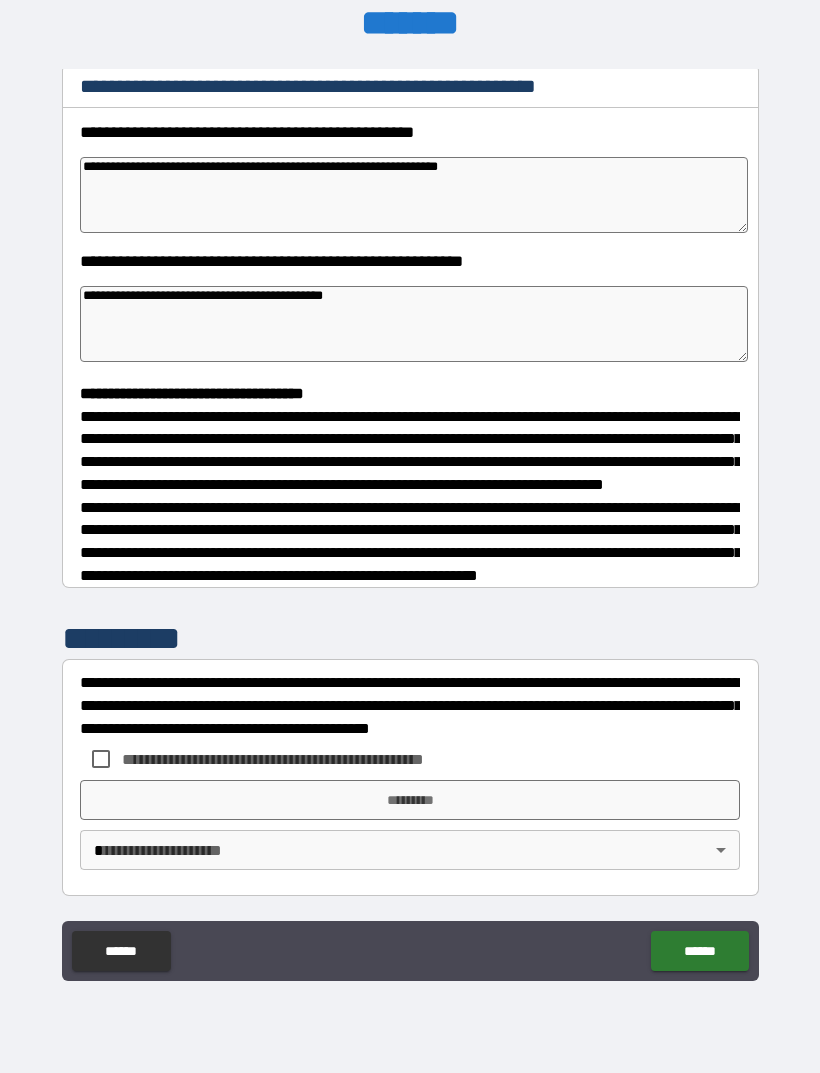 scroll, scrollTop: 302, scrollLeft: 0, axis: vertical 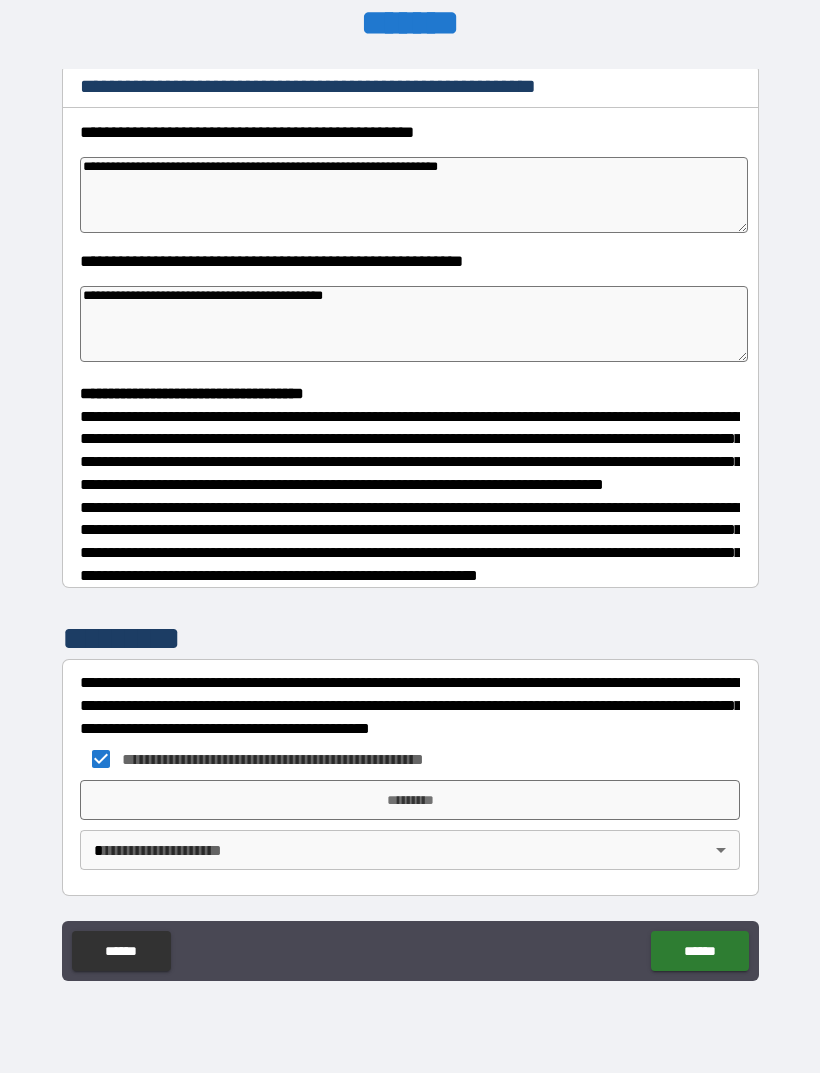 click on "**********" at bounding box center [410, 504] 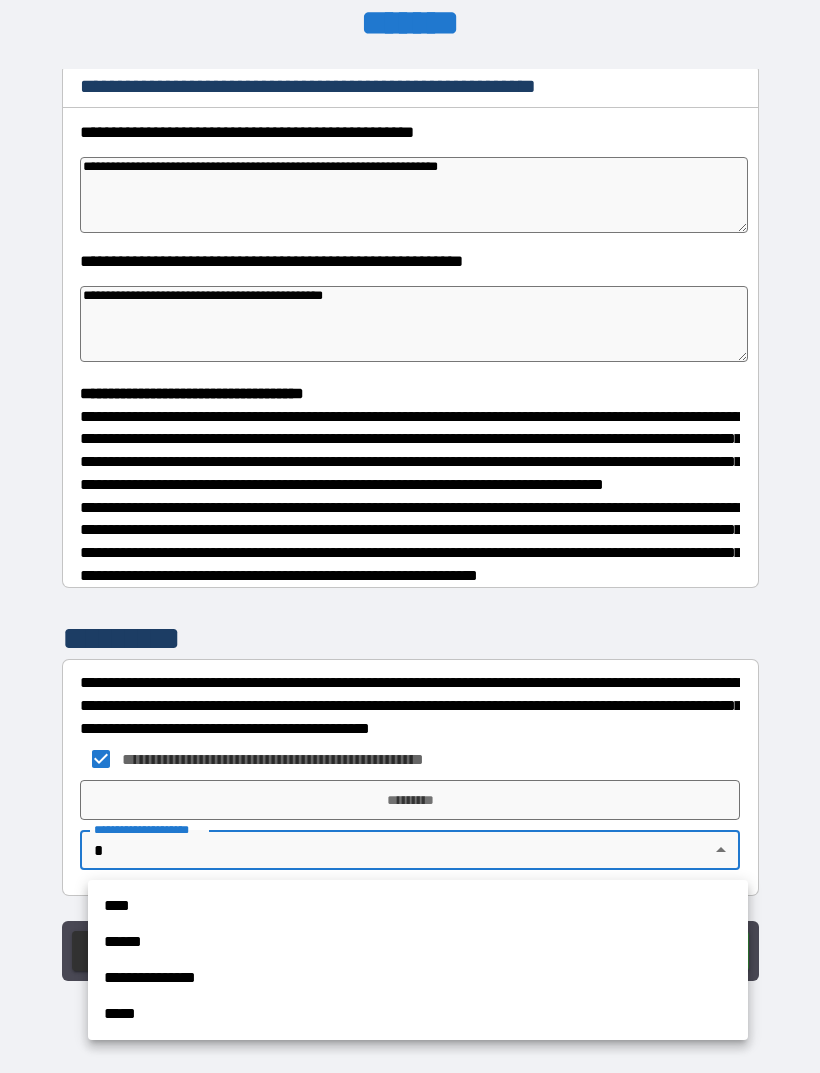 click on "****" at bounding box center [418, 906] 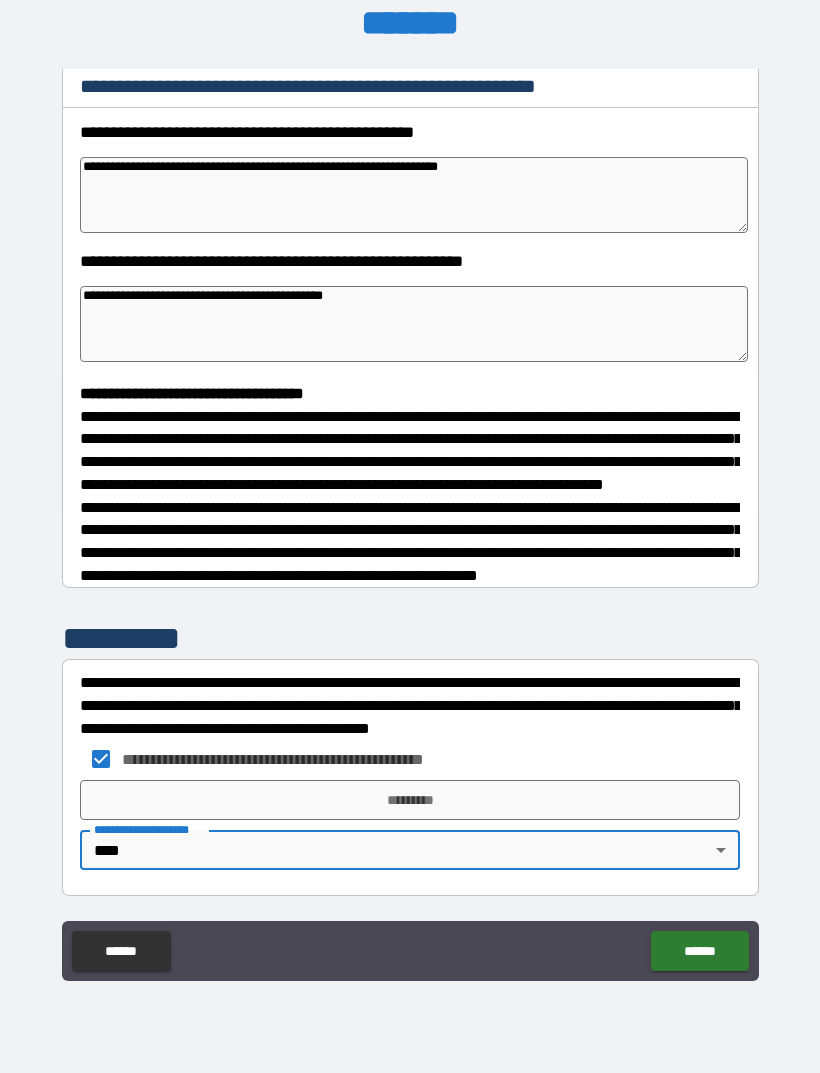 click on "*********" at bounding box center (410, 800) 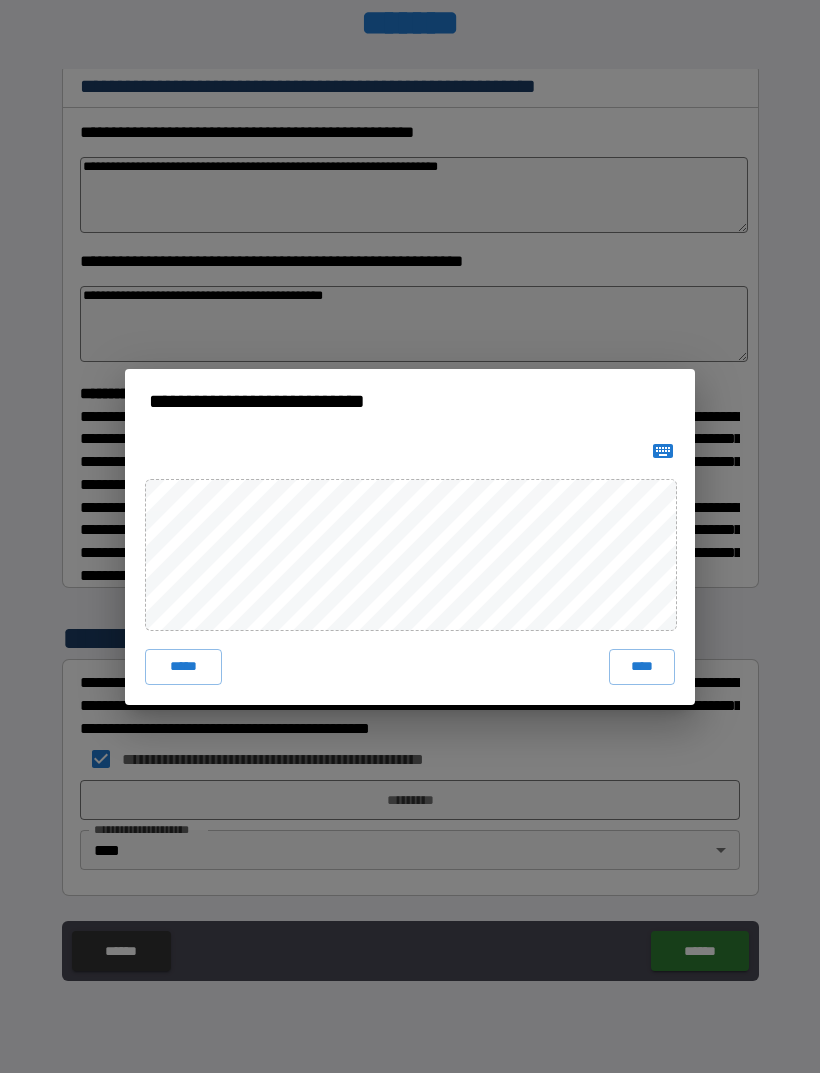 click on "****" at bounding box center [642, 667] 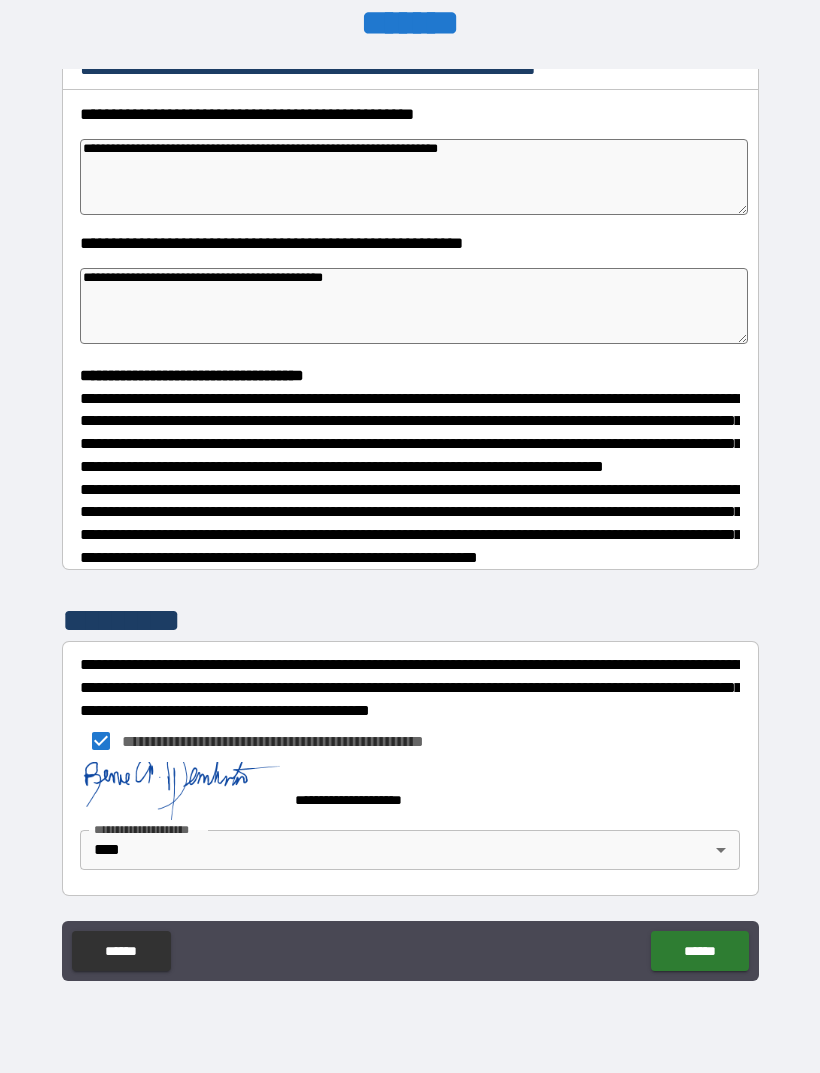 scroll, scrollTop: 319, scrollLeft: 0, axis: vertical 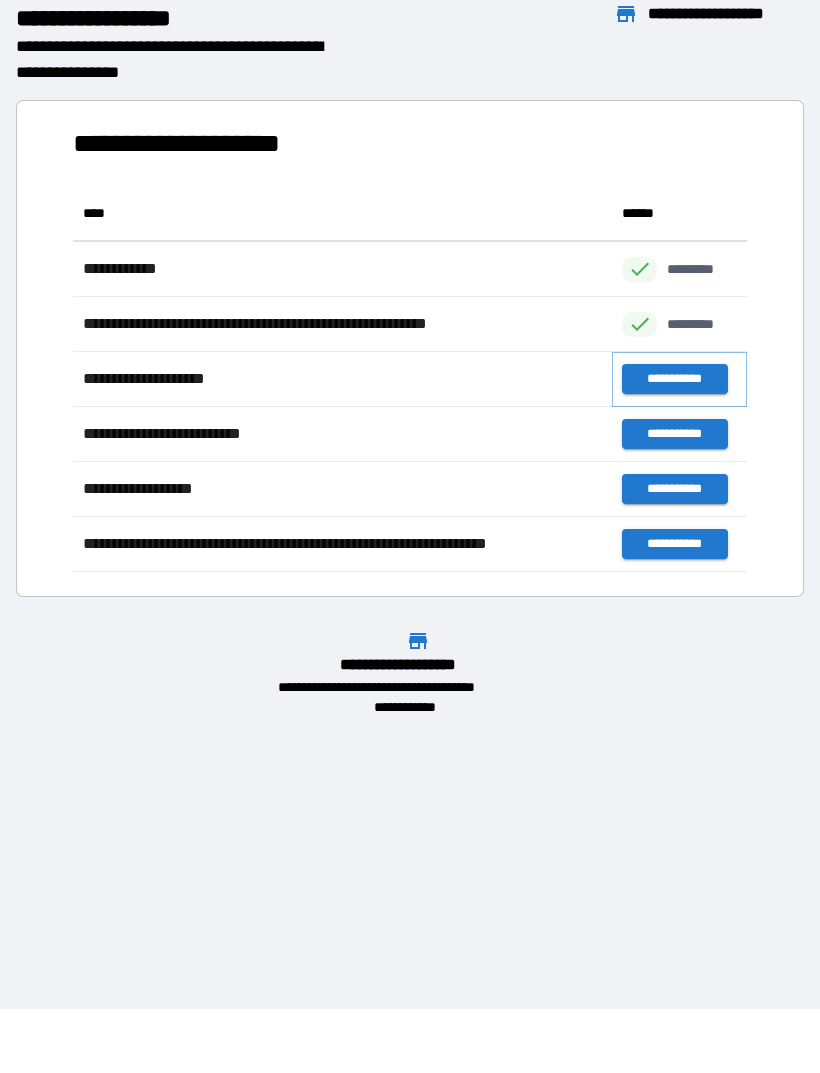 click on "**********" at bounding box center [674, 379] 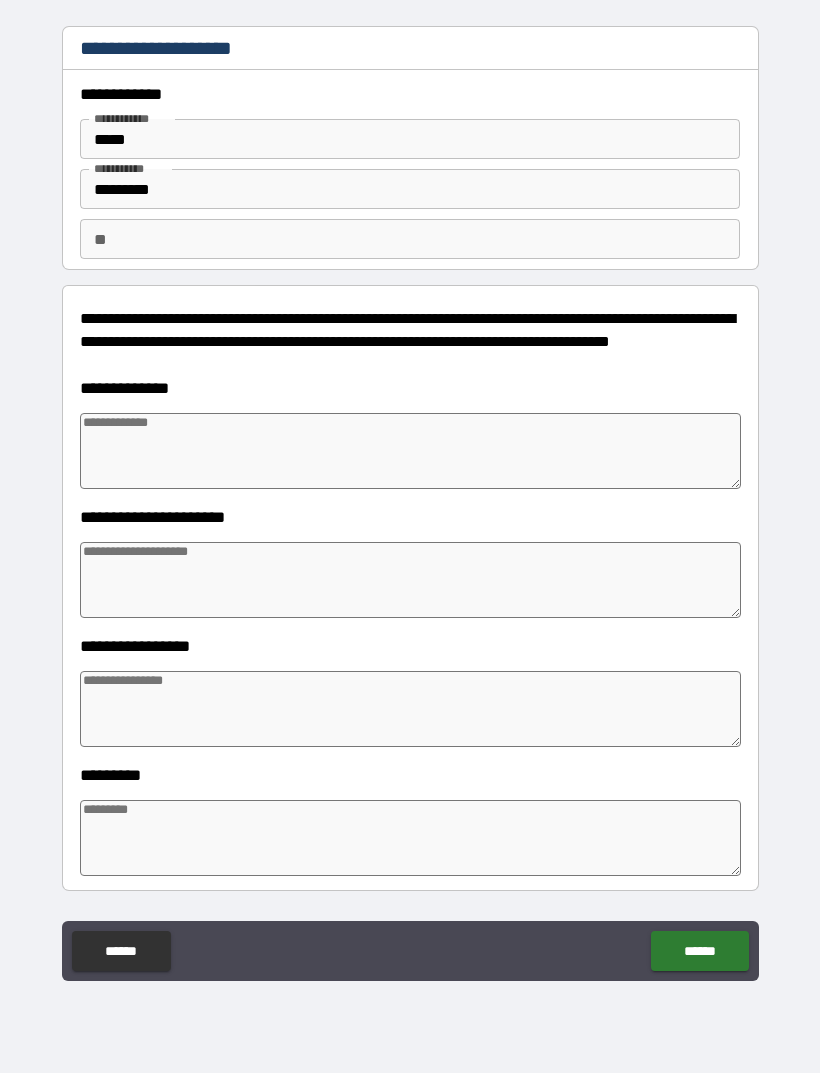 click on "**" at bounding box center [410, 239] 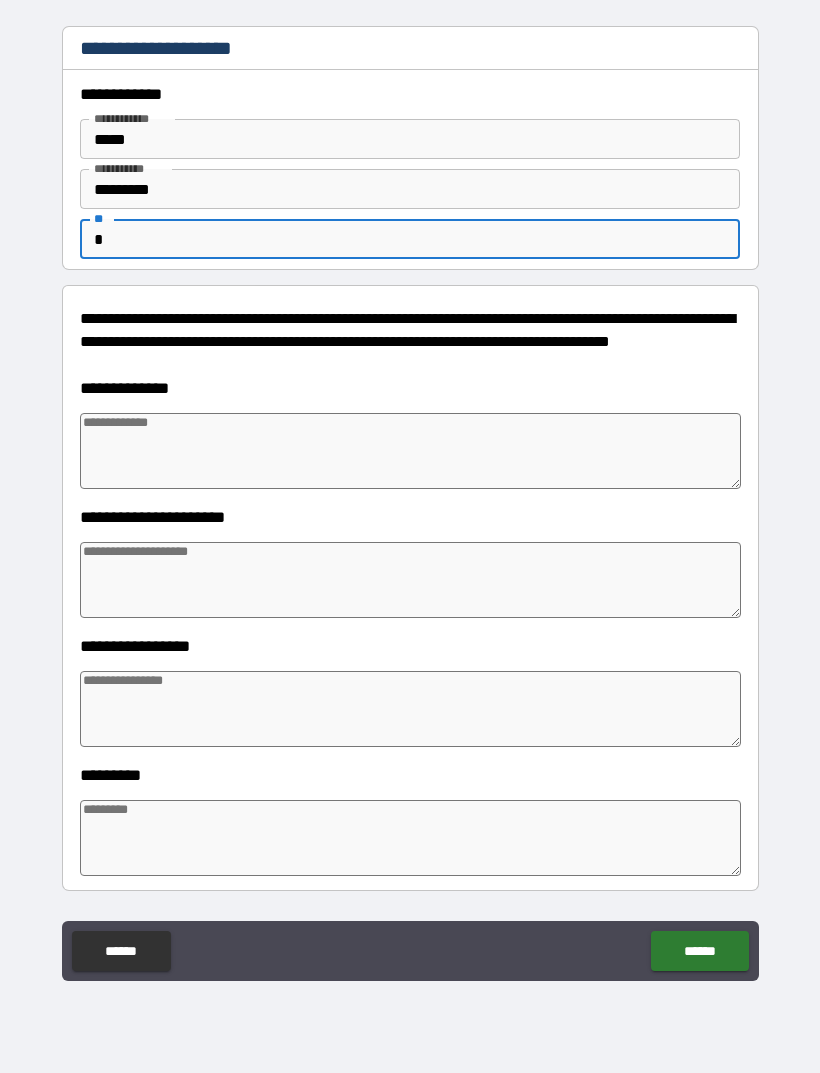 click at bounding box center (410, 451) 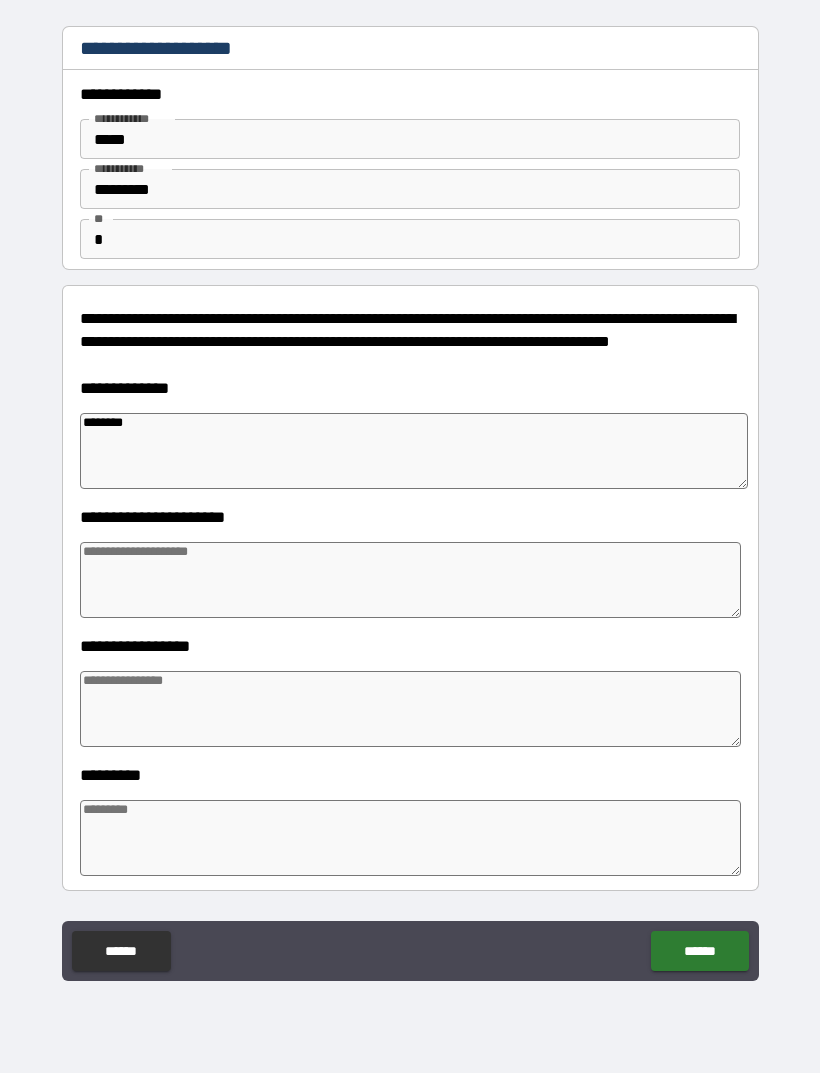 click at bounding box center [410, 580] 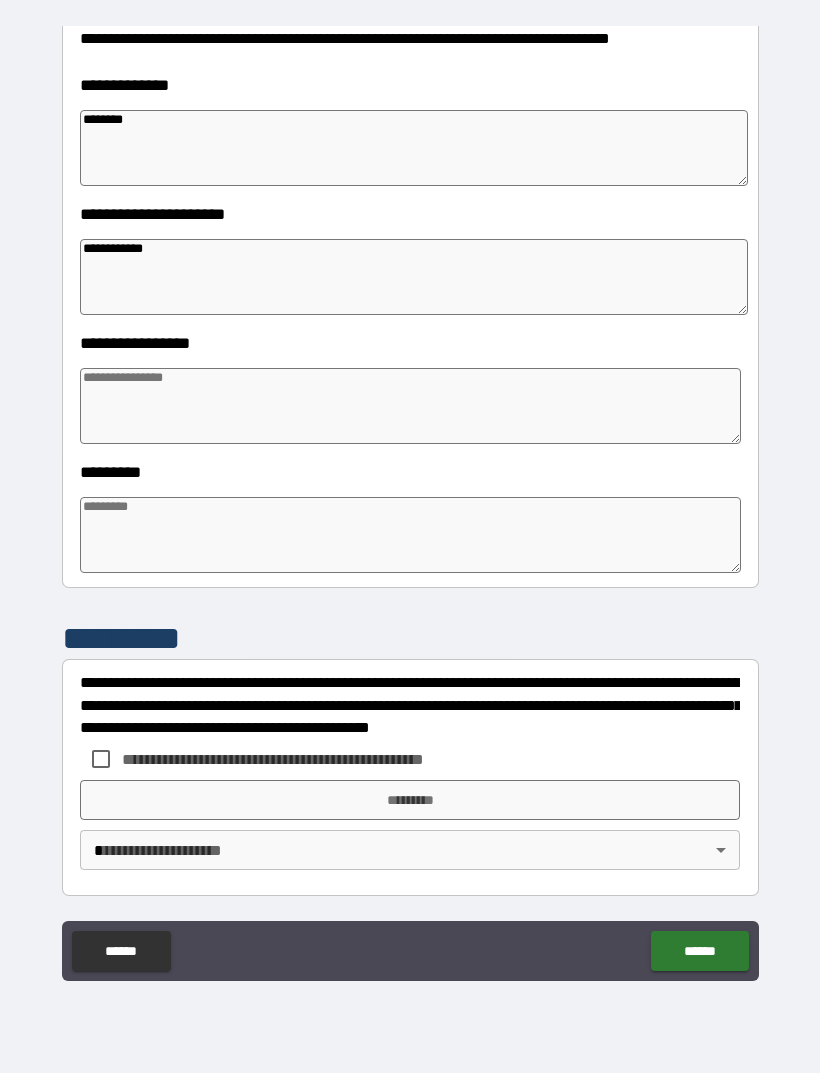 scroll, scrollTop: 303, scrollLeft: 0, axis: vertical 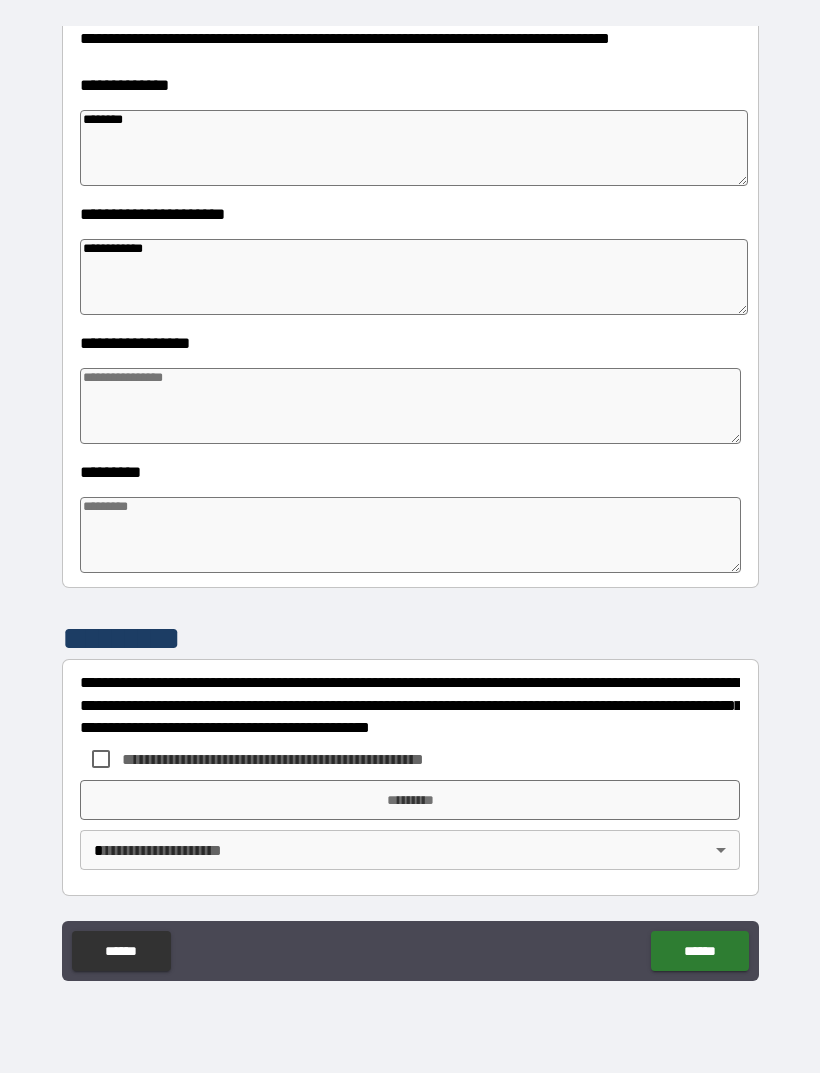 click at bounding box center [410, 535] 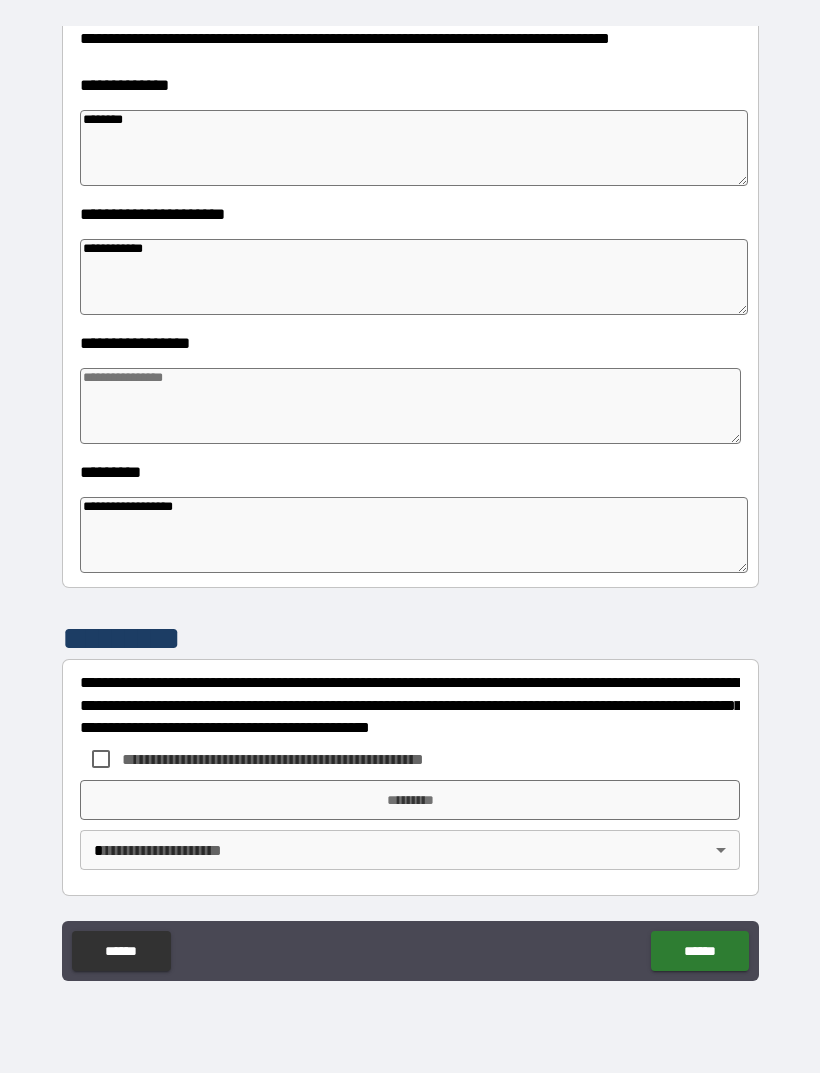 scroll, scrollTop: 303, scrollLeft: 0, axis: vertical 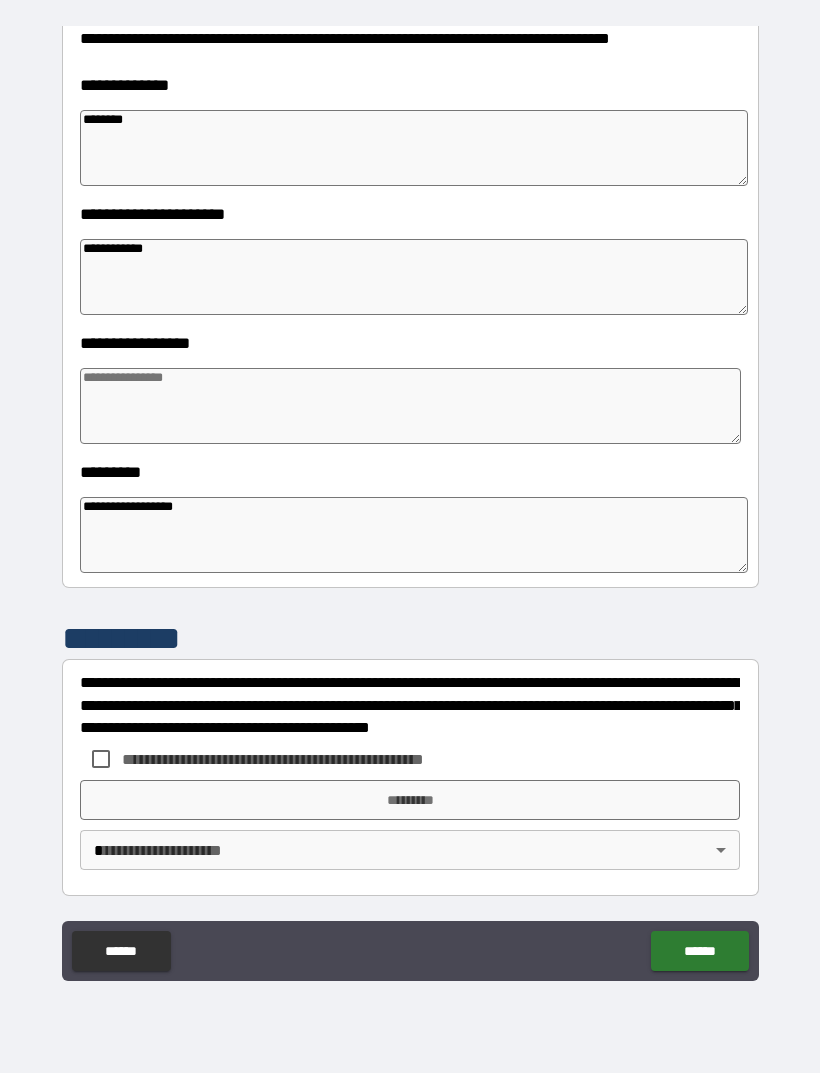click at bounding box center [410, 406] 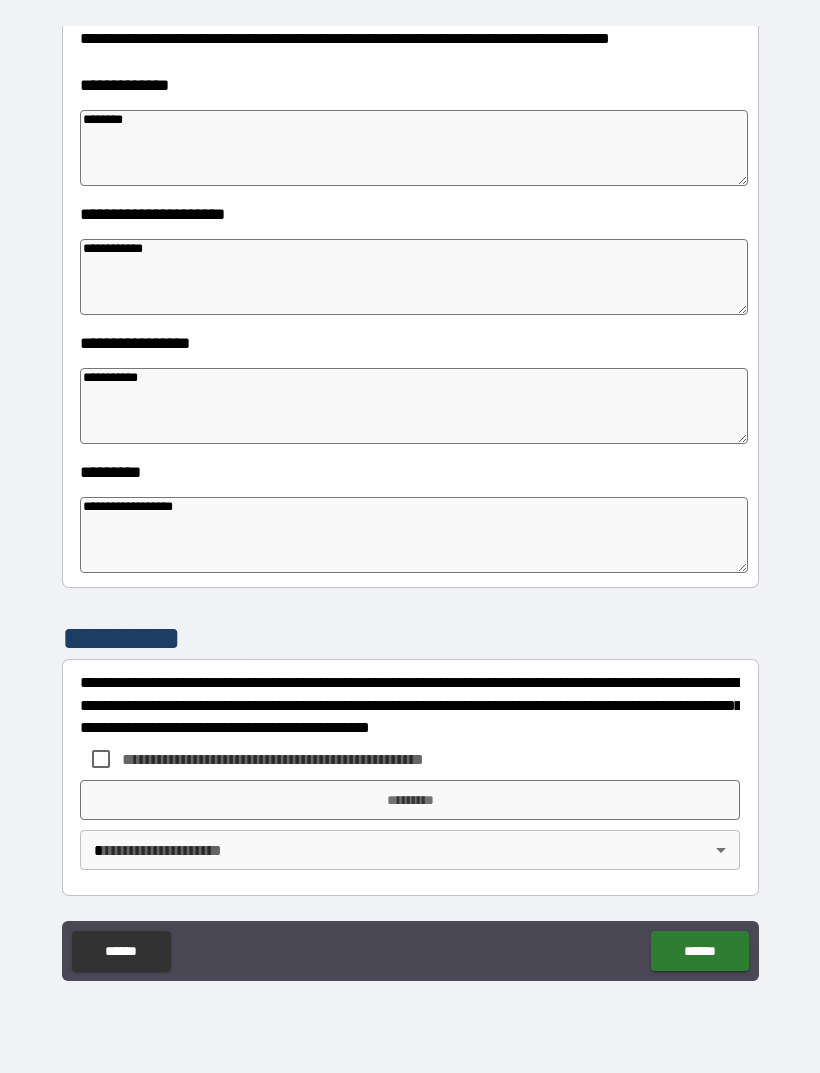 click on "********" at bounding box center (414, 148) 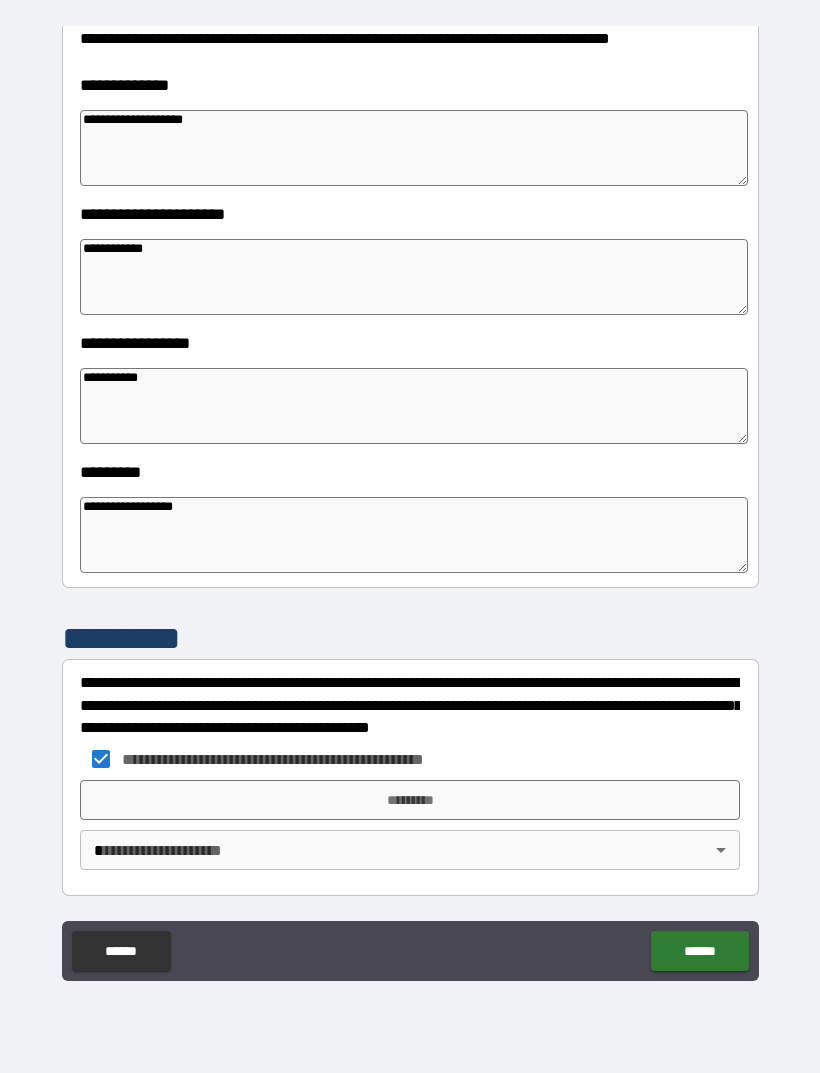 click on "**********" at bounding box center [410, 504] 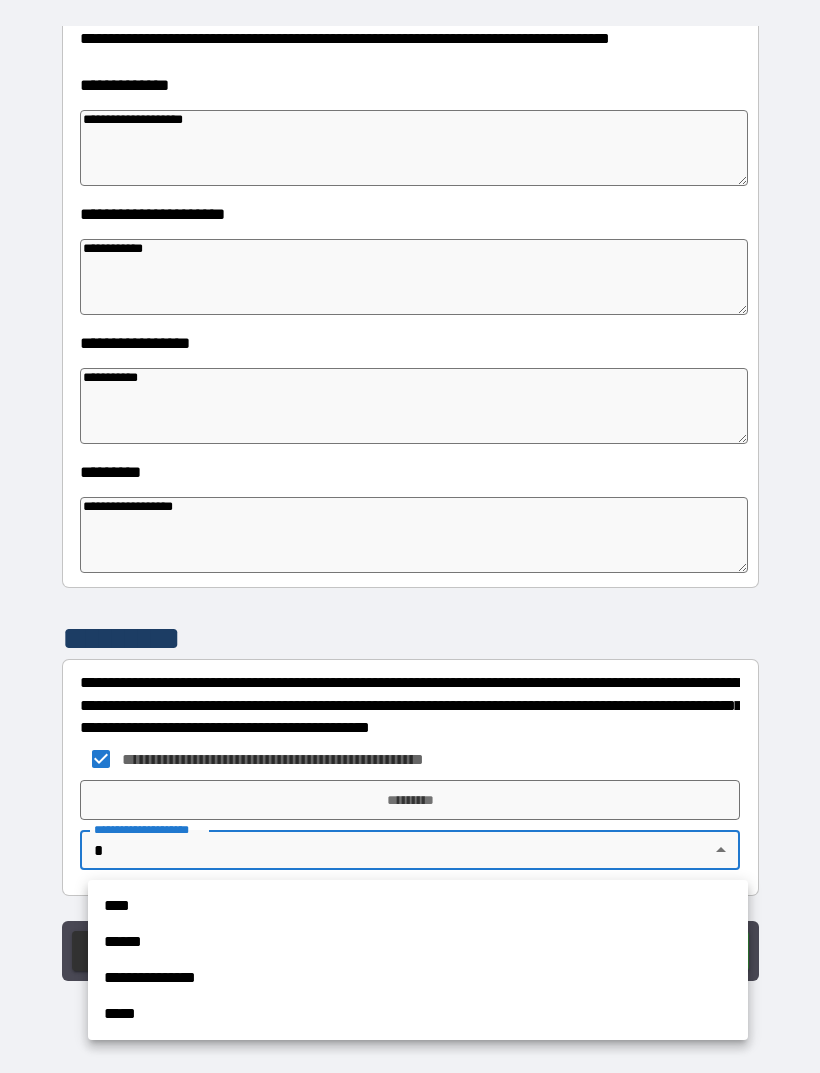 click on "****" at bounding box center [418, 906] 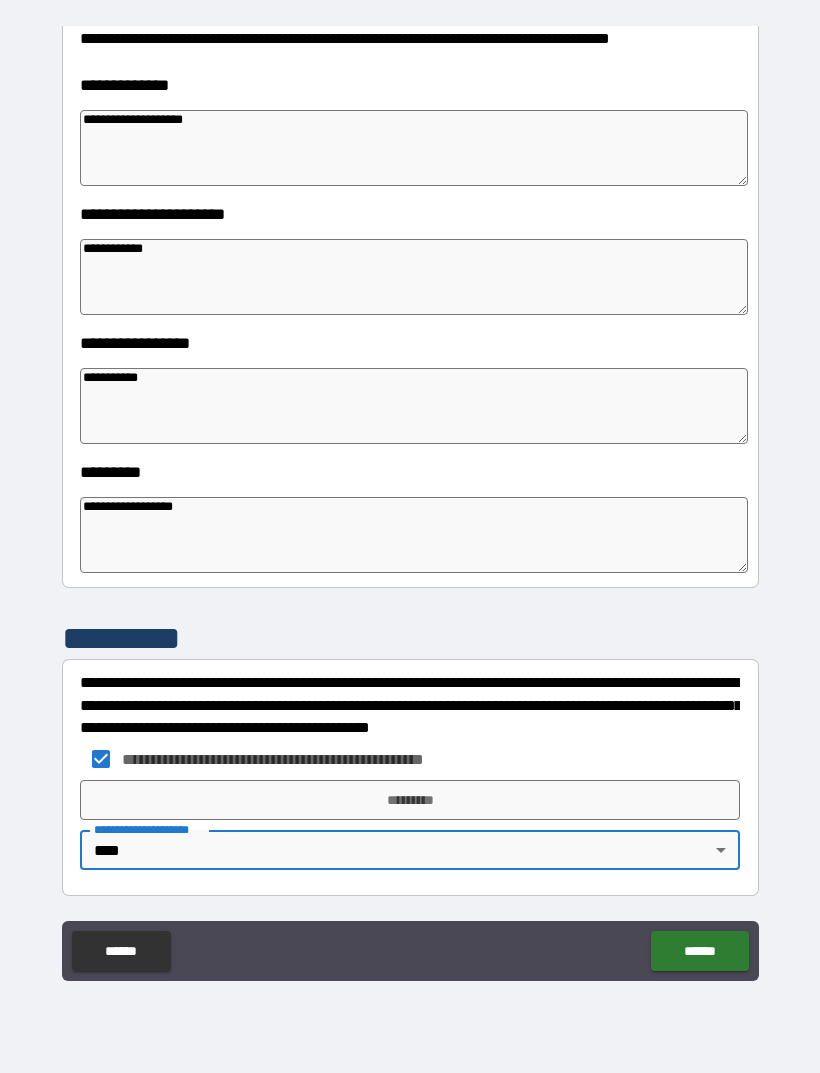 click on "*********" at bounding box center [410, 800] 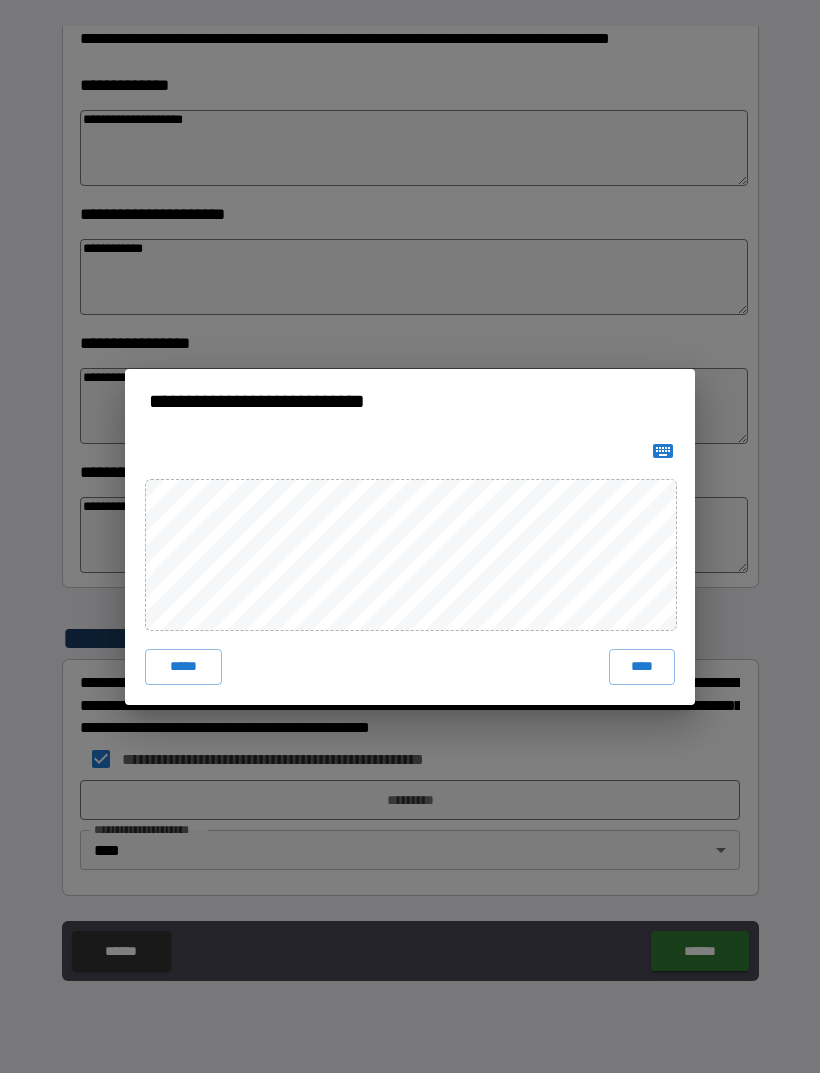 click on "****" at bounding box center (642, 667) 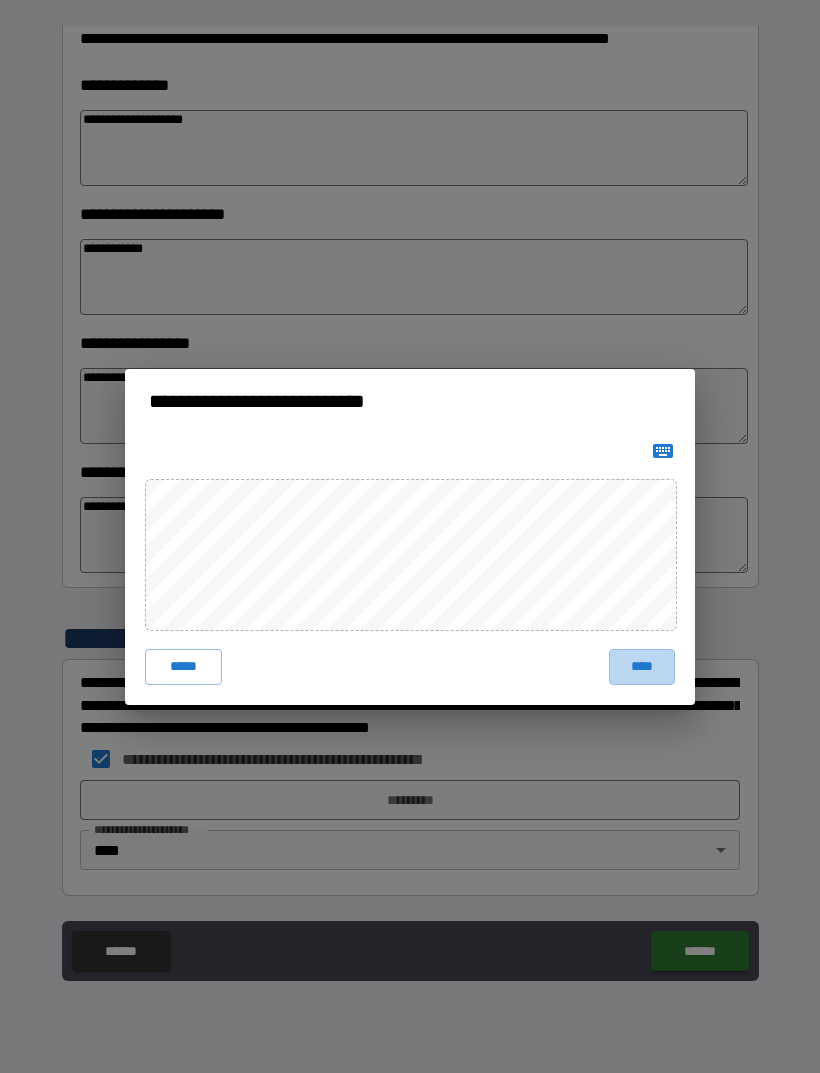 click on "****" at bounding box center [642, 667] 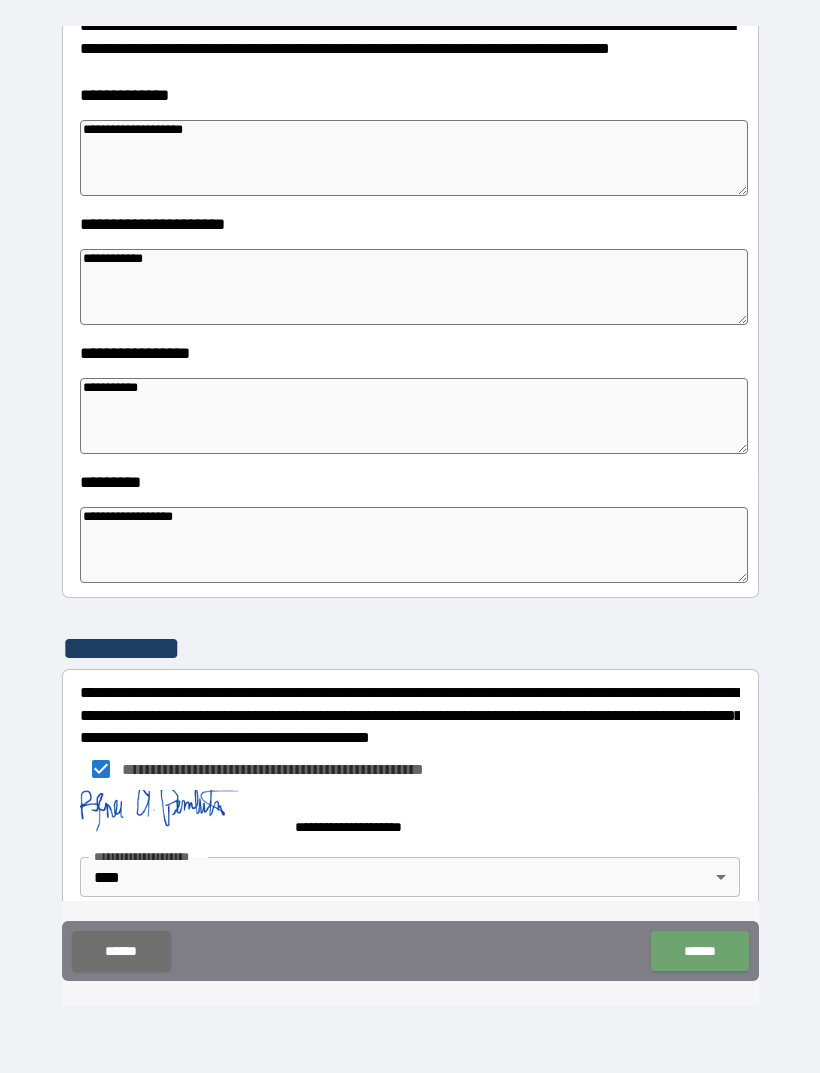 click on "******" at bounding box center (699, 951) 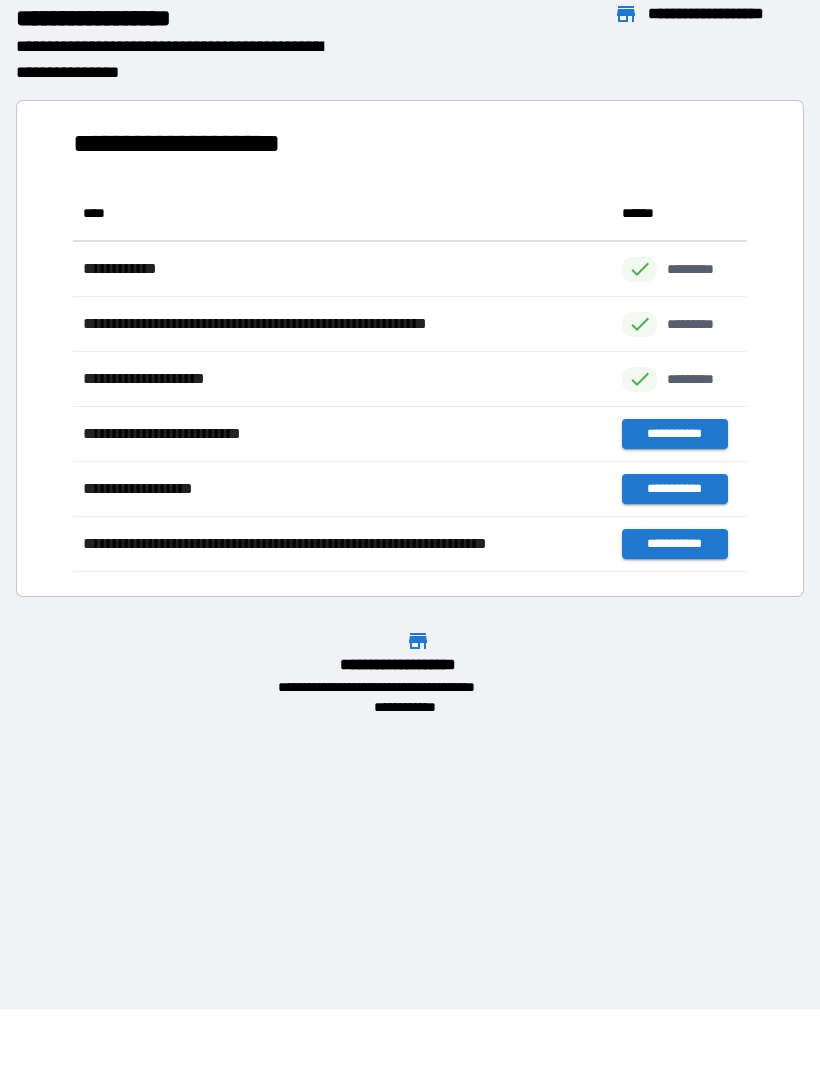 scroll, scrollTop: 1, scrollLeft: 1, axis: both 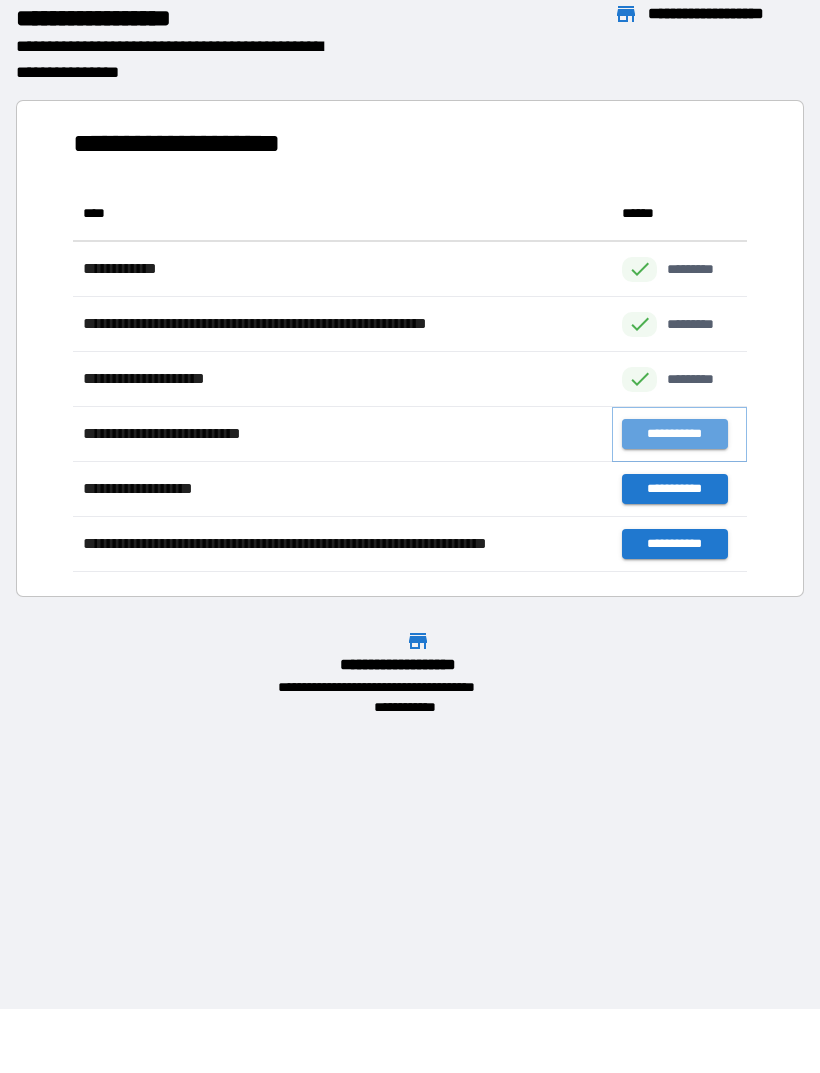 click on "**********" at bounding box center (674, 434) 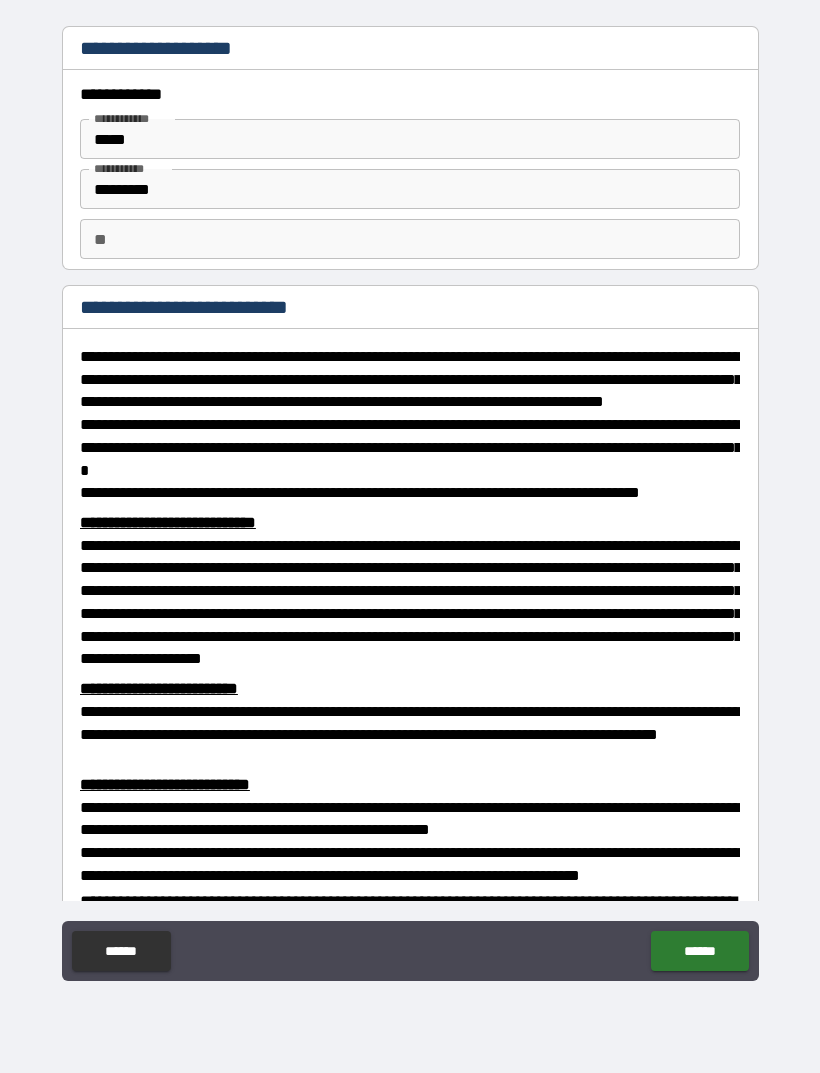 click on "**" at bounding box center [410, 239] 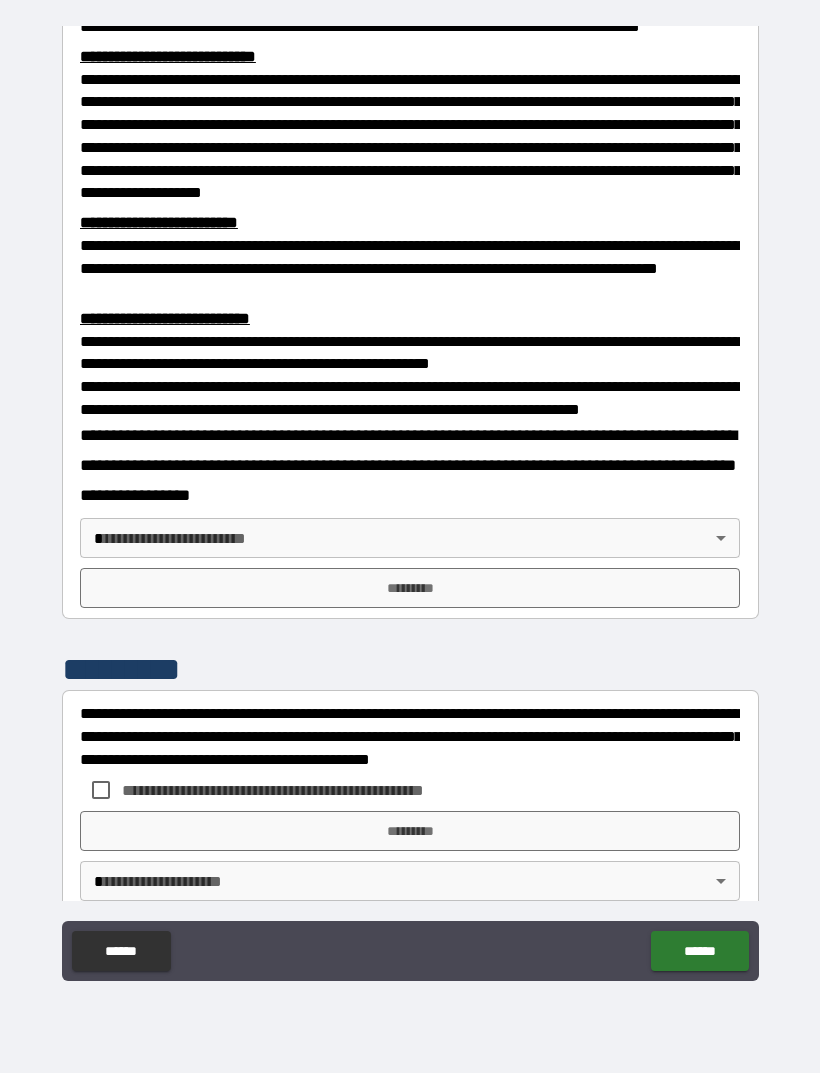 scroll, scrollTop: 489, scrollLeft: 0, axis: vertical 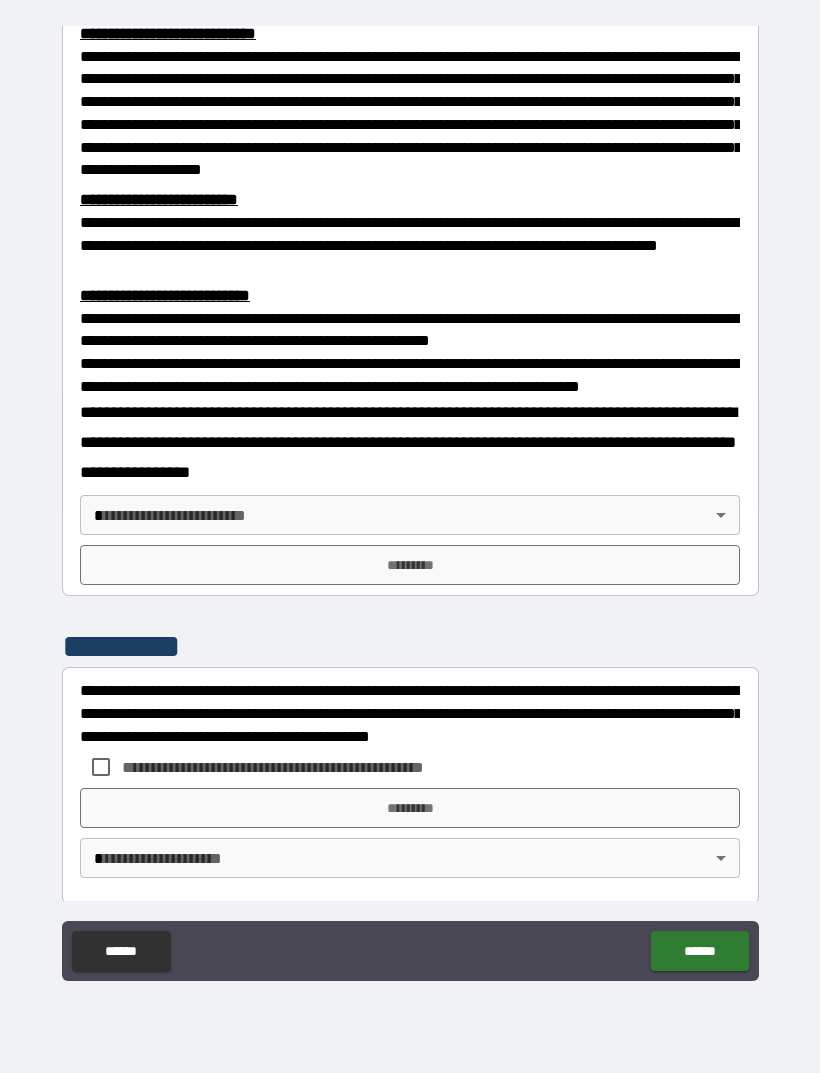 click on "**********" at bounding box center [410, 504] 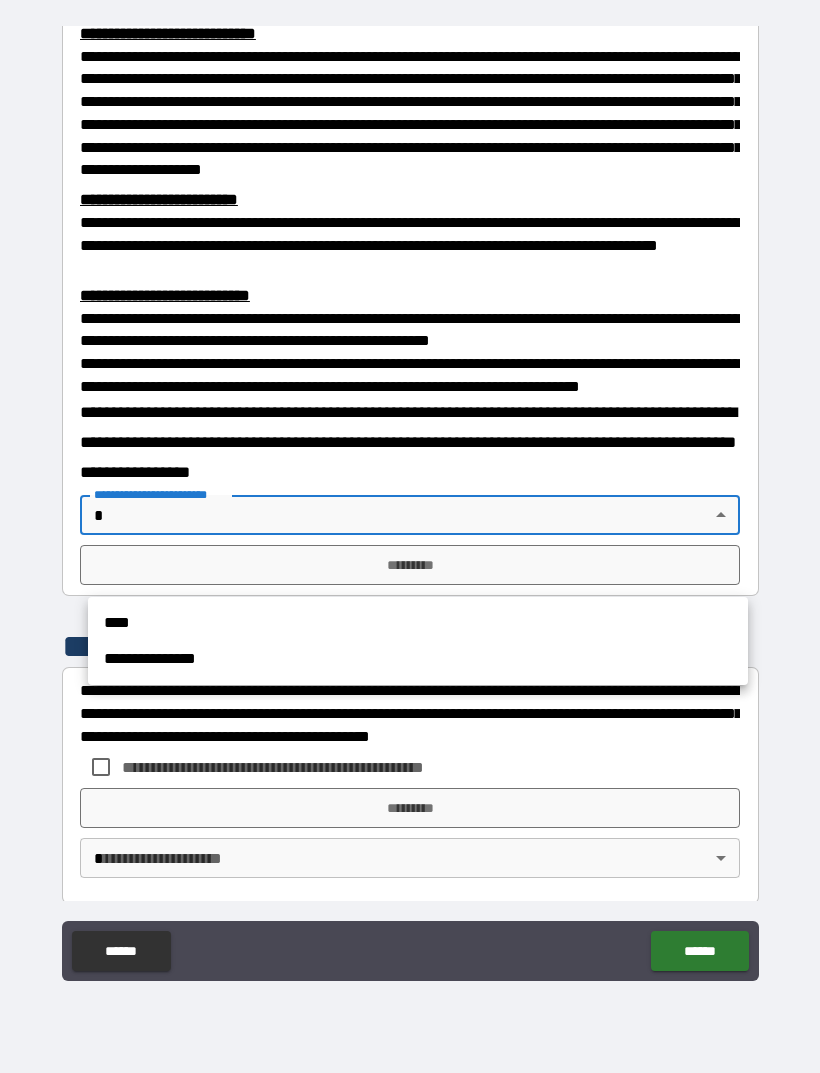 click on "****" at bounding box center [418, 623] 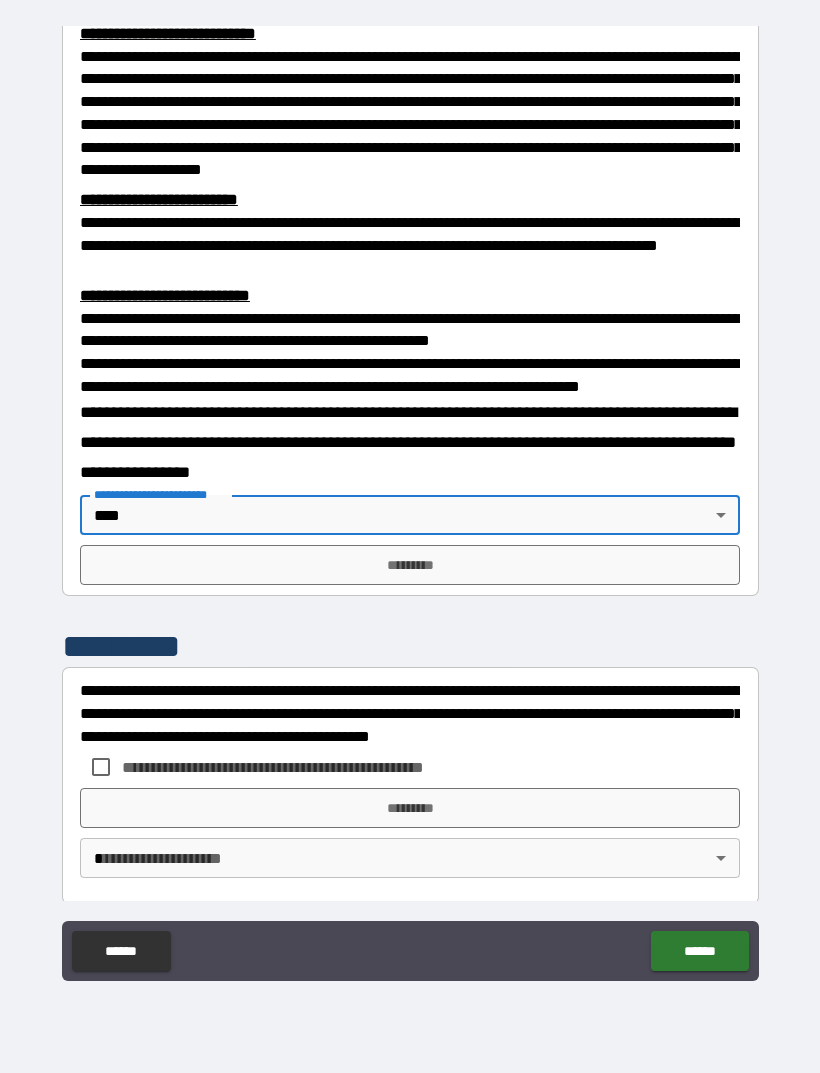click on "*********" at bounding box center (410, 565) 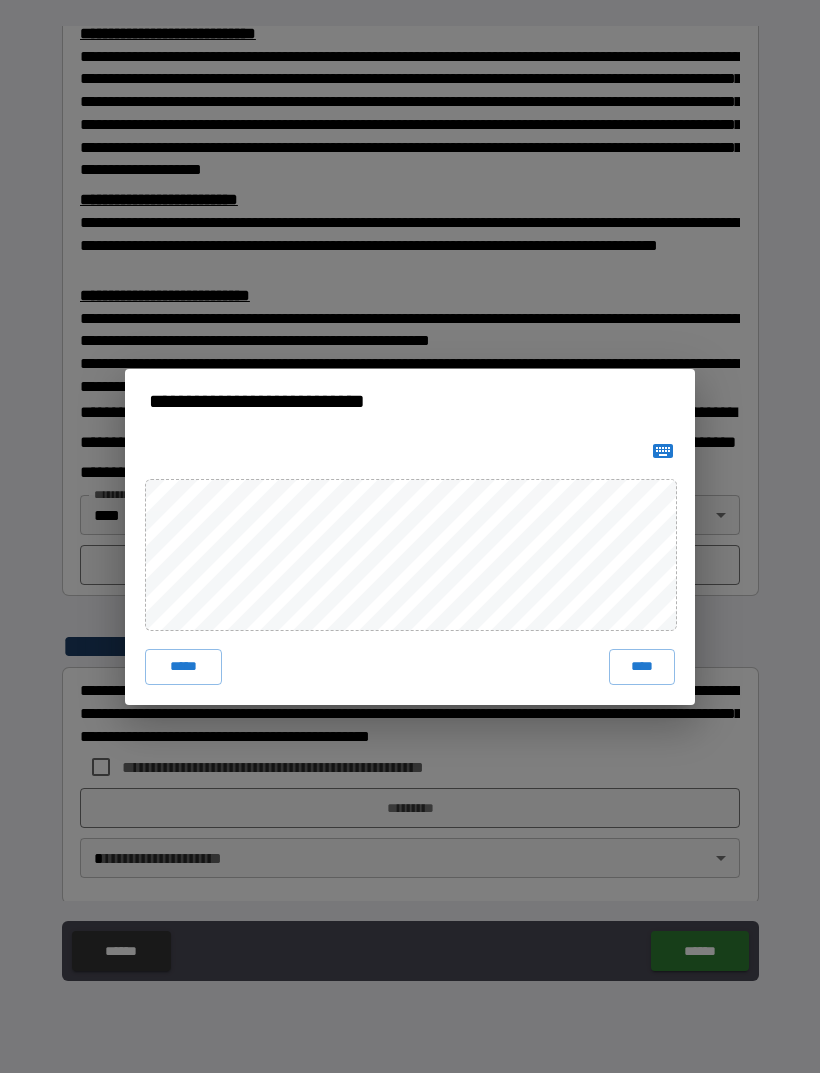 click on "****" at bounding box center [642, 667] 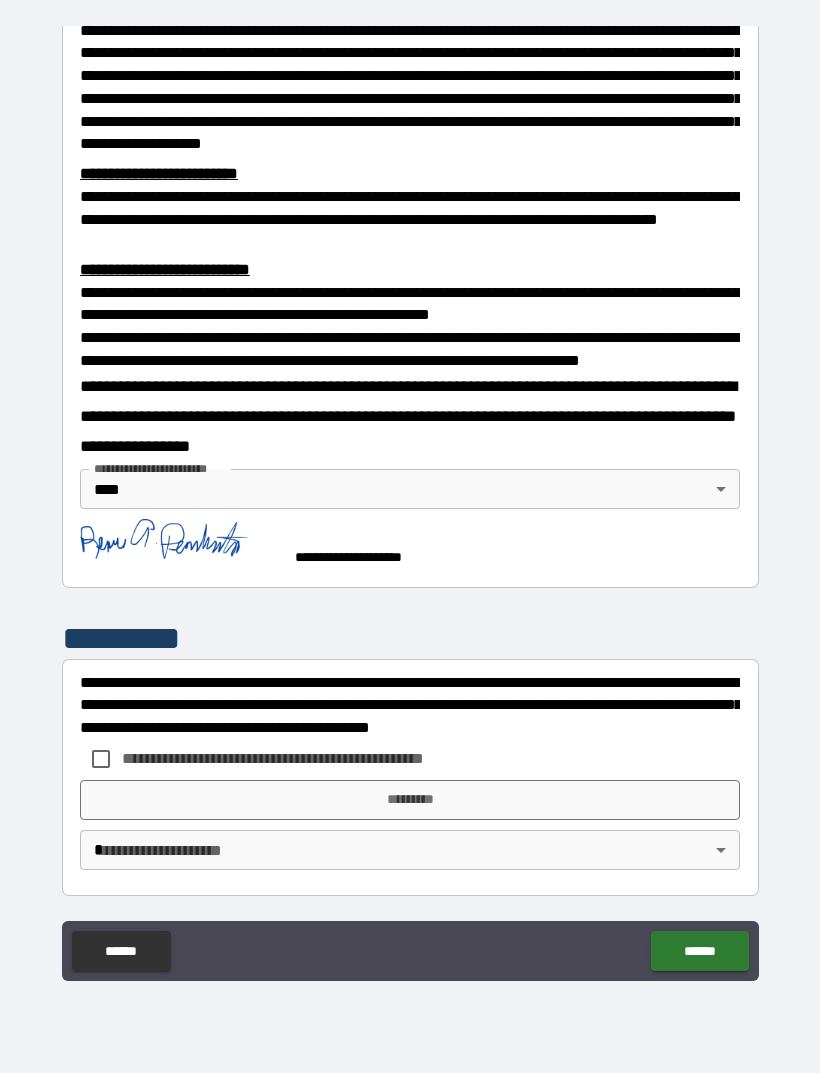 scroll, scrollTop: 566, scrollLeft: 0, axis: vertical 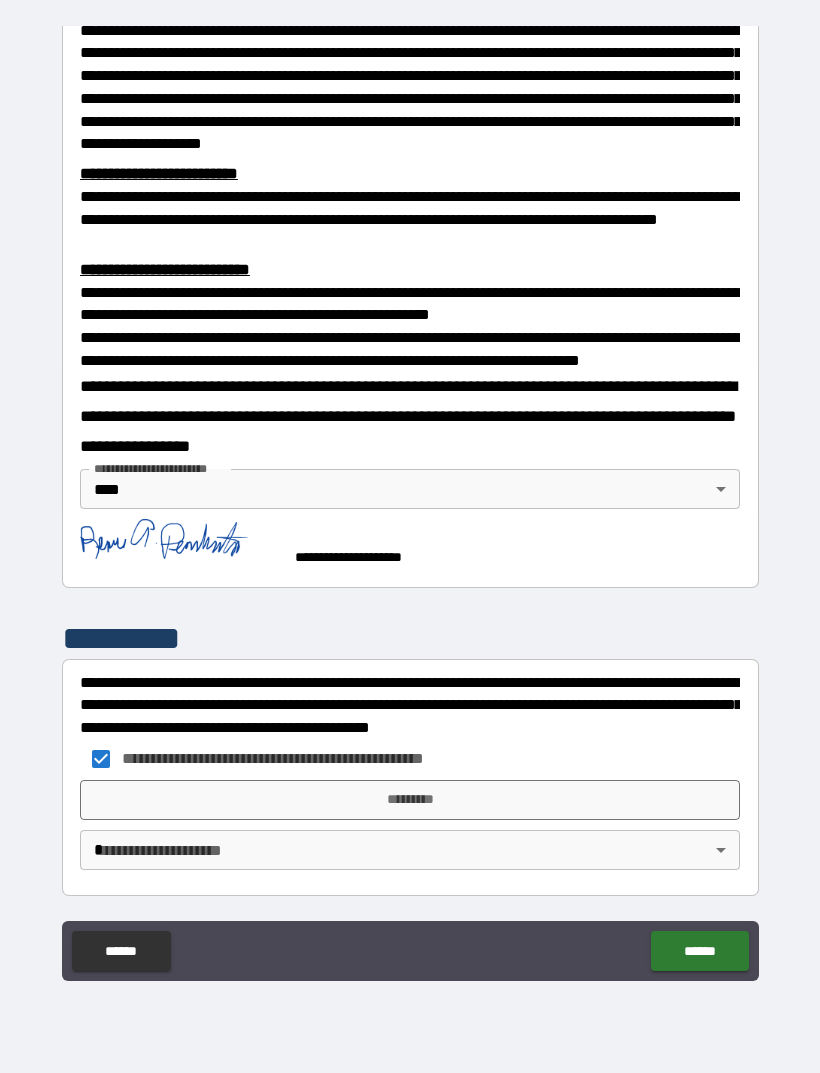 click on "**********" at bounding box center (410, 504) 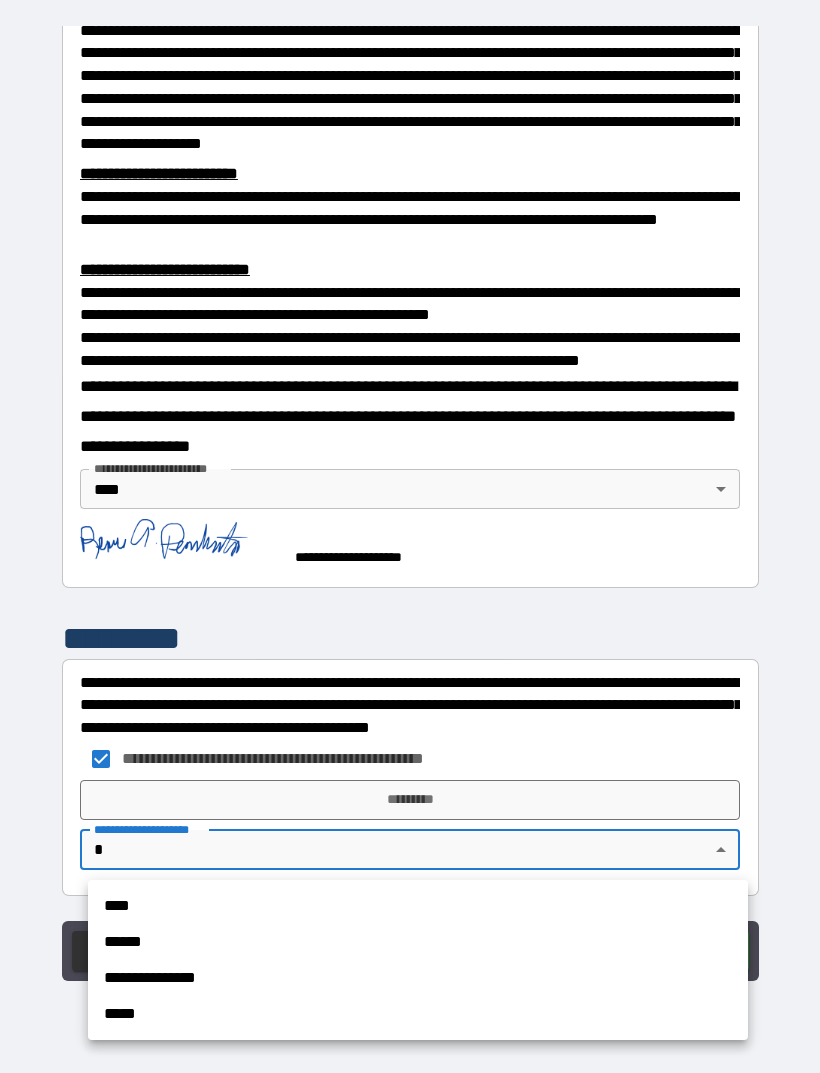 click on "****" at bounding box center (418, 906) 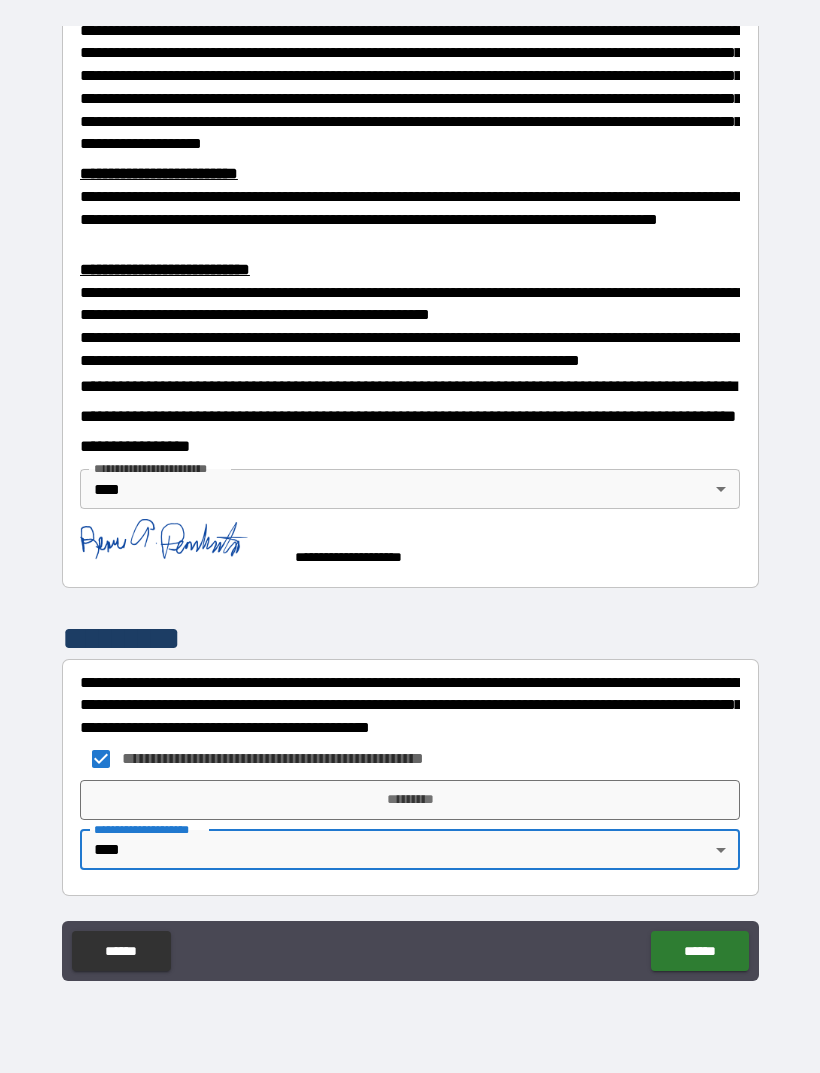 click on "*********" at bounding box center (410, 800) 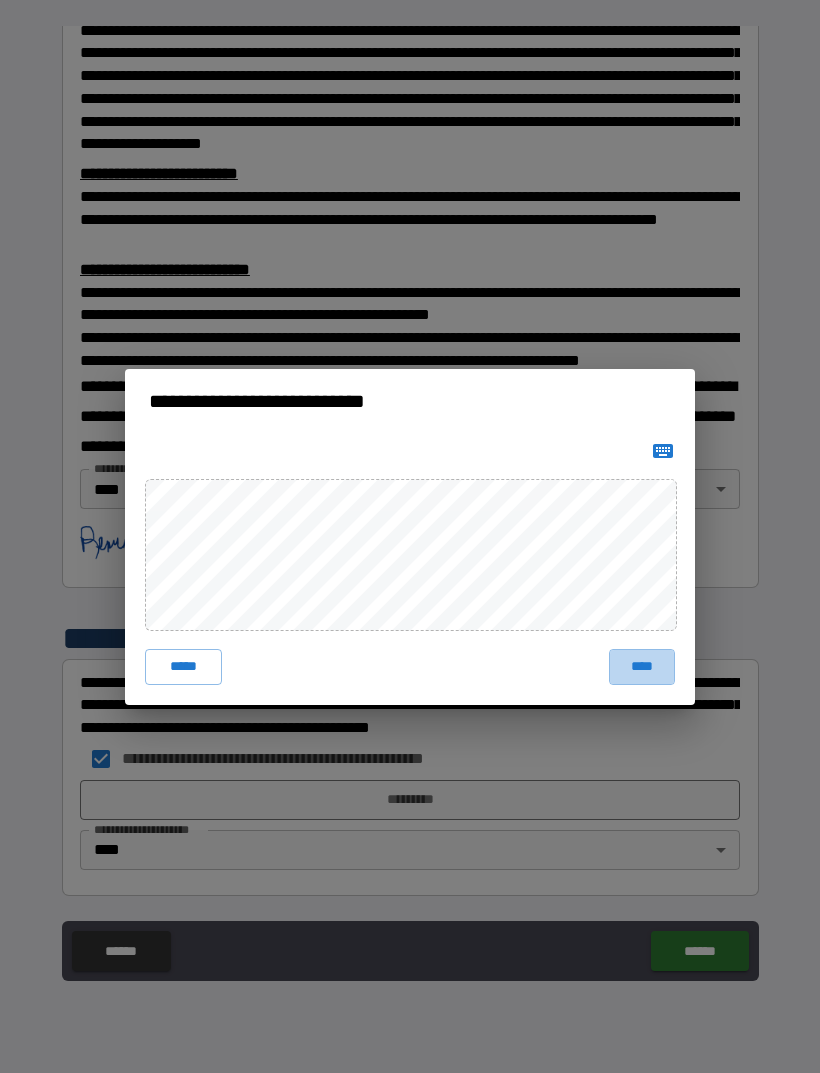 click on "****" at bounding box center (642, 667) 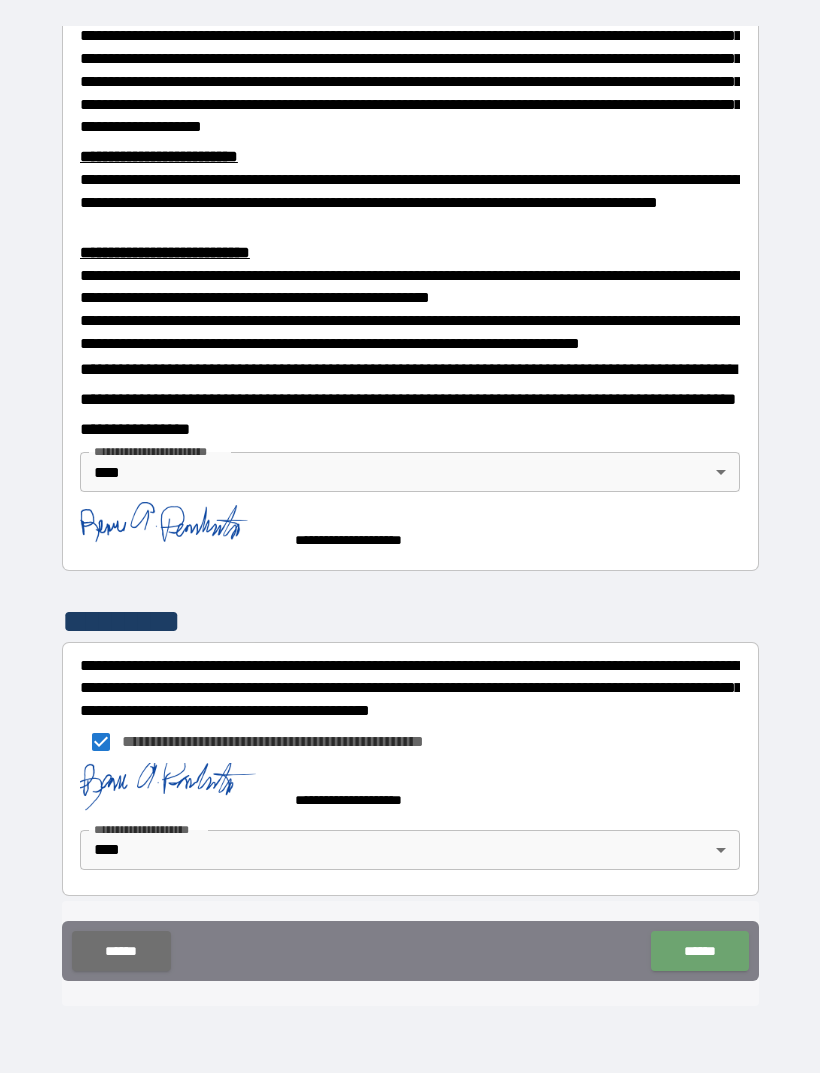 click on "******" at bounding box center (699, 951) 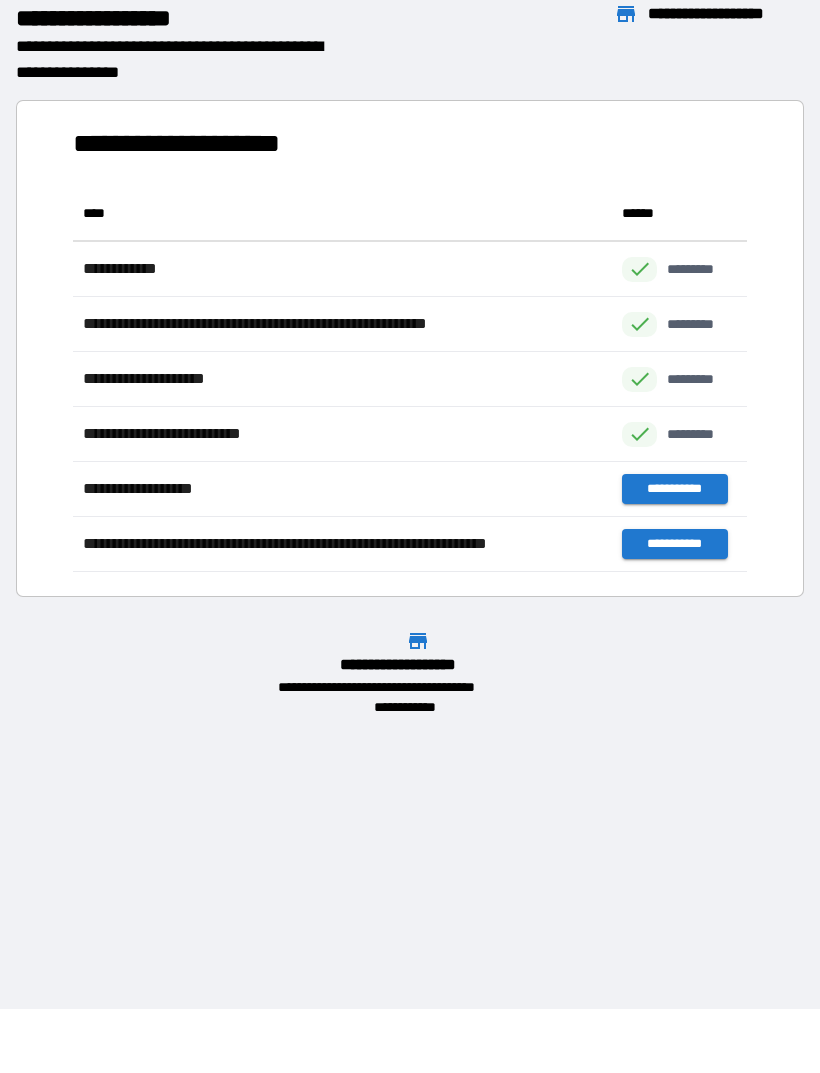 scroll, scrollTop: 386, scrollLeft: 674, axis: both 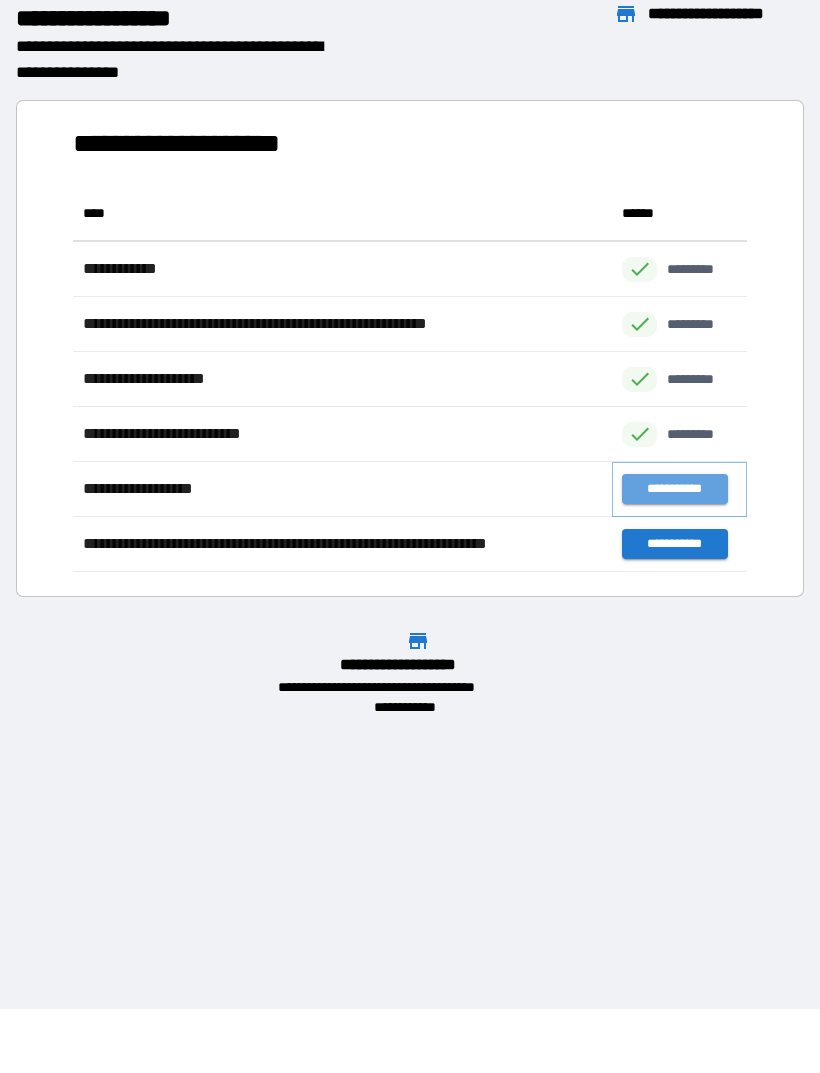 click on "**********" at bounding box center (674, 489) 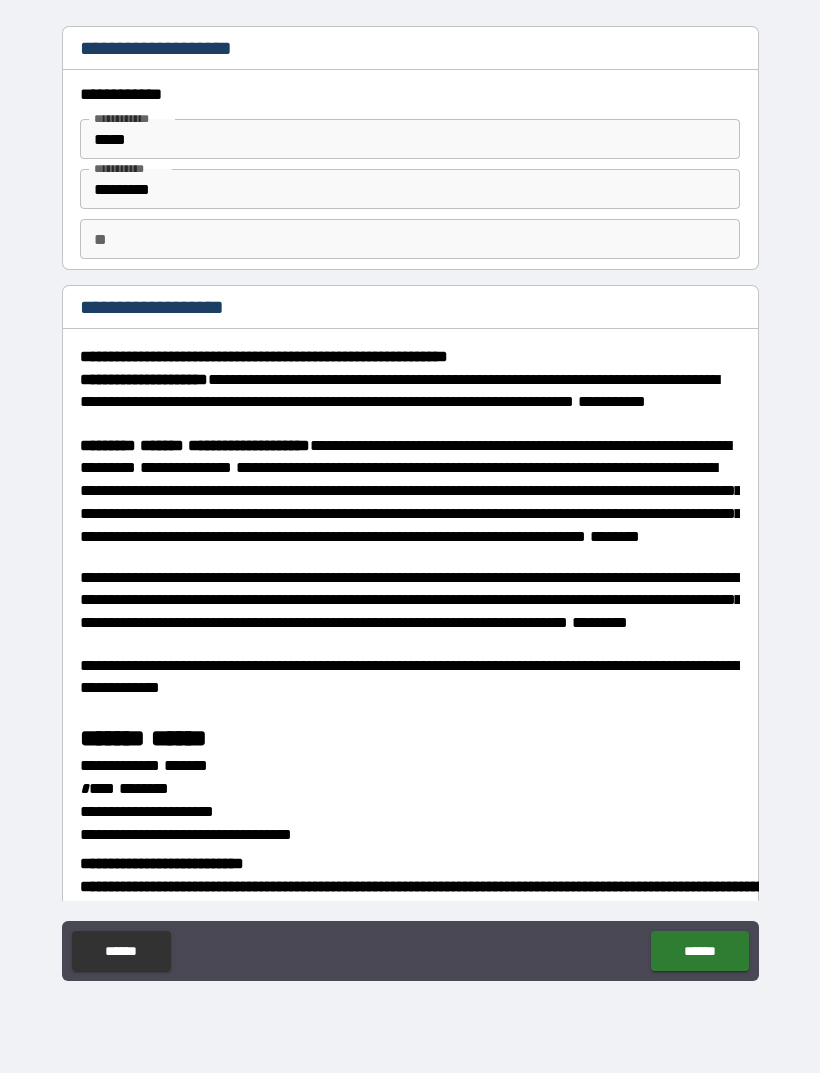click on "**" at bounding box center [410, 239] 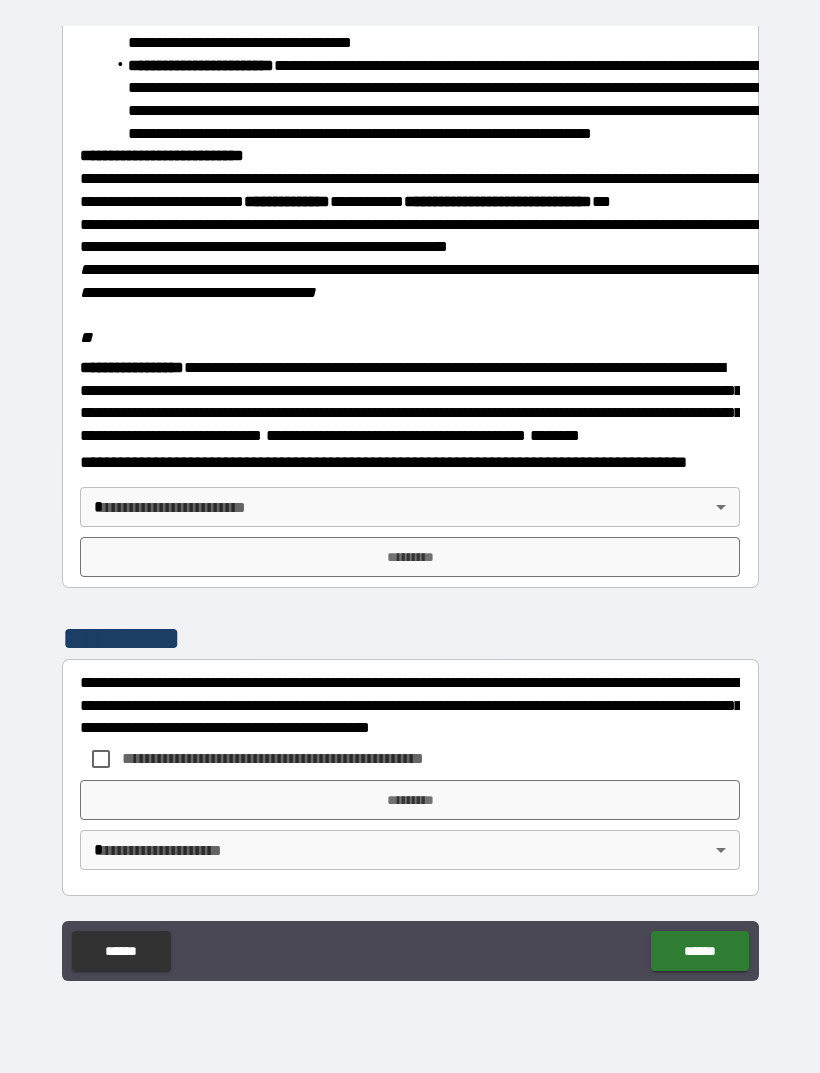 scroll, scrollTop: 2234, scrollLeft: 0, axis: vertical 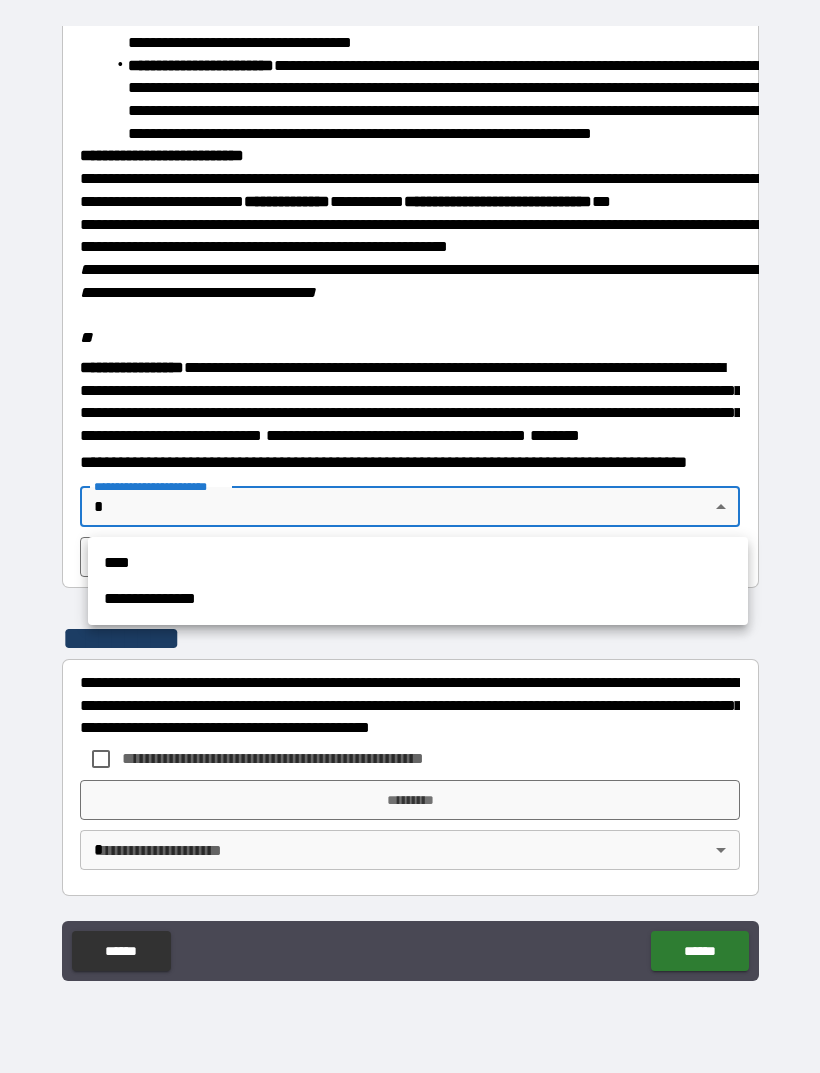 click on "****" at bounding box center [418, 563] 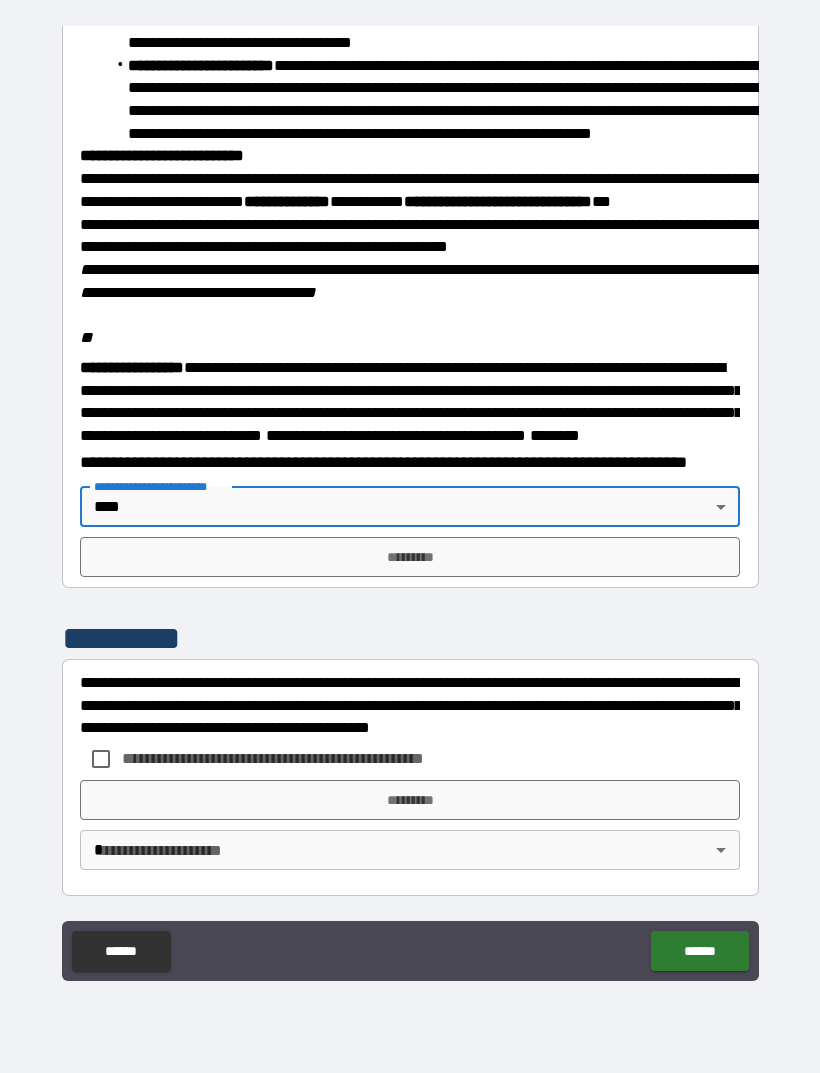 click on "**********" at bounding box center (410, 504) 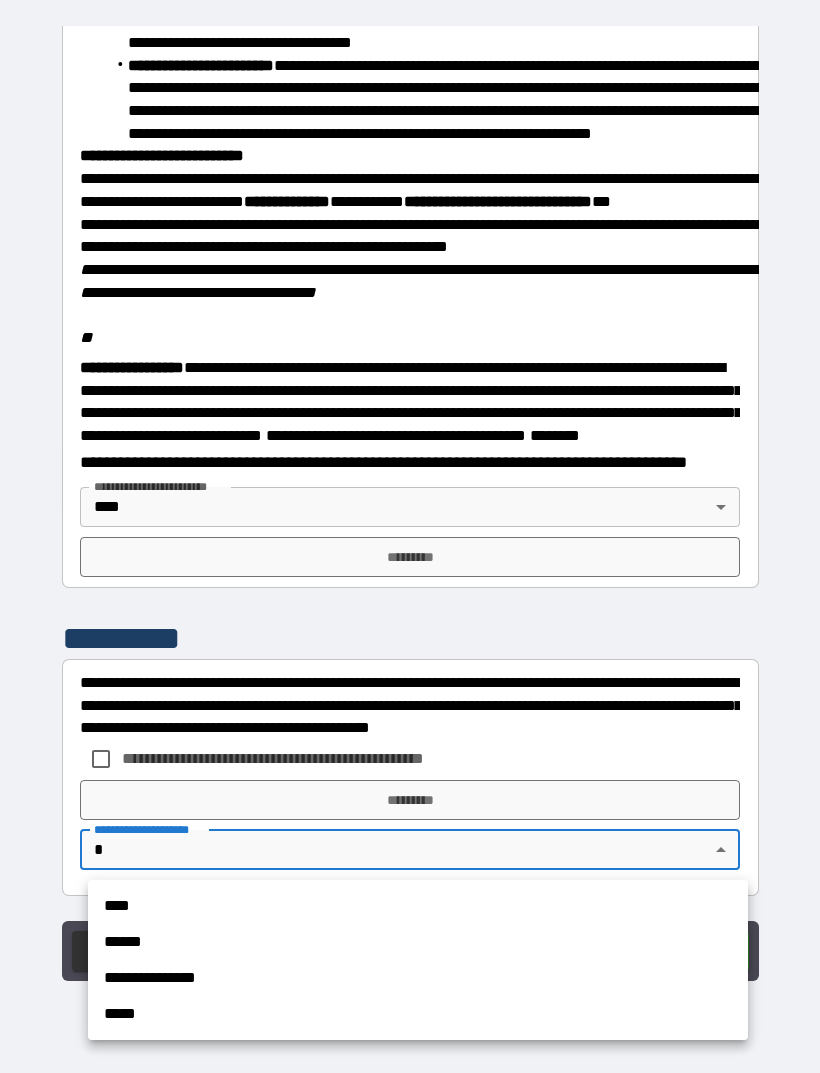 click on "****" at bounding box center [418, 906] 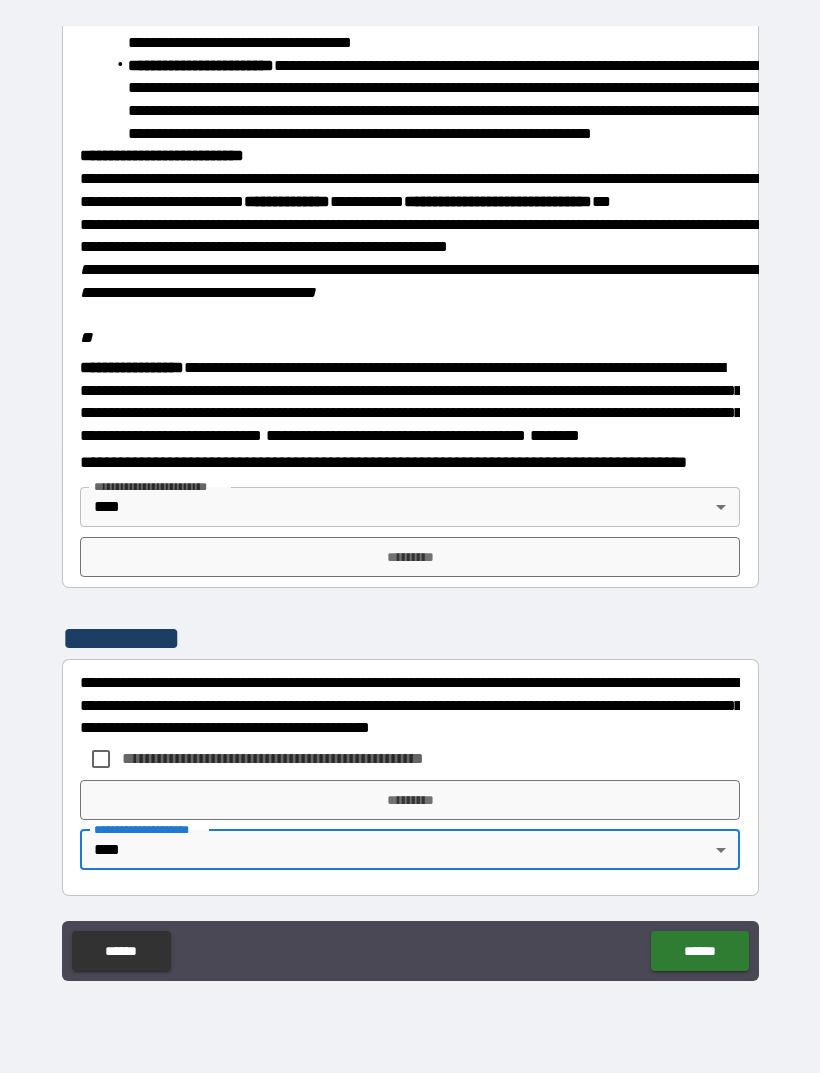 click on "*********" at bounding box center (410, 557) 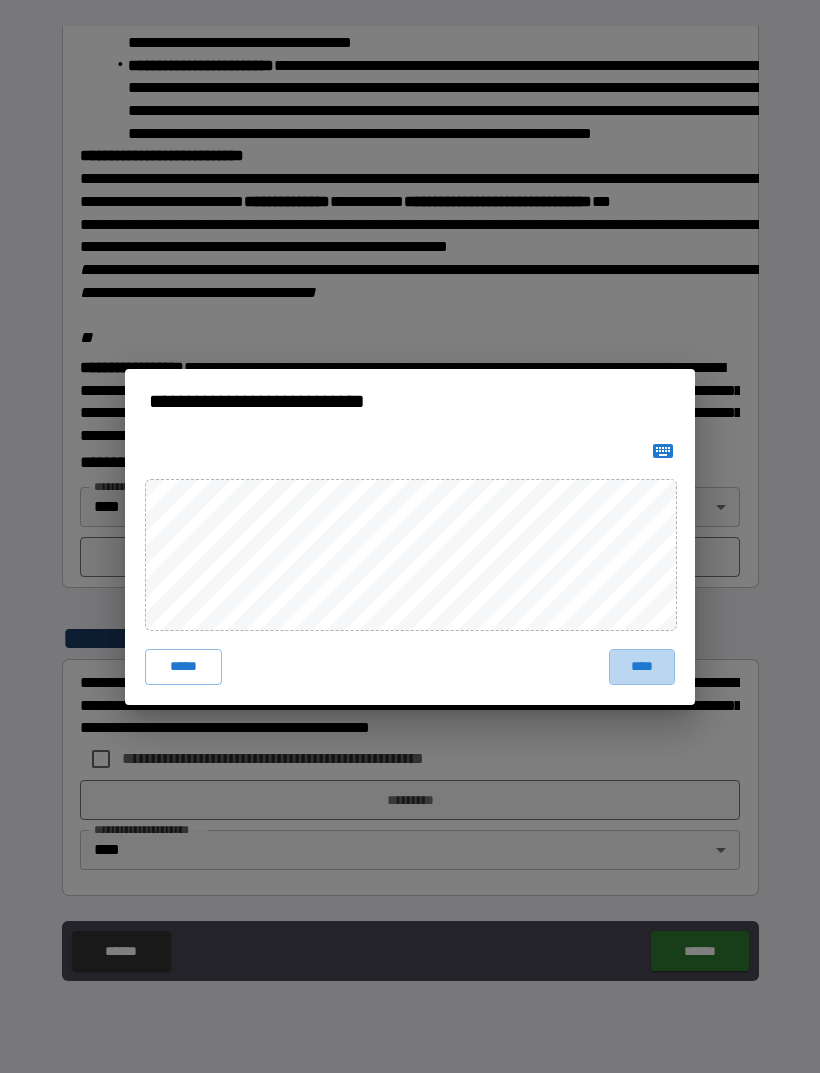 click on "****" at bounding box center [642, 667] 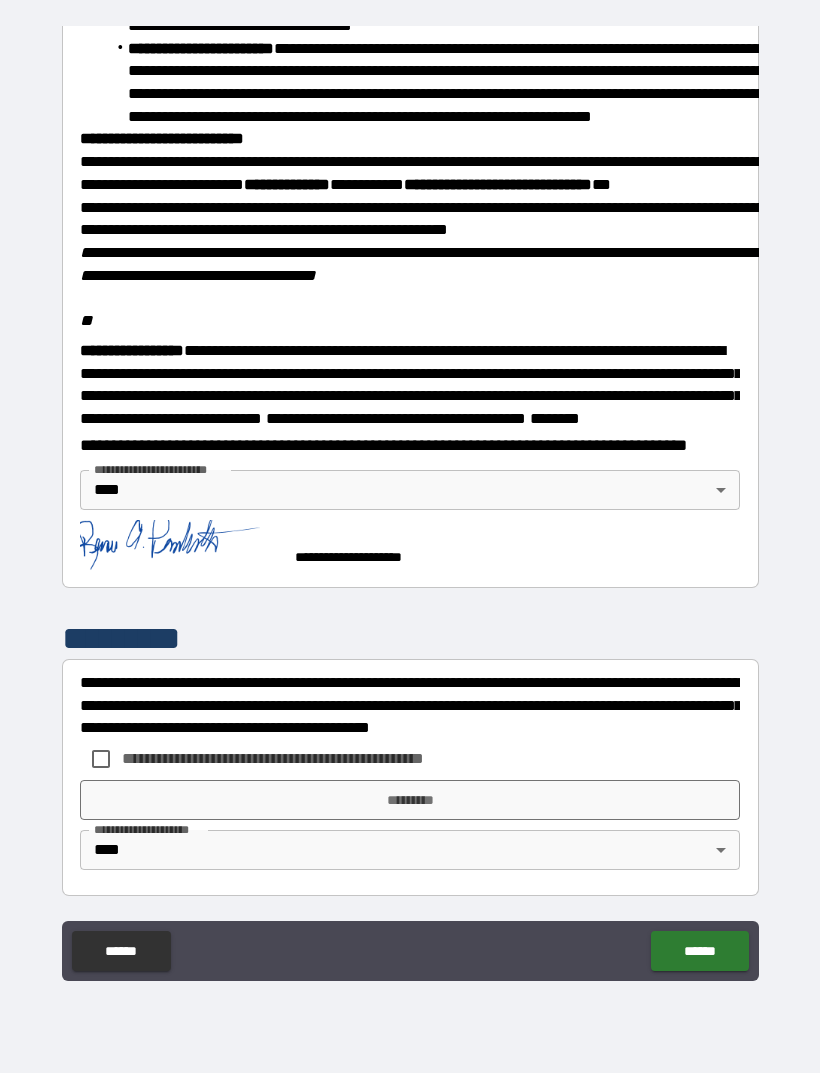 scroll, scrollTop: 2224, scrollLeft: 0, axis: vertical 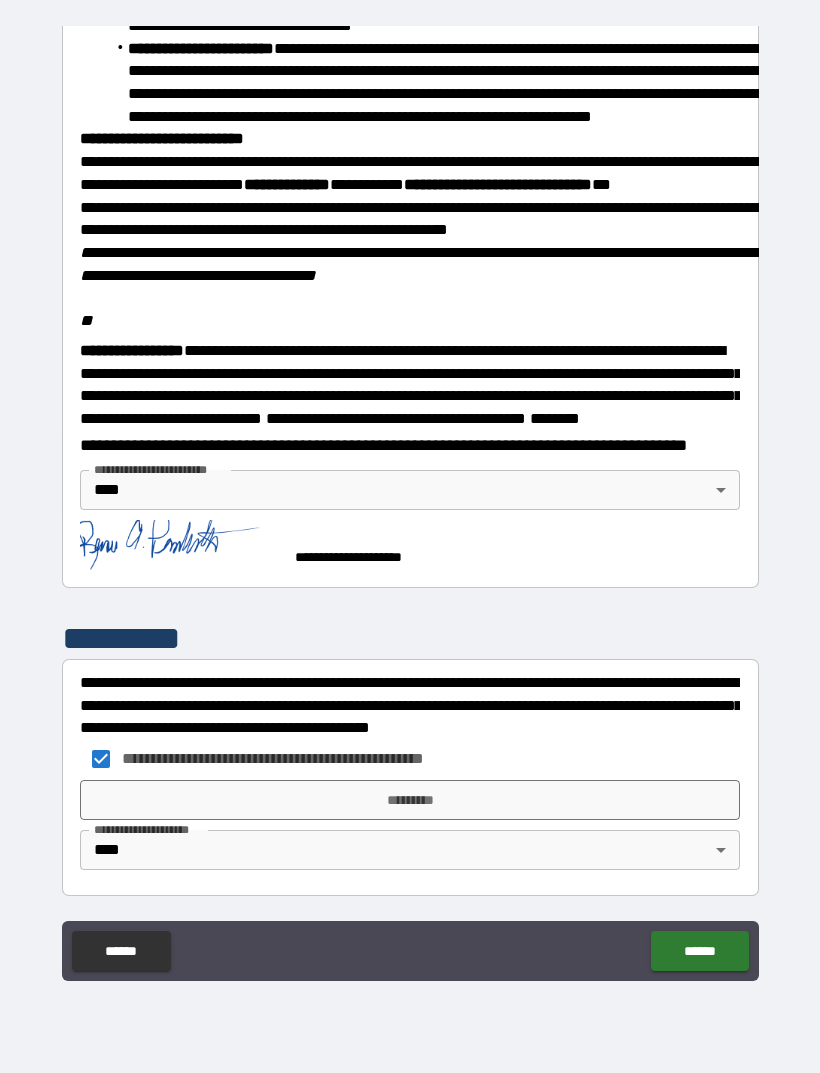 click on "*********" at bounding box center [410, 800] 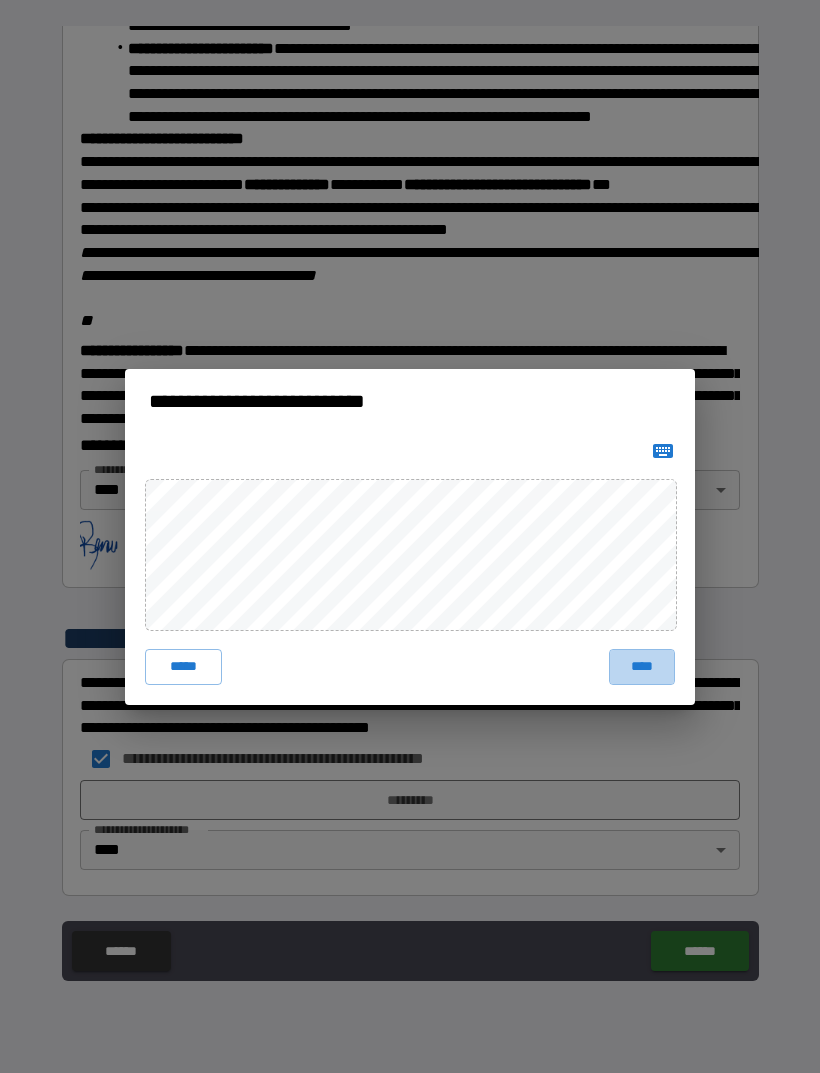 click on "****" at bounding box center [642, 667] 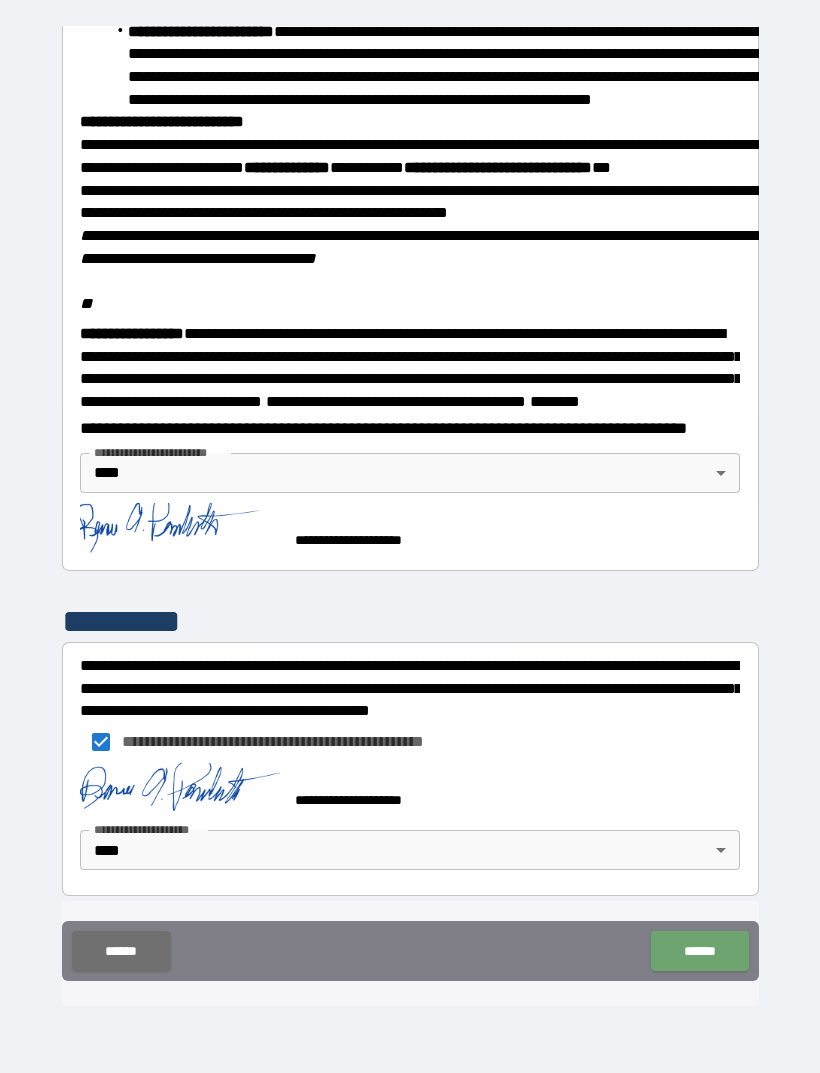 click on "******" at bounding box center [699, 951] 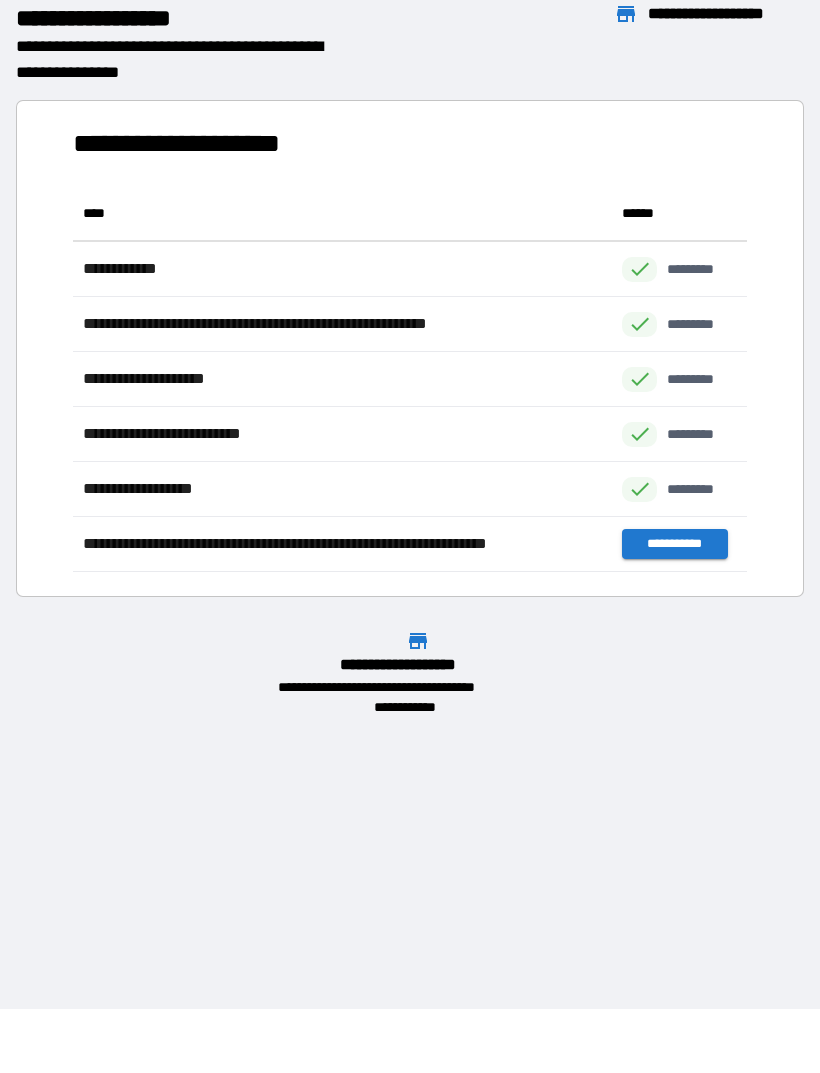 scroll, scrollTop: 386, scrollLeft: 674, axis: both 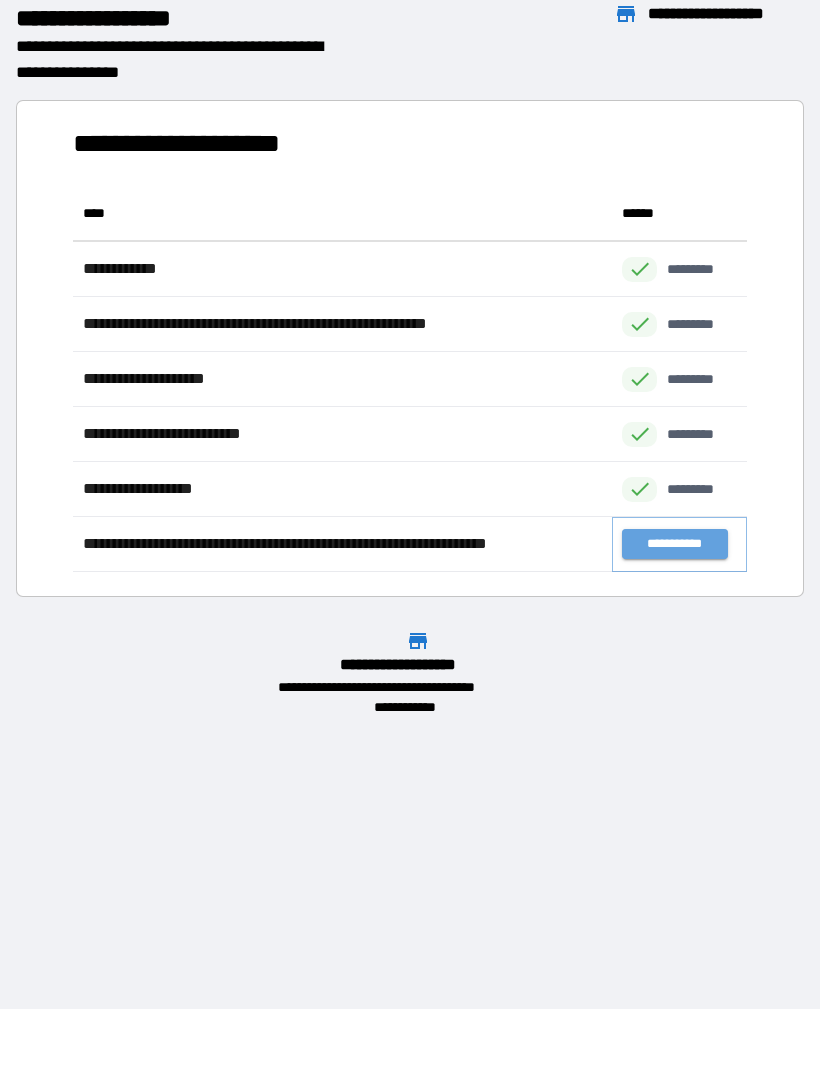 click on "**********" at bounding box center (674, 544) 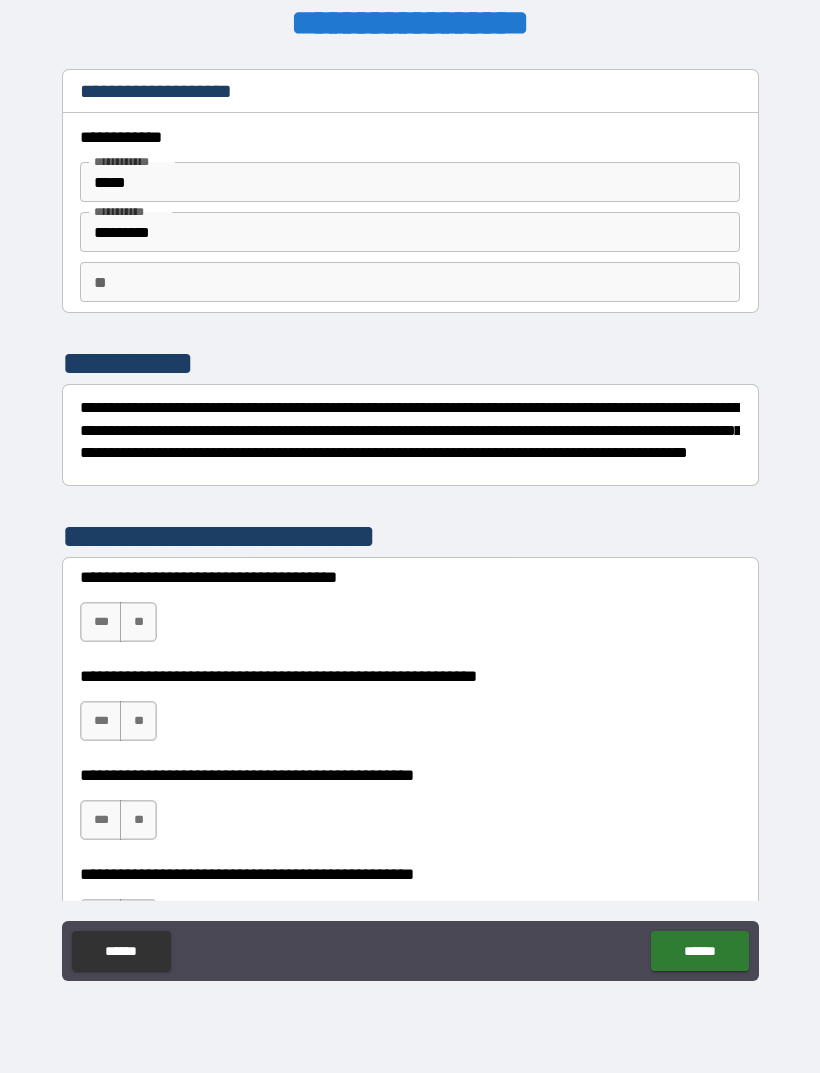click on "**" at bounding box center [410, 282] 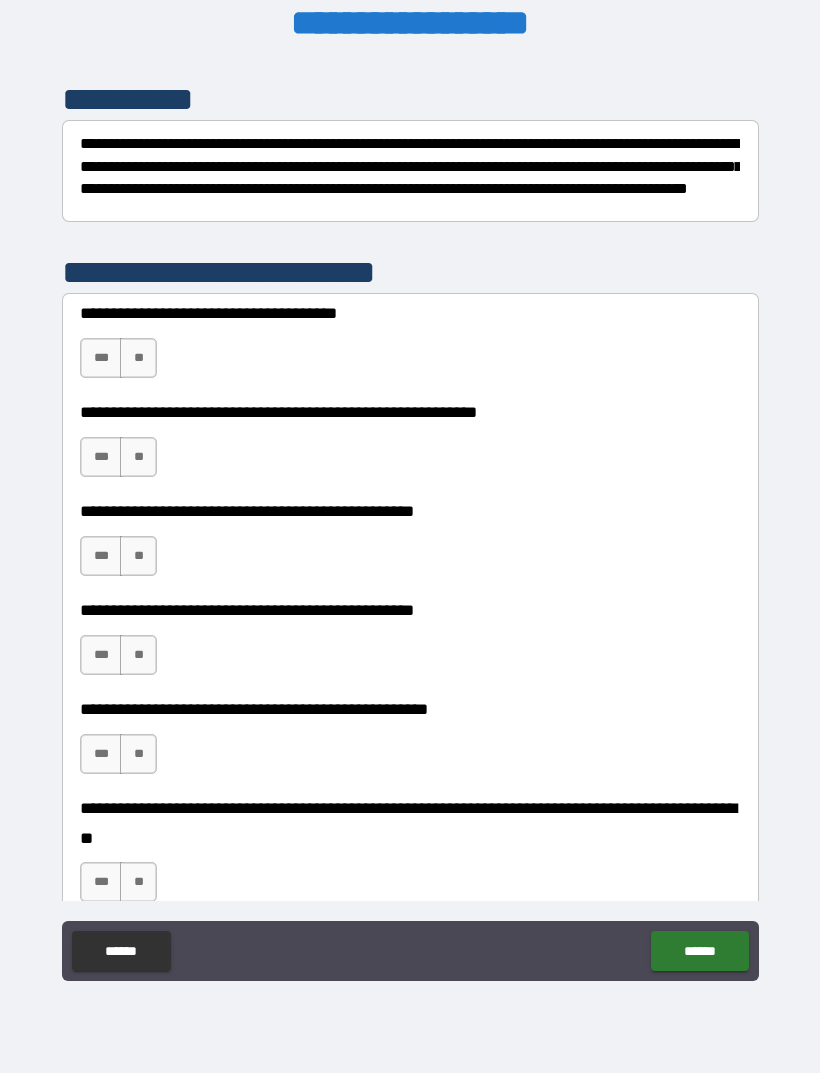 scroll, scrollTop: 265, scrollLeft: 0, axis: vertical 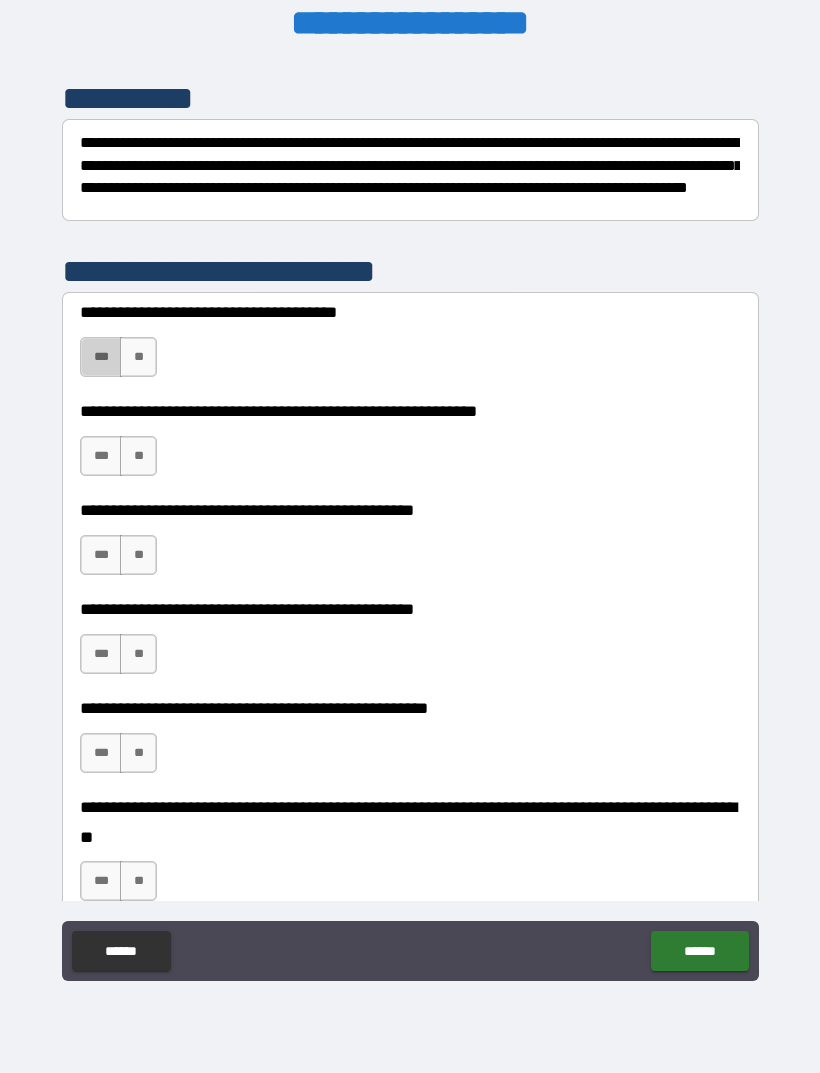 click on "***" at bounding box center [101, 357] 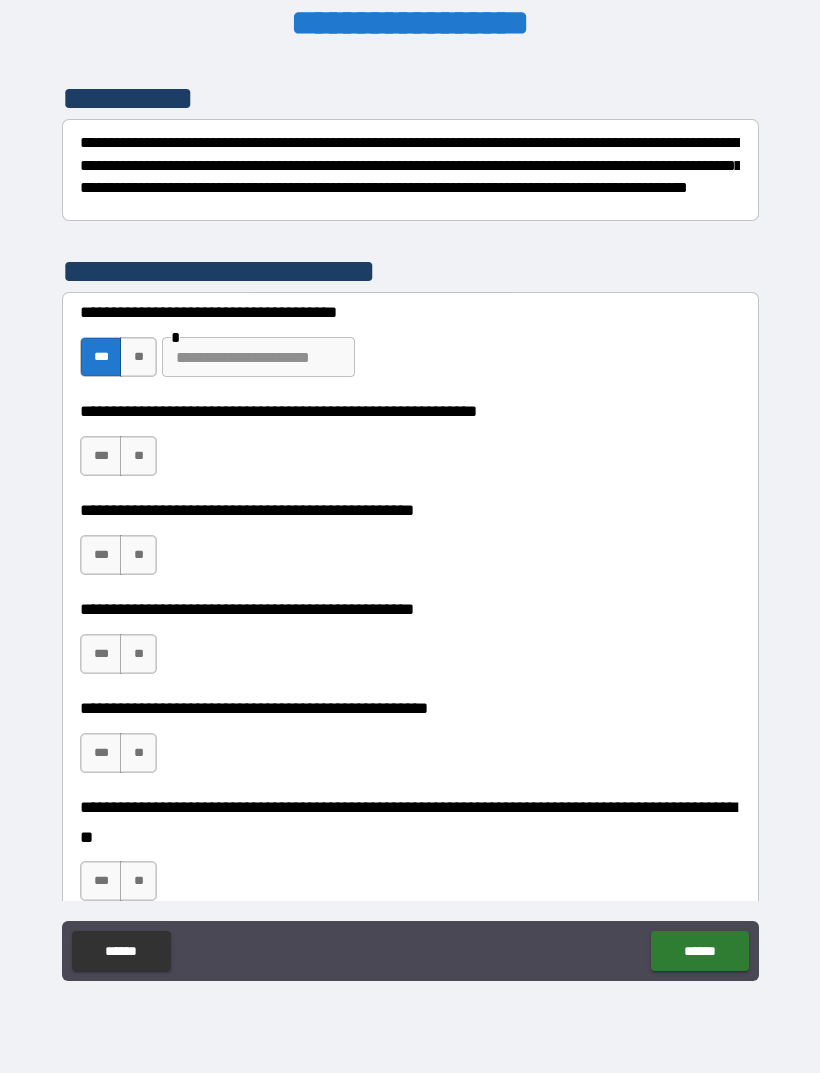 click on "***" at bounding box center (101, 456) 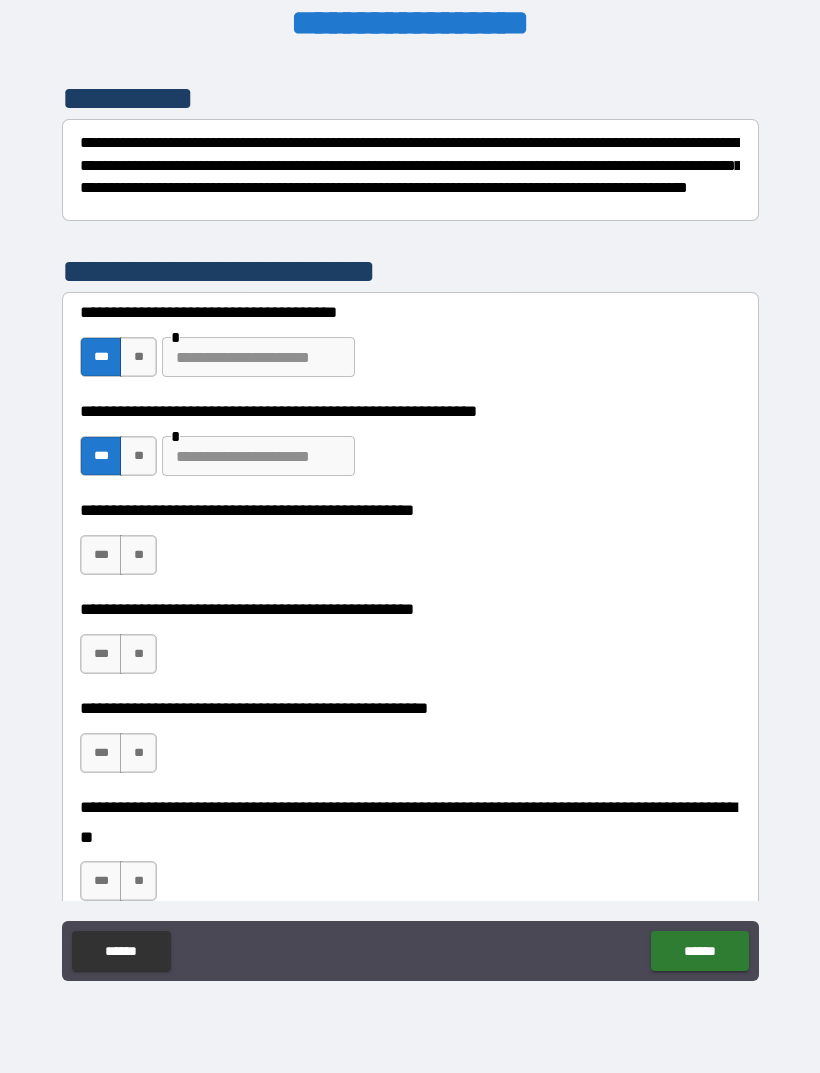 click on "**" at bounding box center (138, 555) 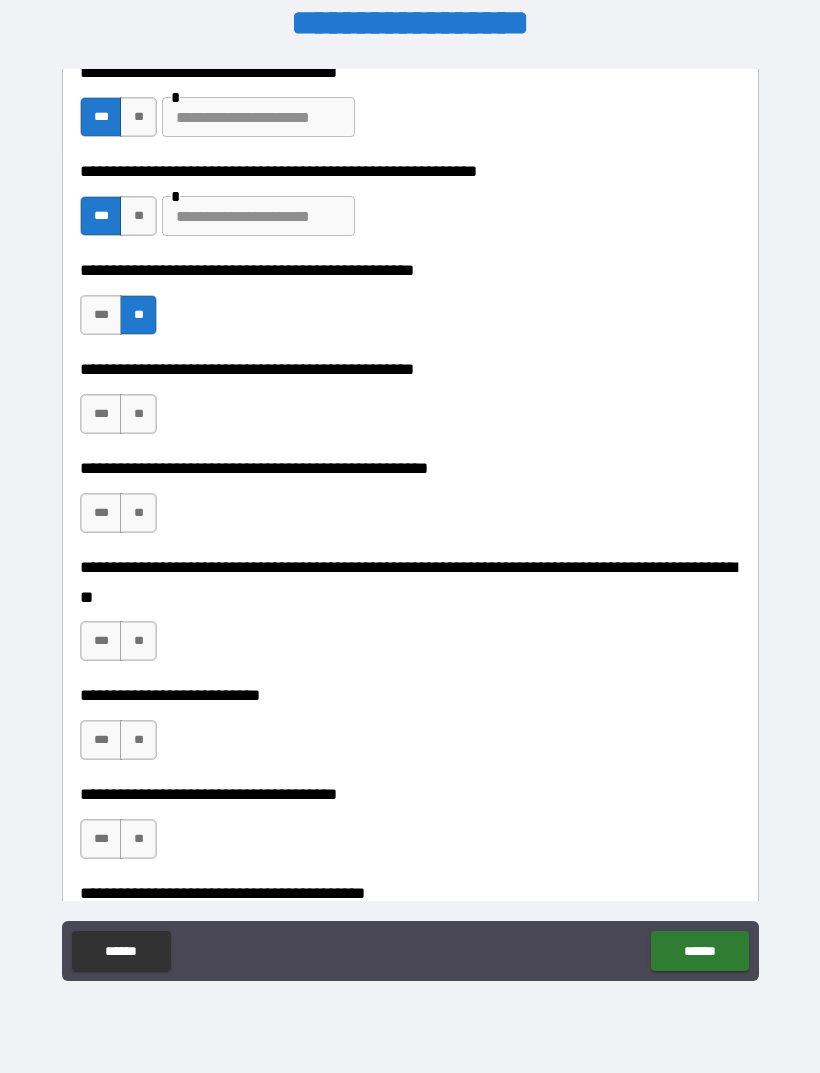 scroll, scrollTop: 508, scrollLeft: 0, axis: vertical 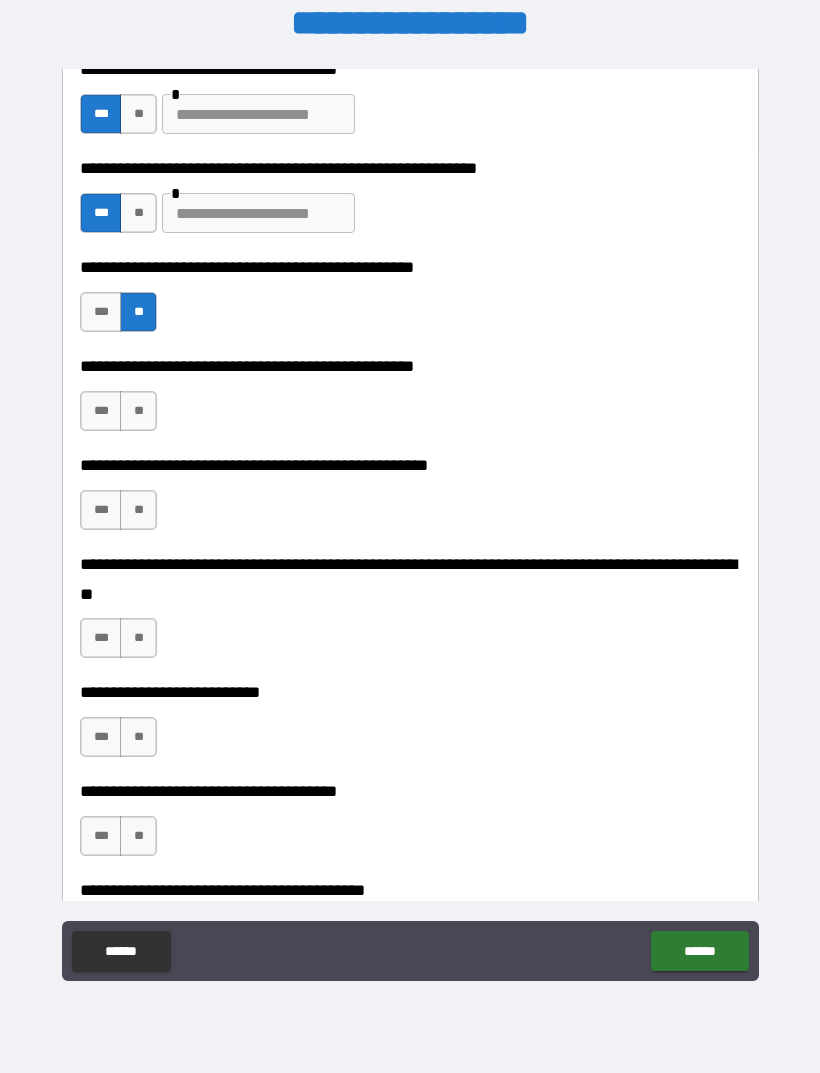 click on "***" at bounding box center [101, 411] 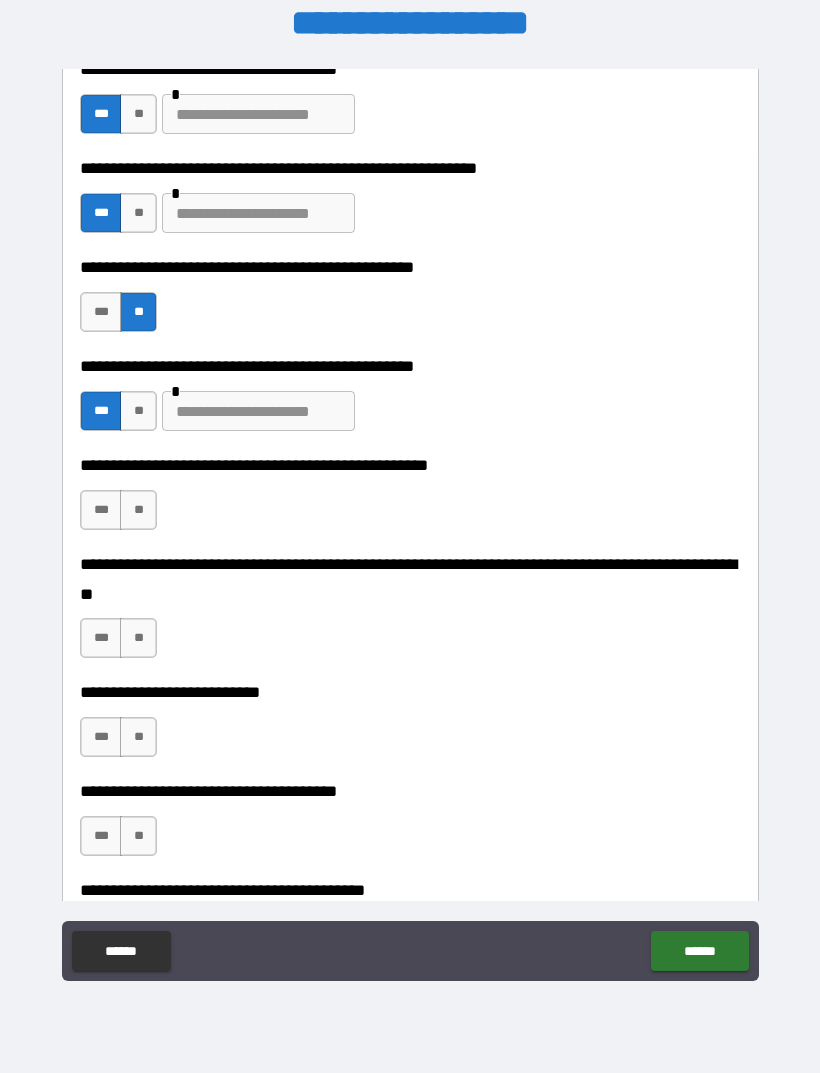 click at bounding box center [258, 411] 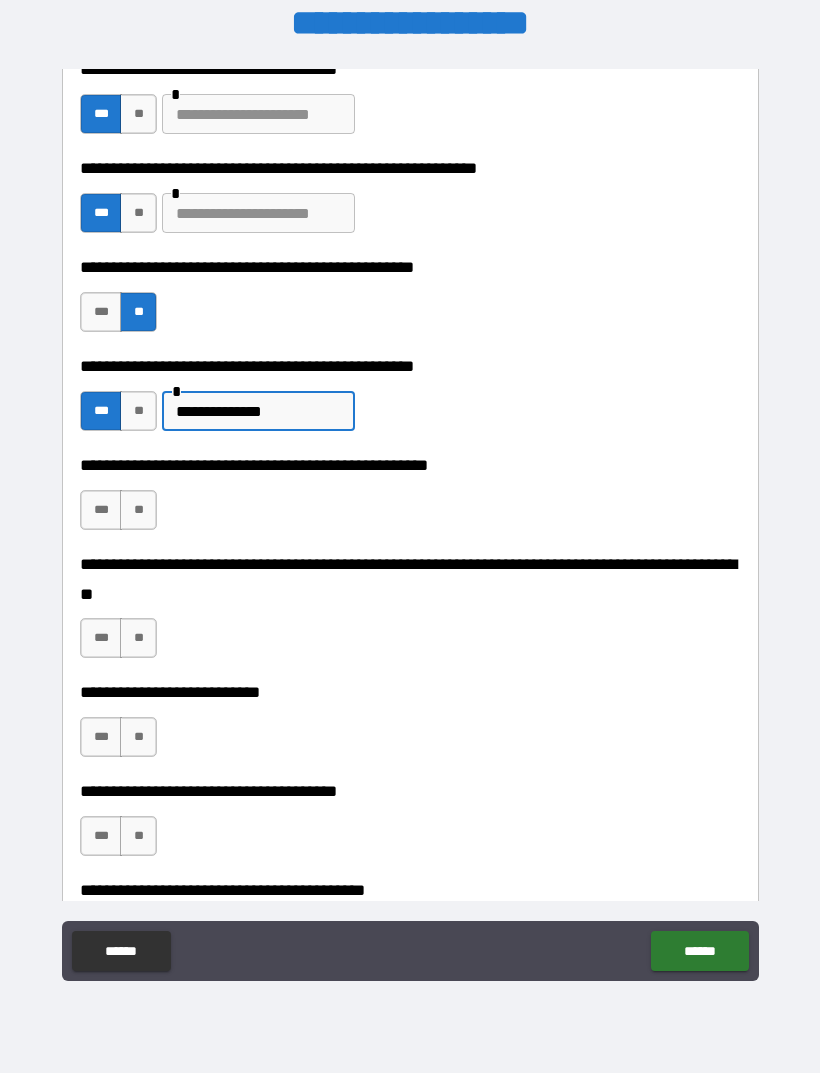 click on "**" at bounding box center [138, 510] 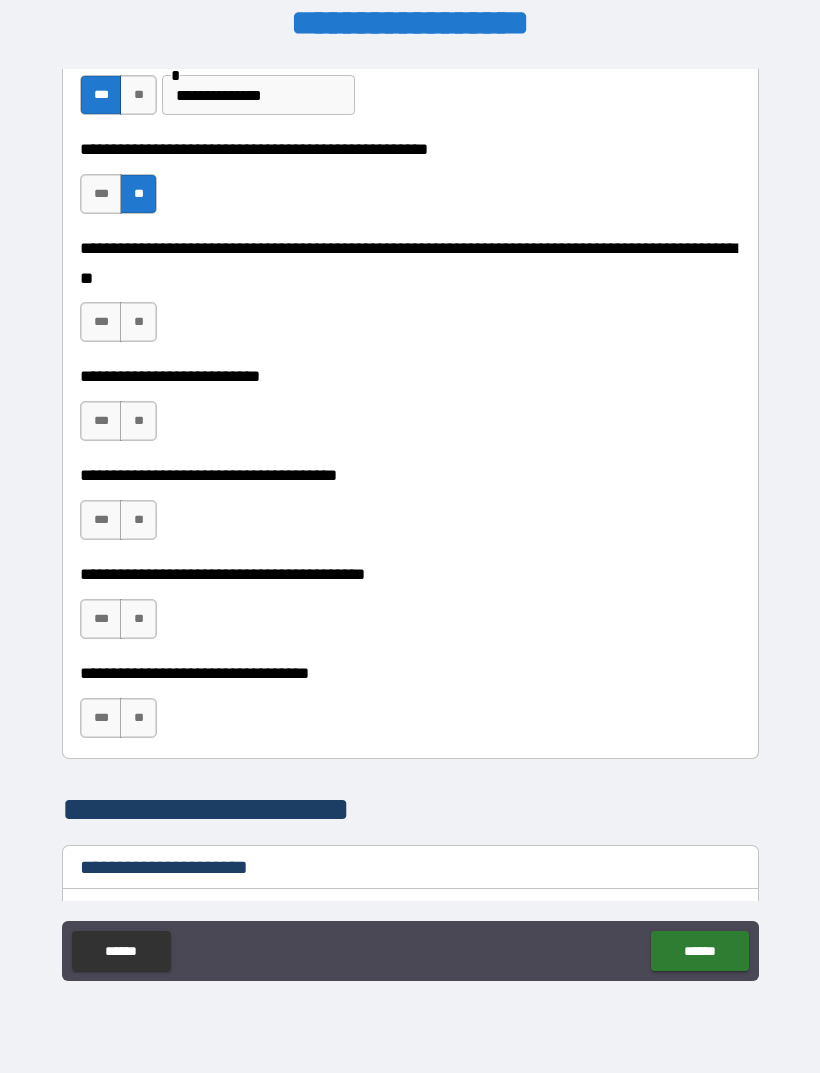 scroll, scrollTop: 837, scrollLeft: 0, axis: vertical 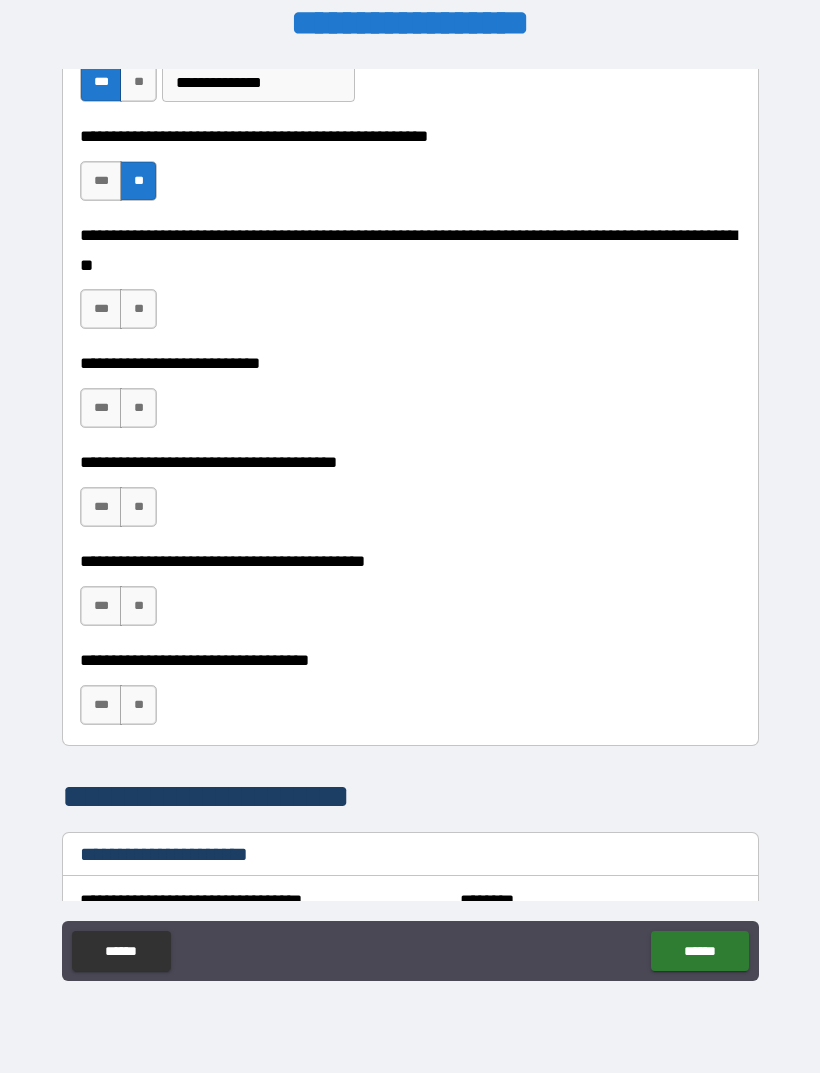 click on "**" at bounding box center [138, 309] 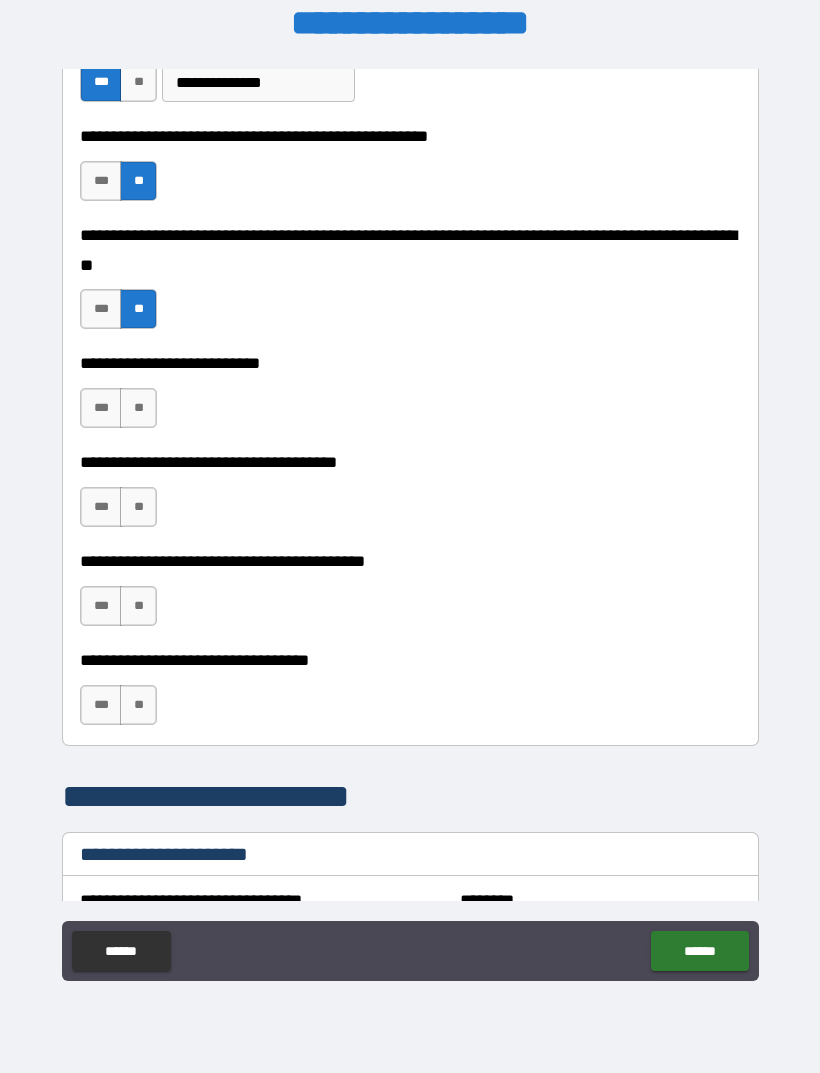 click on "**" at bounding box center (138, 408) 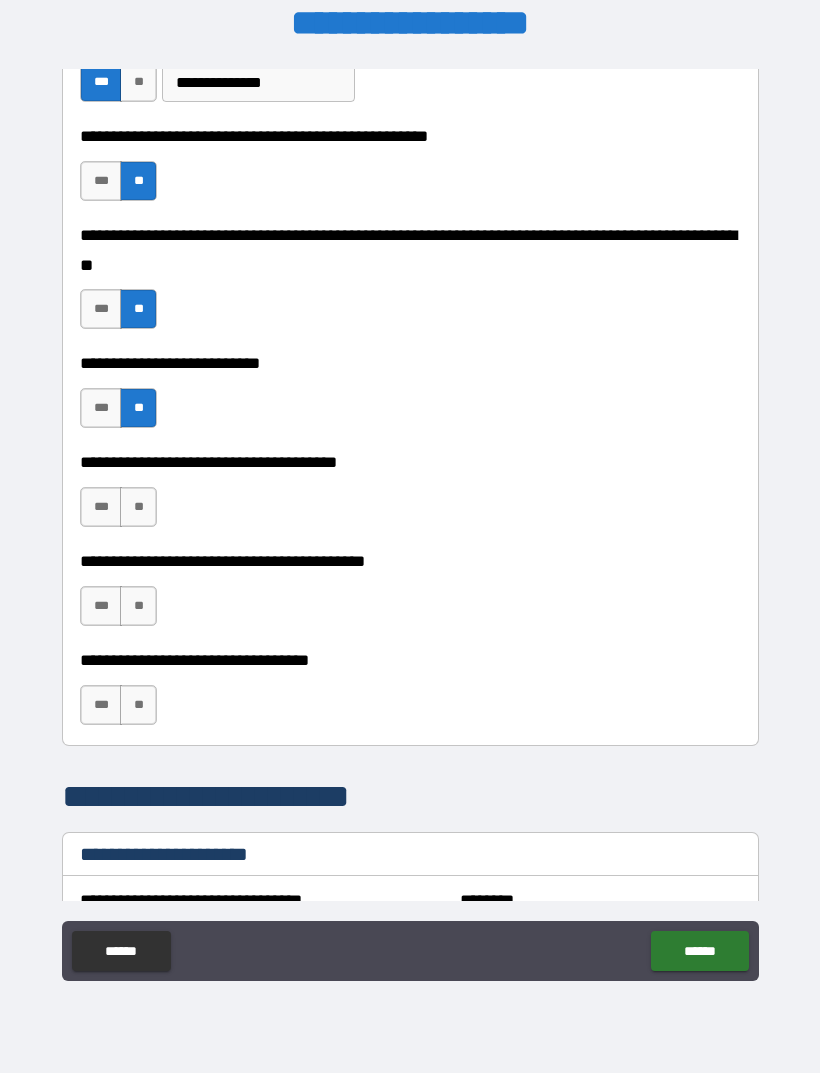 click on "**" at bounding box center (138, 507) 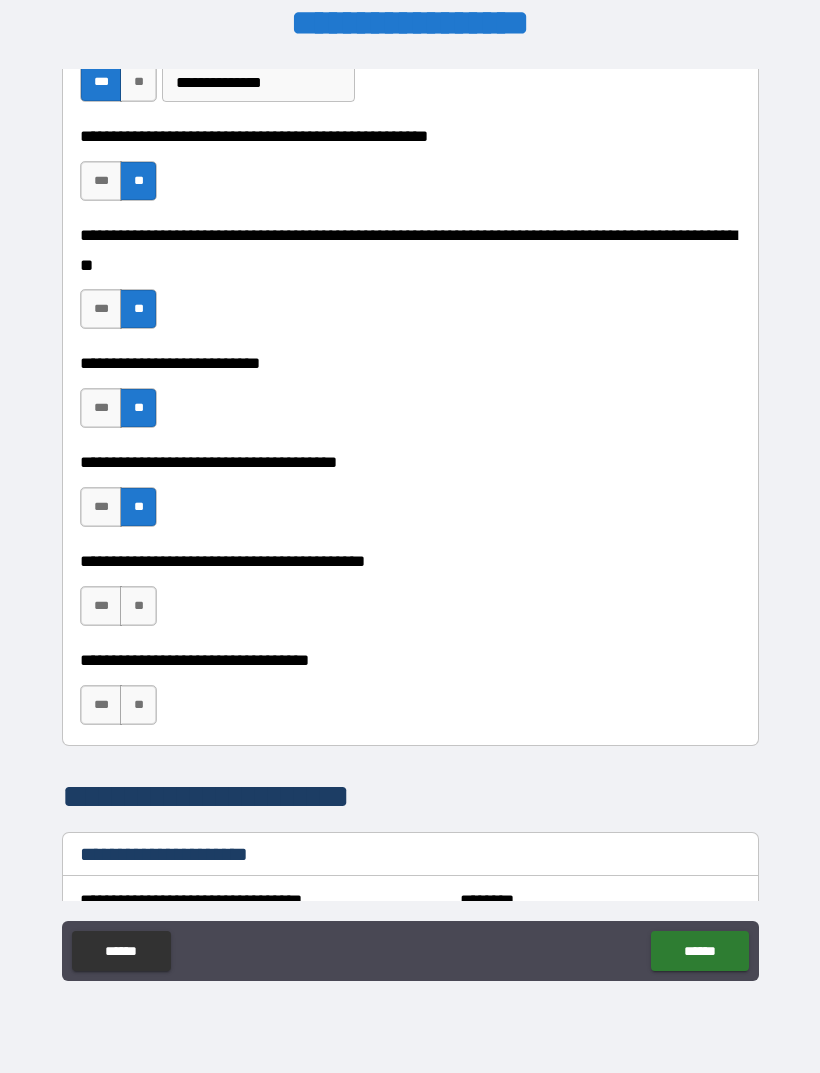 click on "**" at bounding box center [138, 606] 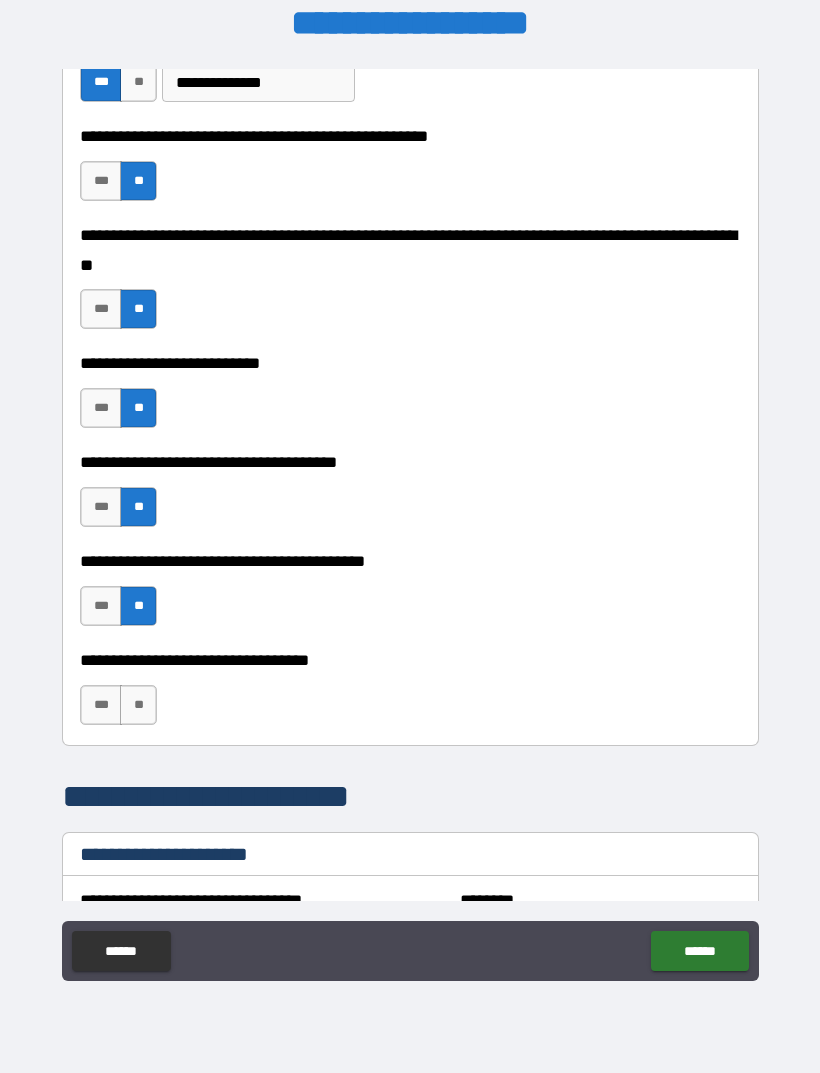 click on "**" at bounding box center (138, 705) 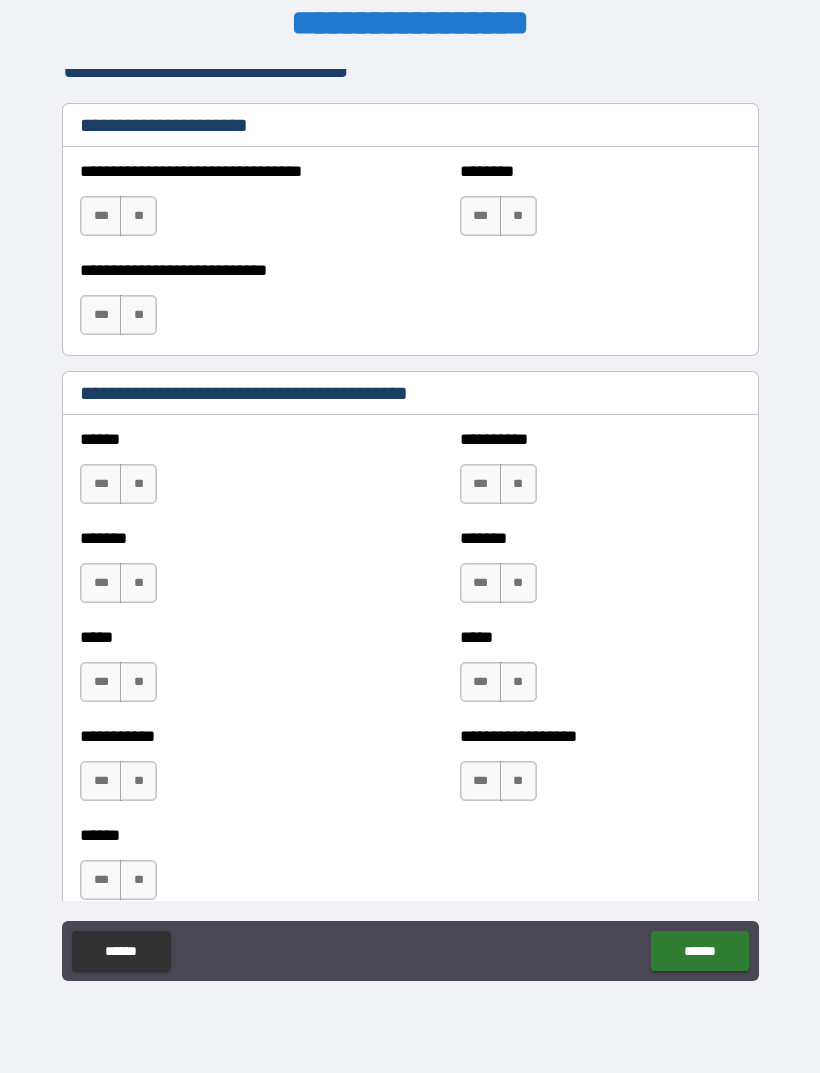 scroll, scrollTop: 1568, scrollLeft: 0, axis: vertical 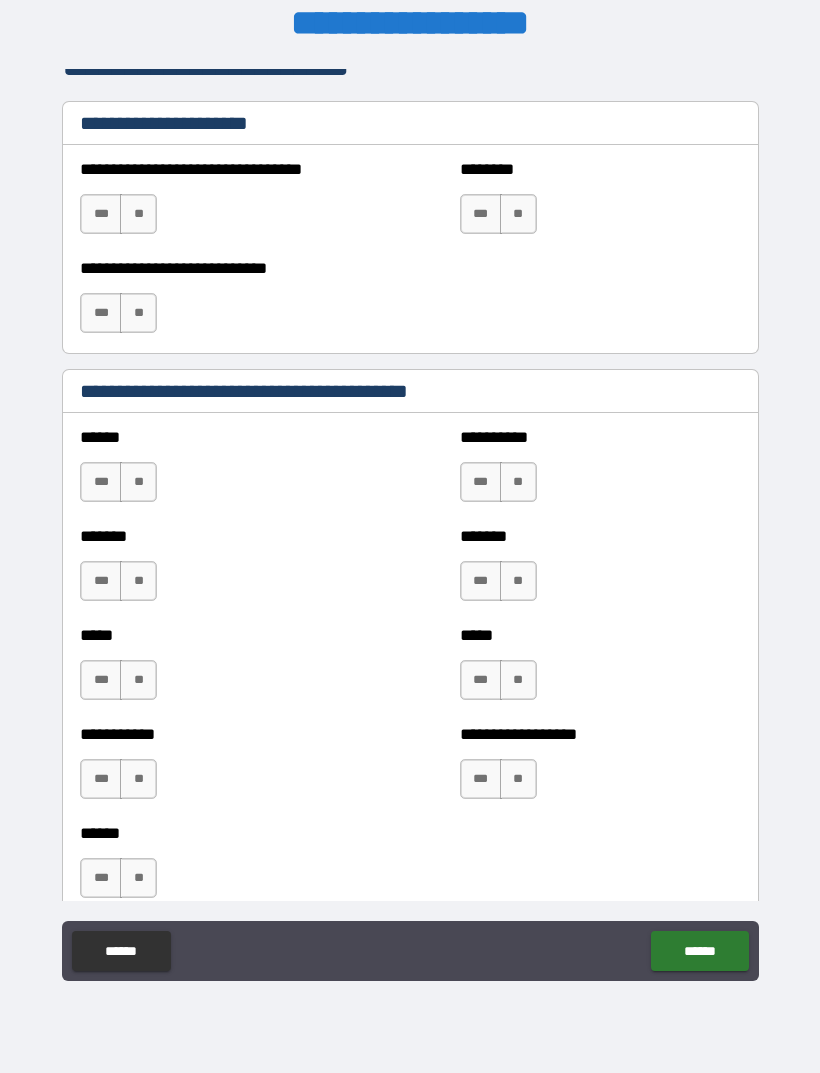 click on "**" at bounding box center [138, 214] 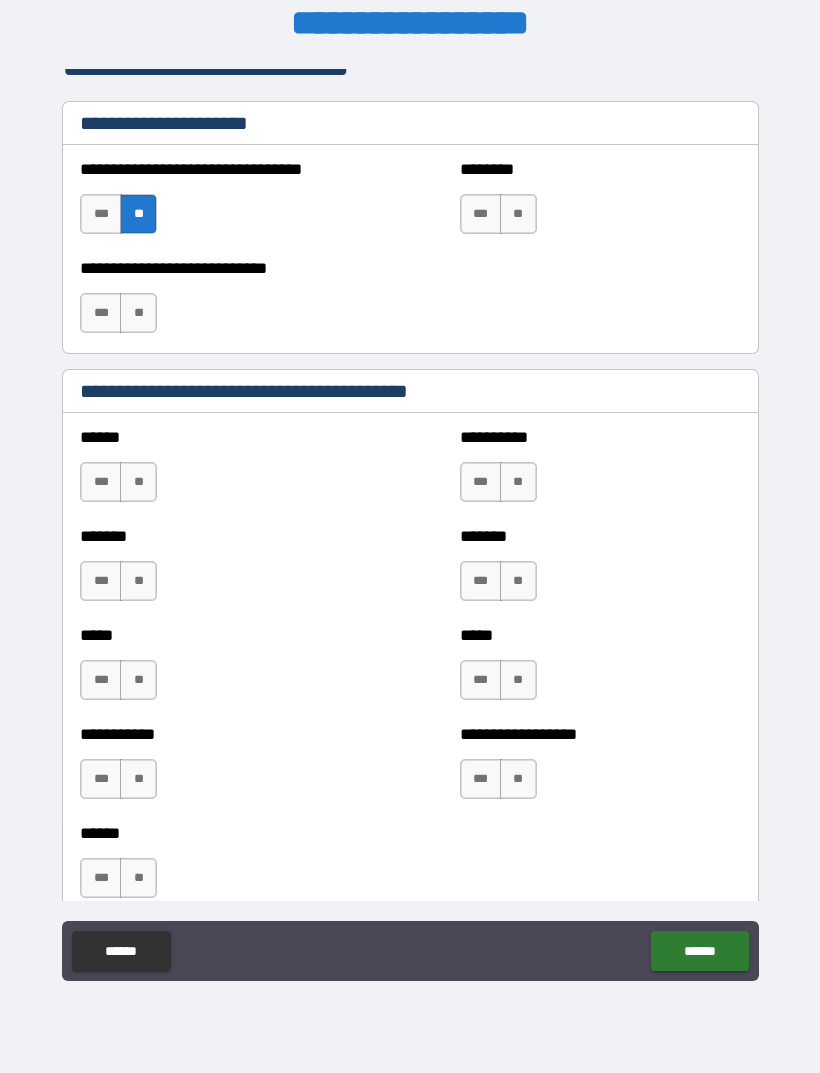 click on "**" at bounding box center (518, 214) 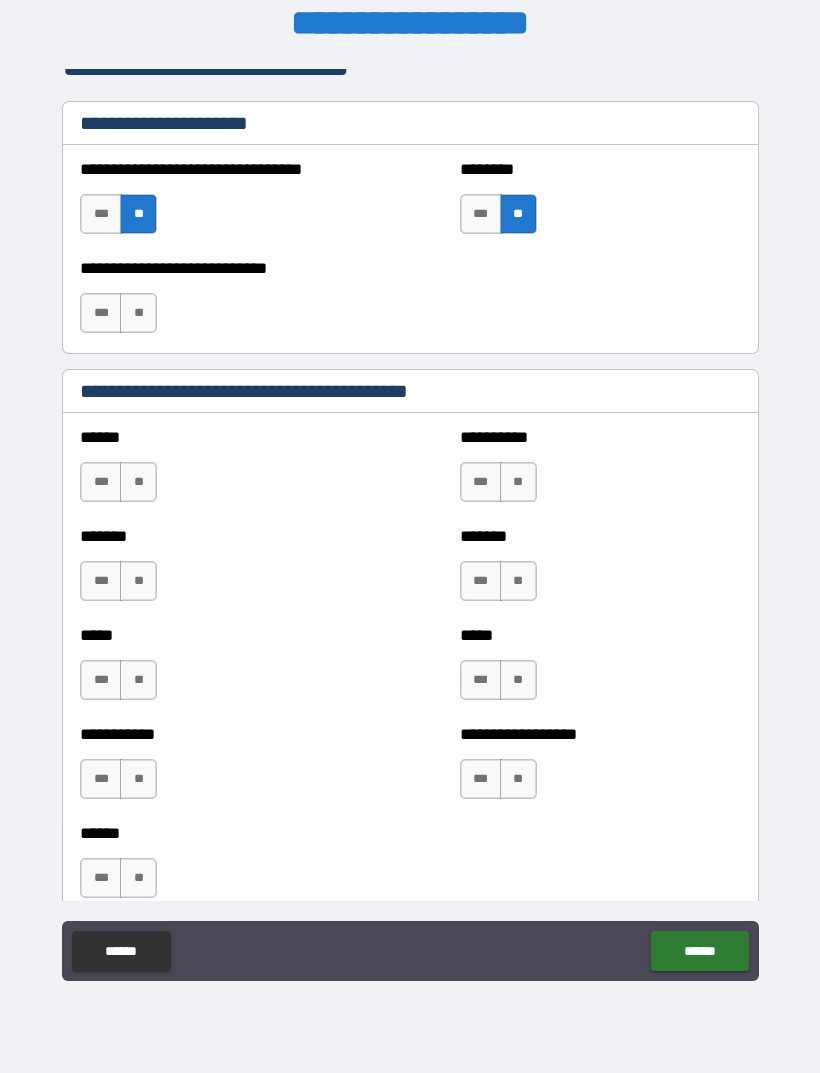 click on "**" at bounding box center (138, 313) 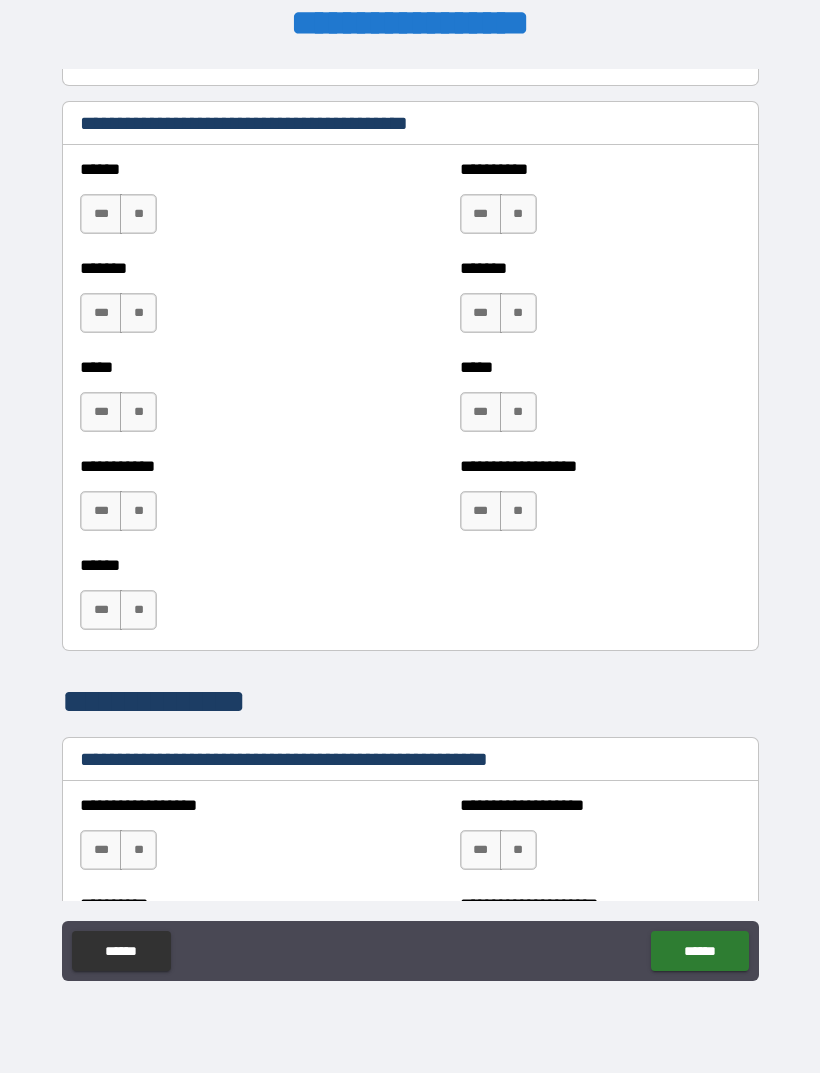 scroll, scrollTop: 1839, scrollLeft: 0, axis: vertical 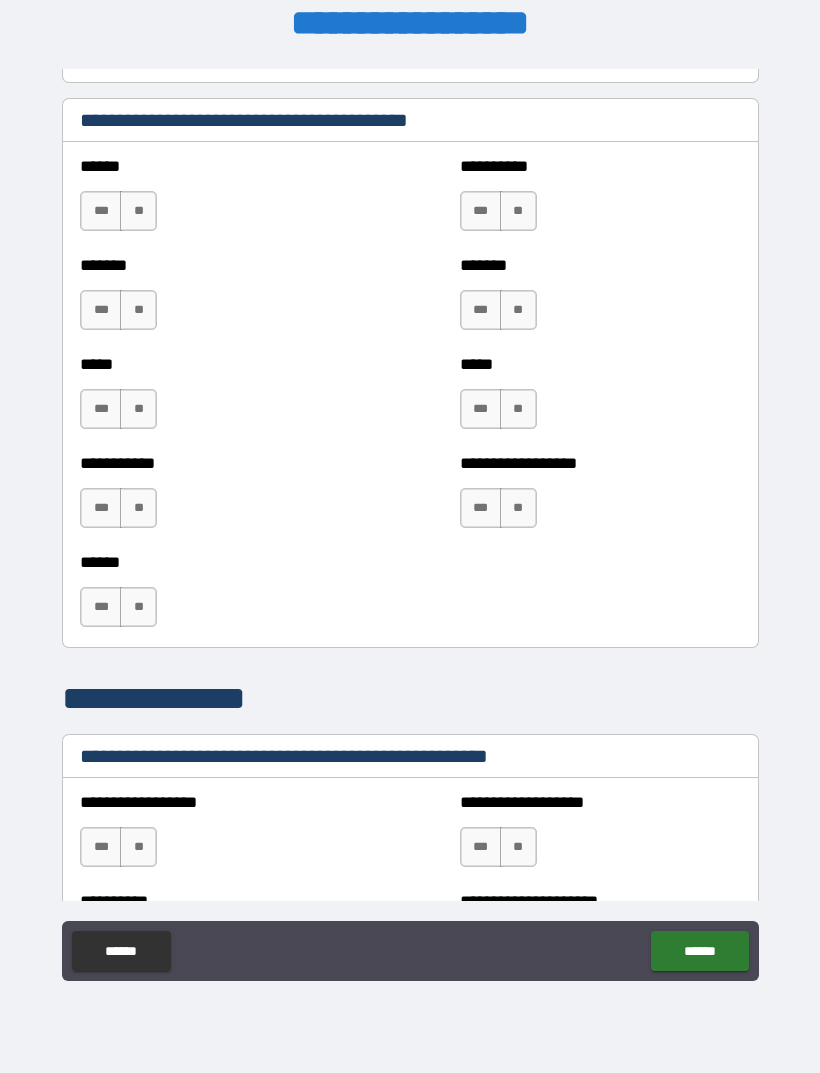 click on "***" at bounding box center [101, 508] 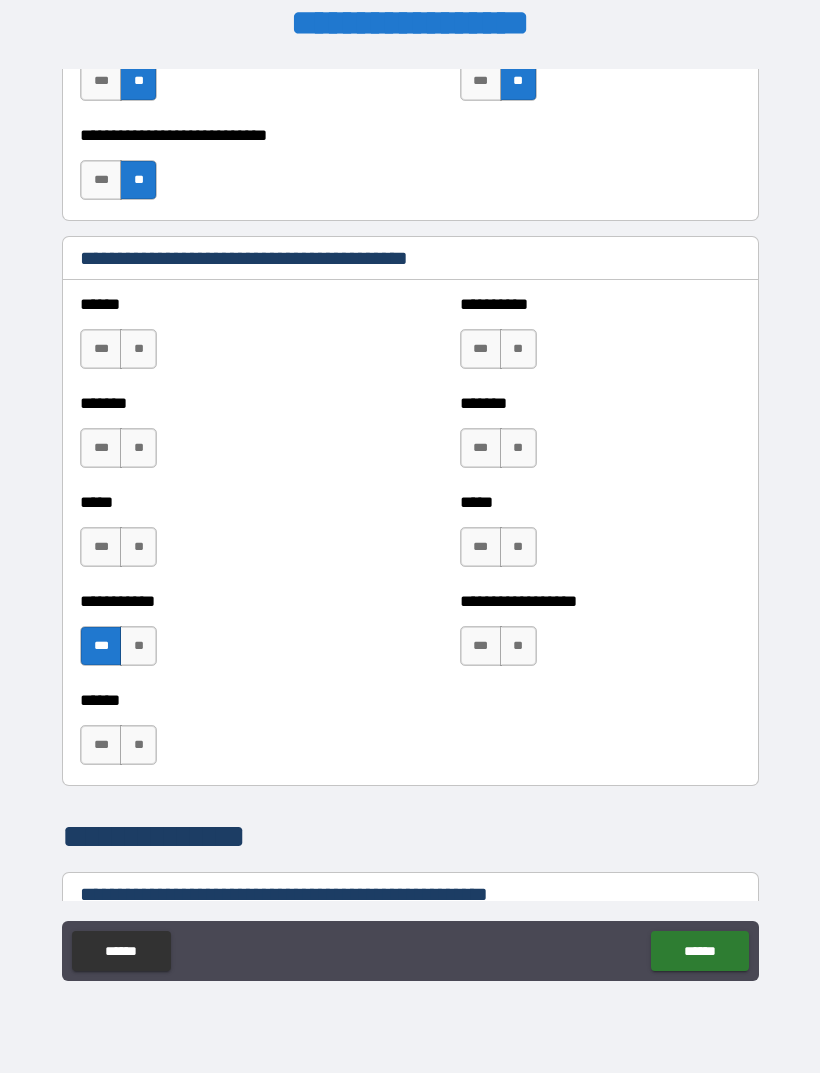 scroll, scrollTop: 1704, scrollLeft: 0, axis: vertical 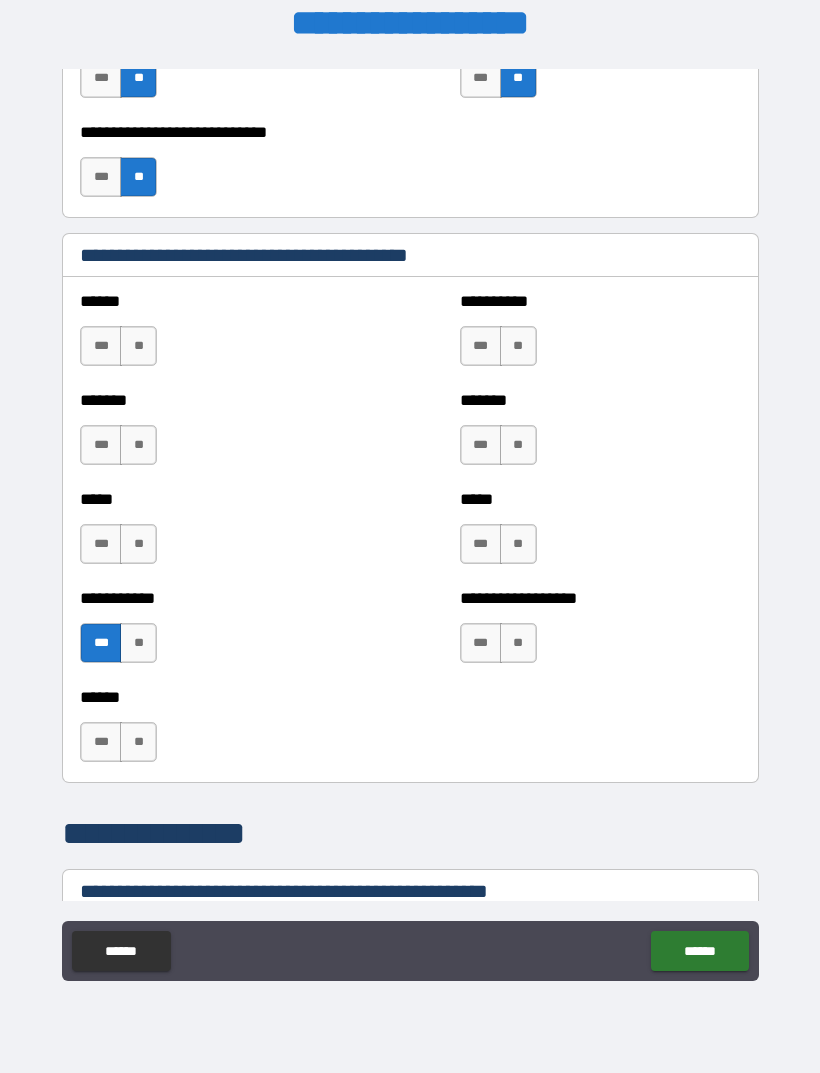 click on "**" at bounding box center [138, 346] 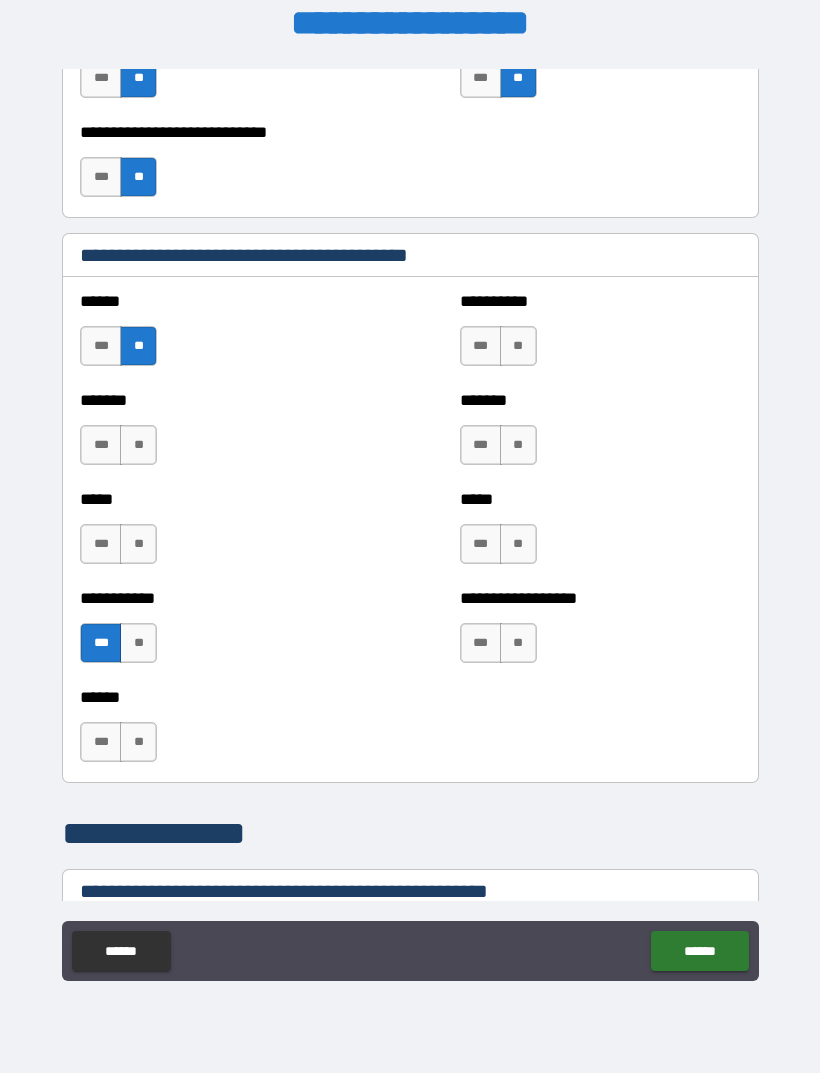 click on "**" at bounding box center [138, 445] 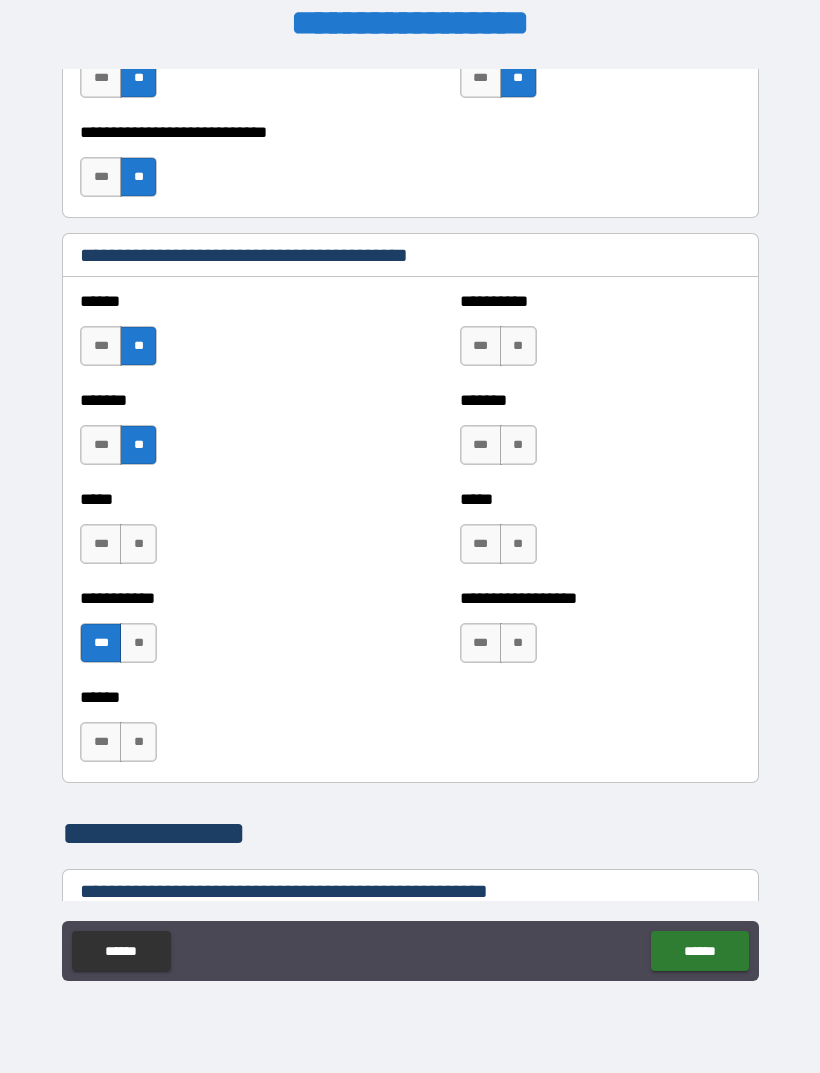 click on "**" at bounding box center (138, 544) 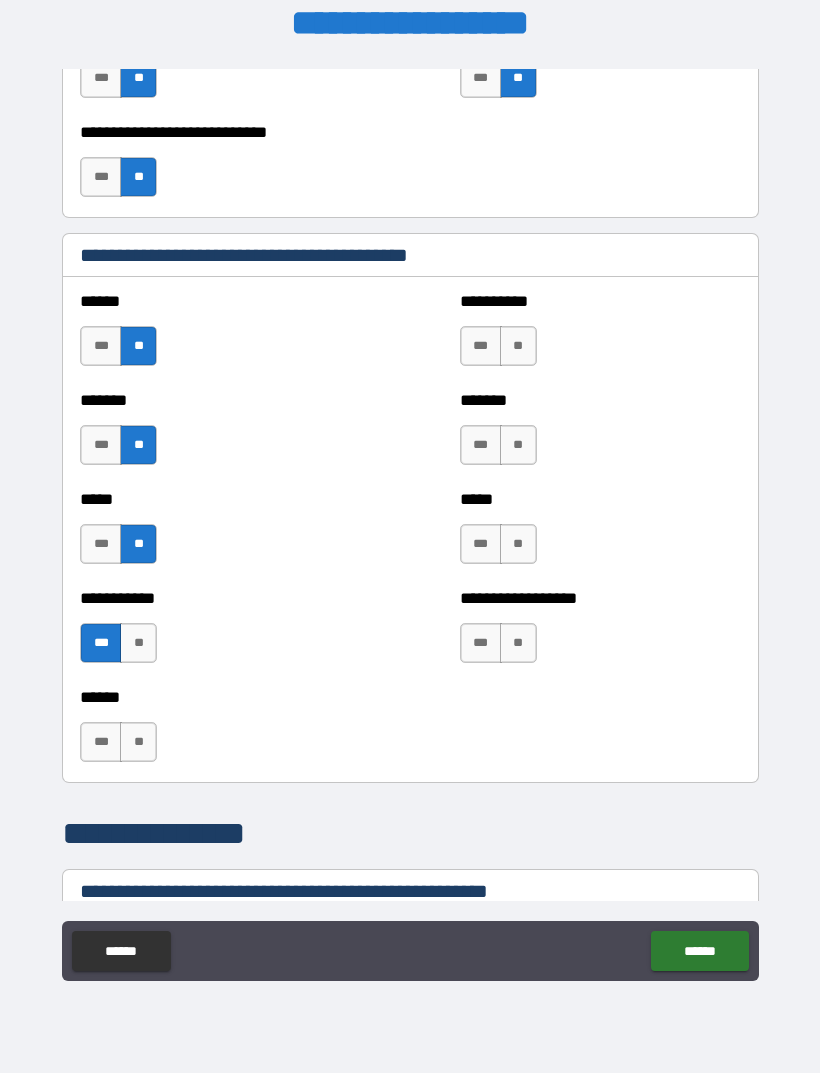 click on "***" at bounding box center [481, 346] 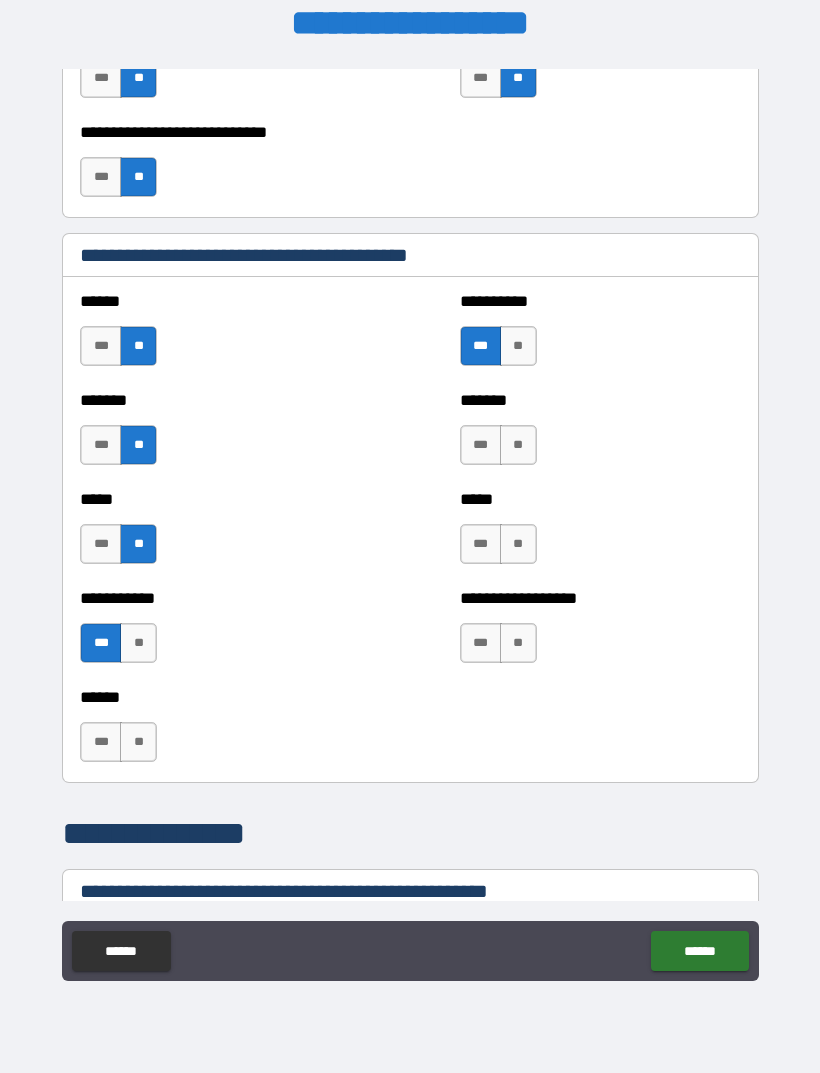 click on "**" at bounding box center (518, 445) 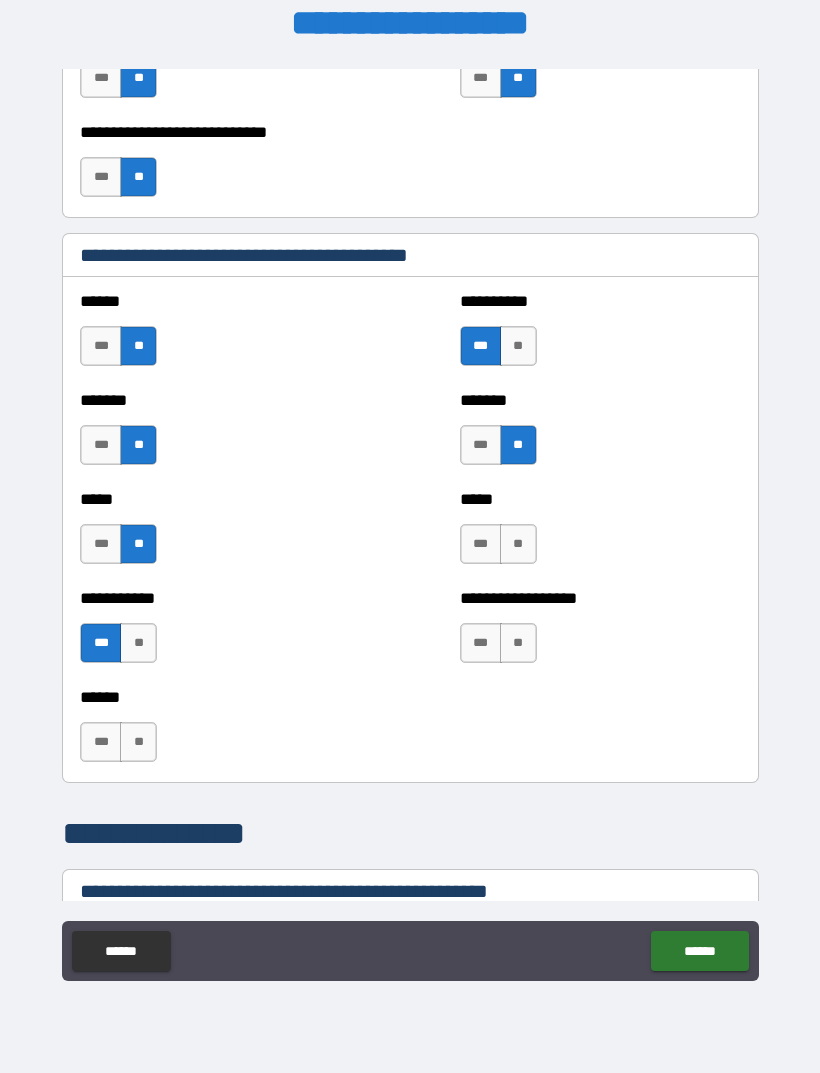 click on "**" at bounding box center [518, 544] 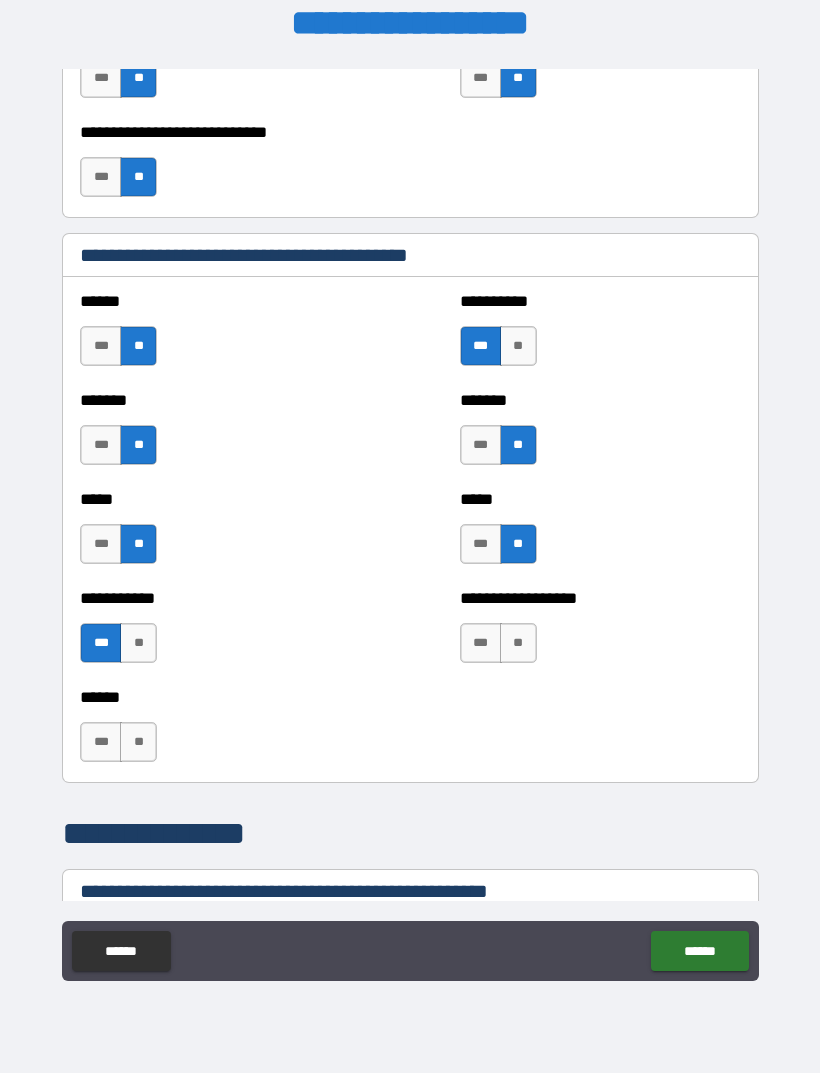 click on "**" at bounding box center [518, 643] 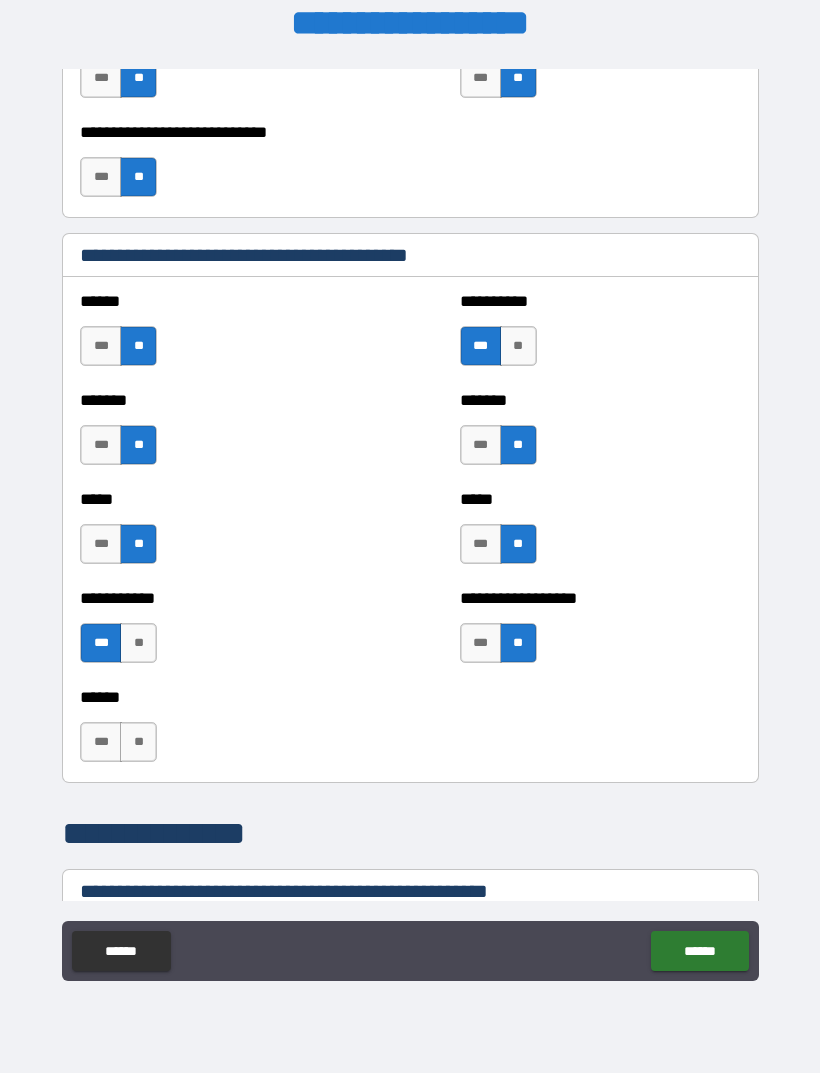 click on "**" at bounding box center [138, 742] 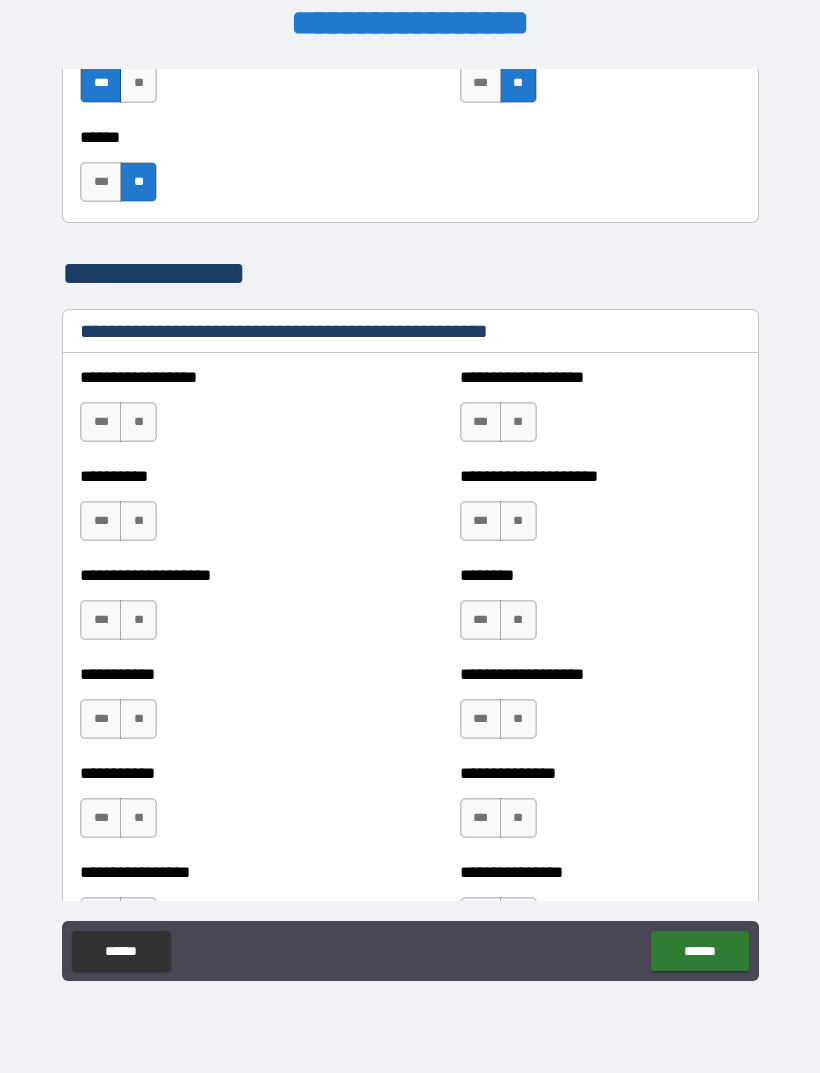 scroll, scrollTop: 2274, scrollLeft: 0, axis: vertical 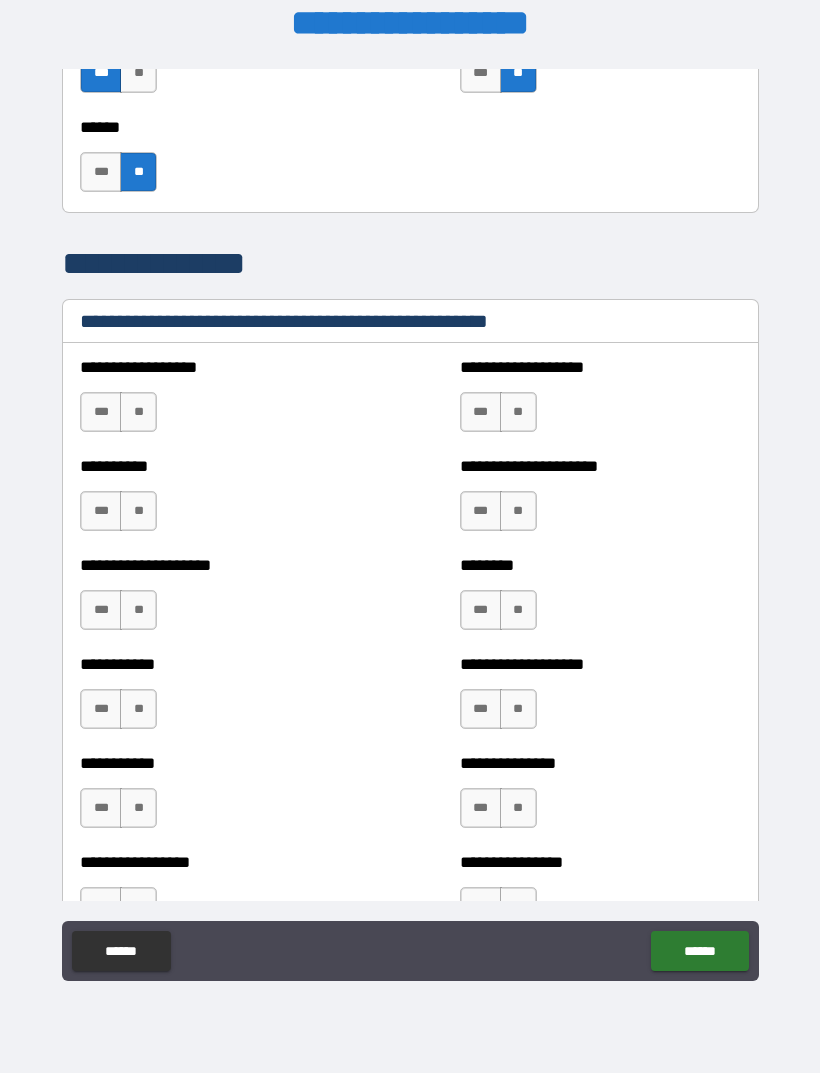 click on "**" at bounding box center [138, 412] 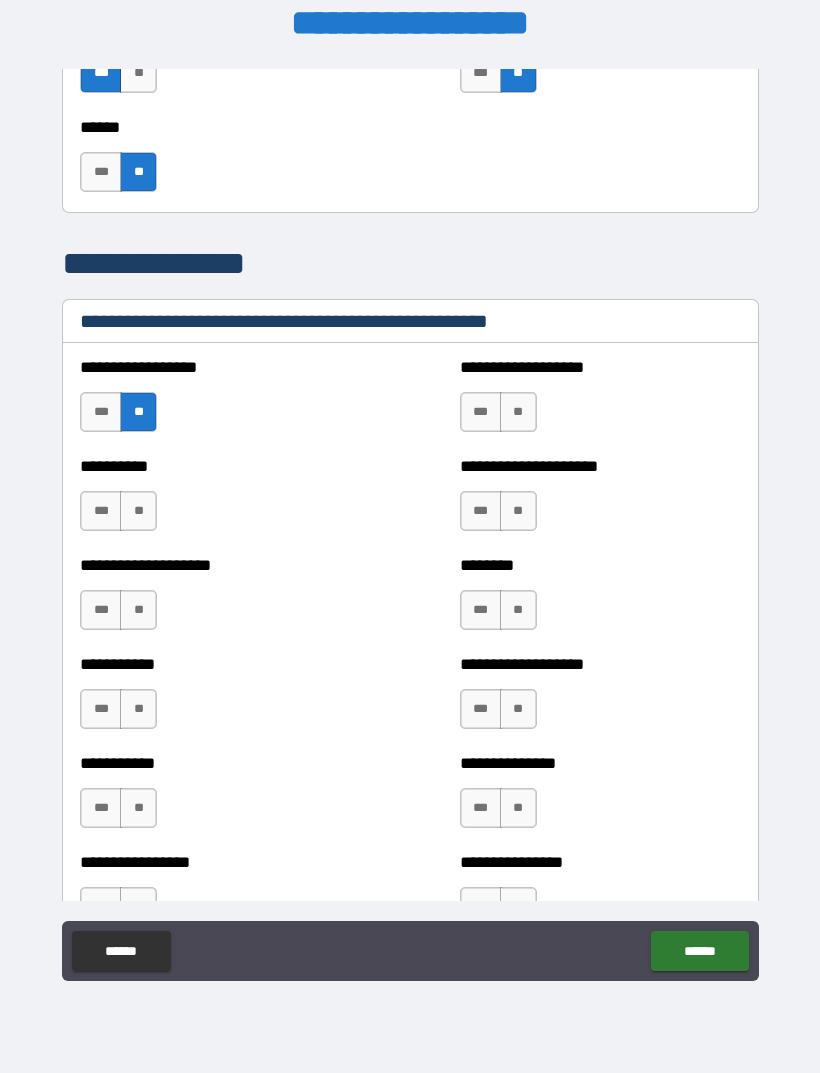 click on "**" at bounding box center [138, 511] 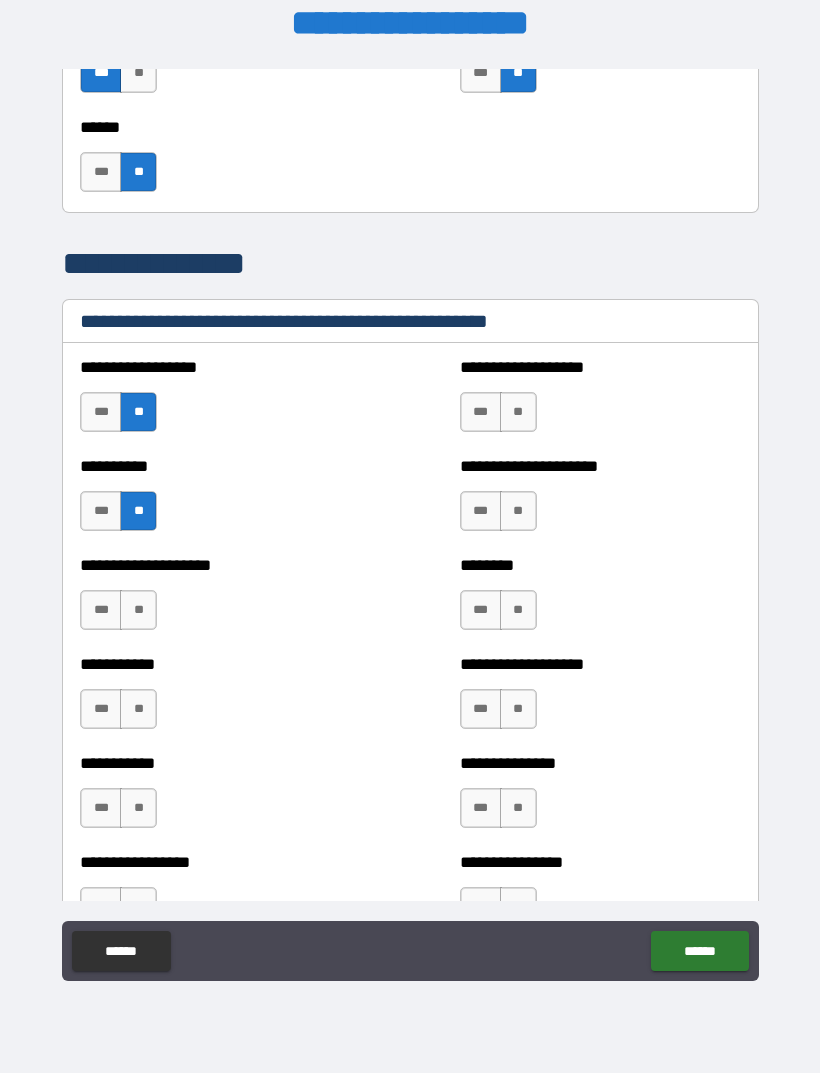 click on "**" at bounding box center [138, 610] 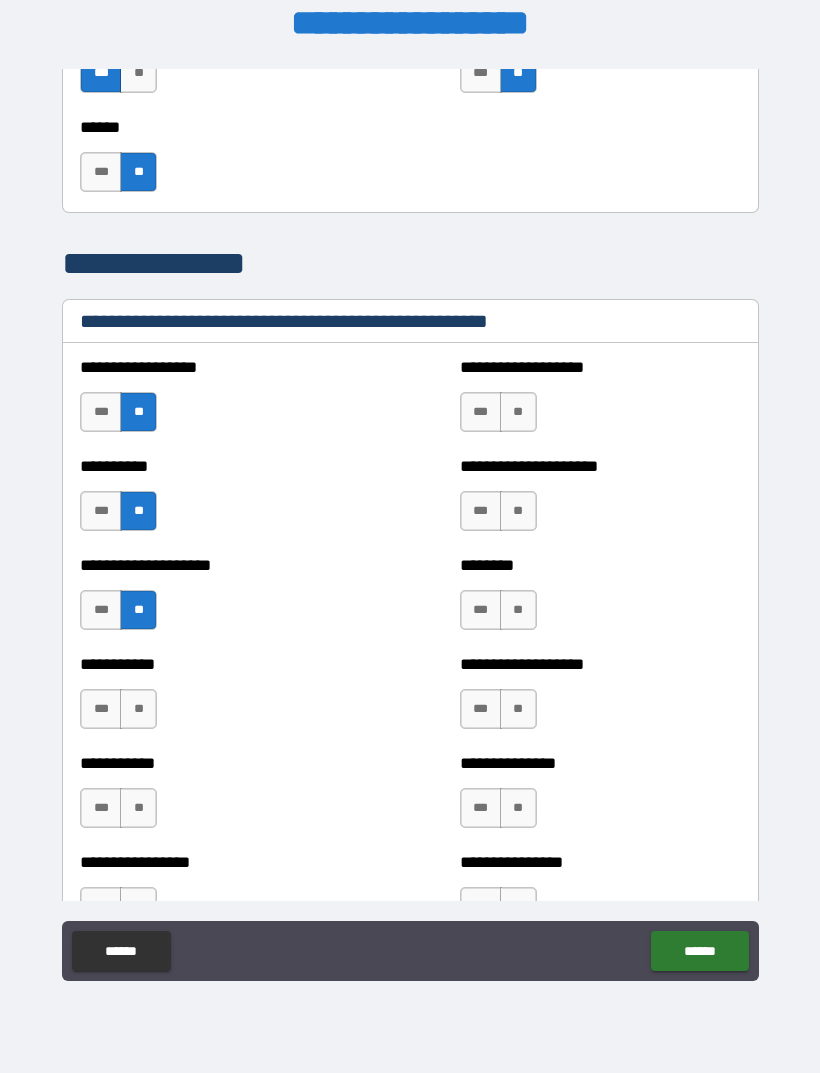 click on "**" at bounding box center [138, 709] 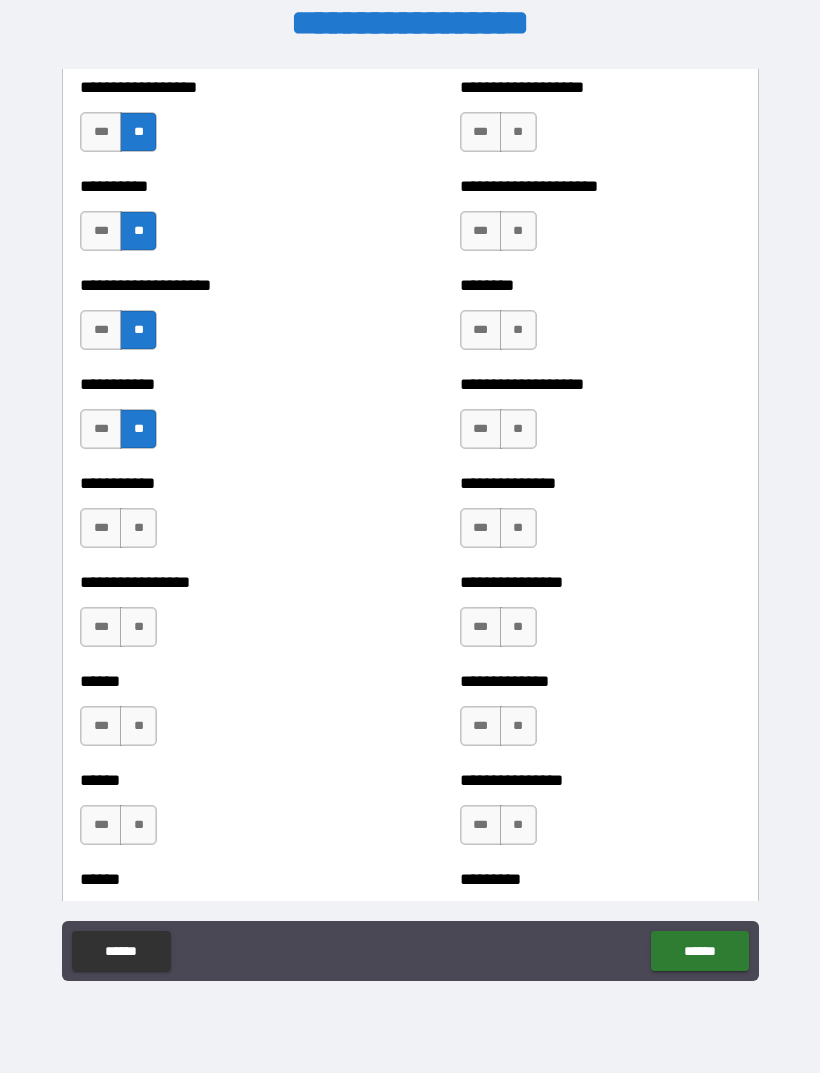 scroll, scrollTop: 2552, scrollLeft: 0, axis: vertical 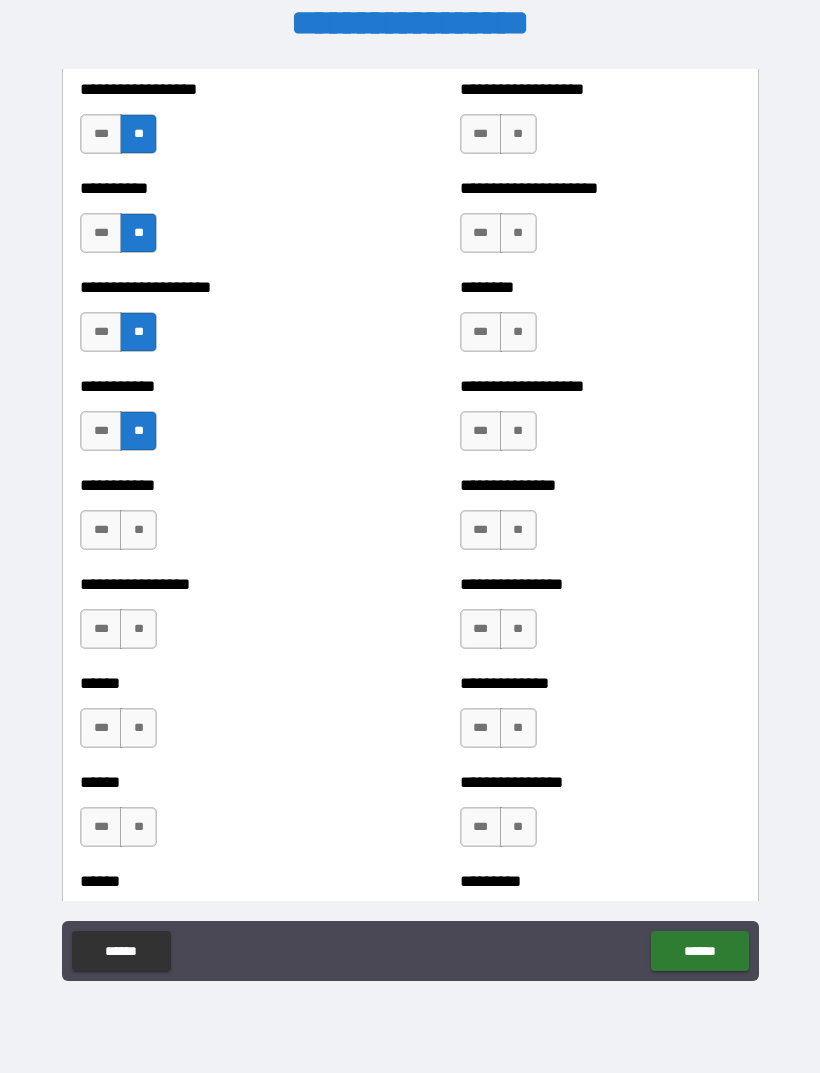 click on "**" at bounding box center [138, 530] 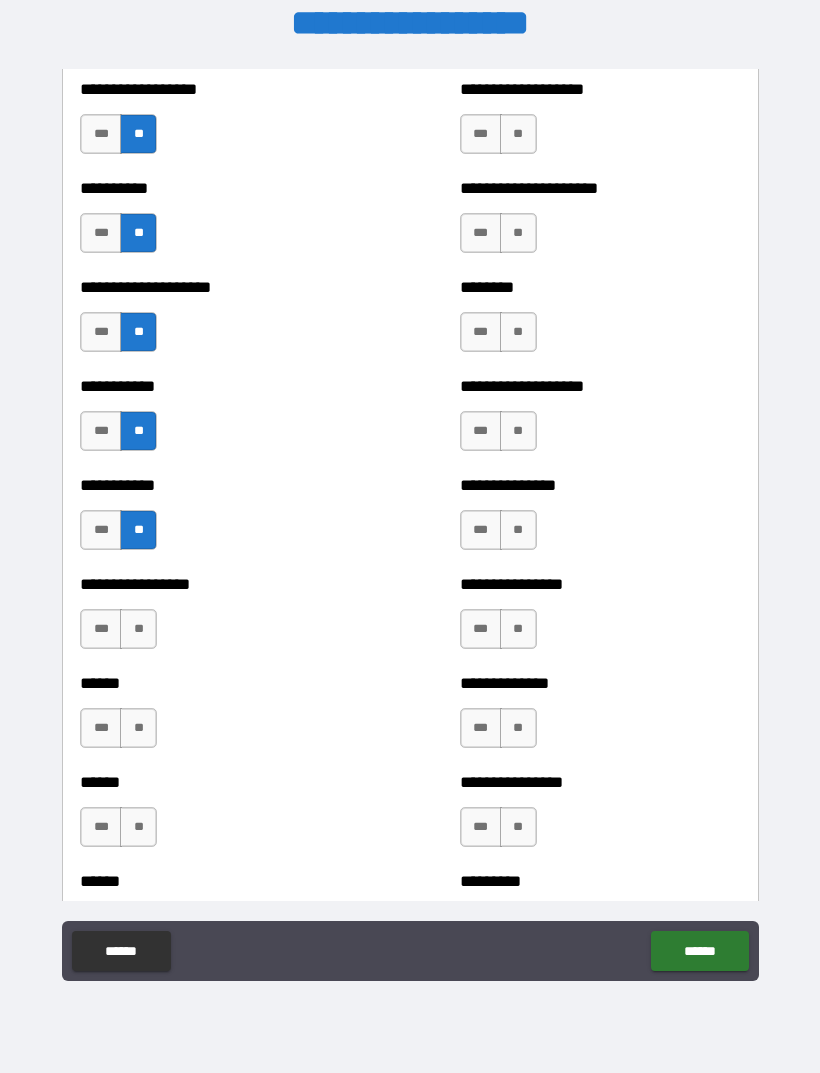 click on "**" at bounding box center [138, 629] 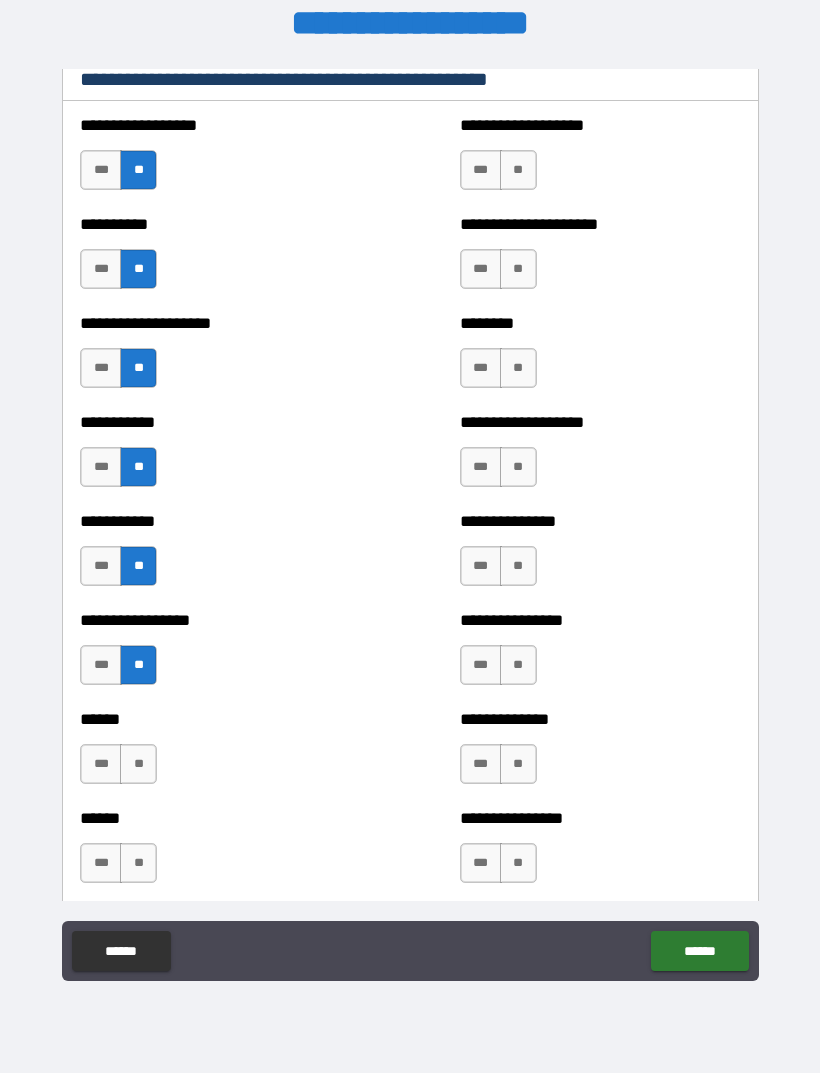 scroll, scrollTop: 2517, scrollLeft: 0, axis: vertical 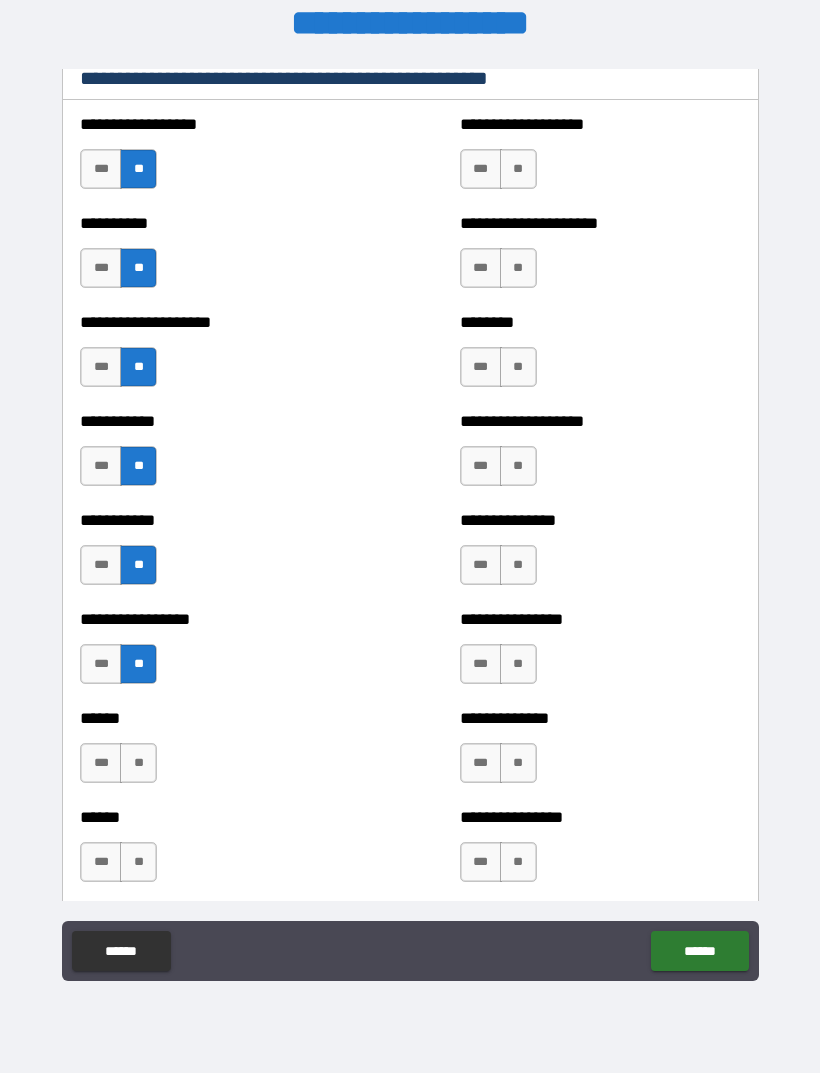 click on "**" at bounding box center [518, 169] 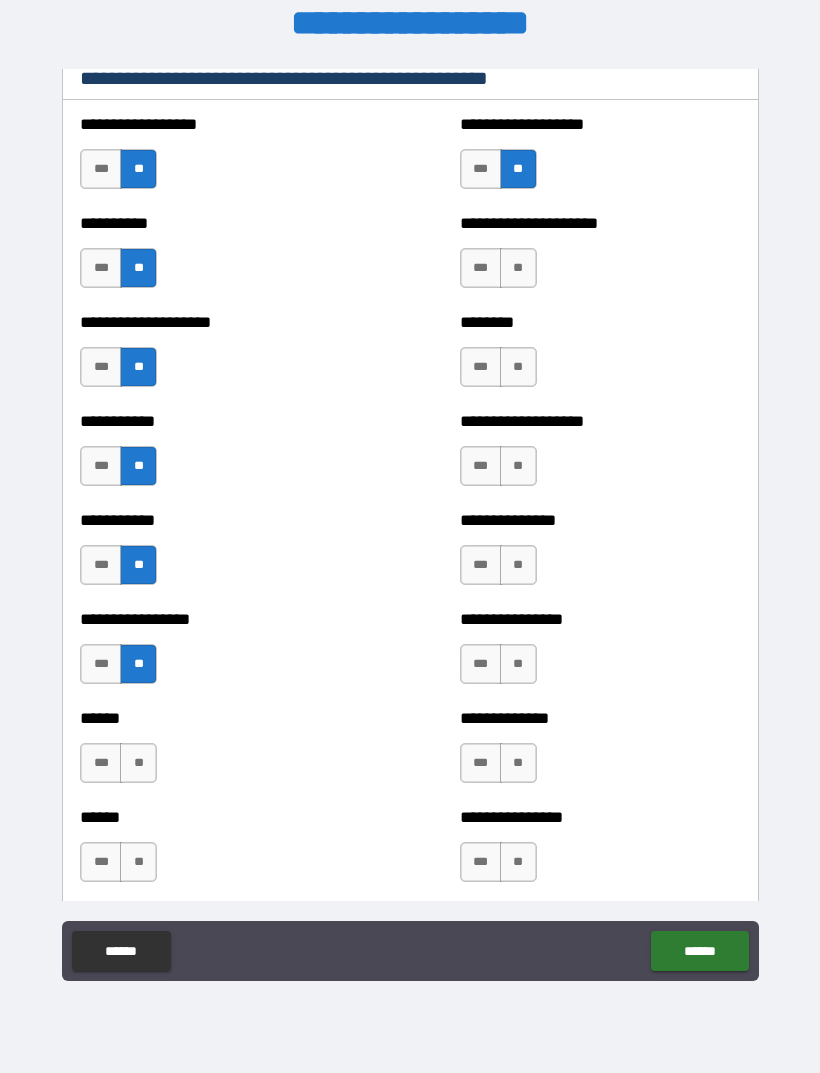 click on "**" at bounding box center (518, 268) 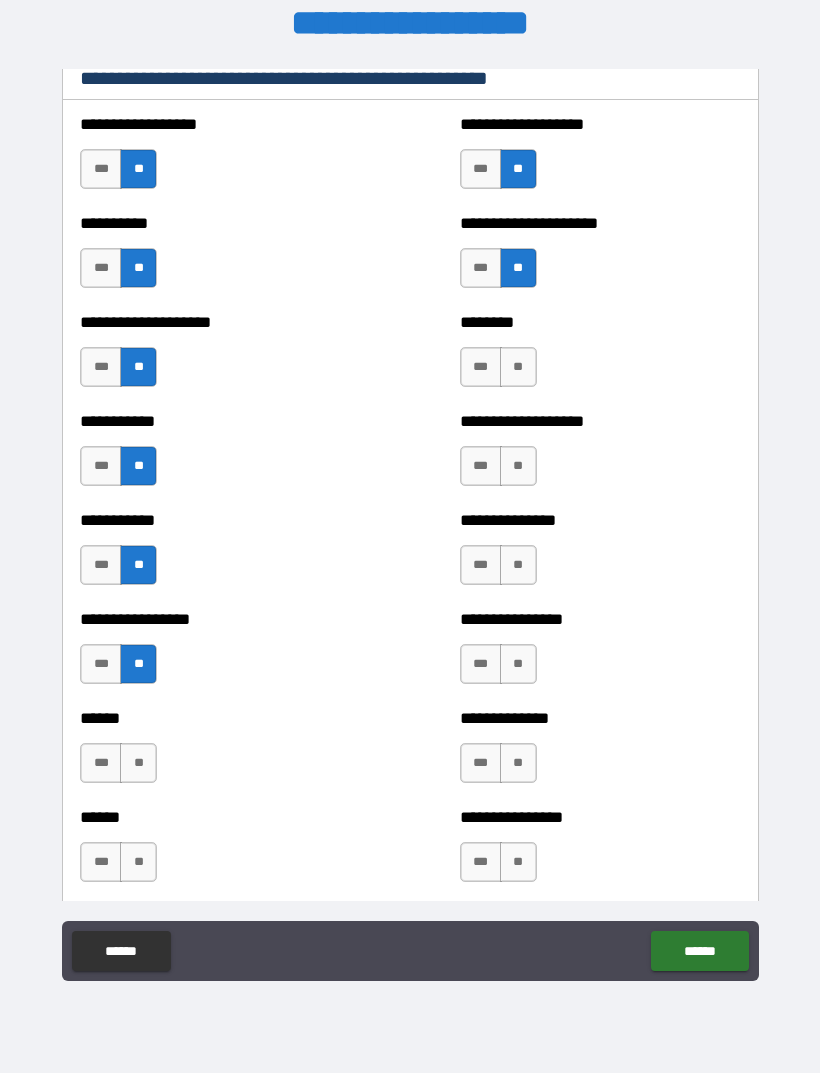 click on "**" at bounding box center (518, 367) 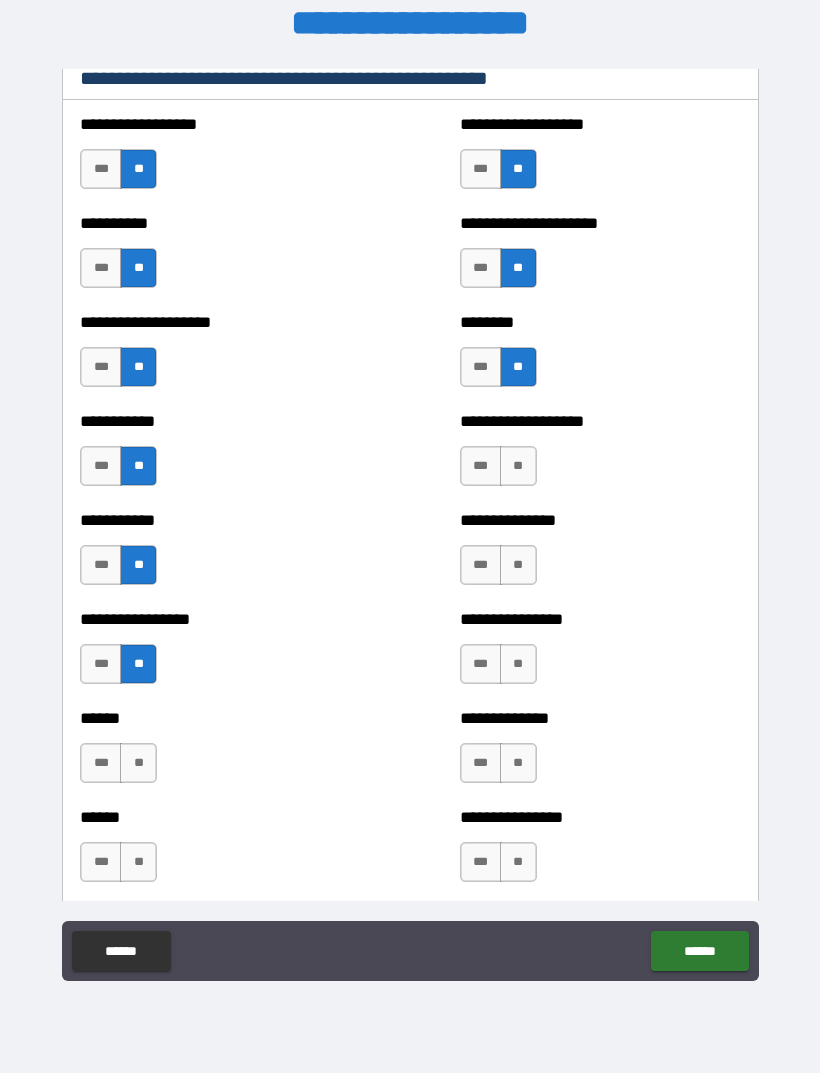 click on "**" at bounding box center (518, 466) 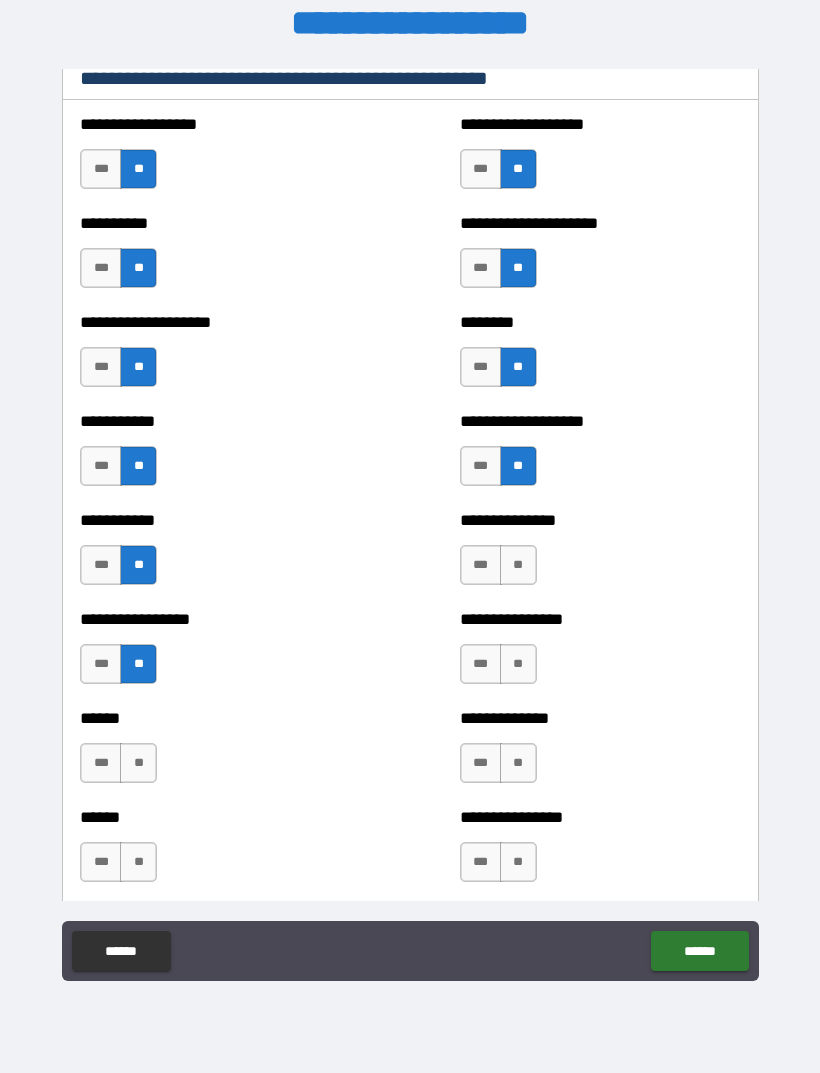 click on "**" at bounding box center (518, 565) 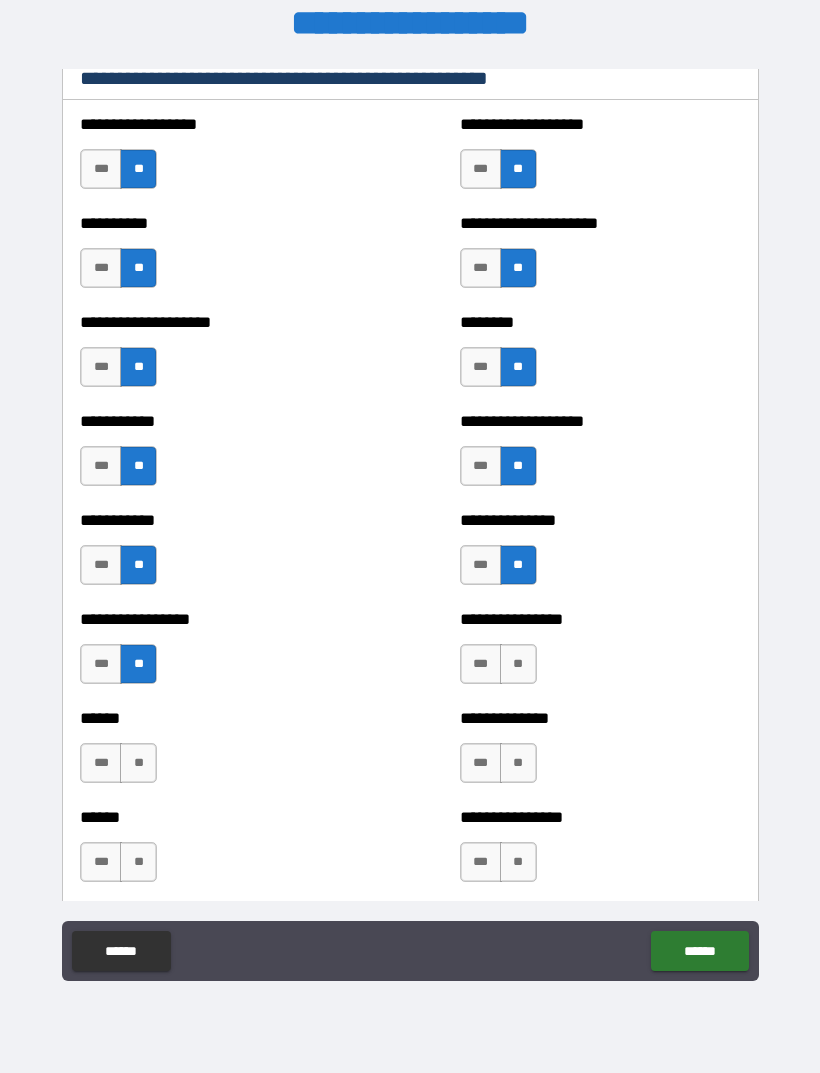 click on "**" at bounding box center (518, 664) 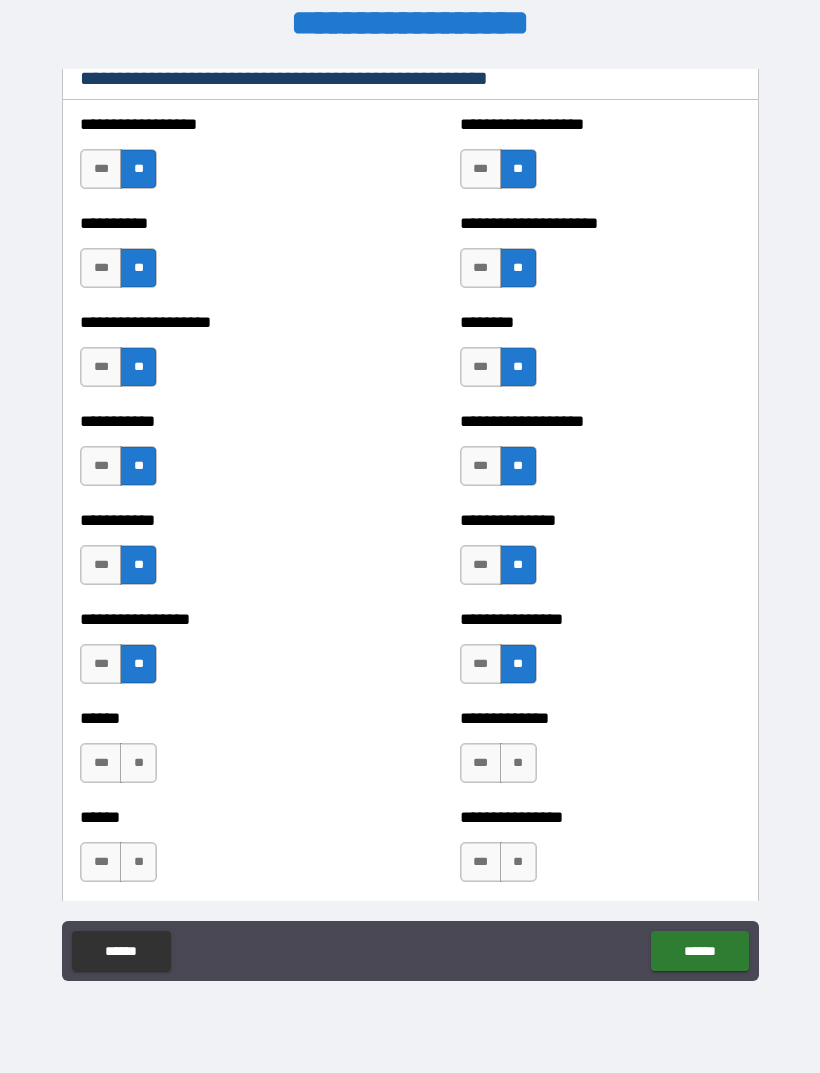 click on "**" at bounding box center (518, 763) 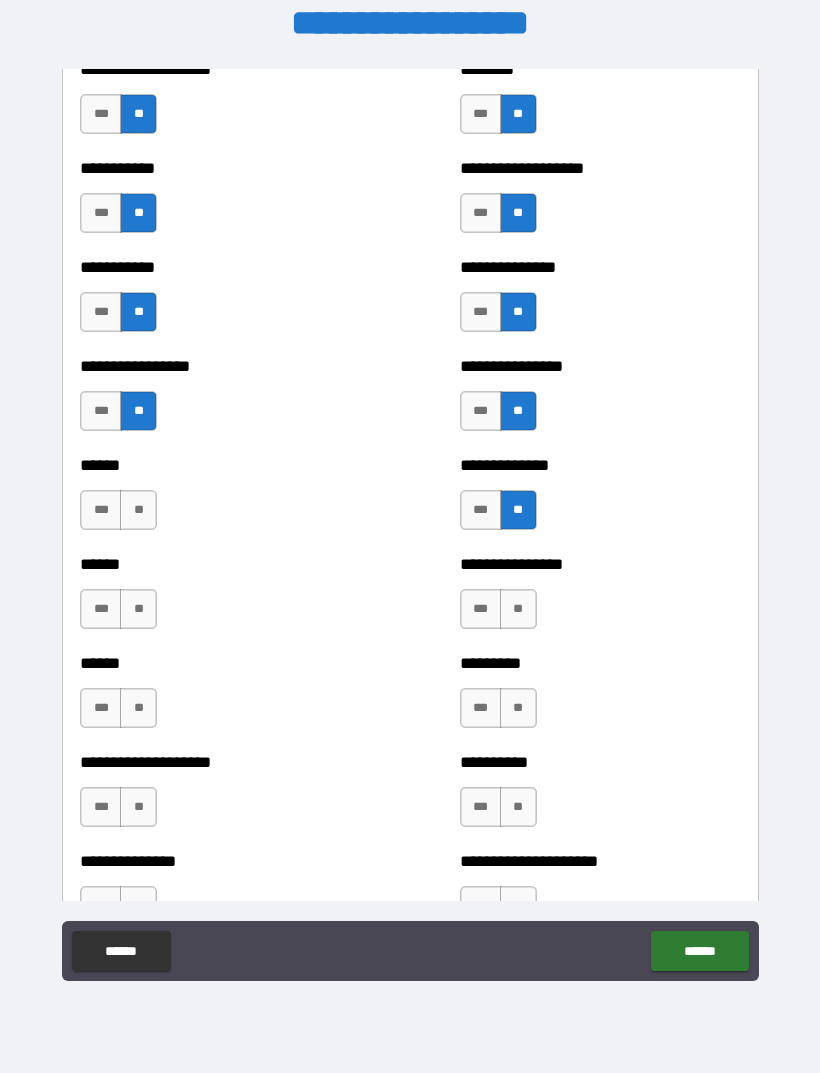 scroll, scrollTop: 2793, scrollLeft: 0, axis: vertical 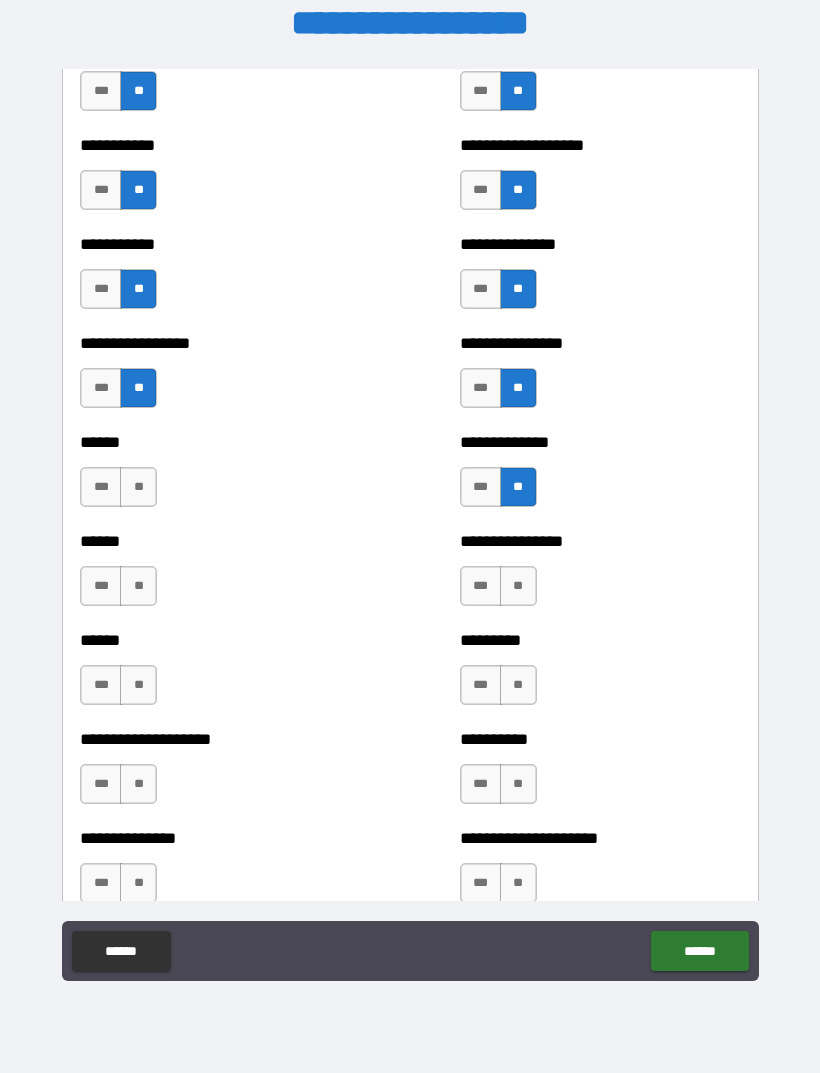 click on "**" at bounding box center (518, 586) 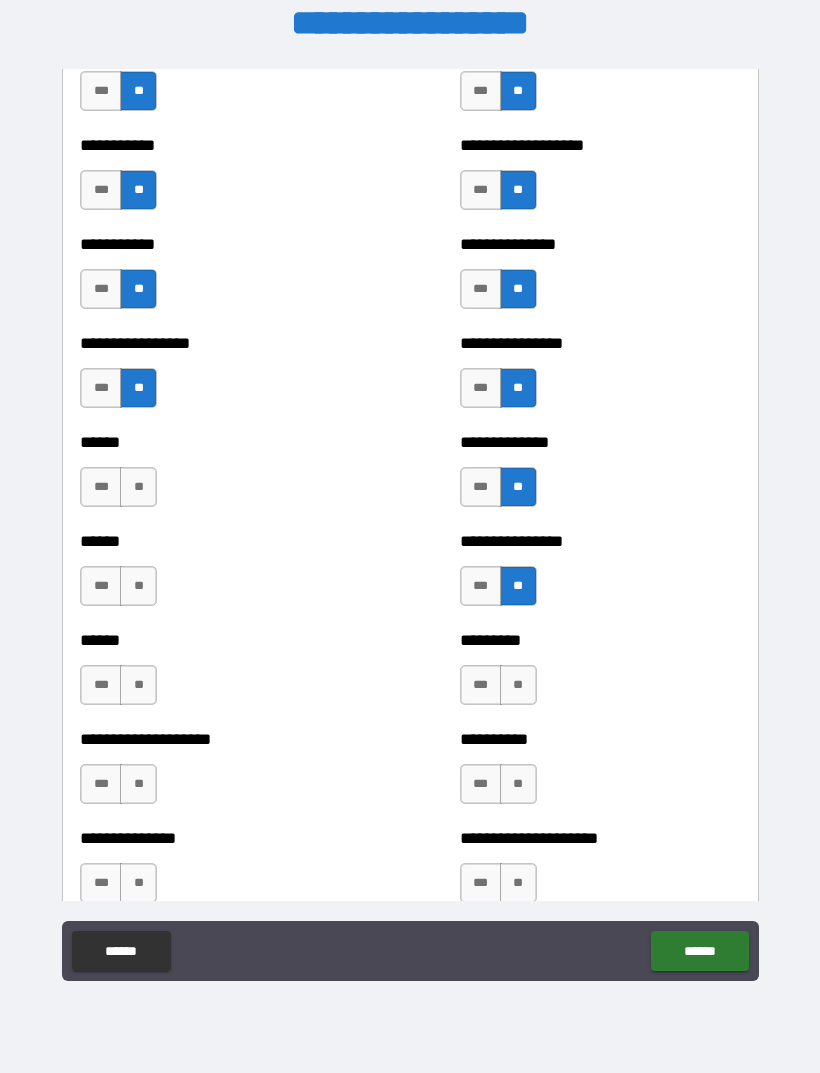 click on "**" at bounding box center [138, 487] 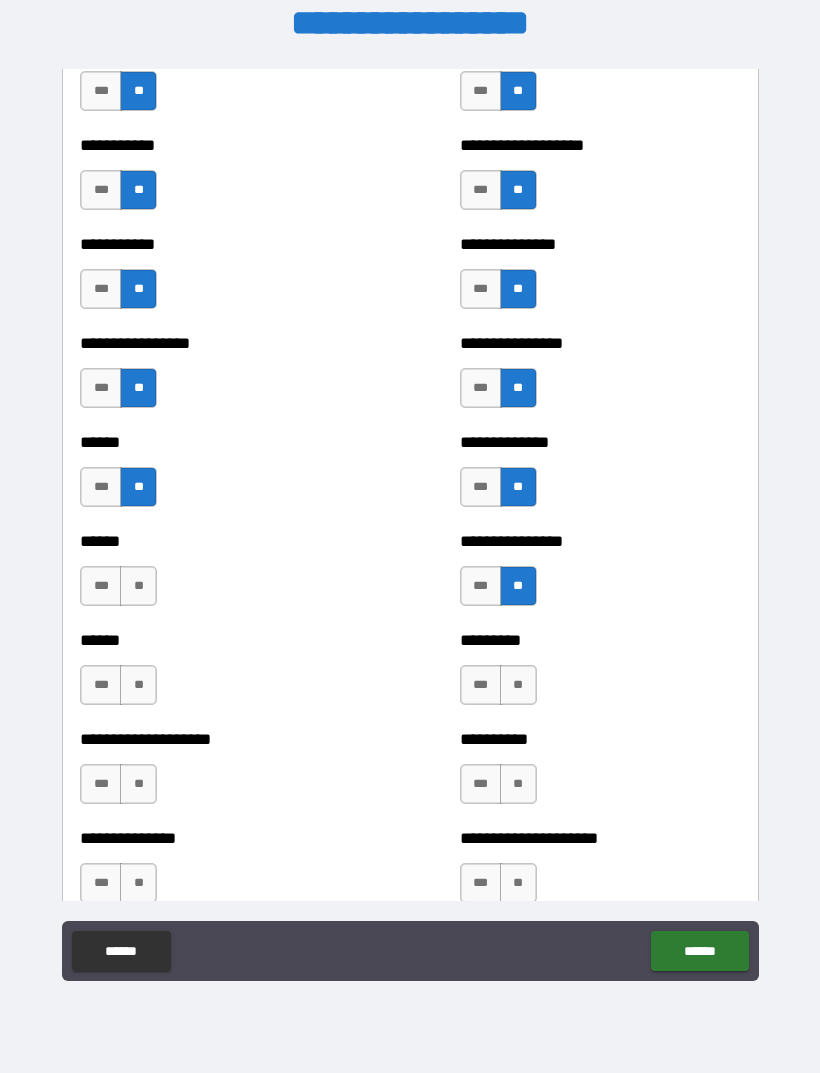 click on "**" at bounding box center (138, 586) 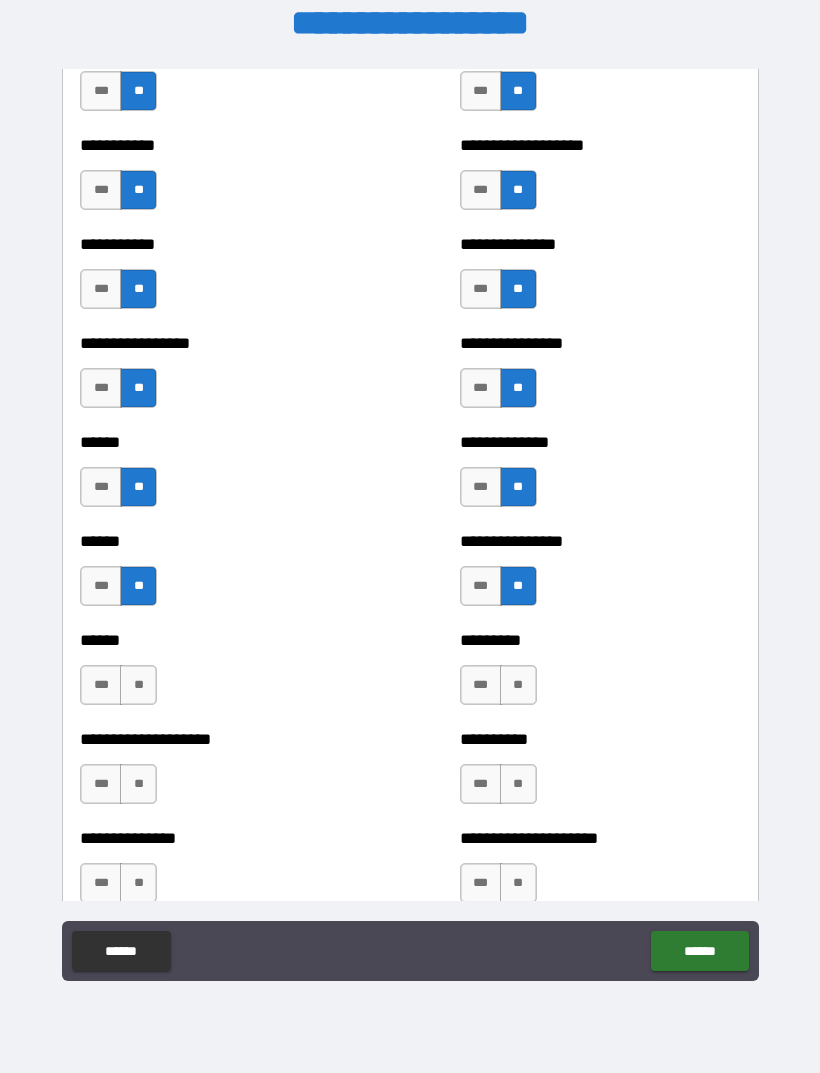 click on "**" at bounding box center [138, 685] 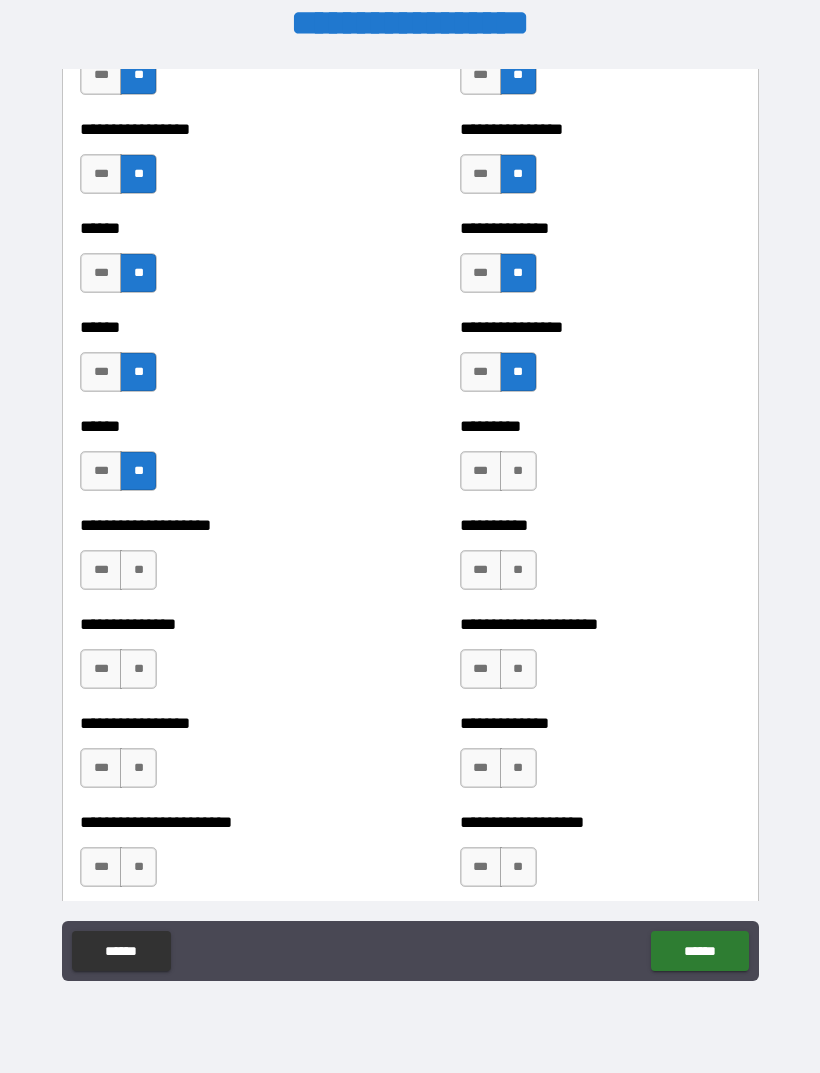 scroll, scrollTop: 3012, scrollLeft: 0, axis: vertical 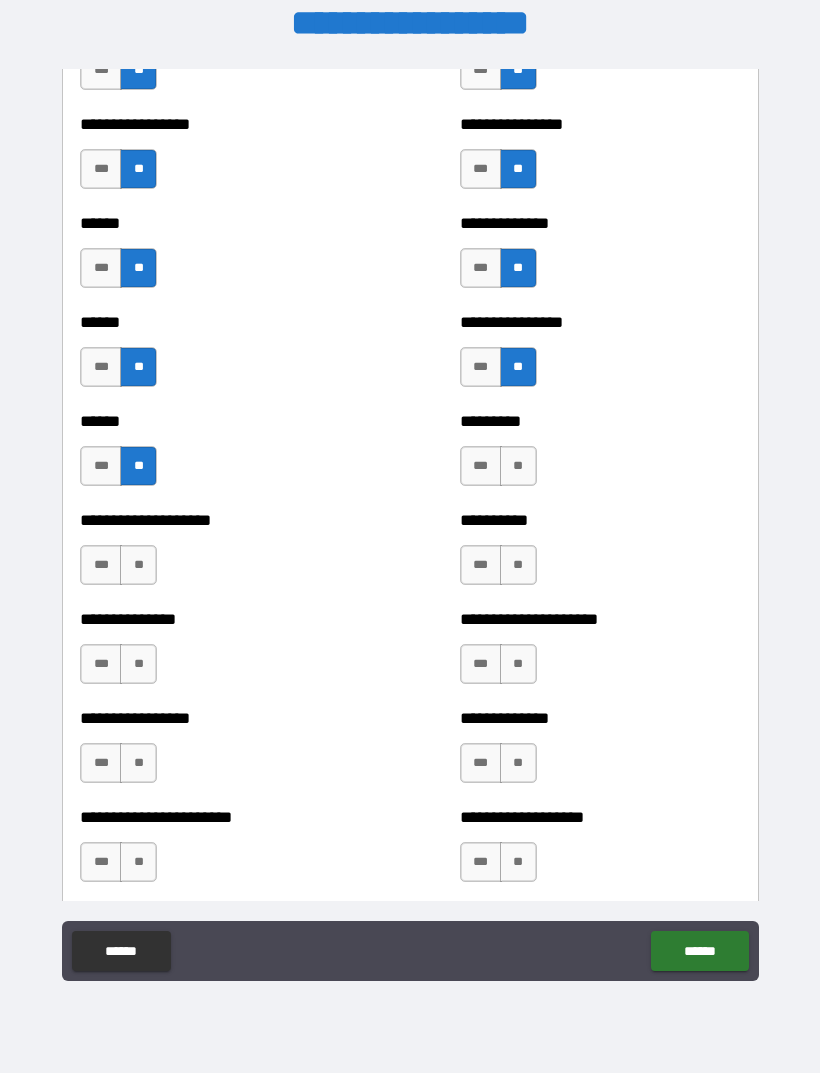 click on "***" at bounding box center (101, 565) 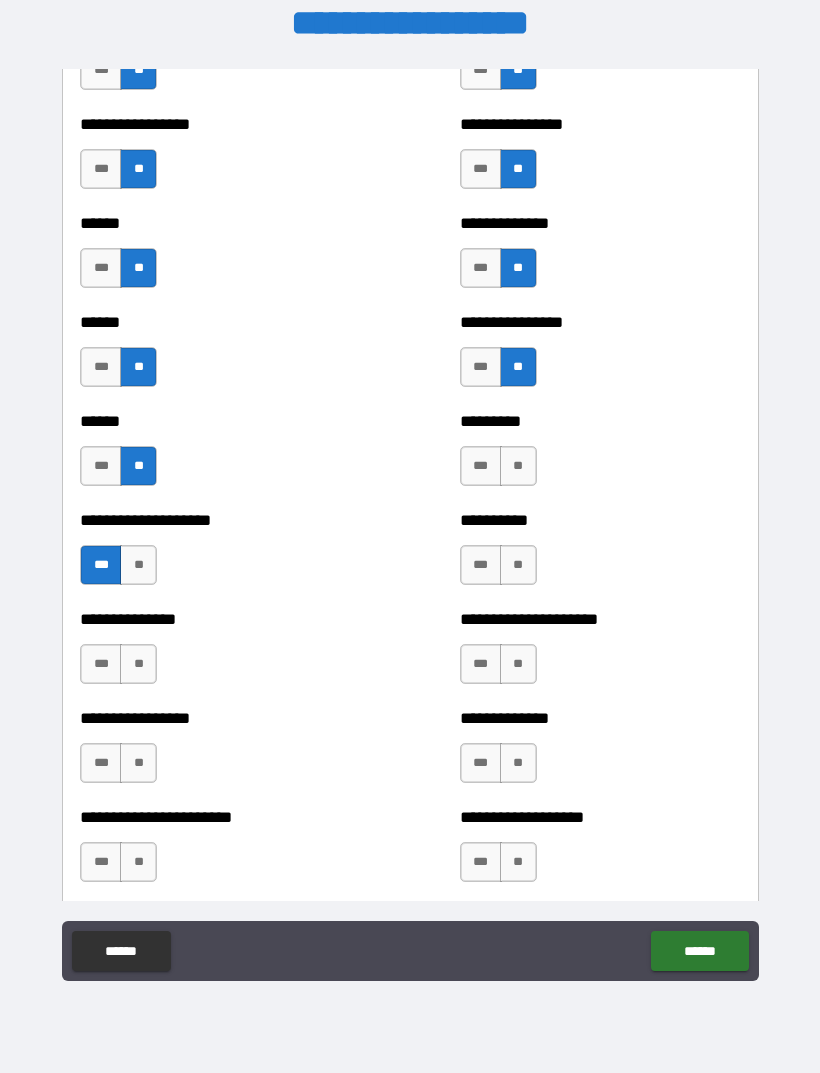 click on "**" at bounding box center (138, 664) 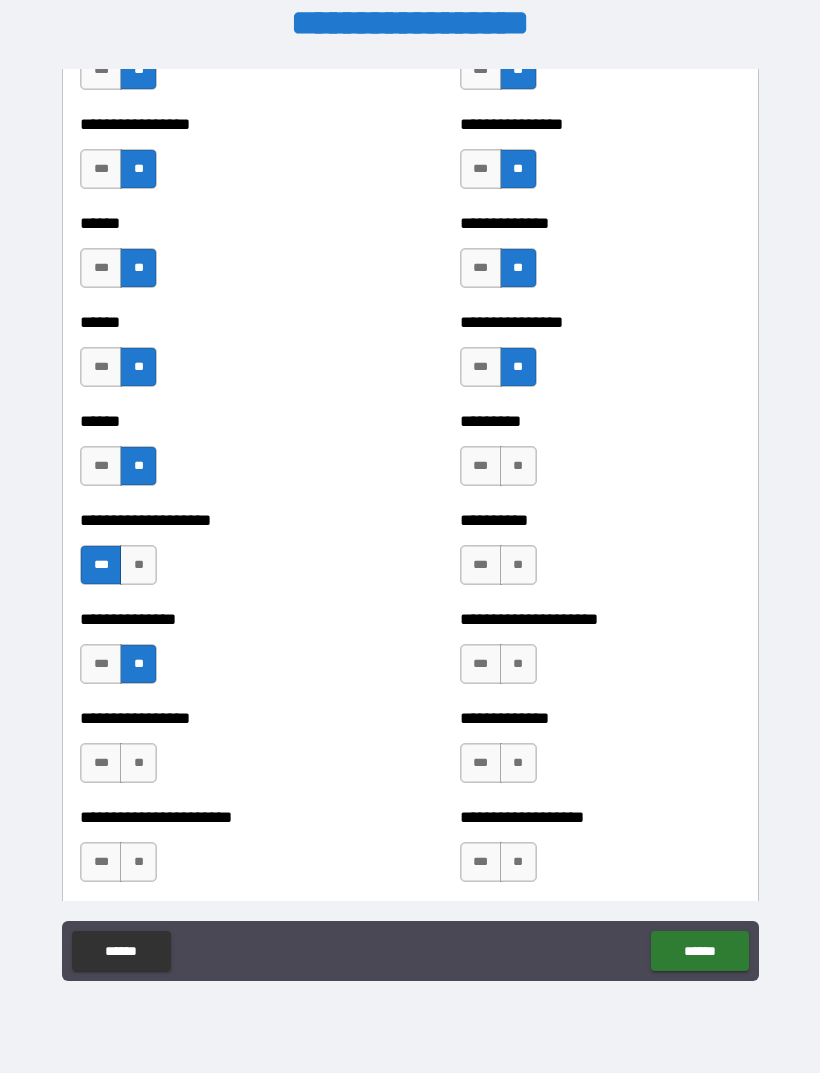 click on "**" at bounding box center [138, 763] 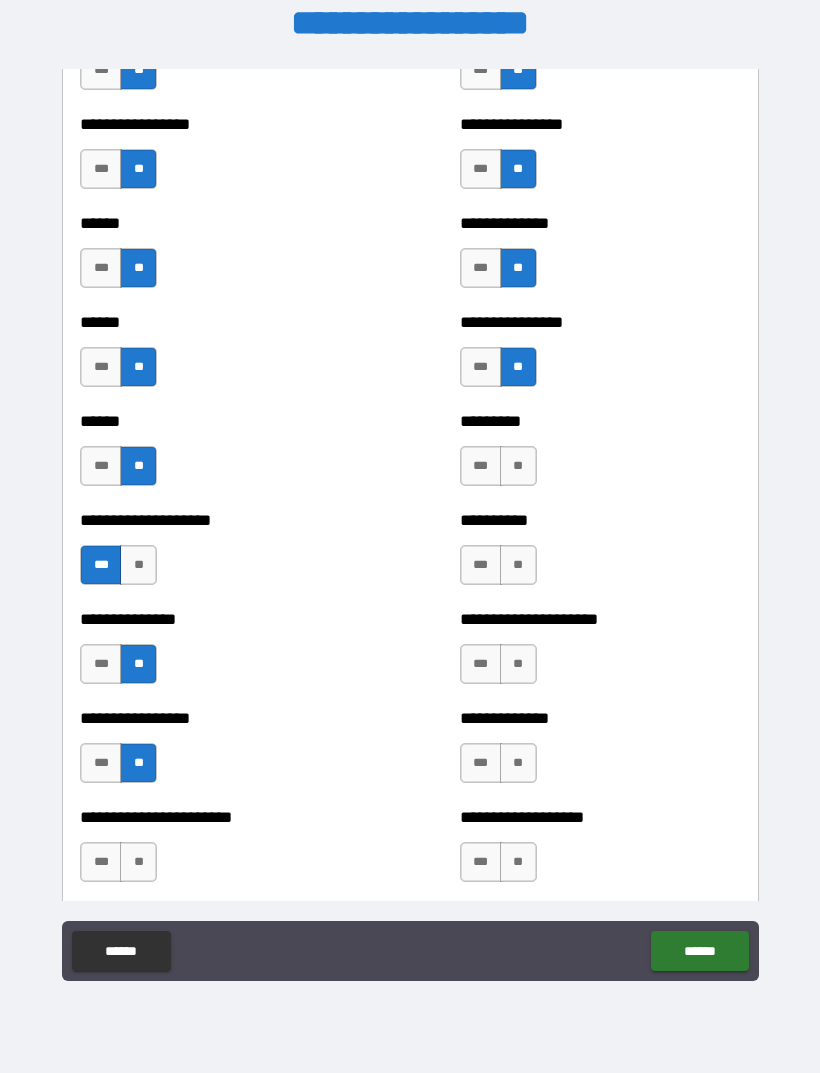 click on "**" at bounding box center (138, 862) 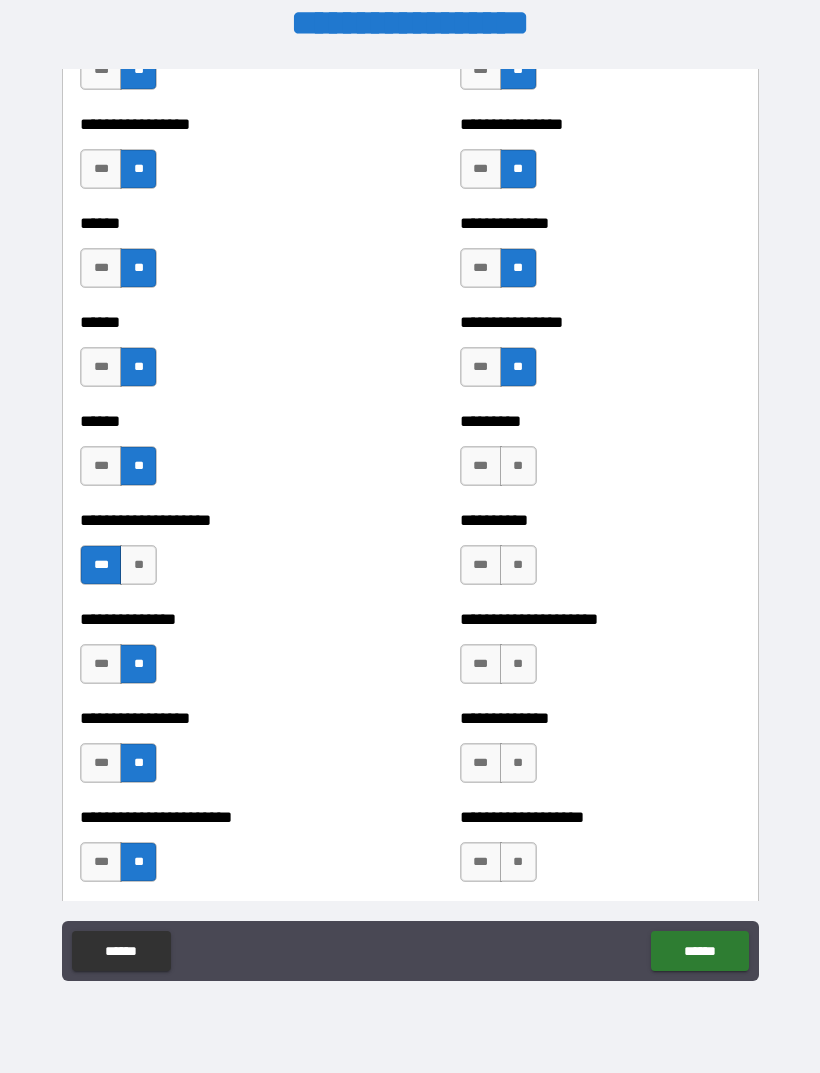 click on "**" at bounding box center (518, 466) 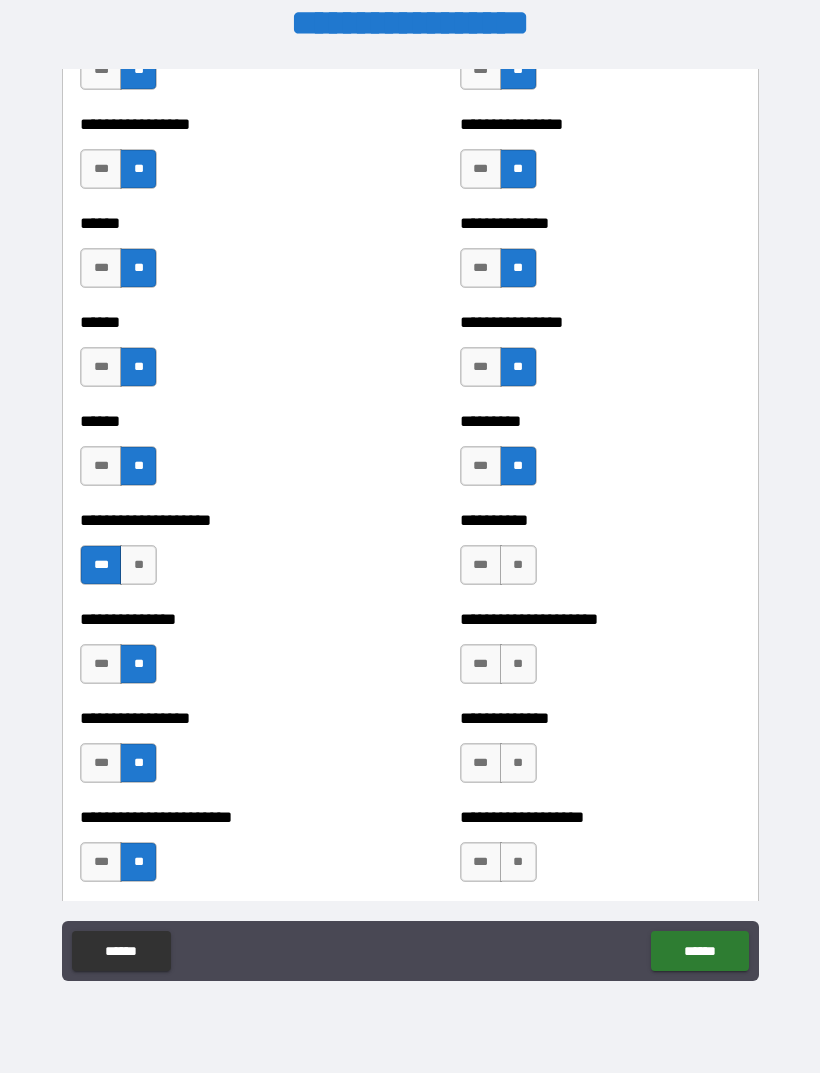 click on "**" at bounding box center [518, 565] 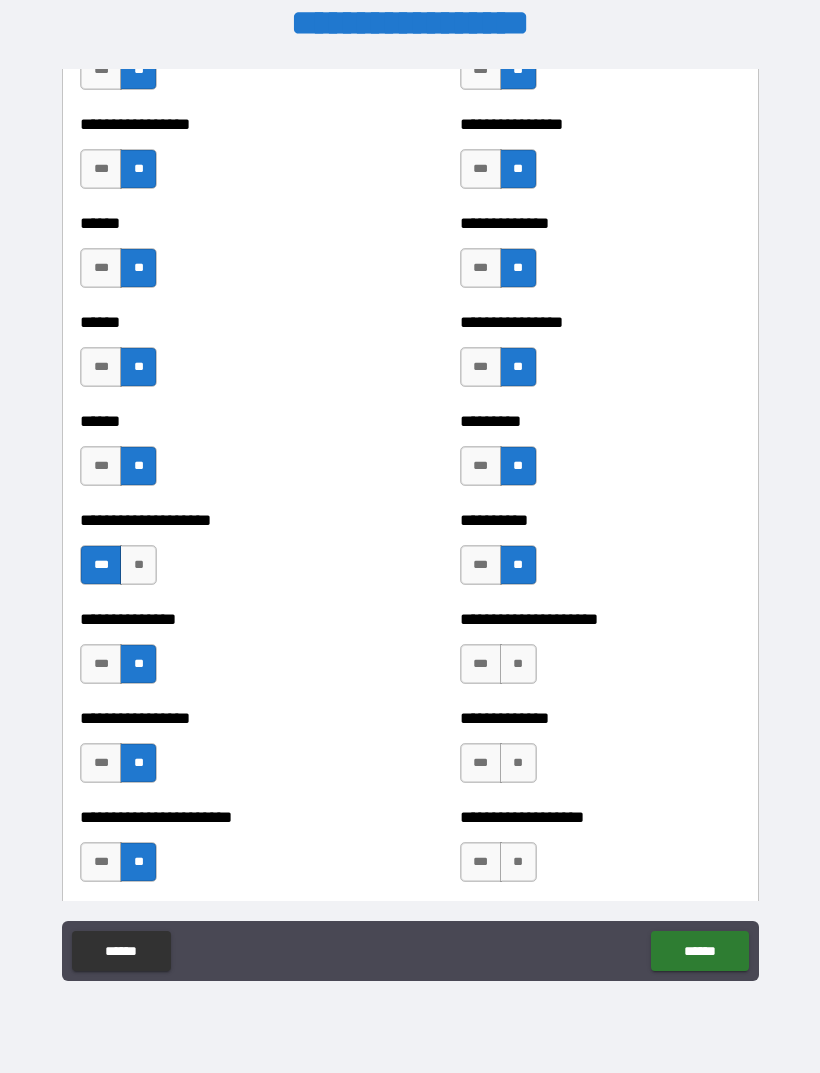 click on "**" at bounding box center [518, 664] 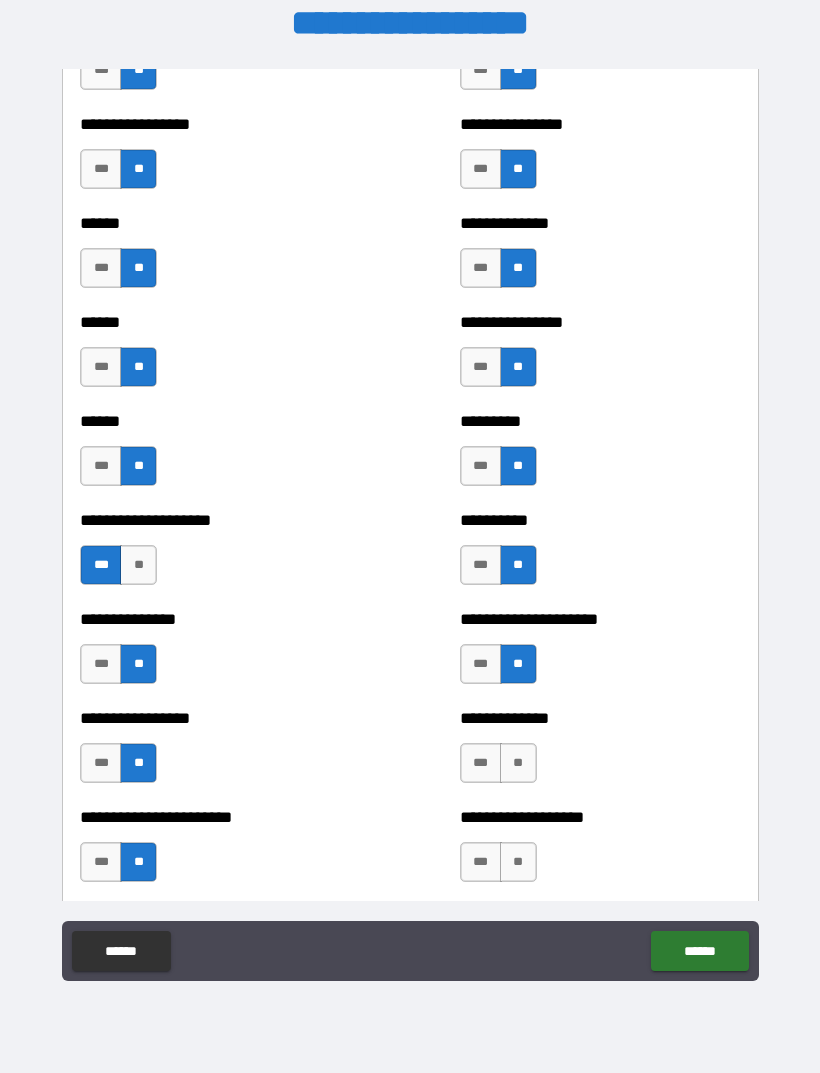 click on "**" at bounding box center (518, 763) 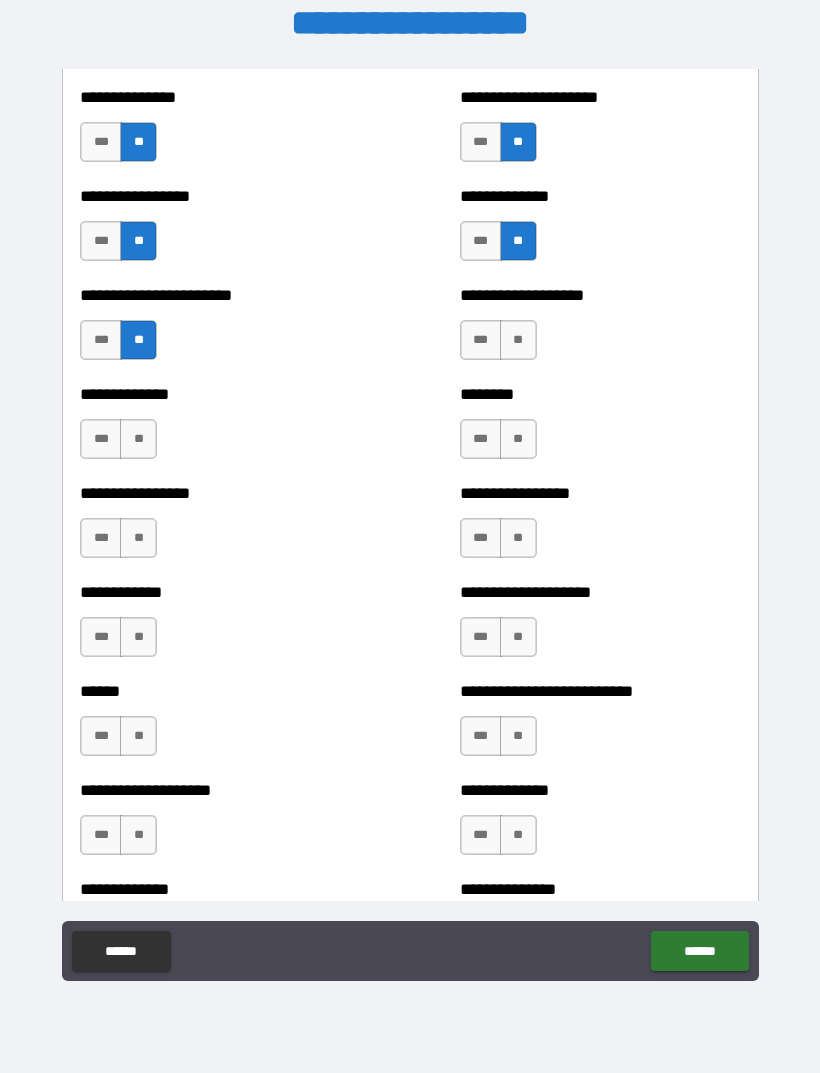 scroll, scrollTop: 3541, scrollLeft: 0, axis: vertical 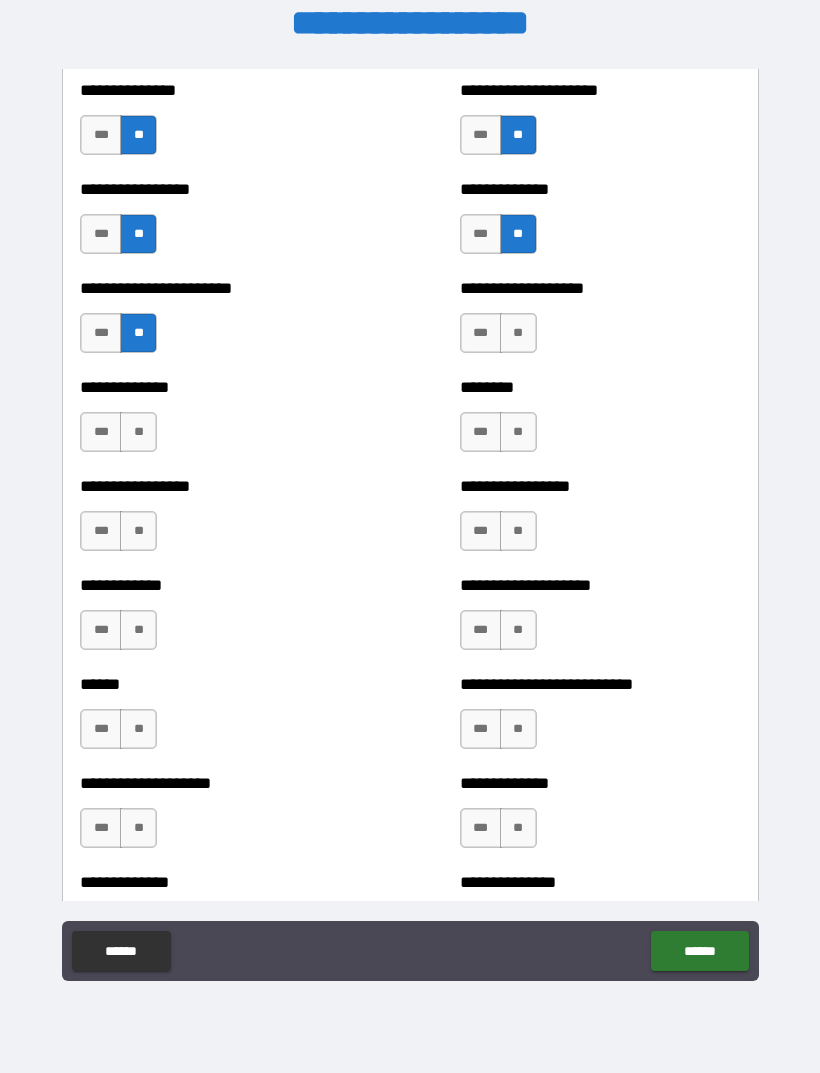 click on "**" at bounding box center (518, 333) 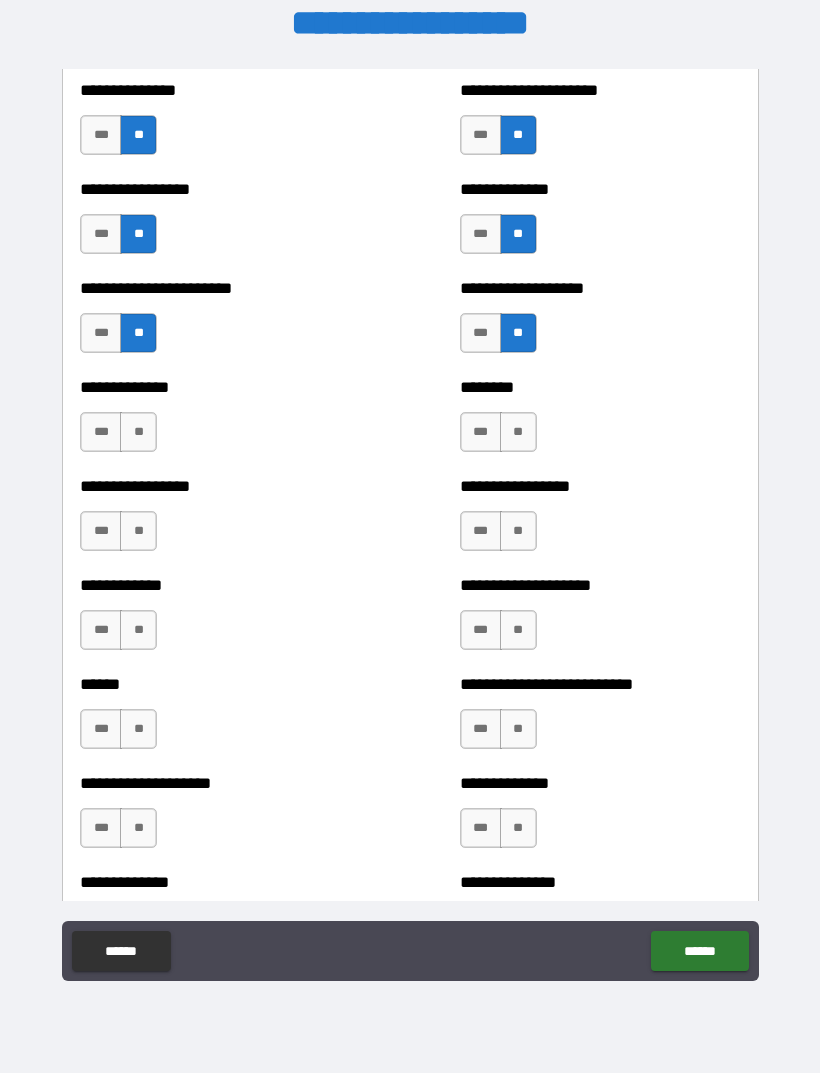 click on "**" at bounding box center [518, 432] 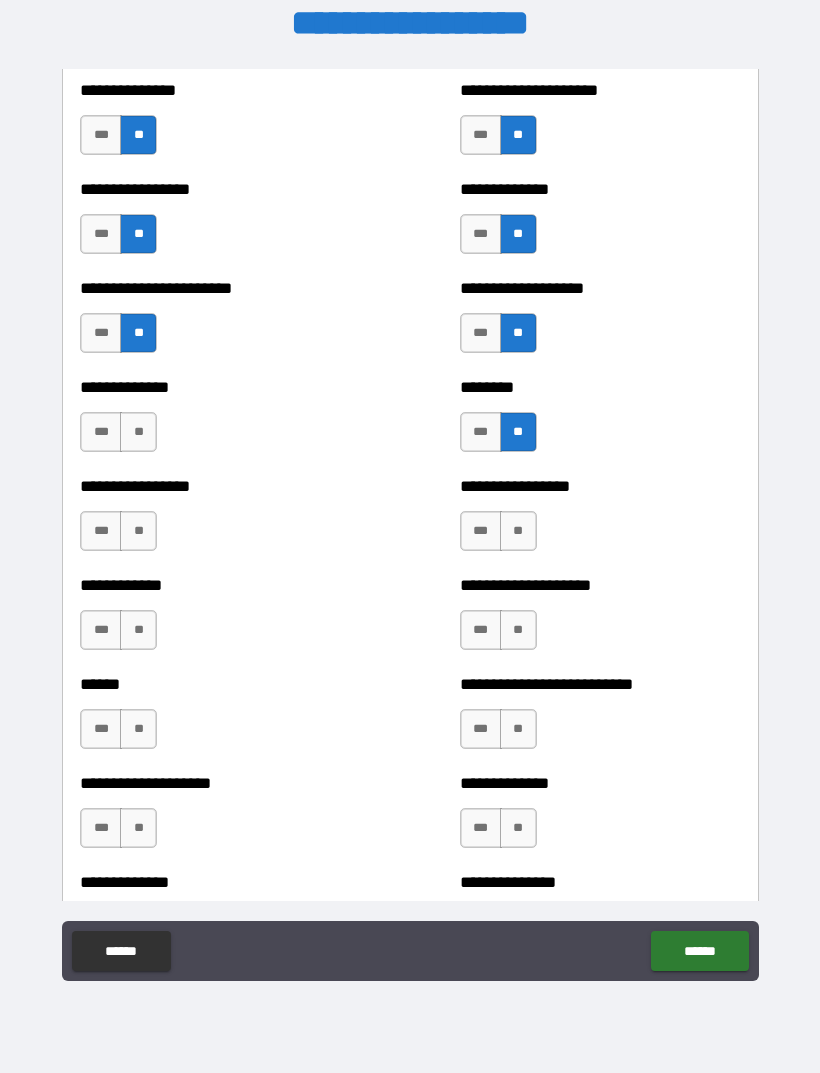 click on "**" at bounding box center [518, 531] 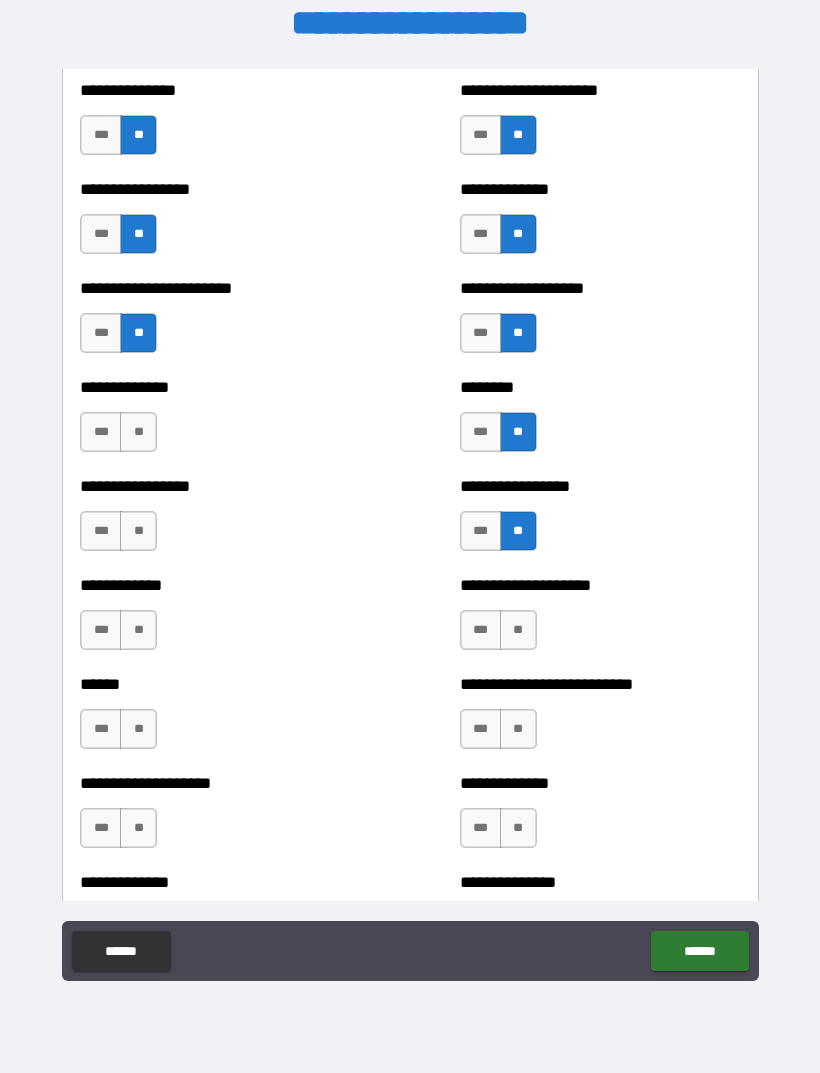 click on "**" at bounding box center [138, 432] 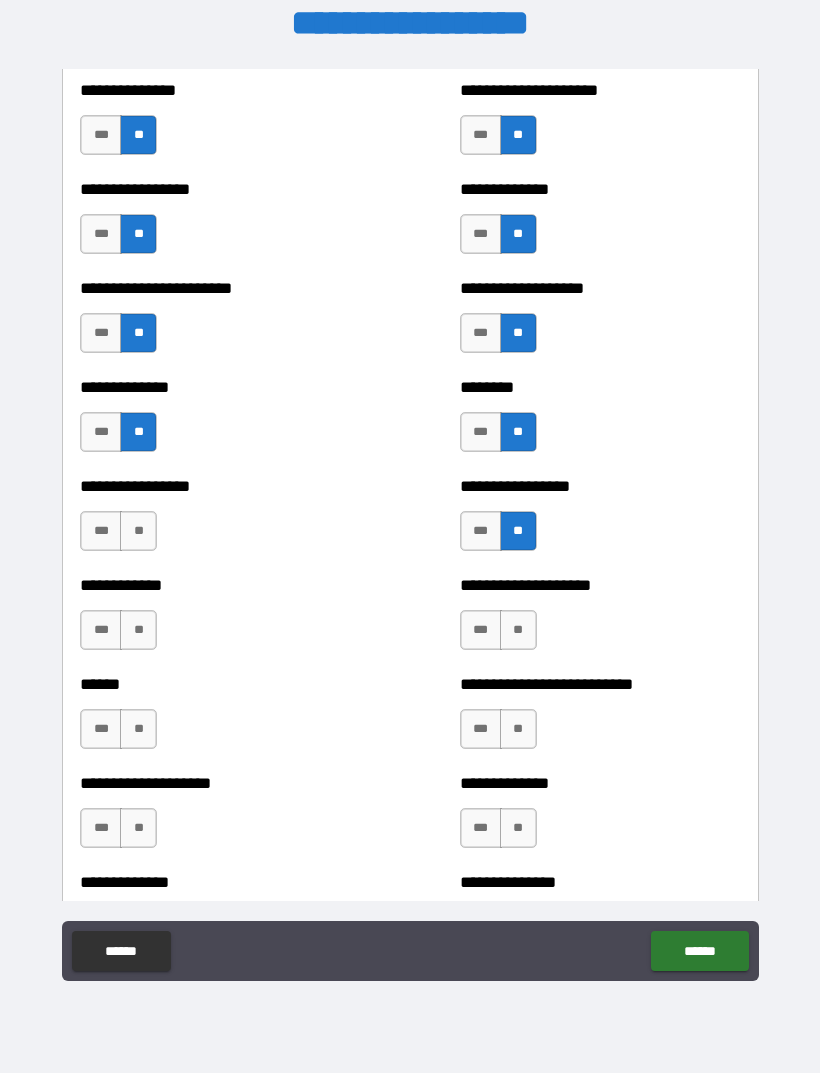 click on "**" at bounding box center [138, 531] 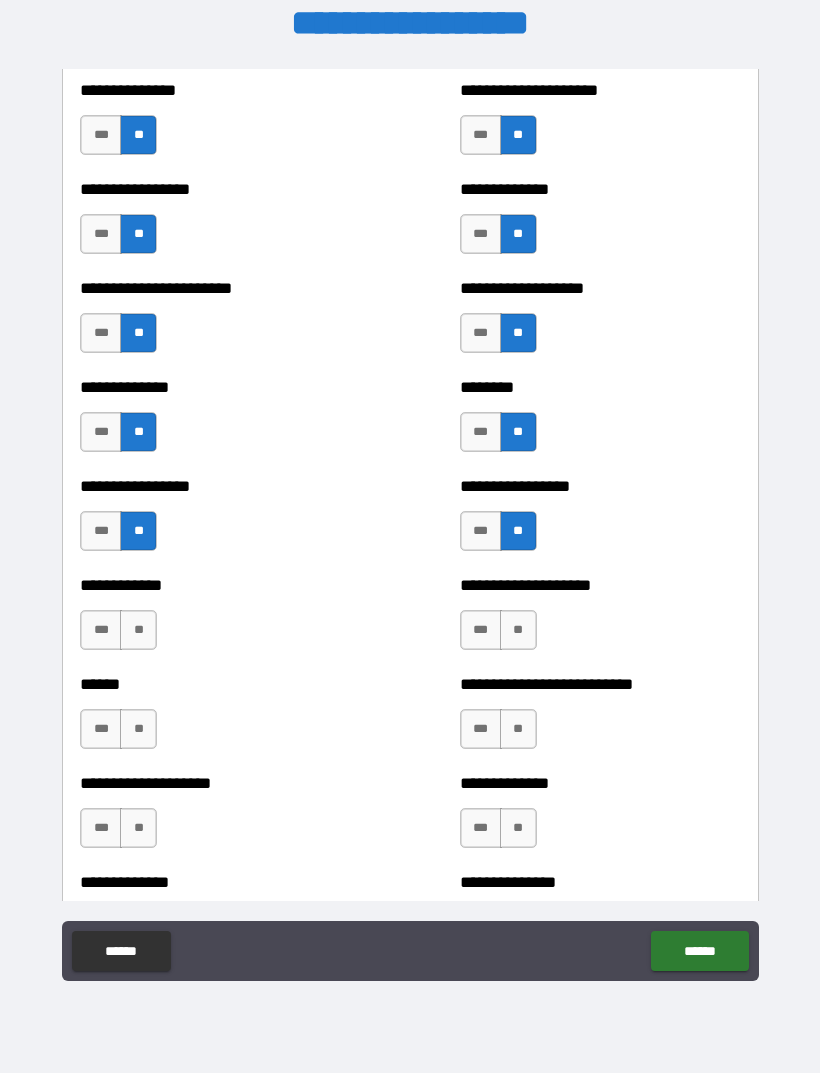 click on "**" at bounding box center [138, 630] 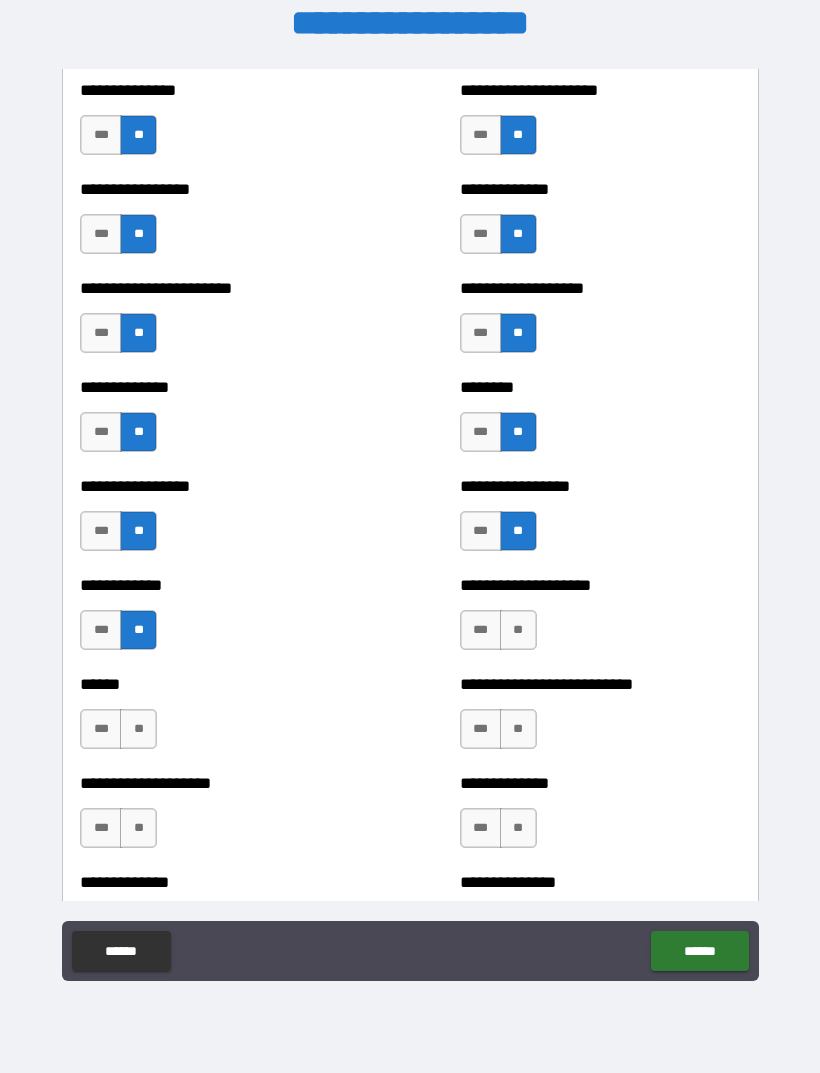 click on "**" at bounding box center (518, 630) 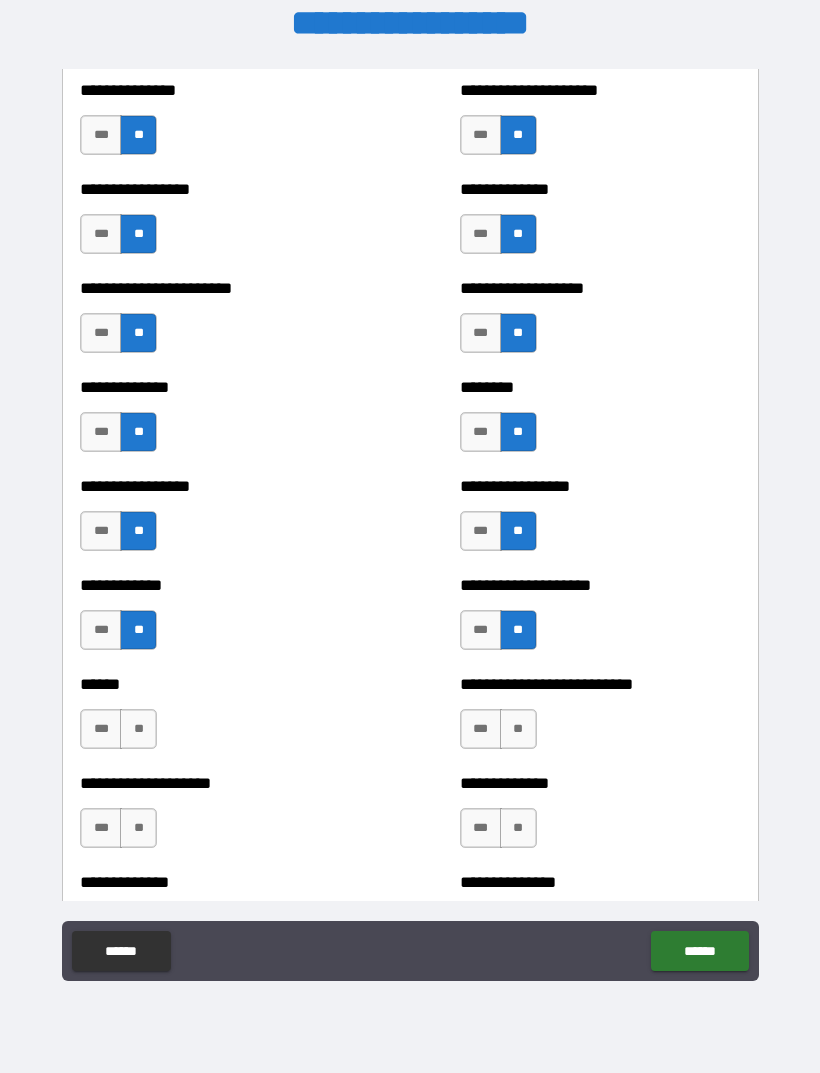 click on "**" at bounding box center (518, 729) 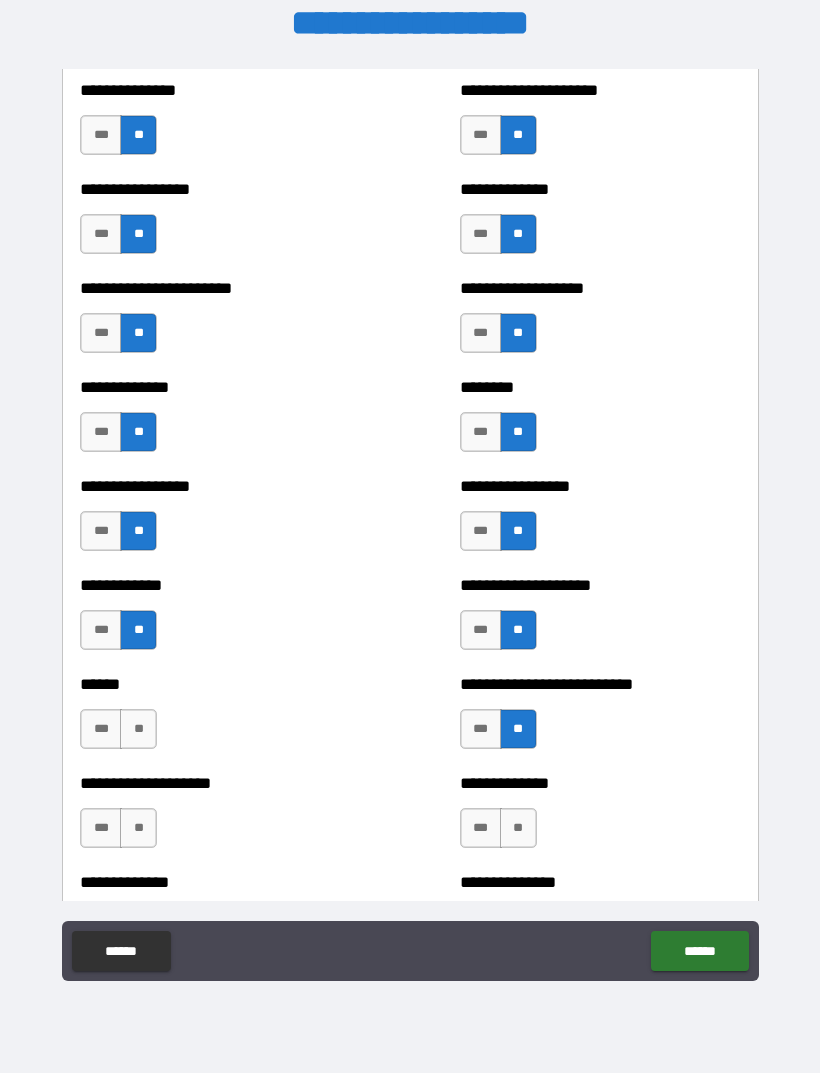 click on "**" at bounding box center (138, 729) 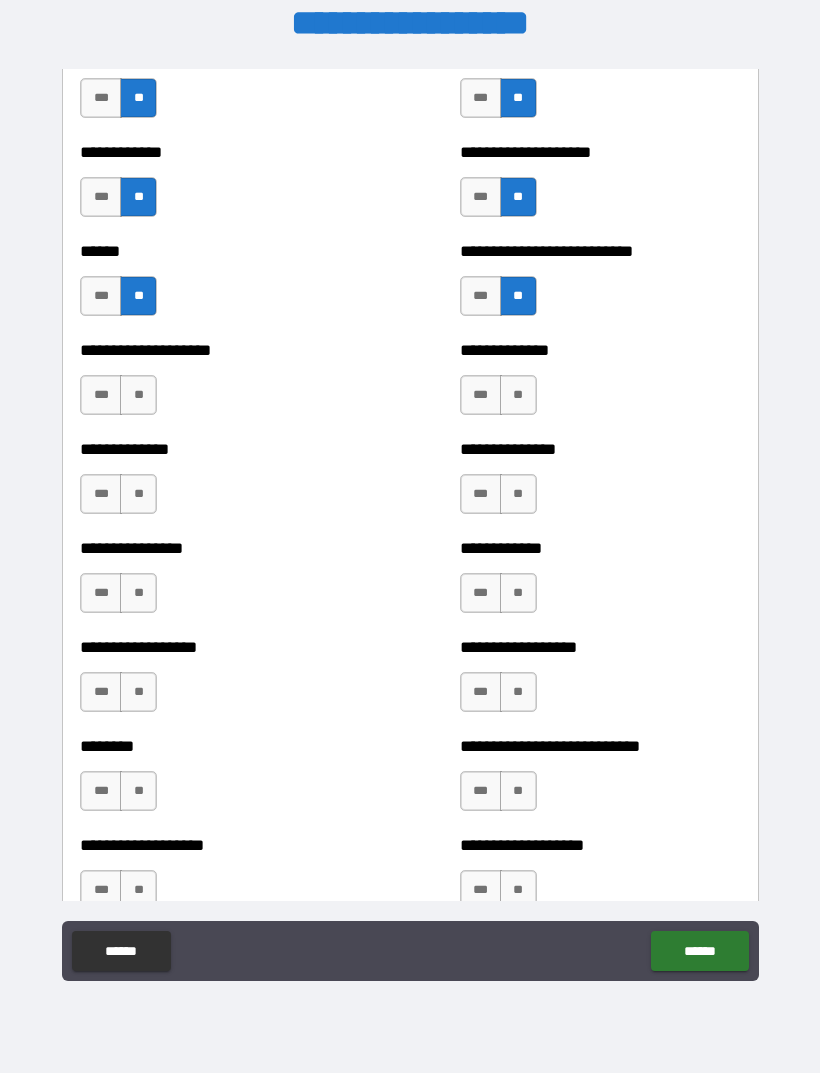 scroll, scrollTop: 3994, scrollLeft: 0, axis: vertical 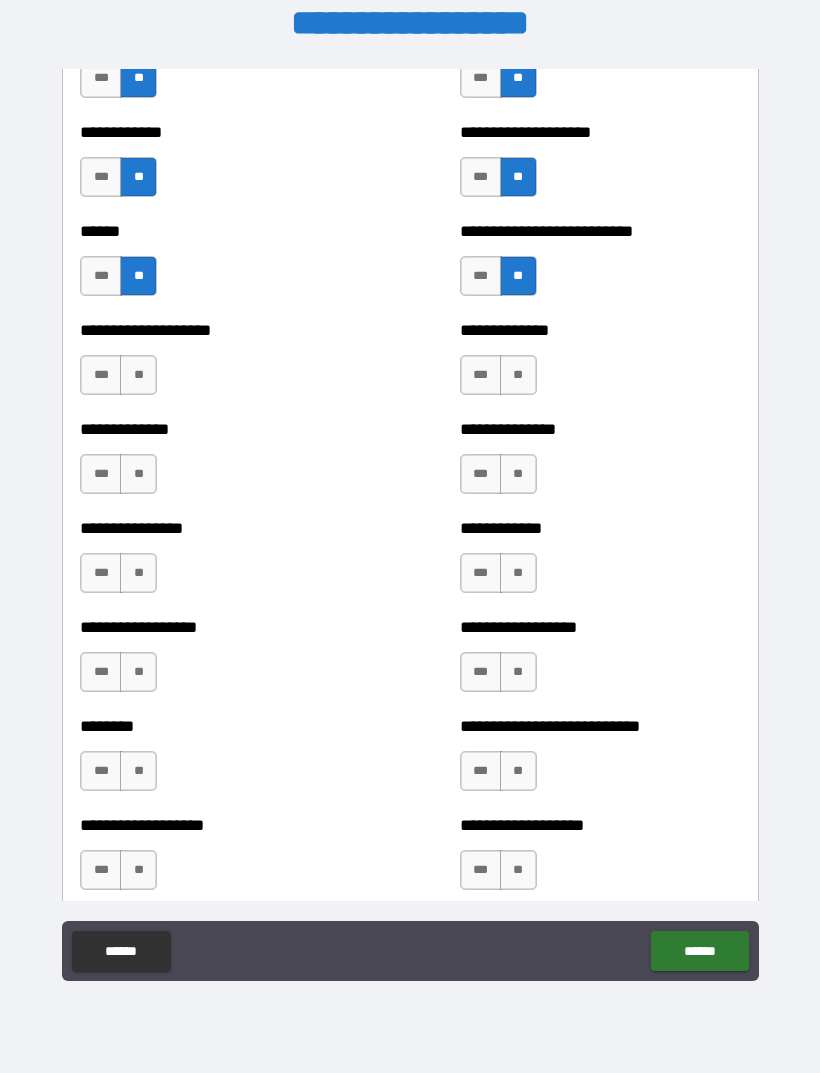 click on "**" at bounding box center [518, 375] 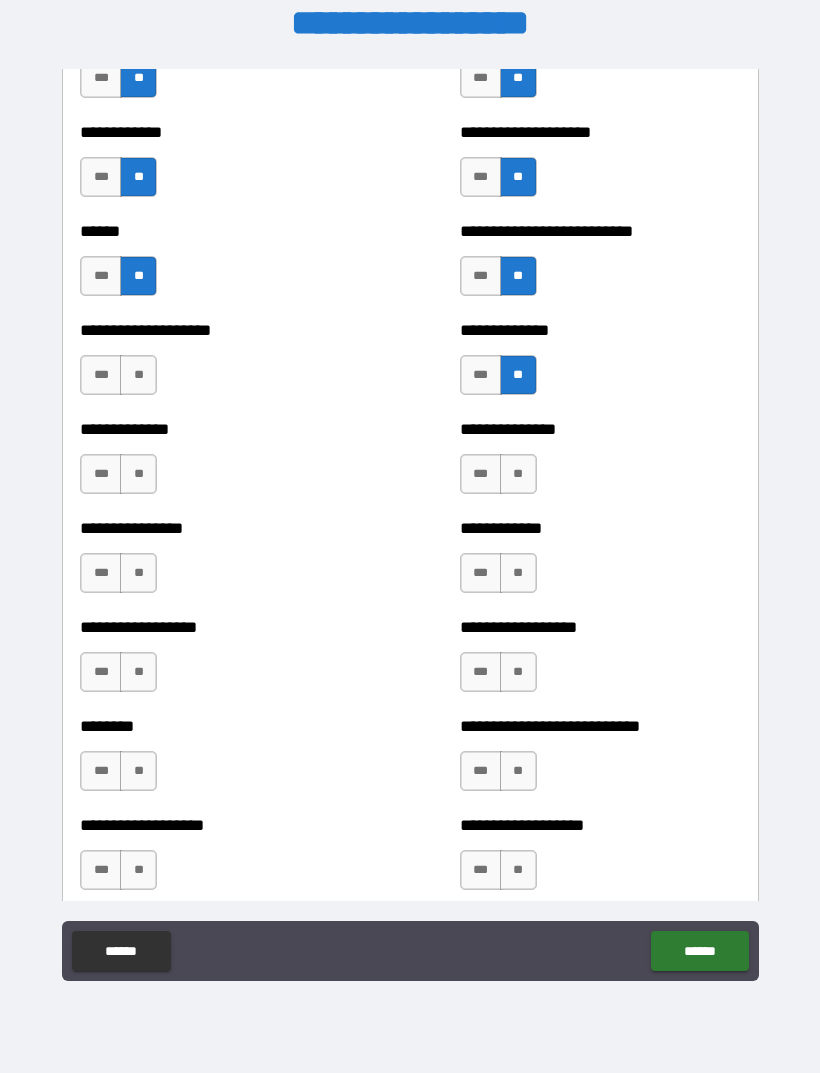 click on "**" at bounding box center (138, 375) 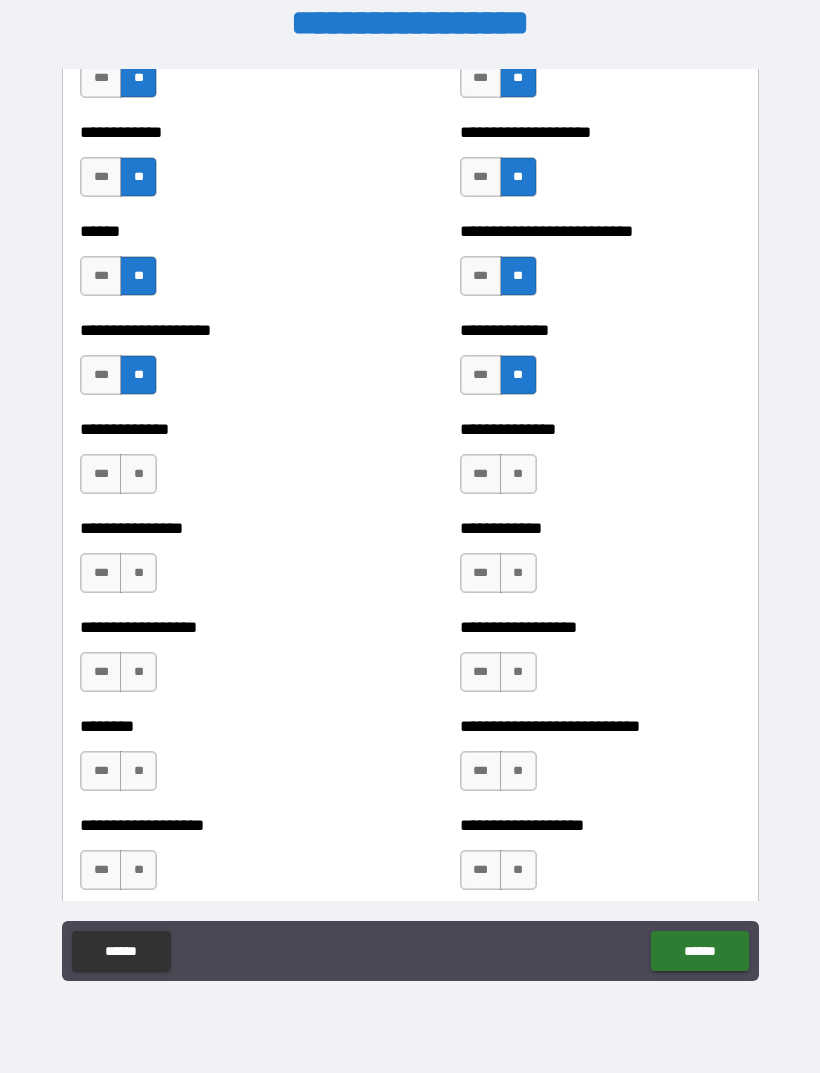 click on "**" at bounding box center (138, 474) 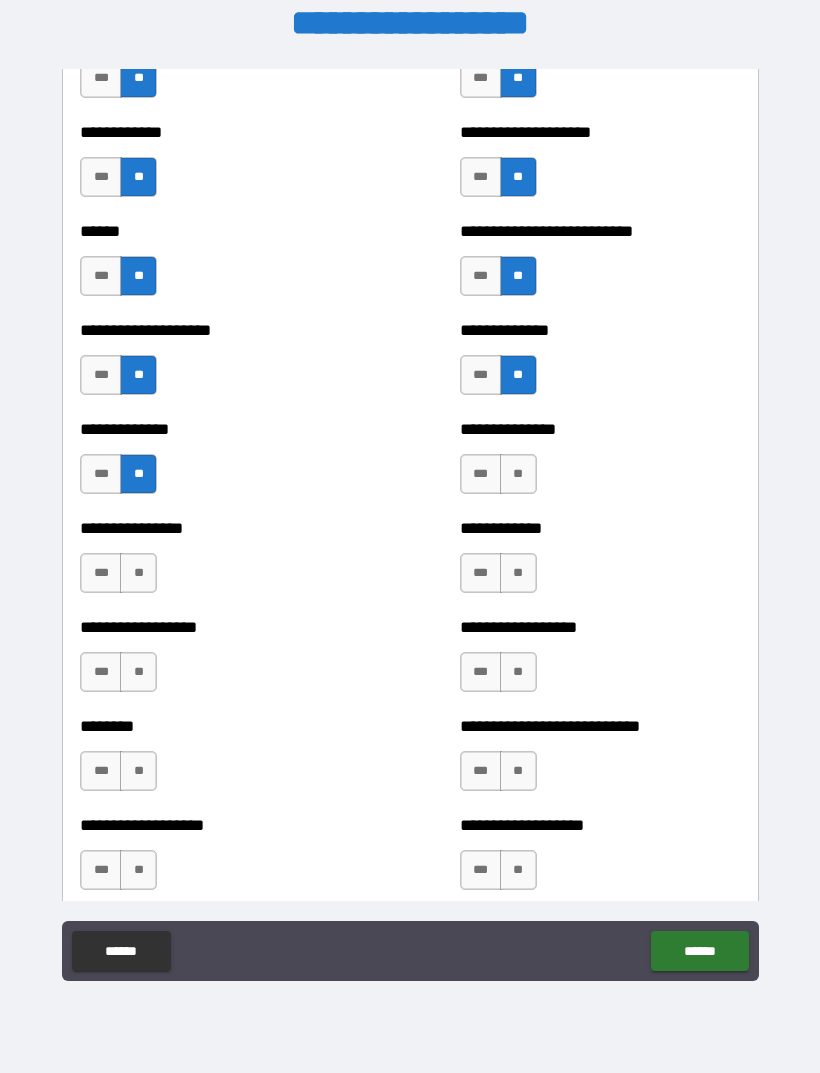 click on "**" at bounding box center (518, 474) 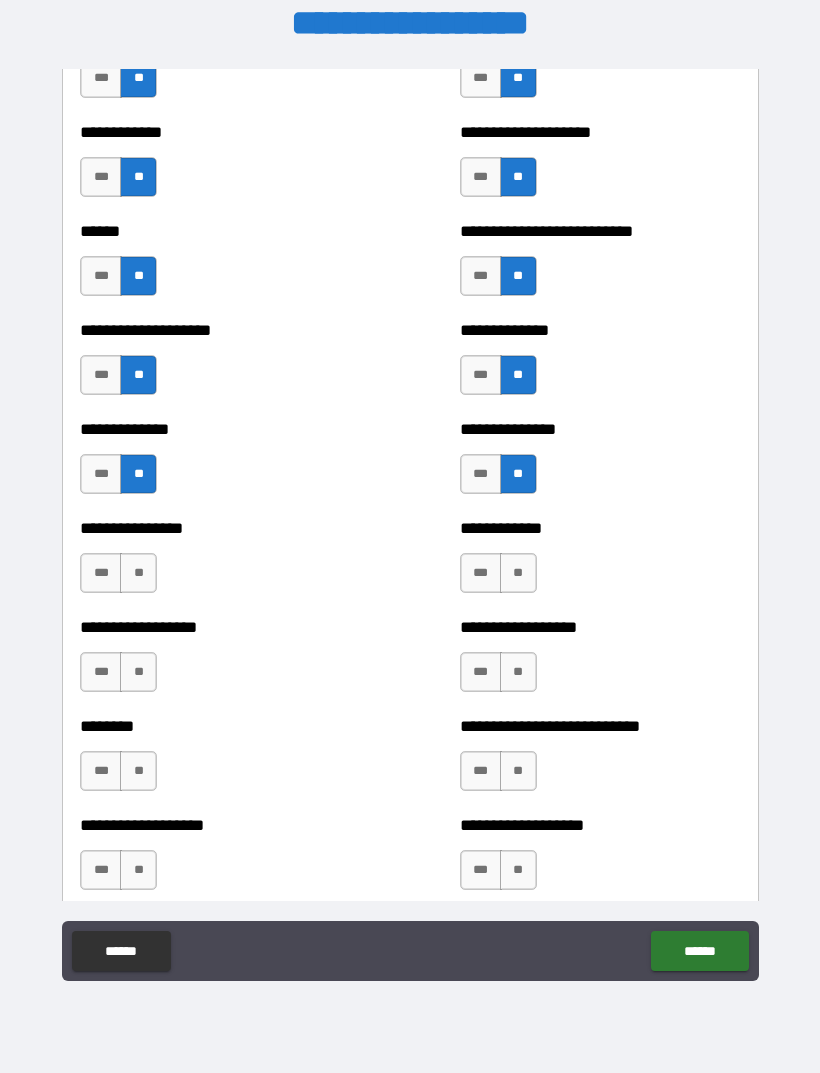click on "**" at bounding box center (138, 573) 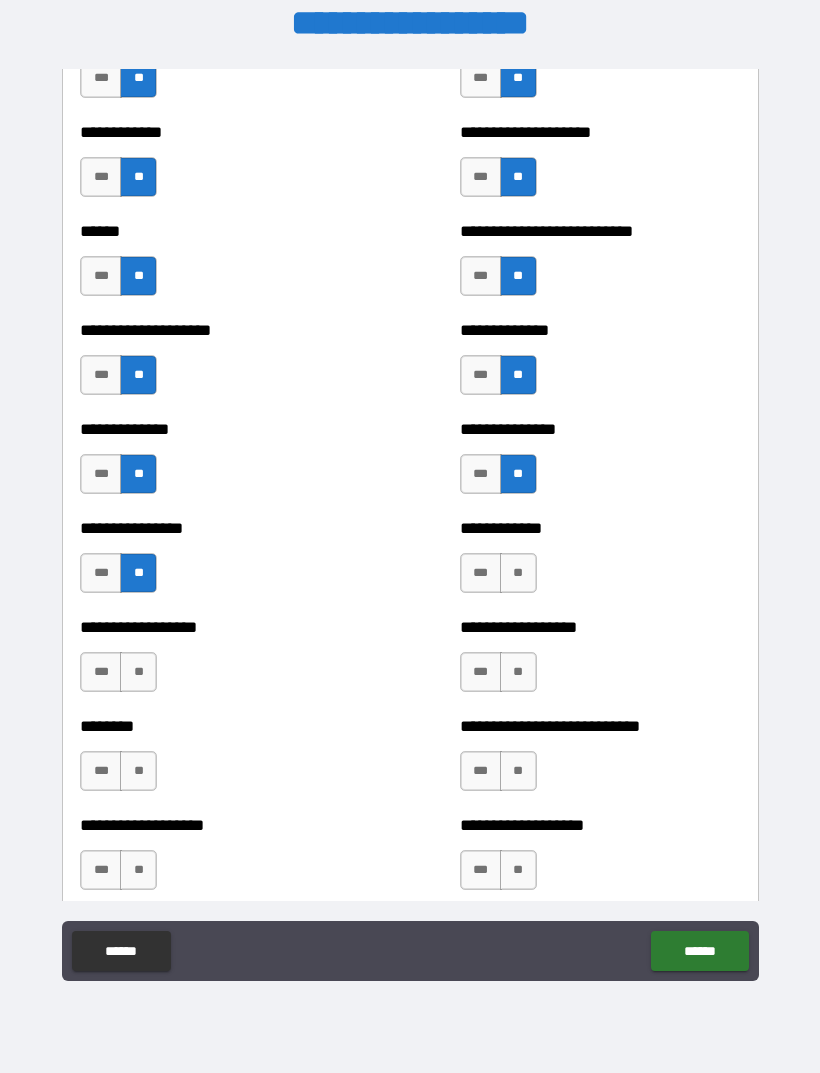 click on "**" at bounding box center [138, 672] 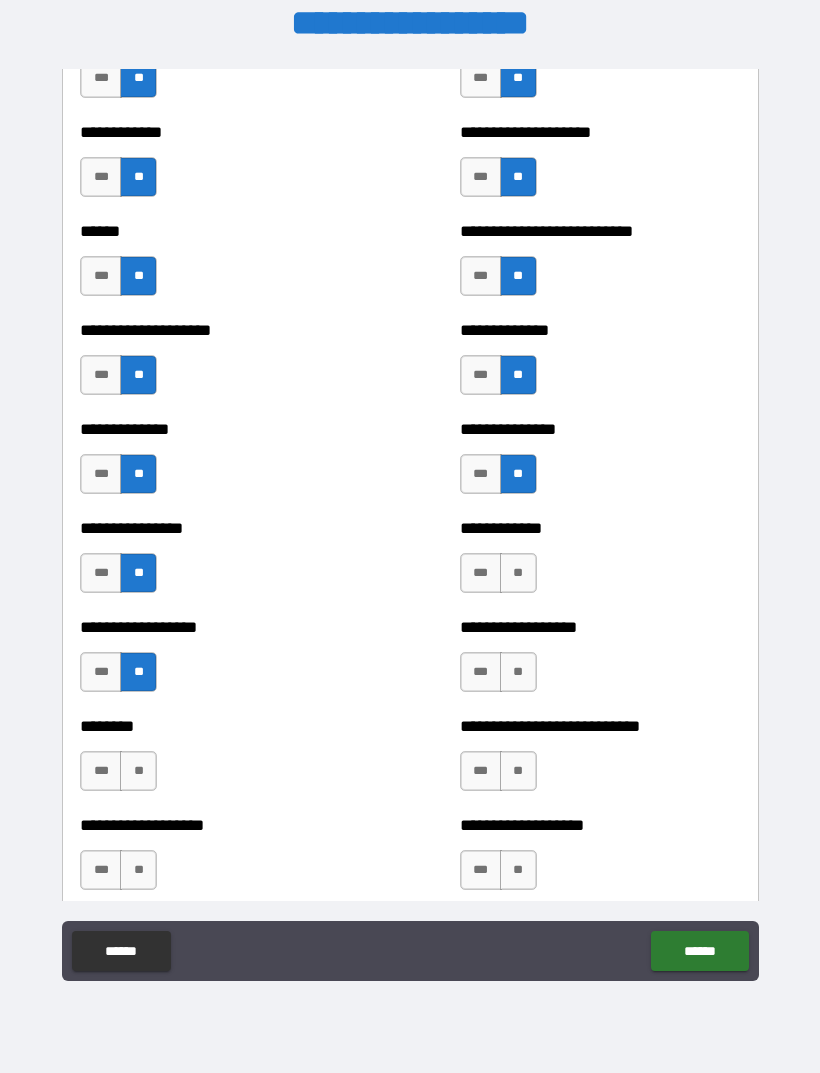 click on "**" at bounding box center (138, 771) 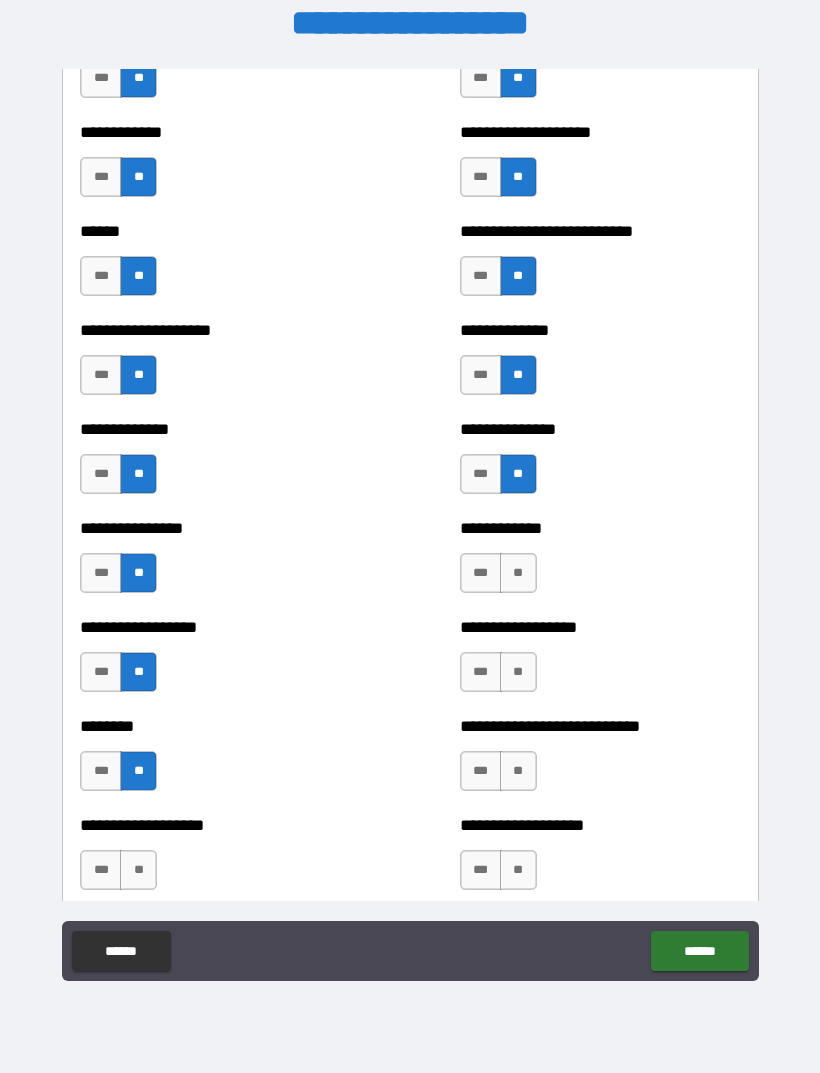 click on "**" at bounding box center [138, 870] 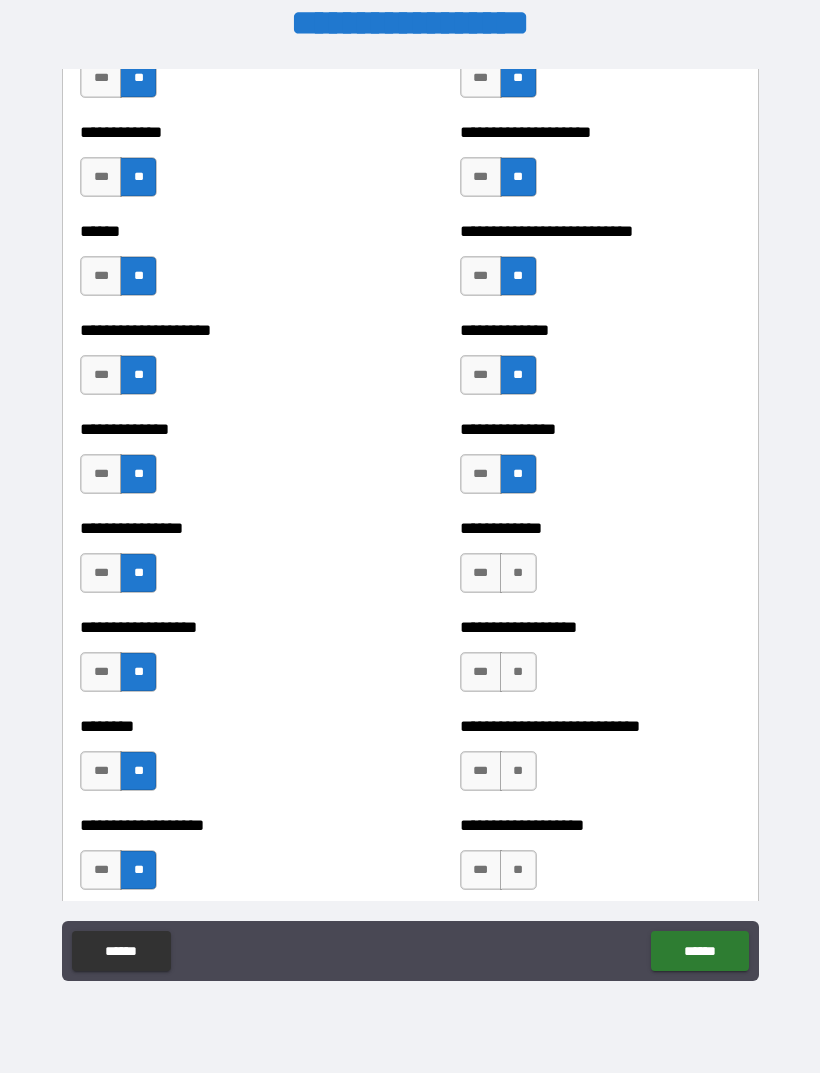 click on "**" at bounding box center [518, 573] 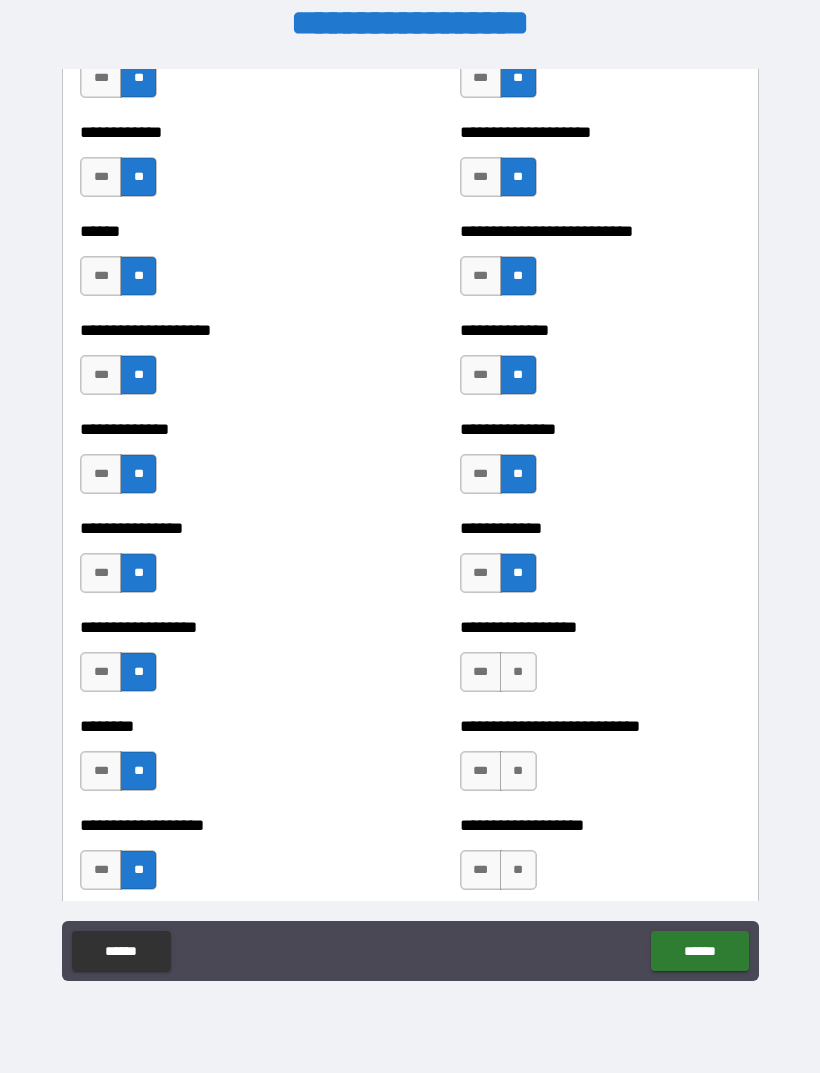 click on "**" at bounding box center [518, 672] 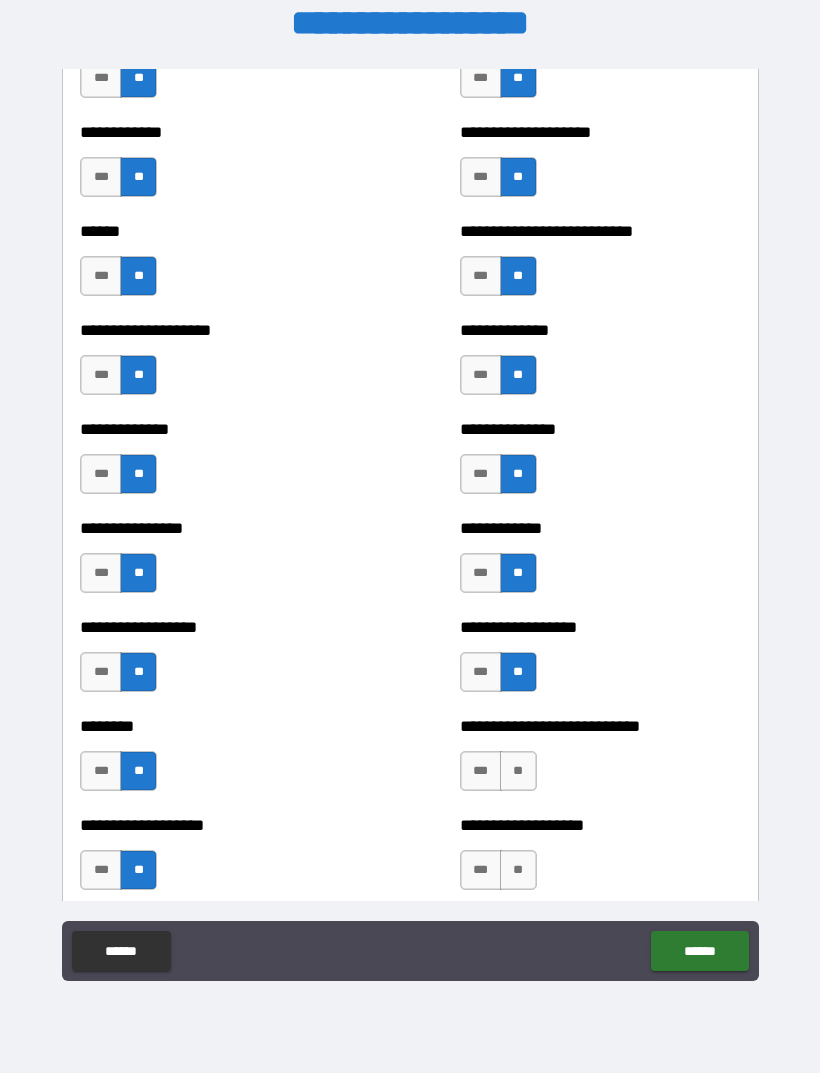 click on "**" at bounding box center [518, 771] 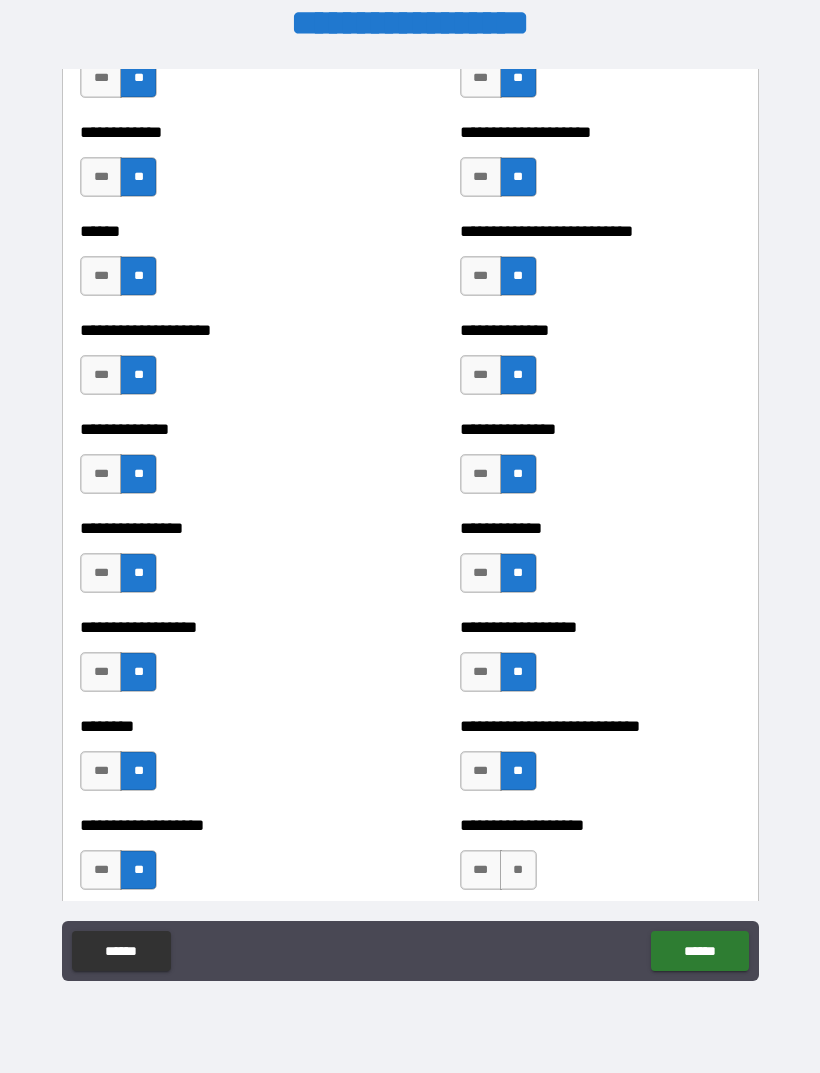 click on "**" at bounding box center [518, 870] 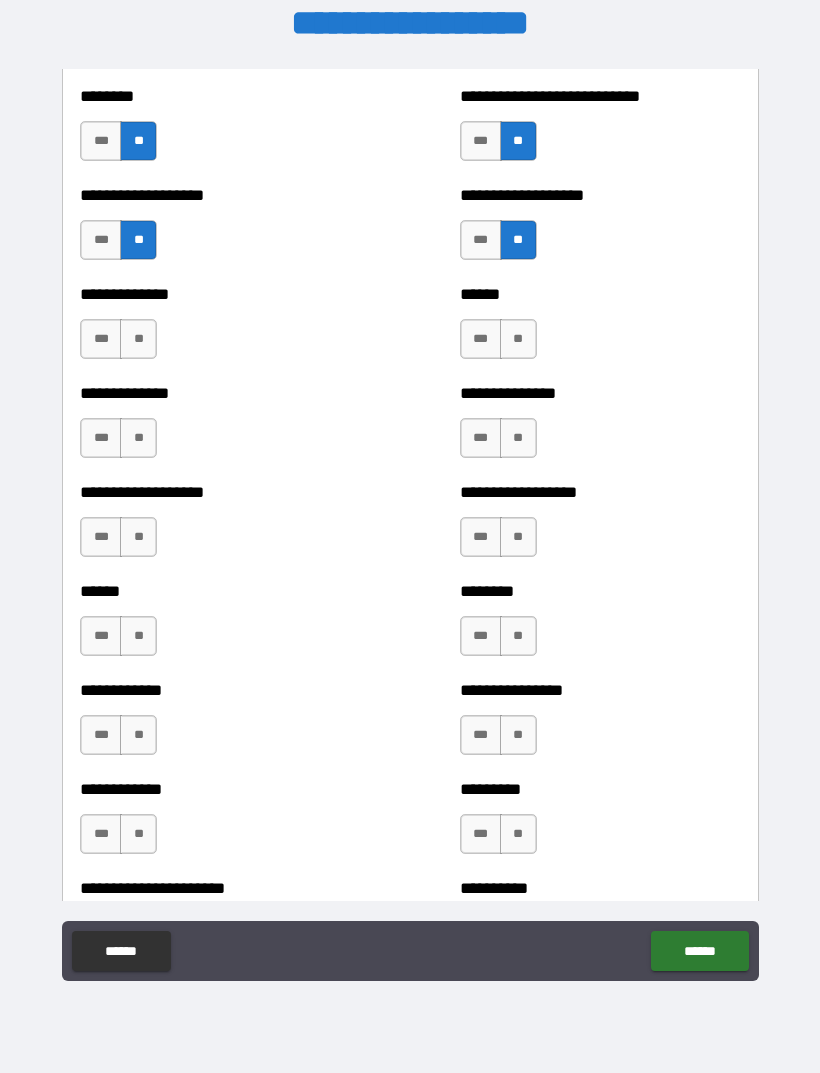 scroll, scrollTop: 4634, scrollLeft: 0, axis: vertical 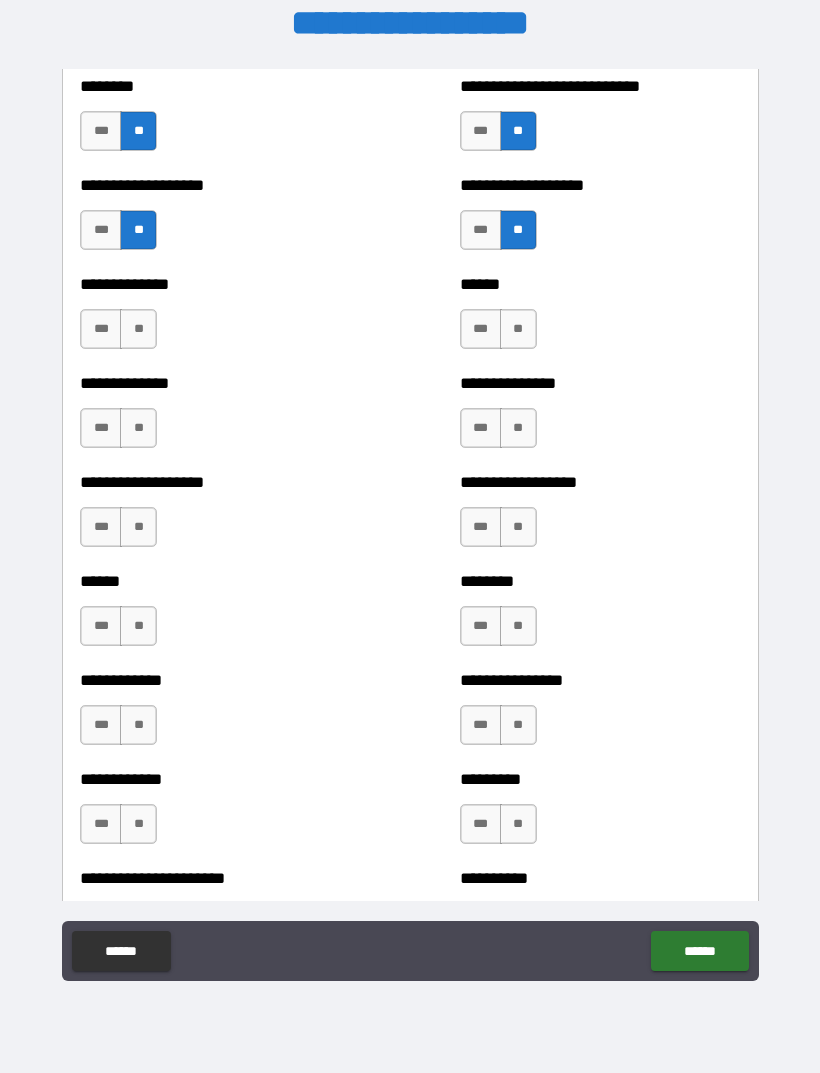 click on "**" at bounding box center (518, 329) 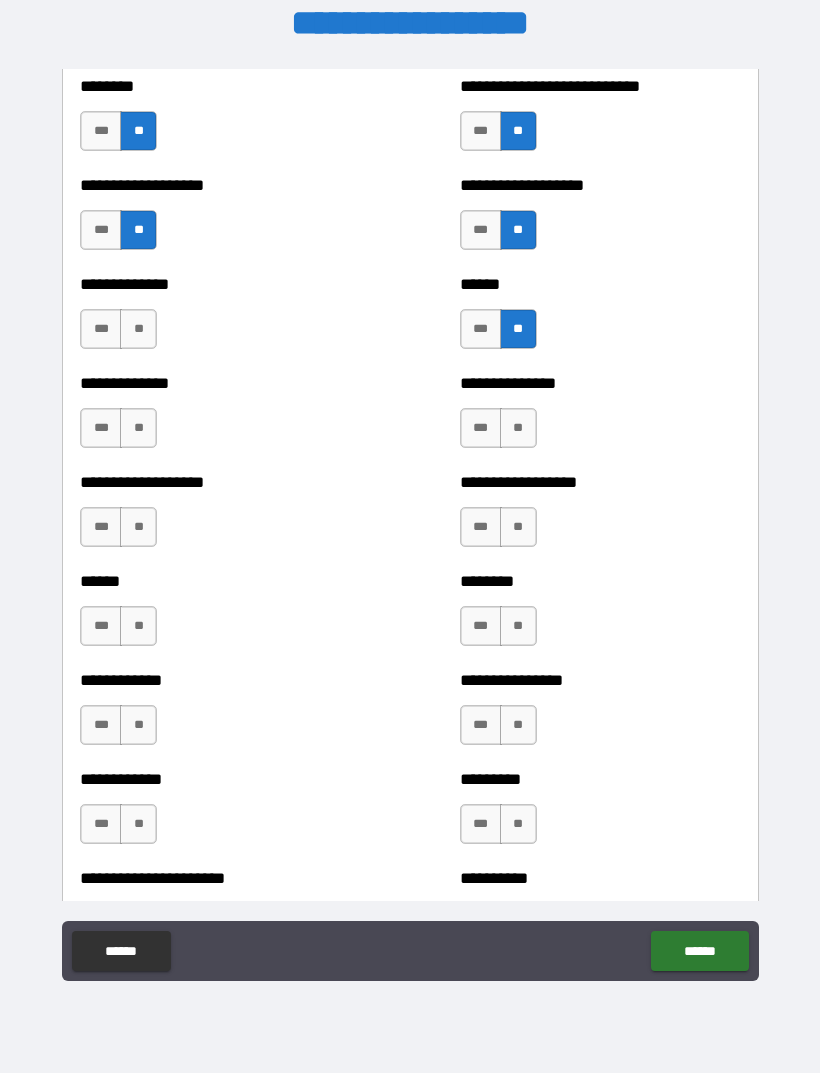 click on "**" at bounding box center (138, 329) 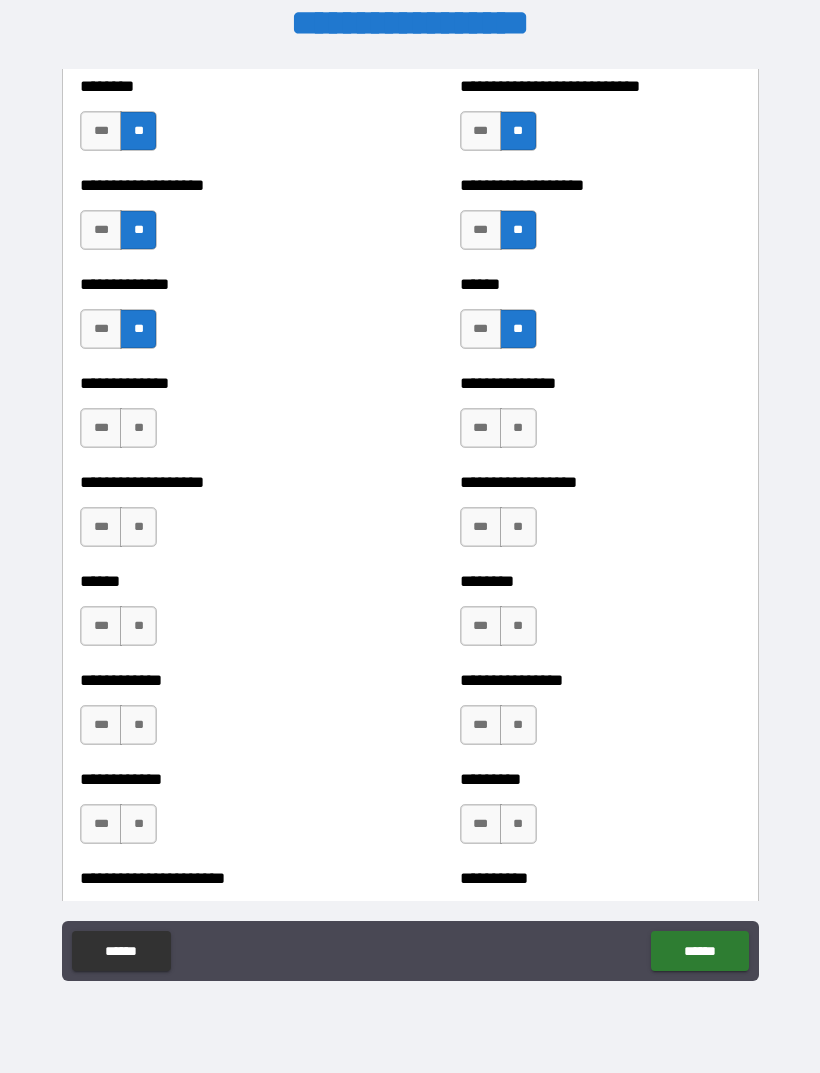 click on "**" at bounding box center (138, 428) 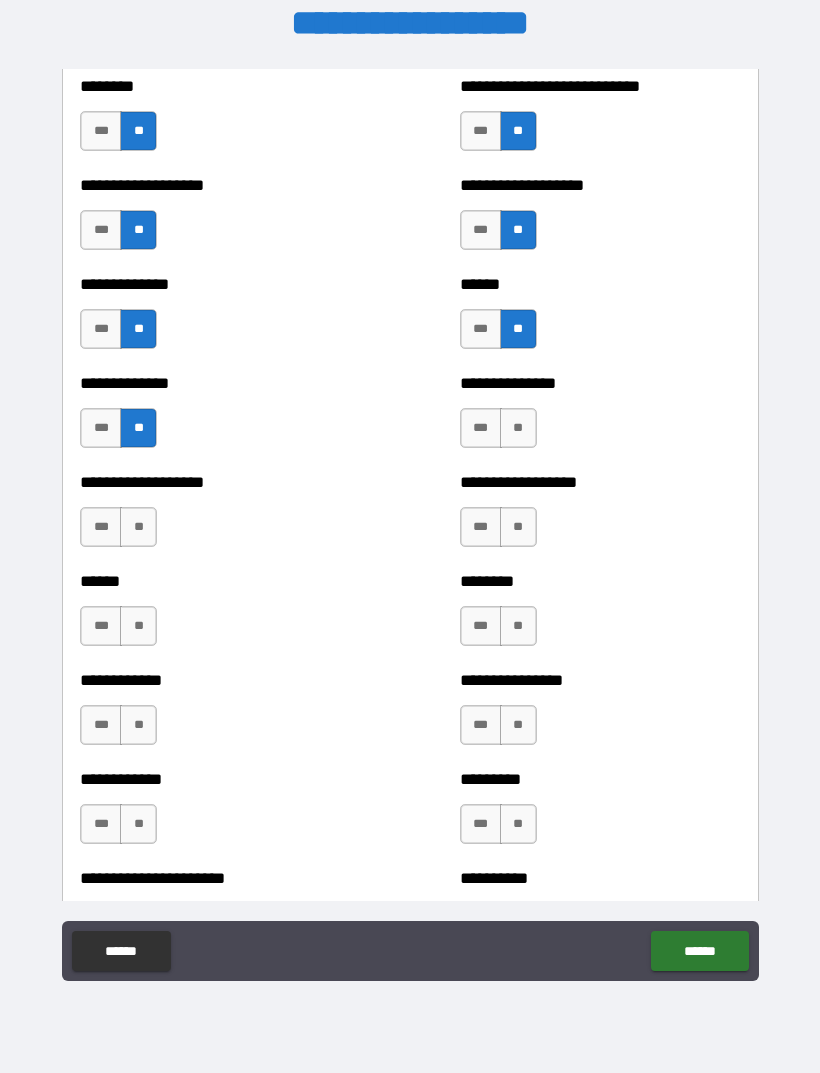 click on "**" at bounding box center [518, 428] 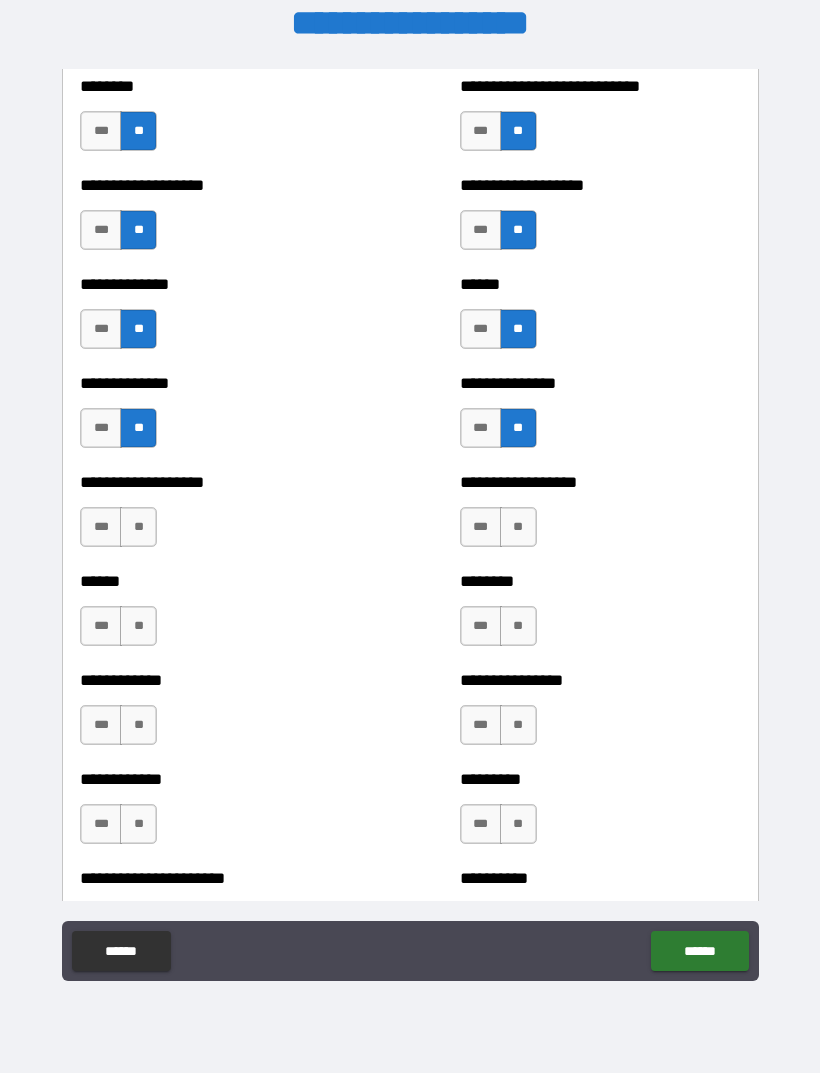 click on "**" at bounding box center [138, 527] 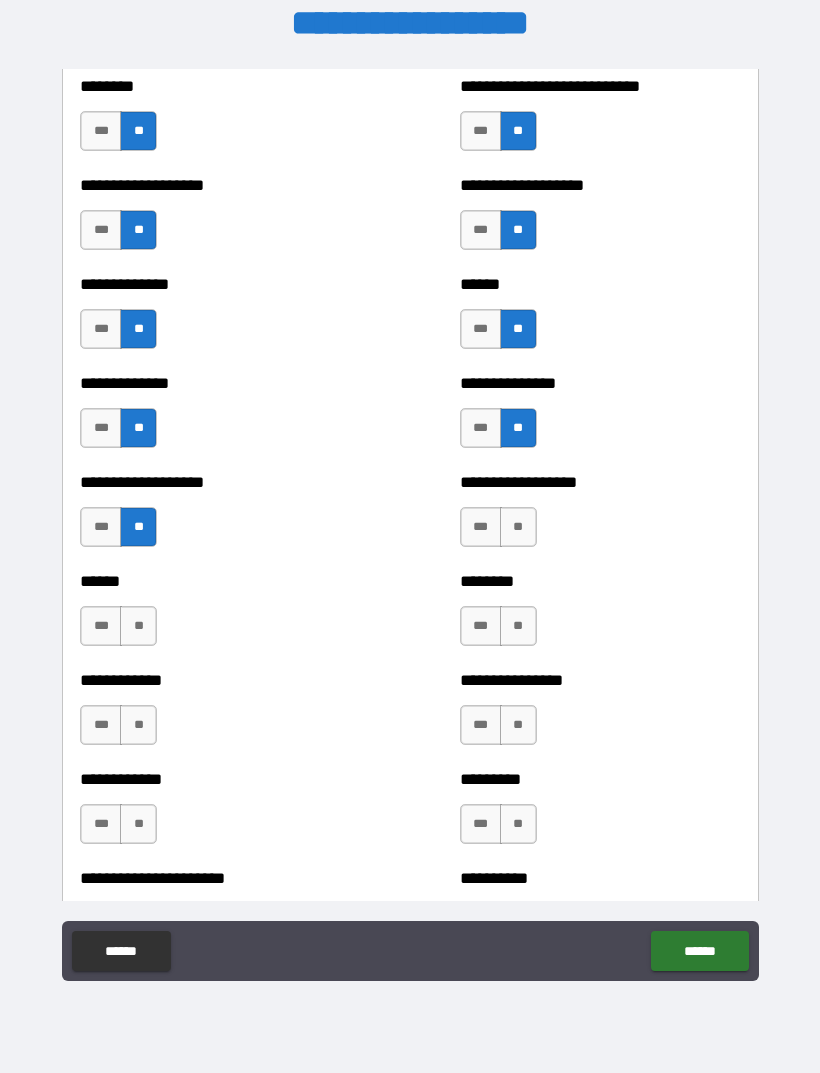click on "**********" at bounding box center [600, 517] 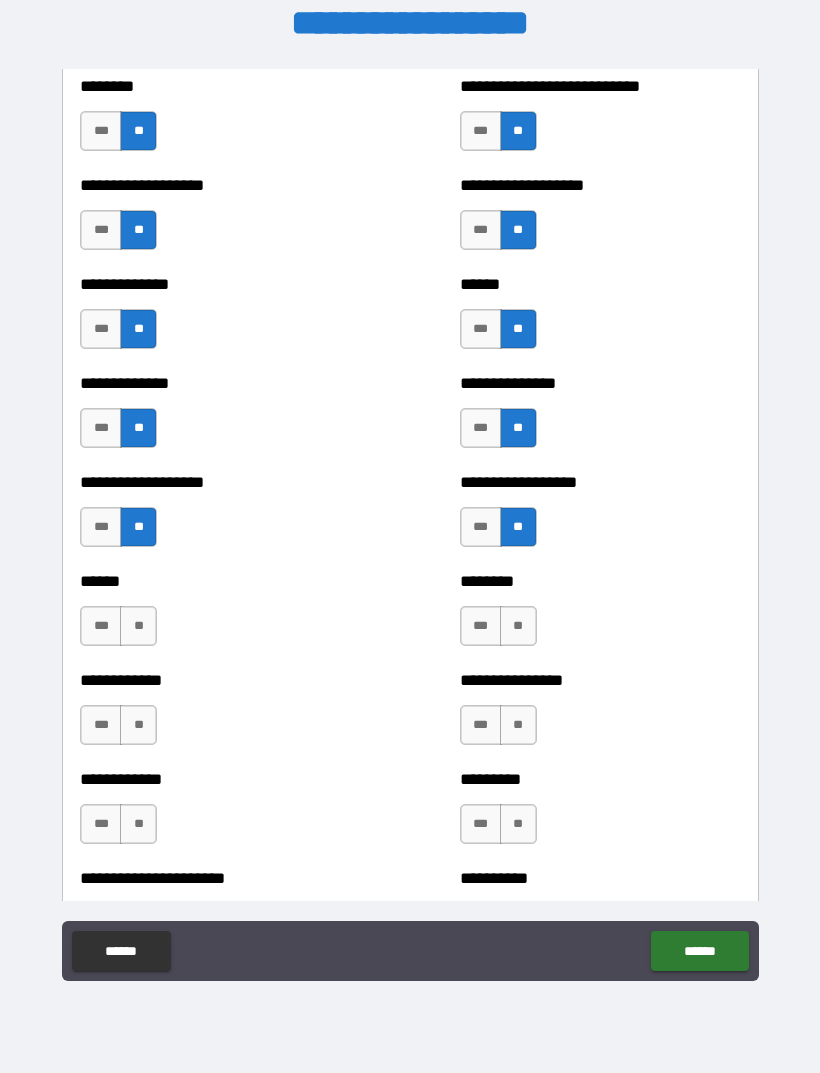 click on "**" at bounding box center [138, 626] 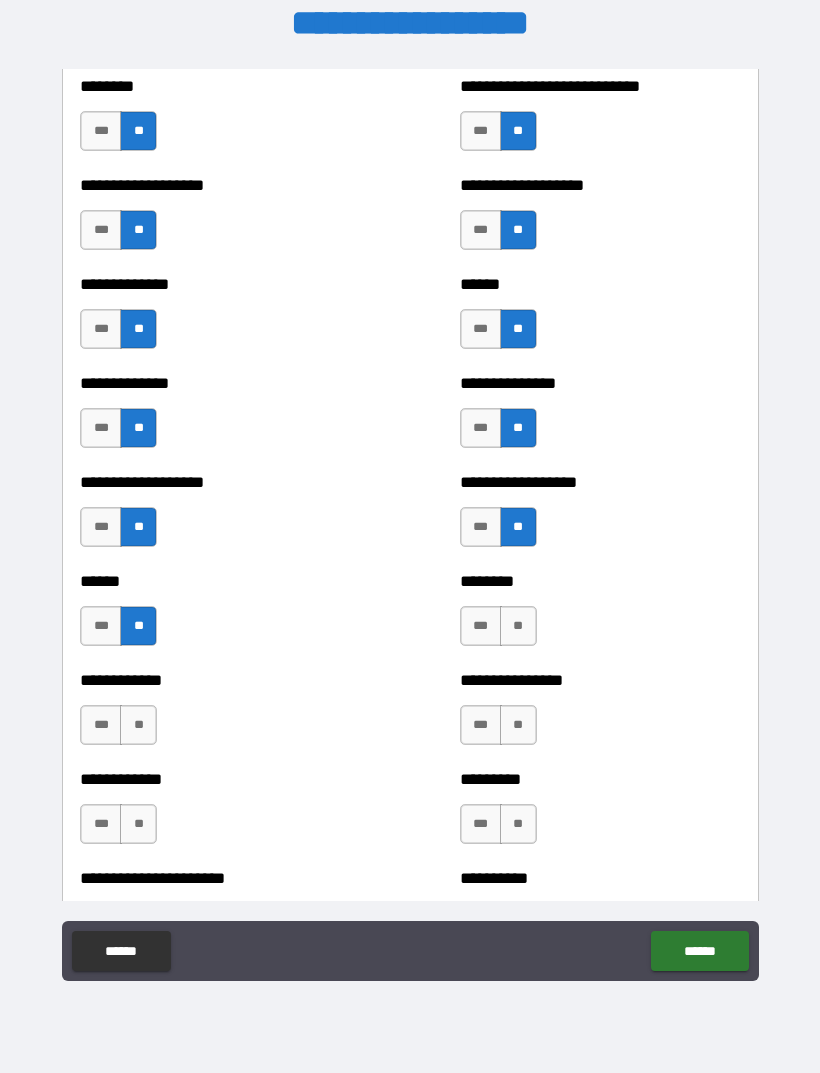 click on "**" at bounding box center [518, 626] 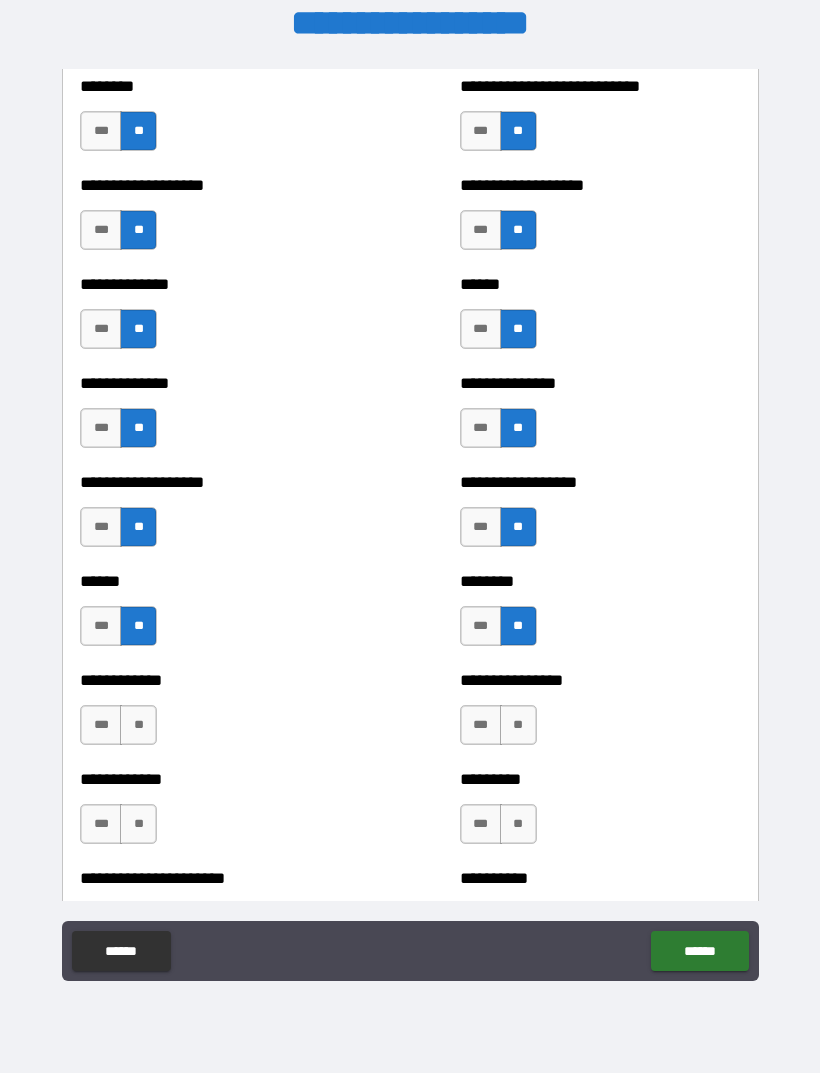 click on "**" at bounding box center (138, 626) 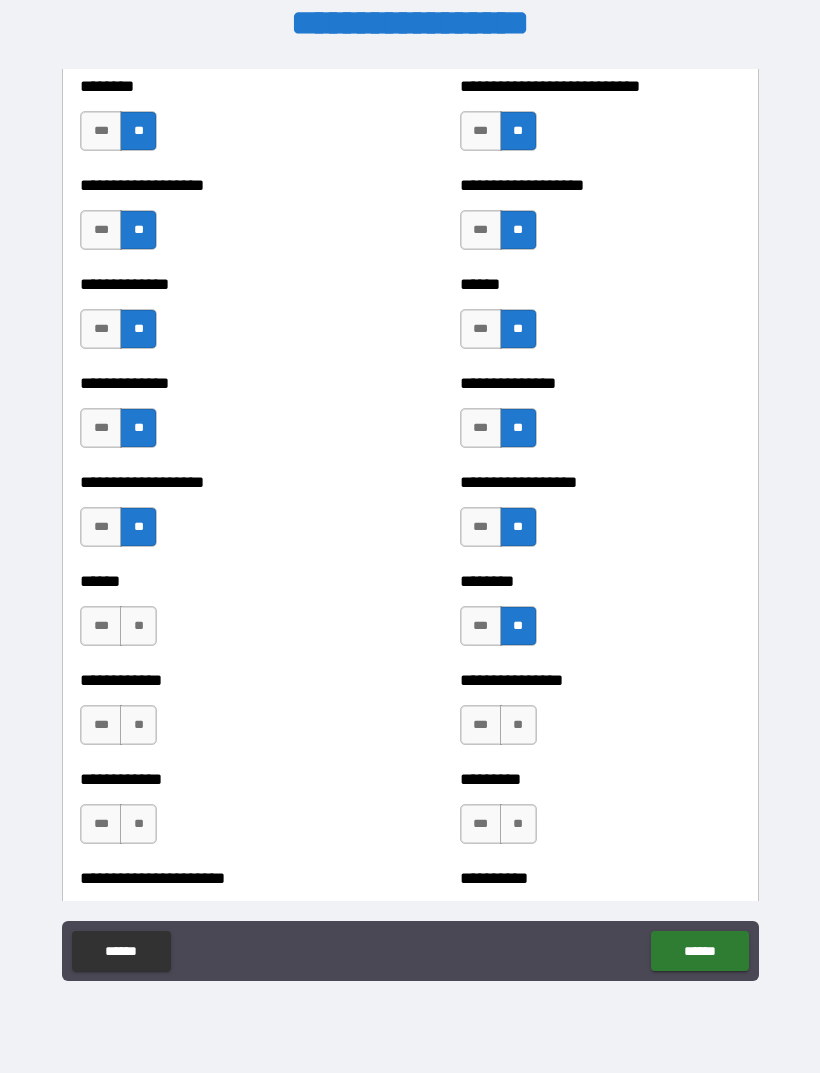 click on "**" at bounding box center (138, 626) 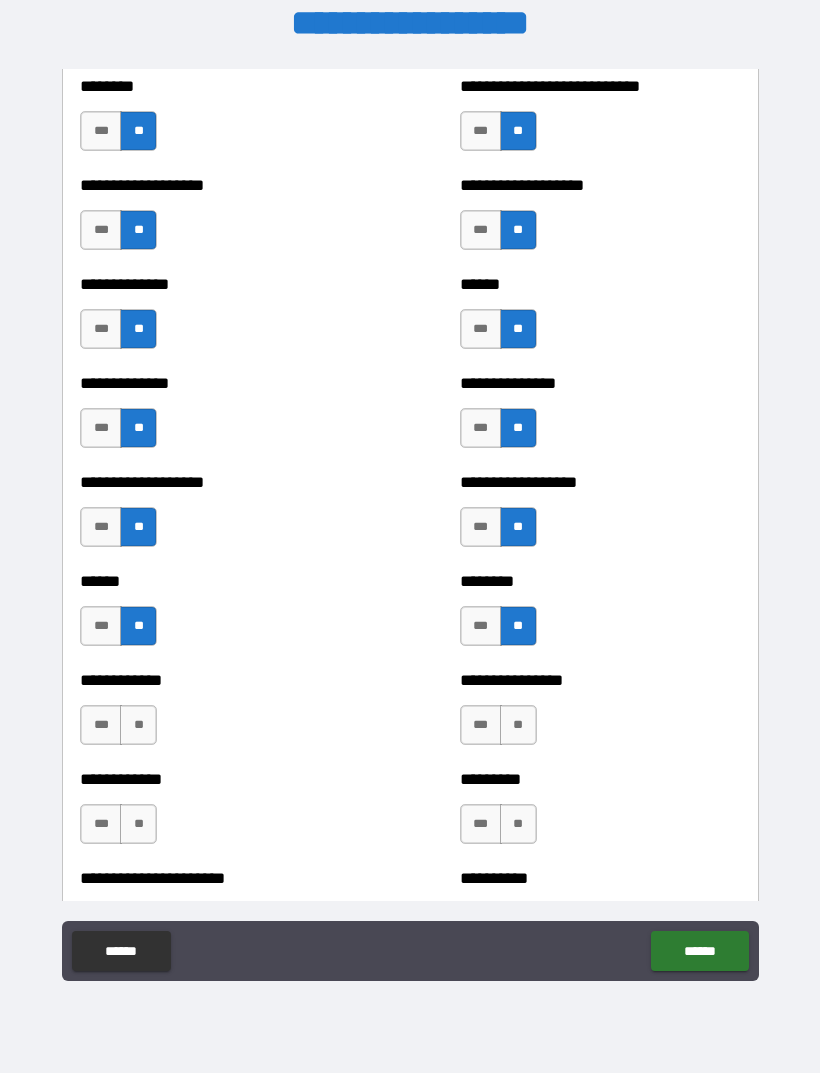 click on "**" at bounding box center (138, 725) 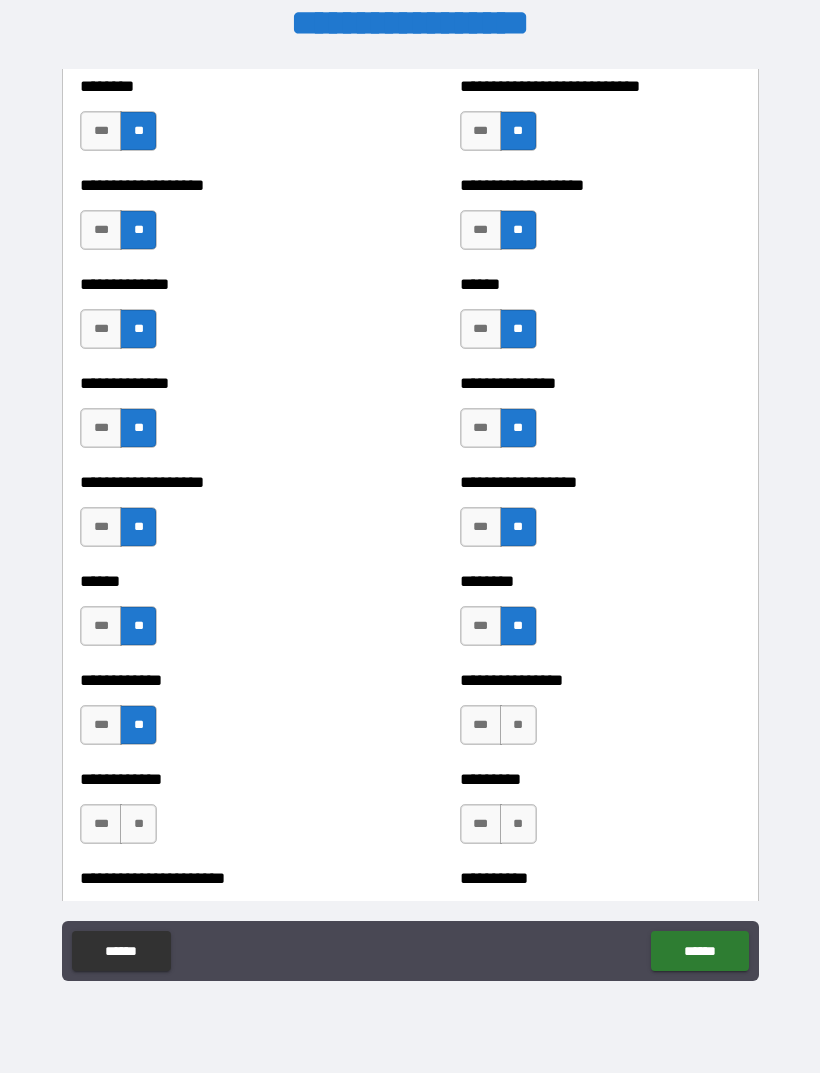 click on "**" at bounding box center (518, 725) 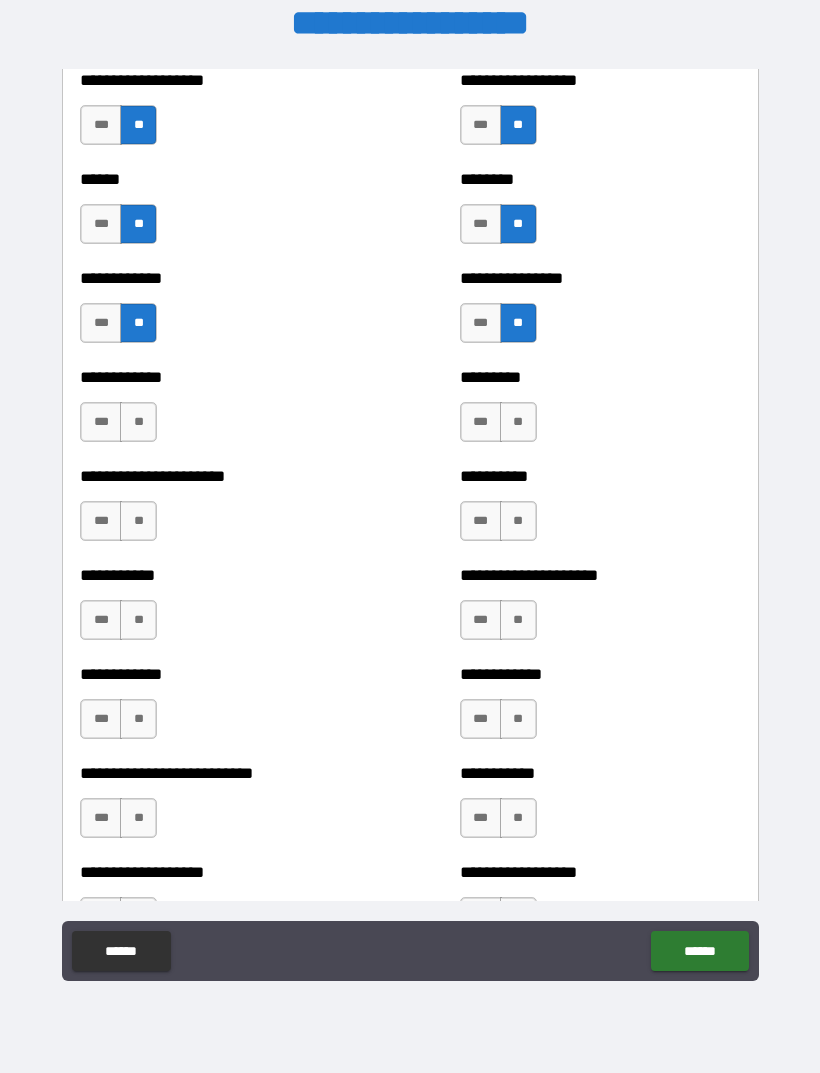 scroll, scrollTop: 5038, scrollLeft: 0, axis: vertical 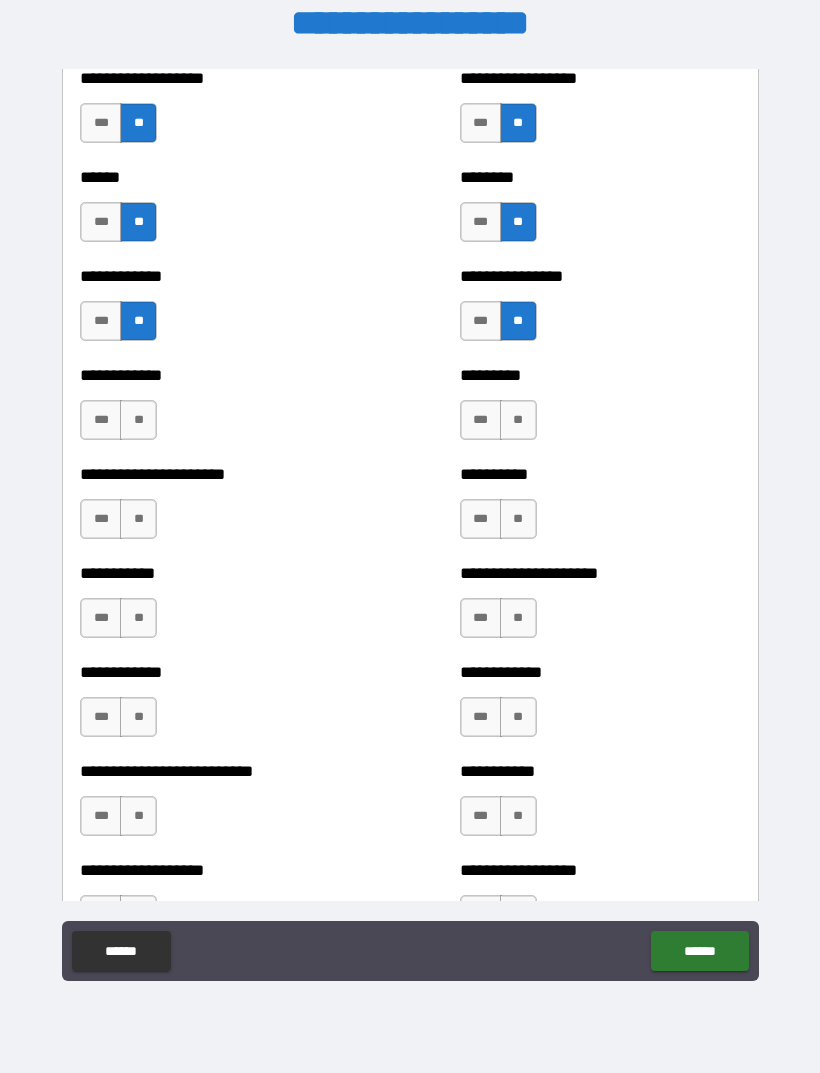click on "**" at bounding box center [138, 420] 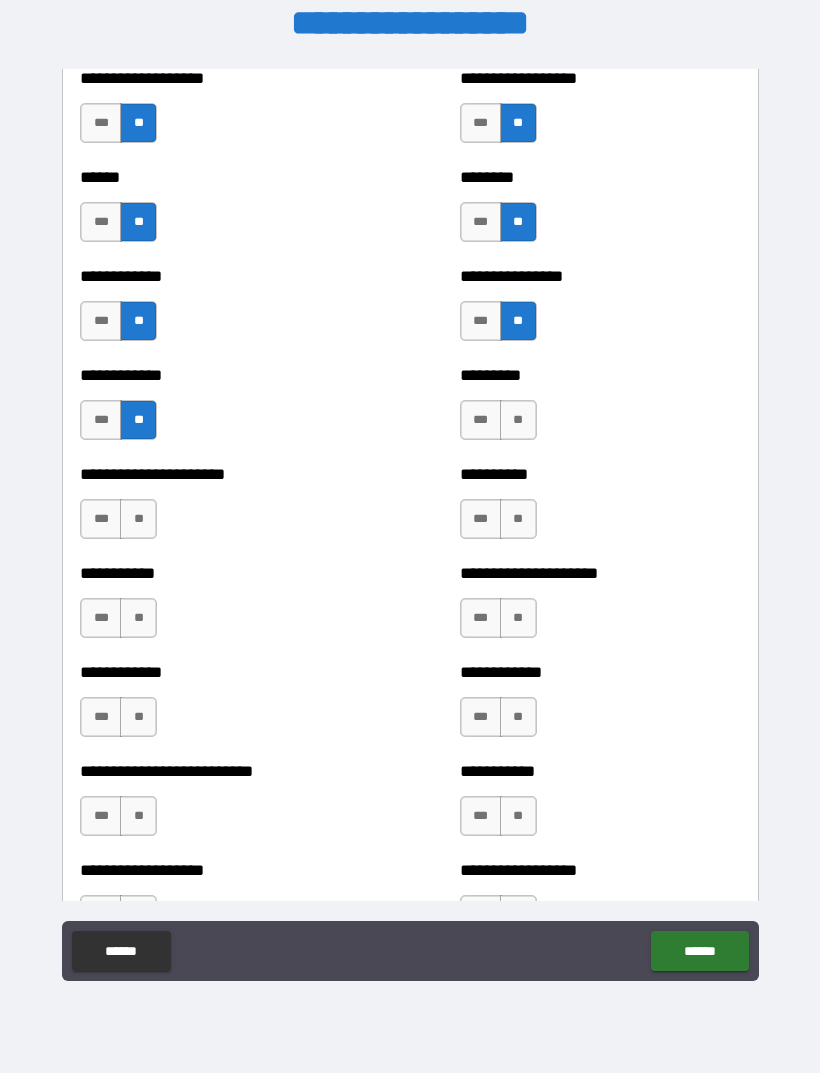 click on "**" at bounding box center [518, 420] 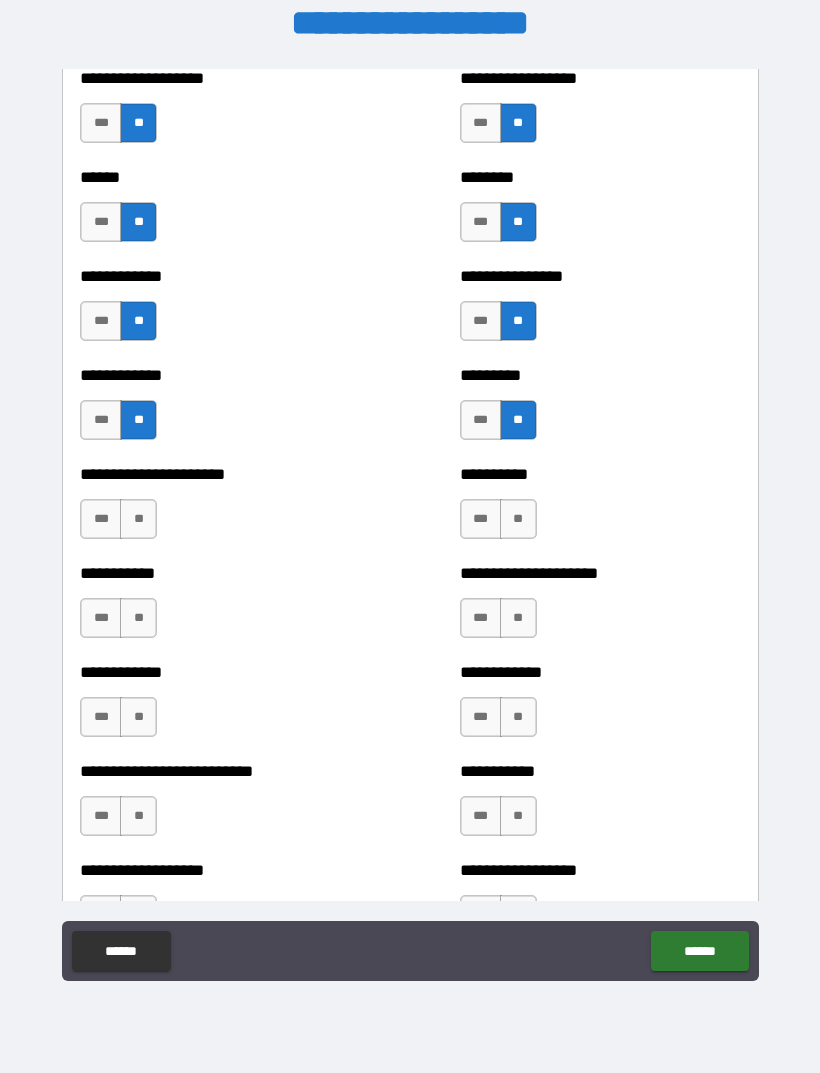 click on "**" at bounding box center [518, 519] 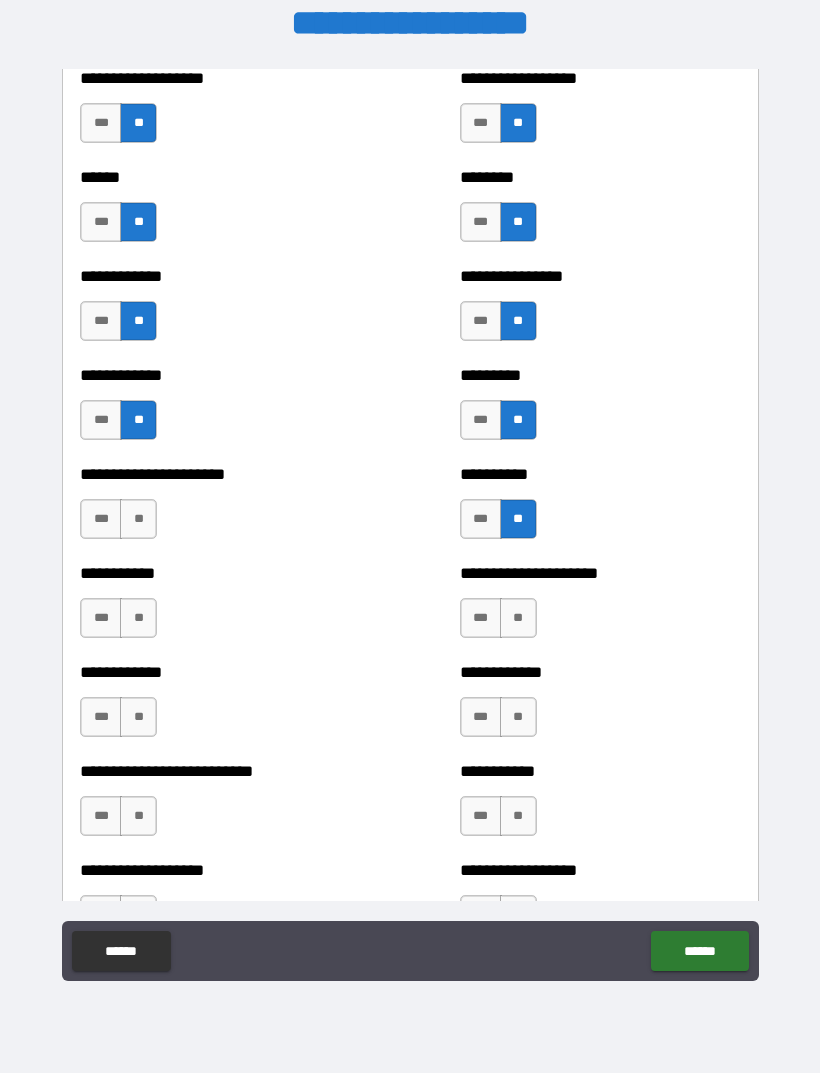 click on "**" at bounding box center (138, 519) 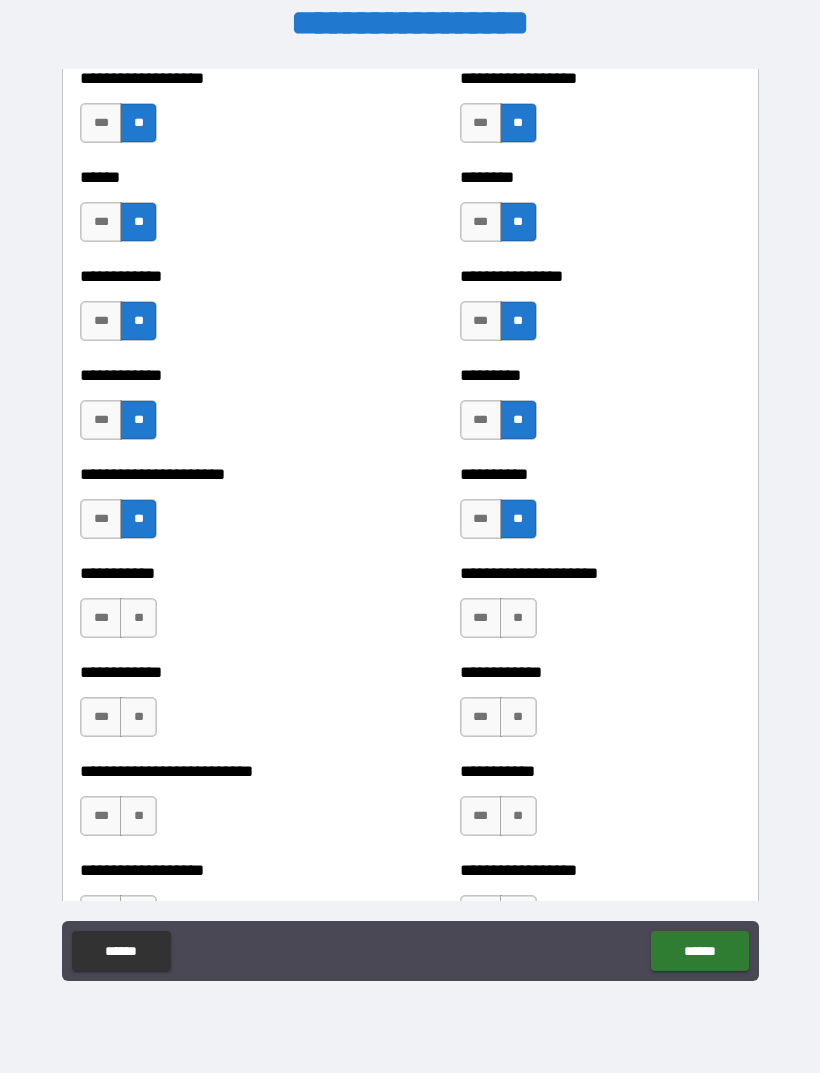 click on "**" at bounding box center [138, 618] 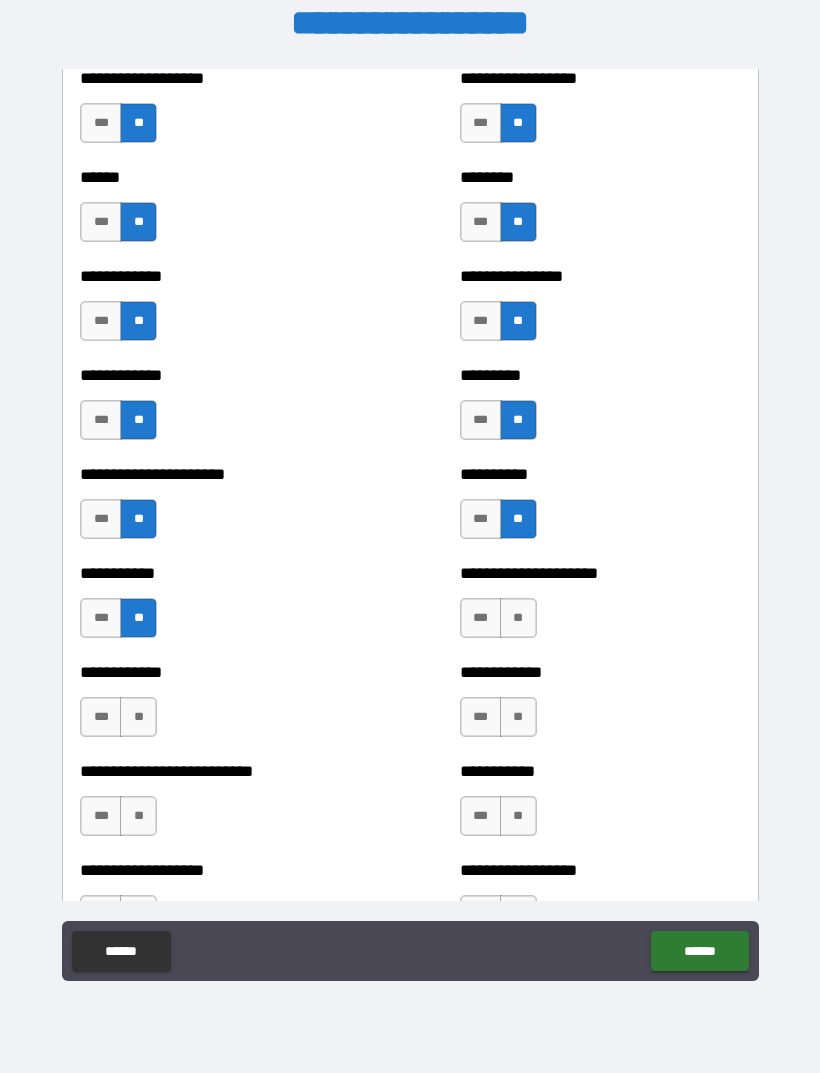 click on "**" at bounding box center [518, 618] 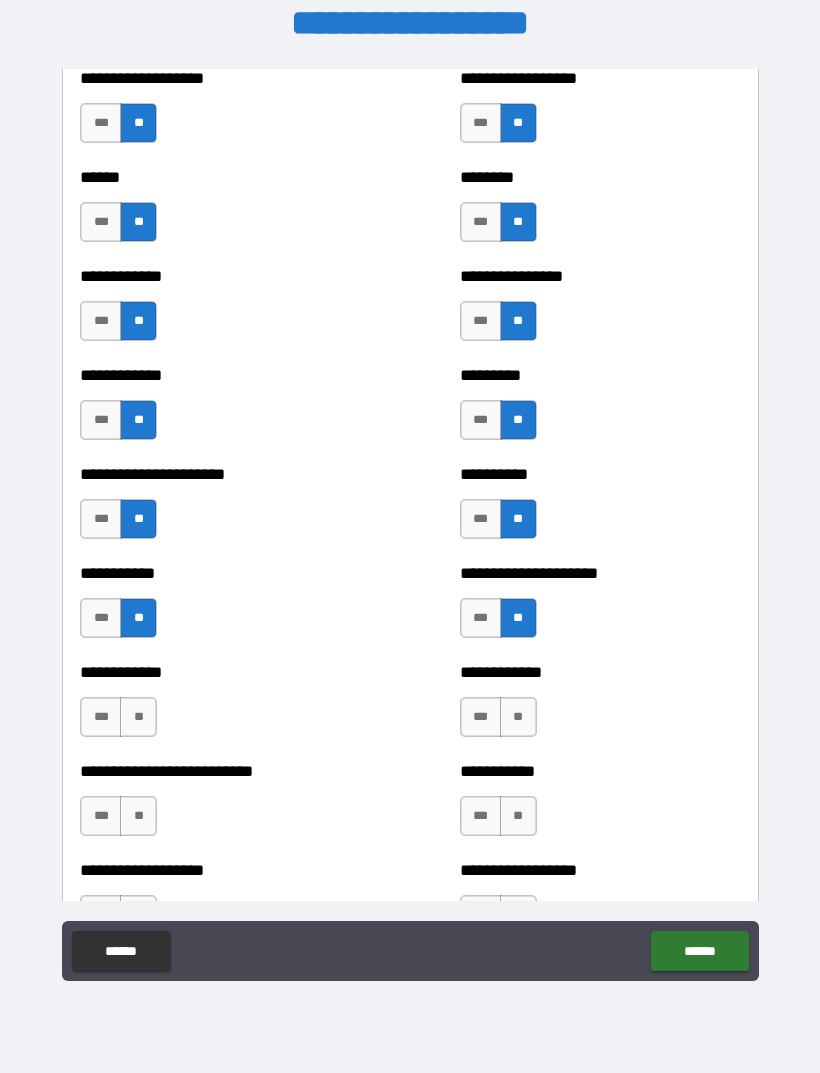 click on "**" at bounding box center [138, 717] 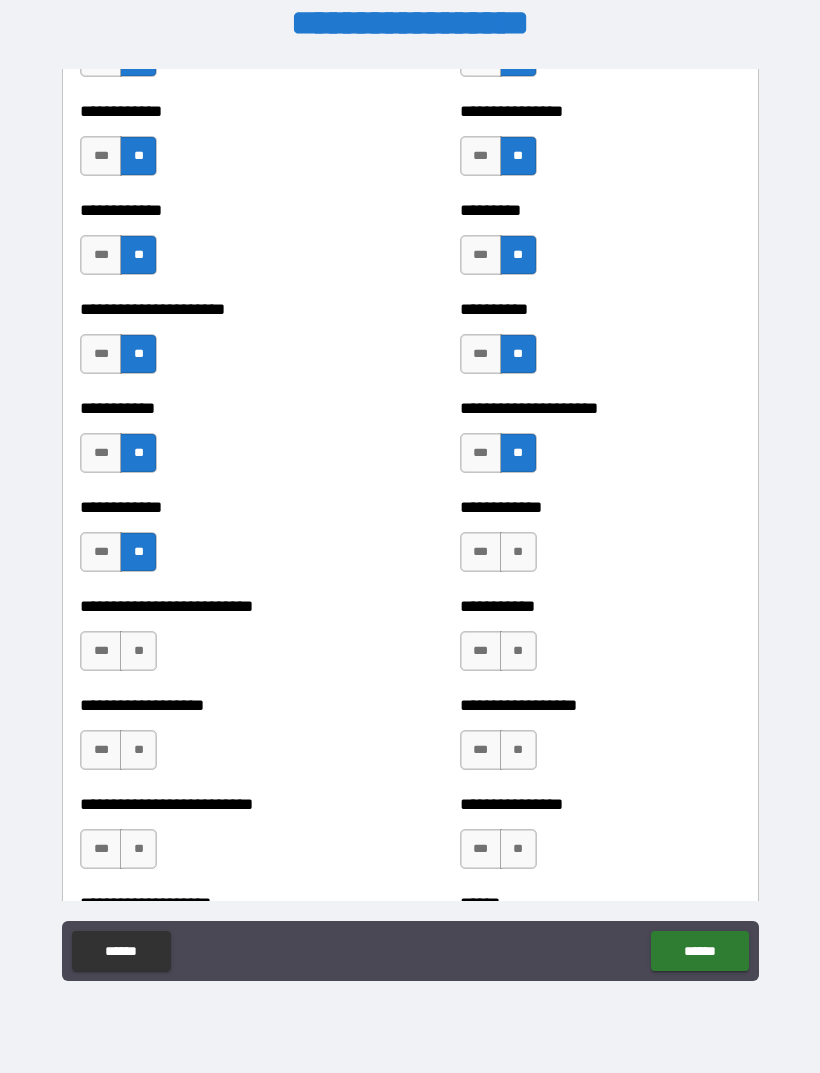 scroll, scrollTop: 5202, scrollLeft: 0, axis: vertical 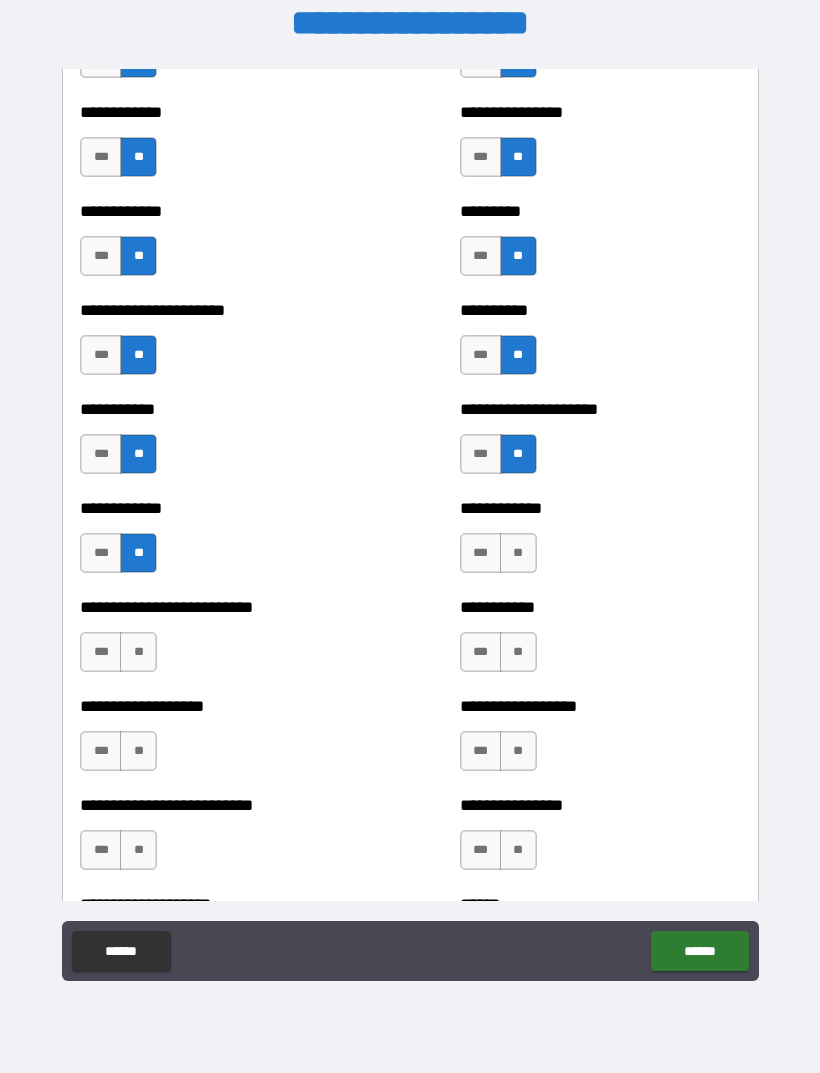 click on "**" at bounding box center (518, 652) 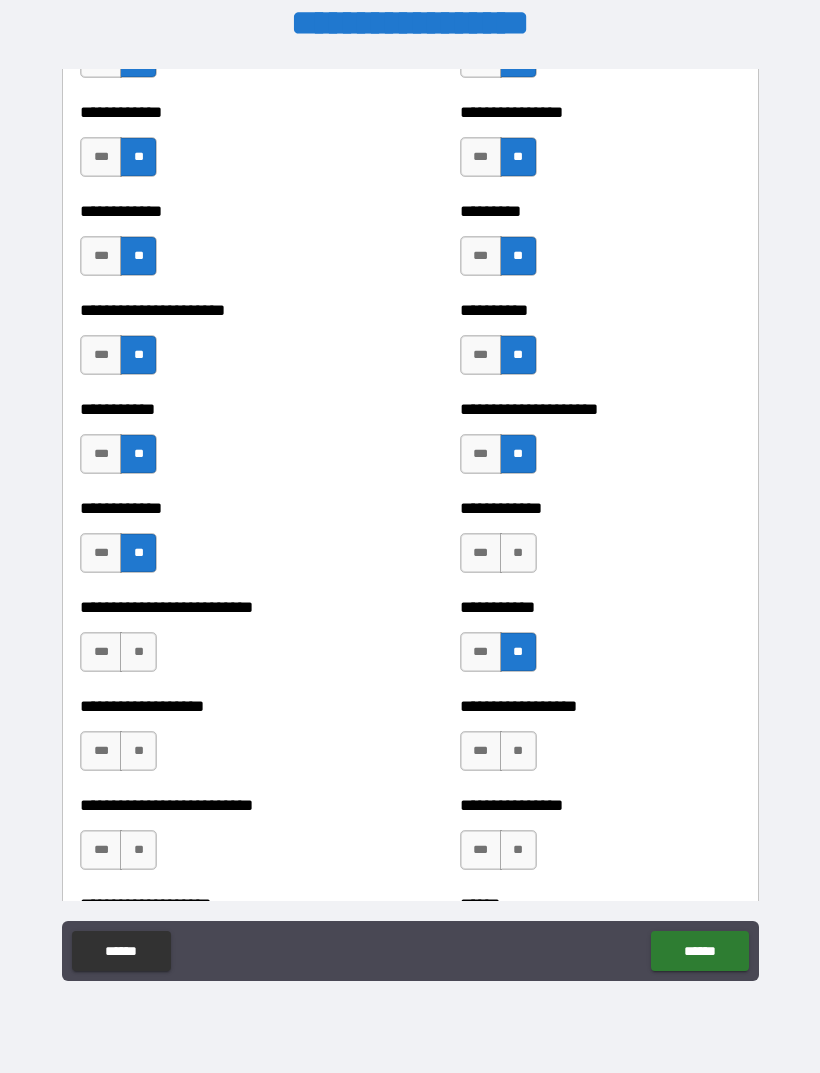 click on "**" at bounding box center (518, 553) 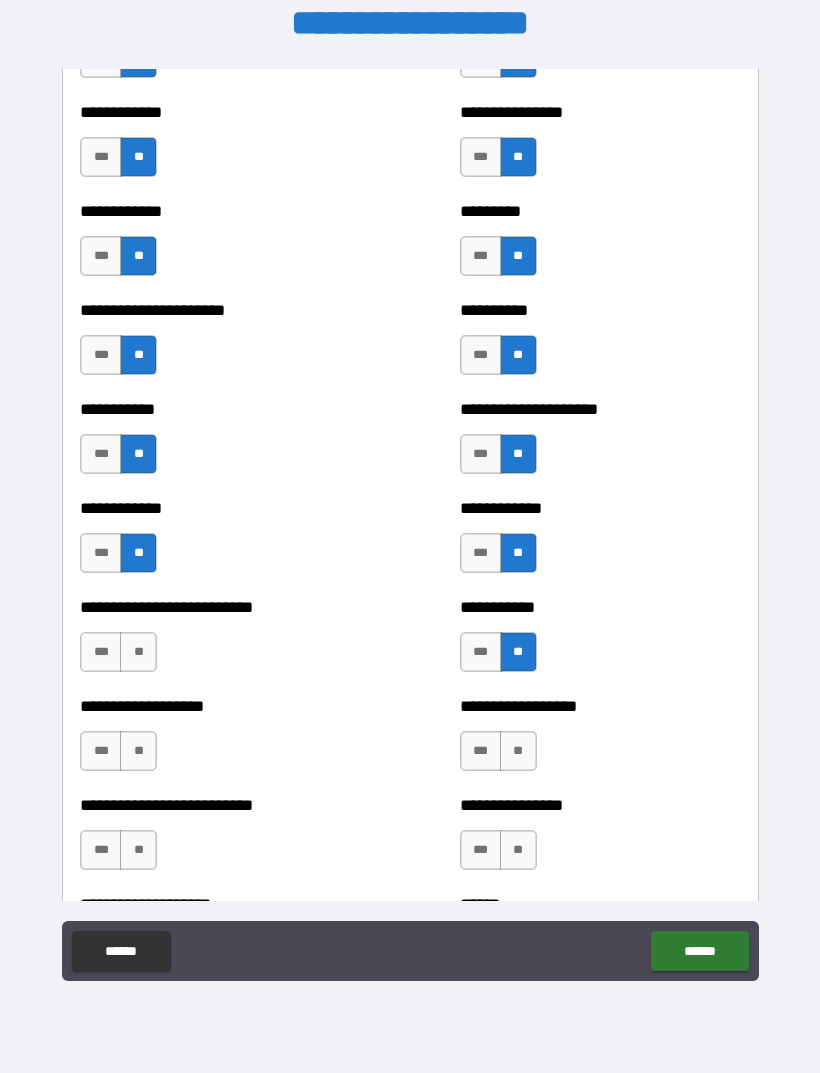 click on "**" at bounding box center (138, 652) 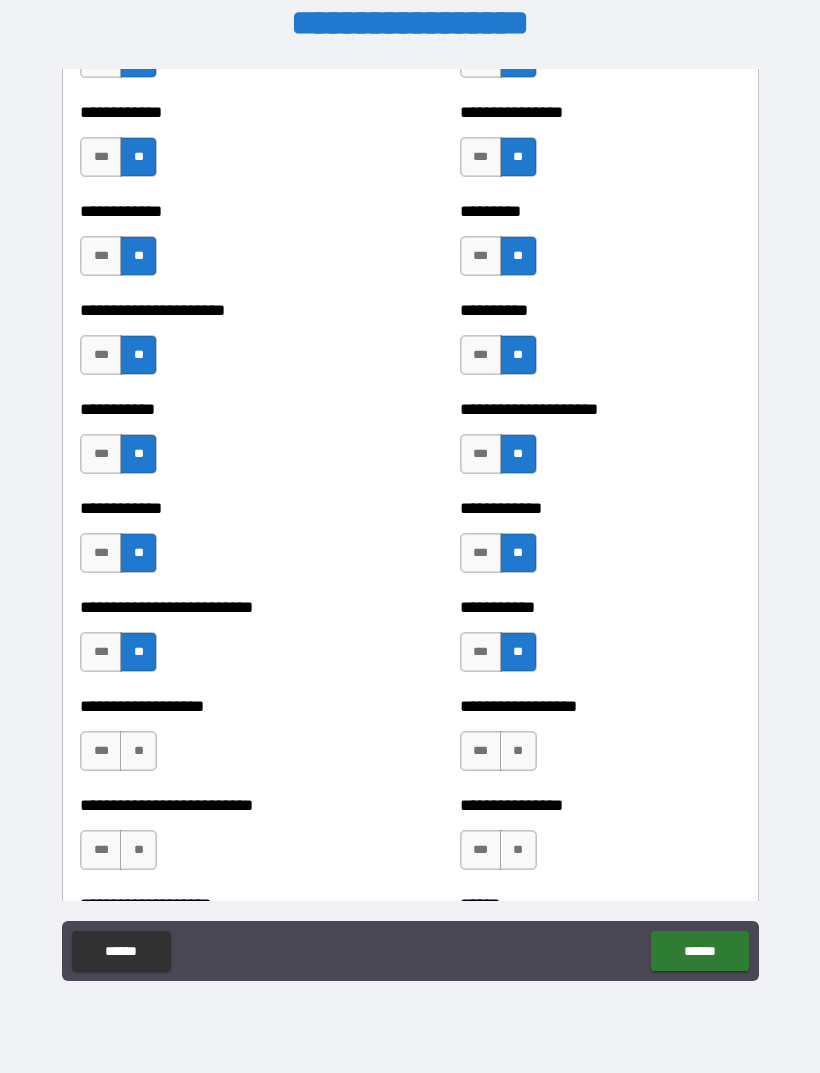 click on "**" at bounding box center (138, 751) 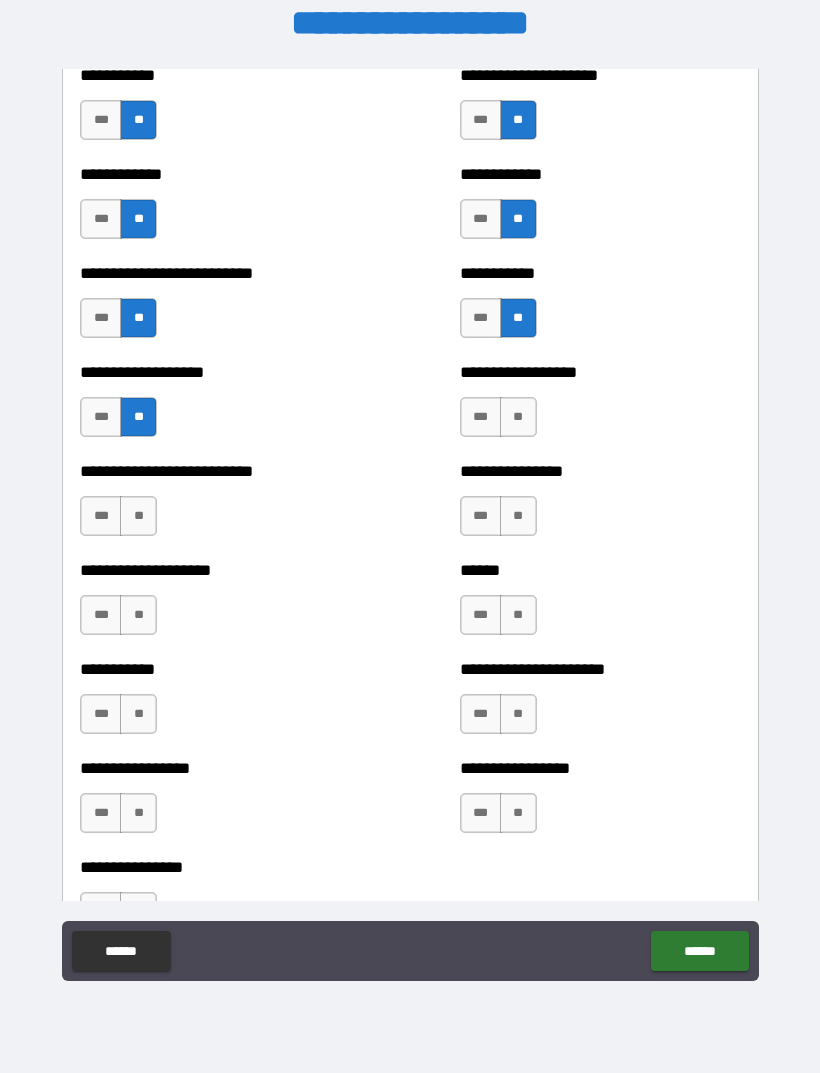 scroll, scrollTop: 5551, scrollLeft: 0, axis: vertical 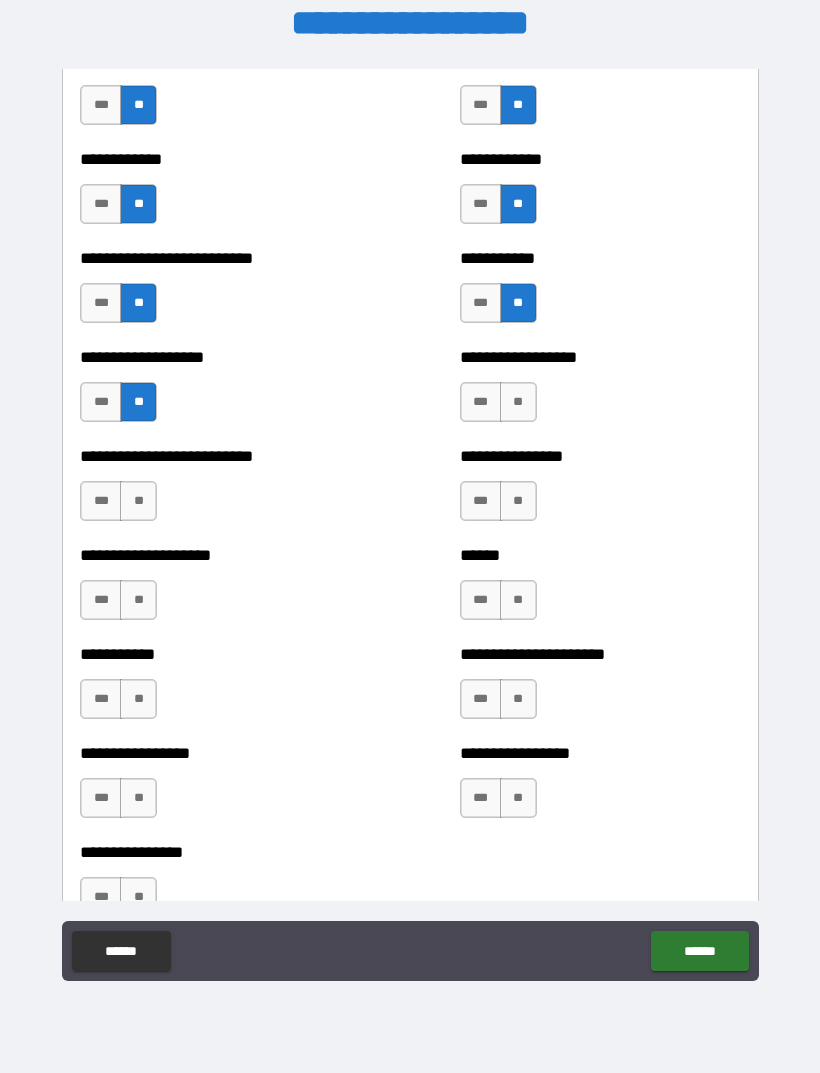 click on "**" at bounding box center [518, 402] 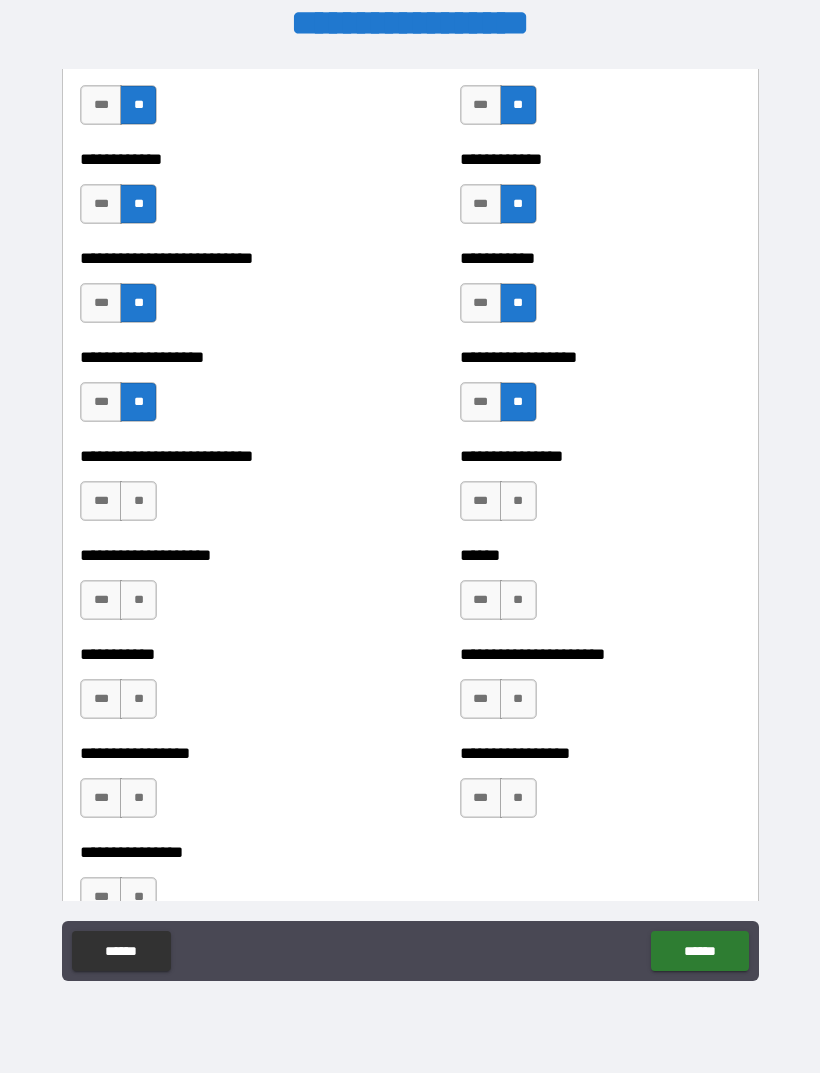 click on "**" at bounding box center [518, 501] 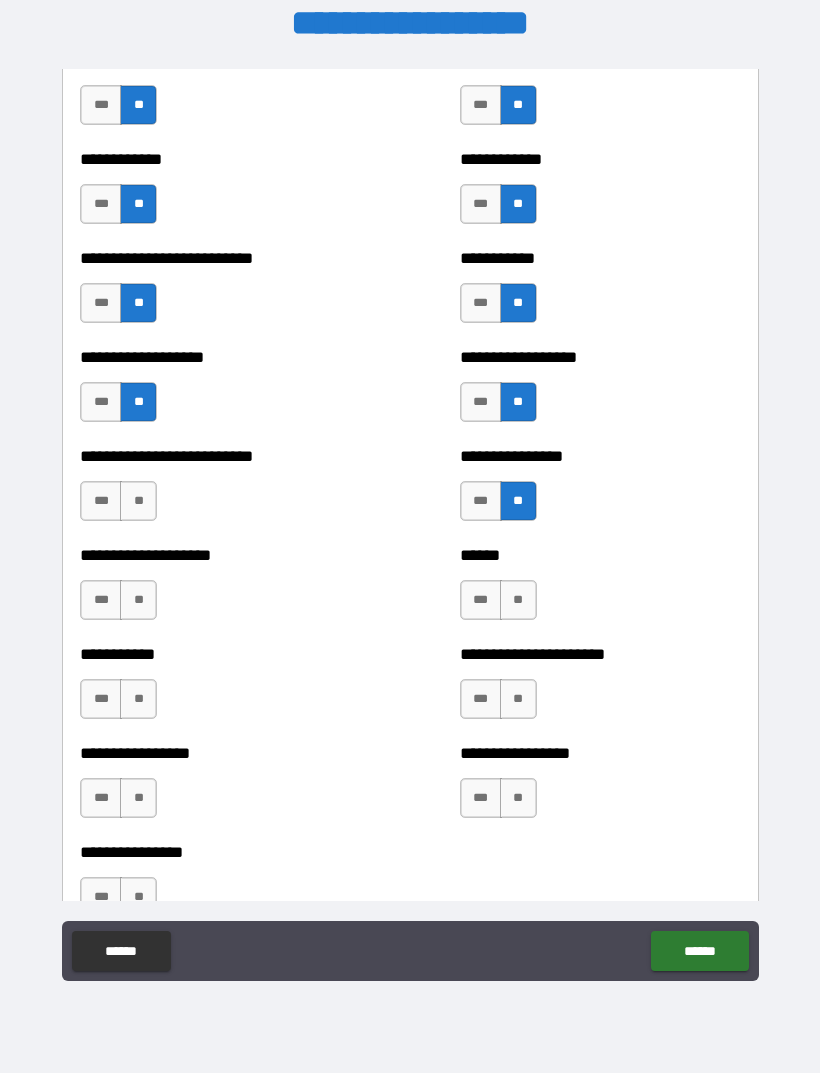 click on "**" at bounding box center (138, 501) 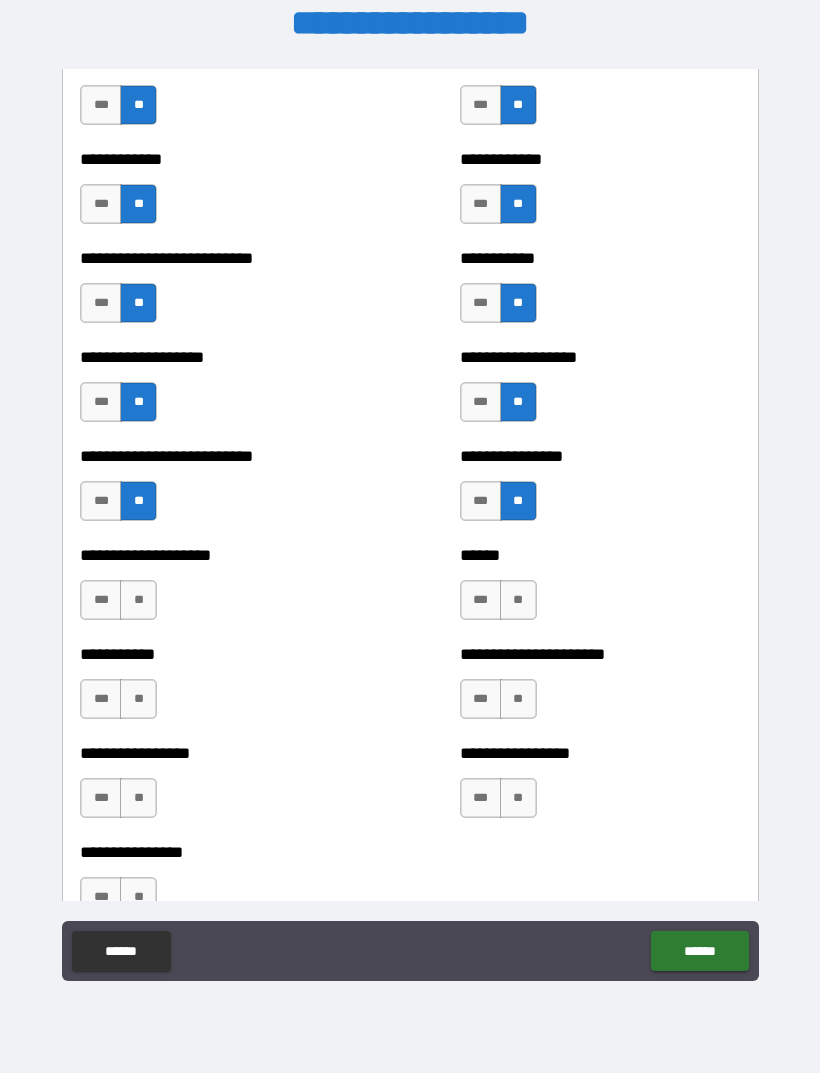 click on "**" at bounding box center [138, 600] 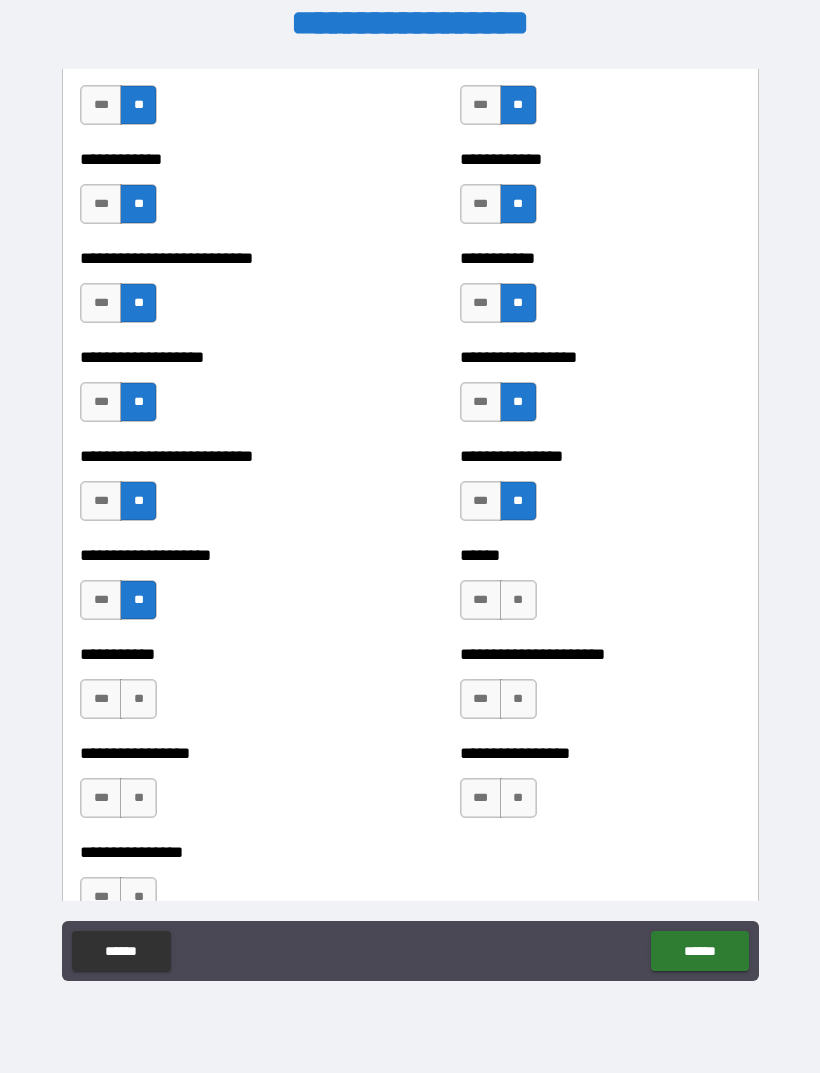 click on "**" at bounding box center [138, 699] 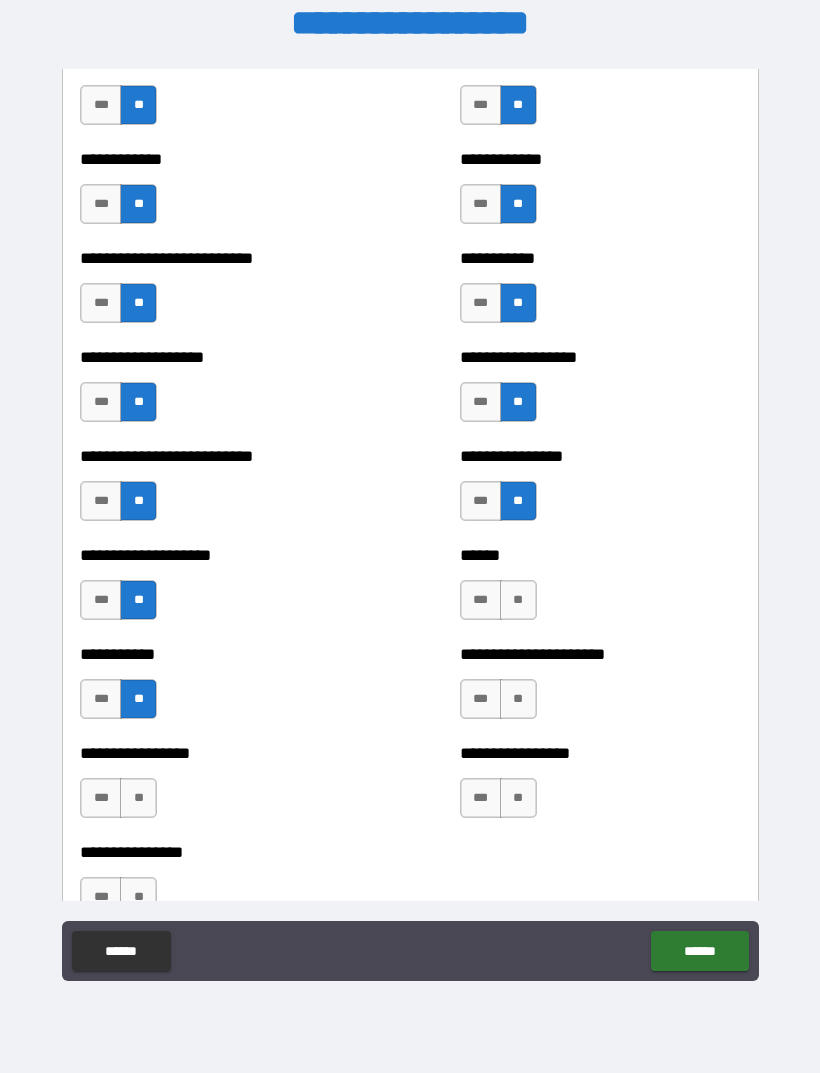click on "**" at bounding box center [138, 798] 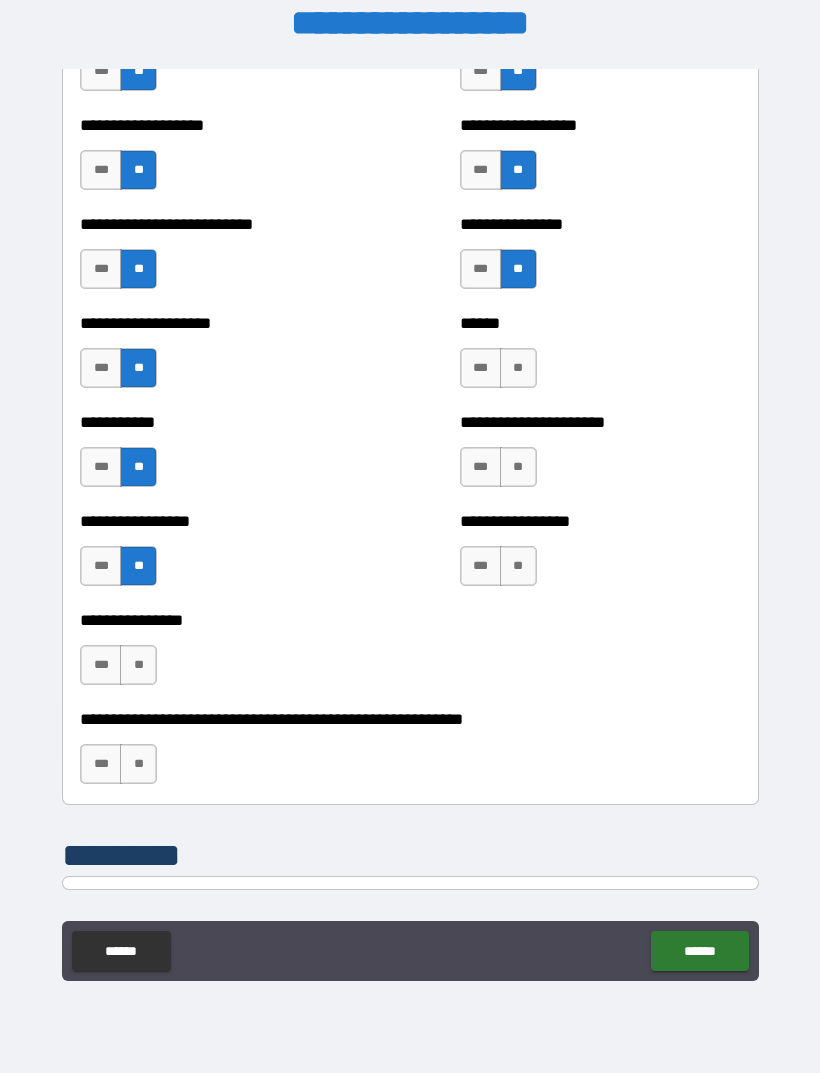 scroll, scrollTop: 5841, scrollLeft: 0, axis: vertical 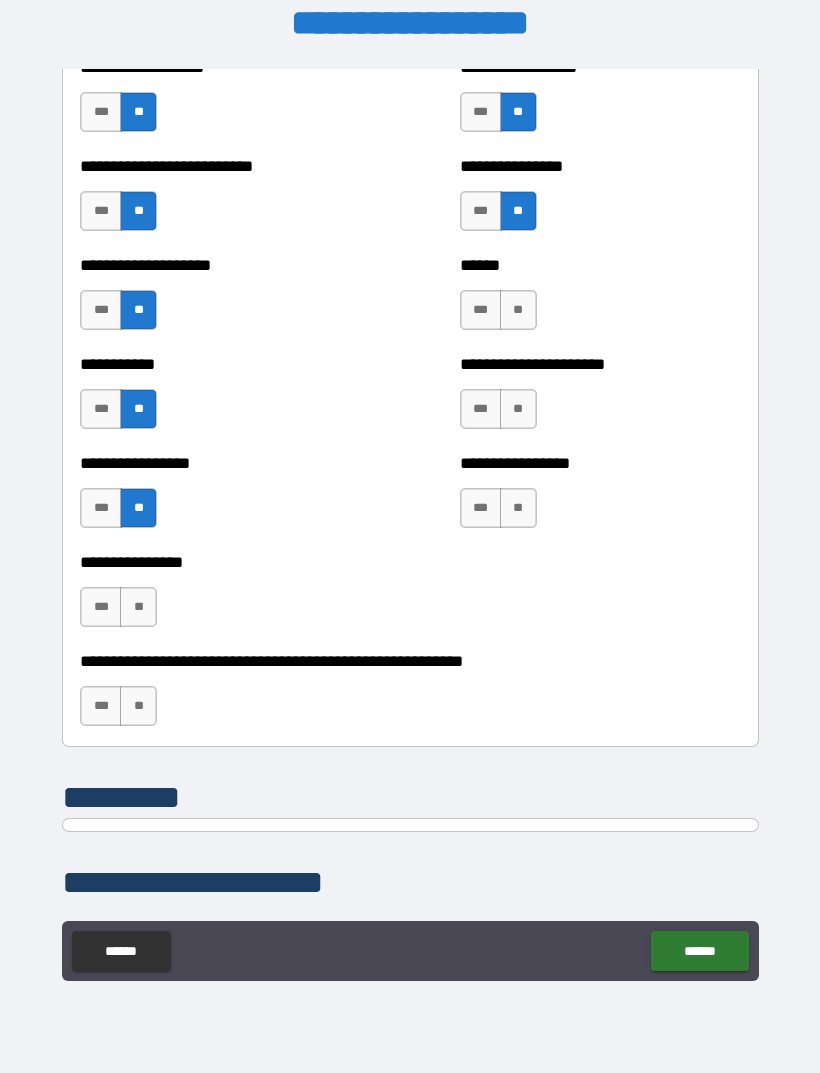 click on "**" at bounding box center [138, 607] 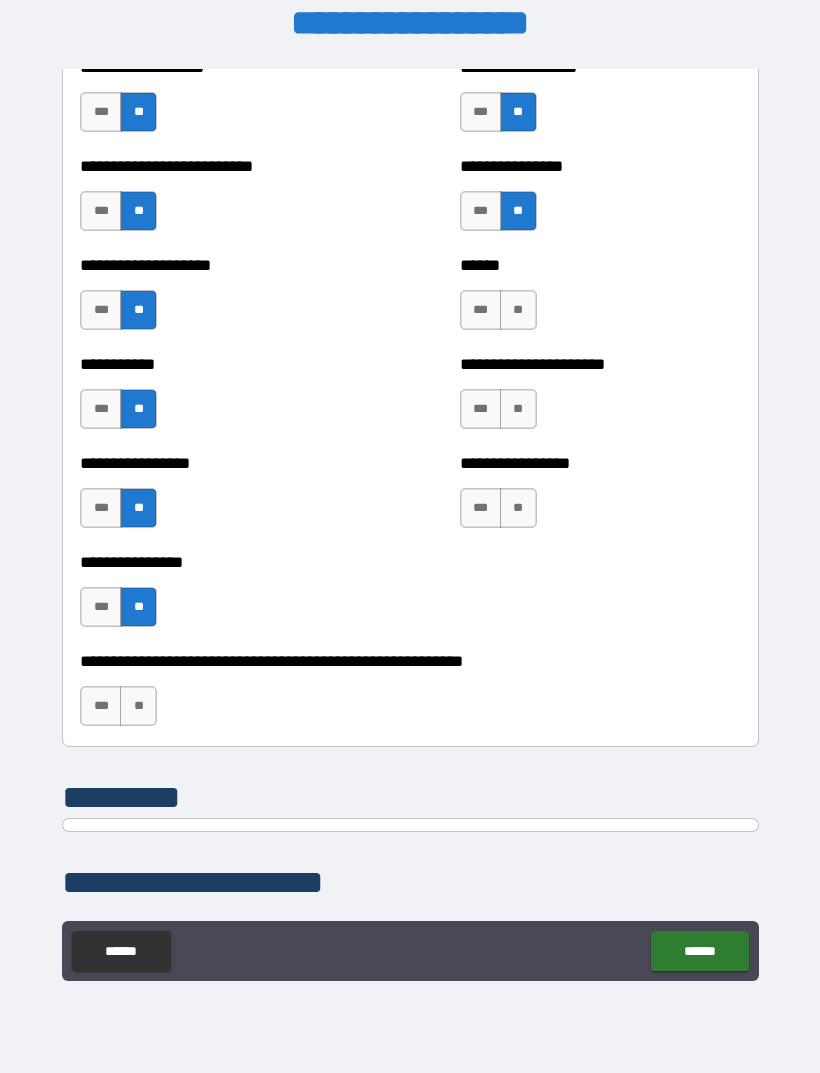 click on "**" at bounding box center (138, 706) 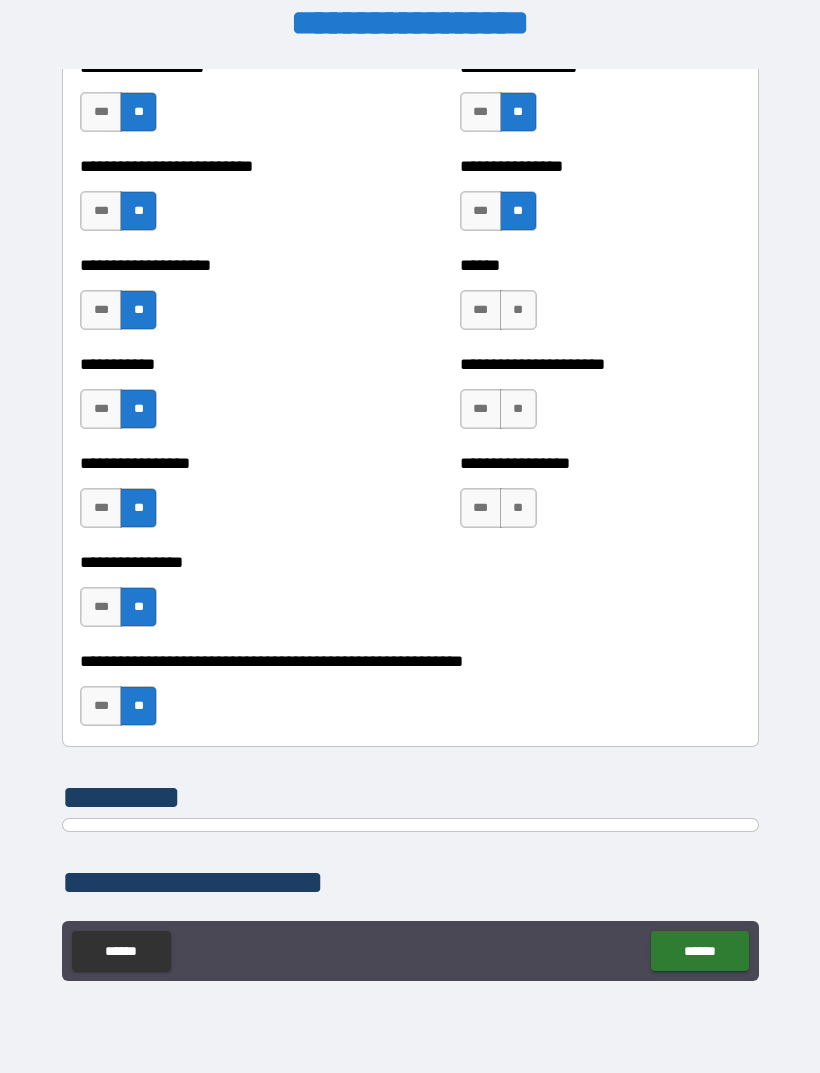 click on "**" at bounding box center [518, 310] 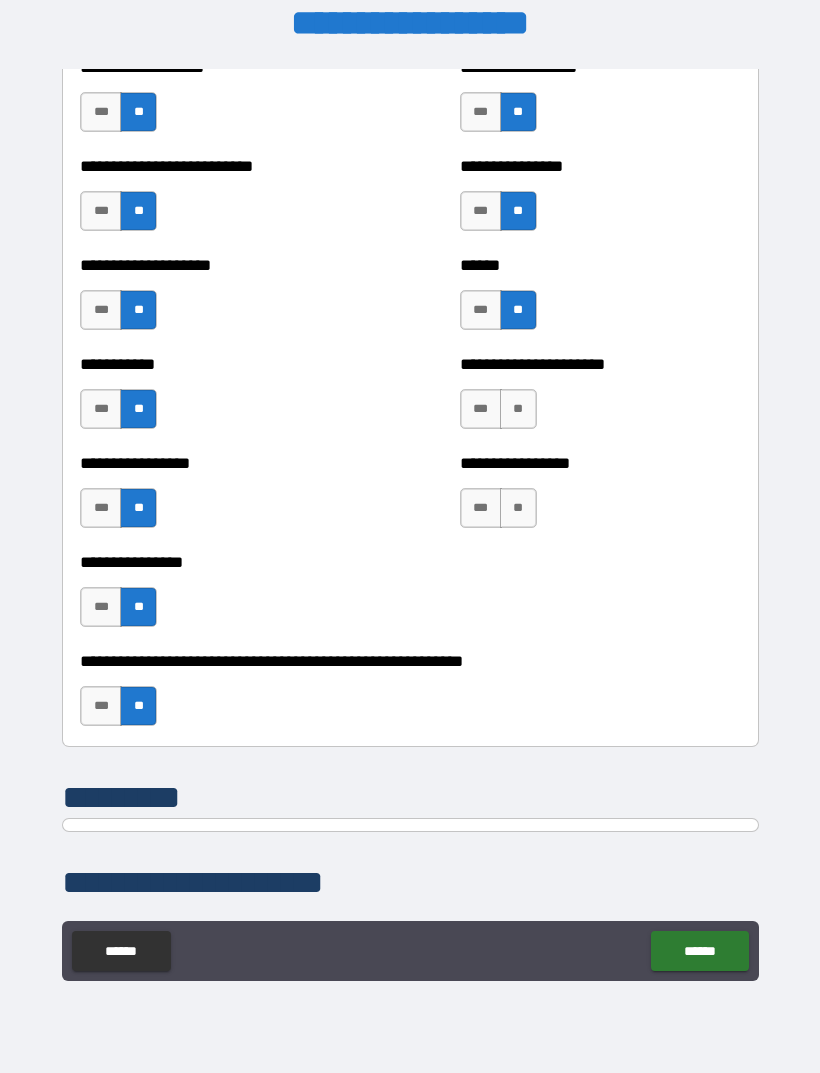 click on "**" at bounding box center [518, 409] 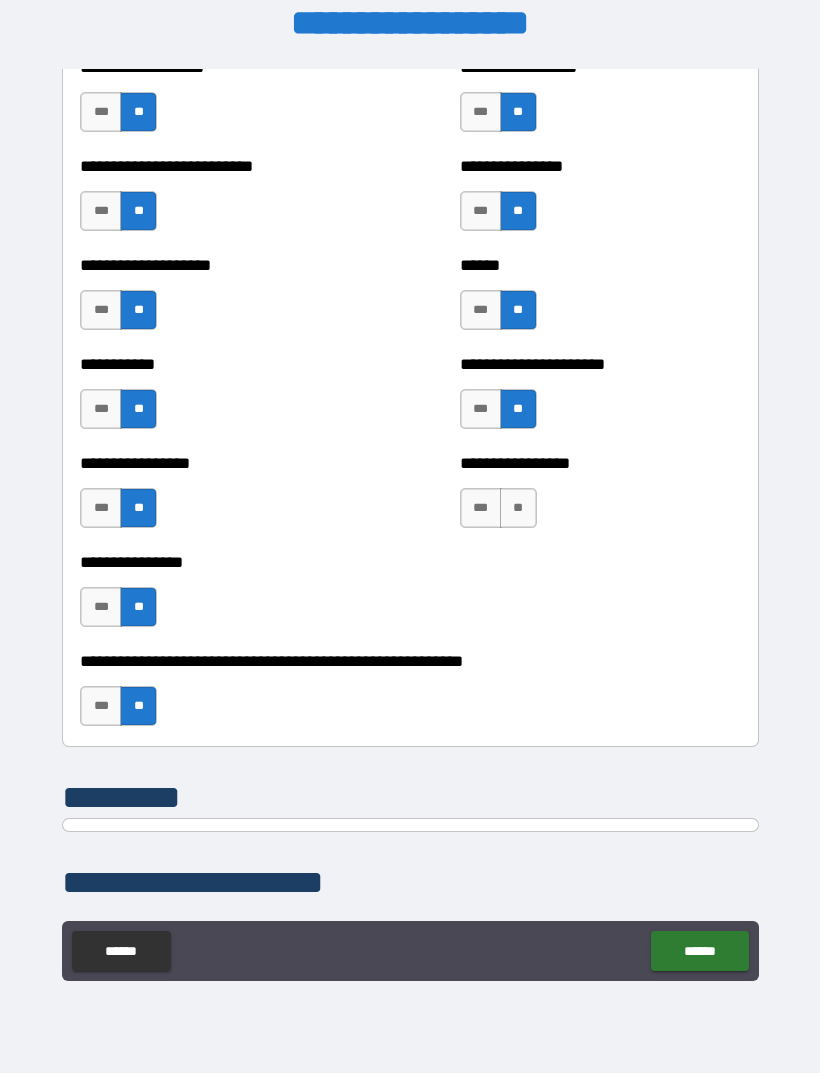 click on "**" at bounding box center [518, 508] 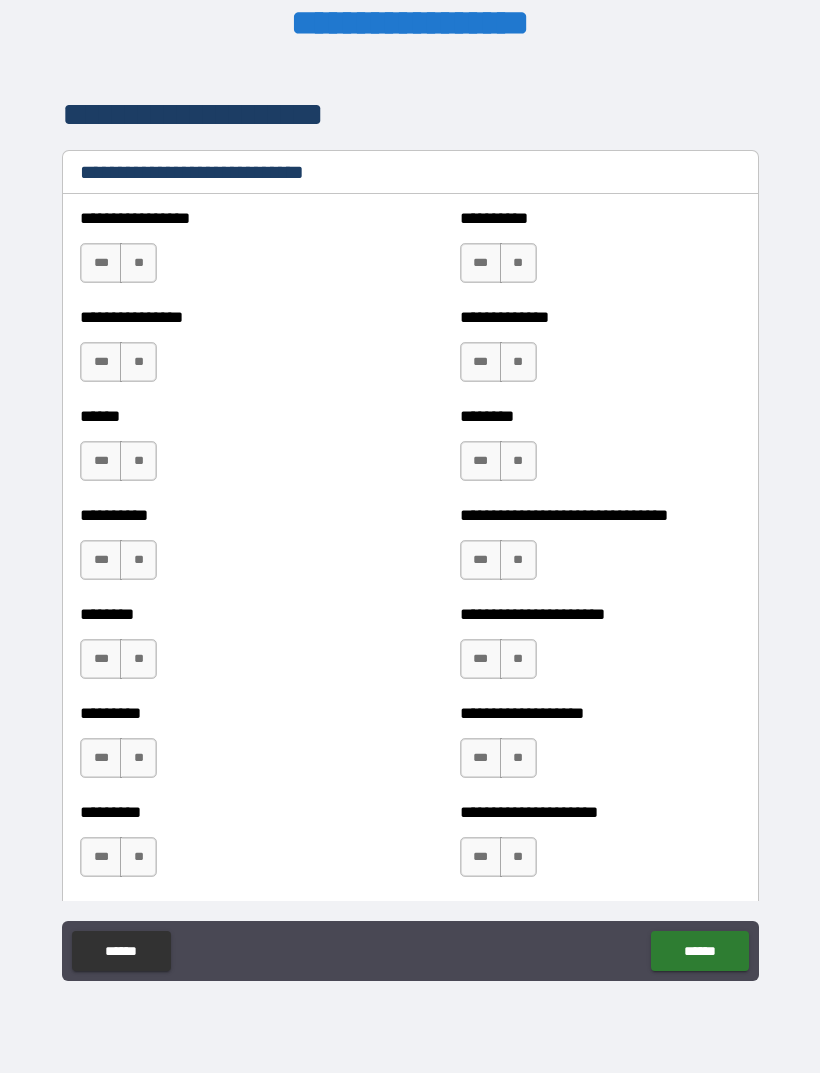 scroll, scrollTop: 6610, scrollLeft: 0, axis: vertical 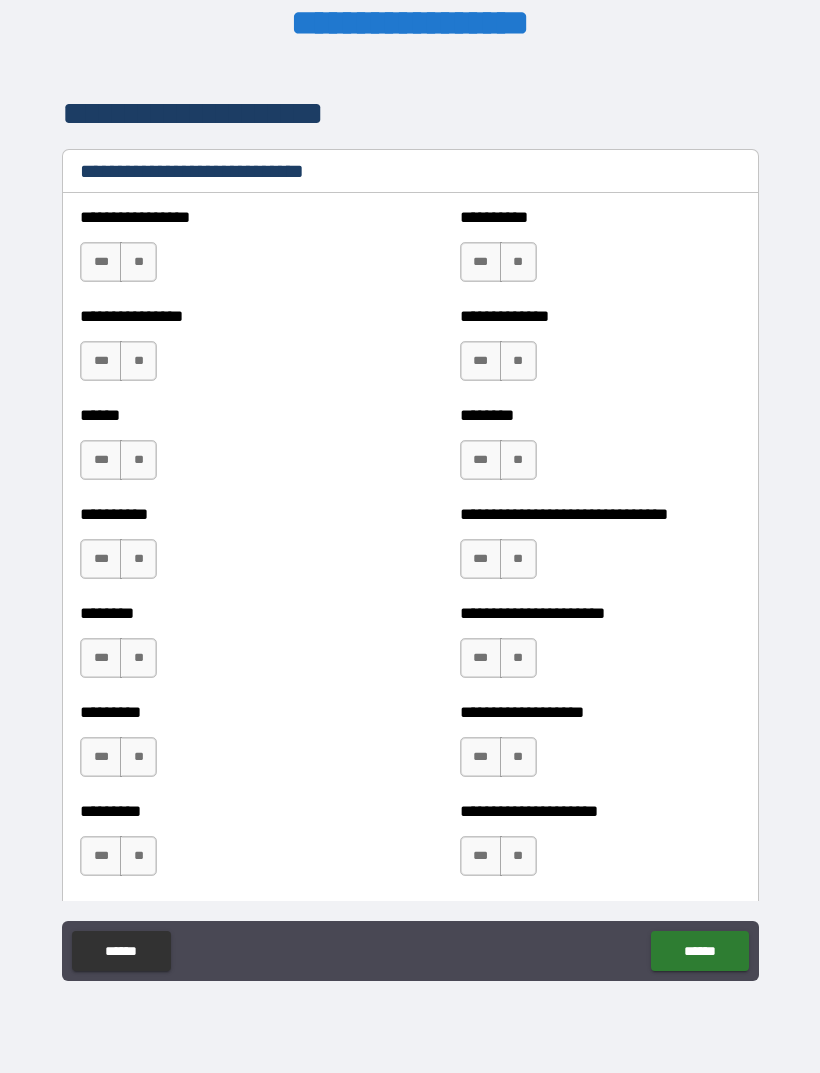 click on "***" at bounding box center [101, 262] 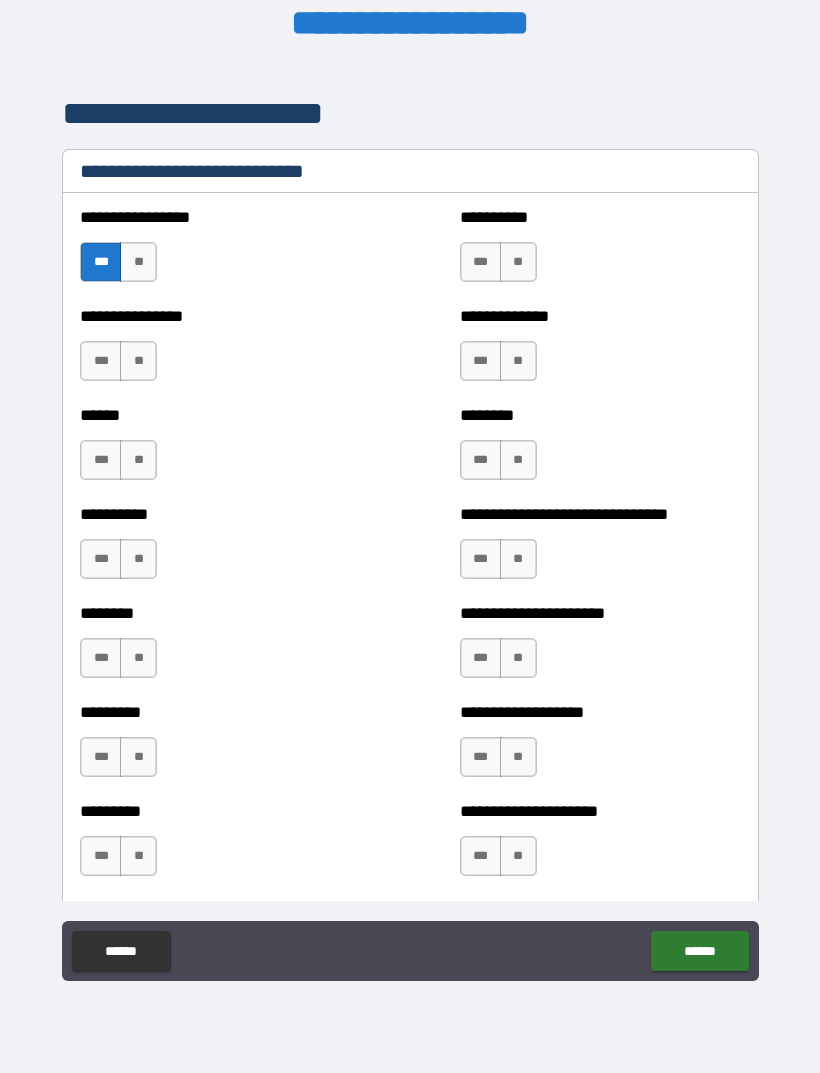 click on "***" at bounding box center (101, 361) 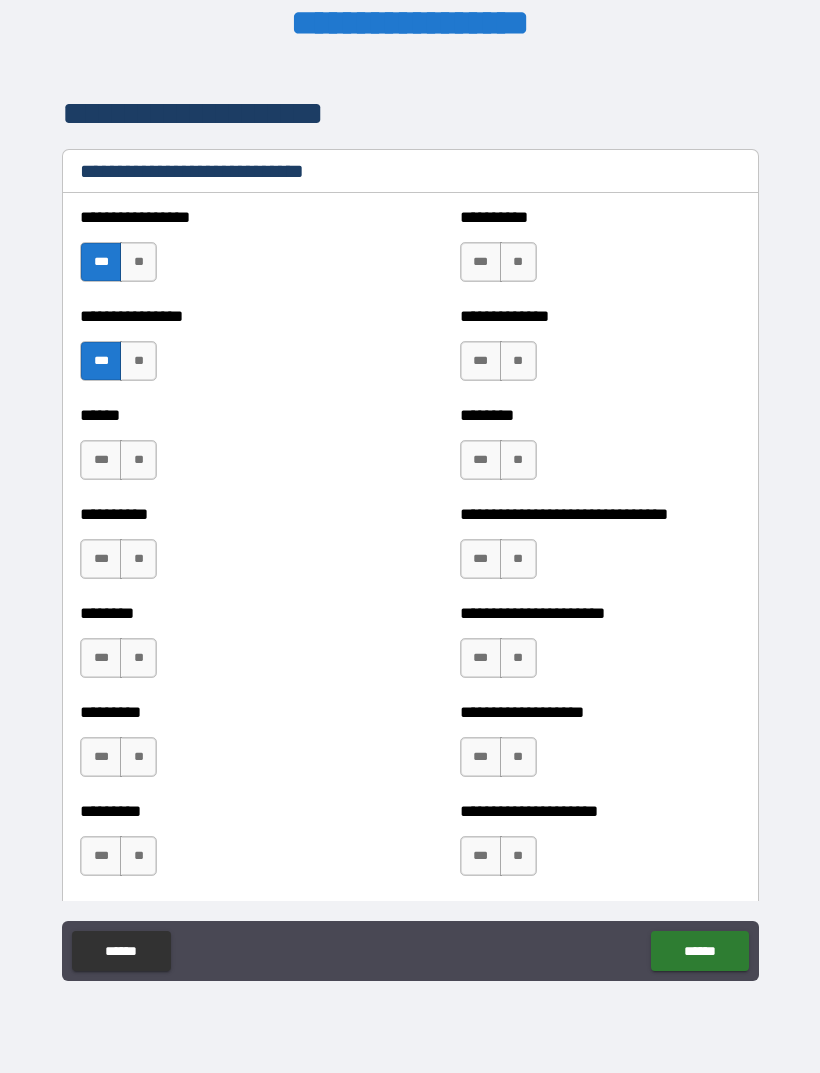 click on "***" at bounding box center [101, 460] 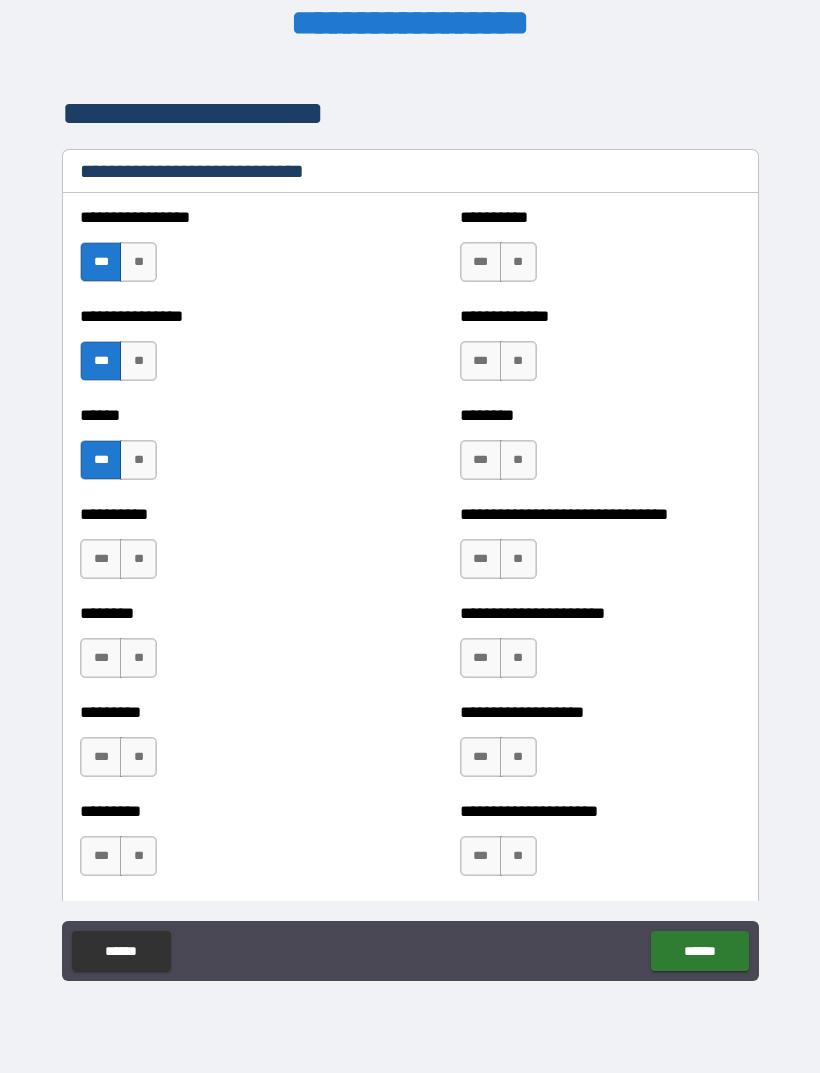 click on "**" at bounding box center (138, 559) 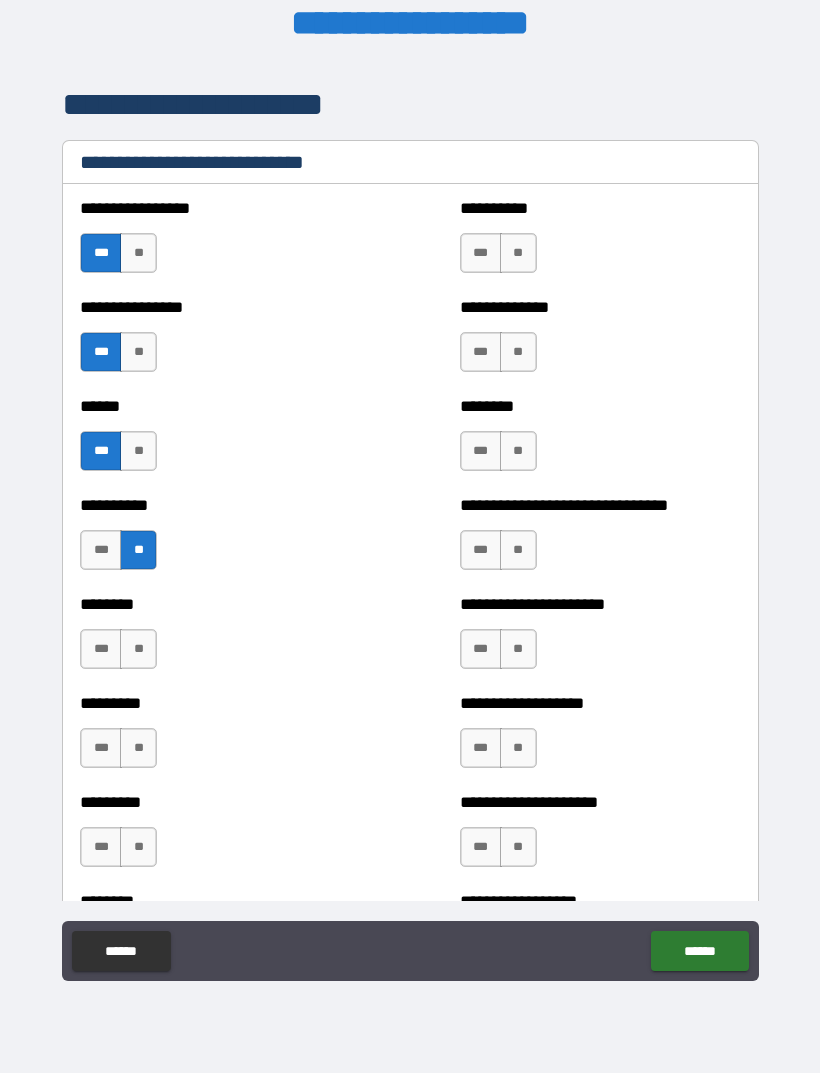 scroll, scrollTop: 6621, scrollLeft: 0, axis: vertical 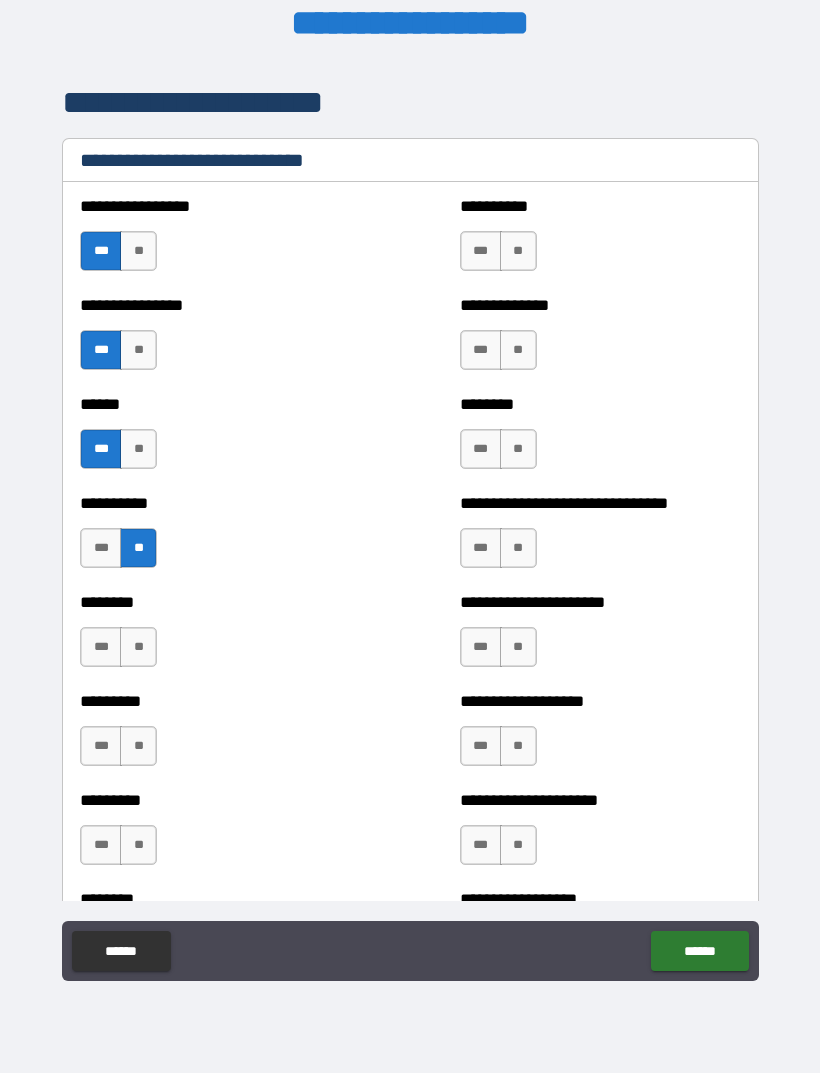 click on "***" at bounding box center (481, 251) 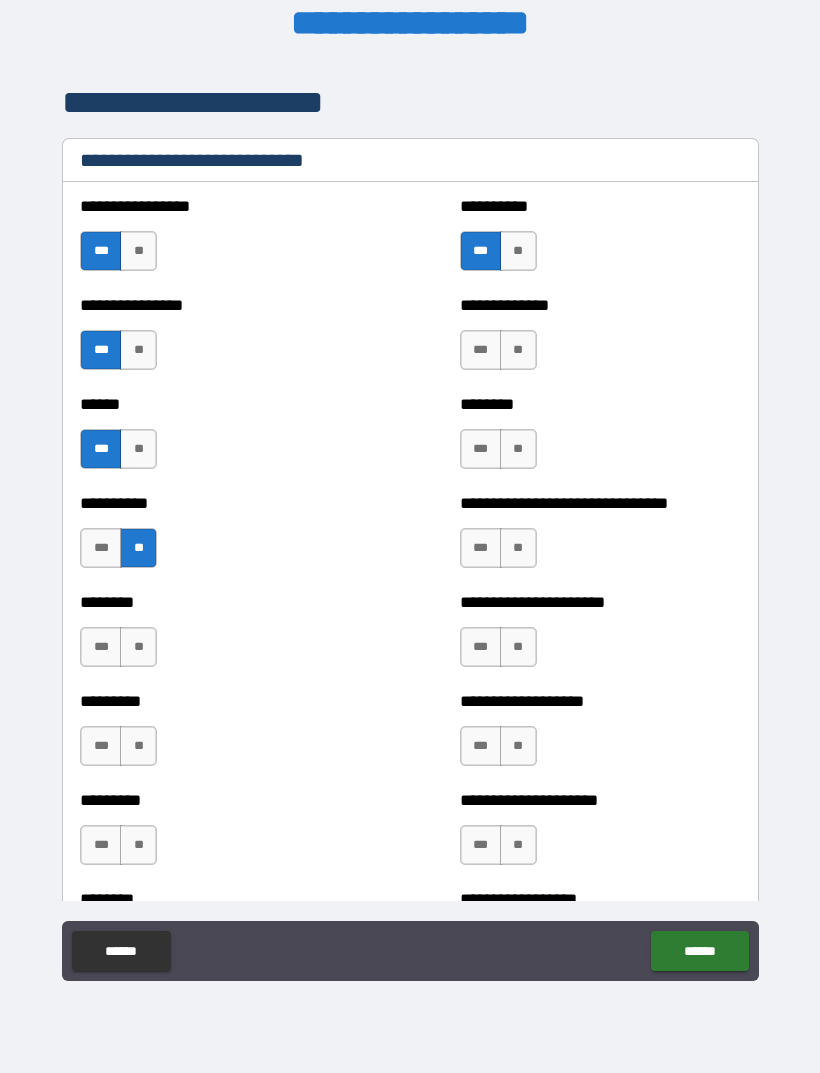 click on "***" at bounding box center [481, 350] 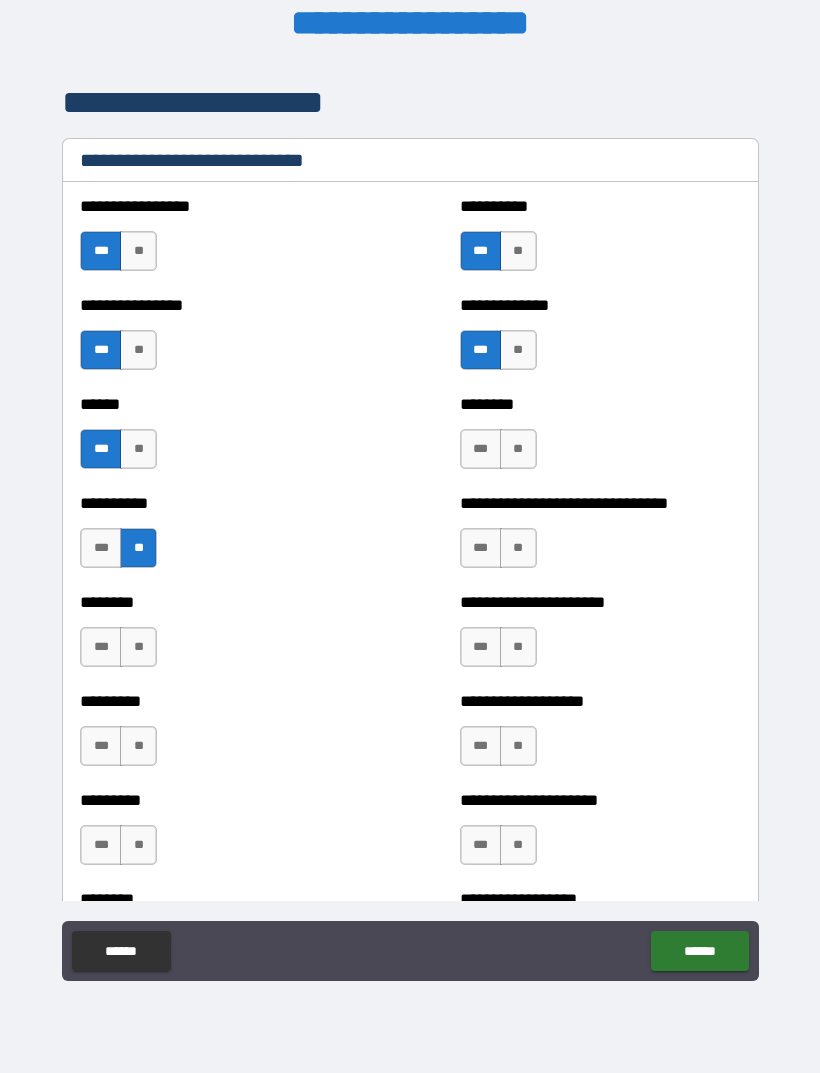 click on "**" at bounding box center [518, 449] 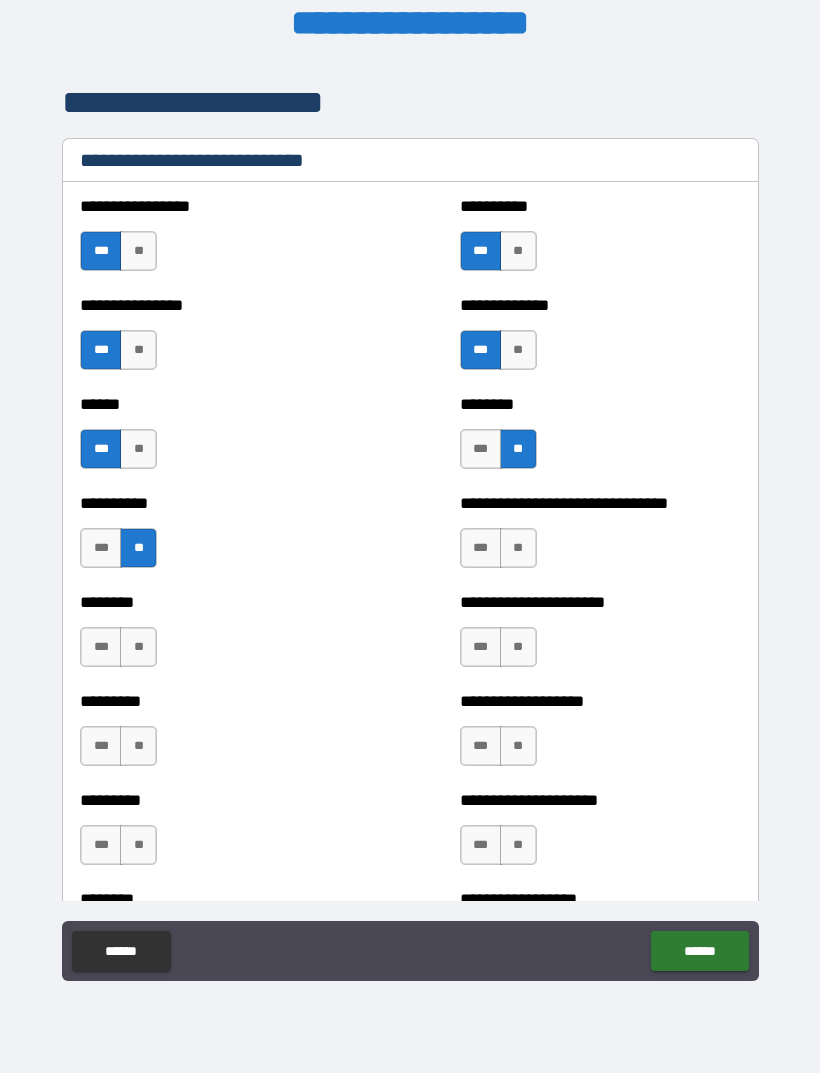 click on "**" at bounding box center [518, 548] 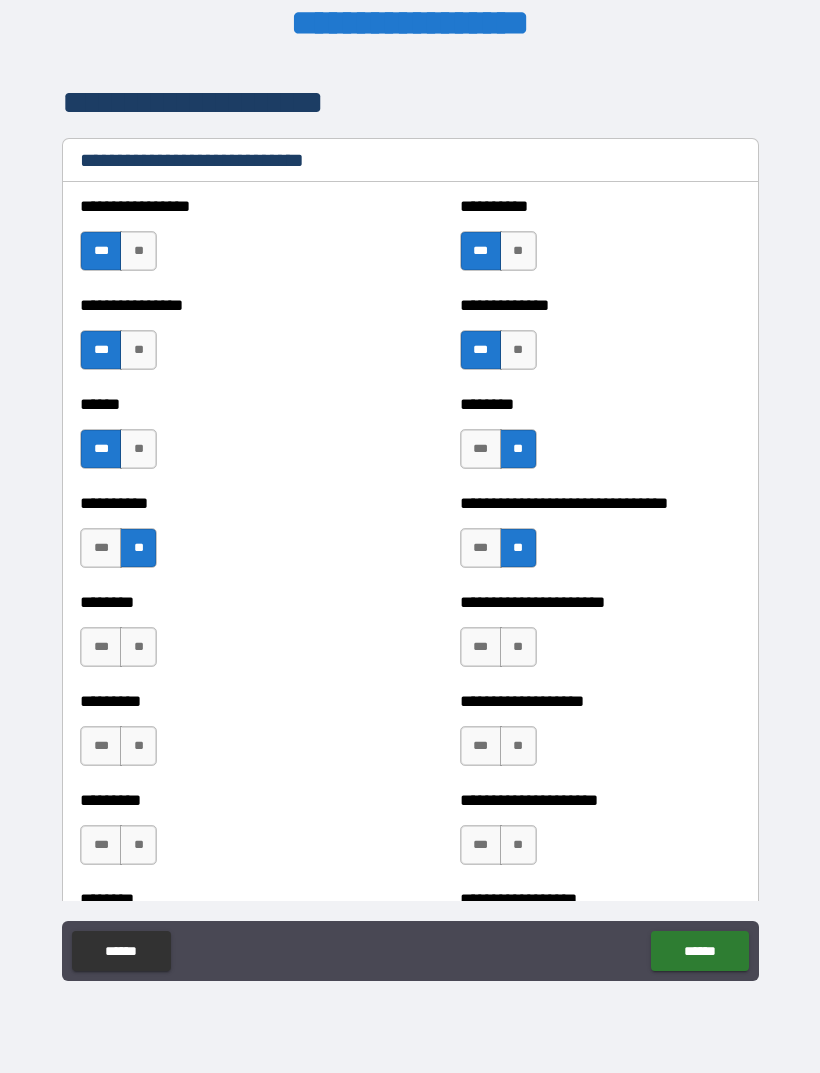 click on "***" at bounding box center [481, 647] 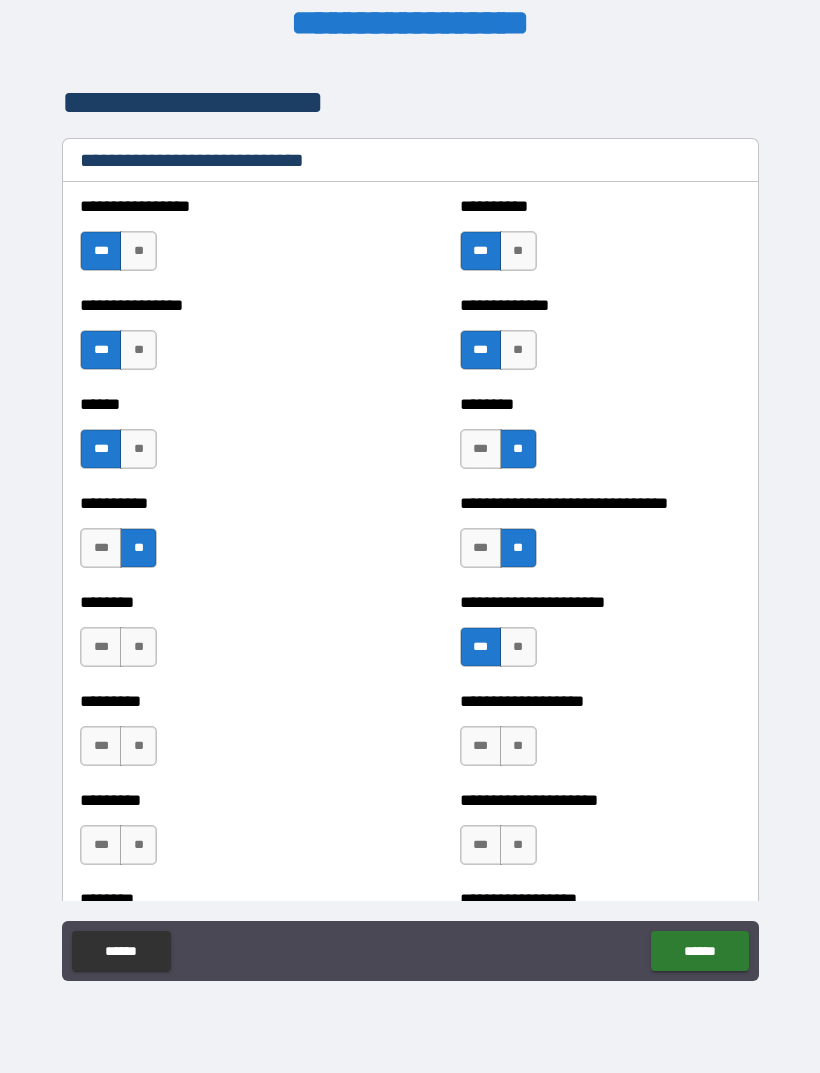 click on "***" at bounding box center (481, 746) 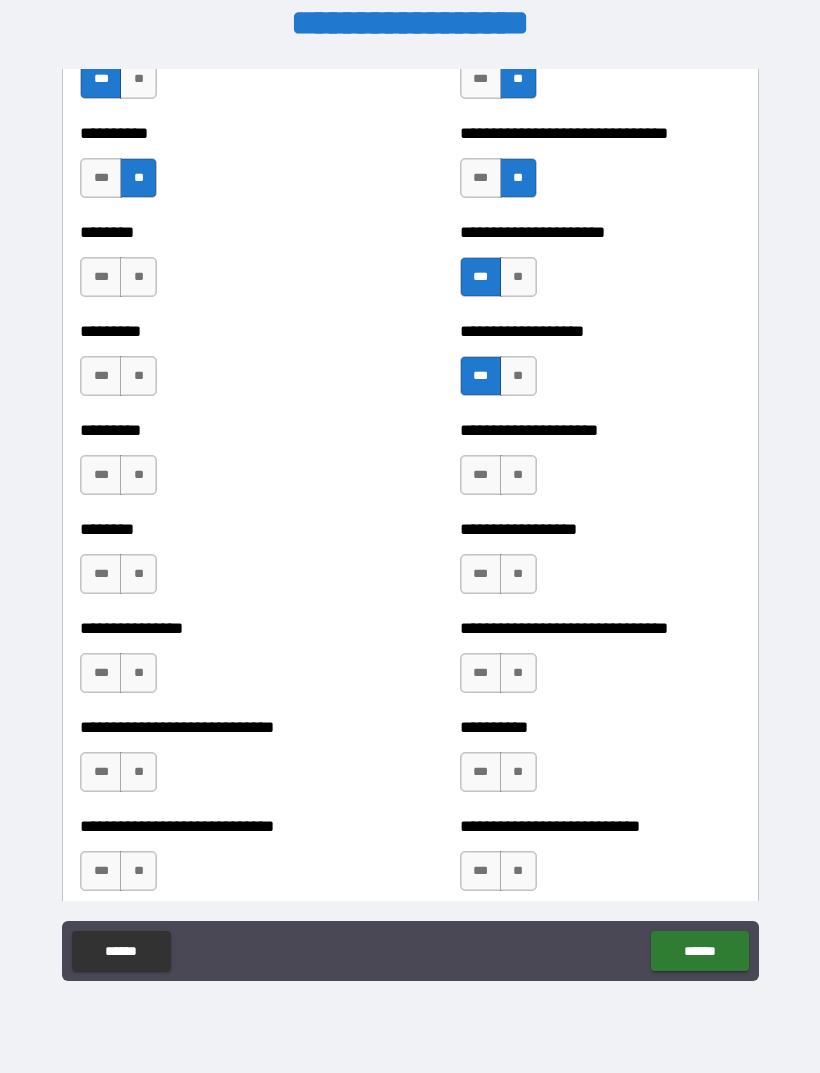 scroll, scrollTop: 6988, scrollLeft: 0, axis: vertical 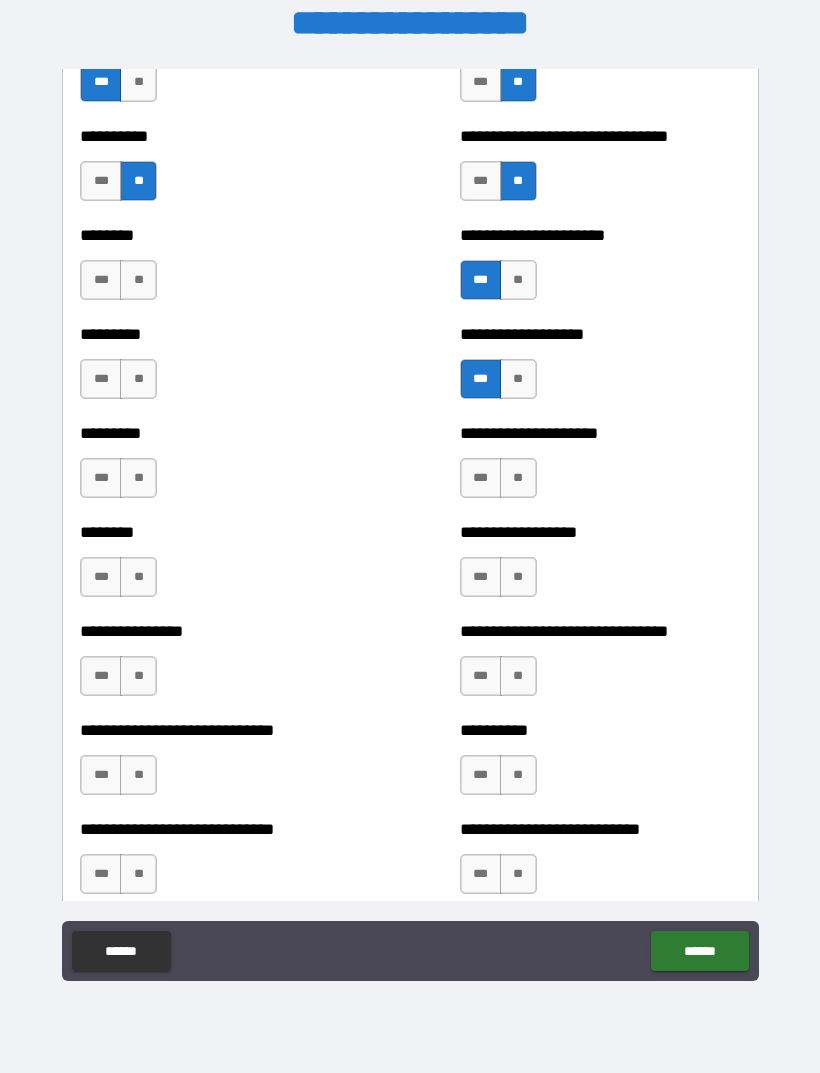 click on "**" at bounding box center [518, 478] 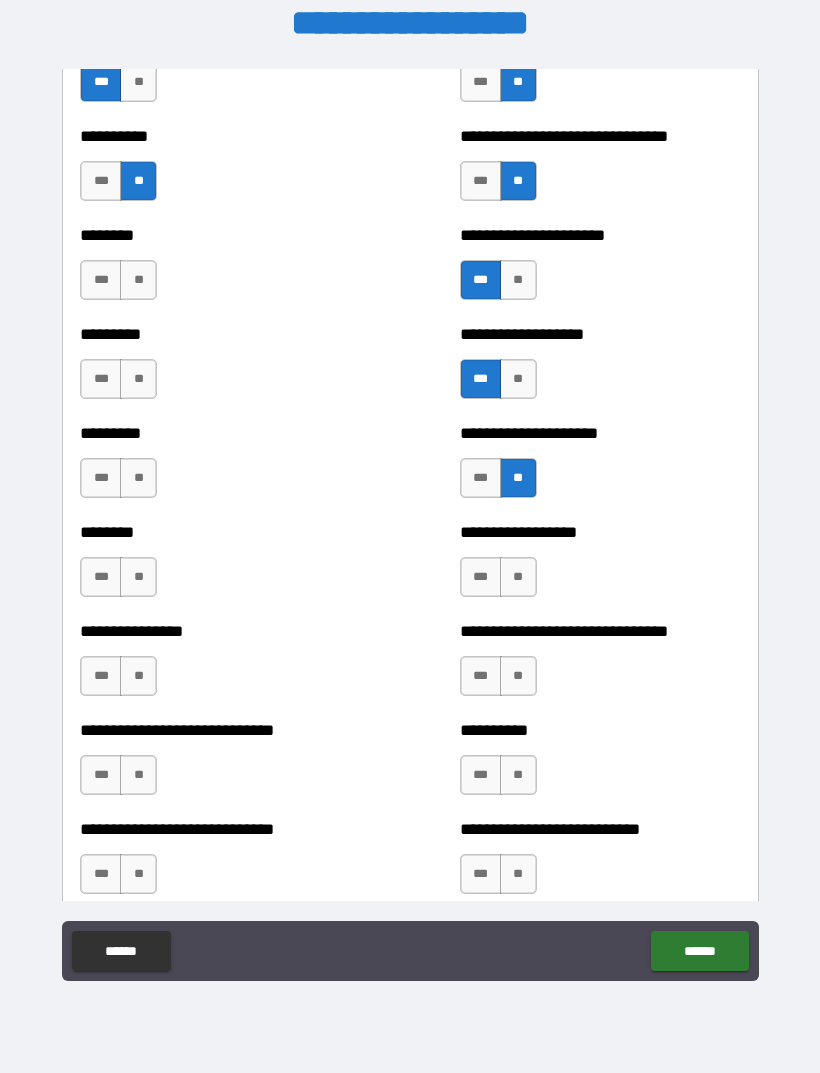 click on "**" at bounding box center [138, 280] 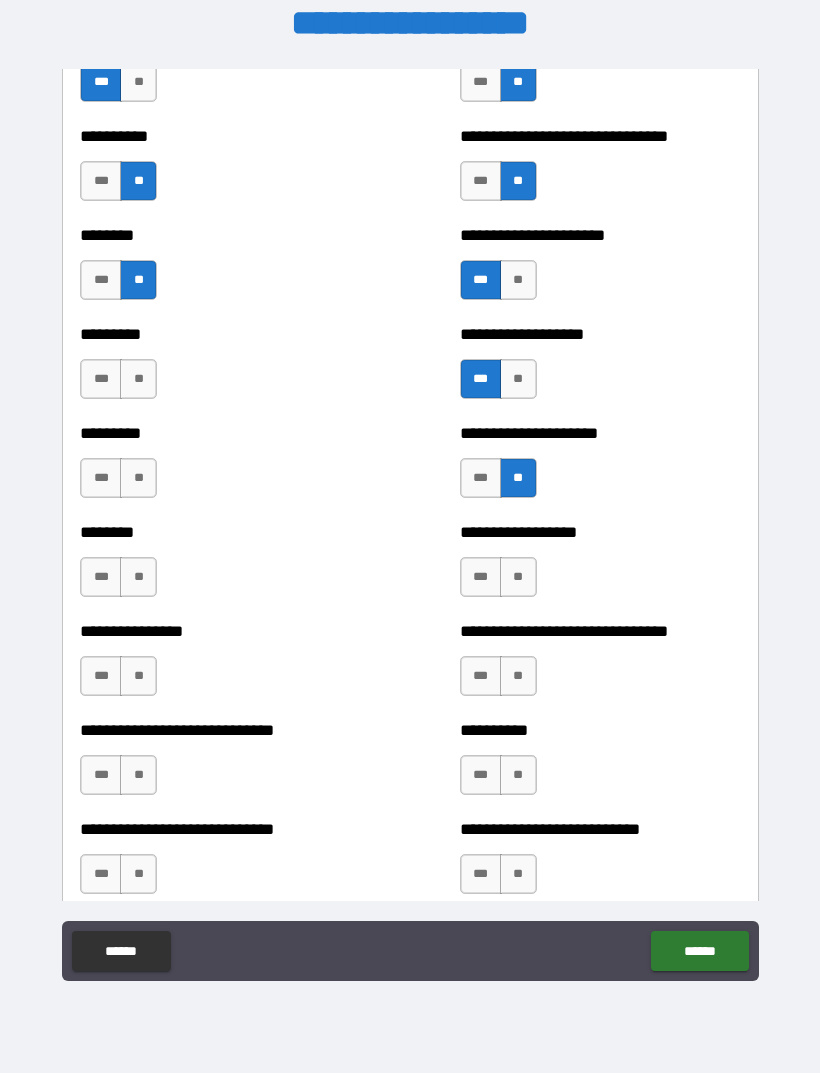click on "***" at bounding box center [101, 379] 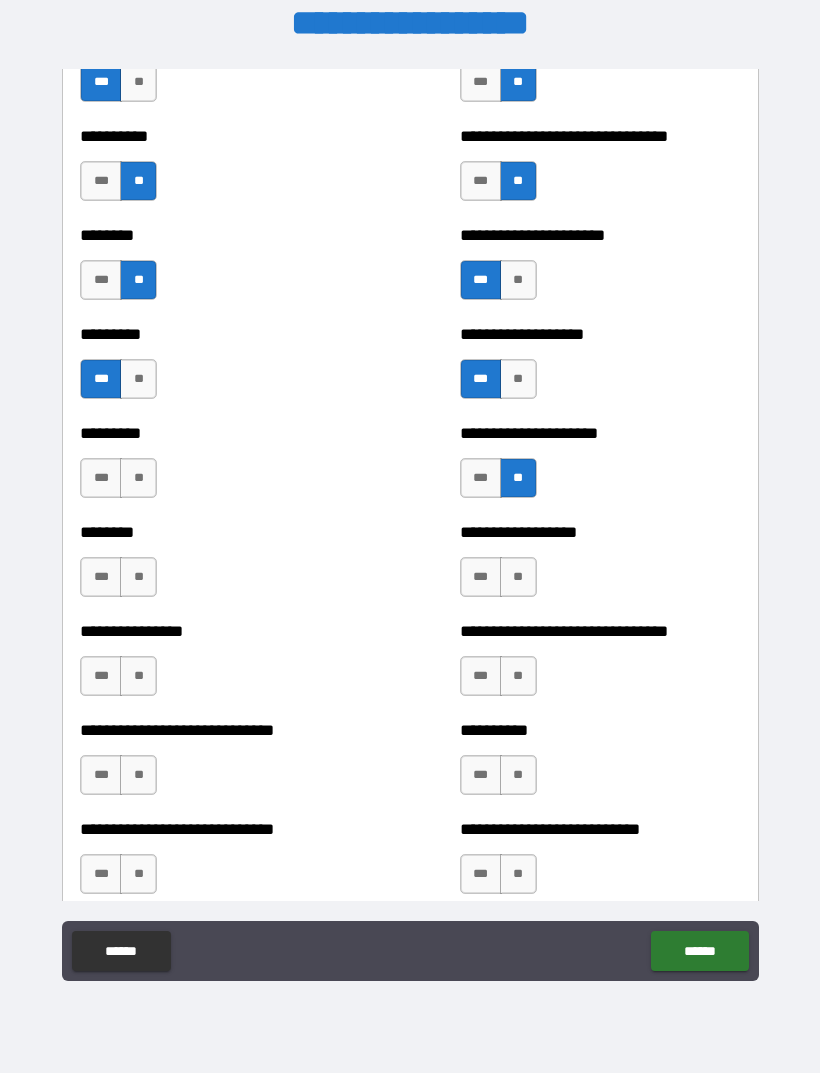 click on "***" at bounding box center (101, 478) 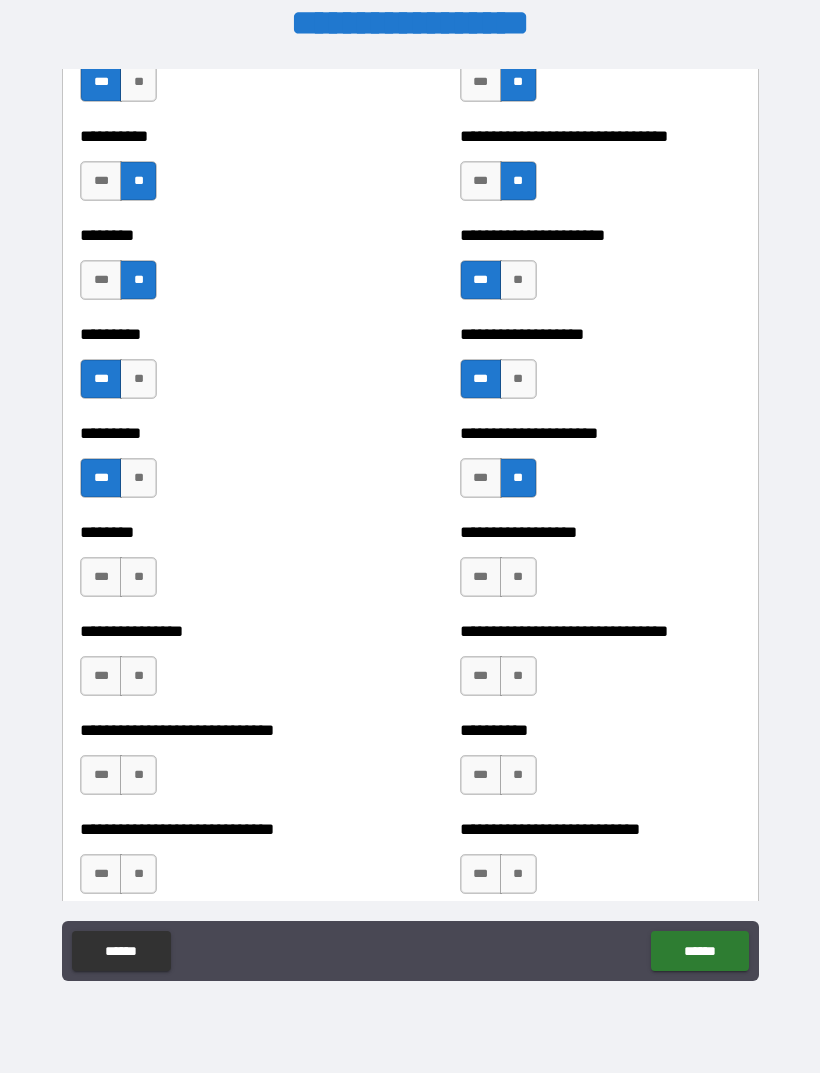 click on "**" at bounding box center [138, 577] 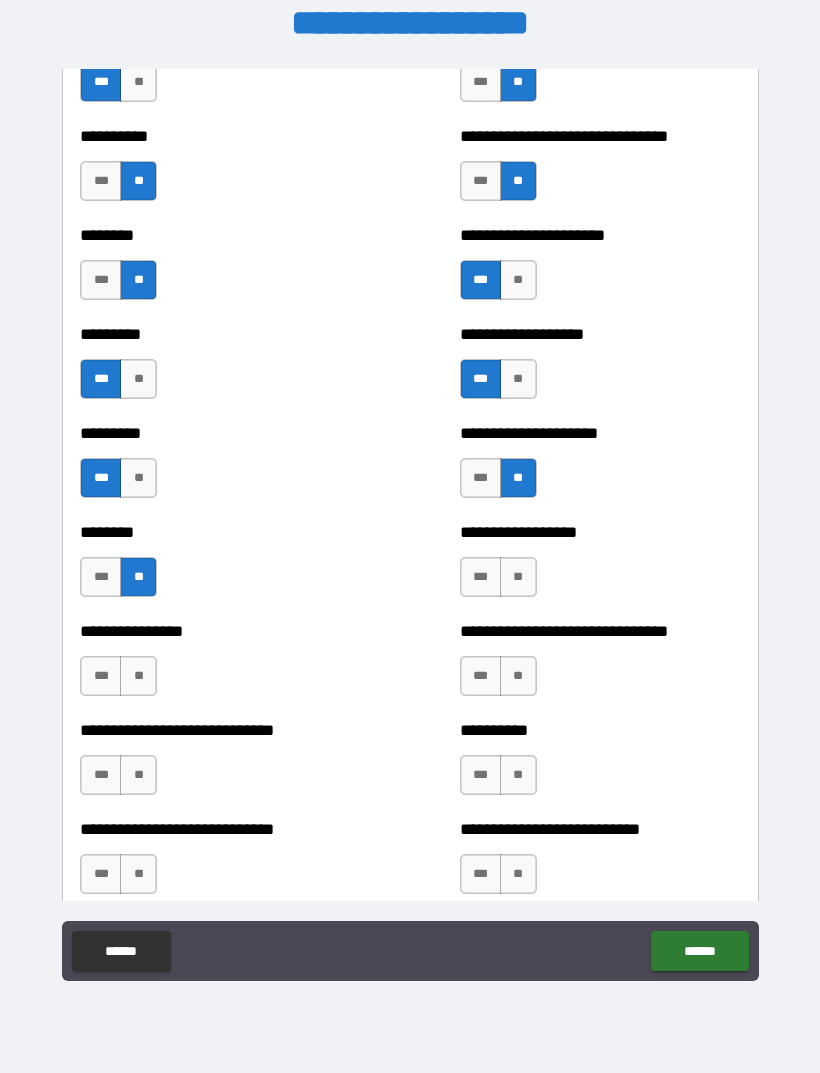 click on "**" at bounding box center [518, 577] 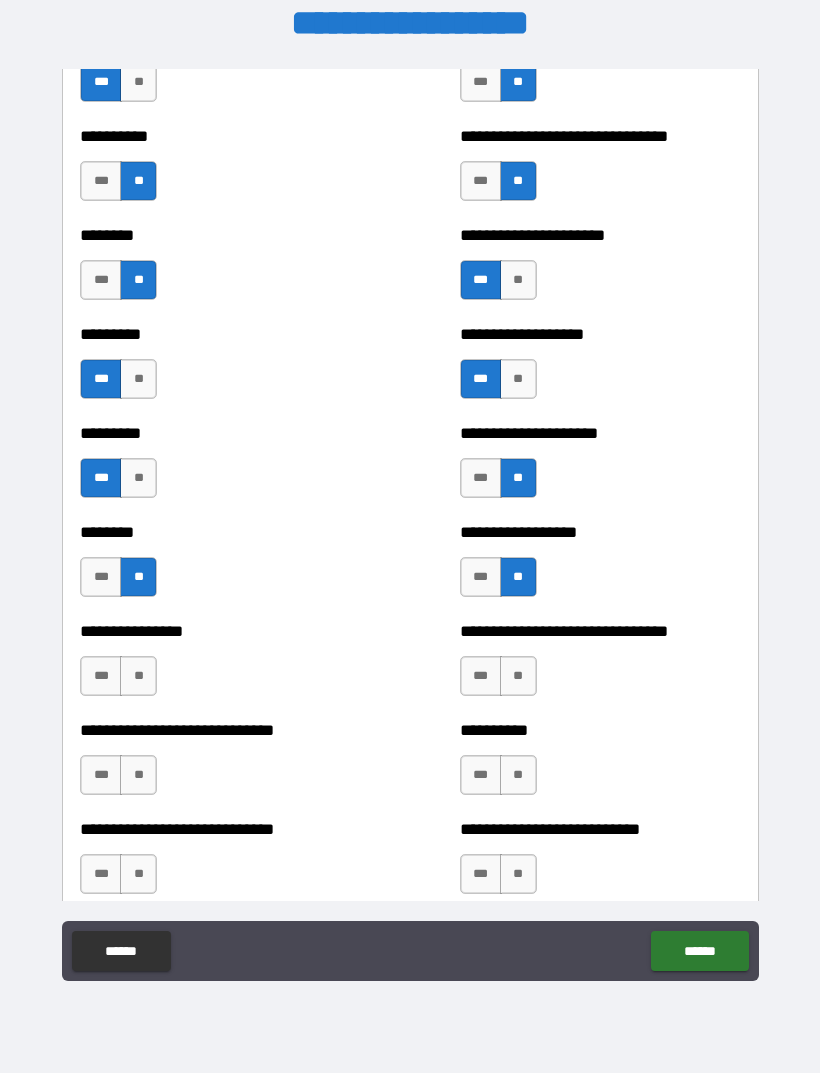 click on "***" at bounding box center [101, 676] 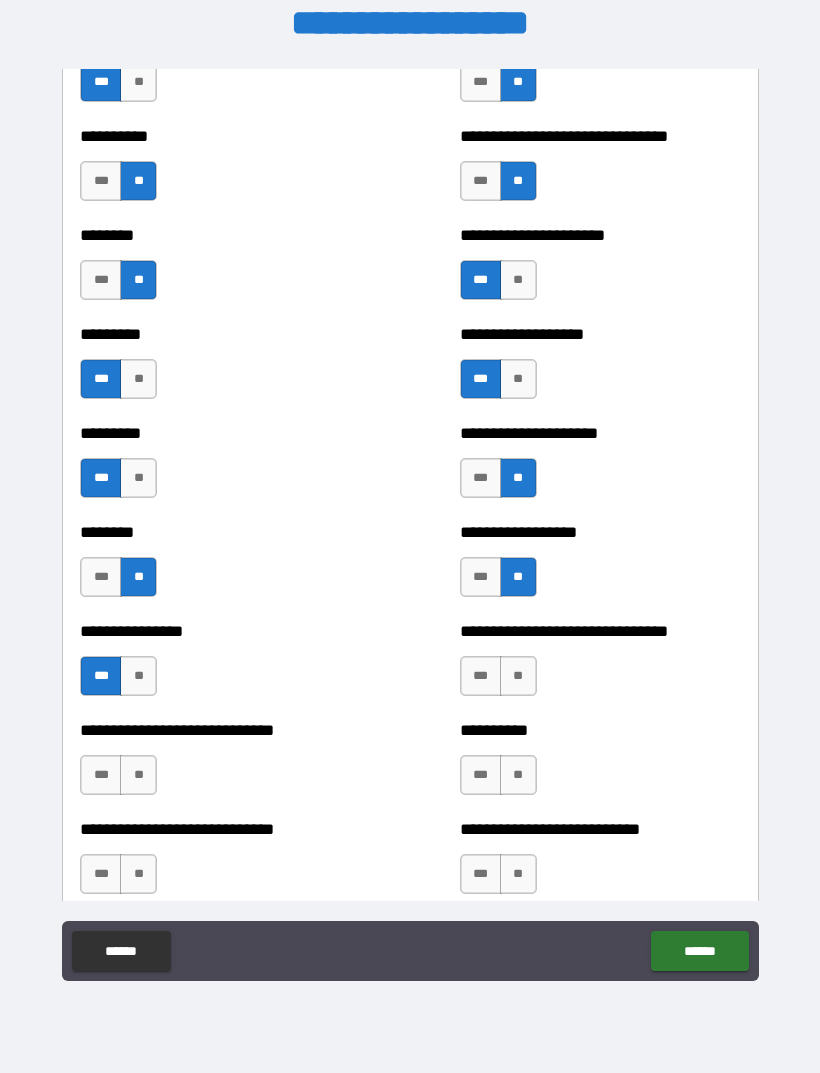 click on "**" at bounding box center (518, 676) 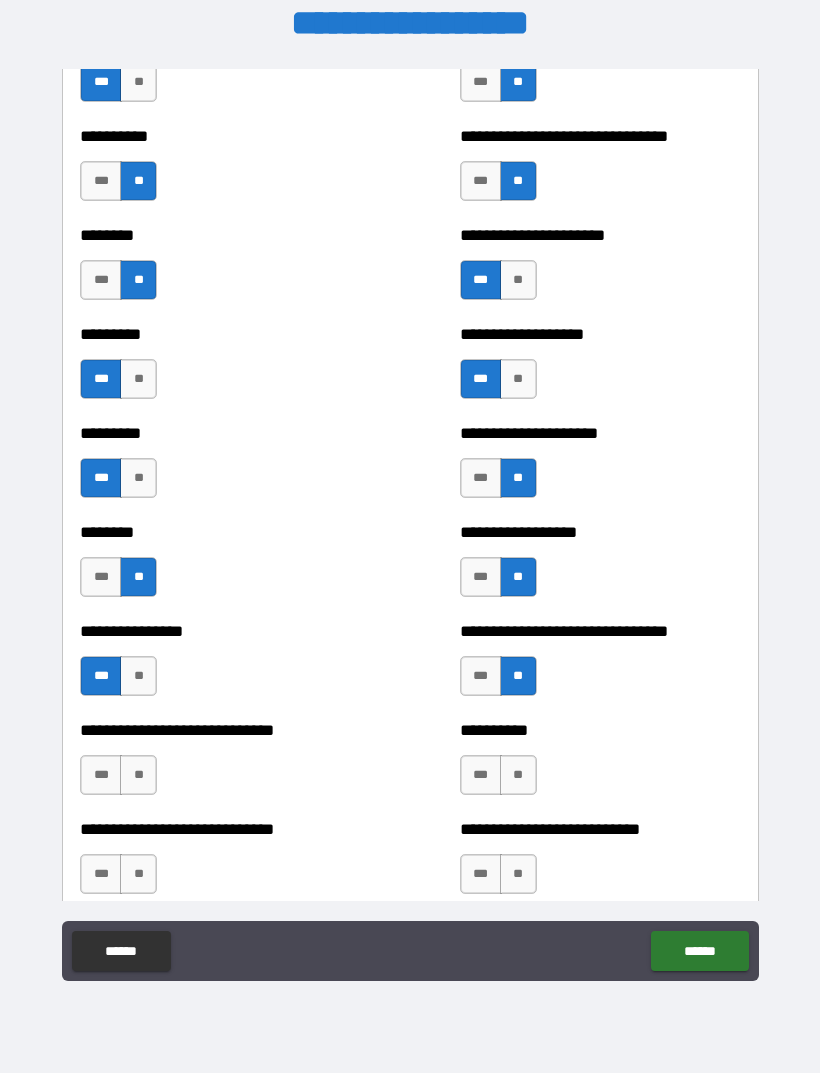 click on "**" at bounding box center [138, 775] 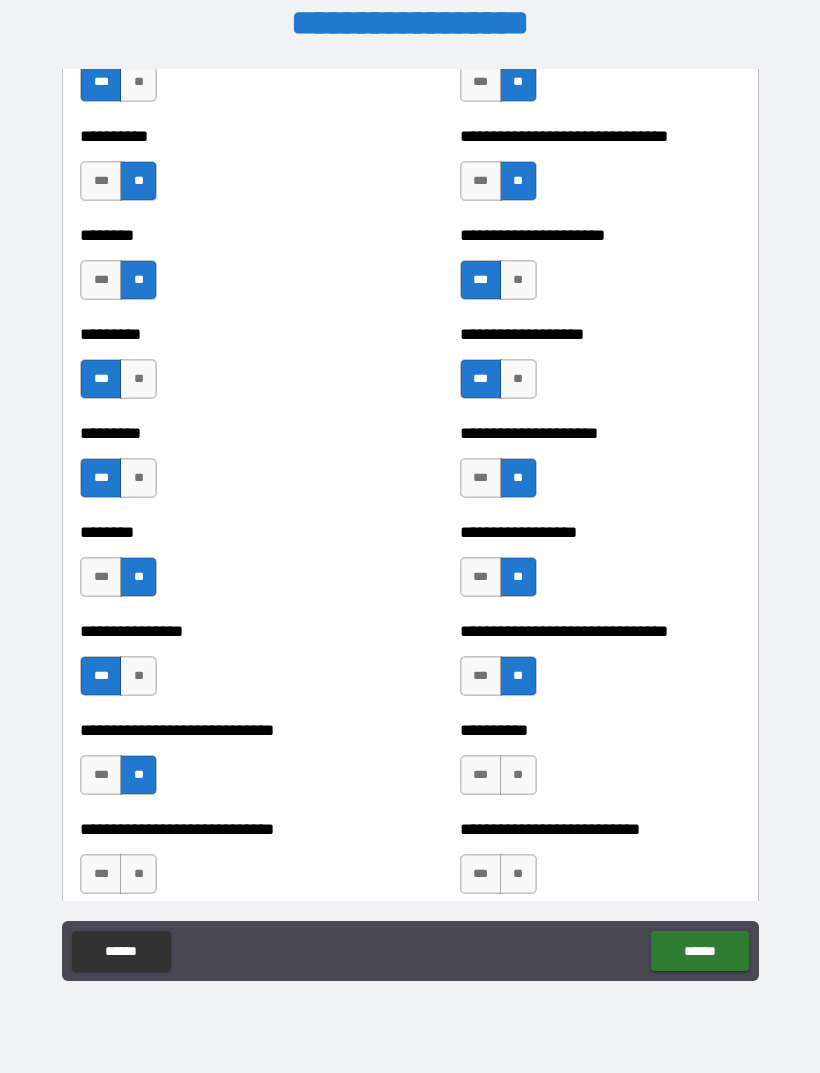click on "**" at bounding box center [518, 775] 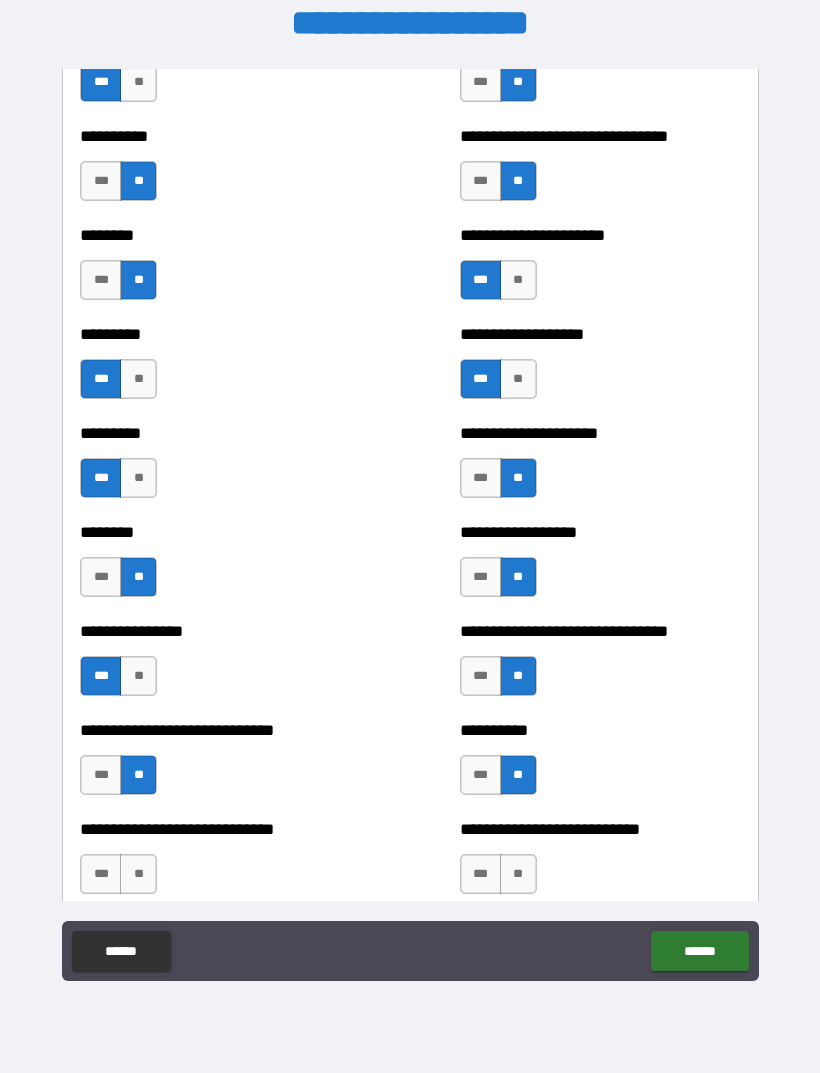 click on "***" at bounding box center [481, 775] 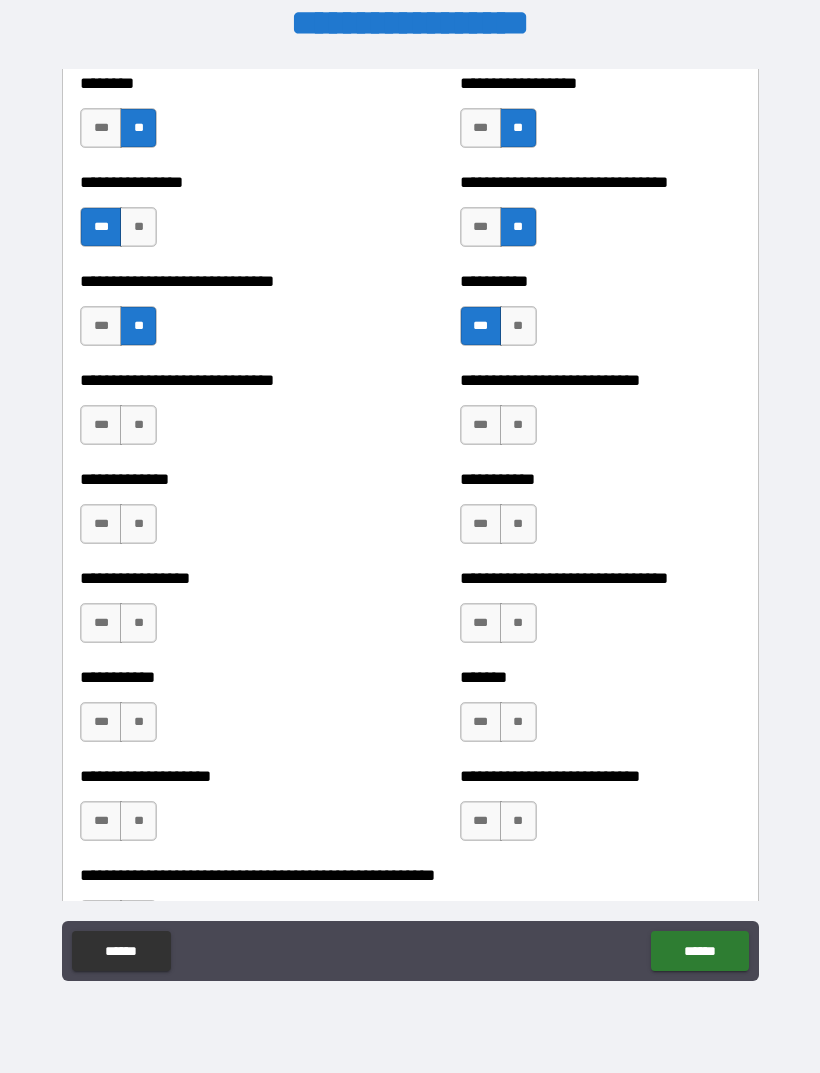 scroll, scrollTop: 7432, scrollLeft: 0, axis: vertical 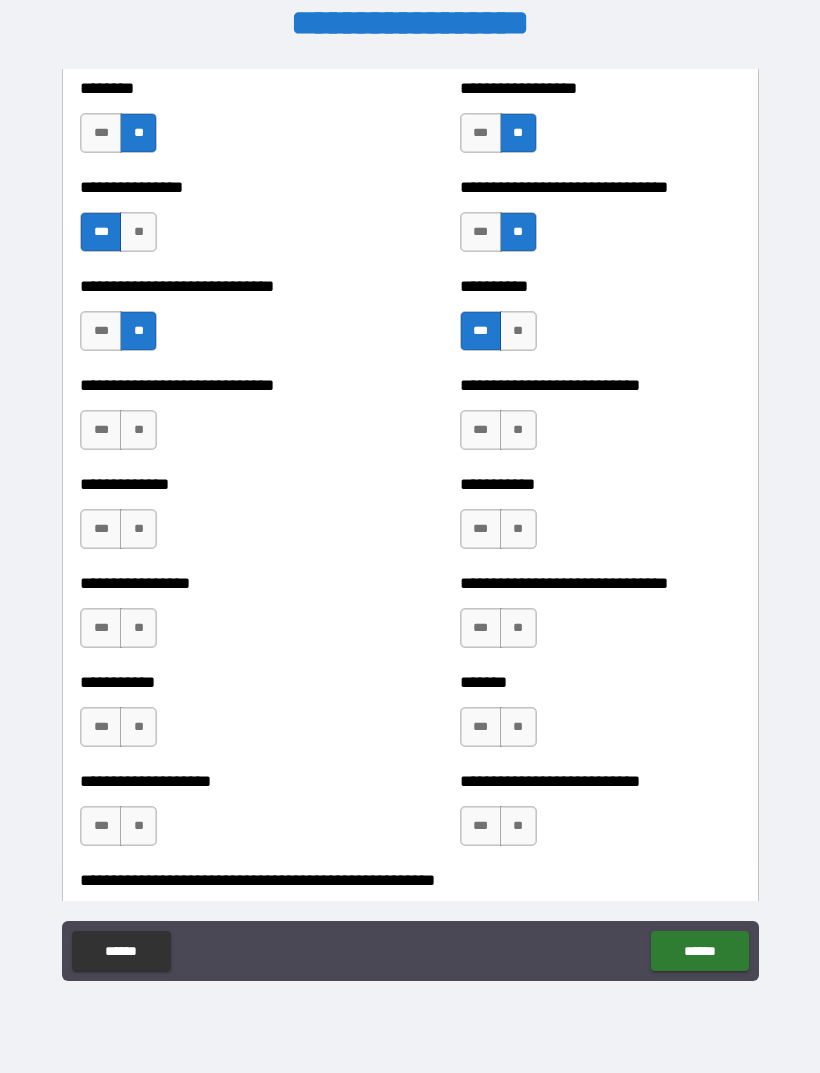 click on "**" at bounding box center [138, 430] 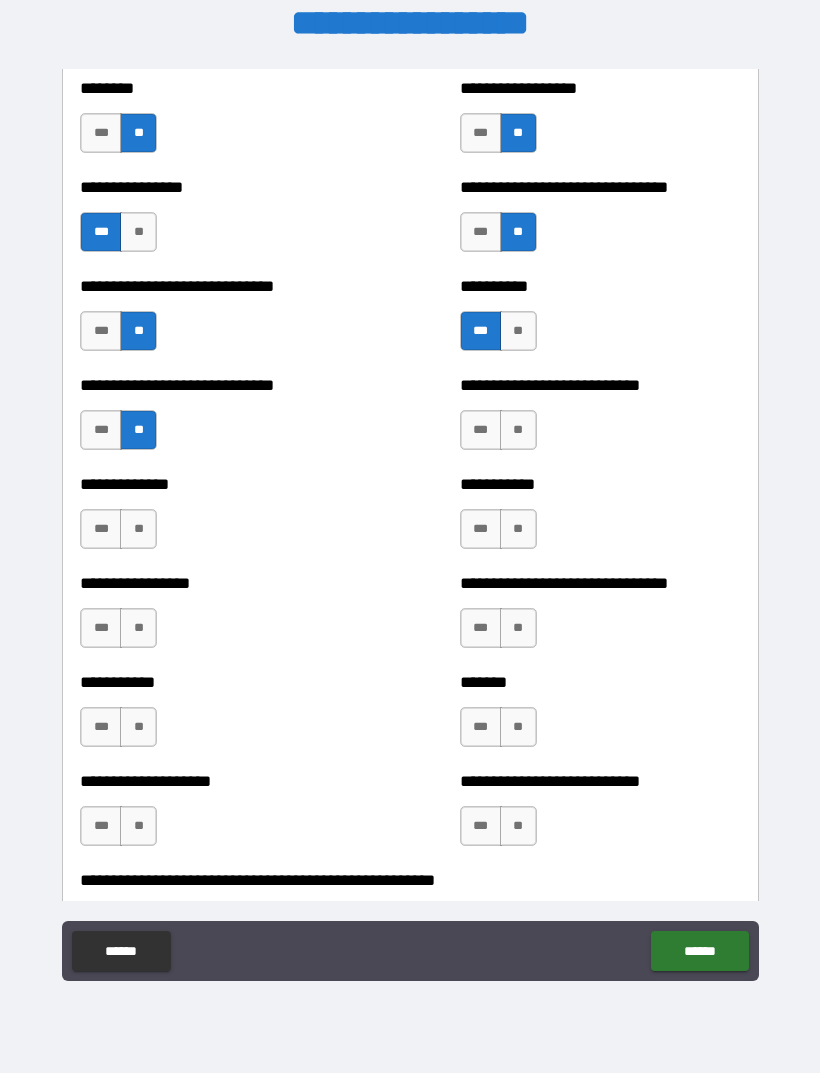 click on "**" at bounding box center [138, 529] 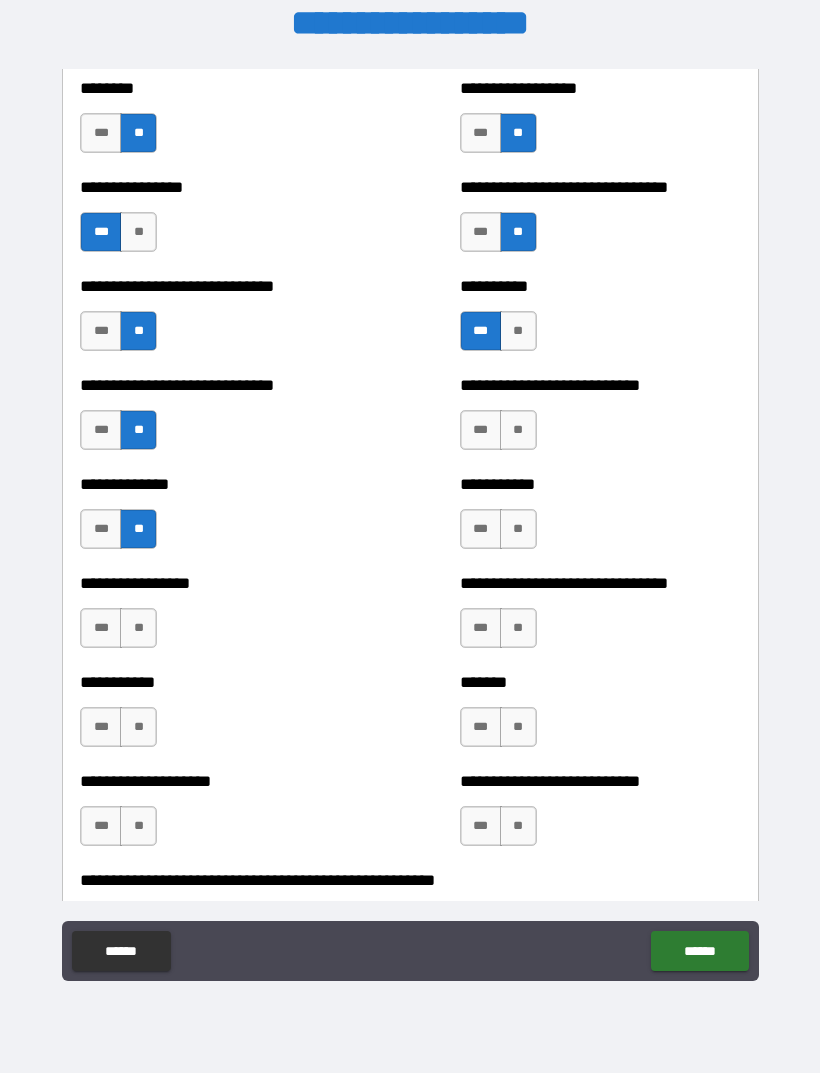 click on "**" at bounding box center [518, 430] 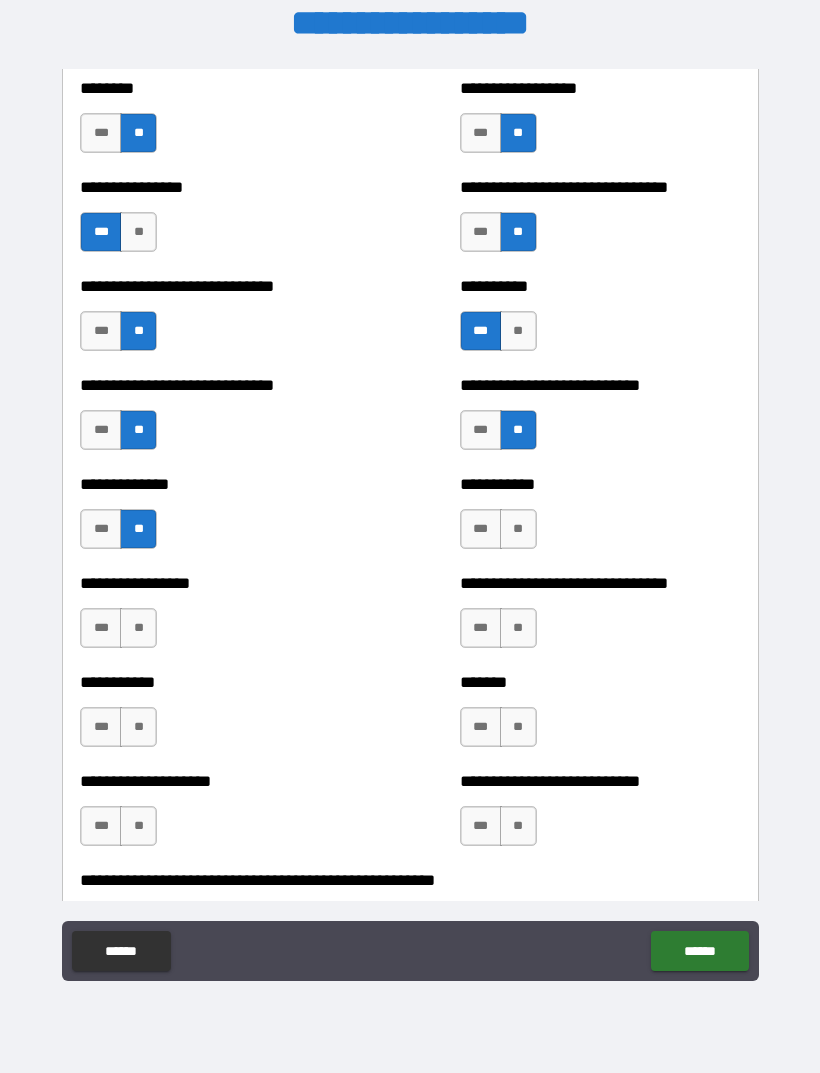 click on "**" at bounding box center (518, 529) 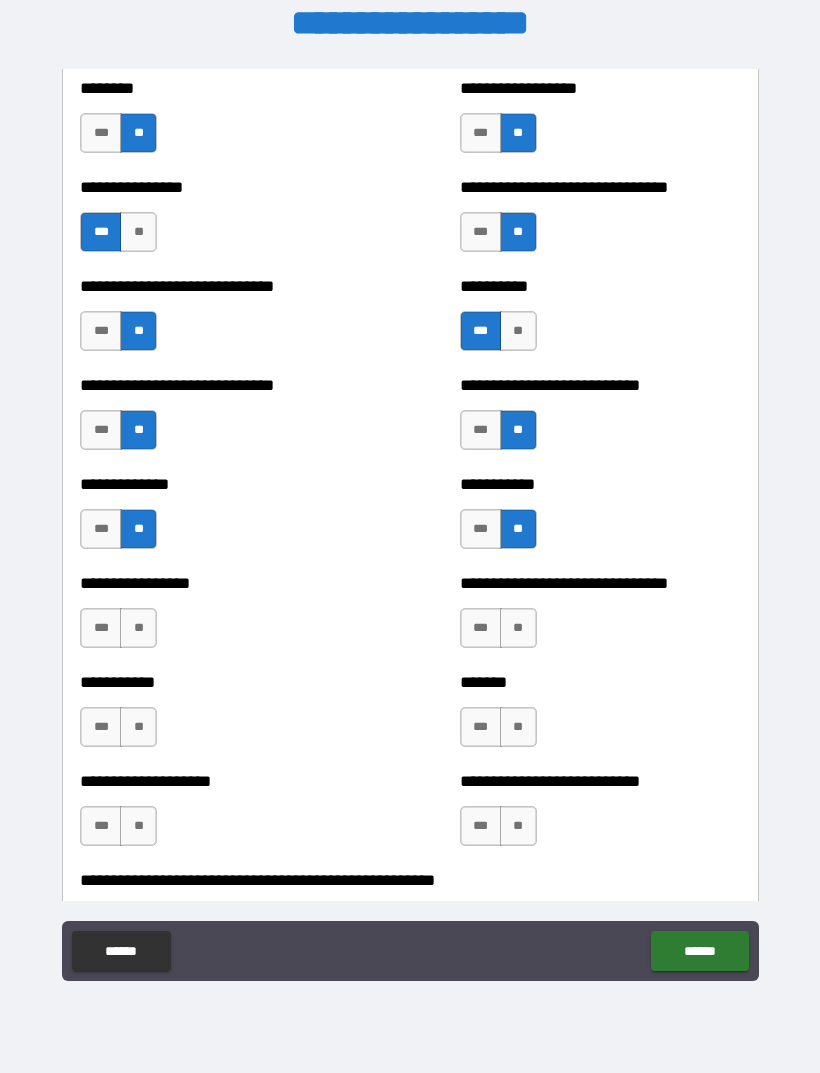 click on "**" at bounding box center [518, 628] 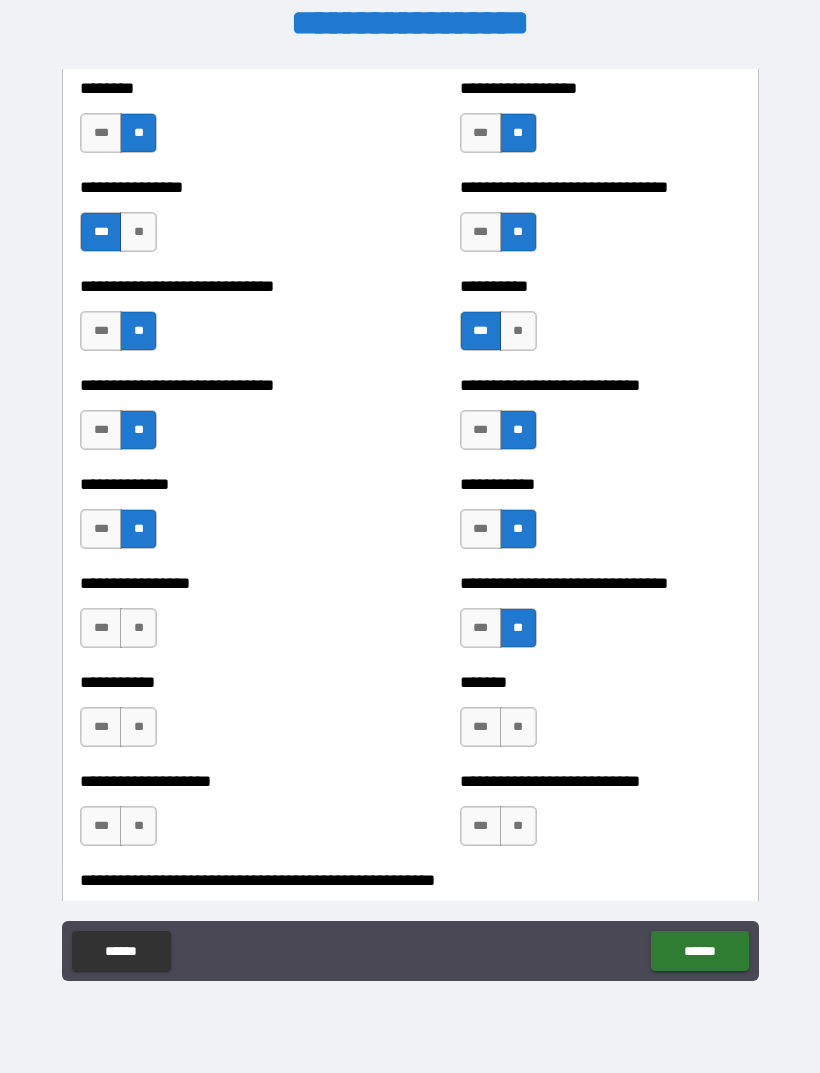 click on "**" at bounding box center [138, 628] 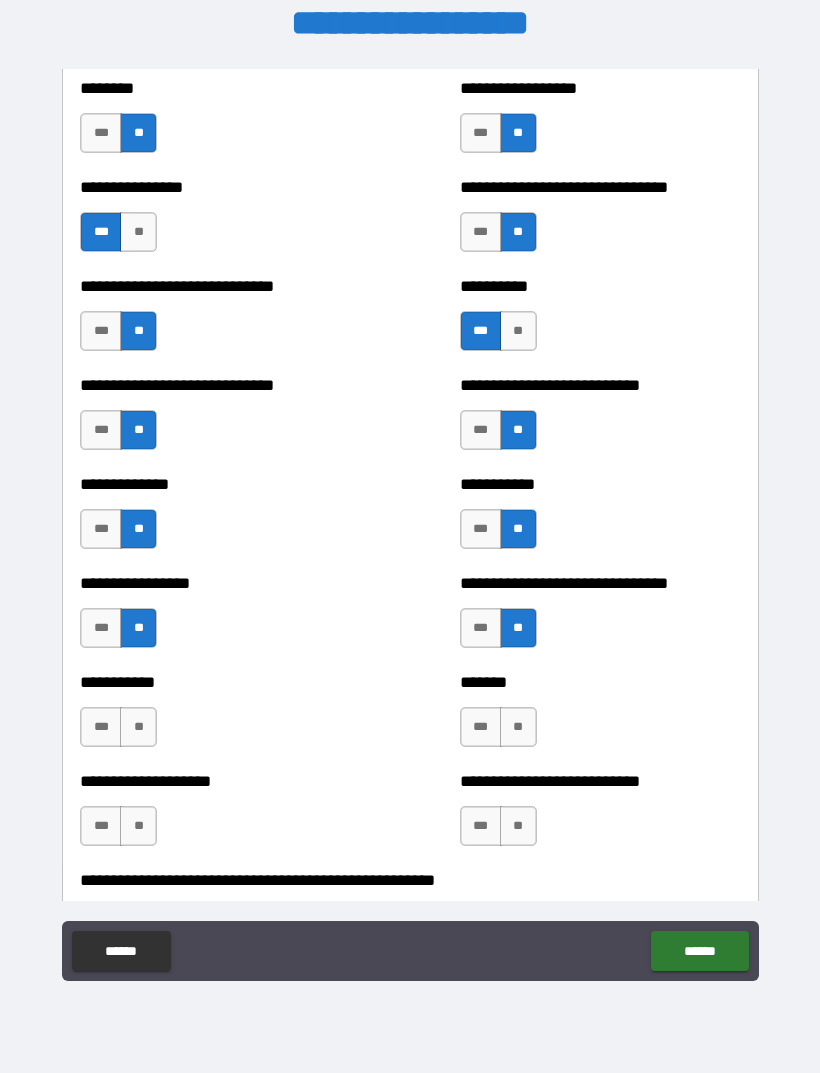 click on "**" at bounding box center (138, 727) 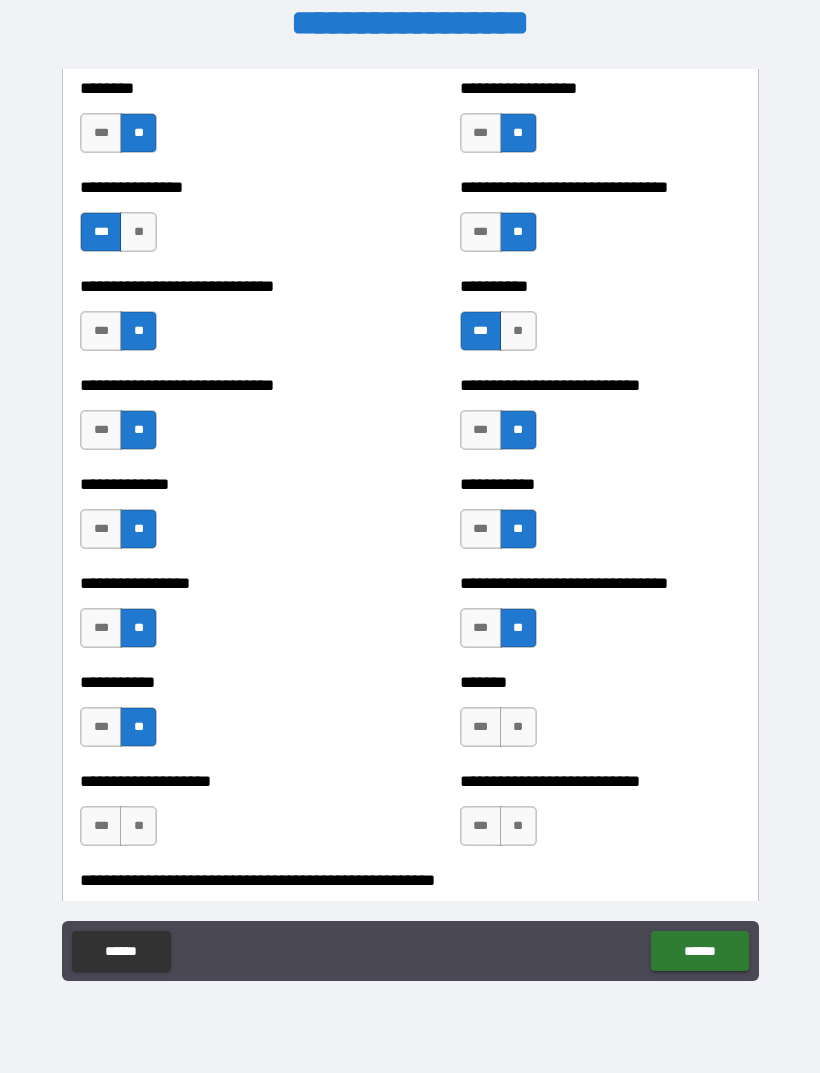 click on "**" at bounding box center [138, 826] 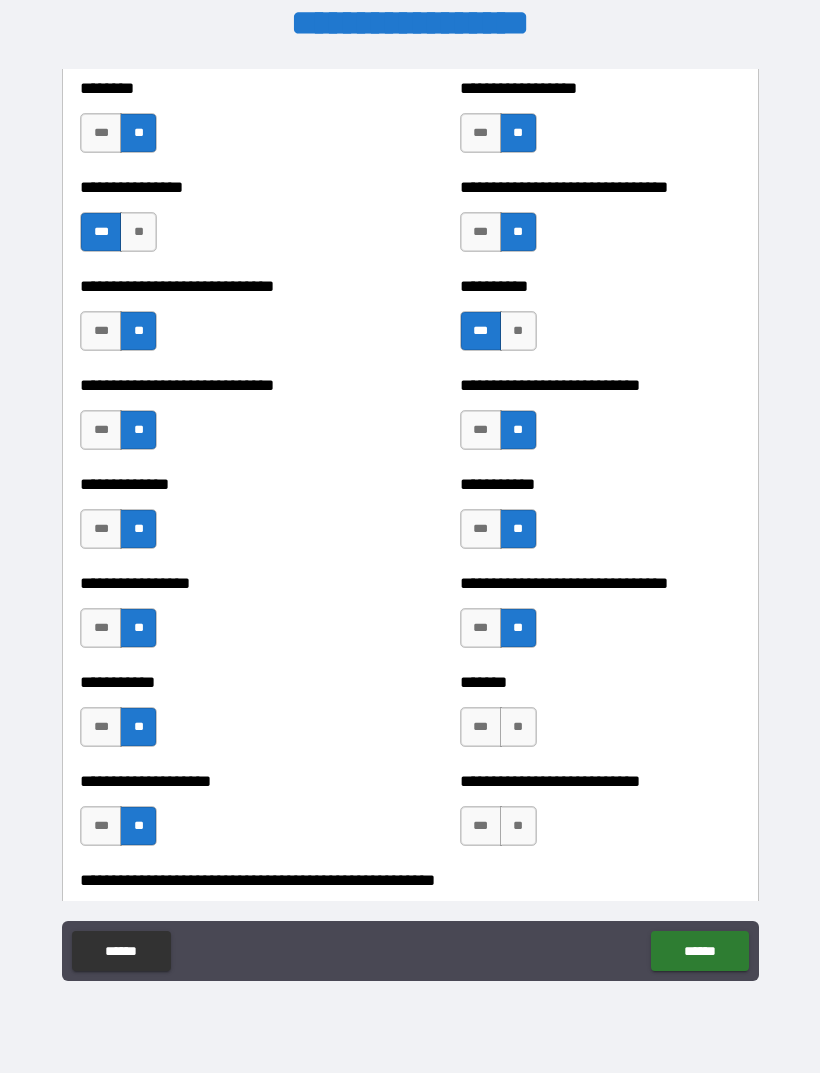 click on "**" at bounding box center [518, 727] 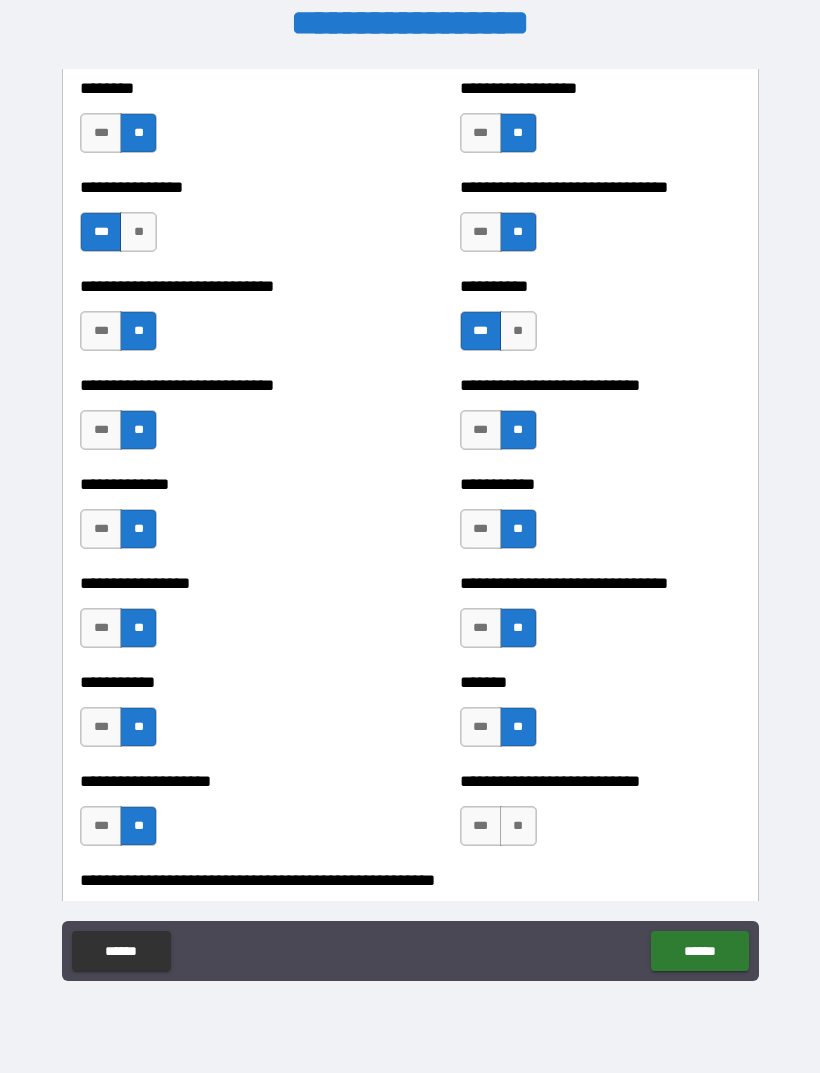 click on "***" at bounding box center (481, 727) 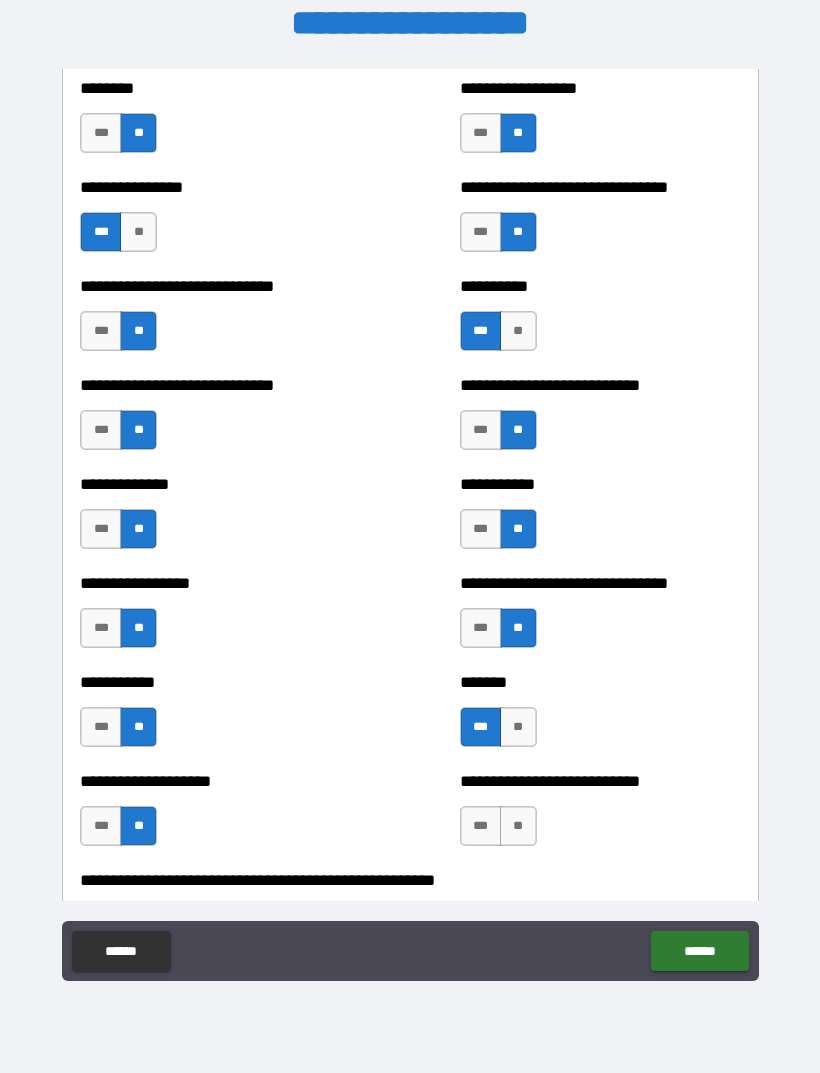 click on "**" at bounding box center [518, 826] 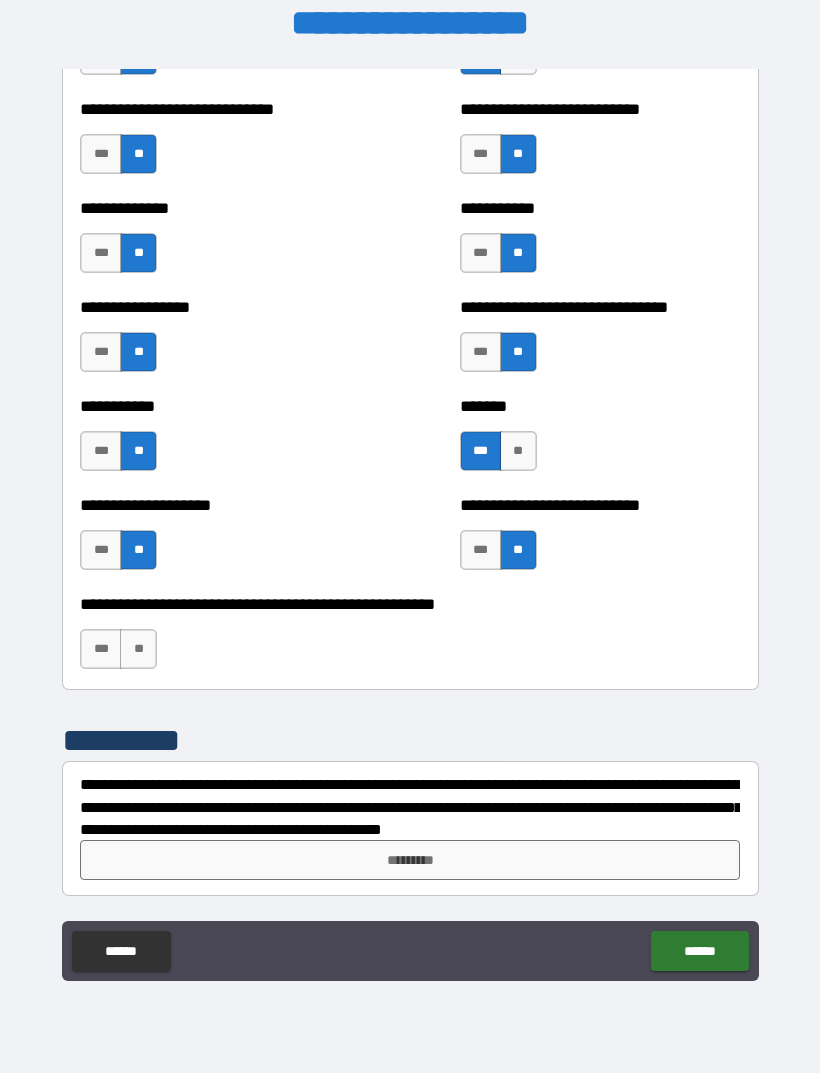 scroll, scrollTop: 7708, scrollLeft: 0, axis: vertical 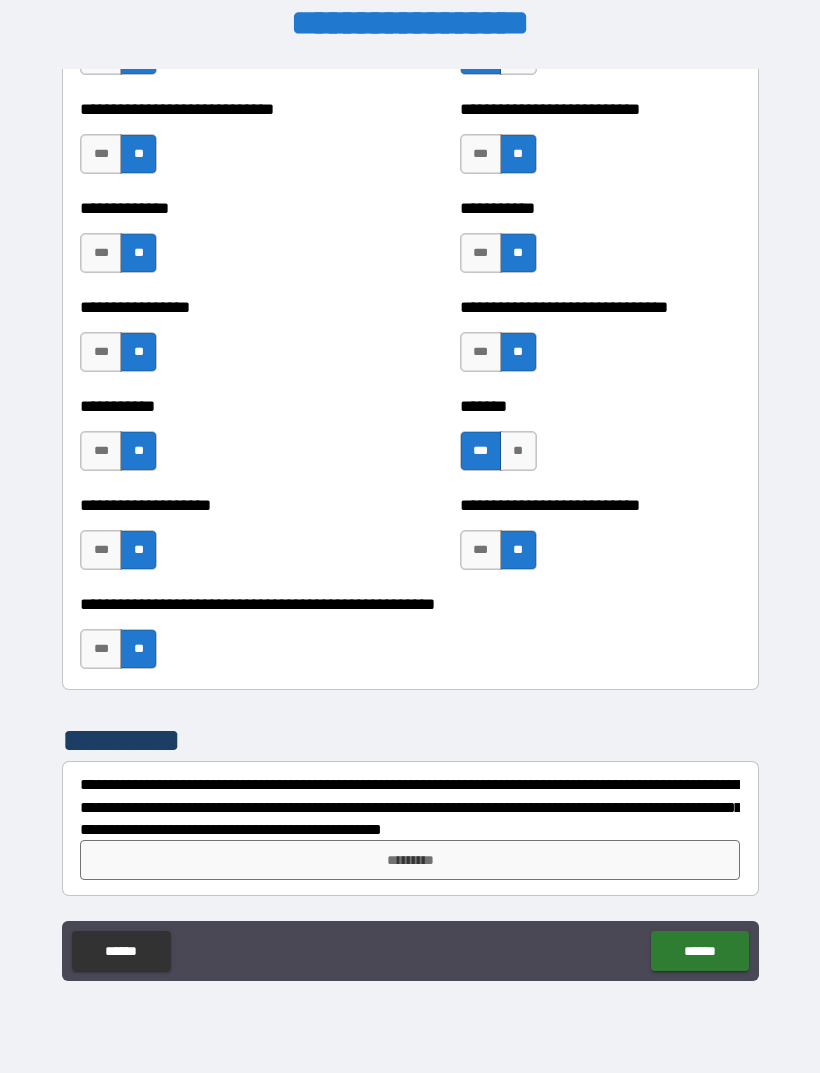 click on "*********" at bounding box center [410, 860] 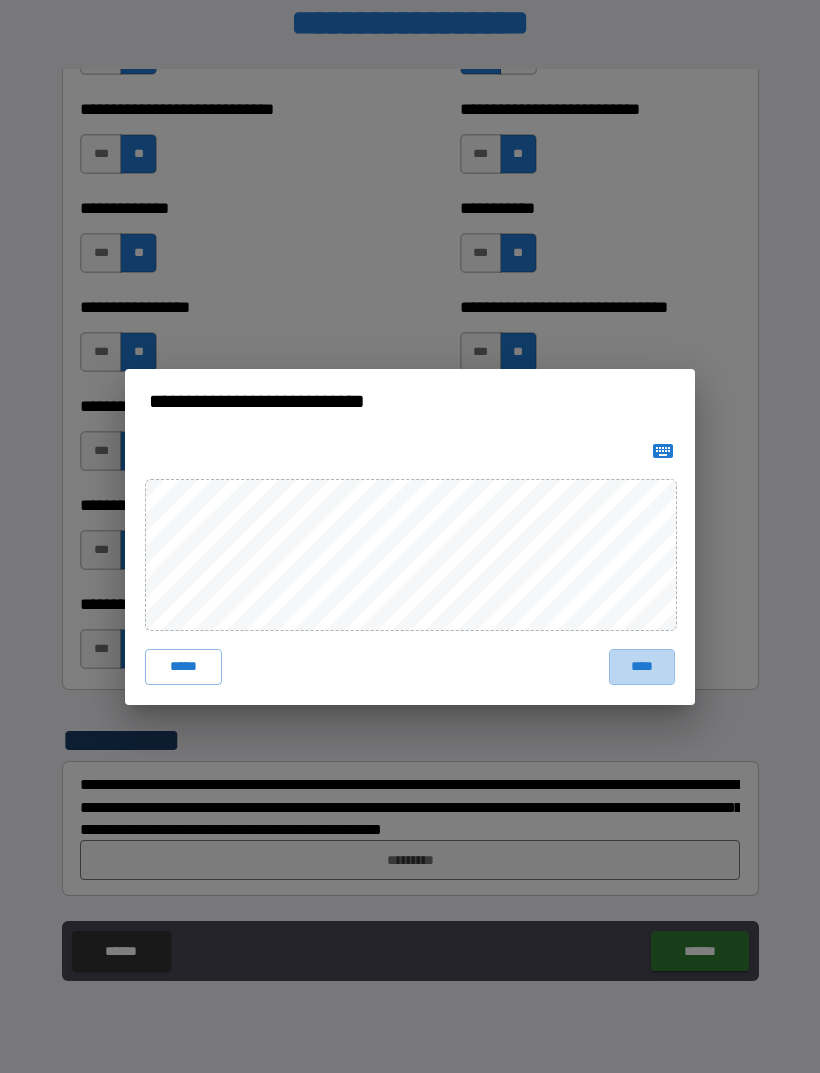 click on "****" at bounding box center [642, 667] 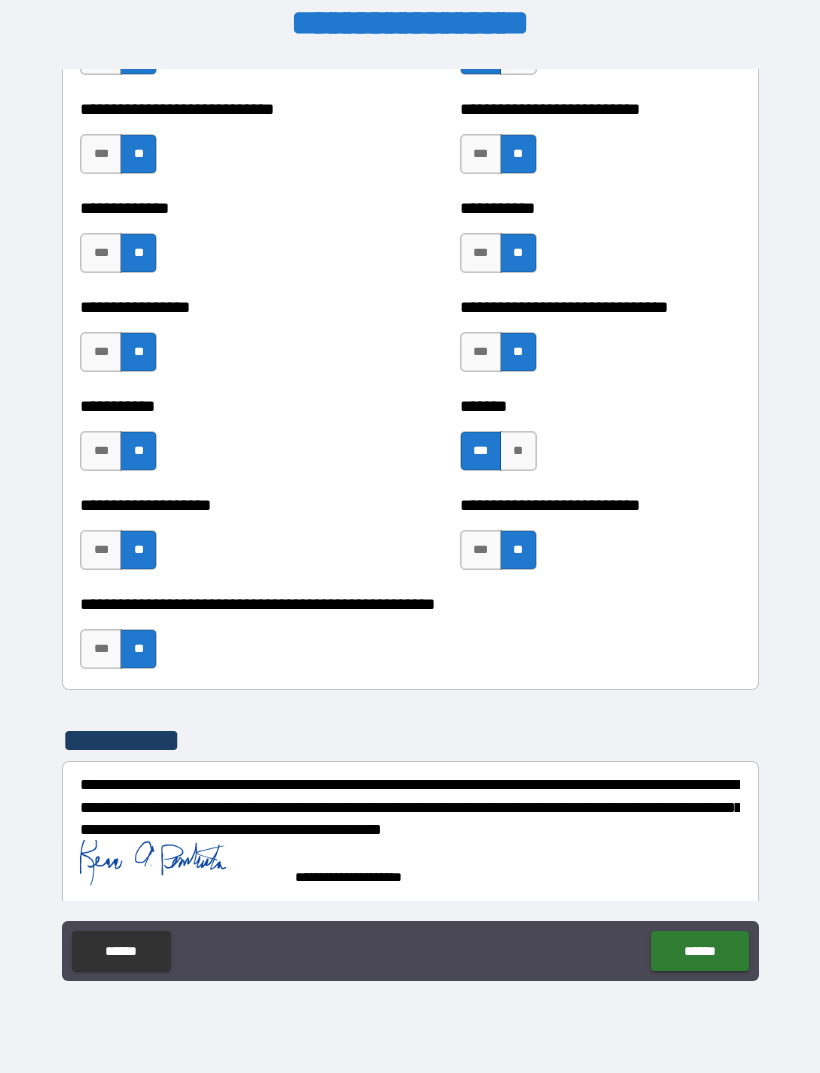 scroll, scrollTop: 7698, scrollLeft: 0, axis: vertical 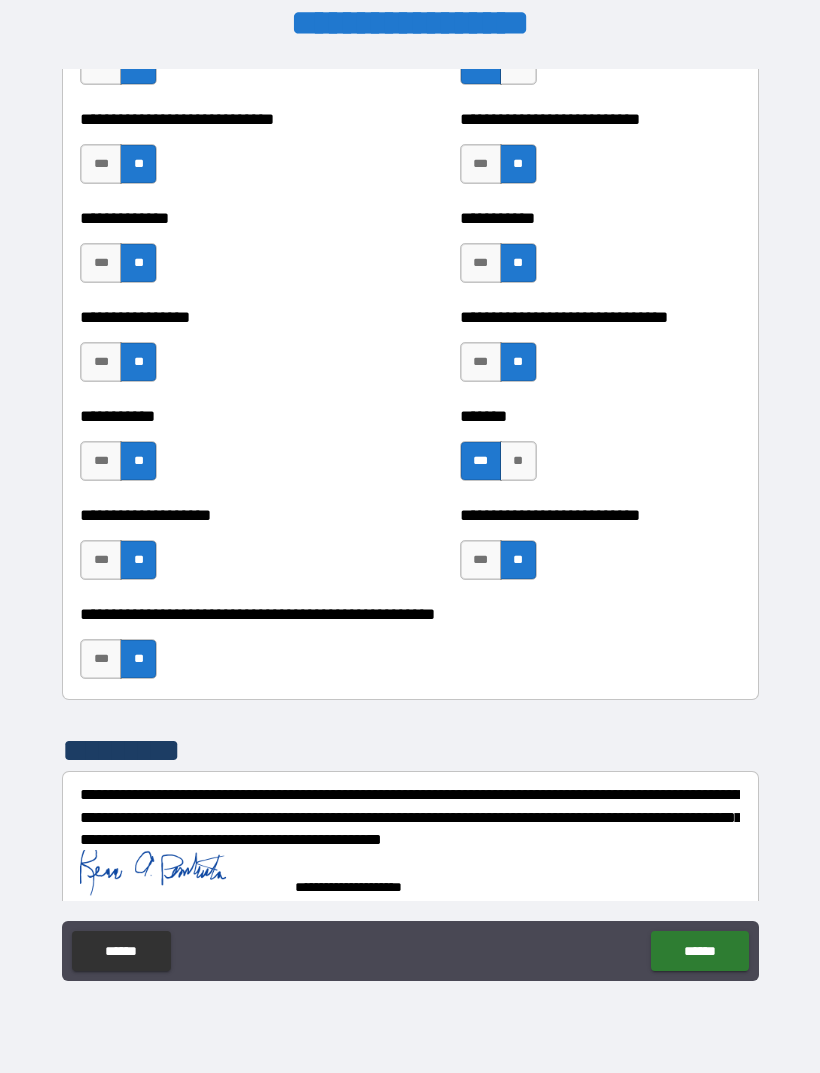 click on "******" at bounding box center (699, 951) 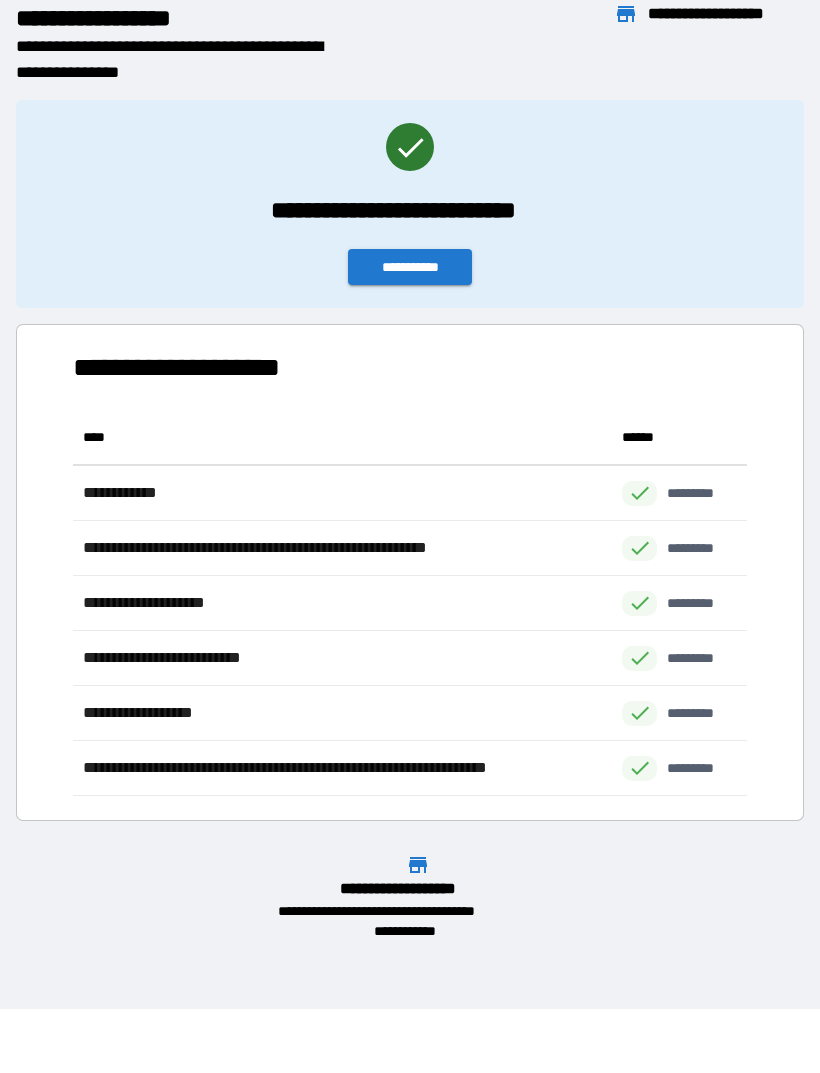 scroll, scrollTop: 386, scrollLeft: 674, axis: both 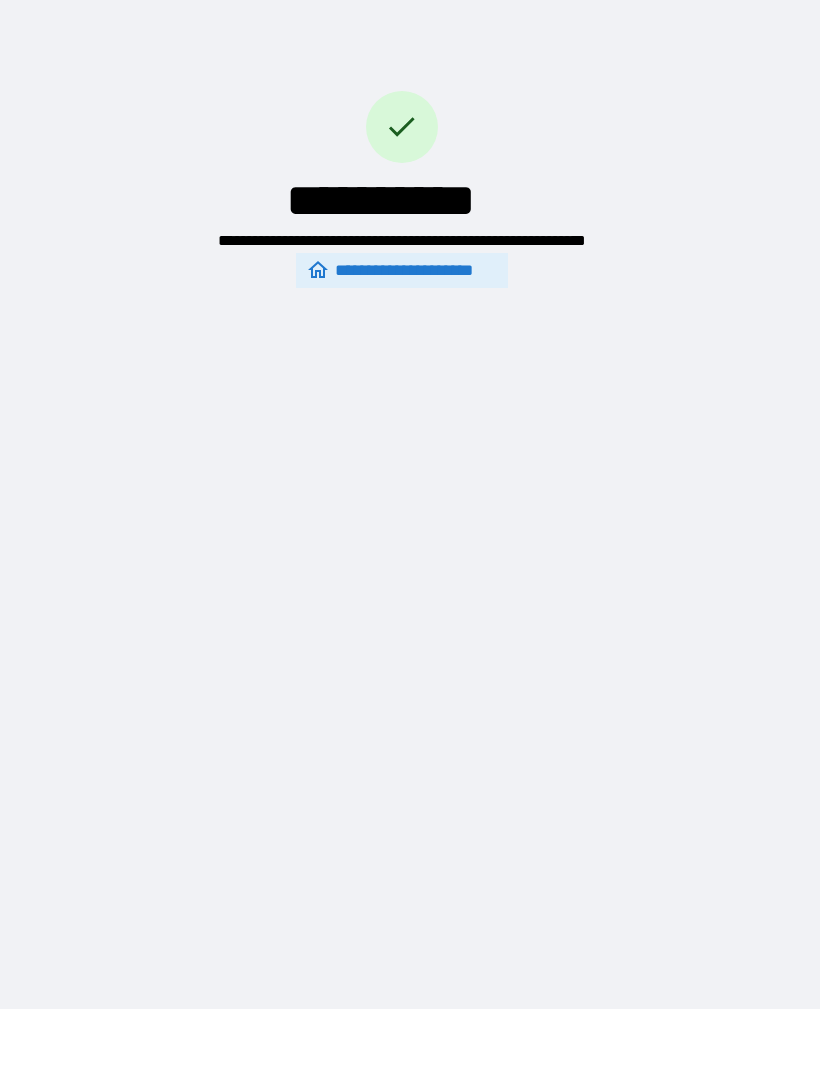 click on "**********" at bounding box center (402, 270) 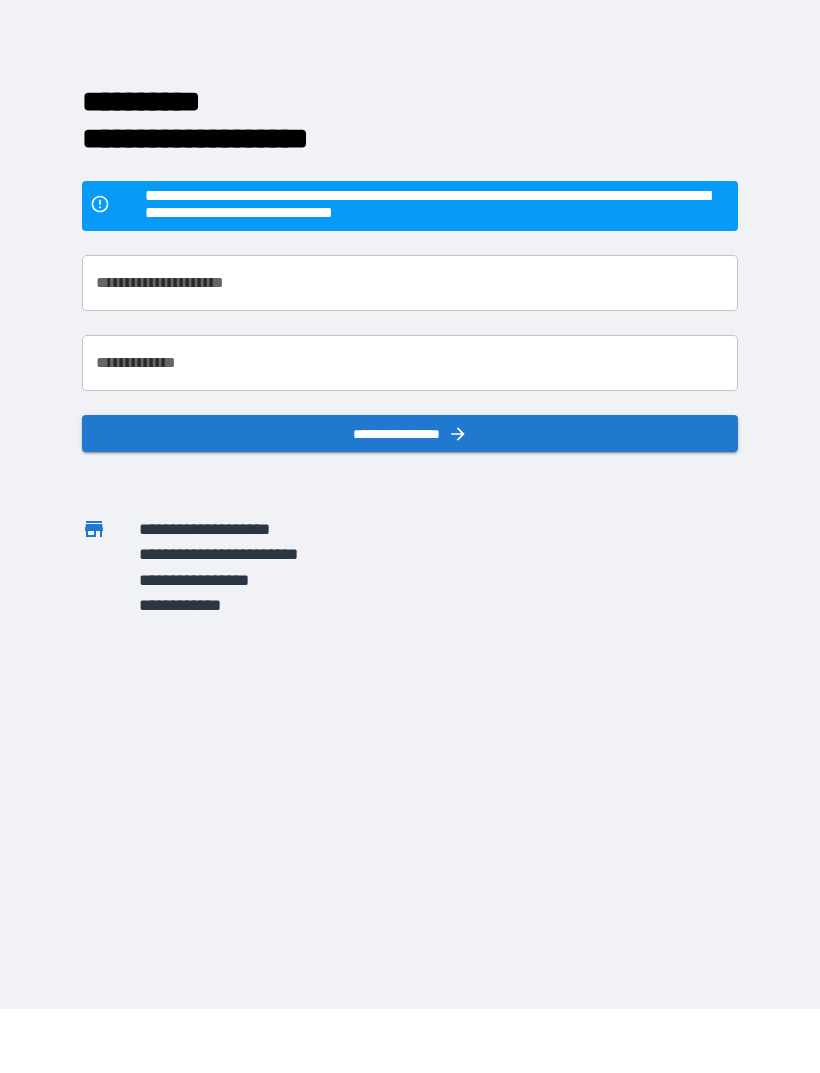 click on "**********" at bounding box center (410, 472) 